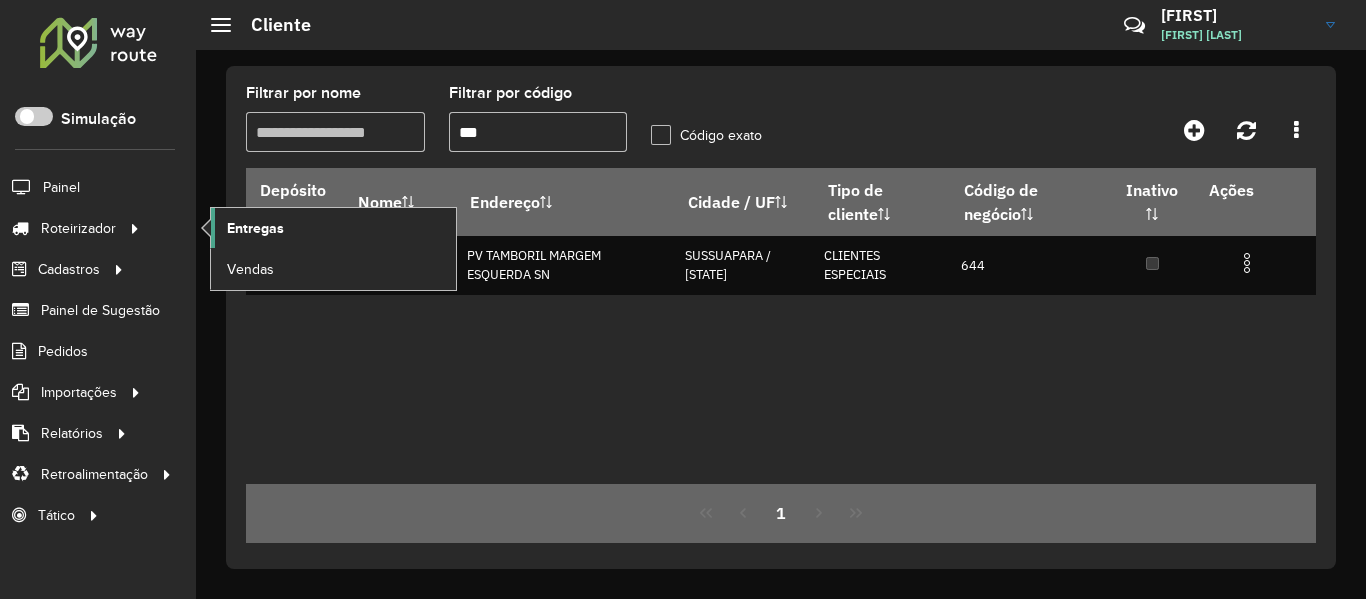 scroll, scrollTop: 0, scrollLeft: 0, axis: both 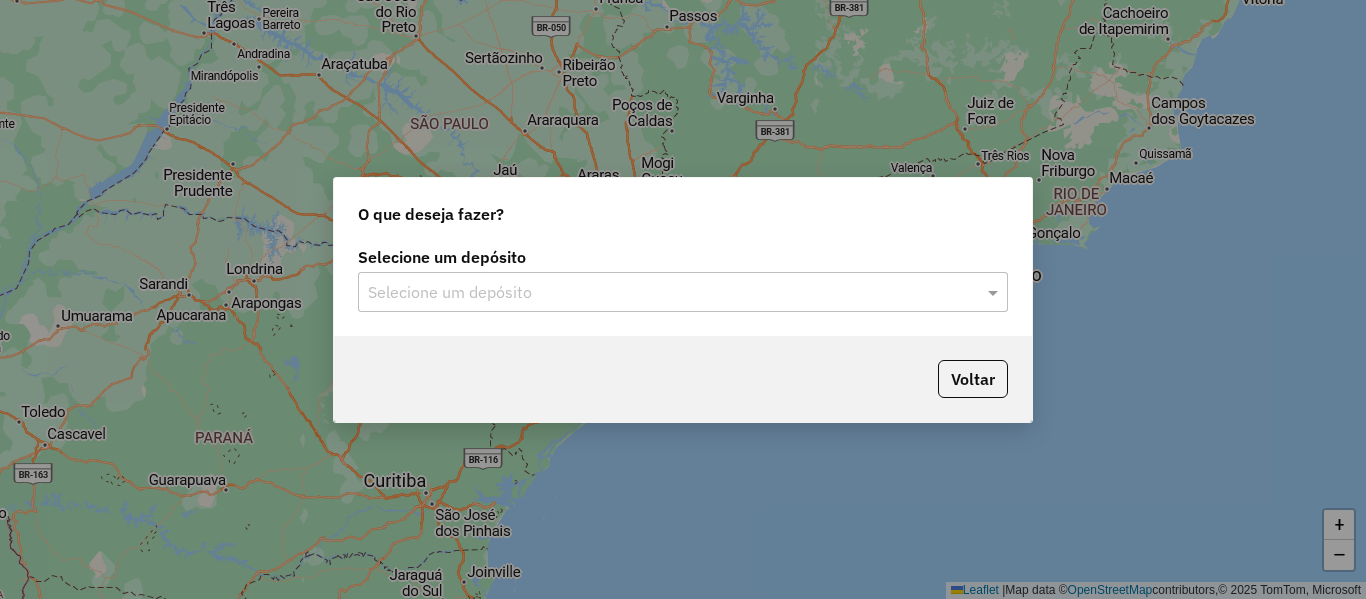 click 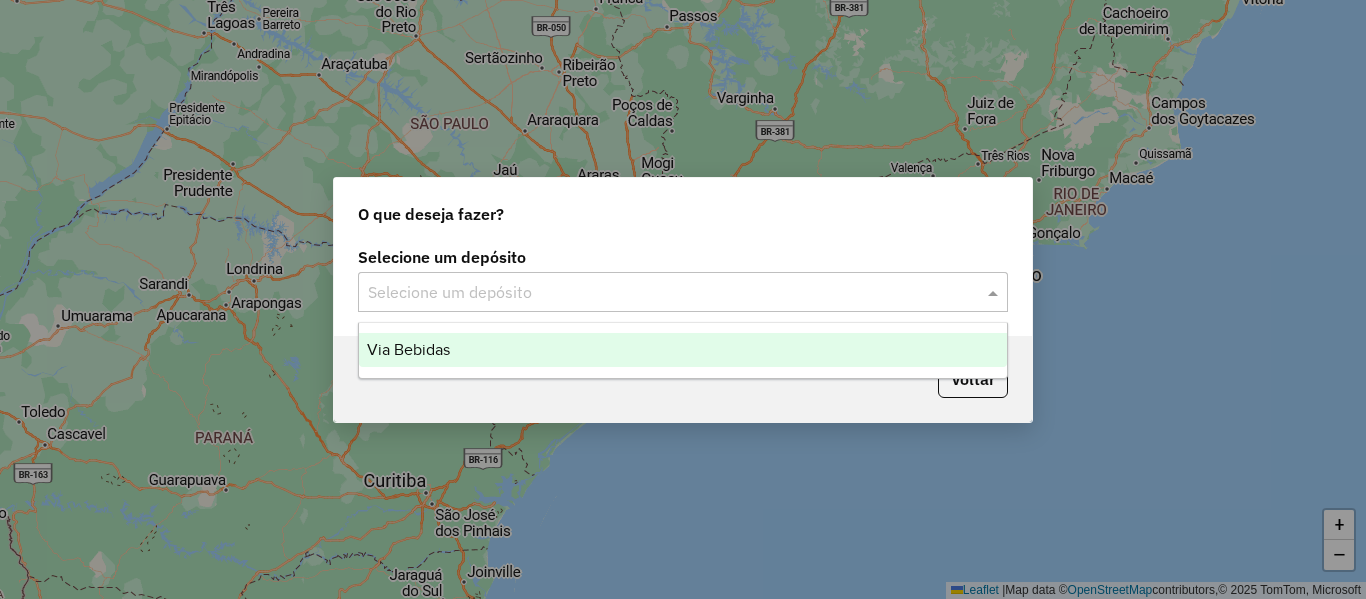 click on "Via Bebidas" at bounding box center (683, 350) 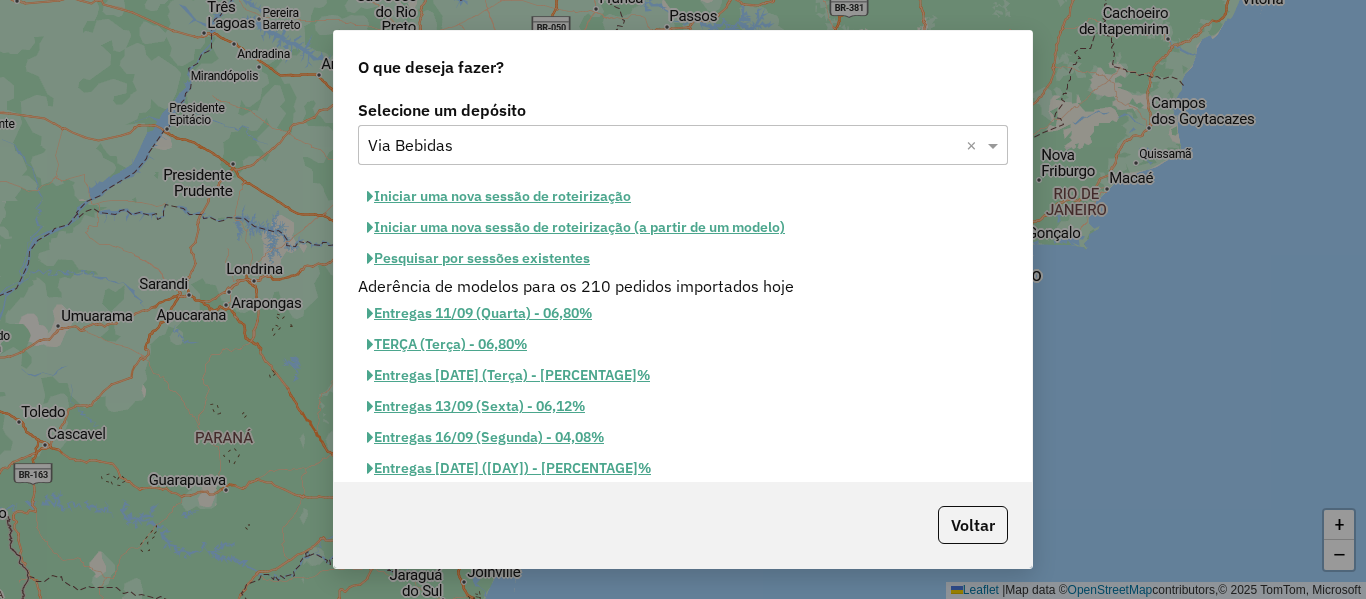 click on "Iniciar uma nova sessão de roteirização" 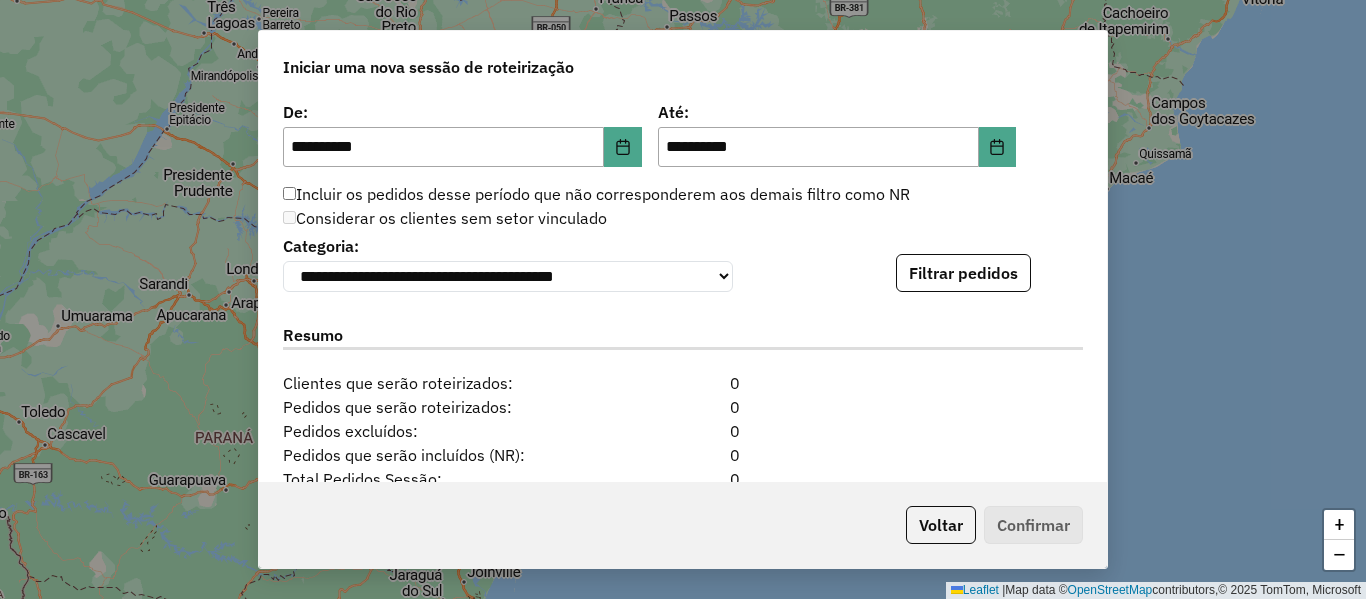 scroll, scrollTop: 2100, scrollLeft: 0, axis: vertical 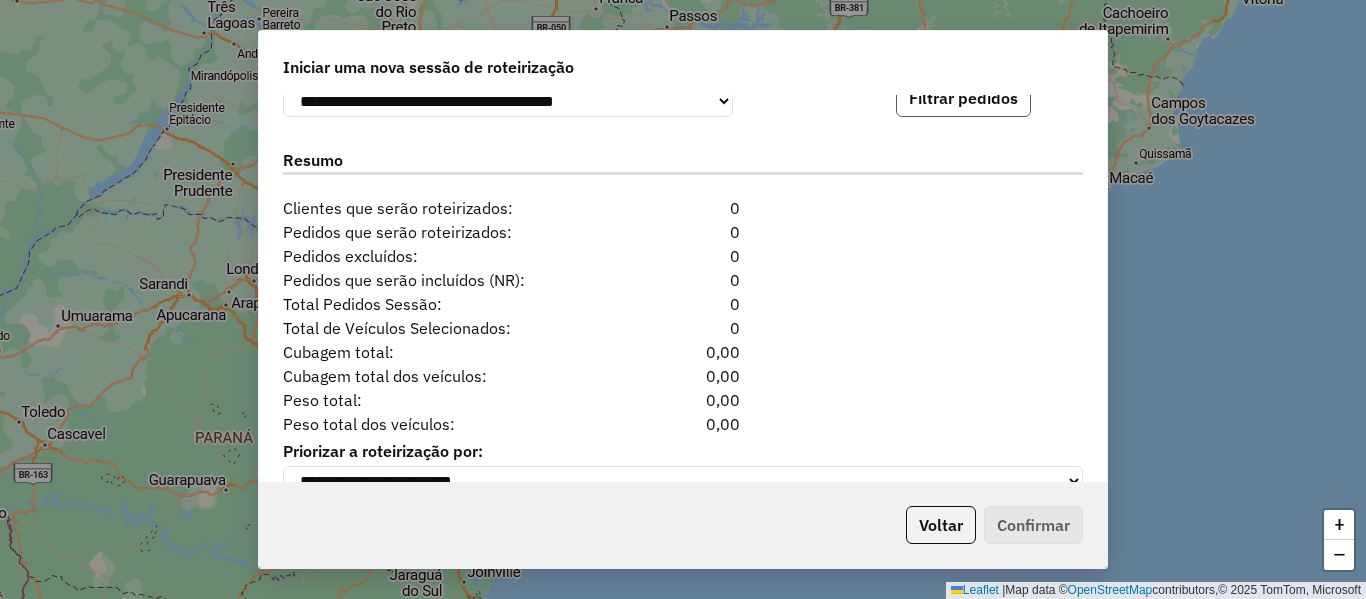 click on "Filtrar pedidos" 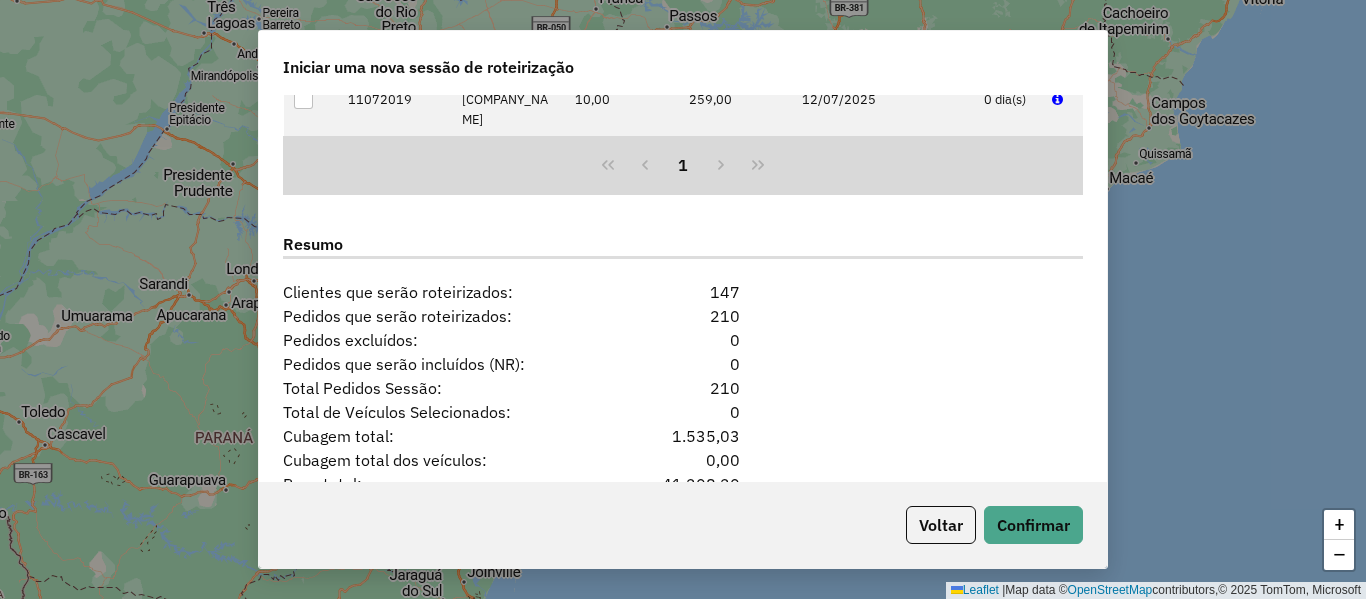 scroll, scrollTop: 2500, scrollLeft: 0, axis: vertical 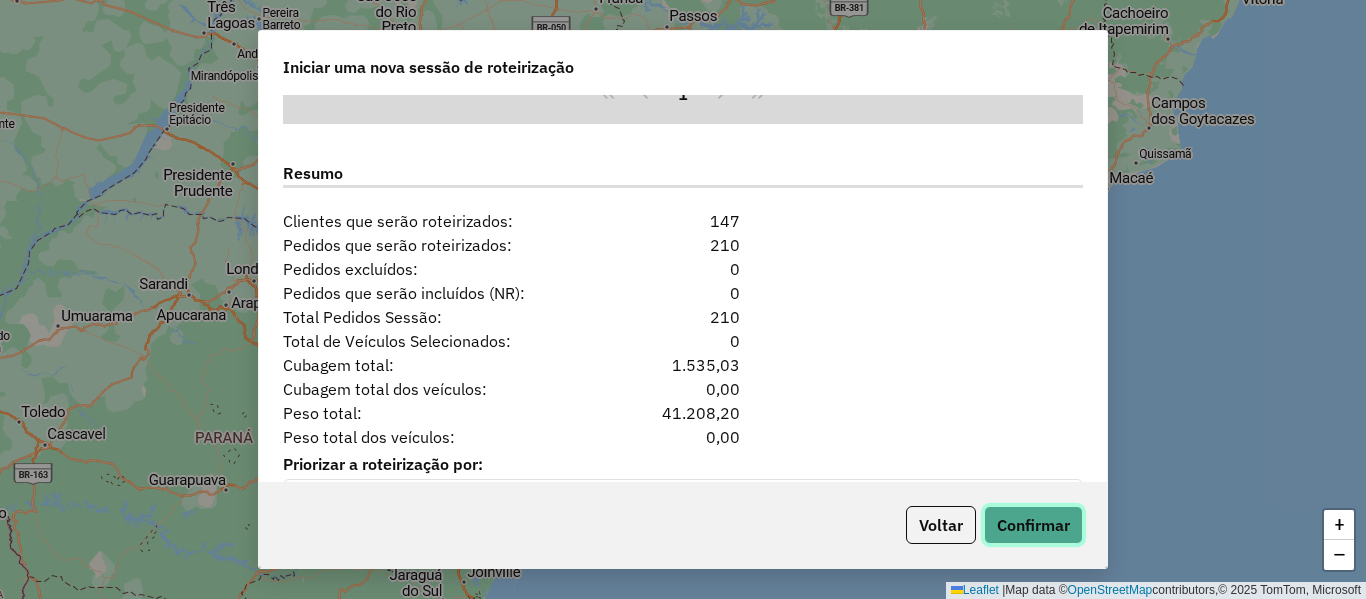 click on "Confirmar" 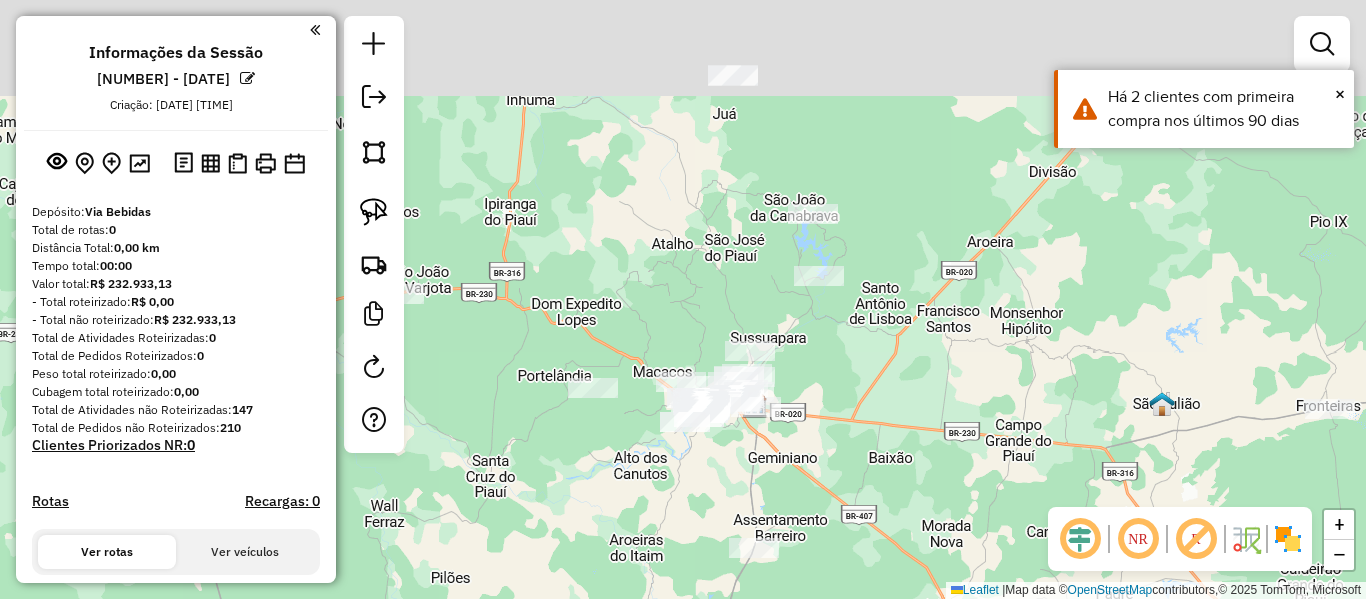 drag, startPoint x: 510, startPoint y: 143, endPoint x: 587, endPoint y: 265, distance: 144.26712 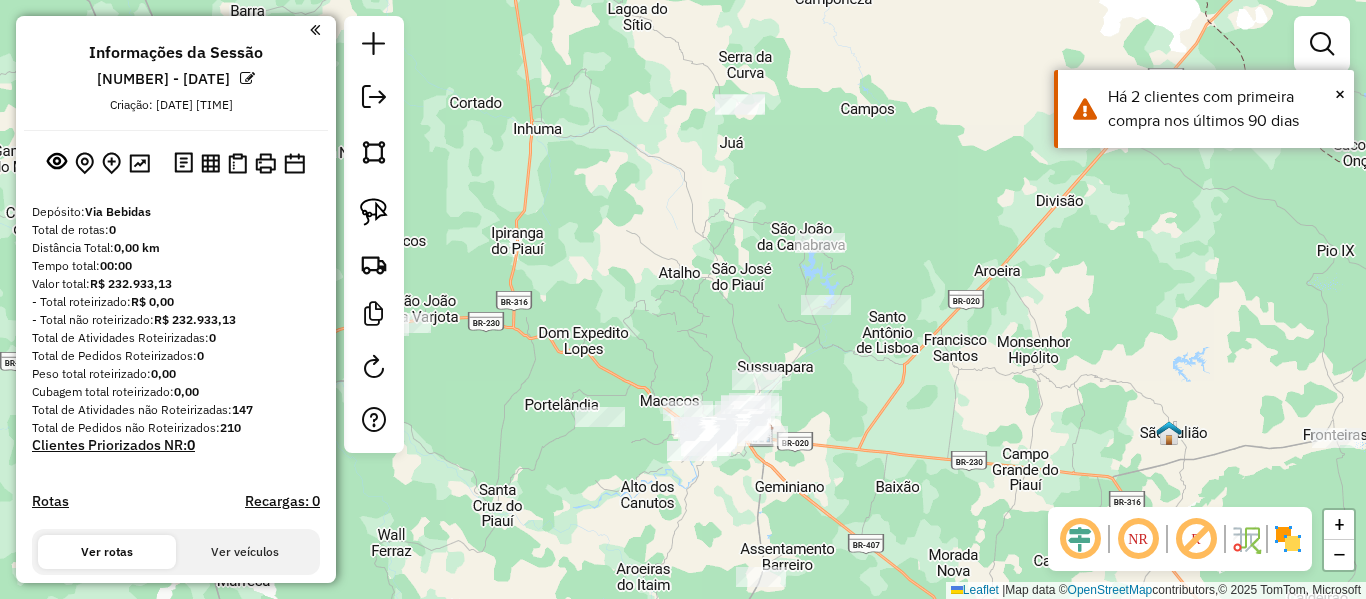 drag, startPoint x: 585, startPoint y: 235, endPoint x: 560, endPoint y: 344, distance: 111.83023 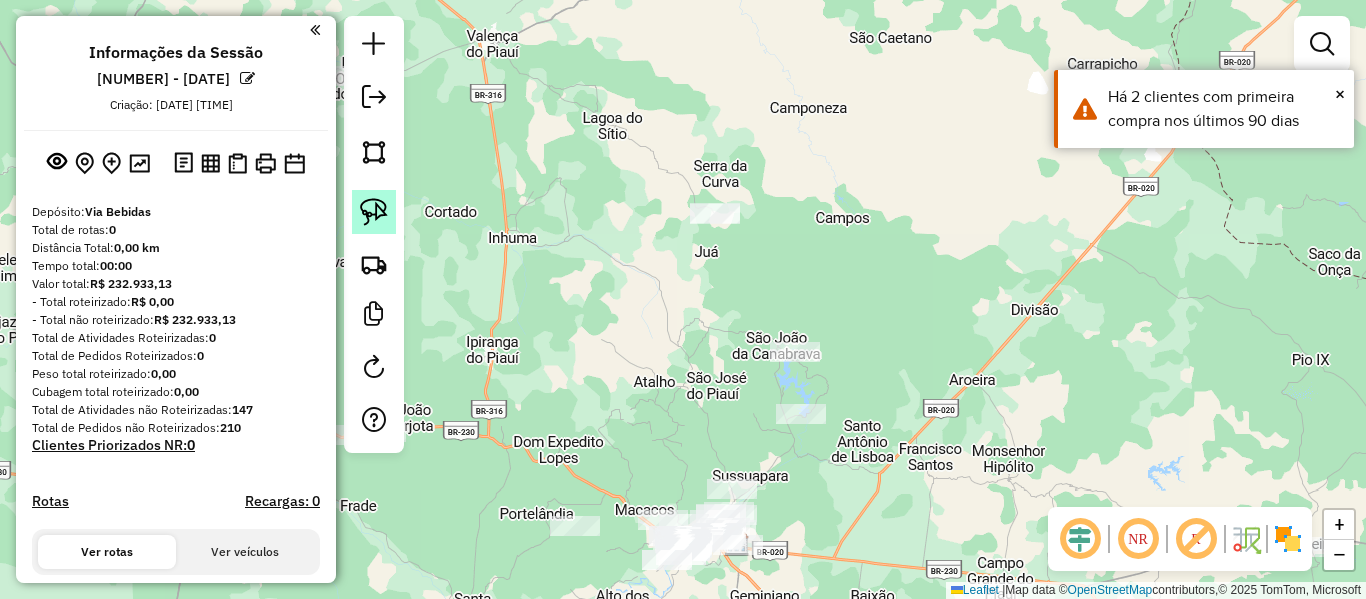 click 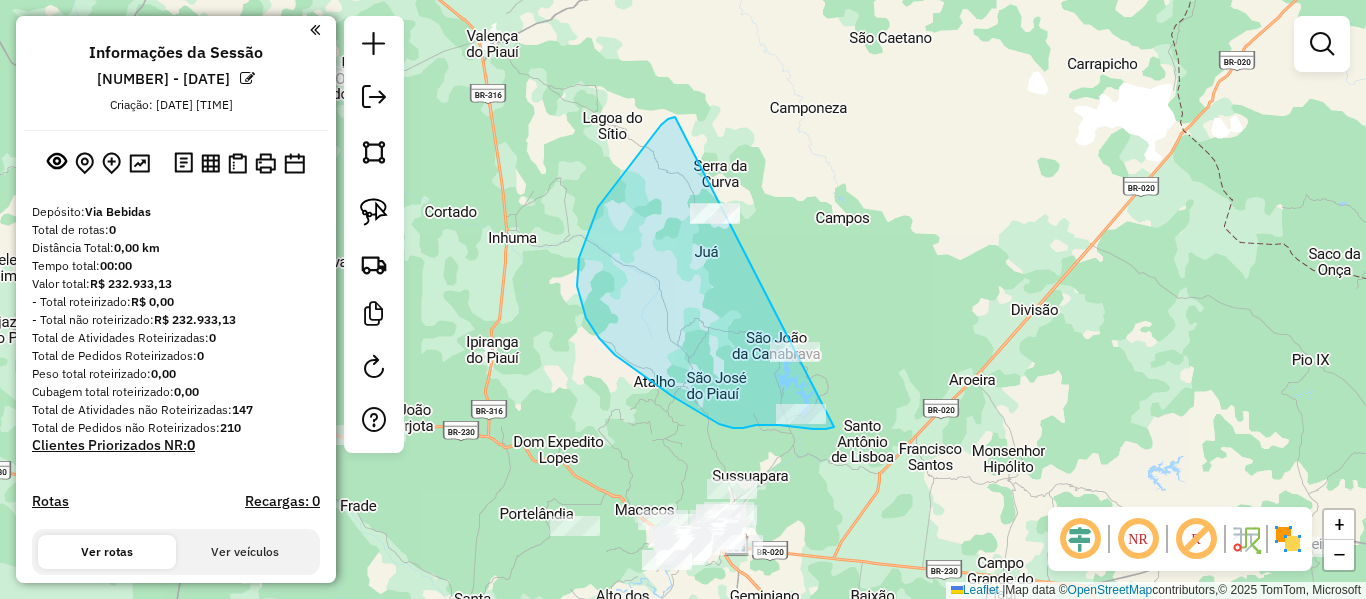 drag, startPoint x: 579, startPoint y: 258, endPoint x: 939, endPoint y: 360, distance: 374.17108 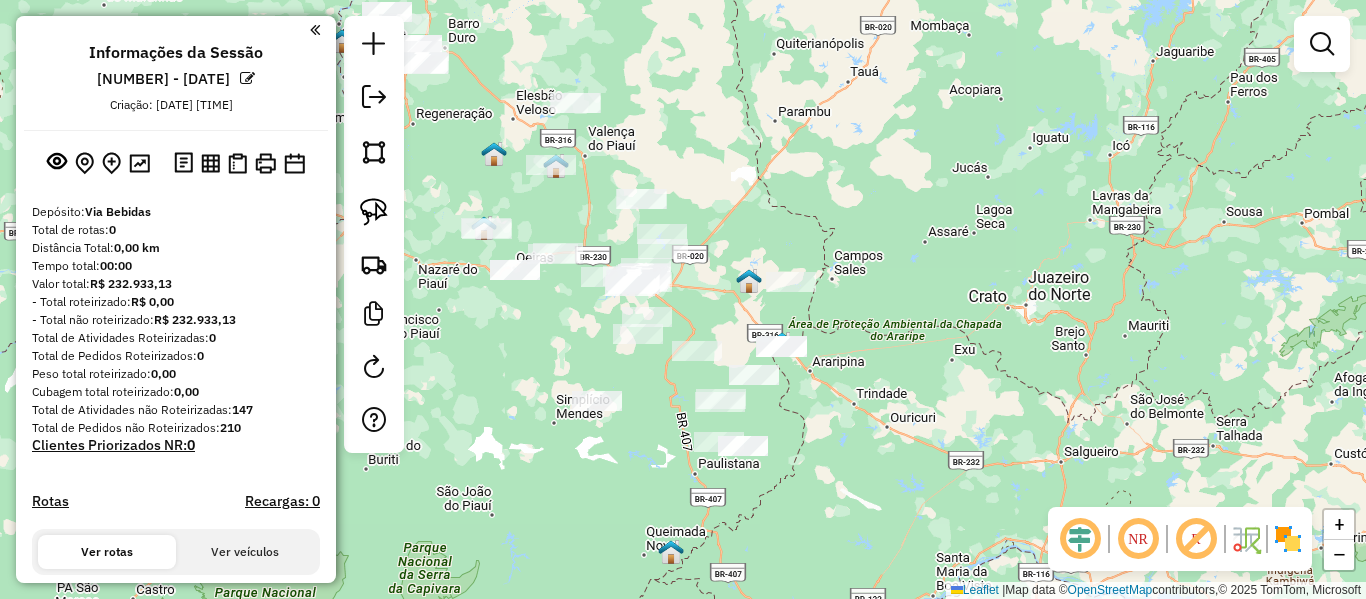 drag, startPoint x: 609, startPoint y: 420, endPoint x: 596, endPoint y: 375, distance: 46.840153 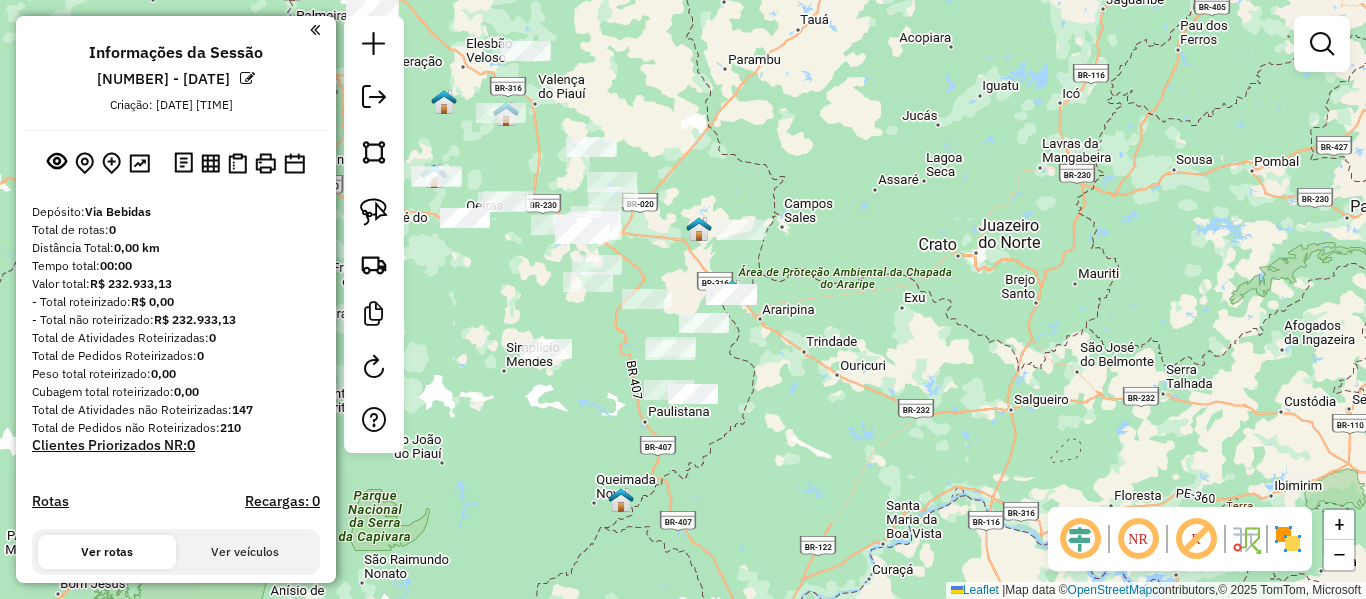 drag, startPoint x: 592, startPoint y: 383, endPoint x: 476, endPoint y: 298, distance: 143.8089 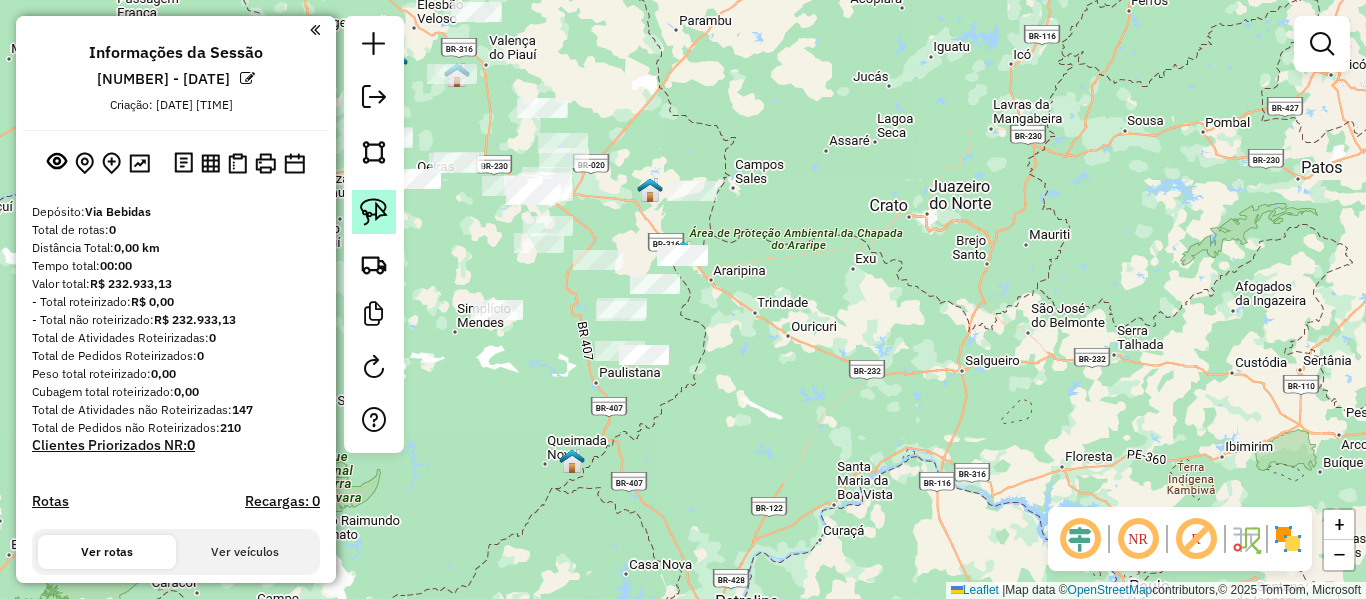 click 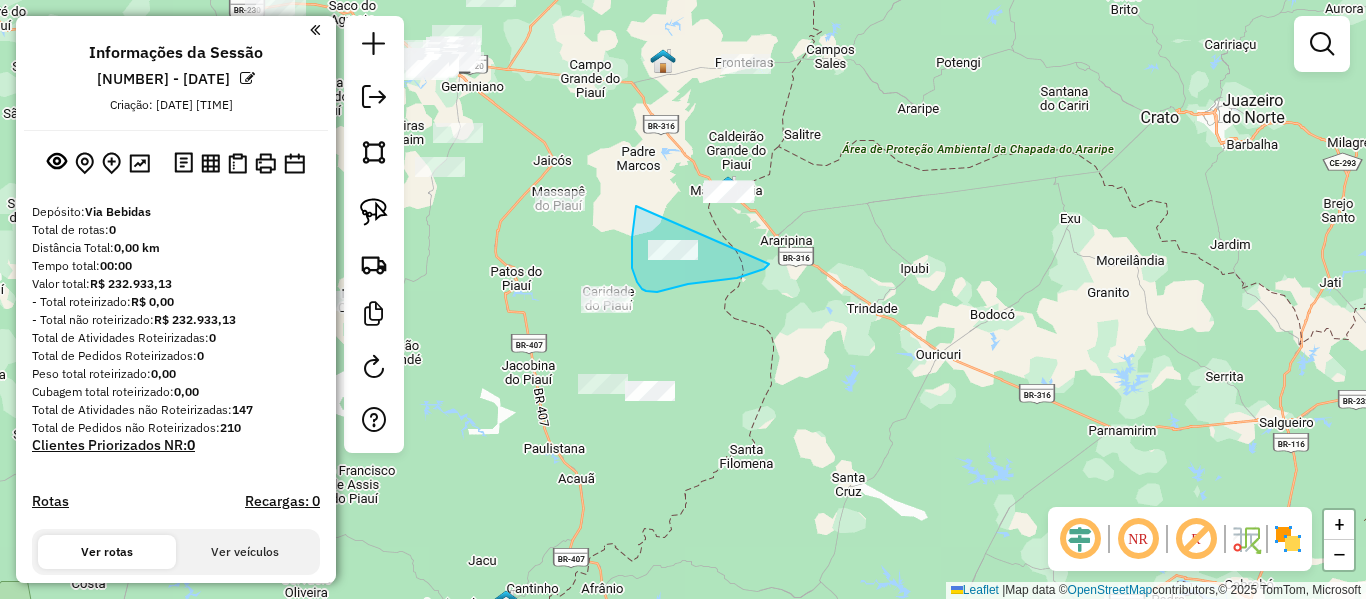 drag, startPoint x: 636, startPoint y: 206, endPoint x: 769, endPoint y: 264, distance: 145.09653 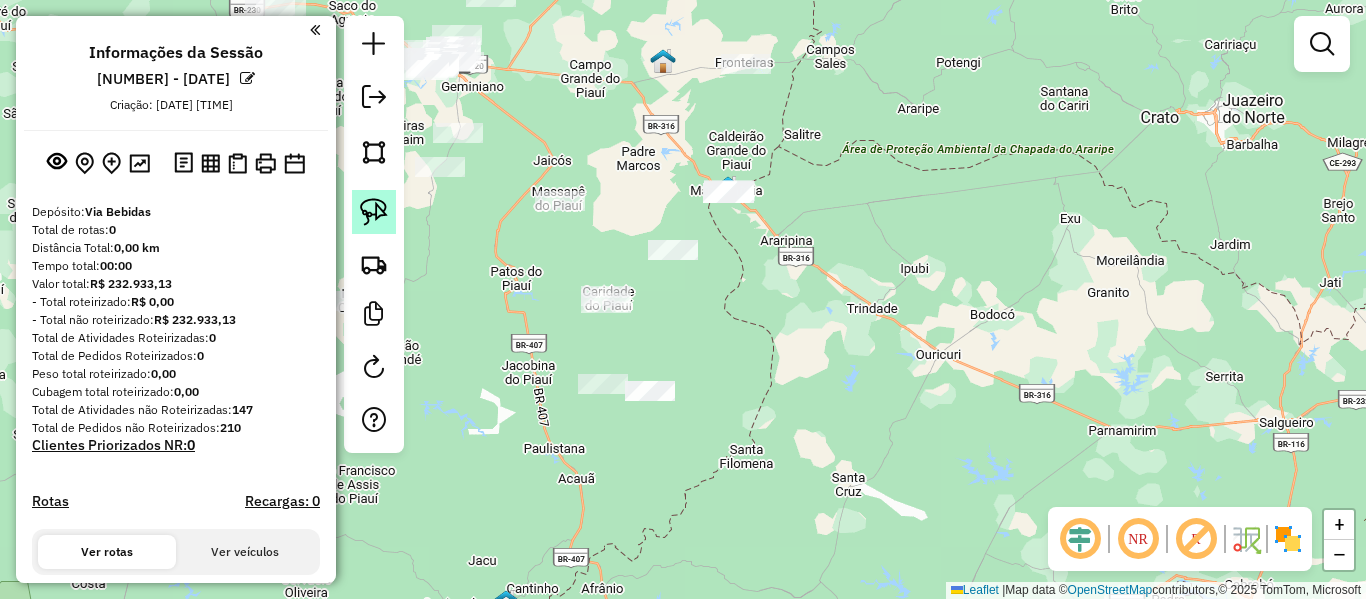 click 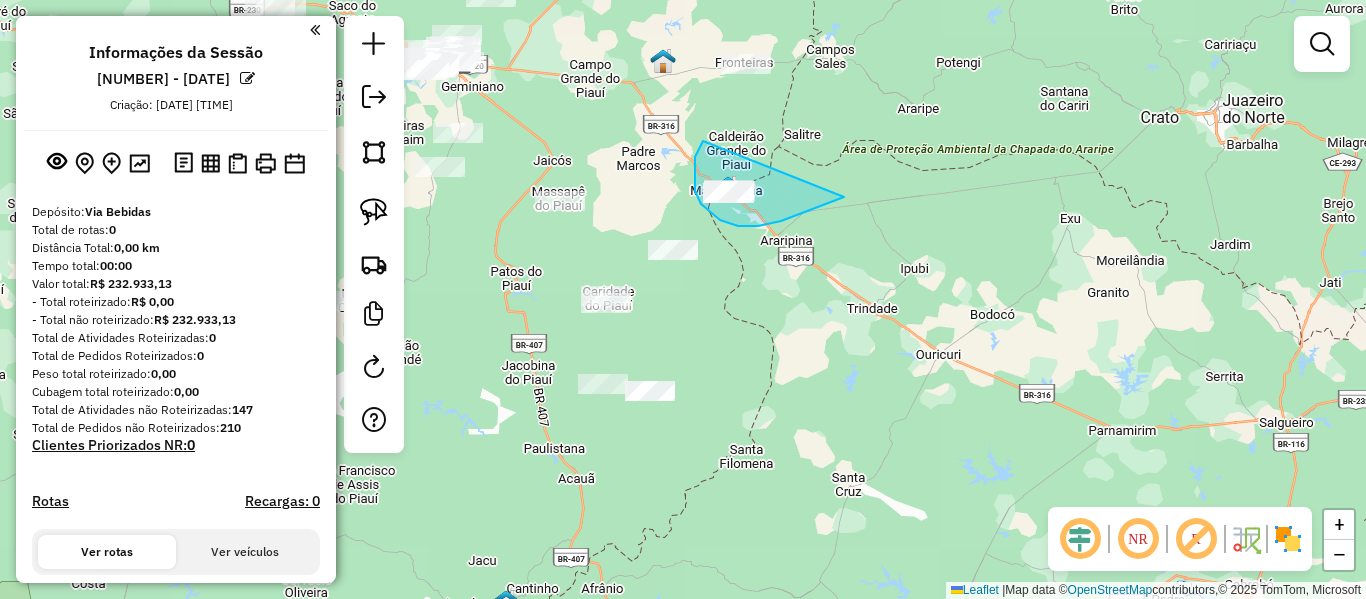 drag, startPoint x: 702, startPoint y: 142, endPoint x: 844, endPoint y: 197, distance: 152.27934 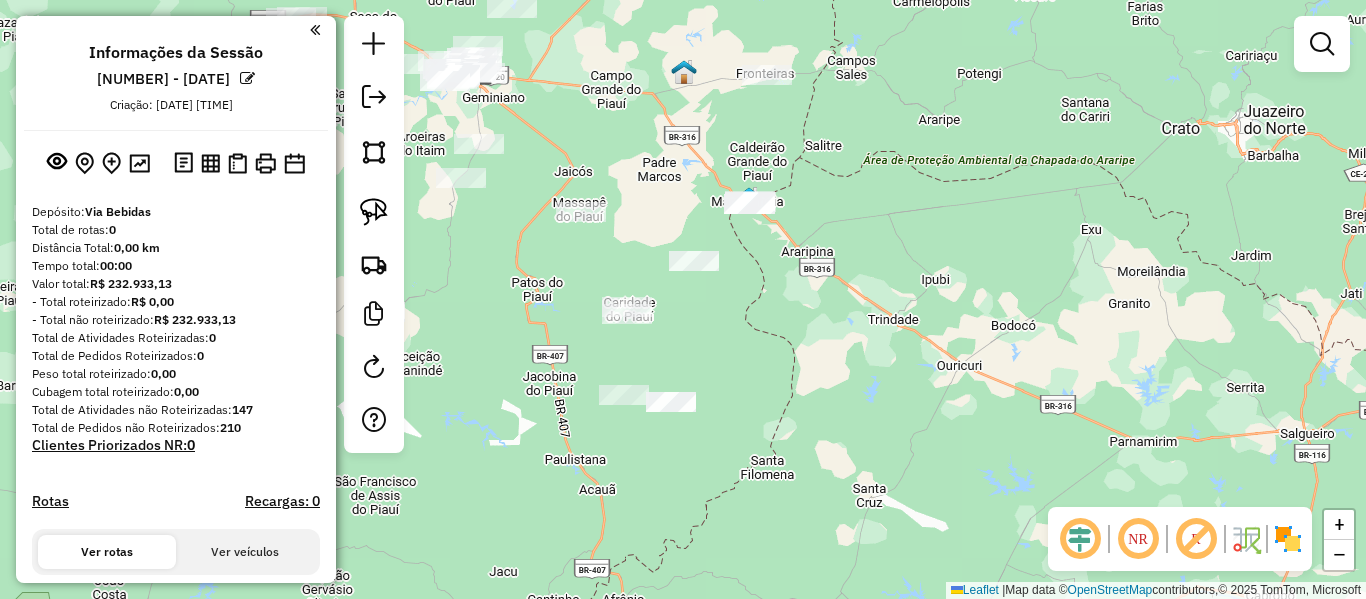 drag, startPoint x: 664, startPoint y: 158, endPoint x: 782, endPoint y: 271, distance: 163.37993 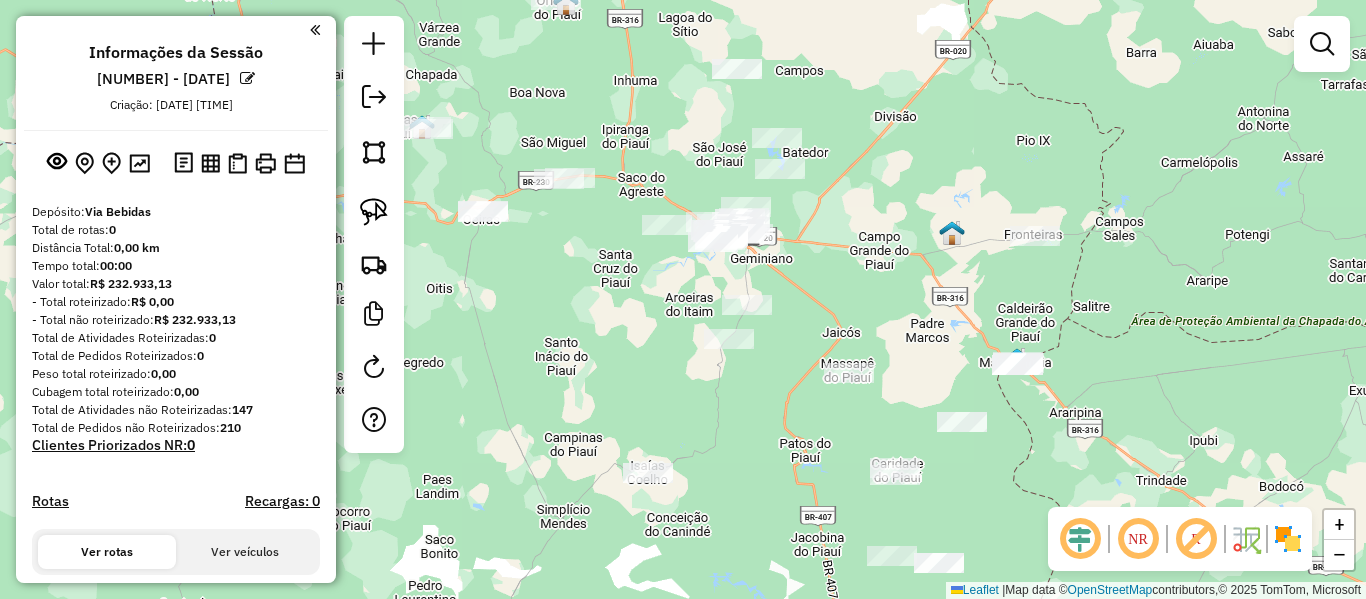 click on "Janela de atendimento Grade de atendimento Capacidade Transportadoras Veículos Cliente Pedidos  Rotas Selecione os dias de semana para filtrar as janelas de atendimento  Seg   Ter   Qua   Qui   Sex   Sáb   Dom  Informe o período da janela de atendimento: De: Até:  Filtrar exatamente a janela do cliente  Considerar janela de atendimento padrão  Selecione os dias de semana para filtrar as grades de atendimento  Seg   Ter   Qua   Qui   Sex   Sáb   Dom   Considerar clientes sem dia de atendimento cadastrado  Clientes fora do dia de atendimento selecionado Filtrar as atividades entre os valores definidos abaixo:  Peso mínimo:   Peso máximo:   Cubagem mínima:   Cubagem máxima:   De:   Até:  Filtrar as atividades entre o tempo de atendimento definido abaixo:  De:   Até:   Considerar capacidade total dos clientes não roteirizados Transportadora: Selecione um ou mais itens Tipo de veículo: Selecione um ou mais itens Veículo: Selecione um ou mais itens Motorista: Selecione um ou mais itens Nome: Rótulo:" 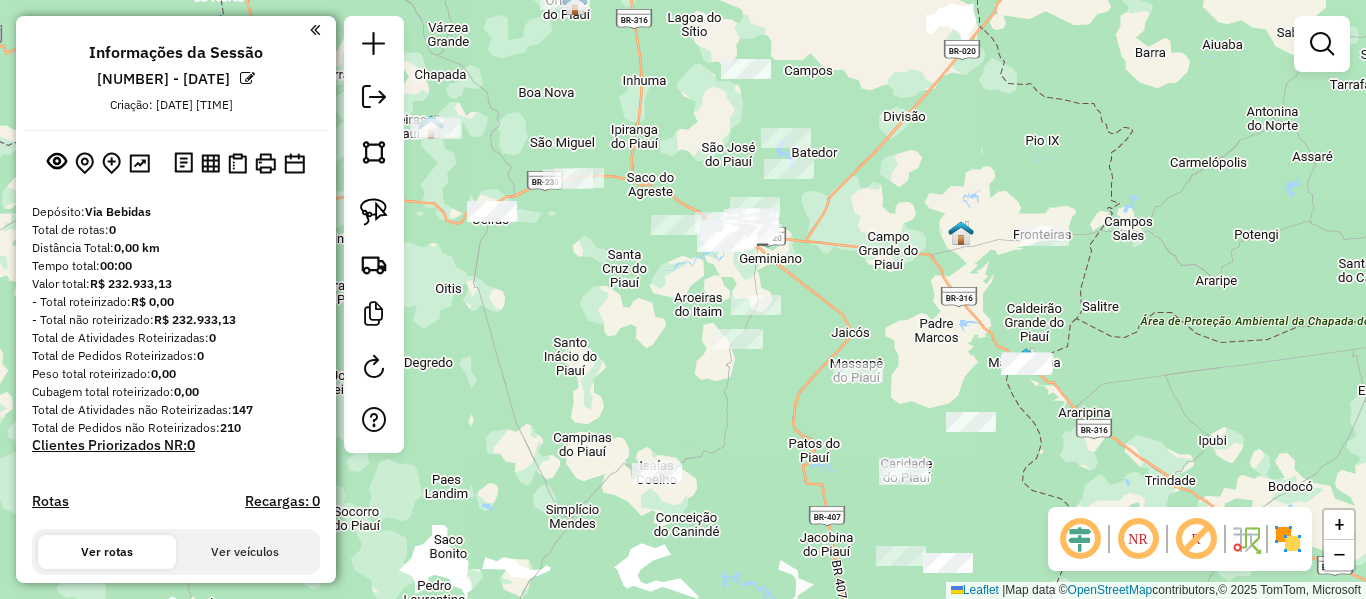 drag, startPoint x: 471, startPoint y: 260, endPoint x: 662, endPoint y: 355, distance: 213.32135 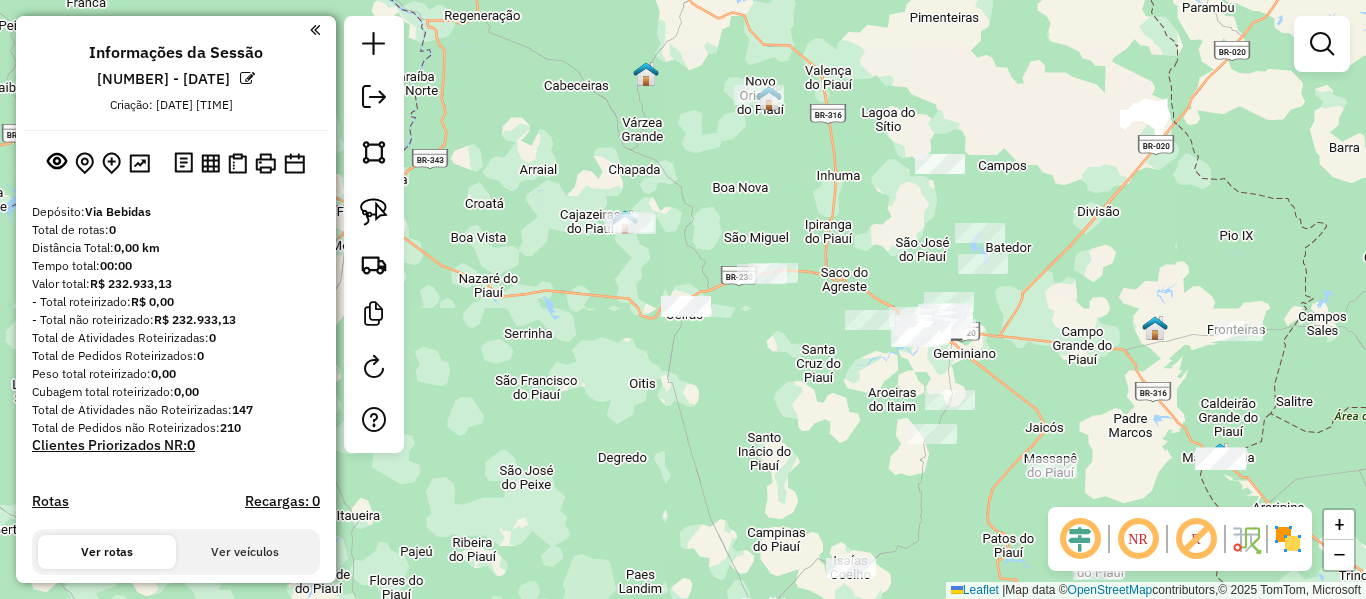 drag, startPoint x: 502, startPoint y: 299, endPoint x: 488, endPoint y: 295, distance: 14.56022 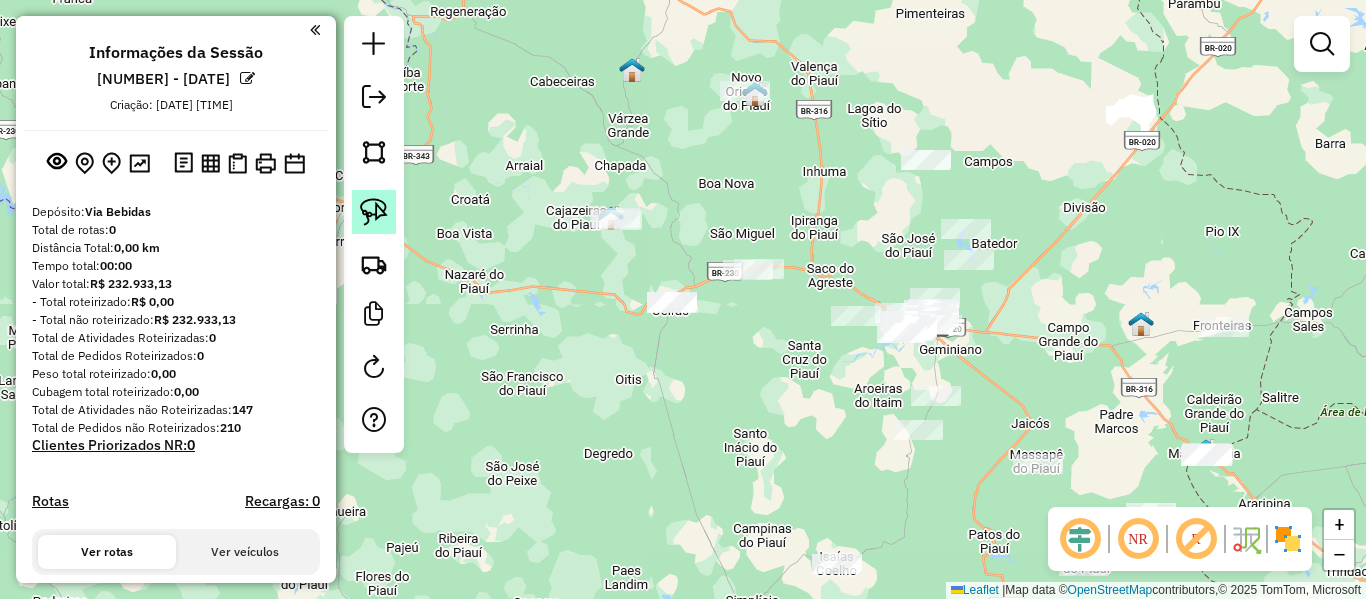 click 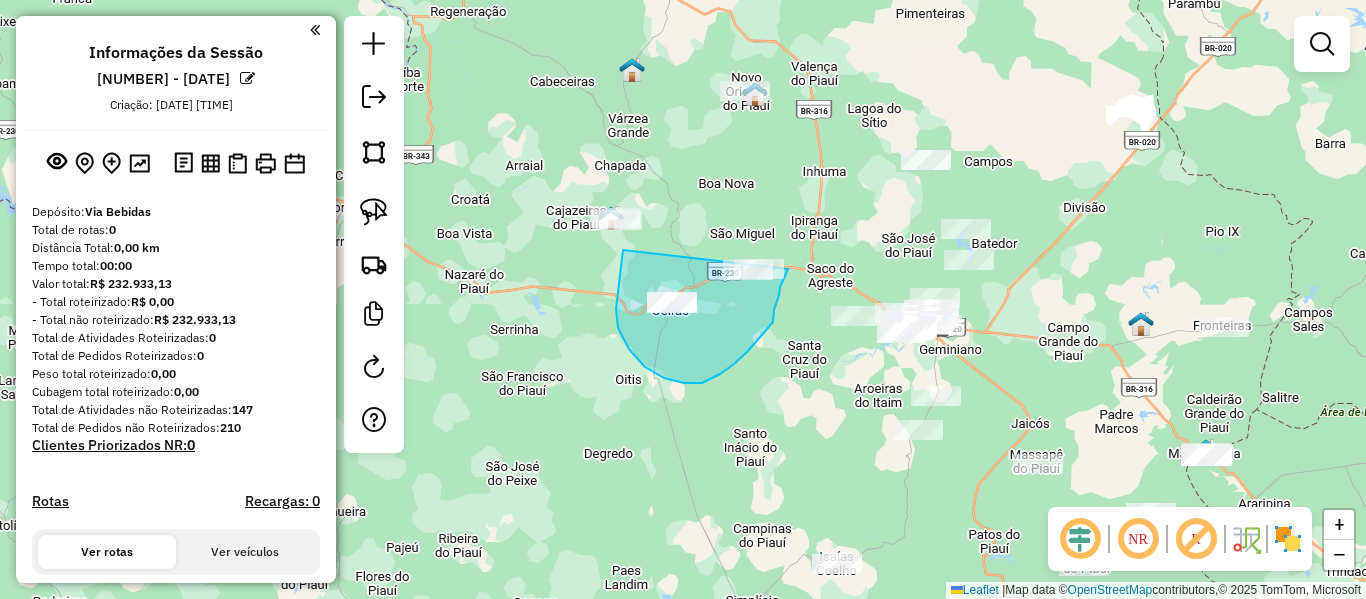 drag, startPoint x: 623, startPoint y: 250, endPoint x: 797, endPoint y: 246, distance: 174.04597 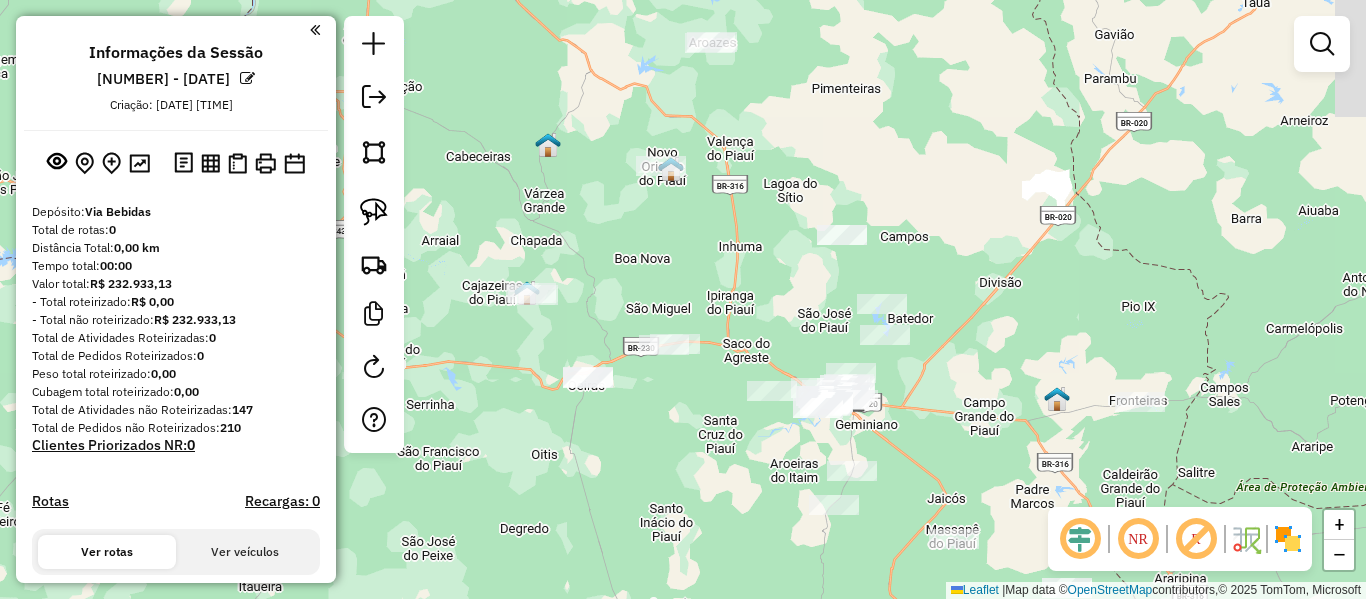drag, startPoint x: 677, startPoint y: 250, endPoint x: 565, endPoint y: 345, distance: 146.86388 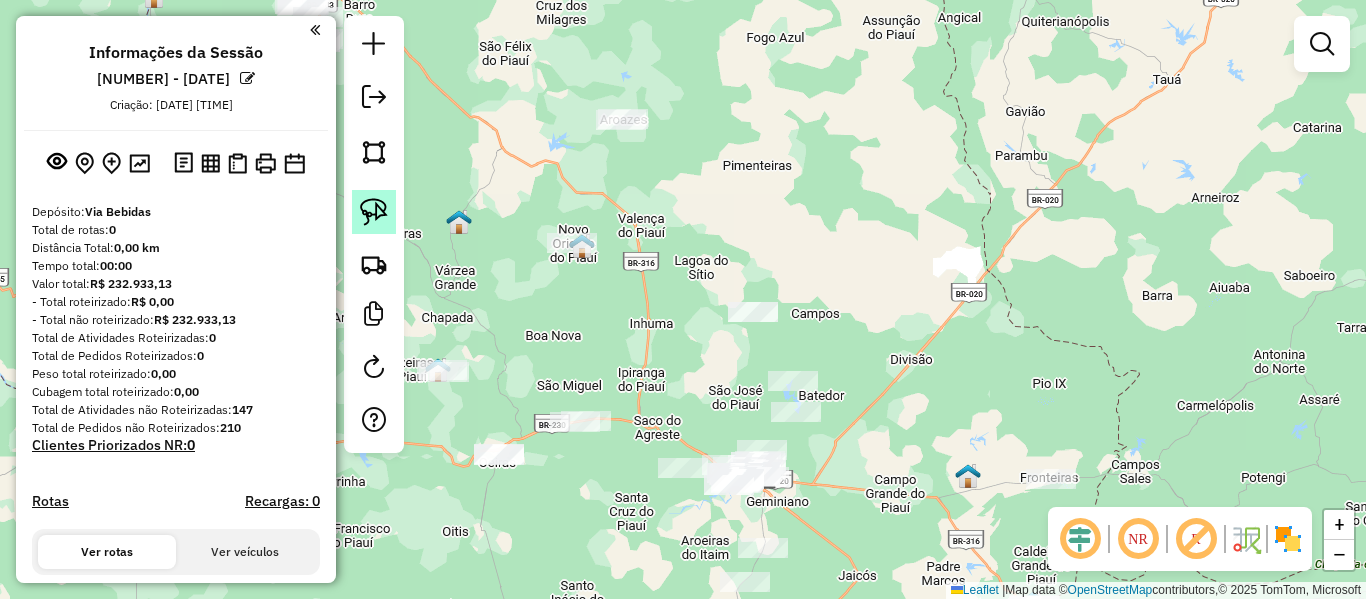 click 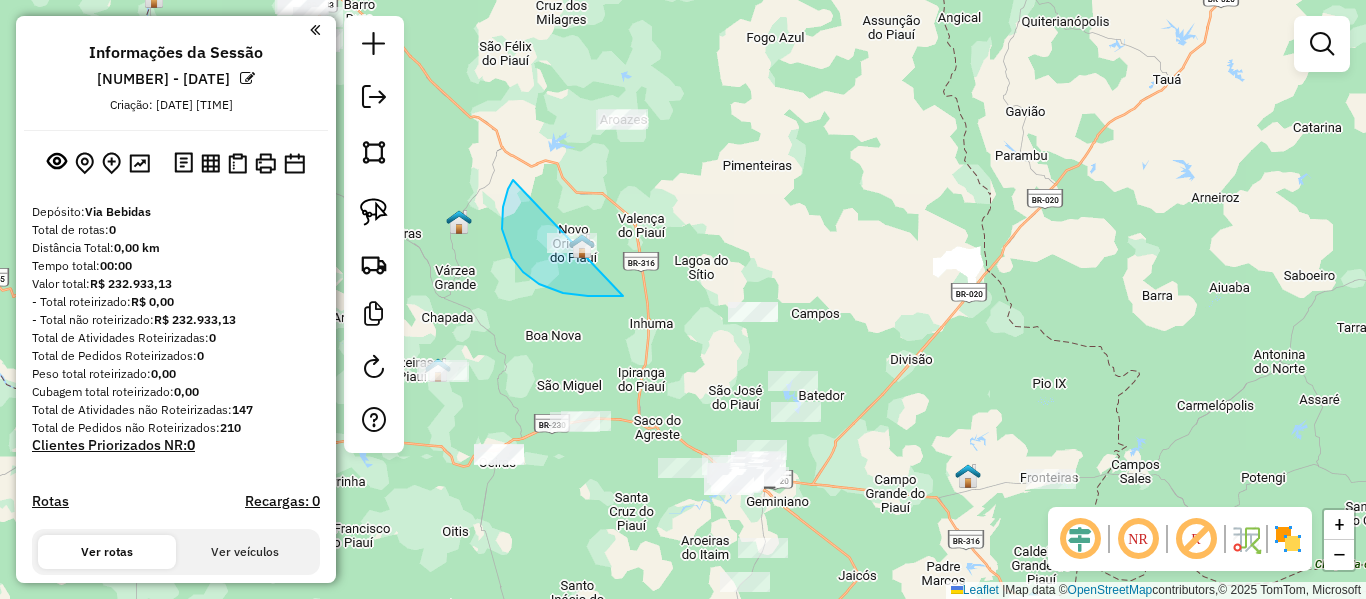 drag, startPoint x: 513, startPoint y: 180, endPoint x: 699, endPoint y: 269, distance: 206.1965 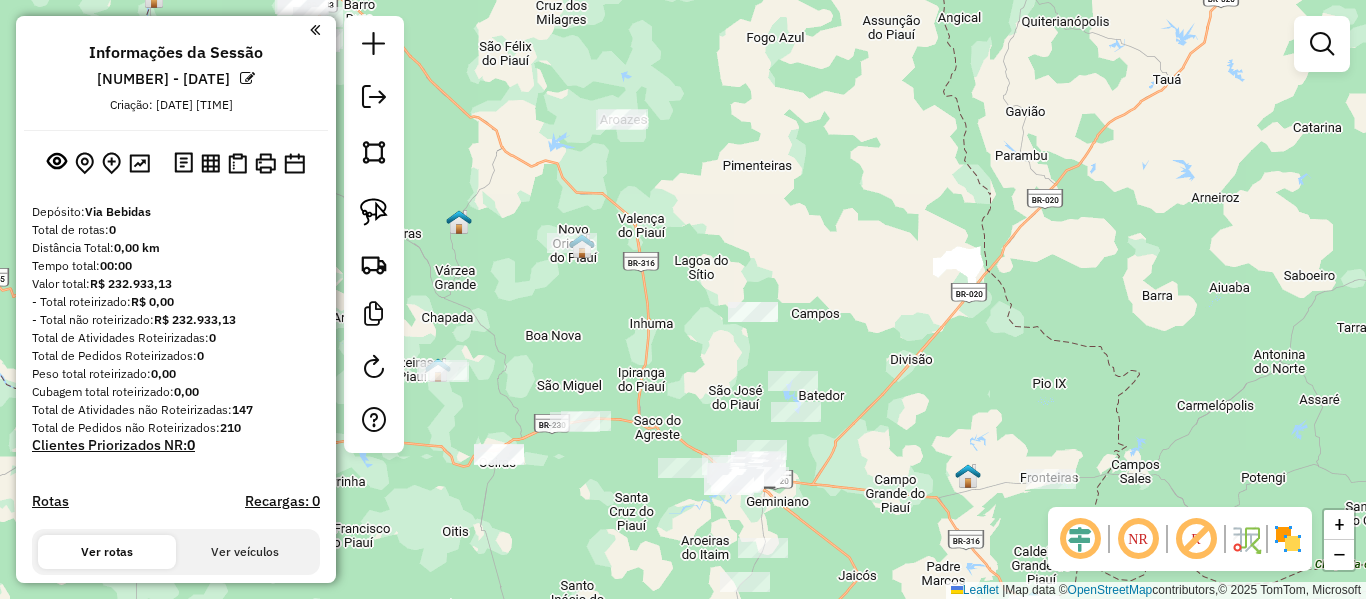 click on "Janela de atendimento Grade de atendimento Capacidade Transportadoras Veículos Cliente Pedidos  Rotas Selecione os dias de semana para filtrar as janelas de atendimento  Seg   Ter   Qua   Qui   Sex   Sáb   Dom  Informe o período da janela de atendimento: De: Até:  Filtrar exatamente a janela do cliente  Considerar janela de atendimento padrão  Selecione os dias de semana para filtrar as grades de atendimento  Seg   Ter   Qua   Qui   Sex   Sáb   Dom   Considerar clientes sem dia de atendimento cadastrado  Clientes fora do dia de atendimento selecionado Filtrar as atividades entre os valores definidos abaixo:  Peso mínimo:   Peso máximo:   Cubagem mínima:   Cubagem máxima:   De:   Até:  Filtrar as atividades entre o tempo de atendimento definido abaixo:  De:   Até:   Considerar capacidade total dos clientes não roteirizados Transportadora: Selecione um ou mais itens Tipo de veículo: Selecione um ou mais itens Veículo: Selecione um ou mais itens Motorista: Selecione um ou mais itens Nome: Rótulo:" 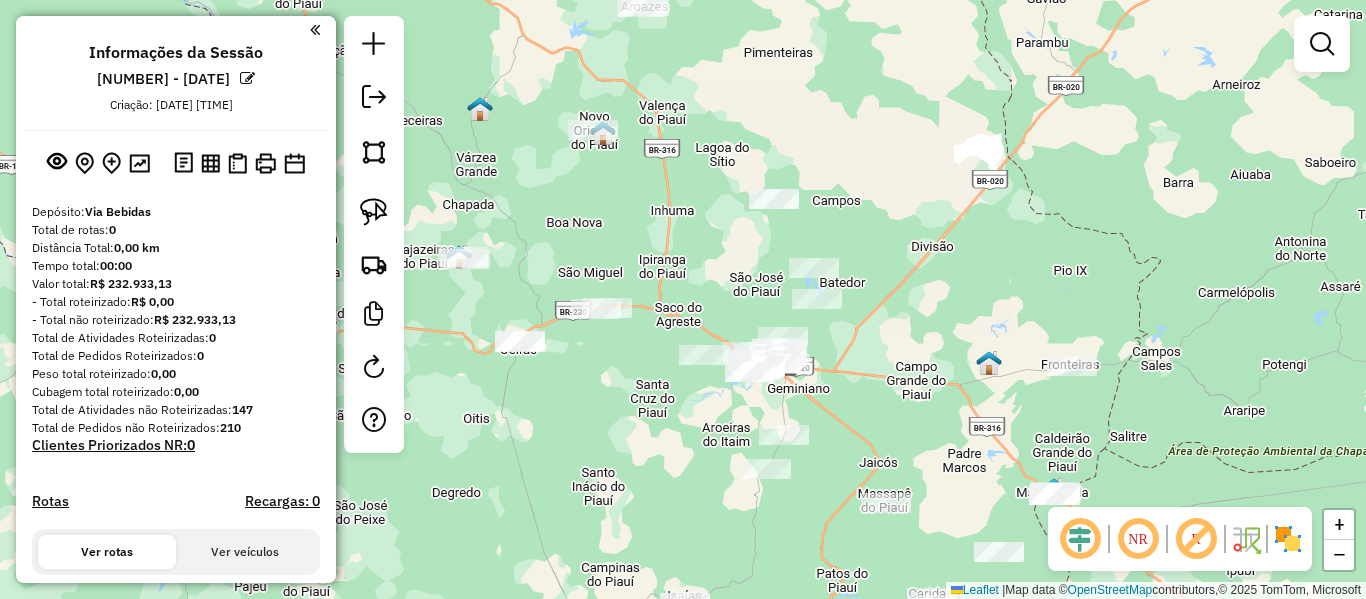drag, startPoint x: 666, startPoint y: 294, endPoint x: 657, endPoint y: 239, distance: 55.7315 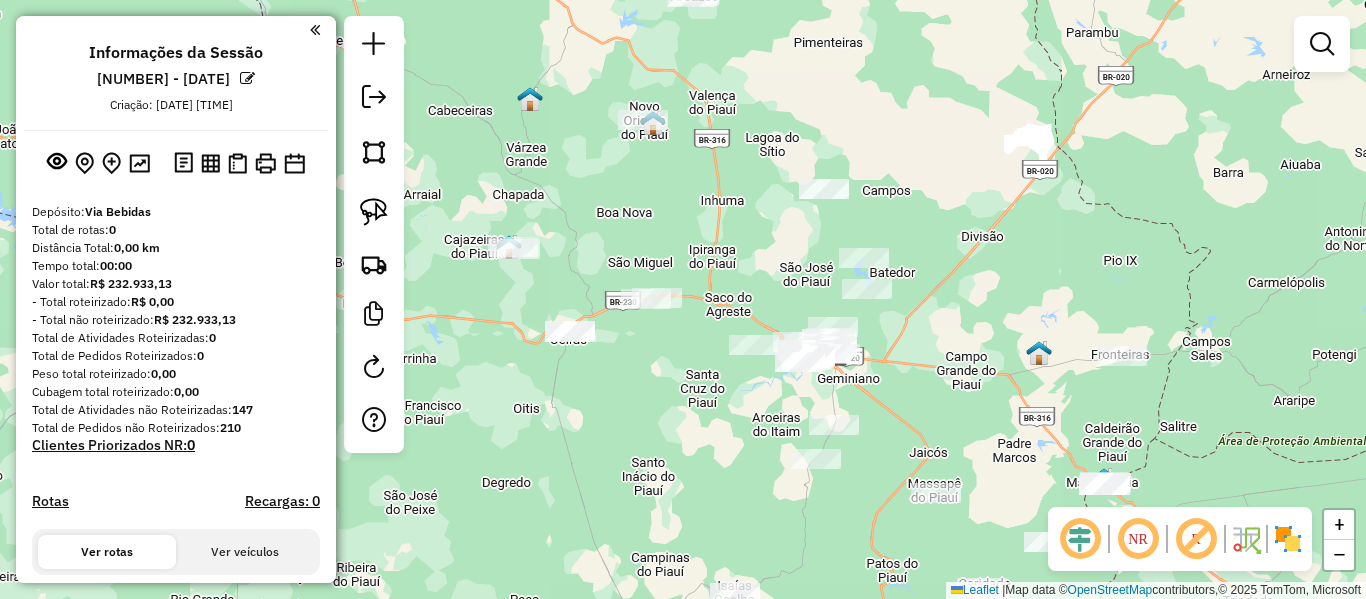 drag, startPoint x: 525, startPoint y: 232, endPoint x: 548, endPoint y: 227, distance: 23.537205 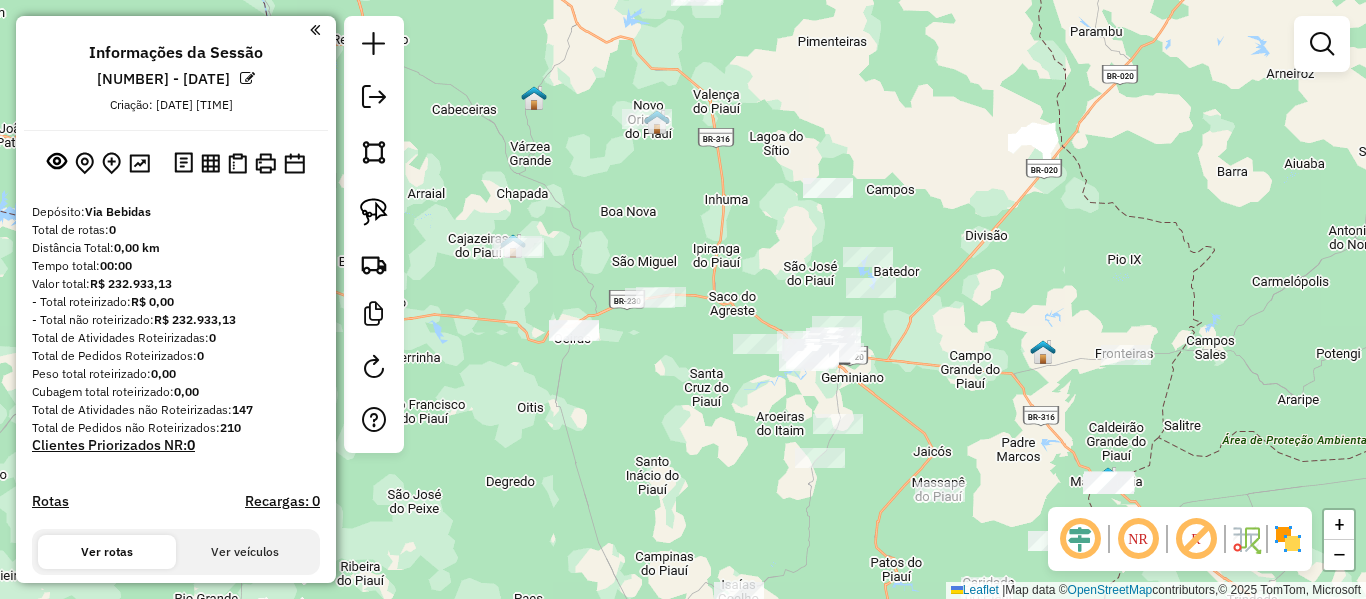 drag, startPoint x: 380, startPoint y: 222, endPoint x: 488, endPoint y: 186, distance: 113.841995 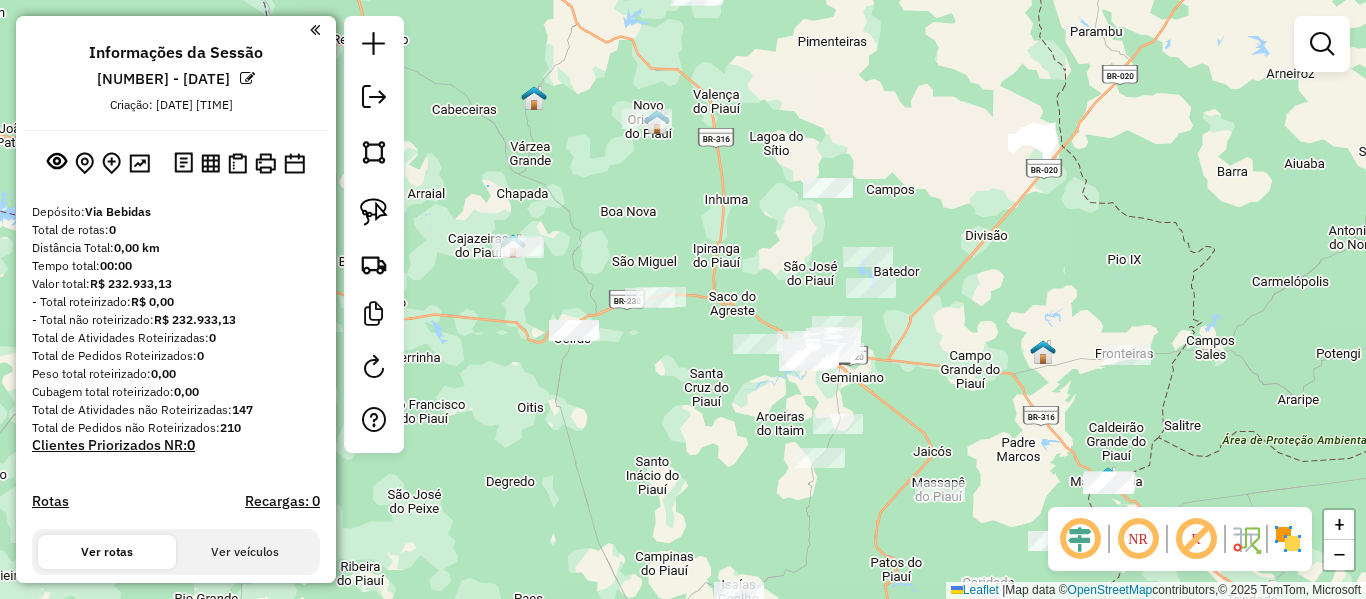 drag, startPoint x: 488, startPoint y: 186, endPoint x: 571, endPoint y: 253, distance: 106.66771 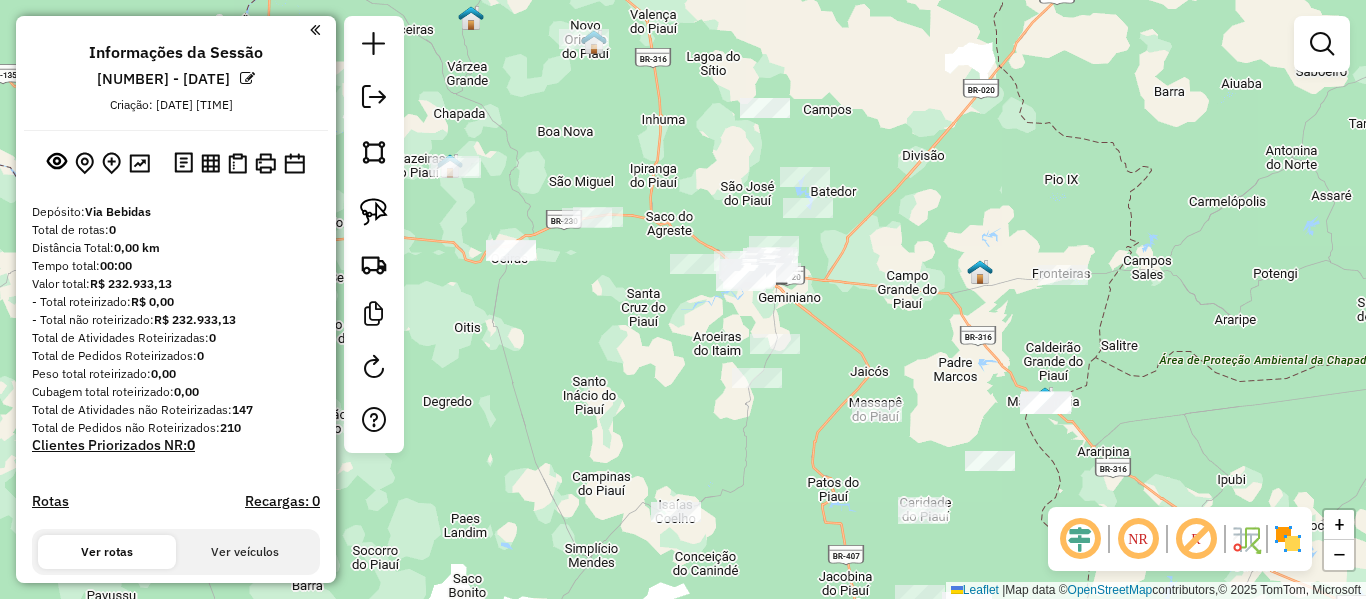 drag, startPoint x: 750, startPoint y: 248, endPoint x: 681, endPoint y: 161, distance: 111.040535 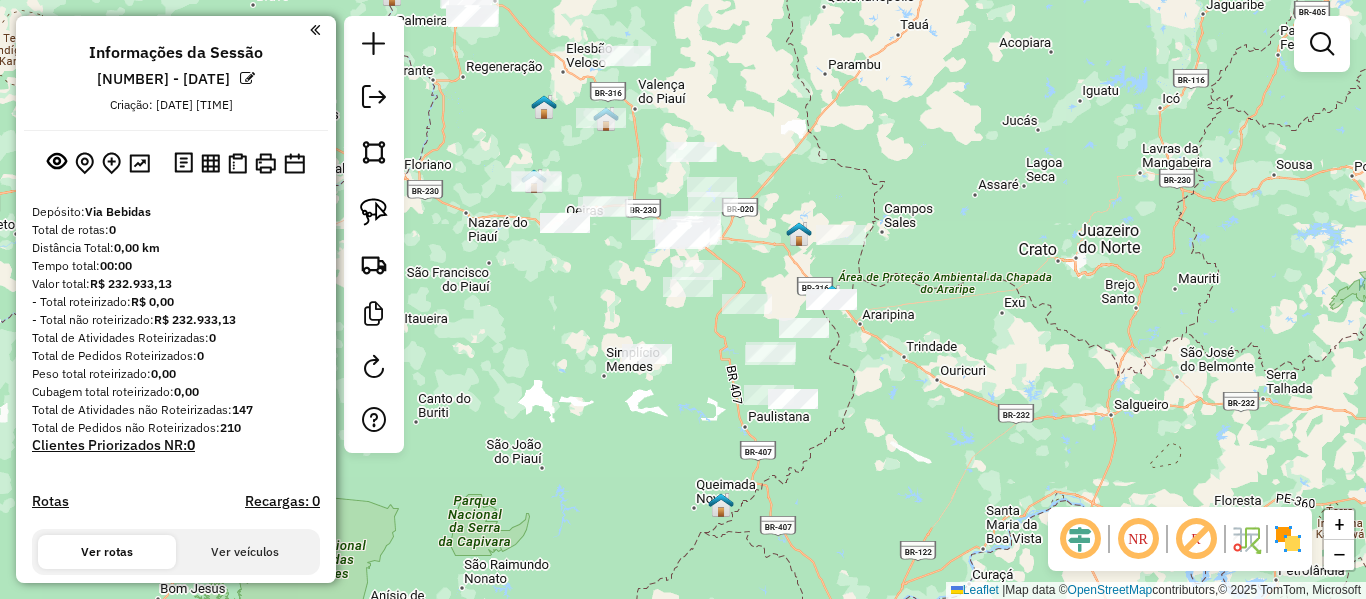 click on "Janela de atendimento Grade de atendimento Capacidade Transportadoras Veículos Cliente Pedidos  Rotas Selecione os dias de semana para filtrar as janelas de atendimento  Seg   Ter   Qua   Qui   Sex   Sáb   Dom  Informe o período da janela de atendimento: De: Até:  Filtrar exatamente a janela do cliente  Considerar janela de atendimento padrão  Selecione os dias de semana para filtrar as grades de atendimento  Seg   Ter   Qua   Qui   Sex   Sáb   Dom   Considerar clientes sem dia de atendimento cadastrado  Clientes fora do dia de atendimento selecionado Filtrar as atividades entre os valores definidos abaixo:  Peso mínimo:   Peso máximo:   Cubagem mínima:   Cubagem máxima:   De:   Até:  Filtrar as atividades entre o tempo de atendimento definido abaixo:  De:   Até:   Considerar capacidade total dos clientes não roteirizados Transportadora: Selecione um ou mais itens Tipo de veículo: Selecione um ou mais itens Veículo: Selecione um ou mais itens Motorista: Selecione um ou mais itens Nome: Rótulo:" 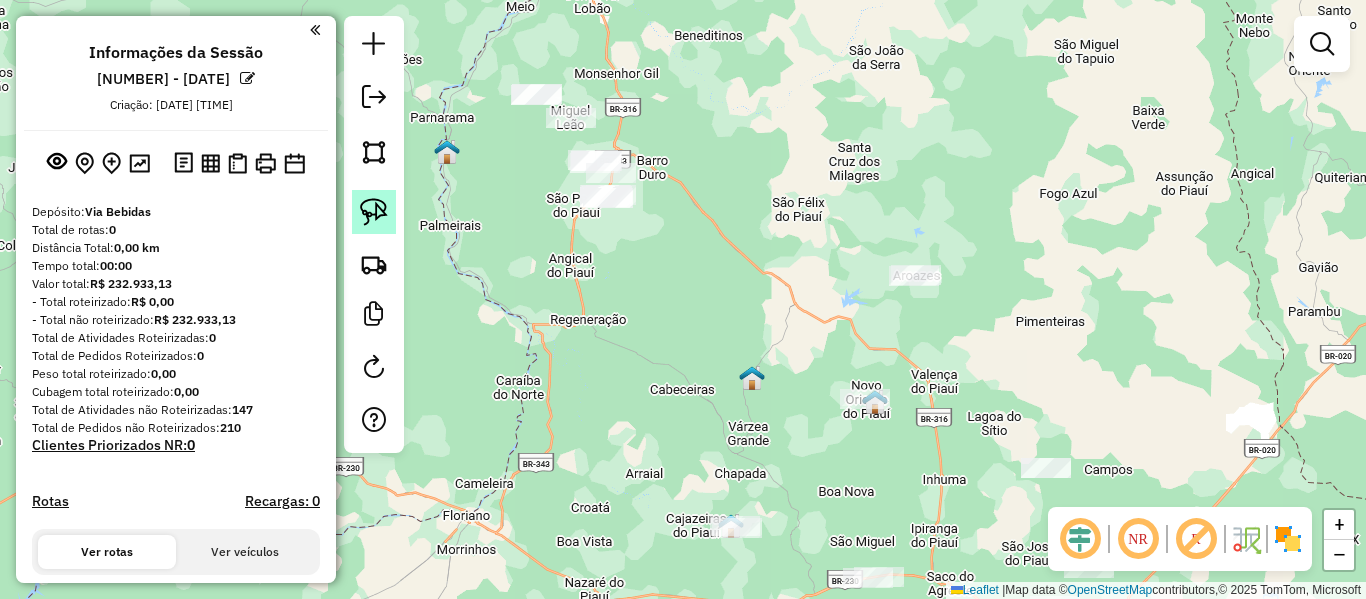 click 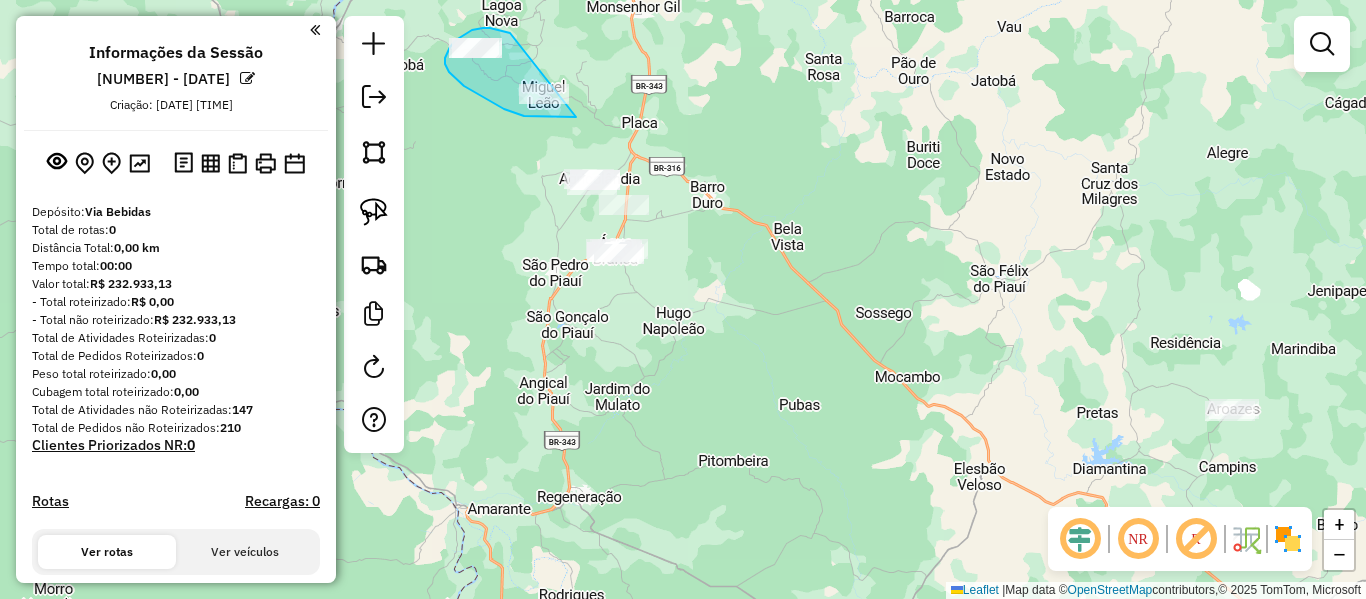 drag, startPoint x: 487, startPoint y: 28, endPoint x: 612, endPoint y: 100, distance: 144.25325 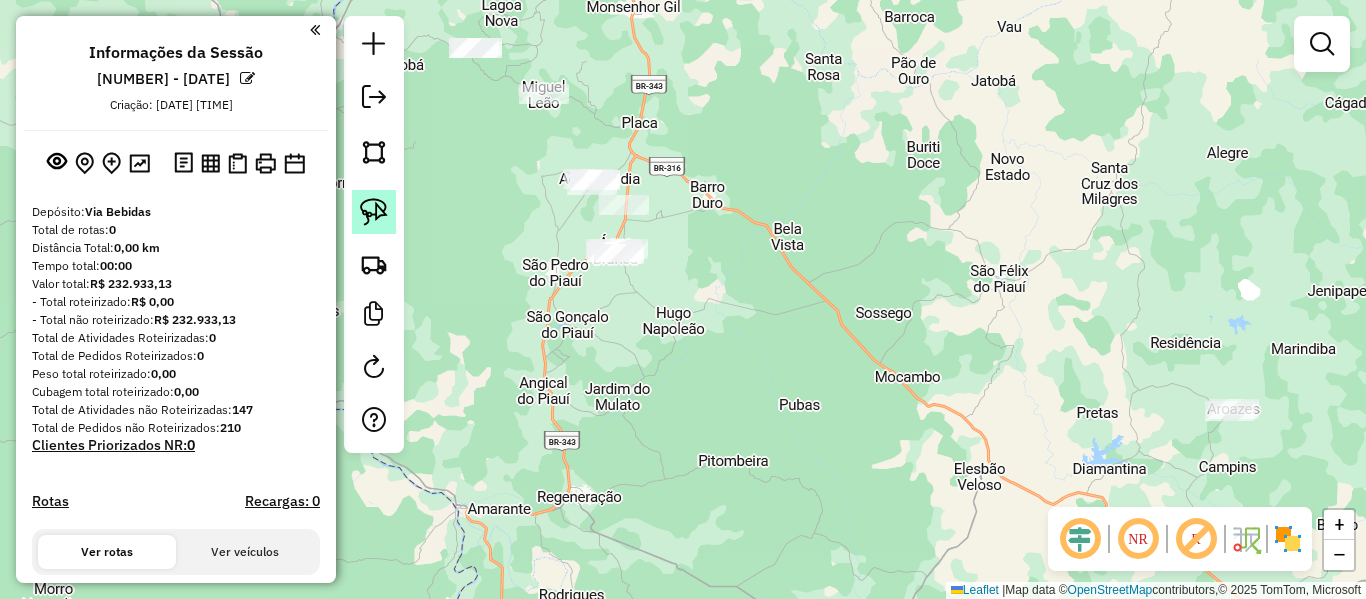 click 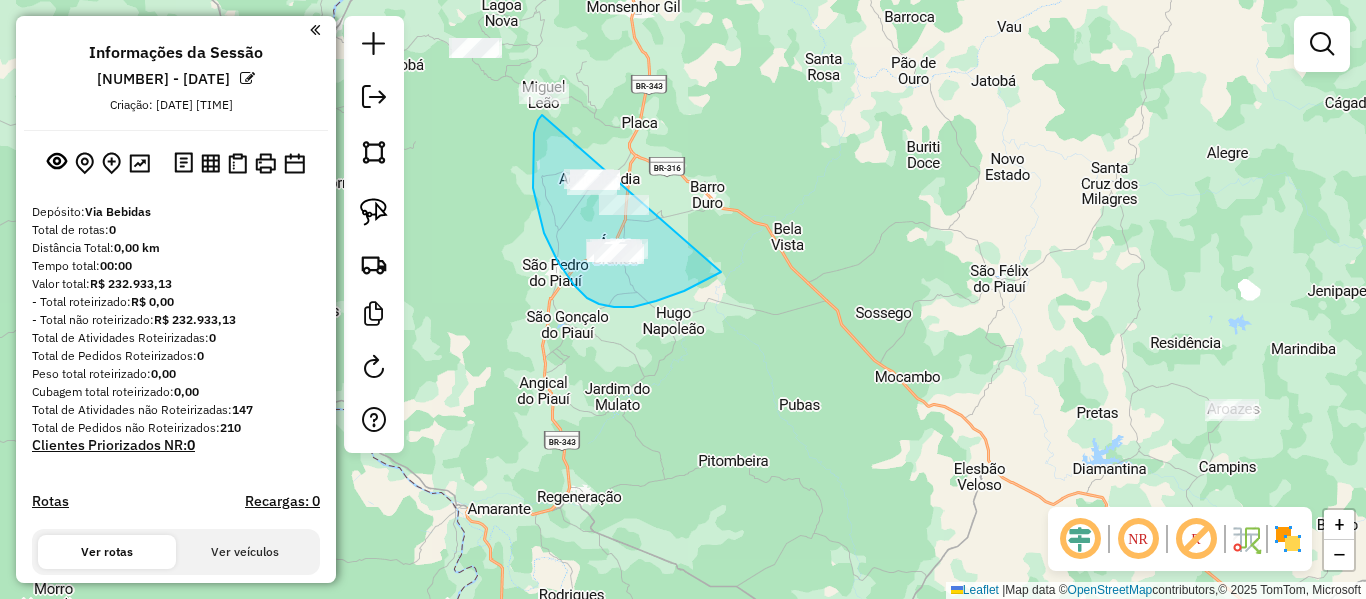 drag, startPoint x: 542, startPoint y: 115, endPoint x: 773, endPoint y: 219, distance: 253.3318 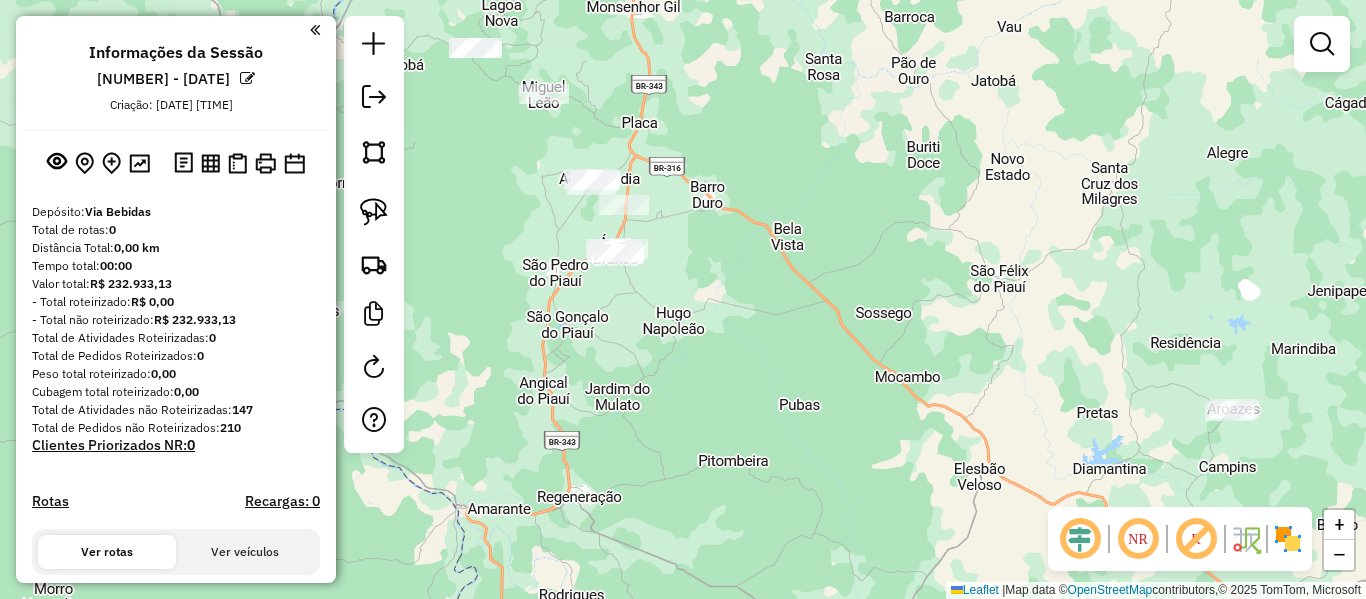 drag, startPoint x: 375, startPoint y: 214, endPoint x: 505, endPoint y: 159, distance: 141.15594 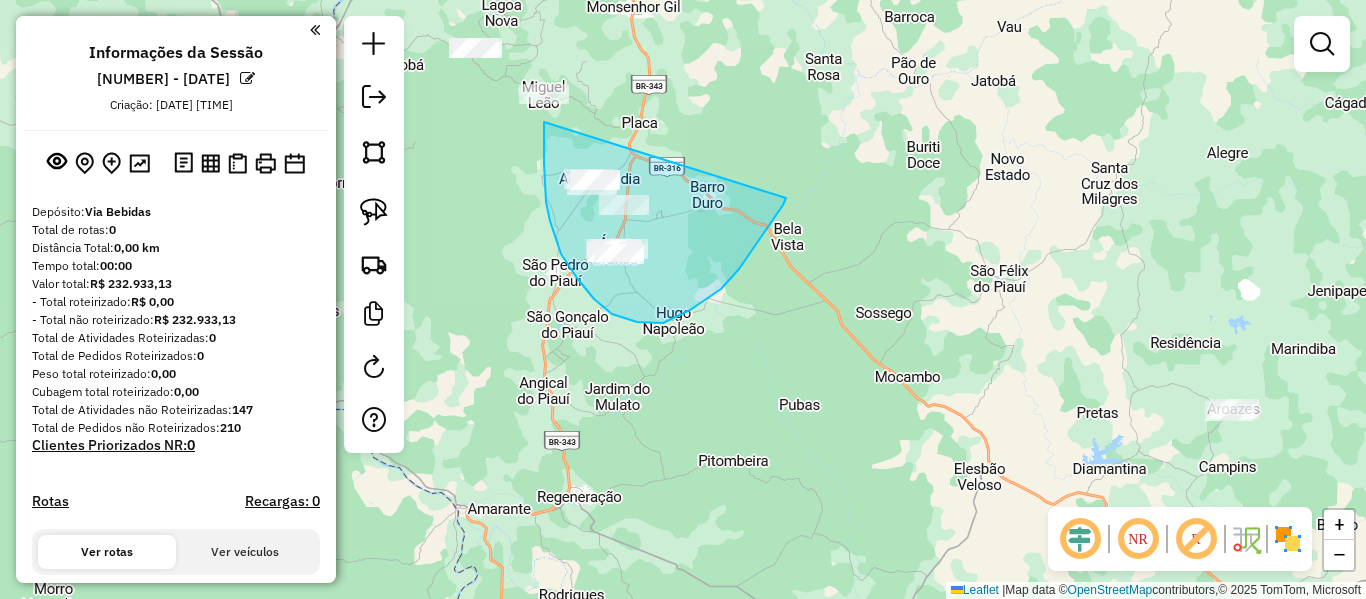 drag, startPoint x: 544, startPoint y: 122, endPoint x: 786, endPoint y: 198, distance: 253.6533 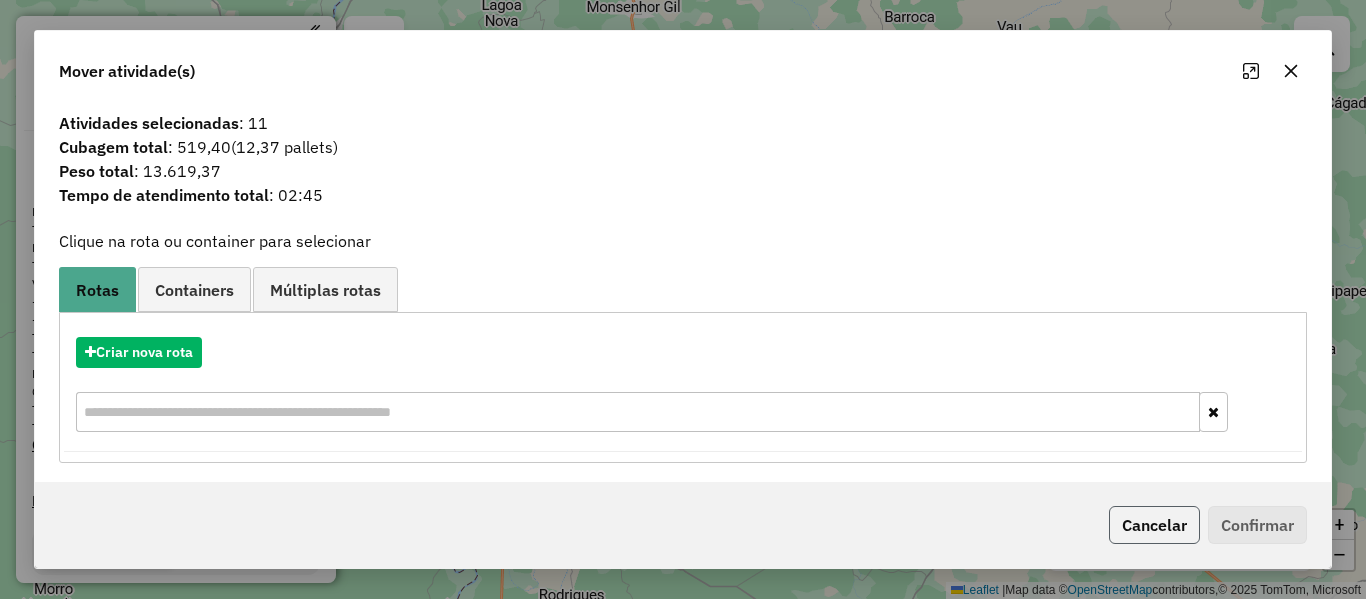 click on "Cancelar" 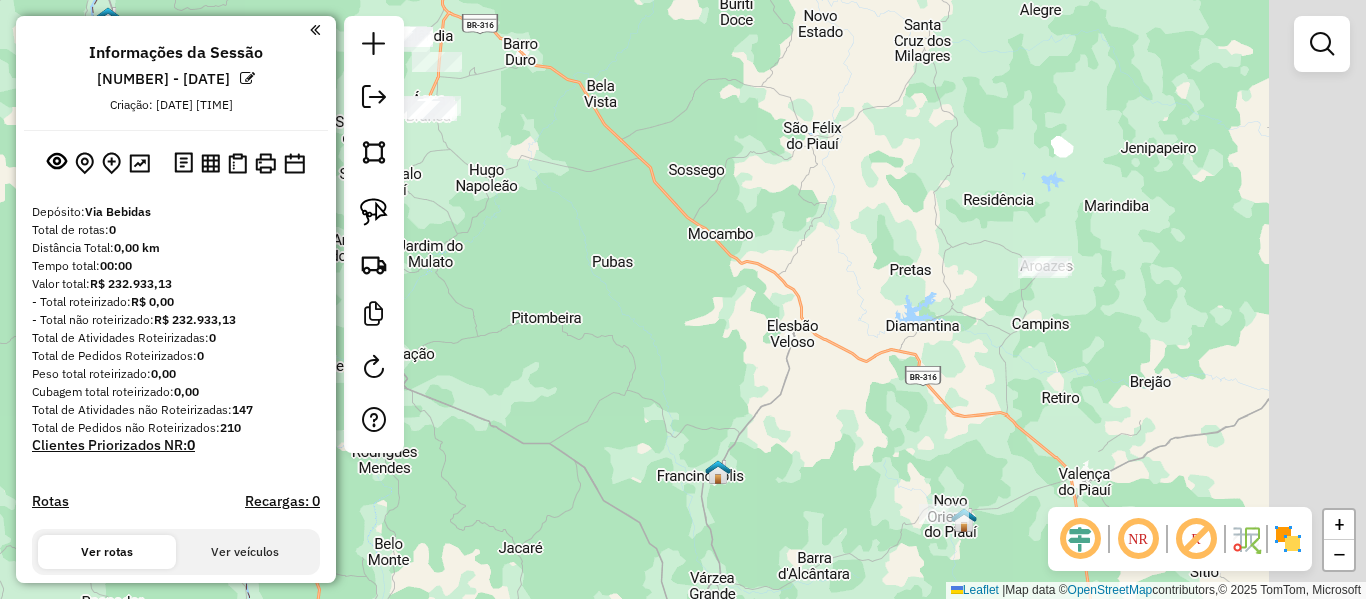 drag, startPoint x: 771, startPoint y: 382, endPoint x: 608, endPoint y: 252, distance: 208.4922 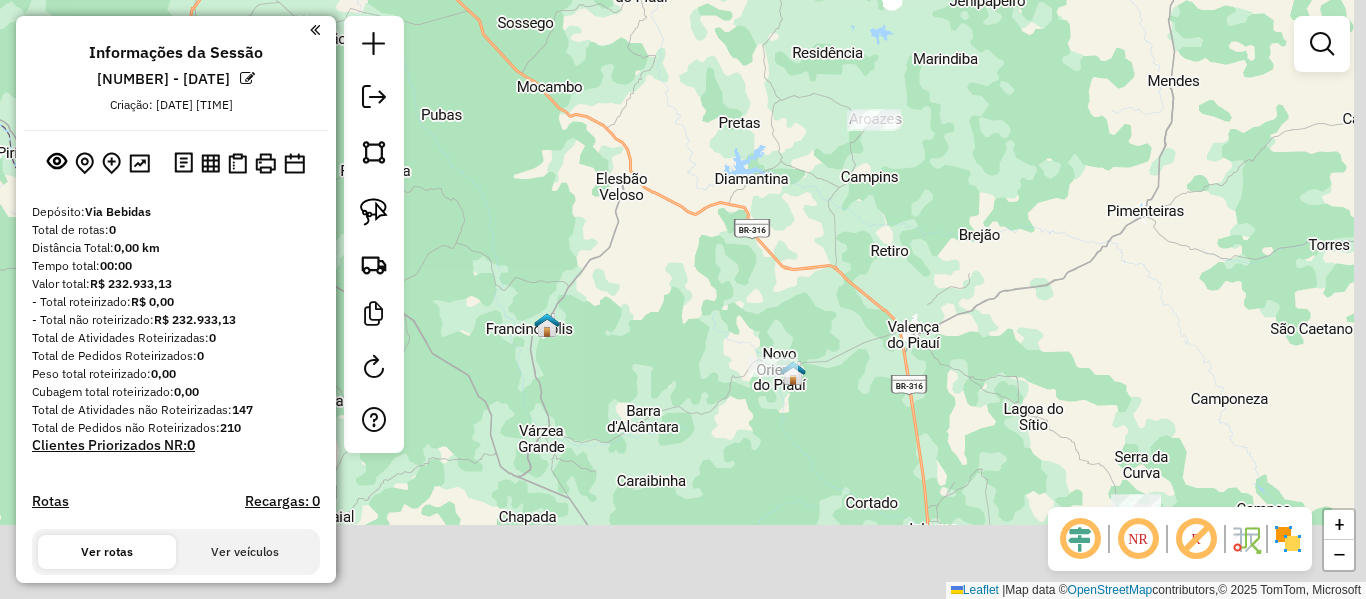 drag, startPoint x: 764, startPoint y: 350, endPoint x: 605, endPoint y: 220, distance: 205.38014 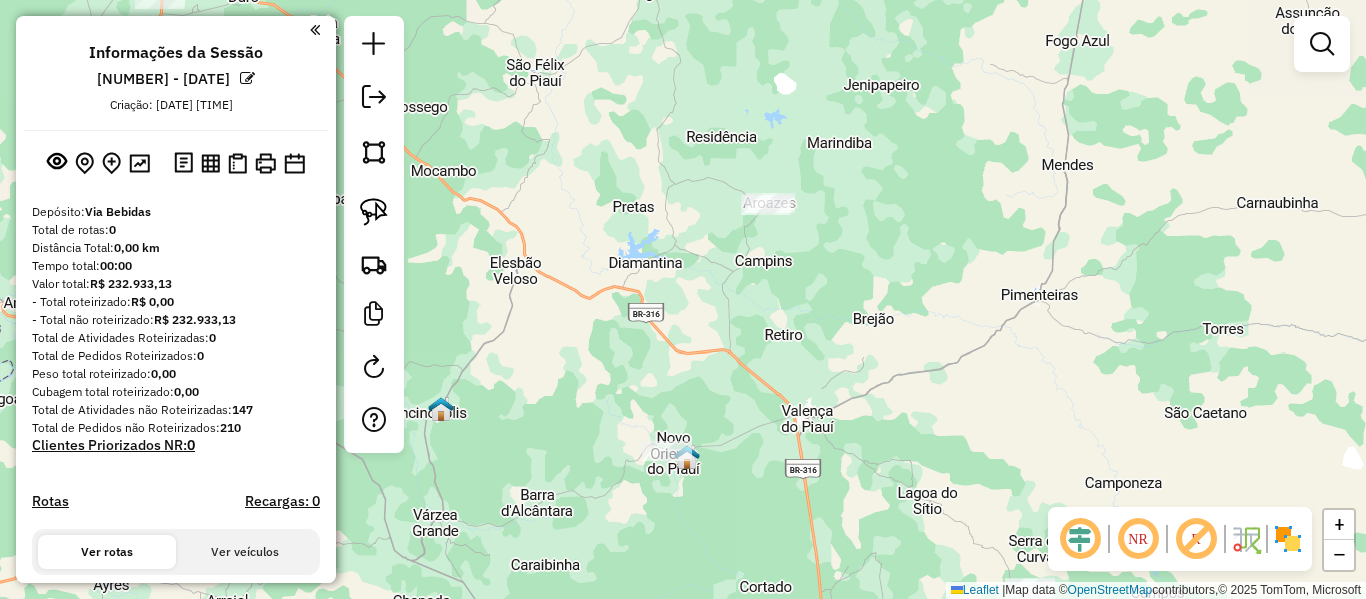 drag, startPoint x: 530, startPoint y: 298, endPoint x: 444, endPoint y: 232, distance: 108.40664 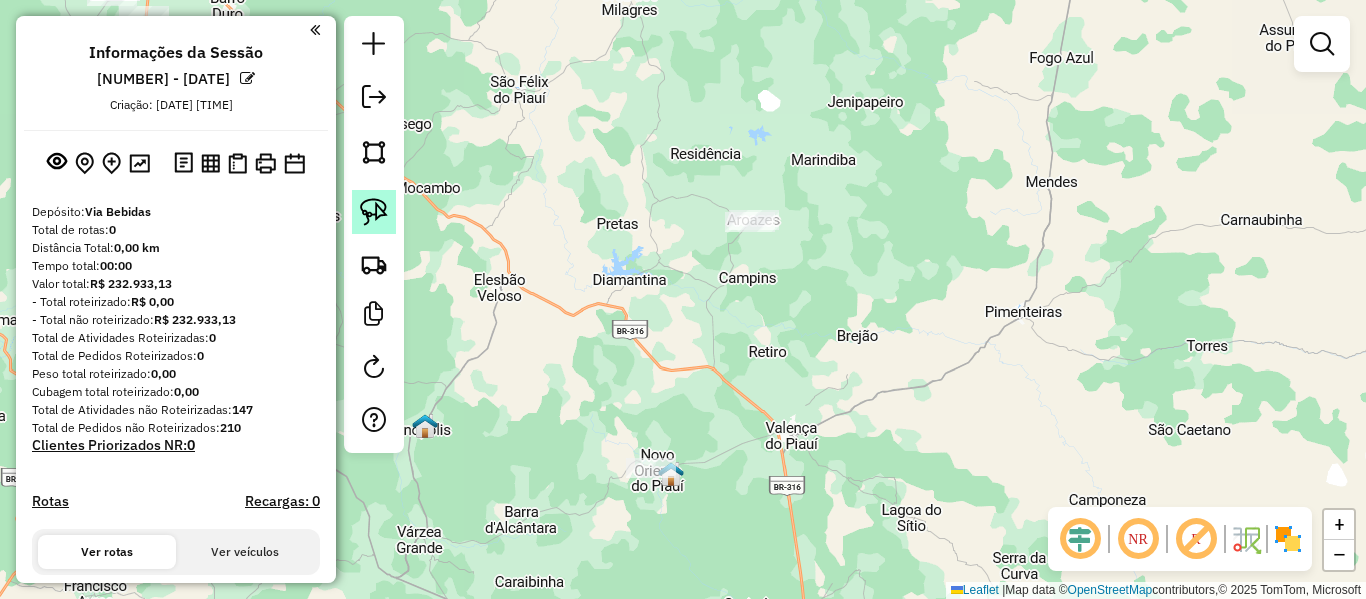 click 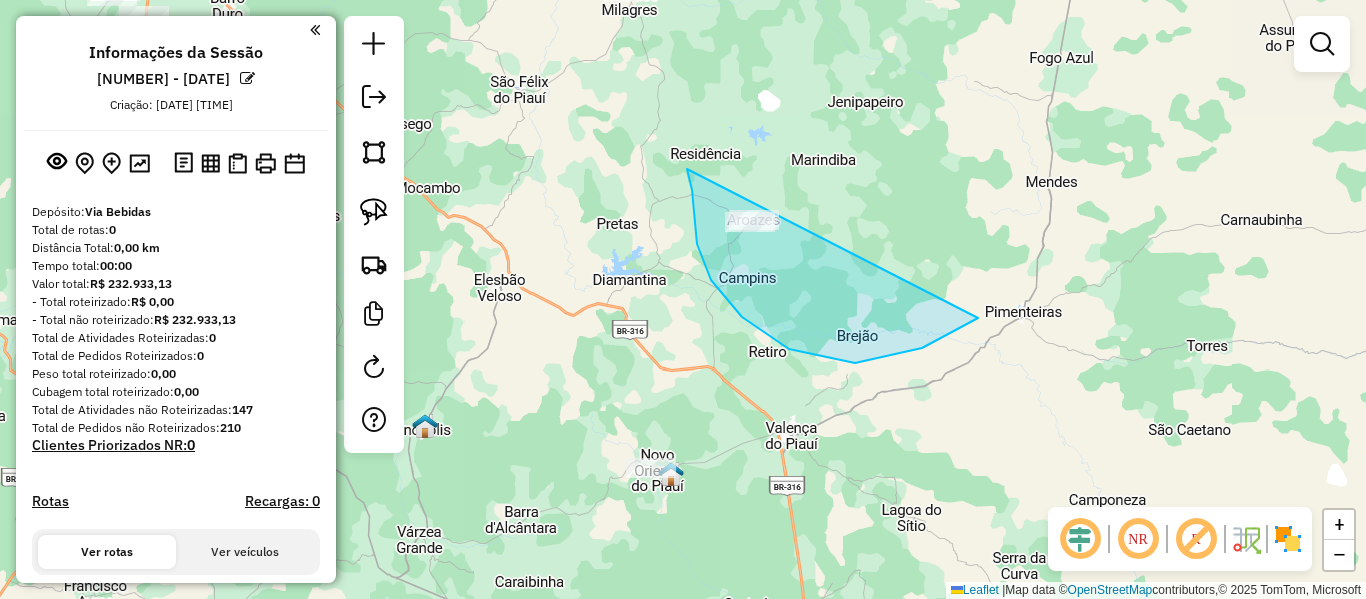drag, startPoint x: 687, startPoint y: 169, endPoint x: 1016, endPoint y: 253, distance: 339.5541 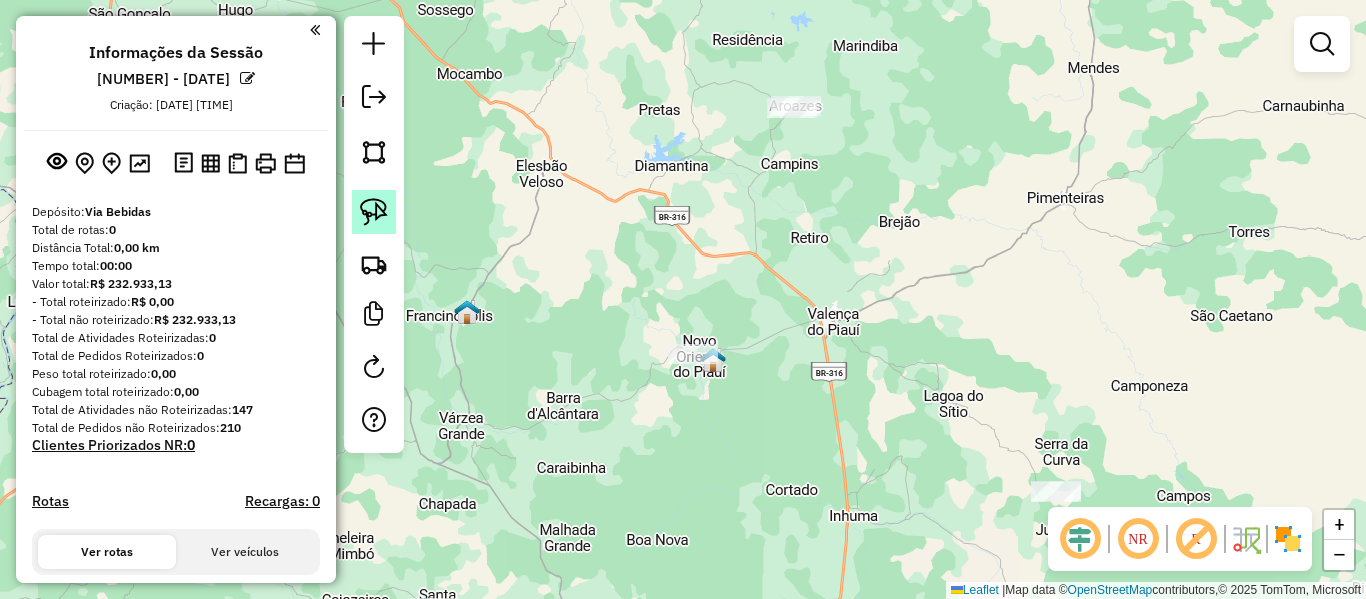 drag, startPoint x: 688, startPoint y: 253, endPoint x: 391, endPoint y: 209, distance: 300.24158 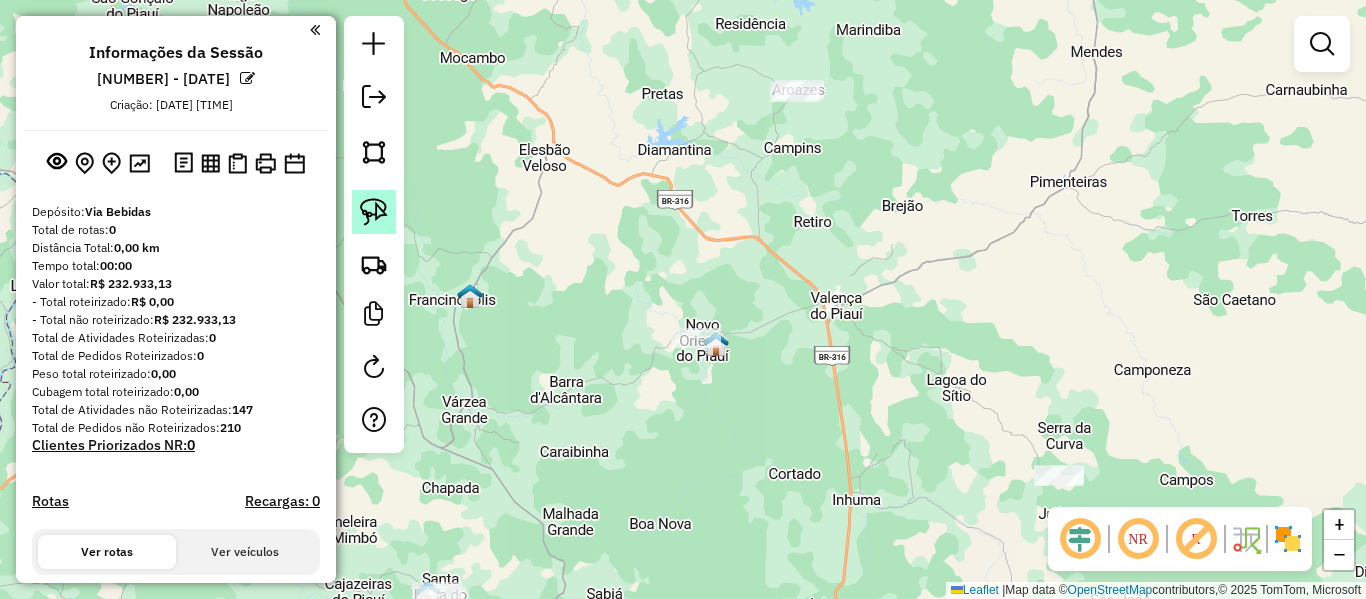 click 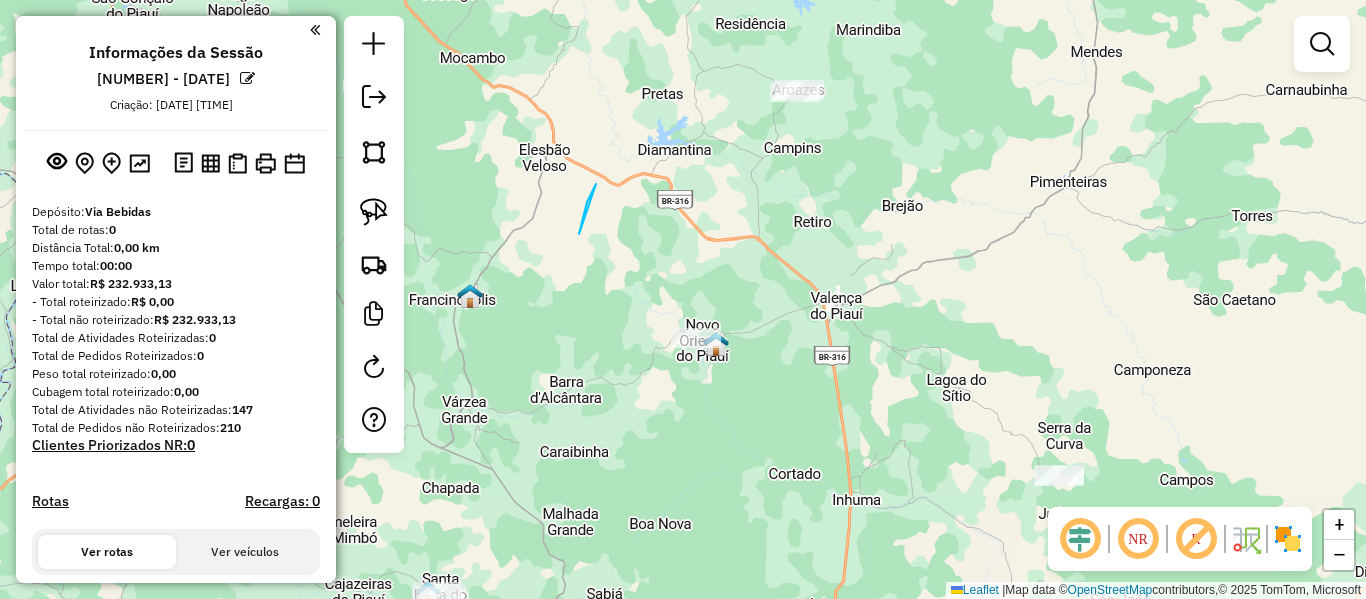 drag, startPoint x: 579, startPoint y: 234, endPoint x: 819, endPoint y: 329, distance: 258.1182 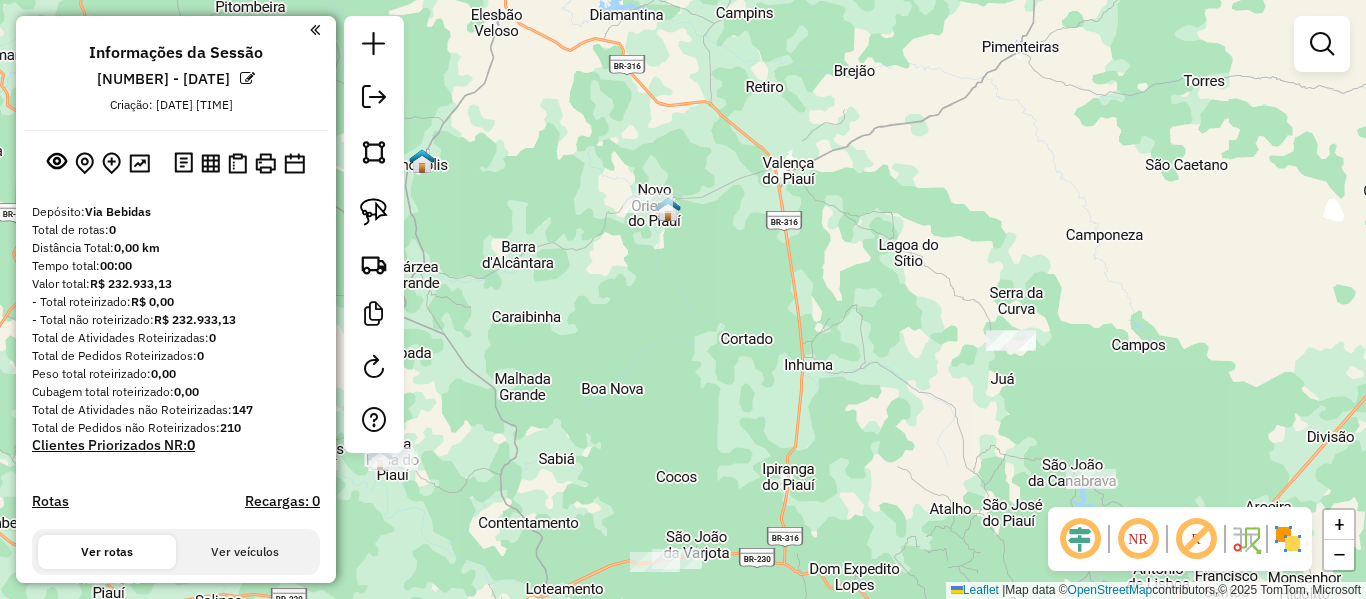 drag, startPoint x: 756, startPoint y: 454, endPoint x: 655, endPoint y: 179, distance: 292.96075 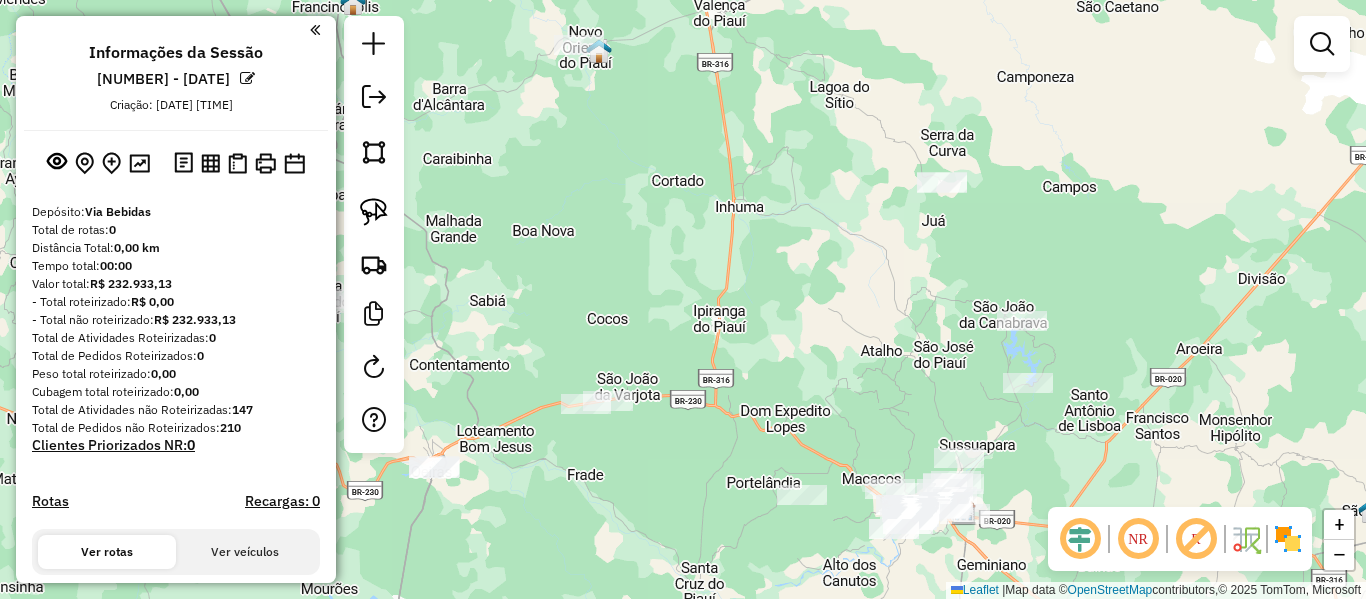 drag, startPoint x: 793, startPoint y: 368, endPoint x: 661, endPoint y: 288, distance: 154.35025 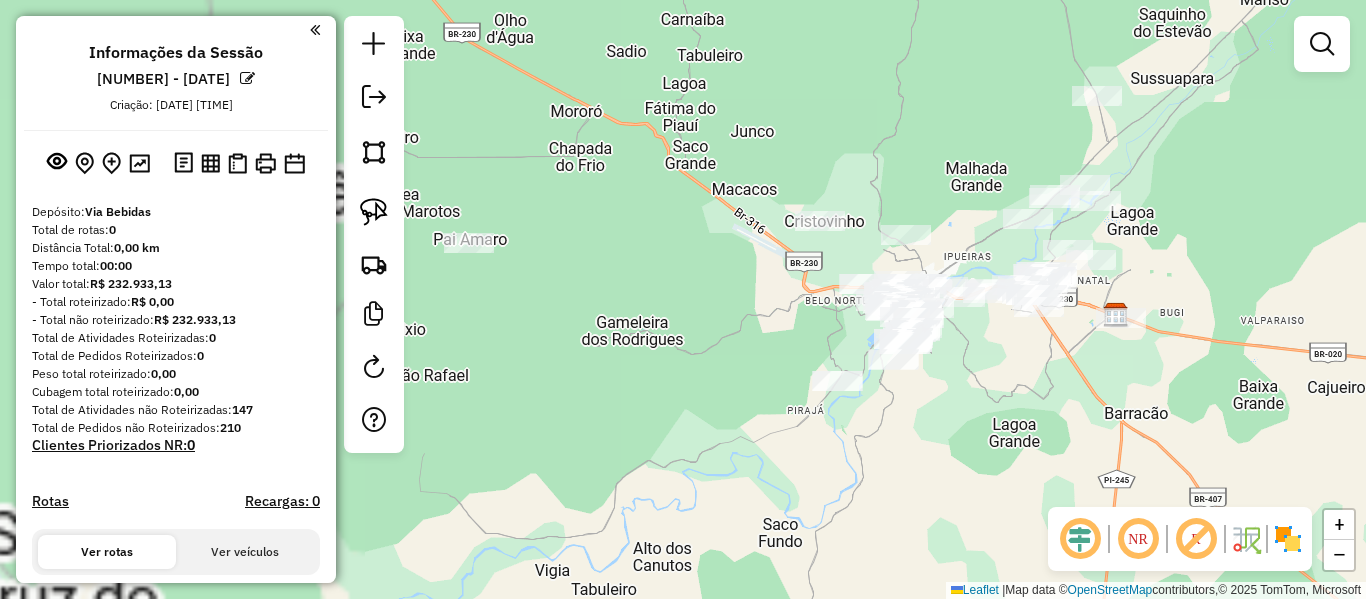 drag 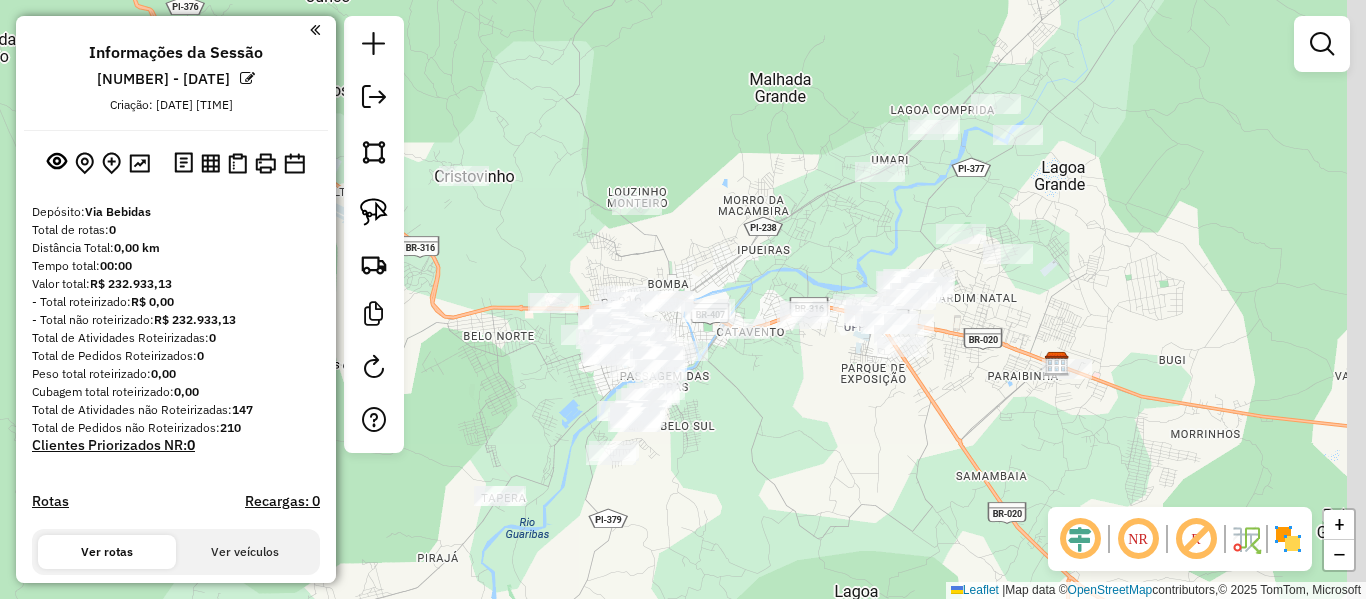 click on "Janela de atendimento Grade de atendimento Capacidade Transportadoras Veículos Cliente Pedidos  Rotas Selecione os dias de semana para filtrar as janelas de atendimento  Seg   Ter   Qua   Qui   Sex   Sáb   Dom  Informe o período da janela de atendimento: De: Até:  Filtrar exatamente a janela do cliente  Considerar janela de atendimento padrão  Selecione os dias de semana para filtrar as grades de atendimento  Seg   Ter   Qua   Qui   Sex   Sáb   Dom   Considerar clientes sem dia de atendimento cadastrado  Clientes fora do dia de atendimento selecionado Filtrar as atividades entre os valores definidos abaixo:  Peso mínimo:   Peso máximo:   Cubagem mínima:   Cubagem máxima:   De:   Até:  Filtrar as atividades entre o tempo de atendimento definido abaixo:  De:   Até:   Considerar capacidade total dos clientes não roteirizados Transportadora: Selecione um ou mais itens Tipo de veículo: Selecione um ou mais itens Veículo: Selecione um ou mais itens Motorista: Selecione um ou mais itens Nome: Rótulo:" 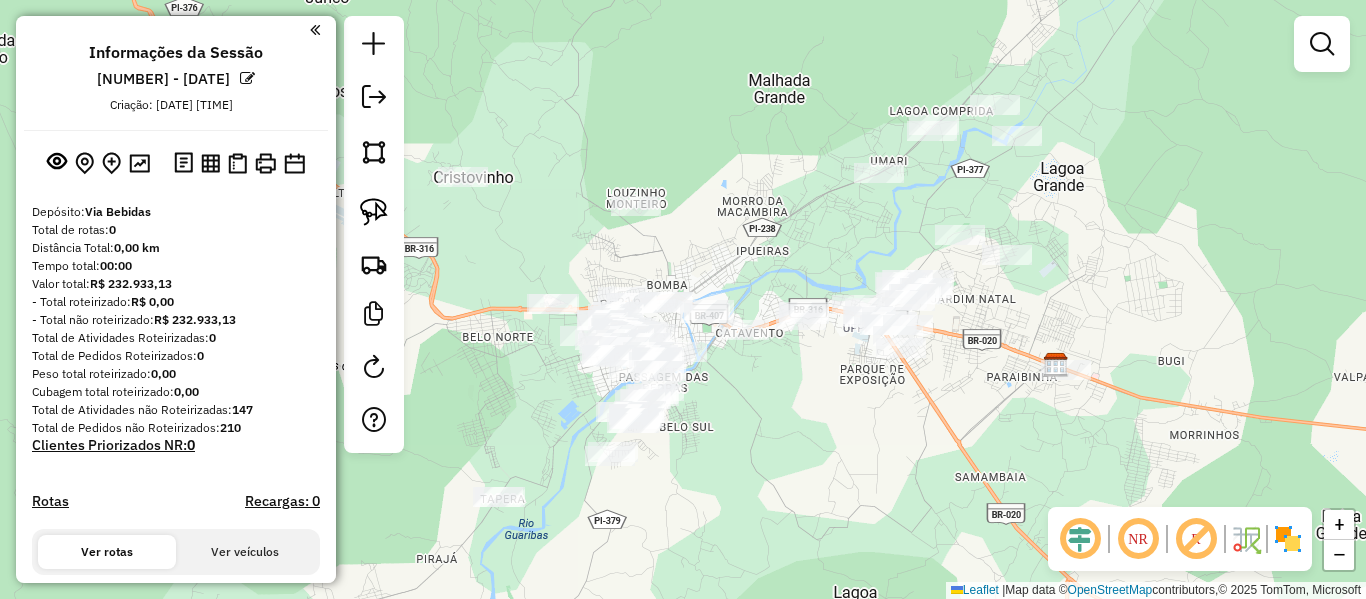 drag, startPoint x: 762, startPoint y: 188, endPoint x: 599, endPoint y: 345, distance: 226.31393 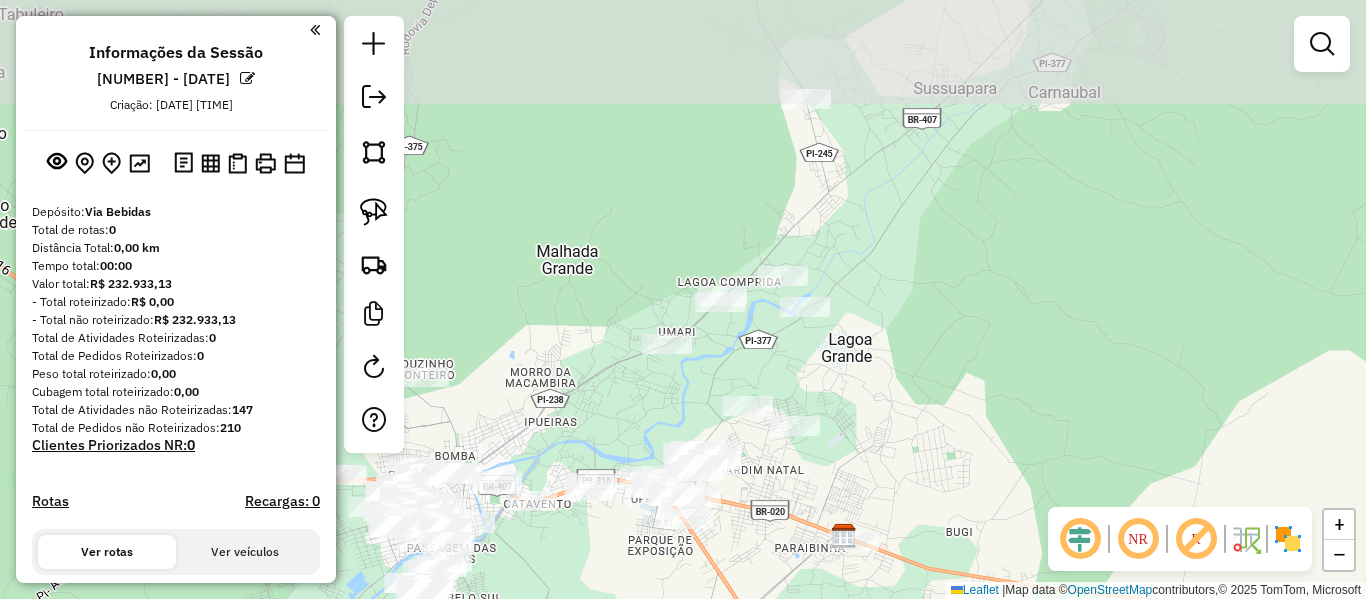 drag, startPoint x: 603, startPoint y: 271, endPoint x: 549, endPoint y: 392, distance: 132.50282 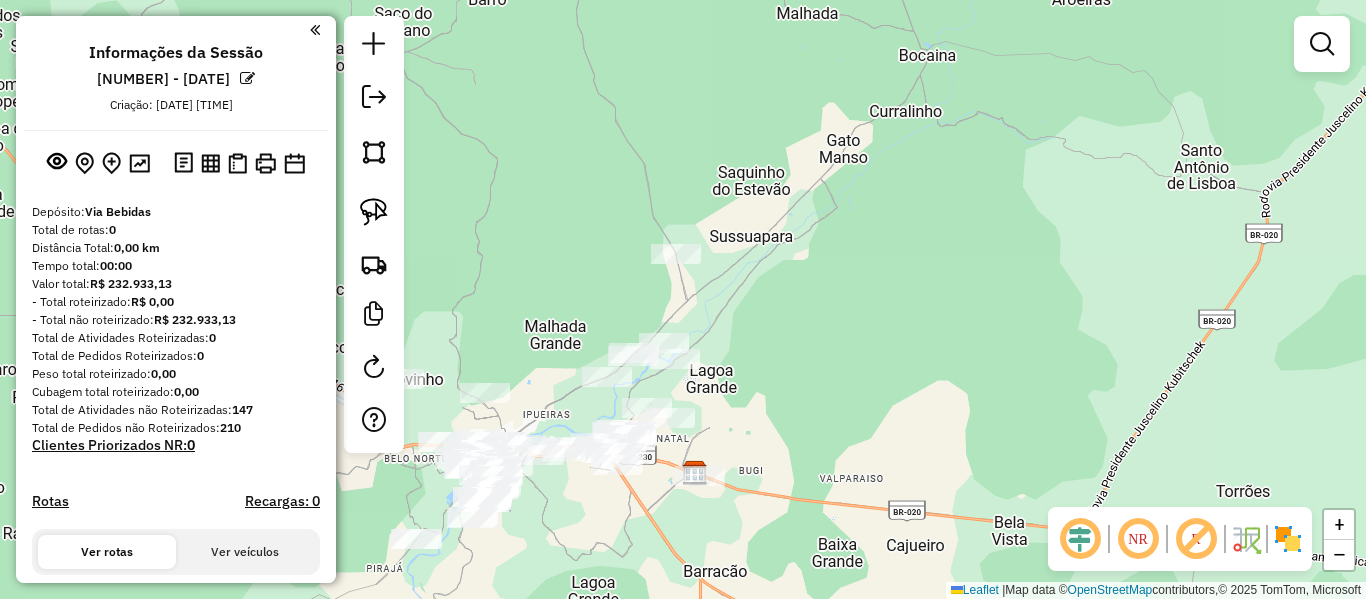 drag, startPoint x: 532, startPoint y: 351, endPoint x: 587, endPoint y: 267, distance: 100.40418 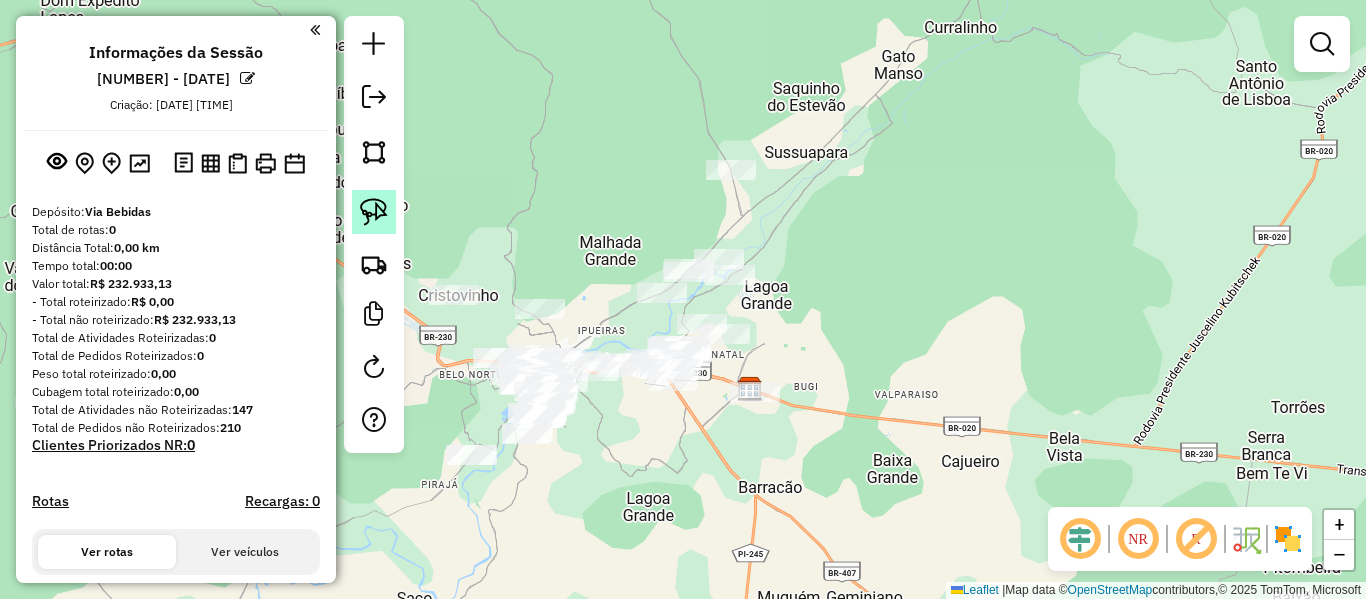 click 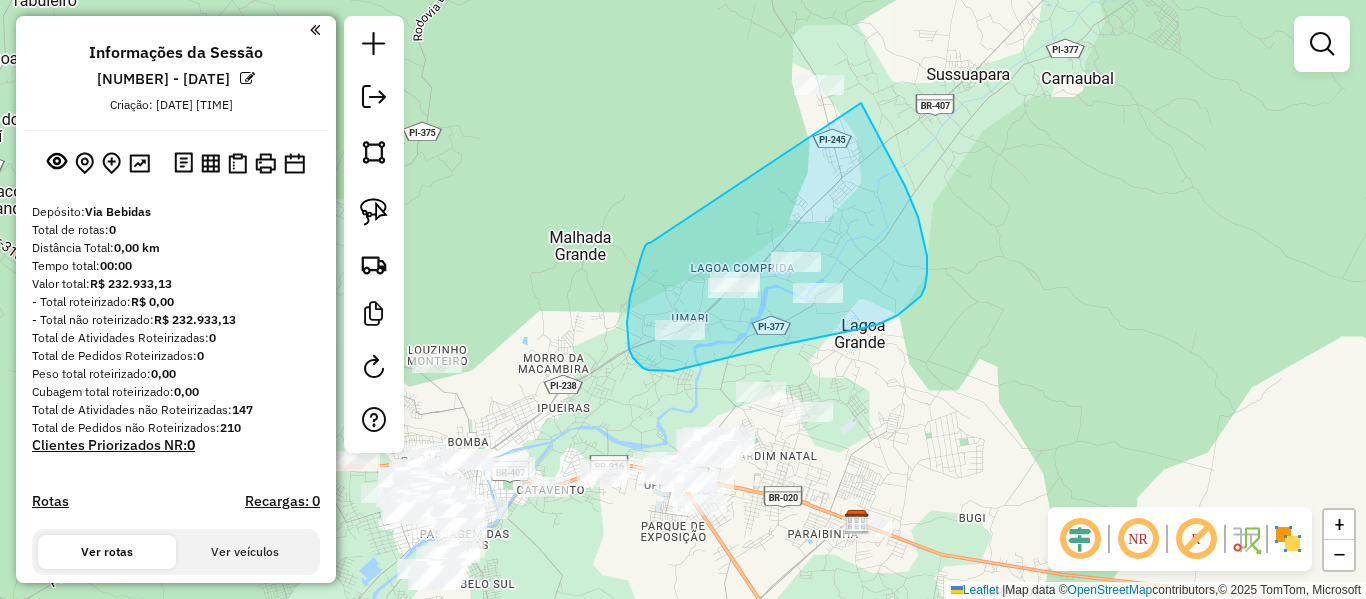 drag, startPoint x: 650, startPoint y: 243, endPoint x: 808, endPoint y: 29, distance: 266.0075 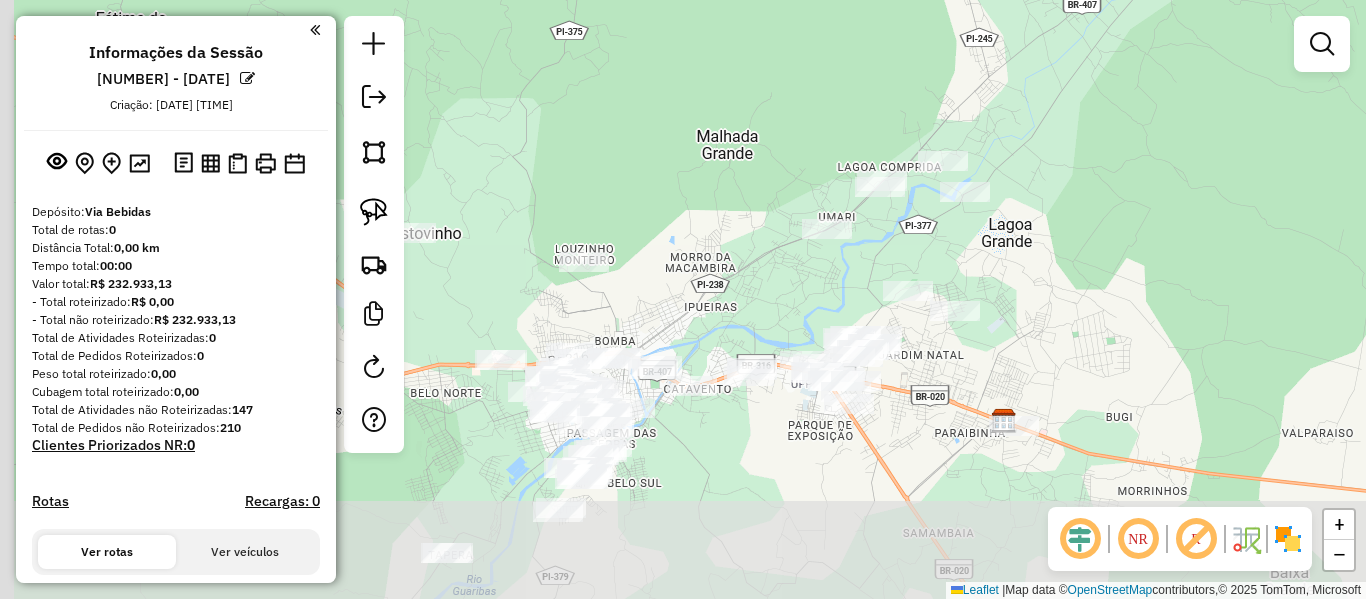 drag, startPoint x: 792, startPoint y: 165, endPoint x: 774, endPoint y: 231, distance: 68.41052 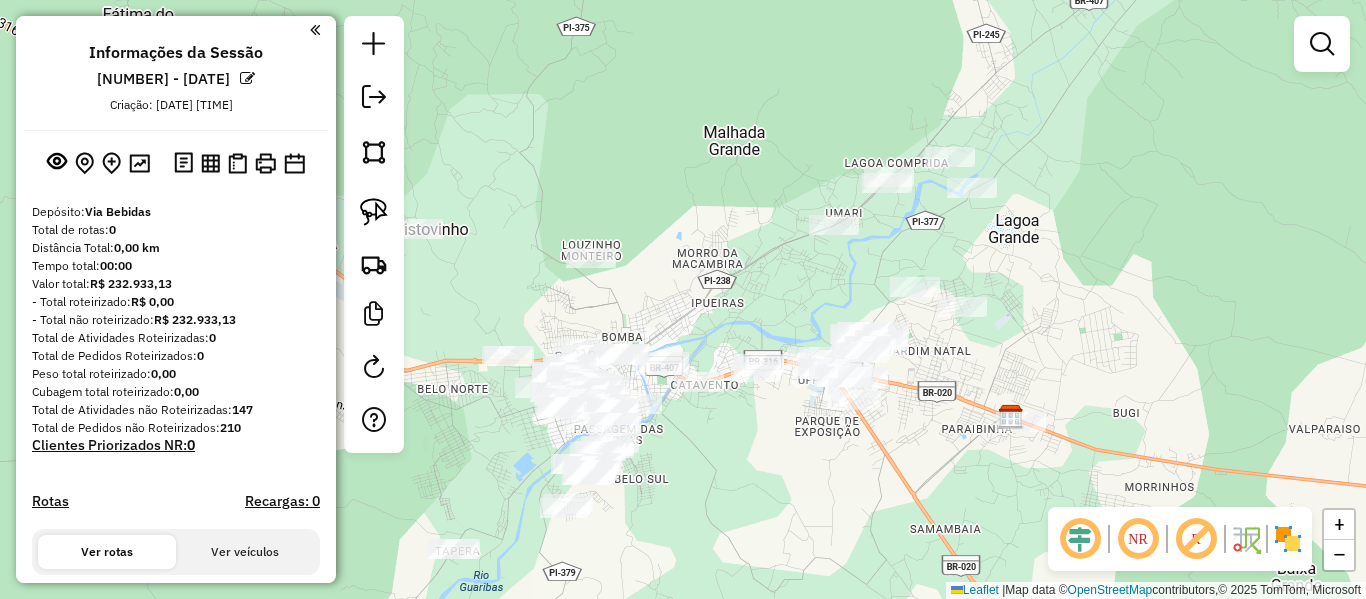 click on "Janela de atendimento Grade de atendimento Capacidade Transportadoras Veículos Cliente Pedidos  Rotas Selecione os dias de semana para filtrar as janelas de atendimento  Seg   Ter   Qua   Qui   Sex   Sáb   Dom  Informe o período da janela de atendimento: De: Até:  Filtrar exatamente a janela do cliente  Considerar janela de atendimento padrão  Selecione os dias de semana para filtrar as grades de atendimento  Seg   Ter   Qua   Qui   Sex   Sáb   Dom   Considerar clientes sem dia de atendimento cadastrado  Clientes fora do dia de atendimento selecionado Filtrar as atividades entre os valores definidos abaixo:  Peso mínimo:   Peso máximo:   Cubagem mínima:   Cubagem máxima:   De:   Até:  Filtrar as atividades entre o tempo de atendimento definido abaixo:  De:   Até:   Considerar capacidade total dos clientes não roteirizados Transportadora: Selecione um ou mais itens Tipo de veículo: Selecione um ou mais itens Veículo: Selecione um ou mais itens Motorista: Selecione um ou mais itens Nome: Rótulo:" 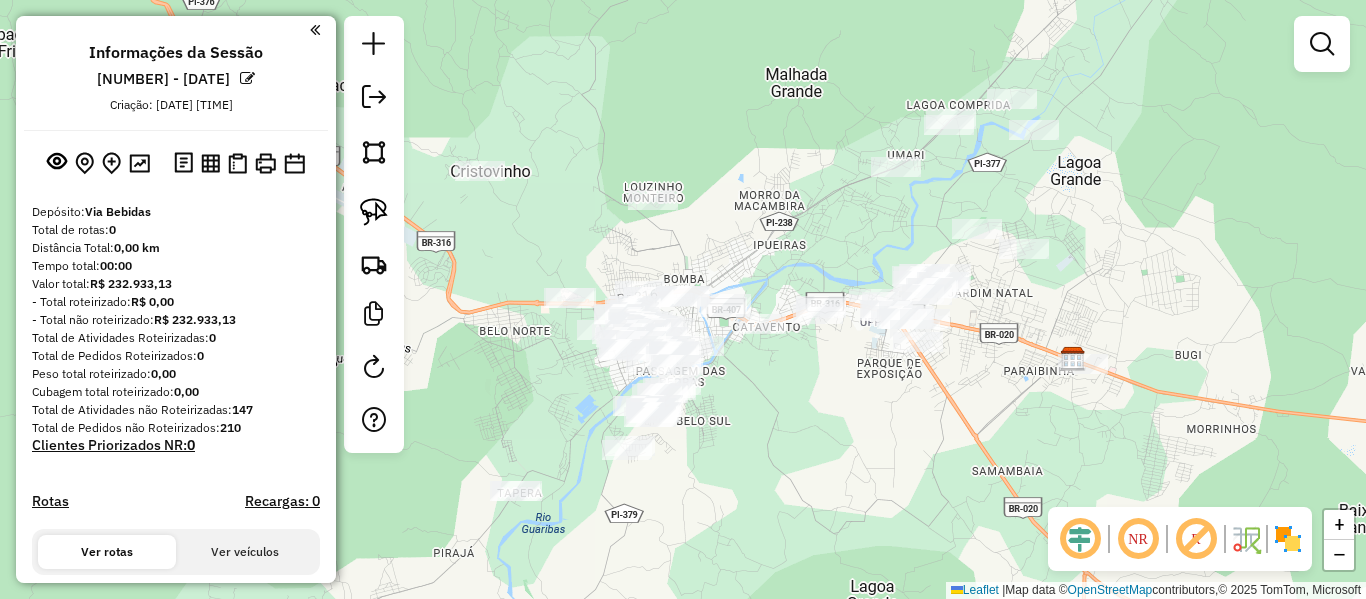 drag, startPoint x: 807, startPoint y: 193, endPoint x: 843, endPoint y: 181, distance: 37.94733 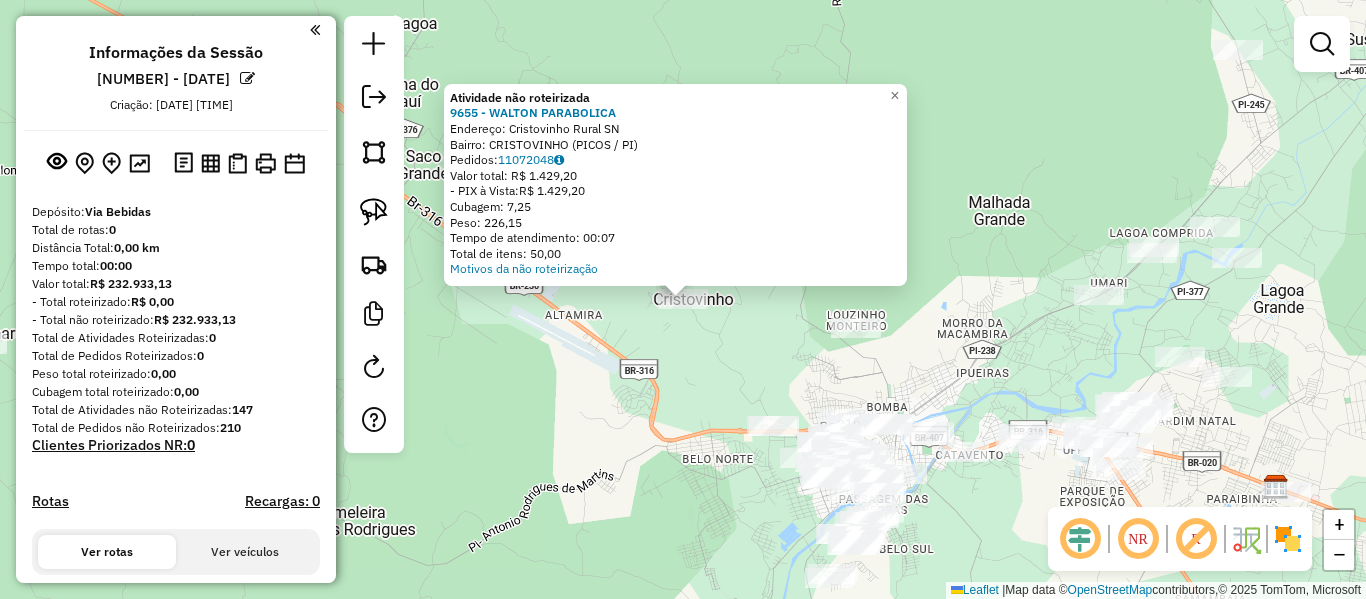 click on "Atividade não roteirizada 9655 - WALTON PARABOLICA  Endereço:  Cristovinho Rural SN   Bairro: CRISTOVINHO (PICOS / PI)   Pedidos:  11072048   Valor total: R$ 1.429,20   - PIX à Vista:  R$ 1.429,20   Cubagem: 7,25   Peso: 226,15   Tempo de atendimento: 00:07   Total de itens: 50,00  Motivos da não roteirização × Janela de atendimento Grade de atendimento Capacidade Transportadoras Veículos Cliente Pedidos  Rotas Selecione os dias de semana para filtrar as janelas de atendimento  Seg   Ter   Qua   Qui   Sex   Sáb   Dom  Informe o período da janela de atendimento: De: Até:  Filtrar exatamente a janela do cliente  Considerar janela de atendimento padrão  Selecione os dias de semana para filtrar as grades de atendimento  Seg   Ter   Qua   Qui   Sex   Sáb   Dom   Considerar clientes sem dia de atendimento cadastrado  Clientes fora do dia de atendimento selecionado Filtrar as atividades entre os valores definidos abaixo:  Peso mínimo:   Peso máximo:   Cubagem mínima:   Cubagem máxima:   De:   Até:" 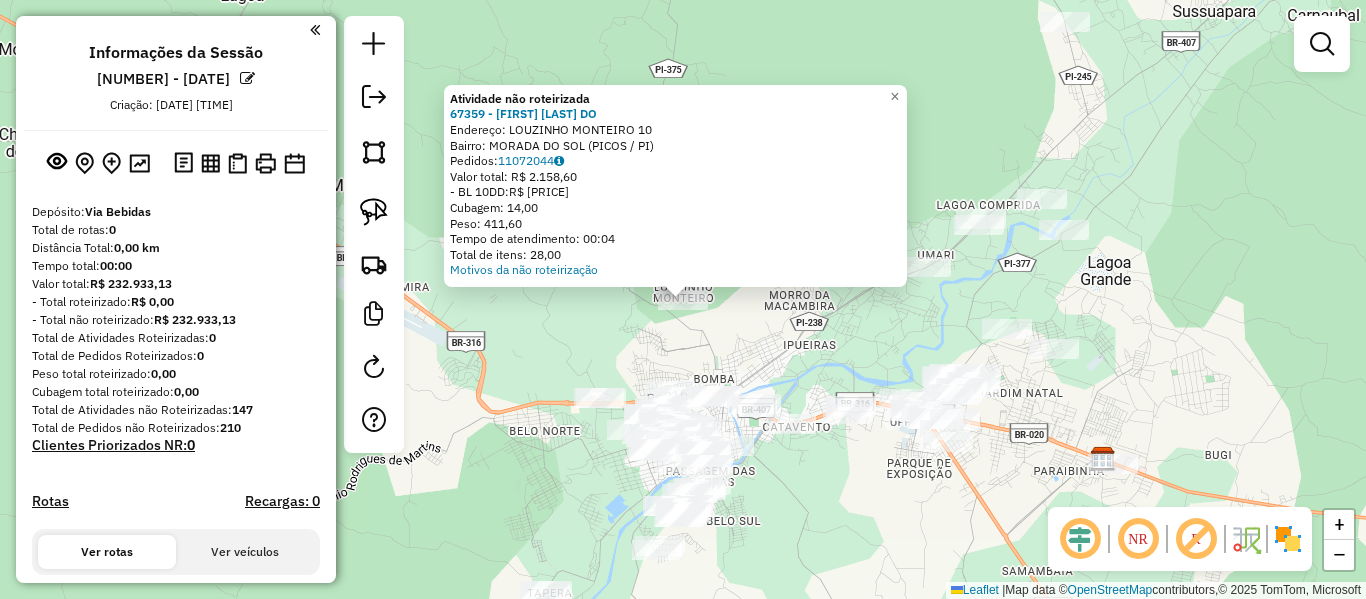 click on "Atividade não roteirizada 67359 - ROBERTO RODRIGUES DO  Endereço:  LOUZINHO MONTEIRO 10   Bairro: MORADA DO SOL (PICOS / PI)   Pedidos:  11072044   Valor total: R$ 2.158,60   - BL 10DD:  R$ 2.158,60   Cubagem: 14,00   Peso: 411,60   Tempo de atendimento: 00:04   Total de itens: 28,00  Motivos da não roteirização × Janela de atendimento Grade de atendimento Capacidade Transportadoras Veículos Cliente Pedidos  Rotas Selecione os dias de semana para filtrar as janelas de atendimento  Seg   Ter   Qua   Qui   Sex   Sáb   Dom  Informe o período da janela de atendimento: De: Até:  Filtrar exatamente a janela do cliente  Considerar janela de atendimento padrão  Selecione os dias de semana para filtrar as grades de atendimento  Seg   Ter   Qua   Qui   Sex   Sáb   Dom   Considerar clientes sem dia de atendimento cadastrado  Clientes fora do dia de atendimento selecionado Filtrar as atividades entre os valores definidos abaixo:  Peso mínimo:   Peso máximo:   Cubagem mínima:   Cubagem máxima:   De:   De:" 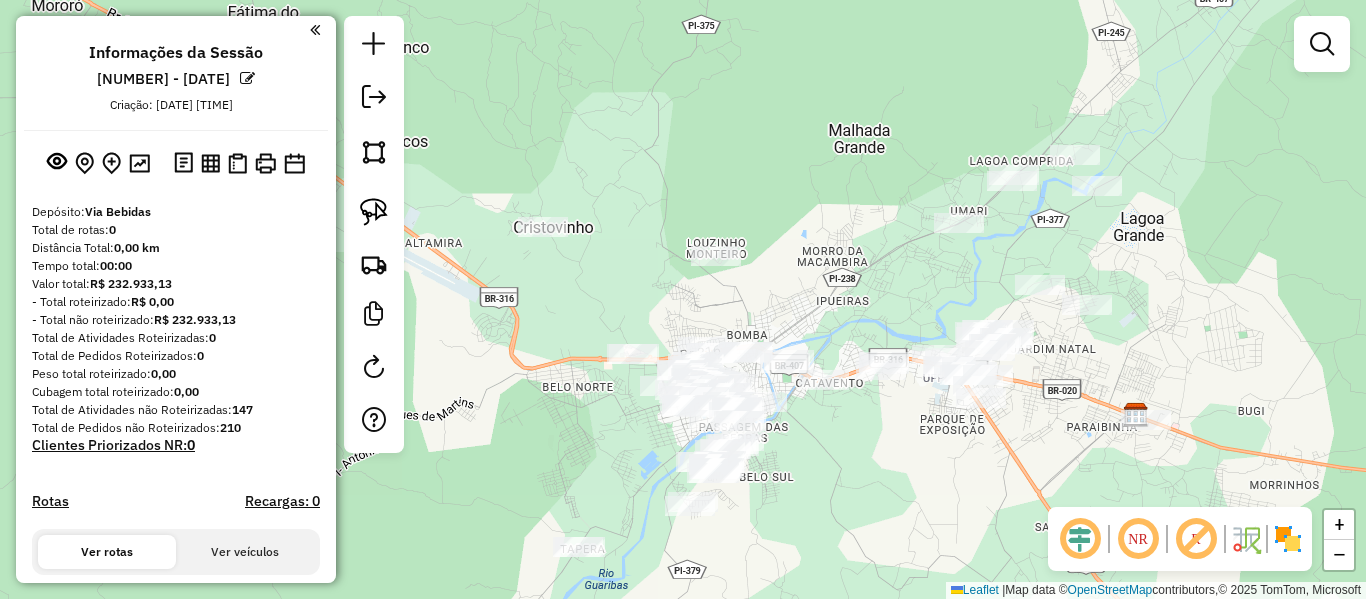 drag, startPoint x: 609, startPoint y: 310, endPoint x: 634, endPoint y: 247, distance: 67.77905 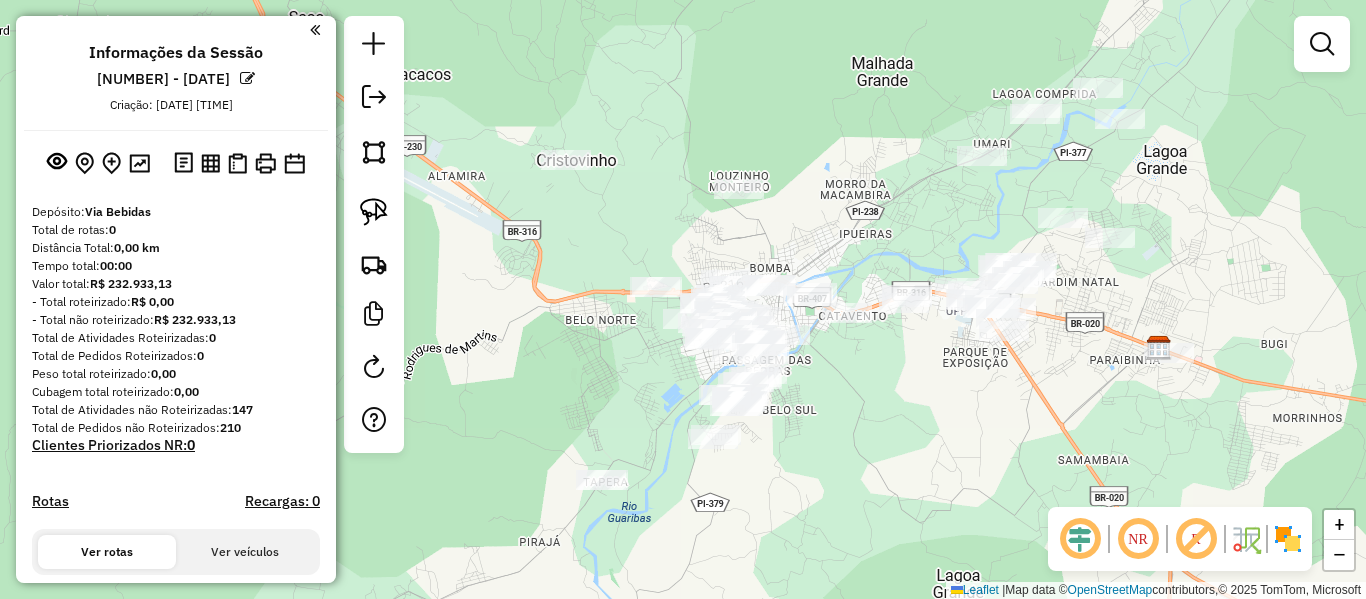 drag, startPoint x: 856, startPoint y: 401, endPoint x: 647, endPoint y: 391, distance: 209.2391 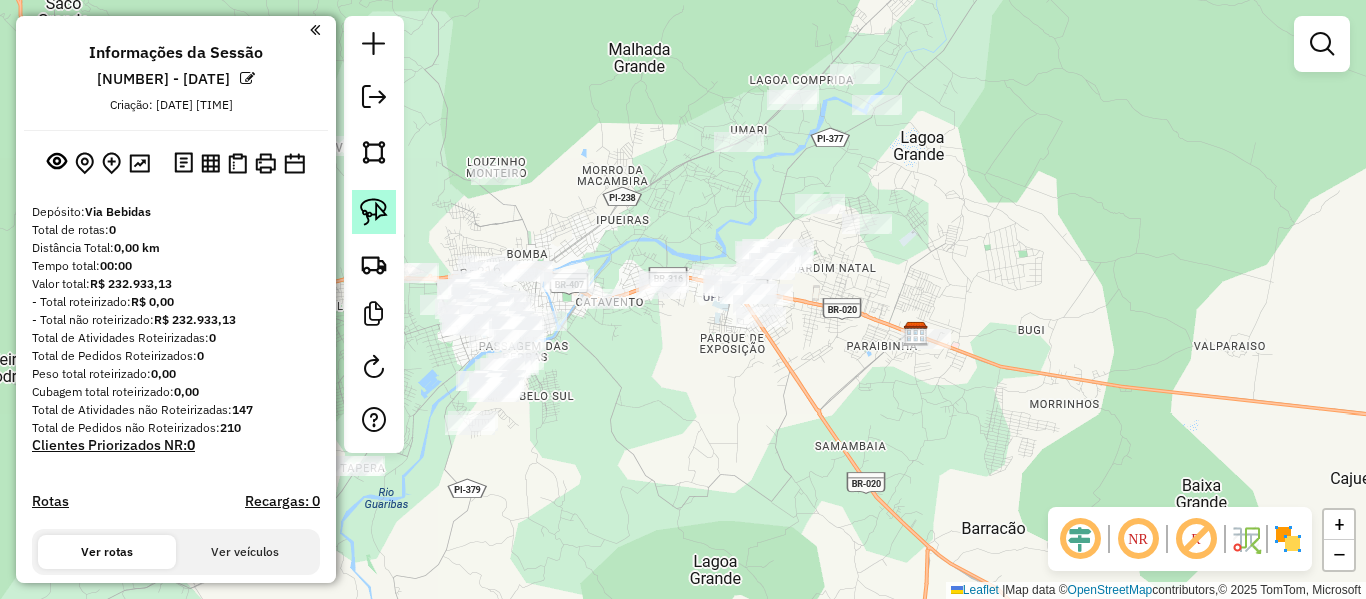 click 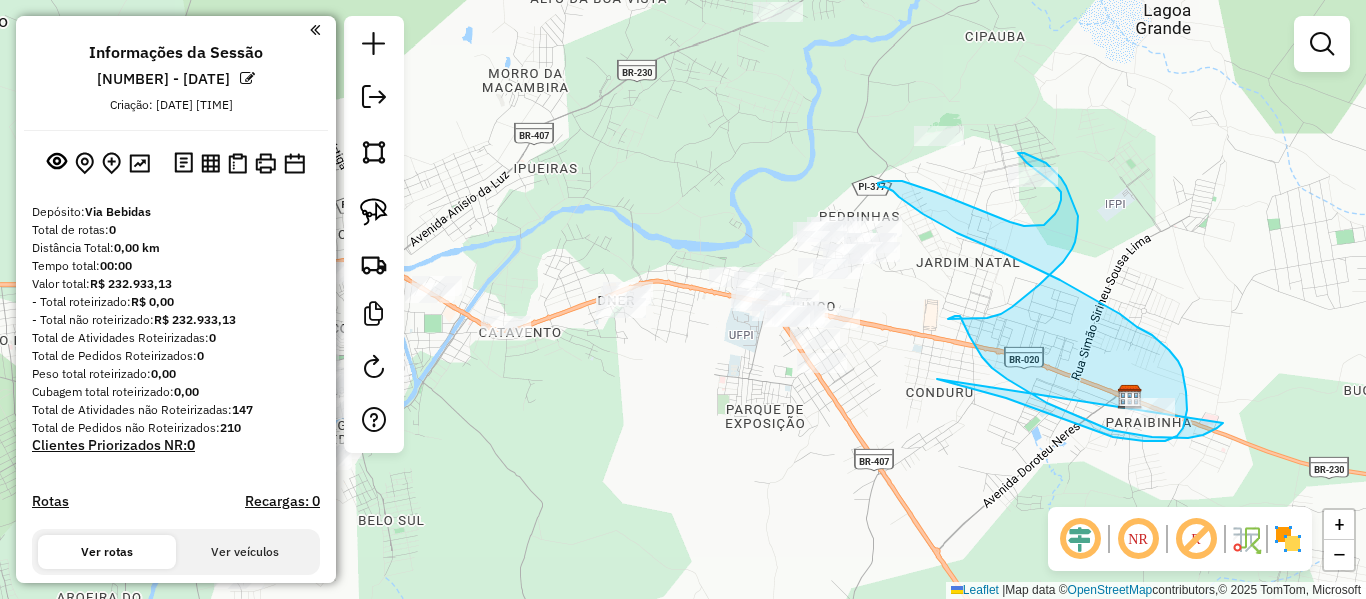 drag, startPoint x: 966, startPoint y: 387, endPoint x: 1250, endPoint y: 365, distance: 284.85083 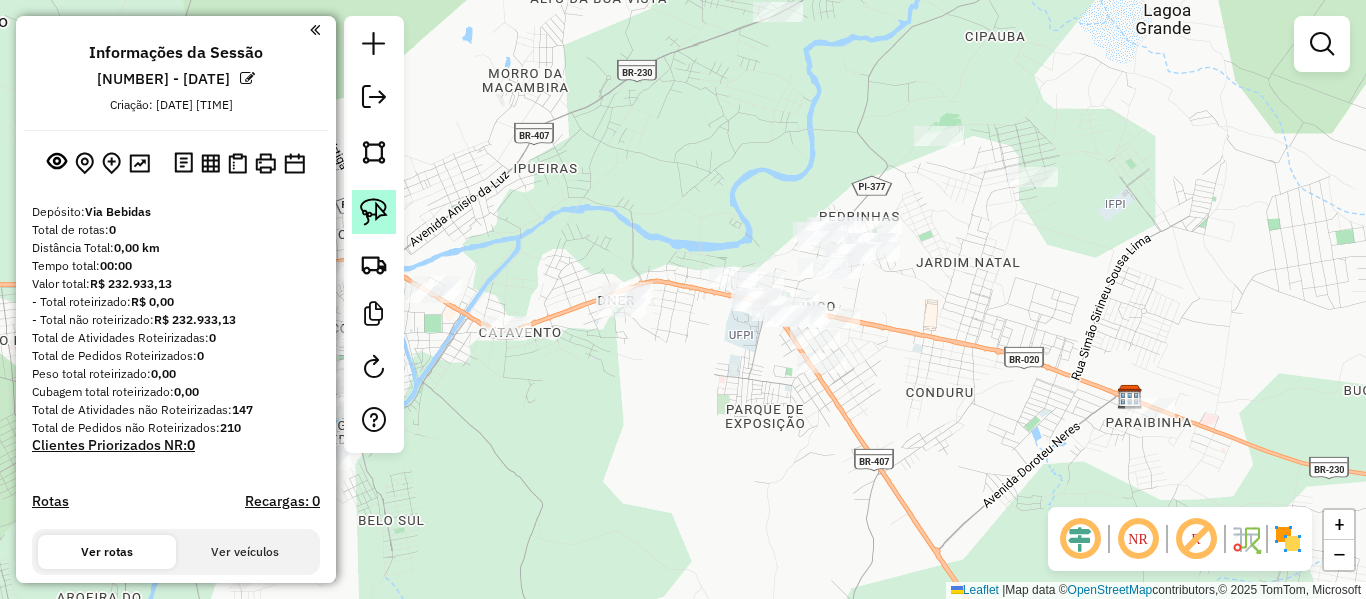 click 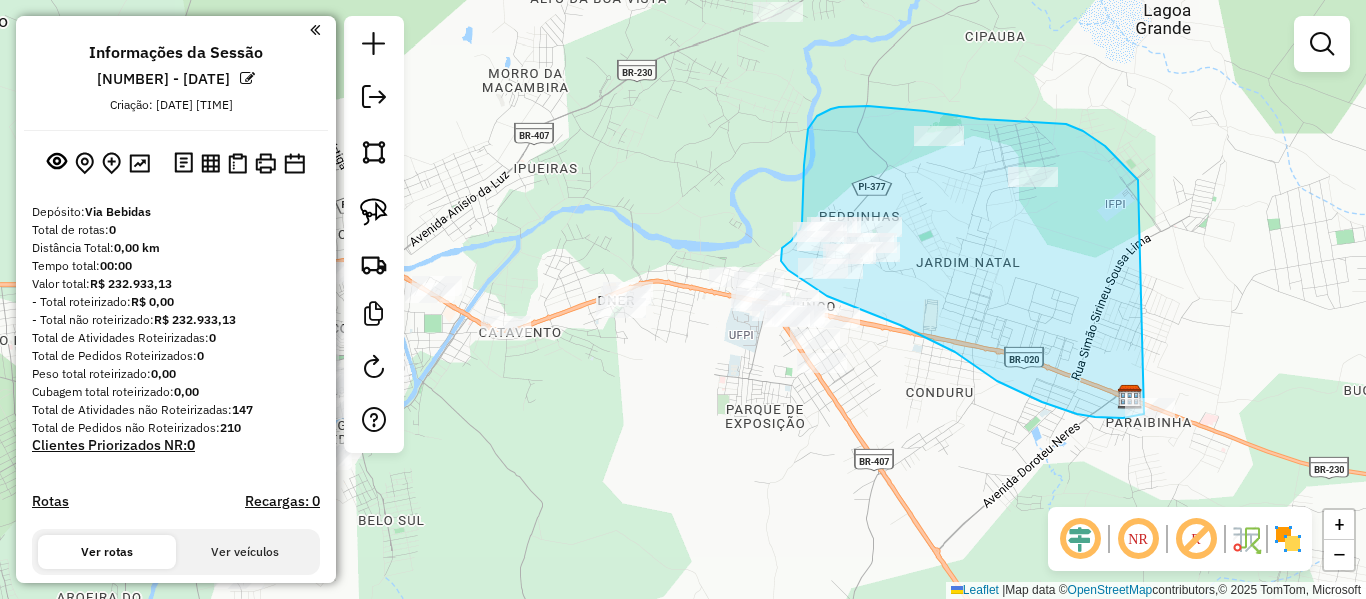 drag, startPoint x: 1138, startPoint y: 180, endPoint x: 1221, endPoint y: 376, distance: 212.84972 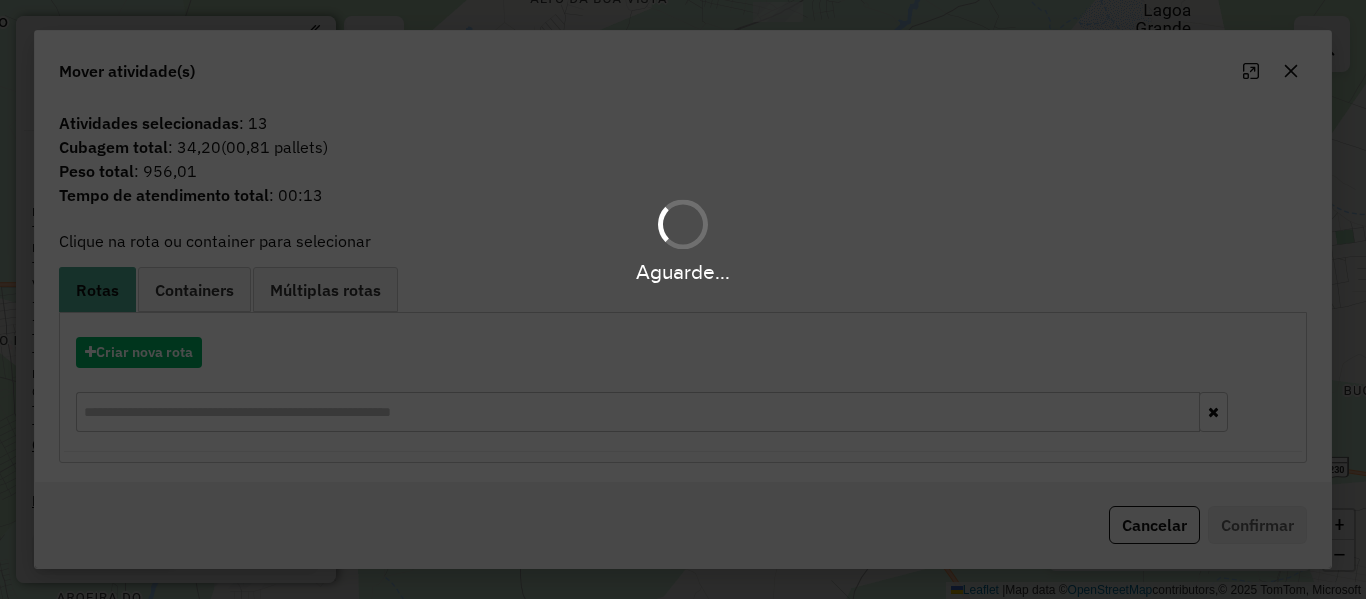 click on "Aguarde..." at bounding box center (683, 299) 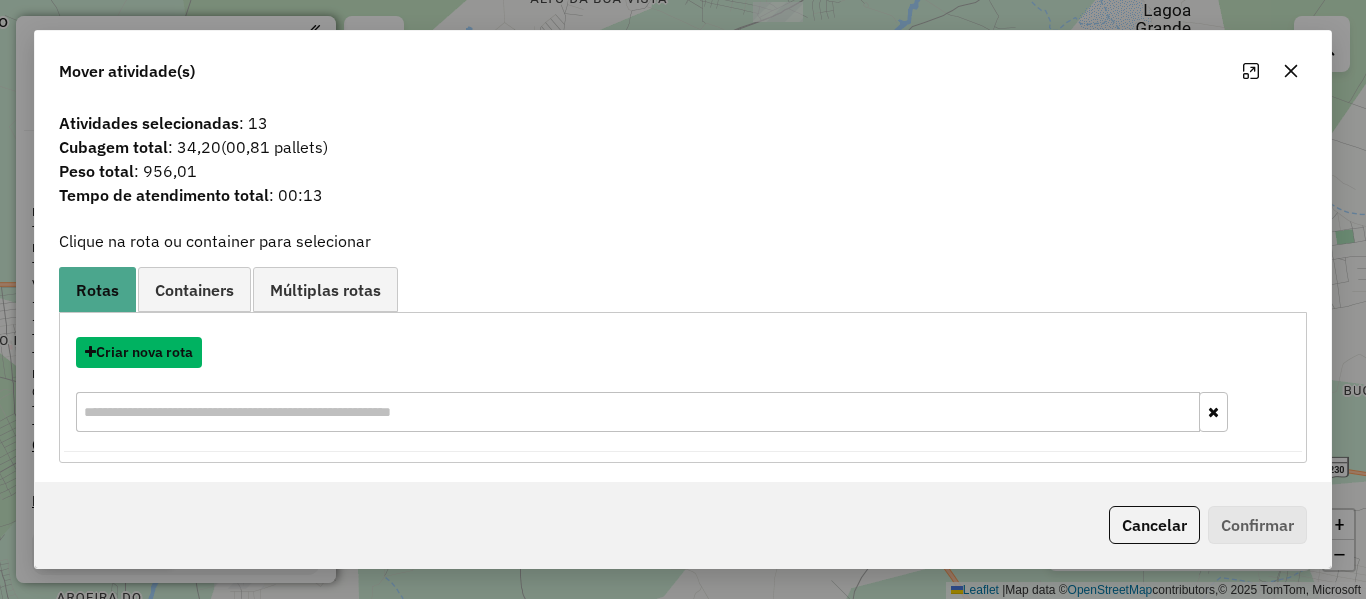 click on "Criar nova rota" at bounding box center [139, 352] 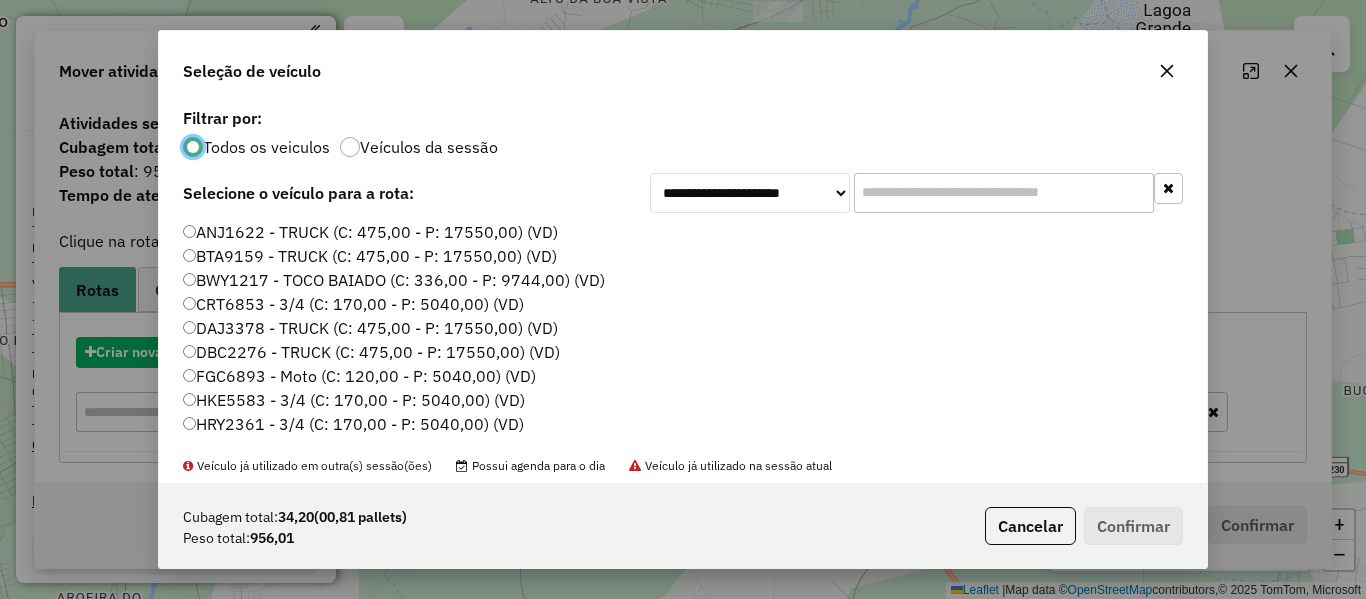 scroll, scrollTop: 11, scrollLeft: 6, axis: both 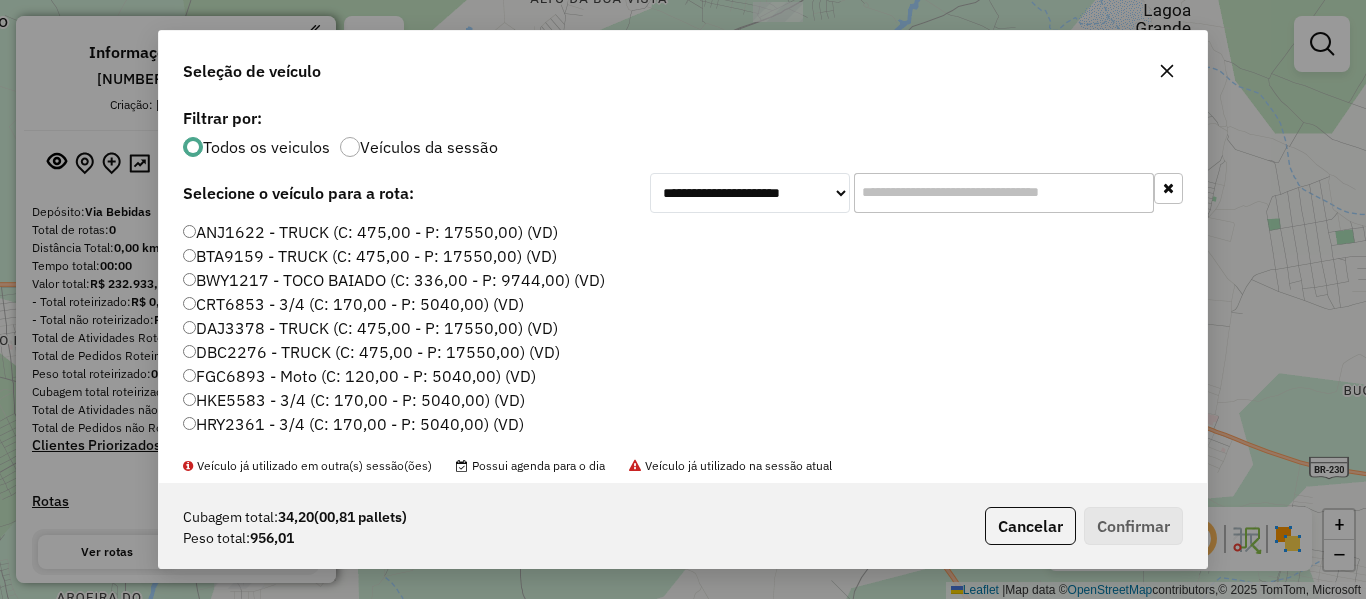 click 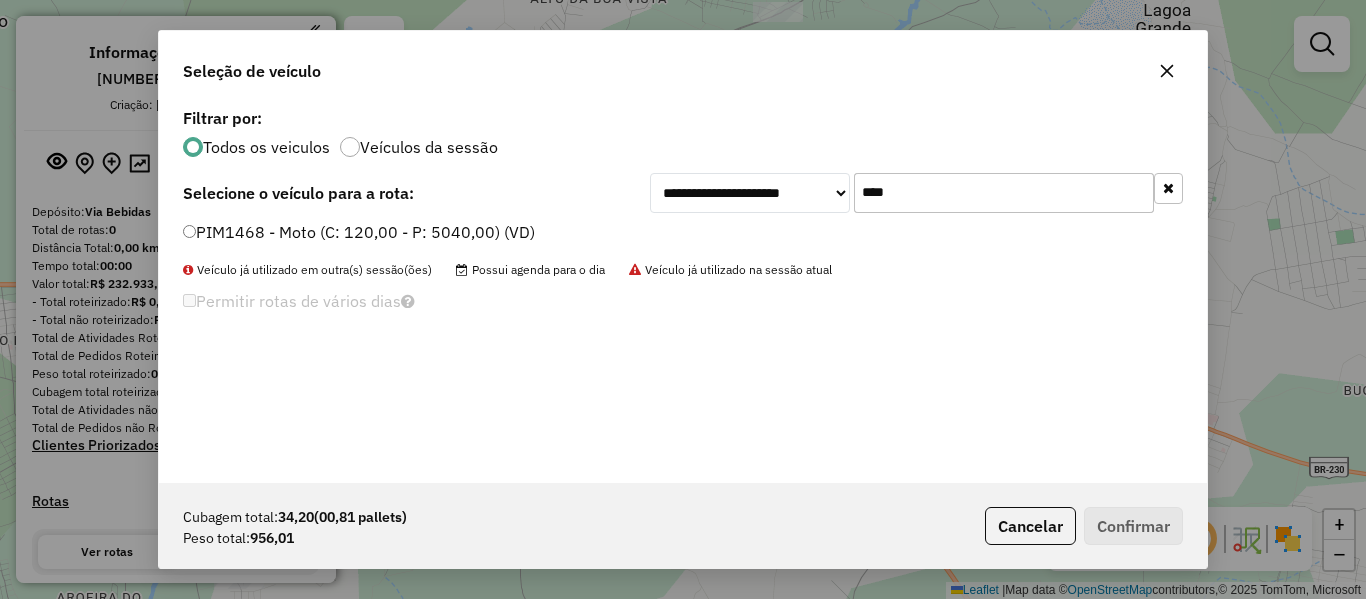type on "****" 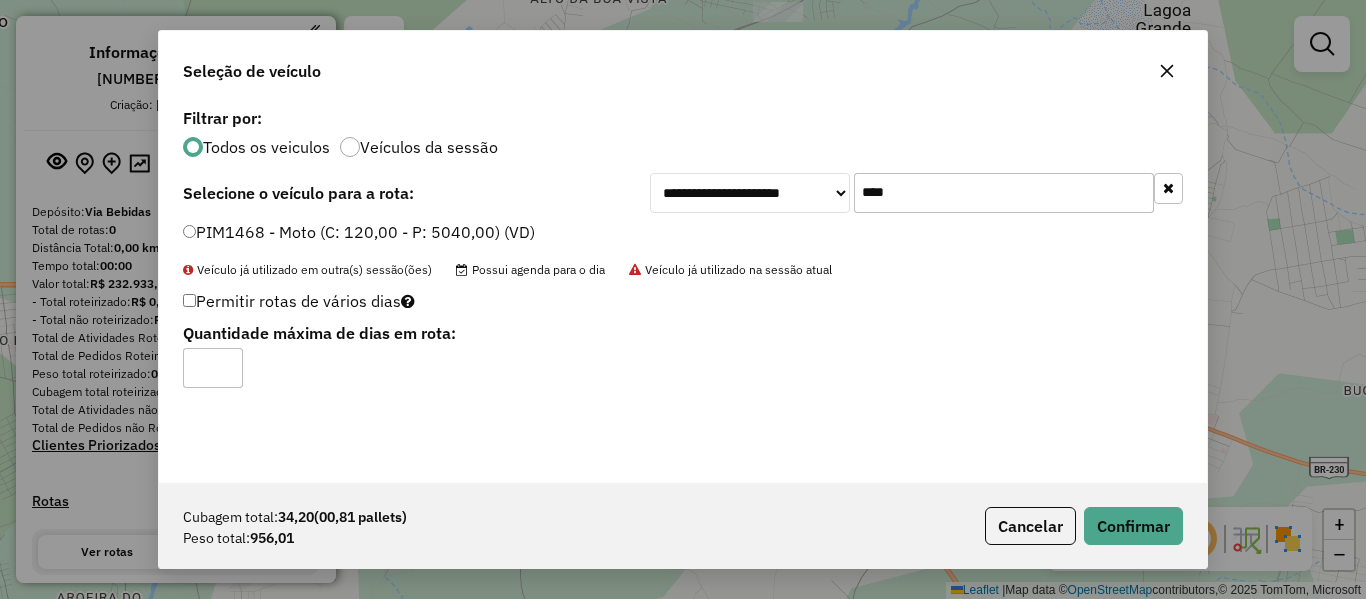 type on "*" 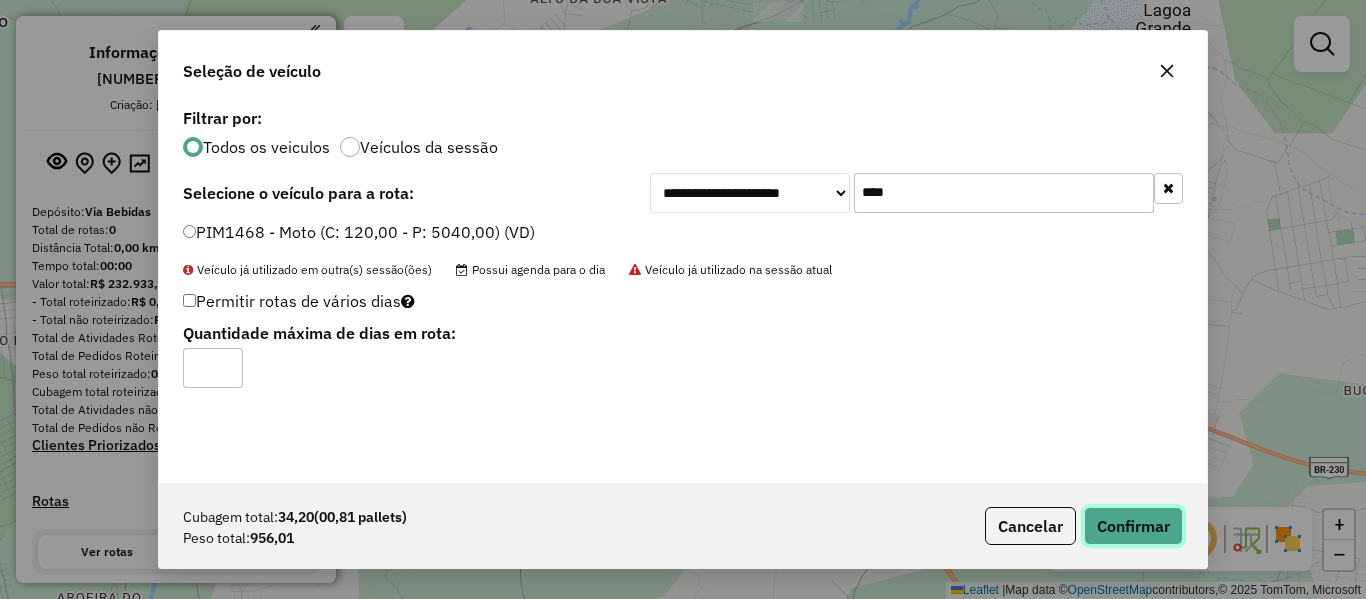click on "Confirmar" 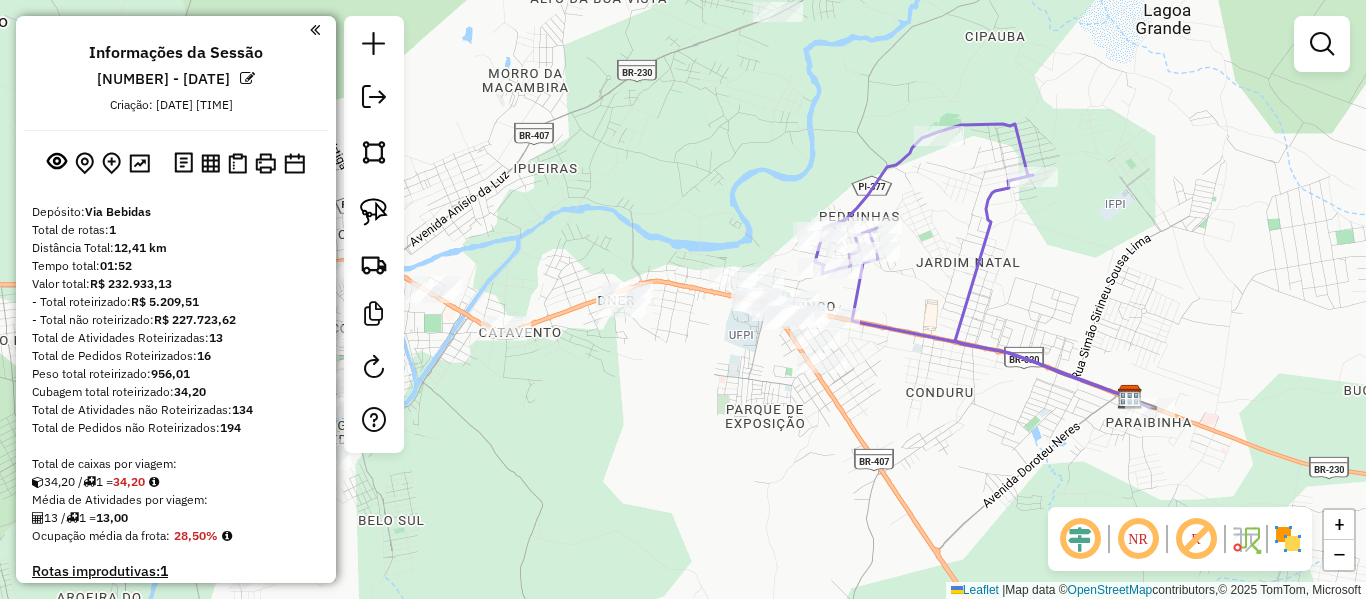 drag, startPoint x: 610, startPoint y: 179, endPoint x: 582, endPoint y: 187, distance: 29.12044 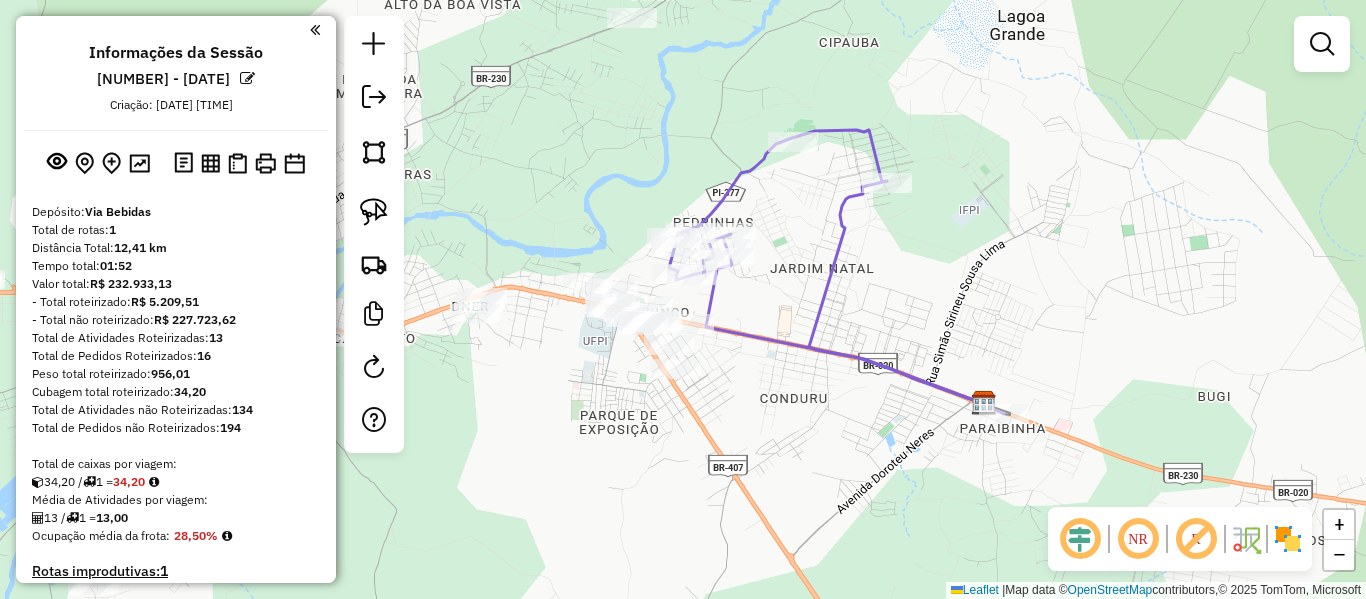 click 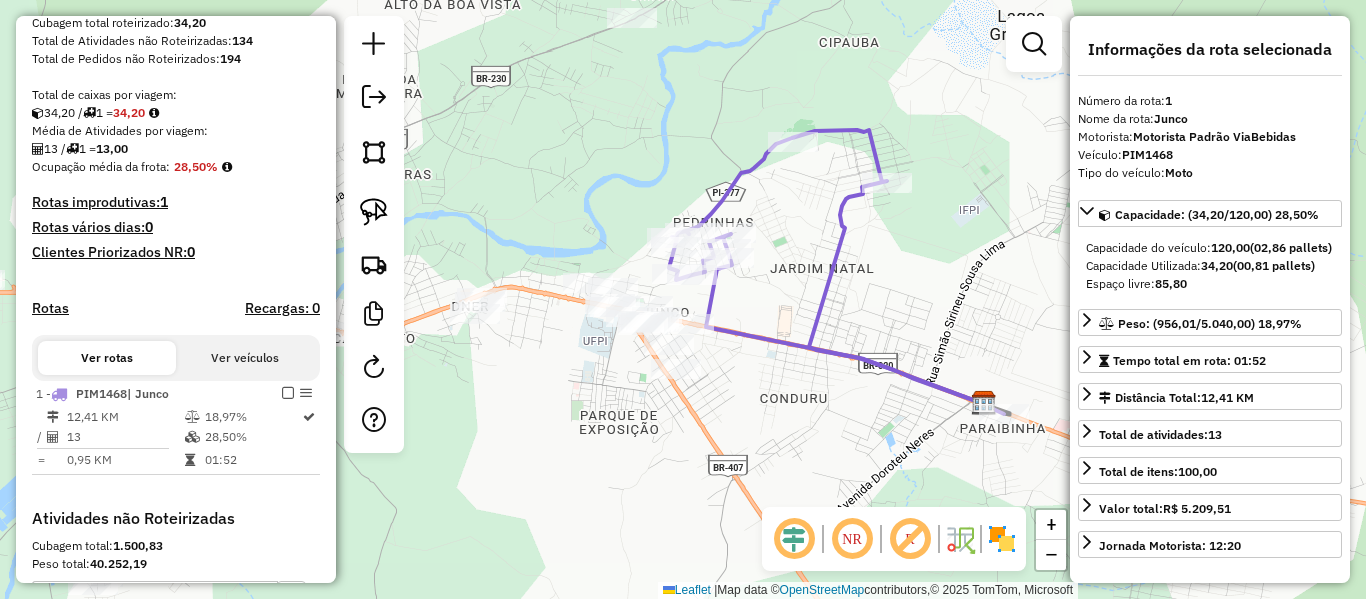 scroll, scrollTop: 655, scrollLeft: 0, axis: vertical 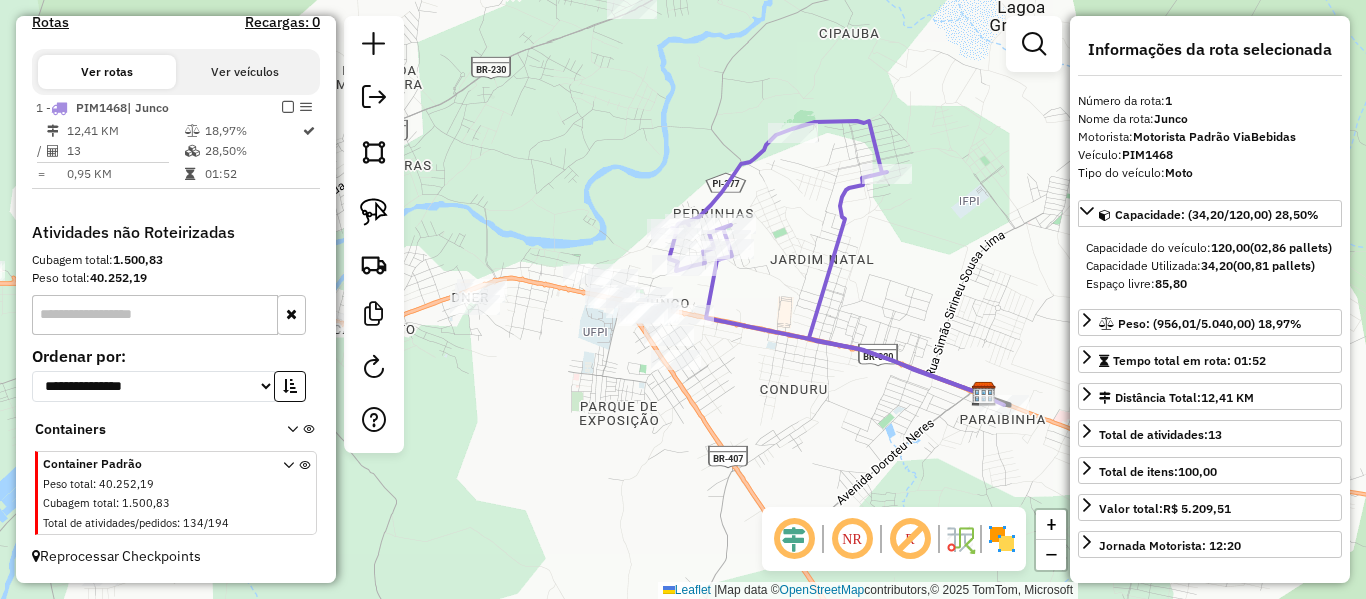 drag, startPoint x: 613, startPoint y: 190, endPoint x: 641, endPoint y: 147, distance: 51.312767 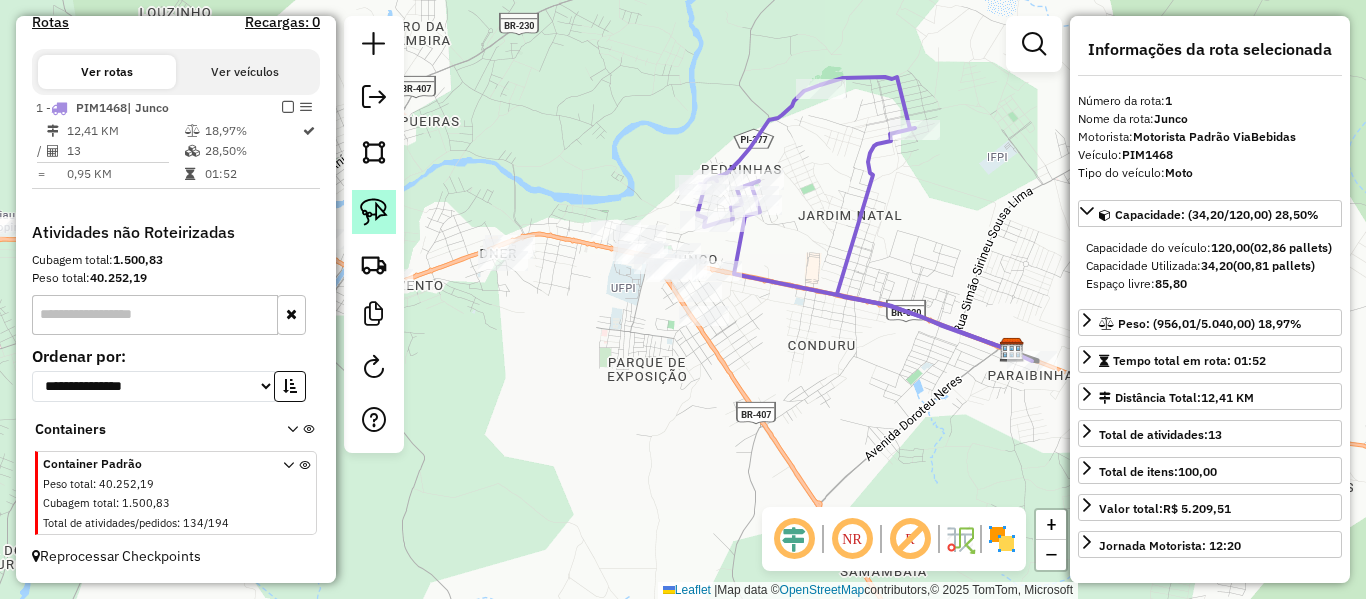 click 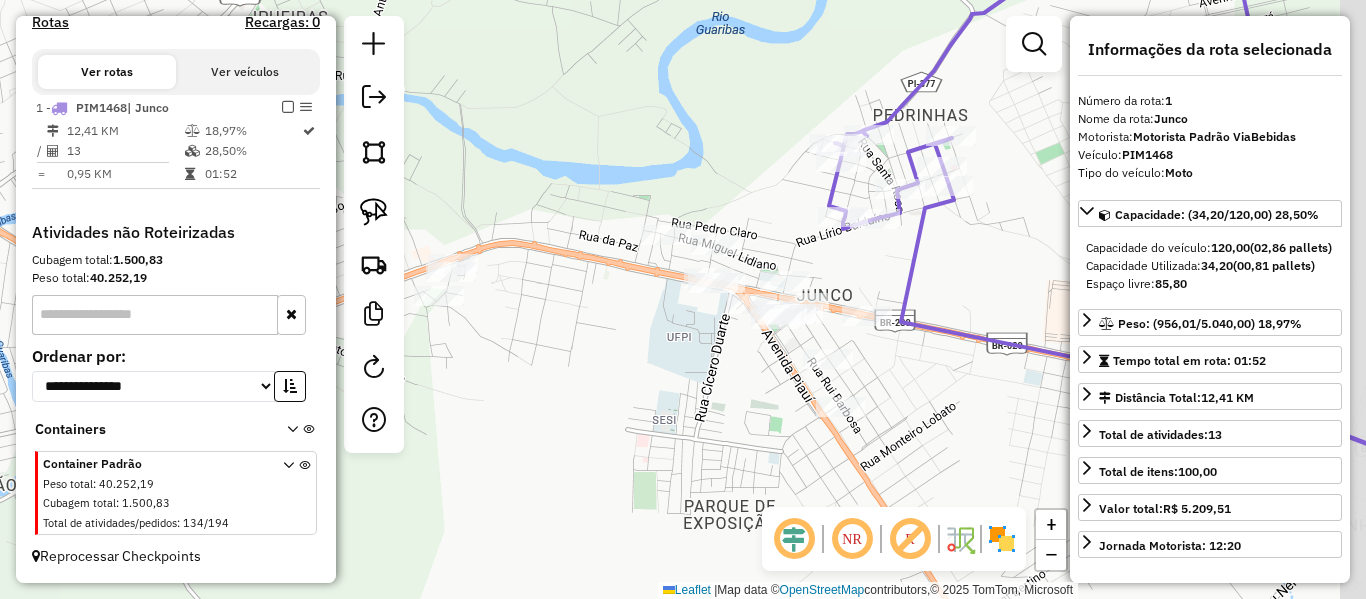 drag, startPoint x: 904, startPoint y: 272, endPoint x: 738, endPoint y: 289, distance: 166.86821 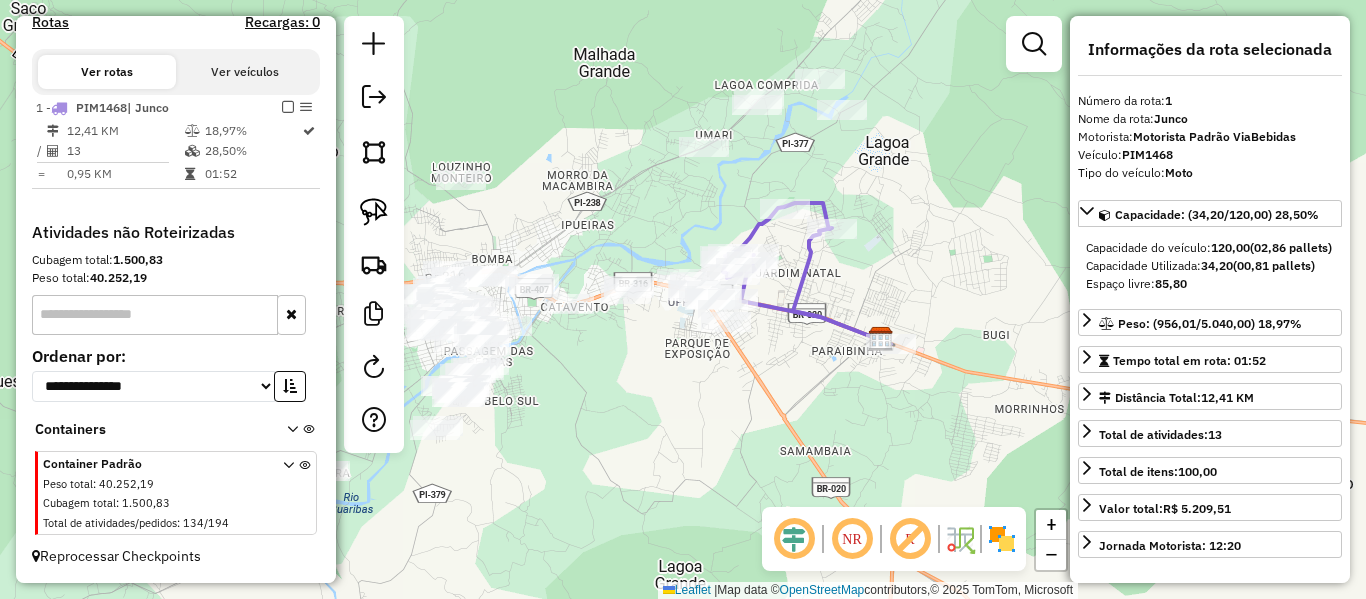 click 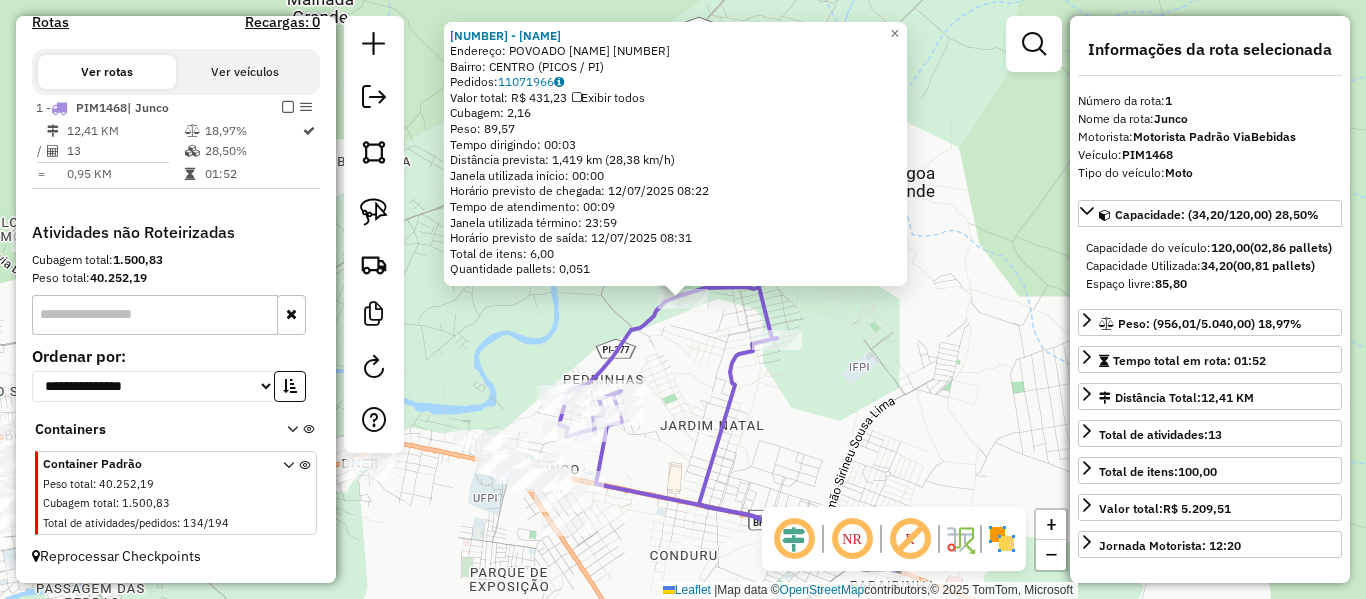 click on "Rota 1 - Placa PIM1468  16503 - MERCADINHO EXTRA 11363 - CEBOLA BRAVA  Endereço:  POVOADO PONTA D AGUA 160   Bairro: CENTRO (PICOS / PI)   Pedidos:  11071966   Valor total: R$ 431,23   Exibir todos   Cubagem: 2,16  Peso: 89,57  Tempo dirigindo: 00:03   Distância prevista: 1,419 km (28,38 km/h)   Janela utilizada início: 00:00   Horário previsto de chegada: 12/07/2025 08:22   Tempo de atendimento: 00:09   Janela utilizada término: 23:59   Horário previsto de saída: 12/07/2025 08:31   Total de itens: 6,00   Quantidade pallets: 0,051  × Janela de atendimento Grade de atendimento Capacidade Transportadoras Veículos Cliente Pedidos  Rotas Selecione os dias de semana para filtrar as janelas de atendimento  Seg   Ter   Qua   Qui   Sex   Sáb   Dom  Informe o período da janela de atendimento: De: Até:  Filtrar exatamente a janela do cliente  Considerar janela de atendimento padrão  Selecione os dias de semana para filtrar as grades de atendimento  Seg   Ter   Qua   Qui   Sex   Sáb   Dom   Peso mínimo:" 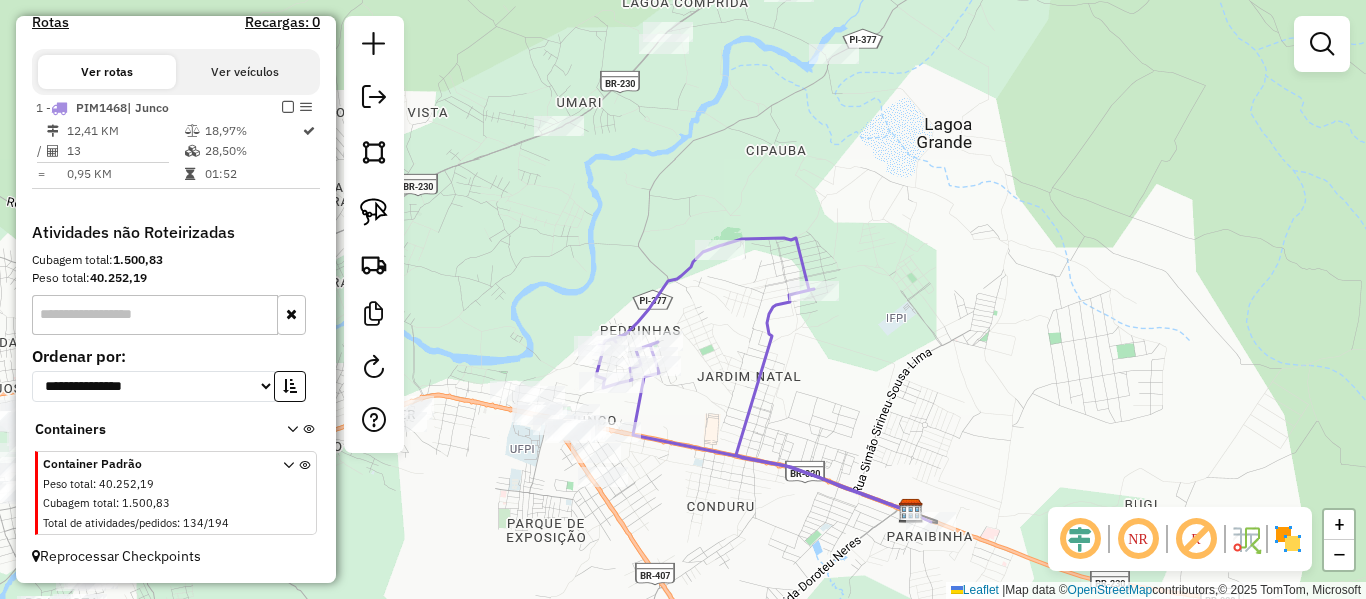 drag, startPoint x: 707, startPoint y: 373, endPoint x: 764, endPoint y: 280, distance: 109.07796 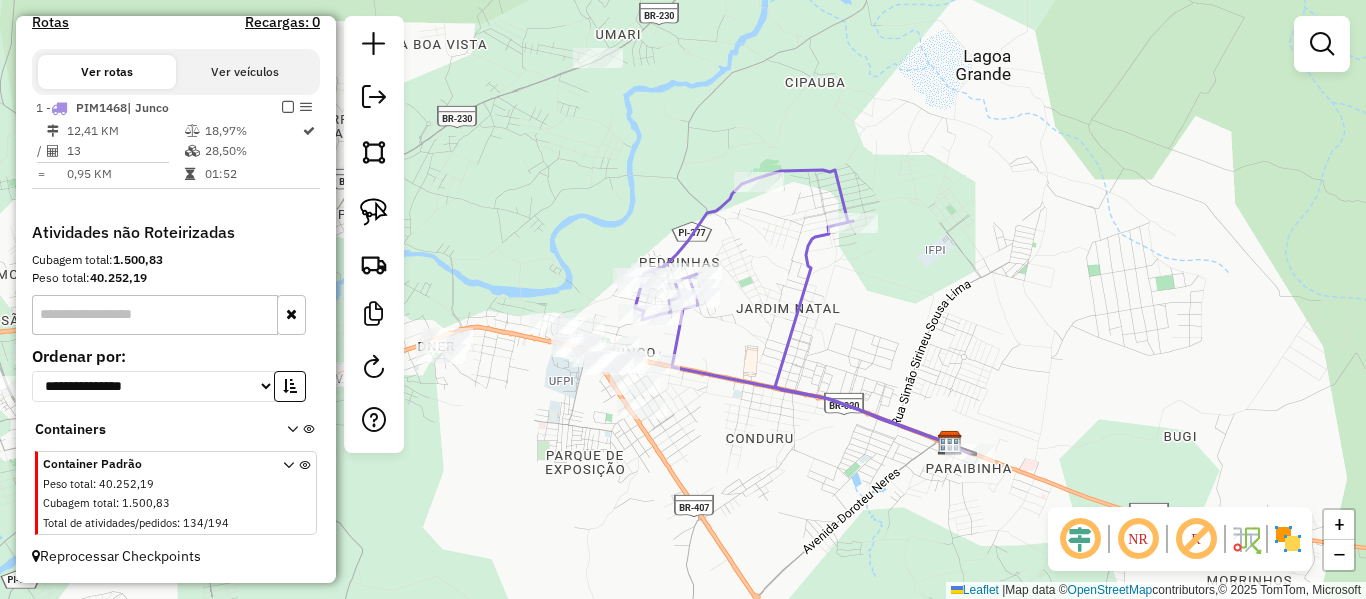 click 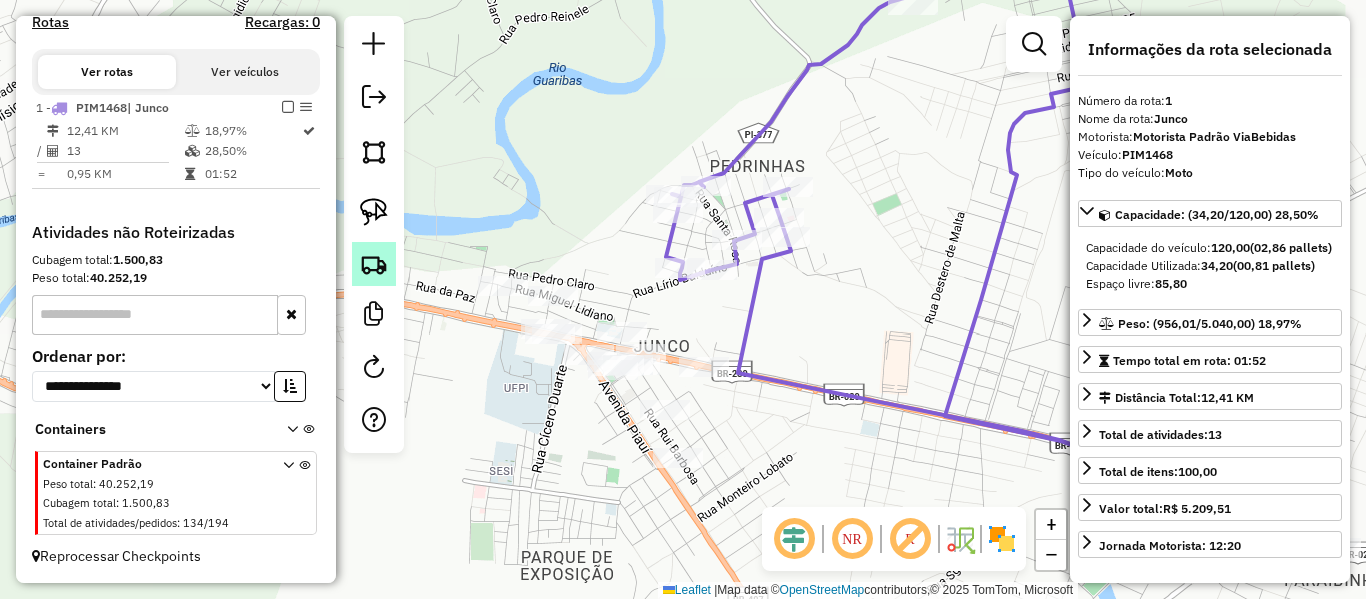 click 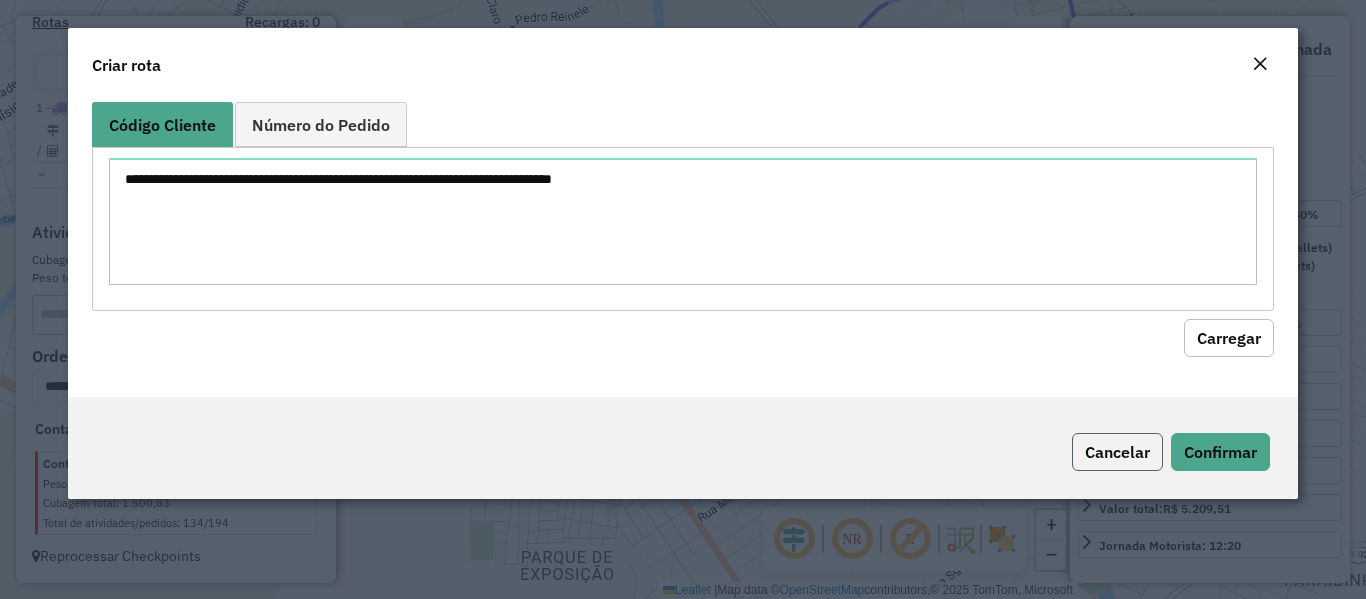click on "Cancelar" 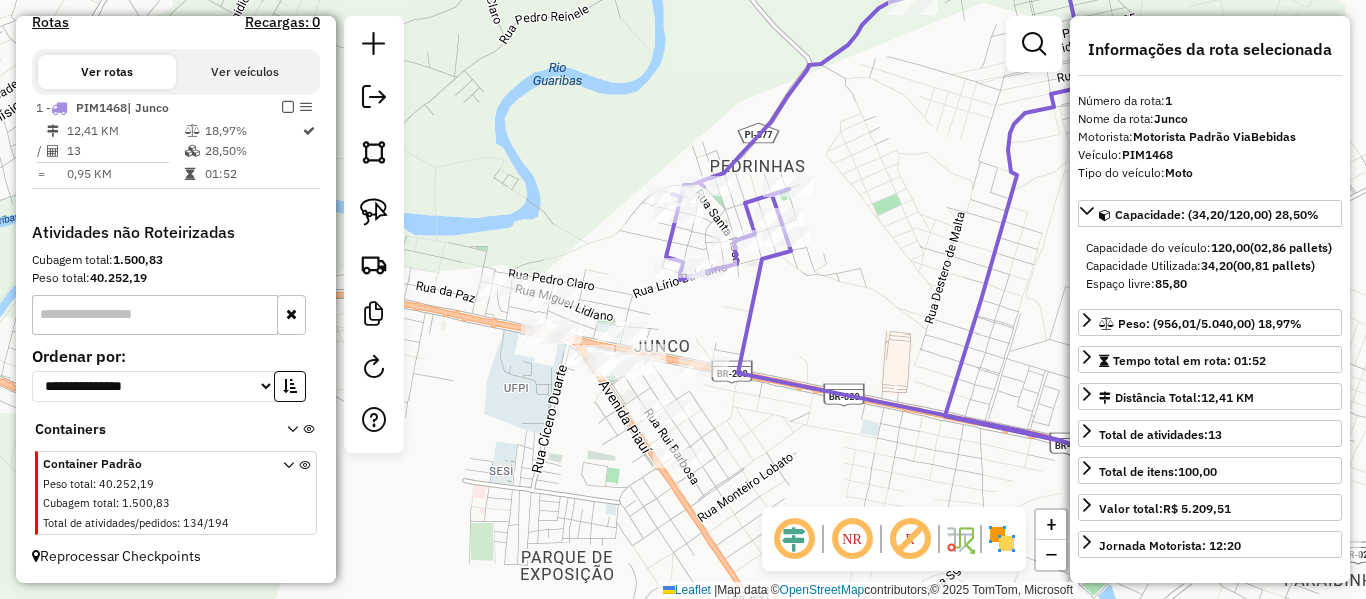 drag, startPoint x: 589, startPoint y: 402, endPoint x: 635, endPoint y: 347, distance: 71.70077 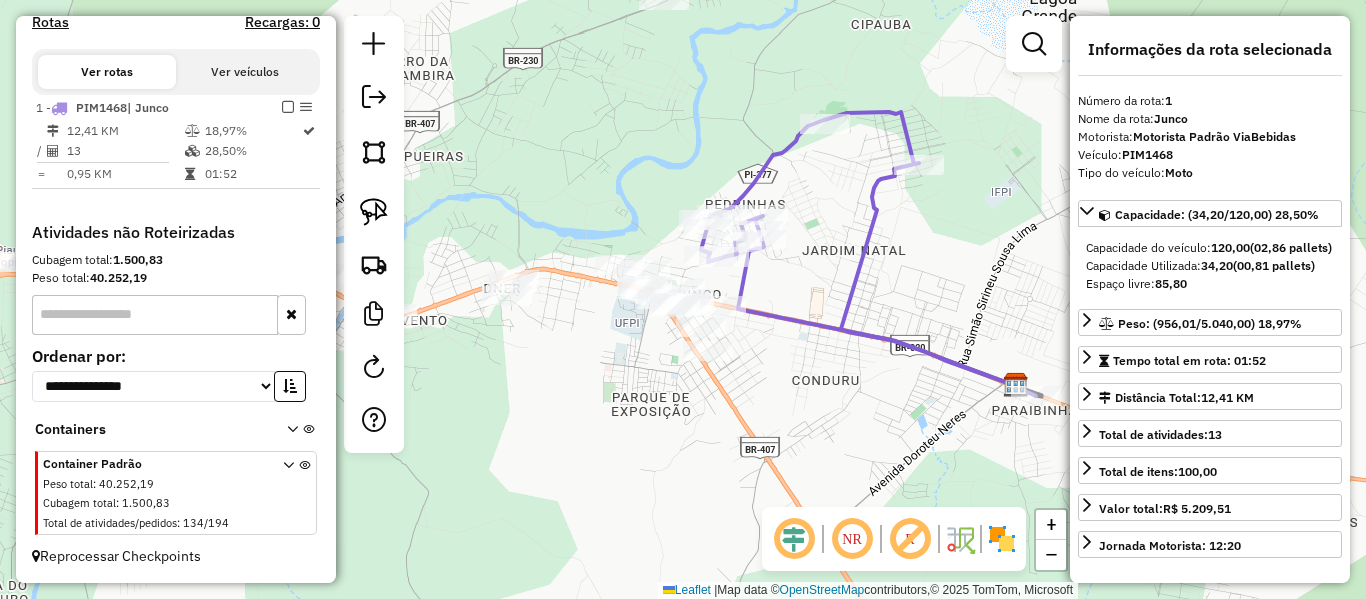 click 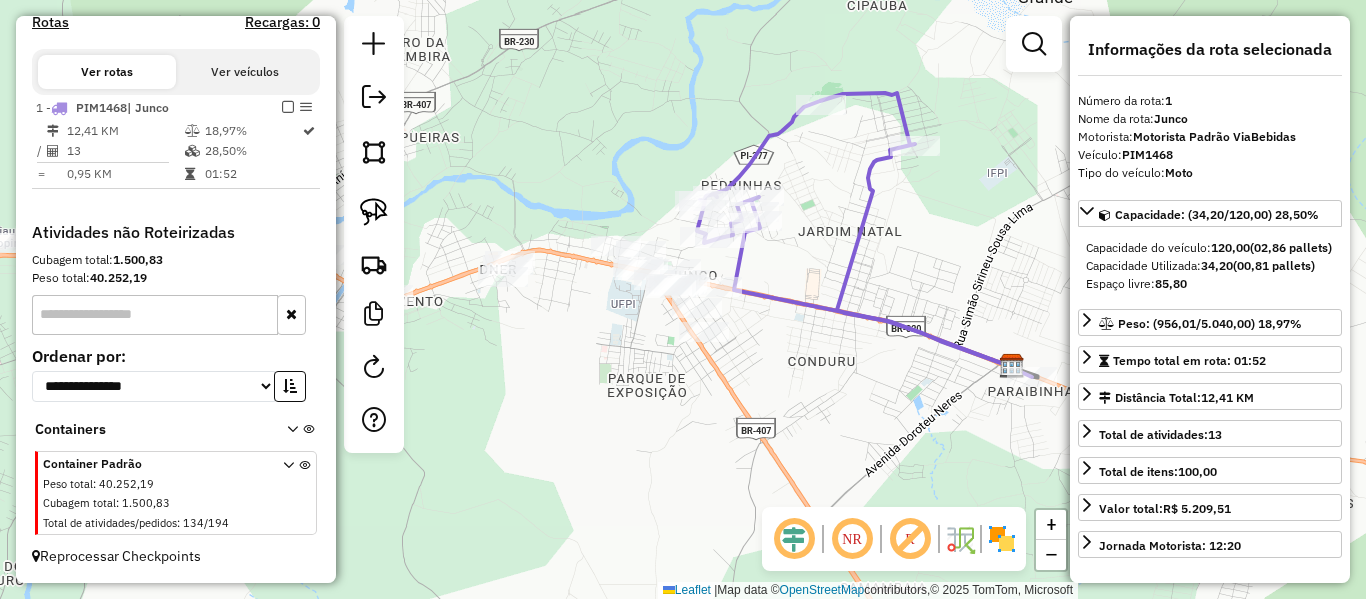 drag, startPoint x: 810, startPoint y: 392, endPoint x: 798, endPoint y: 351, distance: 42.72002 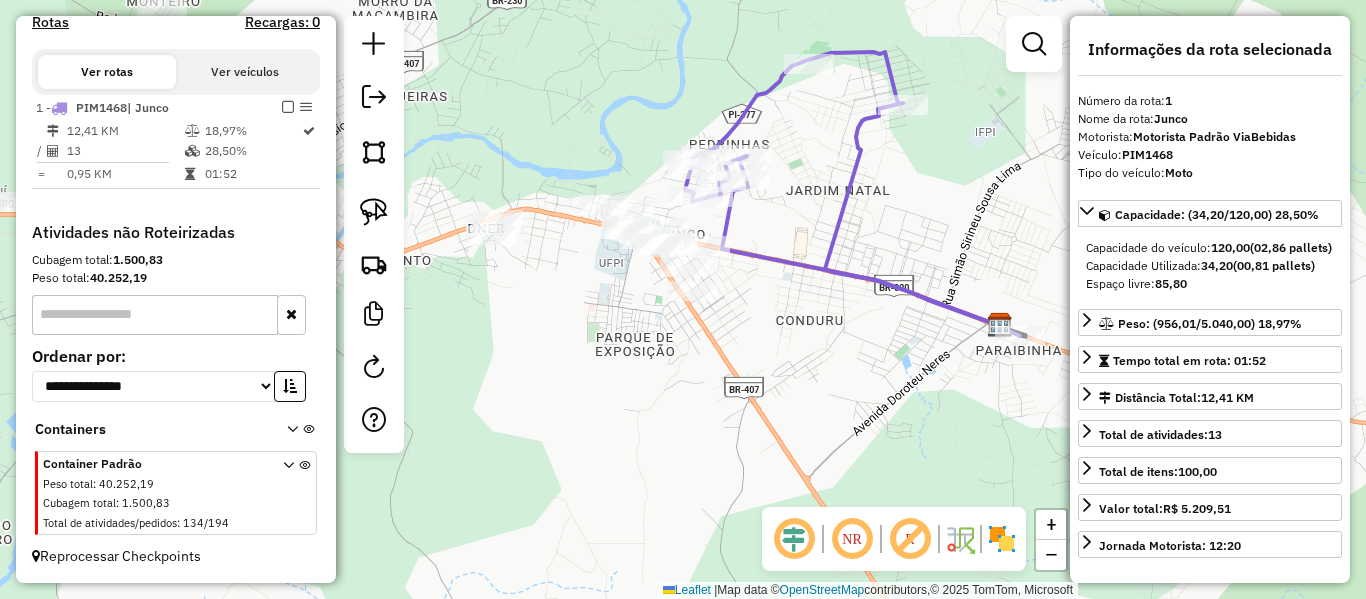click 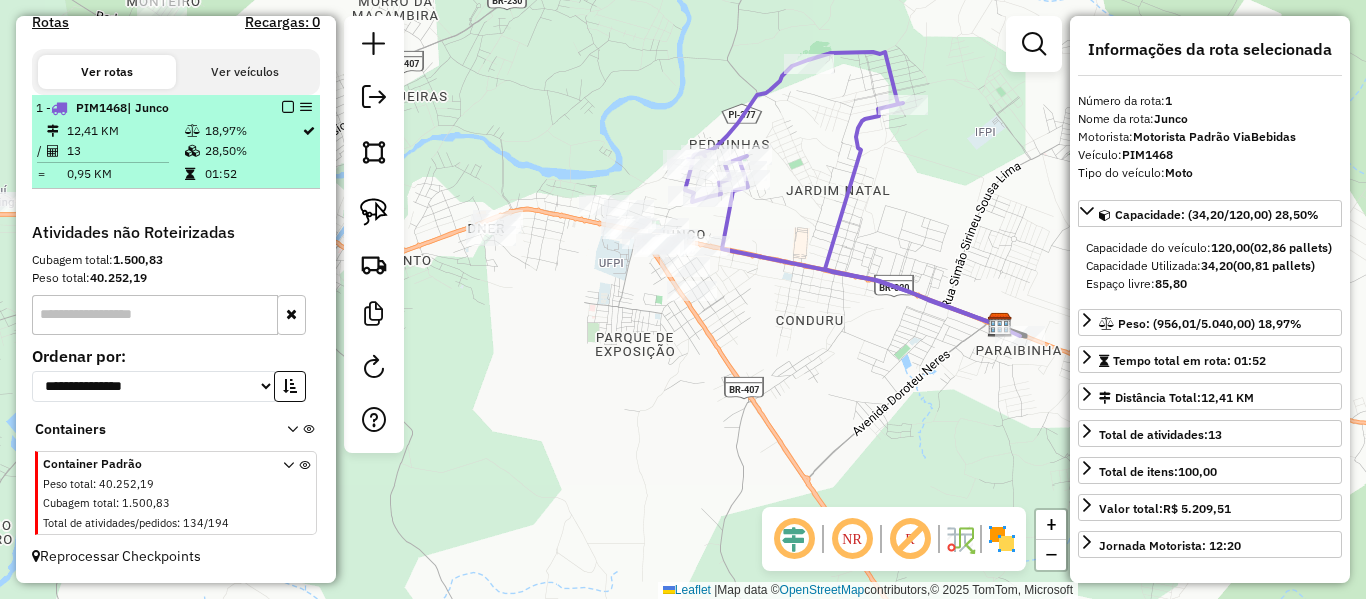 click at bounding box center (288, 107) 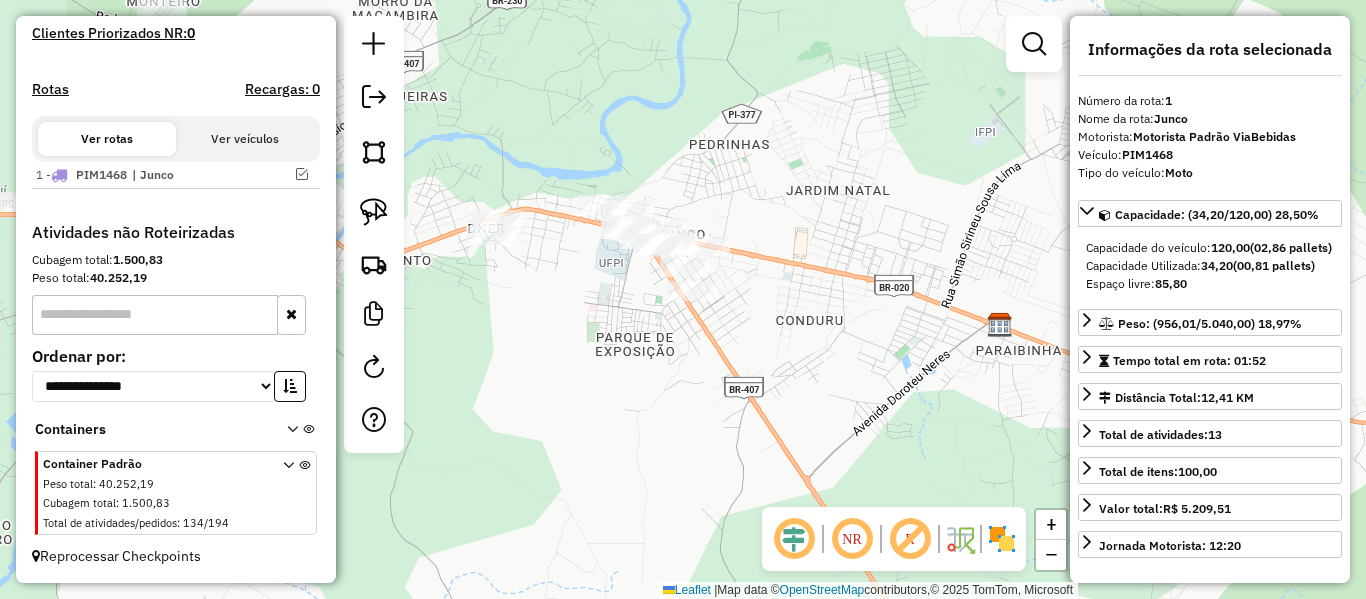 scroll, scrollTop: 588, scrollLeft: 0, axis: vertical 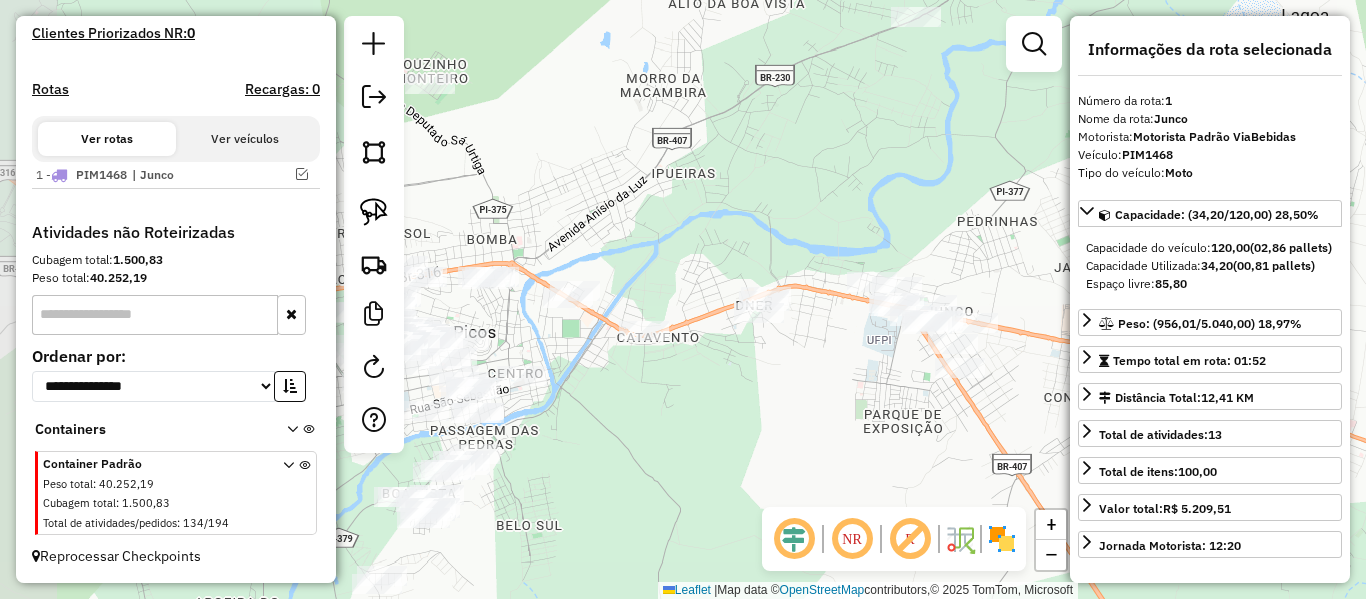 click on "Janela de atendimento Grade de atendimento Capacidade Transportadoras Veículos Cliente Pedidos  Rotas Selecione os dias de semana para filtrar as janelas de atendimento  Seg   Ter   Qua   Qui   Sex   Sáb   Dom  Informe o período da janela de atendimento: De: Até:  Filtrar exatamente a janela do cliente  Considerar janela de atendimento padrão  Selecione os dias de semana para filtrar as grades de atendimento  Seg   Ter   Qua   Qui   Sex   Sáb   Dom   Considerar clientes sem dia de atendimento cadastrado  Clientes fora do dia de atendimento selecionado Filtrar as atividades entre os valores definidos abaixo:  Peso mínimo:   Peso máximo:   Cubagem mínima:   Cubagem máxima:   De:   Até:  Filtrar as atividades entre o tempo de atendimento definido abaixo:  De:   Até:   Considerar capacidade total dos clientes não roteirizados Transportadora: Selecione um ou mais itens Tipo de veículo: Selecione um ou mais itens Veículo: Selecione um ou mais itens Motorista: Selecione um ou mais itens Nome: Rótulo:" 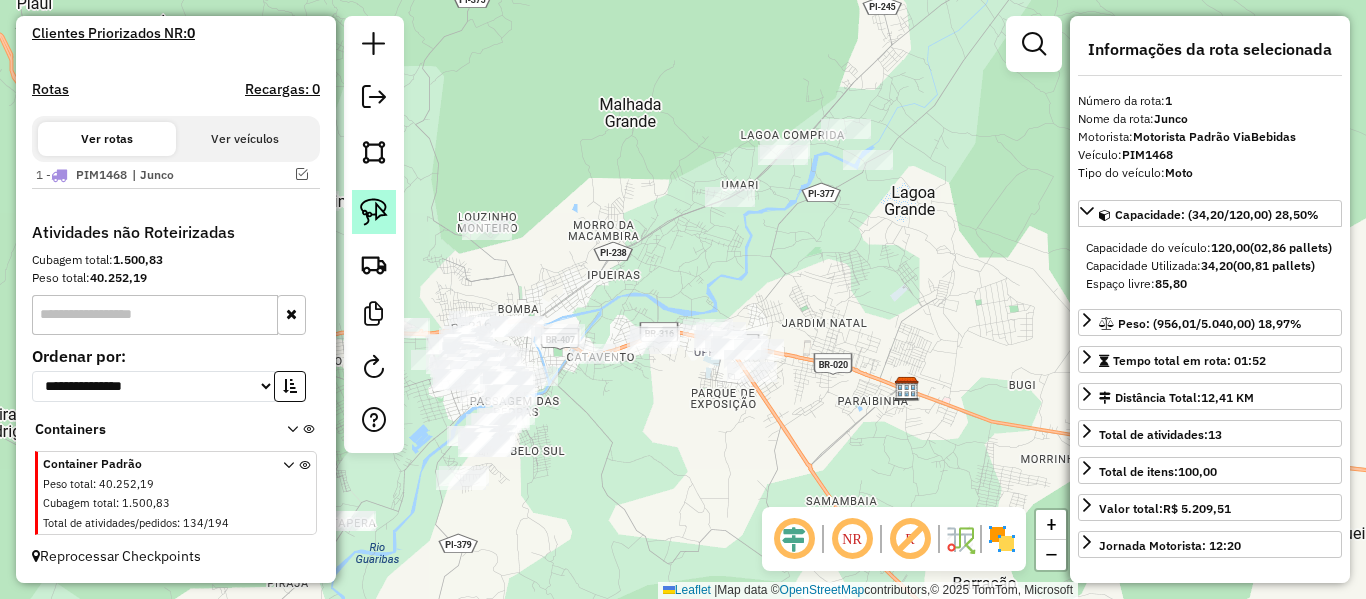 click 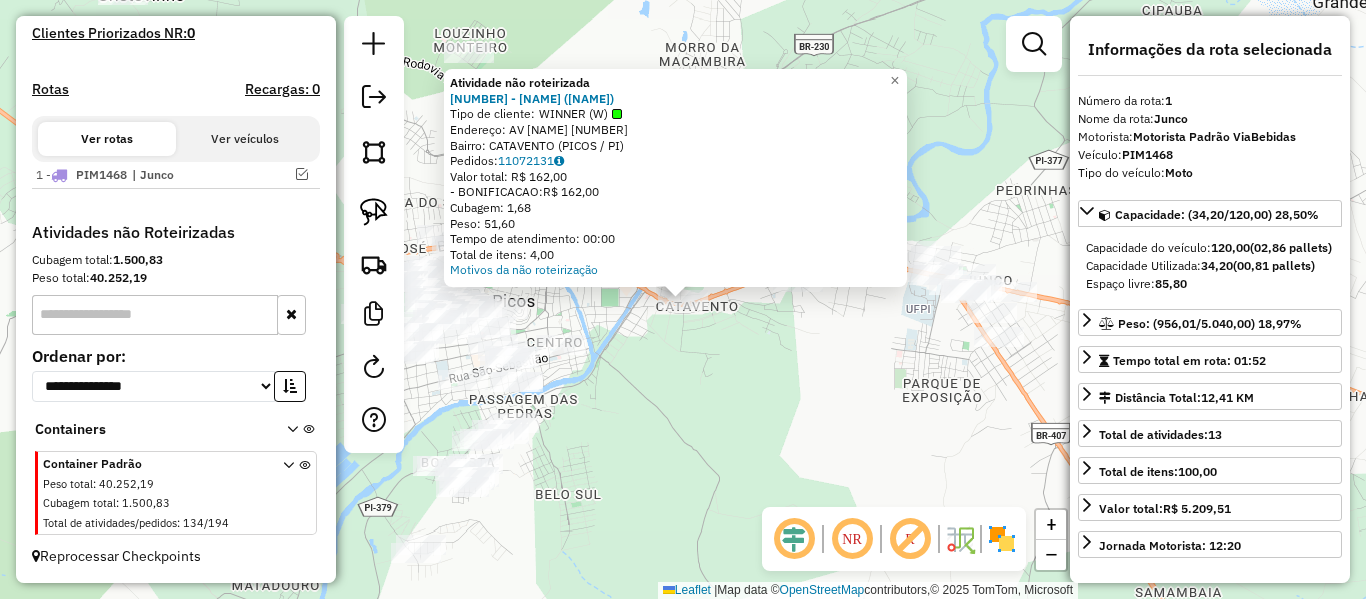 click on "Atividade não roteirizada 3400 - P DA SILVA & FILHOS LTDA (P DA SILVA)  Tipo de cliente:   WINNER (W)   Endereço: AV  SENADOR HELVIDIO NUNES        1345   Bairro: CATAVENTO (PICOS / PI)   Pedidos:  11072131   Valor total: R$ 162,00   - BONIFICACAO:  R$ 162,00   Cubagem: 1,68   Peso: 51,60   Tempo de atendimento: 00:00   Total de itens: 4,00  Motivos da não roteirização × Janela de atendimento Grade de atendimento Capacidade Transportadoras Veículos Cliente Pedidos  Rotas Selecione os dias de semana para filtrar as janelas de atendimento  Seg   Ter   Qua   Qui   Sex   Sáb   Dom  Informe o período da janela de atendimento: De: Até:  Filtrar exatamente a janela do cliente  Considerar janela de atendimento padrão  Selecione os dias de semana para filtrar as grades de atendimento  Seg   Ter   Qua   Qui   Sex   Sáb   Dom   Considerar clientes sem dia de atendimento cadastrado  Clientes fora do dia de atendimento selecionado Filtrar as atividades entre os valores definidos abaixo:  Peso mínimo:   De:  +" 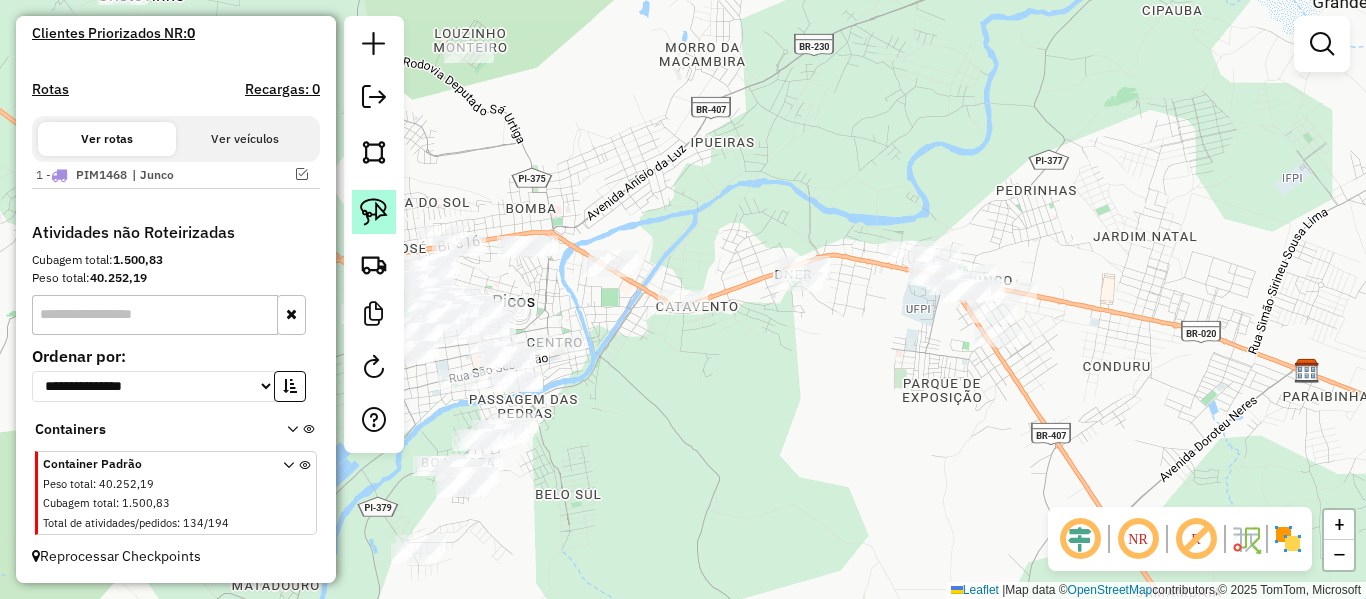 click 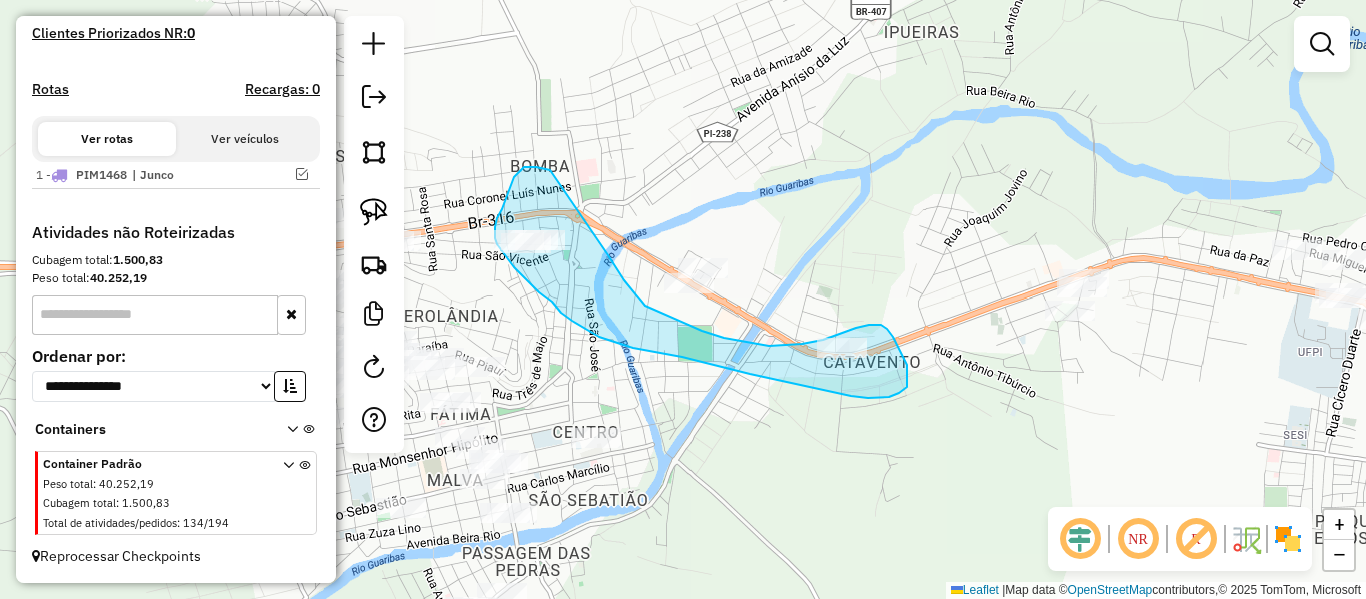 drag, startPoint x: 547, startPoint y: 169, endPoint x: 607, endPoint y: 254, distance: 104.04326 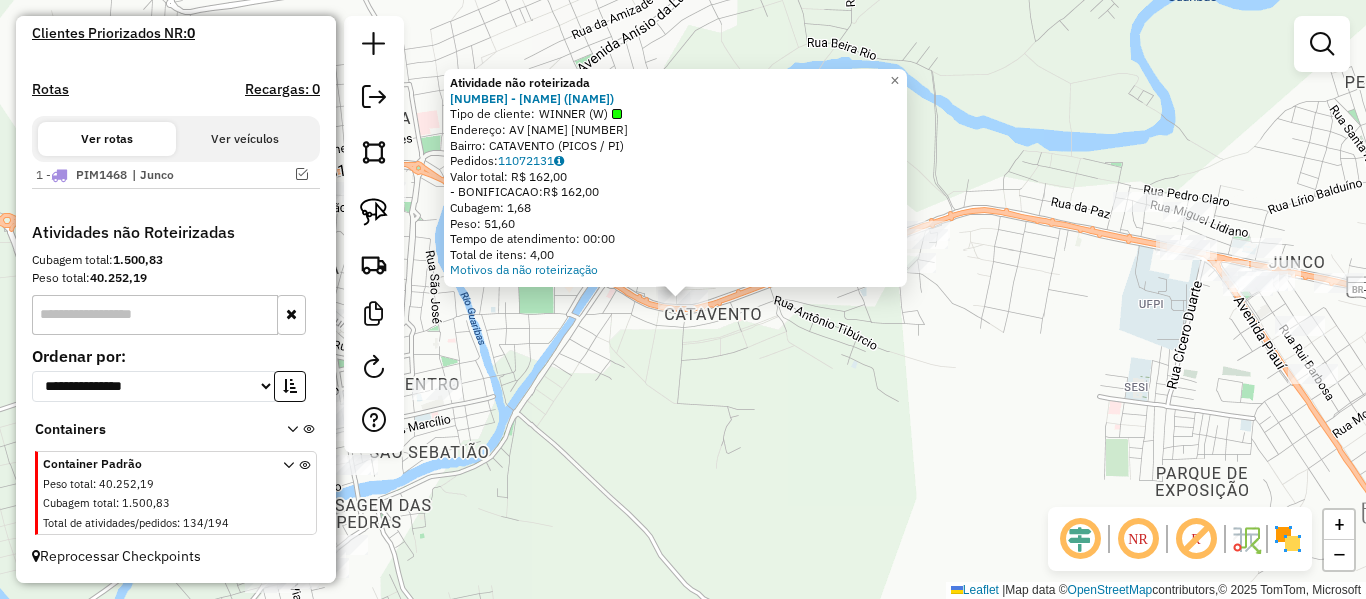 click on "Atividade não roteirizada 3400 - P DA SILVA & FILHOS LTDA (P DA SILVA)  Tipo de cliente:   WINNER (W)   Endereço: AV  SENADOR HELVIDIO NUNES        1345   Bairro: CATAVENTO (PICOS / PI)   Pedidos:  11072131   Valor total: R$ 162,00   - BONIFICACAO:  R$ 162,00   Cubagem: 1,68   Peso: 51,60   Tempo de atendimento: 00:00   Total de itens: 4,00  Motivos da não roteirização × Janela de atendimento Grade de atendimento Capacidade Transportadoras Veículos Cliente Pedidos  Rotas Selecione os dias de semana para filtrar as janelas de atendimento  Seg   Ter   Qua   Qui   Sex   Sáb   Dom  Informe o período da janela de atendimento: De: Até:  Filtrar exatamente a janela do cliente  Considerar janela de atendimento padrão  Selecione os dias de semana para filtrar as grades de atendimento  Seg   Ter   Qua   Qui   Sex   Sáb   Dom   Considerar clientes sem dia de atendimento cadastrado  Clientes fora do dia de atendimento selecionado Filtrar as atividades entre os valores definidos abaixo:  Peso mínimo:   De:  +" 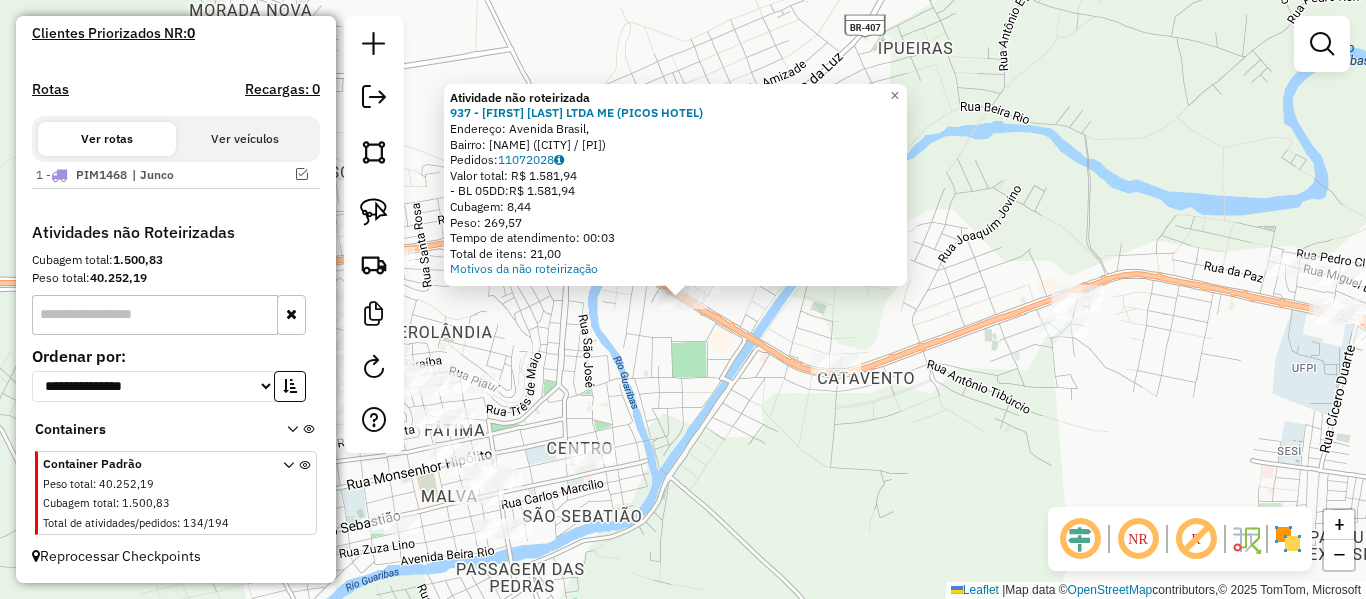 click on "Atividade não roteirizada 937 - CARVALHO ARAUJO E FILHO LTDA ME (PICOS HOTEL)  Endereço: Avenida Brasil,    Bairro: Boa Sorte (Picos / PI)   Pedidos:  11072028   Valor total: R$ 1.581,94   - BL 05DD:  R$ 1.581,94   Cubagem: 8,44   Peso: 269,57   Tempo de atendimento: 00:03   Total de itens: 21,00  Motivos da não roteirização × Janela de atendimento Grade de atendimento Capacidade Transportadoras Veículos Cliente Pedidos  Rotas Selecione os dias de semana para filtrar as janelas de atendimento  Seg   Ter   Qua   Qui   Sex   Sáb   Dom  Informe o período da janela de atendimento: De: Até:  Filtrar exatamente a janela do cliente  Considerar janela de atendimento padrão  Selecione os dias de semana para filtrar as grades de atendimento  Seg   Ter   Qua   Qui   Sex   Sáb   Dom   Considerar clientes sem dia de atendimento cadastrado  Clientes fora do dia de atendimento selecionado Filtrar as atividades entre os valores definidos abaixo:  Peso mínimo:   Peso máximo:   Cubagem mínima:   De:   Até:  De:" 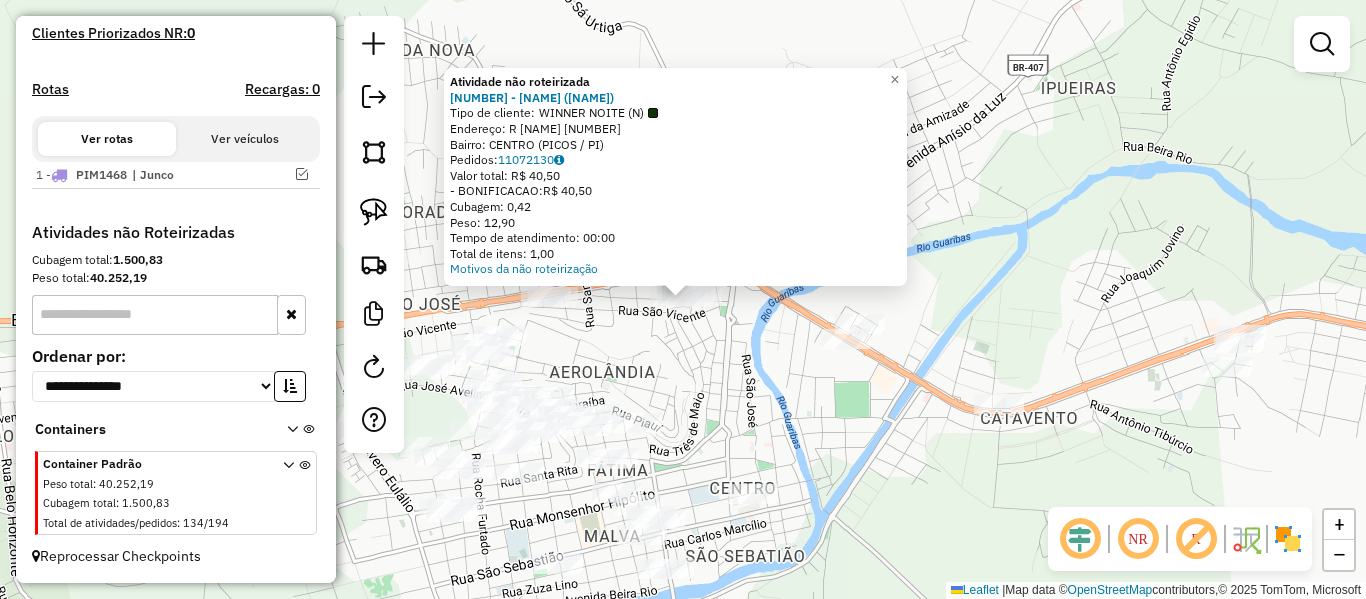 click on "Atividade não roteirizada 3399 - P DA SILVA & FILHOS LTDA (P DA SILVA)  Tipo de cliente:   WINNER NOITE (N)   Endereço: R   SAO BENEDITO                  83   Bairro: CENTRO (PICOS / PI)   Pedidos:  11072130   Valor total: R$ 40,50   - BONIFICACAO:  R$ 40,50   Cubagem: 0,42   Peso: 12,90   Tempo de atendimento: 00:00   Total de itens: 1,00  Motivos da não roteirização × Janela de atendimento Grade de atendimento Capacidade Transportadoras Veículos Cliente Pedidos  Rotas Selecione os dias de semana para filtrar as janelas de atendimento  Seg   Ter   Qua   Qui   Sex   Sáb   Dom  Informe o período da janela de atendimento: De: Até:  Filtrar exatamente a janela do cliente  Considerar janela de atendimento padrão  Selecione os dias de semana para filtrar as grades de atendimento  Seg   Ter   Qua   Qui   Sex   Sáb   Dom   Considerar clientes sem dia de atendimento cadastrado  Clientes fora do dia de atendimento selecionado Filtrar as atividades entre os valores definidos abaixo:  Peso mínimo:   De:  +" 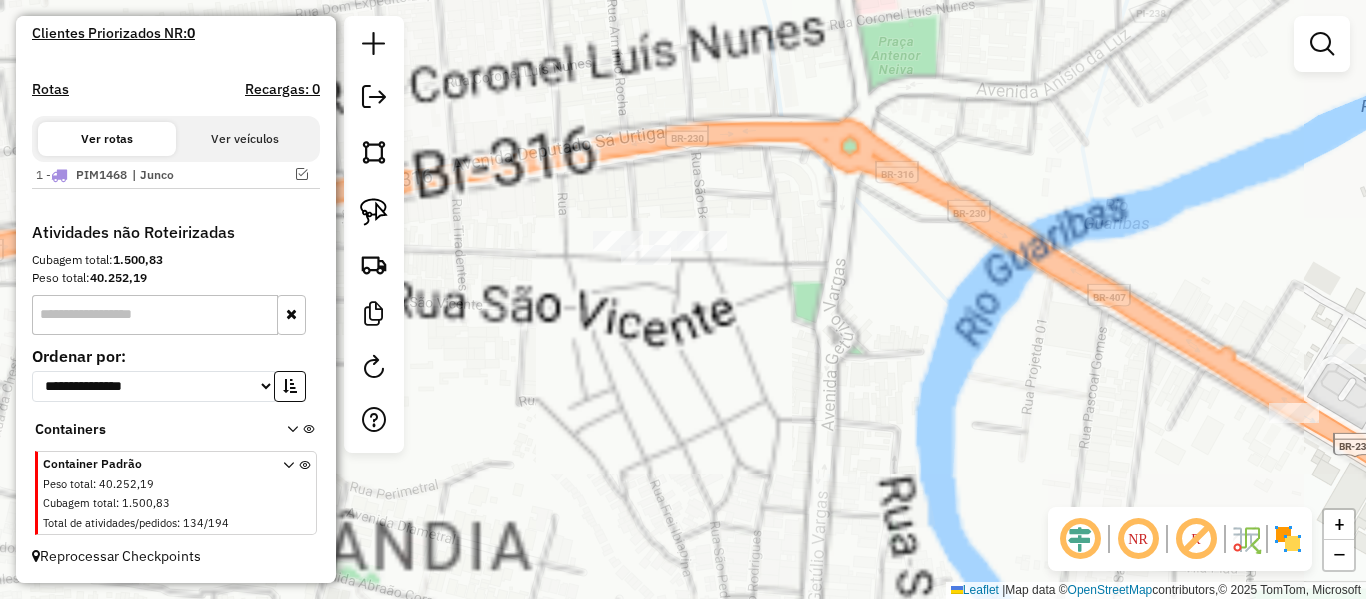 click on "Janela de atendimento Grade de atendimento Capacidade Transportadoras Veículos Cliente Pedidos  Rotas Selecione os dias de semana para filtrar as janelas de atendimento  Seg   Ter   Qua   Qui   Sex   Sáb   Dom  Informe o período da janela de atendimento: De: Até:  Filtrar exatamente a janela do cliente  Considerar janela de atendimento padrão  Selecione os dias de semana para filtrar as grades de atendimento  Seg   Ter   Qua   Qui   Sex   Sáb   Dom   Considerar clientes sem dia de atendimento cadastrado  Clientes fora do dia de atendimento selecionado Filtrar as atividades entre os valores definidos abaixo:  Peso mínimo:   Peso máximo:   Cubagem mínima:   Cubagem máxima:   De:   Até:  Filtrar as atividades entre o tempo de atendimento definido abaixo:  De:   Até:   Considerar capacidade total dos clientes não roteirizados Transportadora: Selecione um ou mais itens Tipo de veículo: Selecione um ou mais itens Veículo: Selecione um ou mais itens Motorista: Selecione um ou mais itens Nome: Rótulo:" 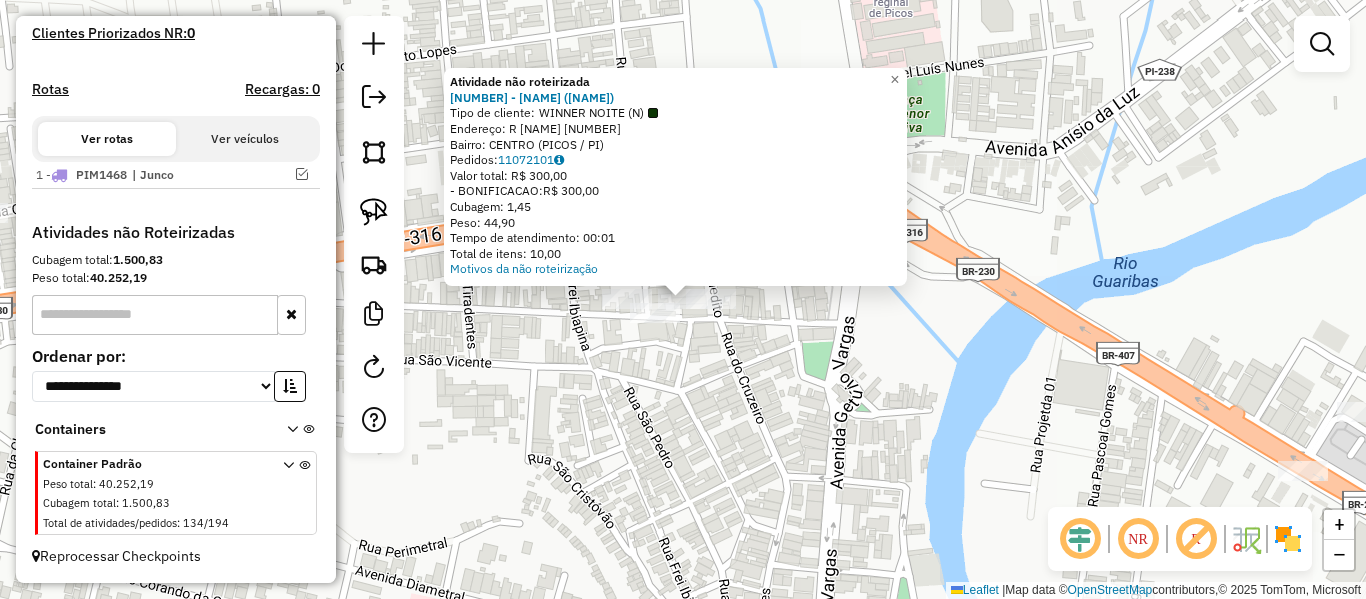 click on "Atividade não roteirizada 3399 - P DA SILVA & FILHOS LTDA (P DA SILVA)  Tipo de cliente:   WINNER NOITE (N)   Endereço: R   SAO BENEDITO                  83   Bairro: CENTRO (PICOS / PI)   Pedidos:  11072101   Valor total: R$ 300,00   - BONIFICACAO:  R$ 300,00   Cubagem: 1,45   Peso: 44,90   Tempo de atendimento: 00:01   Total de itens: 10,00  Motivos da não roteirização × Janela de atendimento Grade de atendimento Capacidade Transportadoras Veículos Cliente Pedidos  Rotas Selecione os dias de semana para filtrar as janelas de atendimento  Seg   Ter   Qua   Qui   Sex   Sáb   Dom  Informe o período da janela de atendimento: De: Até:  Filtrar exatamente a janela do cliente  Considerar janela de atendimento padrão  Selecione os dias de semana para filtrar as grades de atendimento  Seg   Ter   Qua   Qui   Sex   Sáb   Dom   Considerar clientes sem dia de atendimento cadastrado  Clientes fora do dia de atendimento selecionado Filtrar as atividades entre os valores definidos abaixo:  Peso mínimo:   De:" 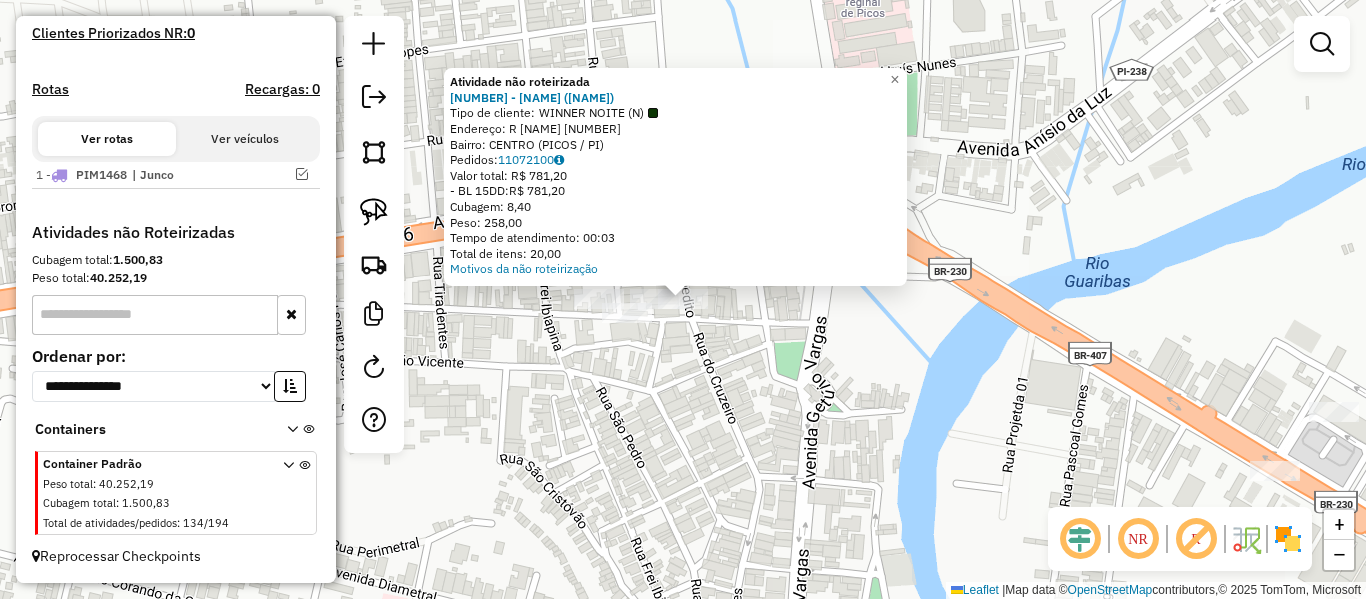click on "Atividade não roteirizada 3399 - P DA SILVA & FILHOS LTDA (P DA SILVA)  Tipo de cliente:   WINNER NOITE (N)   Endereço: R   SAO BENEDITO                  83   Bairro: CENTRO (PICOS / PI)   Pedidos:  11072100   Valor total: R$ 781,20   - BL 15DD:  R$ 781,20   Cubagem: 8,40   Peso: 258,00   Tempo de atendimento: 00:03   Total de itens: 20,00  Motivos da não roteirização × Janela de atendimento Grade de atendimento Capacidade Transportadoras Veículos Cliente Pedidos  Rotas Selecione os dias de semana para filtrar as janelas de atendimento  Seg   Ter   Qua   Qui   Sex   Sáb   Dom  Informe o período da janela de atendimento: De: Até:  Filtrar exatamente a janela do cliente  Considerar janela de atendimento padrão  Selecione os dias de semana para filtrar as grades de atendimento  Seg   Ter   Qua   Qui   Sex   Sáb   Dom   Considerar clientes sem dia de atendimento cadastrado  Clientes fora do dia de atendimento selecionado Filtrar as atividades entre os valores definidos abaixo:  Peso mínimo:   De:  +" 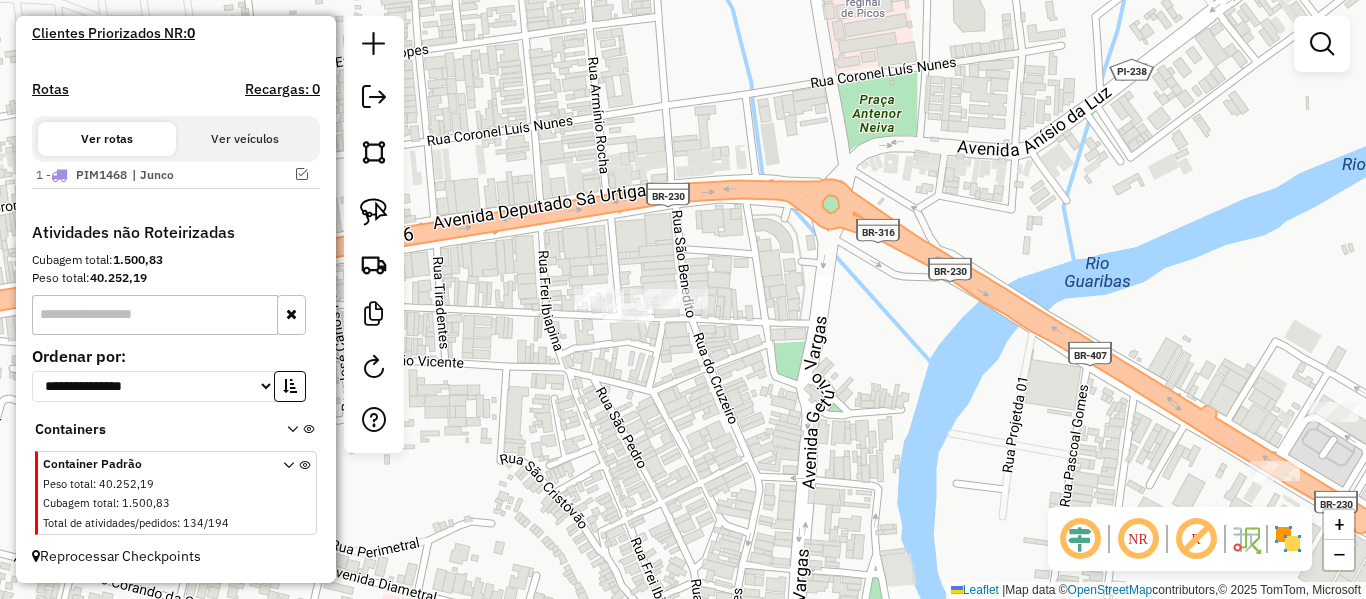 drag, startPoint x: 857, startPoint y: 451, endPoint x: 621, endPoint y: 298, distance: 281.2561 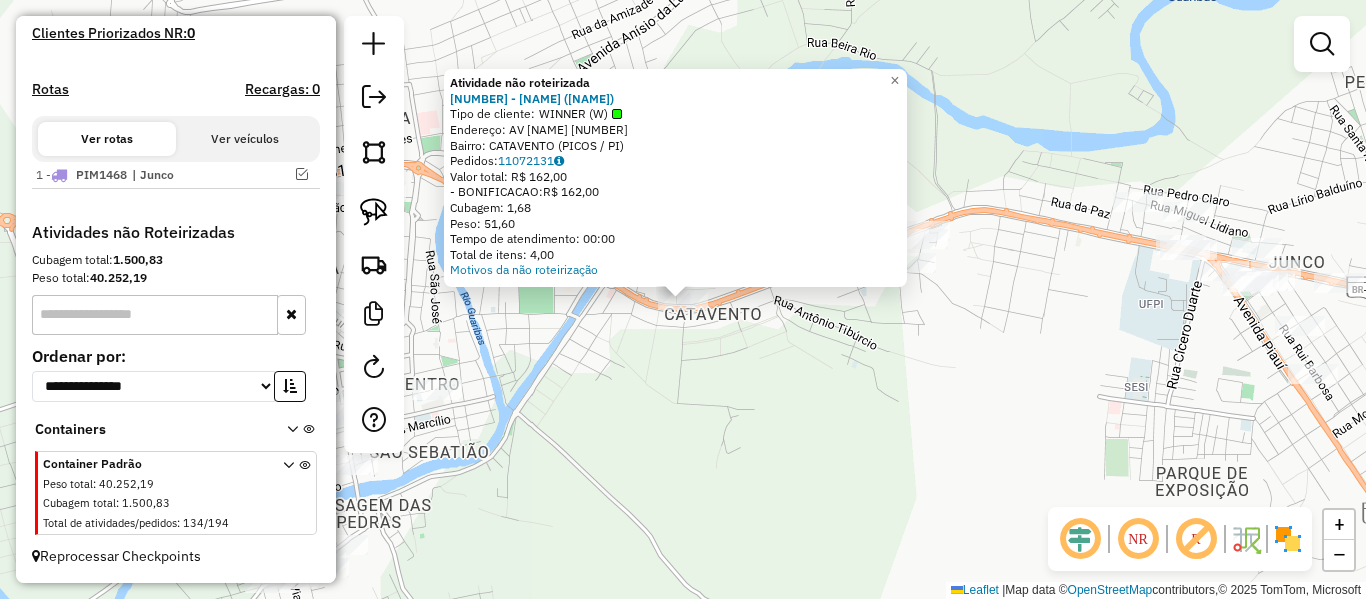 click on "Atividade não roteirizada 3400 - P DA SILVA & FILHOS LTDA (P DA SILVA)  Tipo de cliente:   WINNER (W)   Endereço: AV  SENADOR HELVIDIO NUNES        1345   Bairro: CATAVENTO (PICOS / PI)   Pedidos:  11072131   Valor total: R$ 162,00   - BONIFICACAO:  R$ 162,00   Cubagem: 1,68   Peso: 51,60   Tempo de atendimento: 00:00   Total de itens: 4,00  Motivos da não roteirização × Janela de atendimento Grade de atendimento Capacidade Transportadoras Veículos Cliente Pedidos  Rotas Selecione os dias de semana para filtrar as janelas de atendimento  Seg   Ter   Qua   Qui   Sex   Sáb   Dom  Informe o período da janela de atendimento: De: Até:  Filtrar exatamente a janela do cliente  Considerar janela de atendimento padrão  Selecione os dias de semana para filtrar as grades de atendimento  Seg   Ter   Qua   Qui   Sex   Sáb   Dom   Considerar clientes sem dia de atendimento cadastrado  Clientes fora do dia de atendimento selecionado Filtrar as atividades entre os valores definidos abaixo:  Peso mínimo:   De:  +" 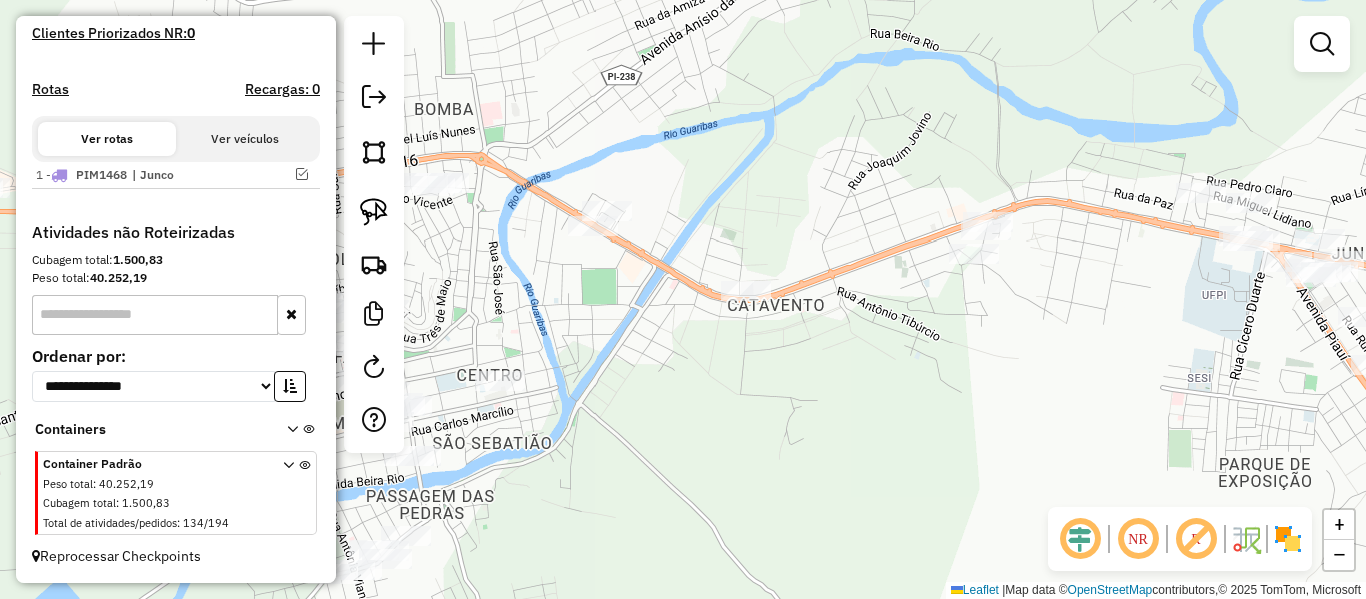 drag, startPoint x: 619, startPoint y: 336, endPoint x: 752, endPoint y: 311, distance: 135.32922 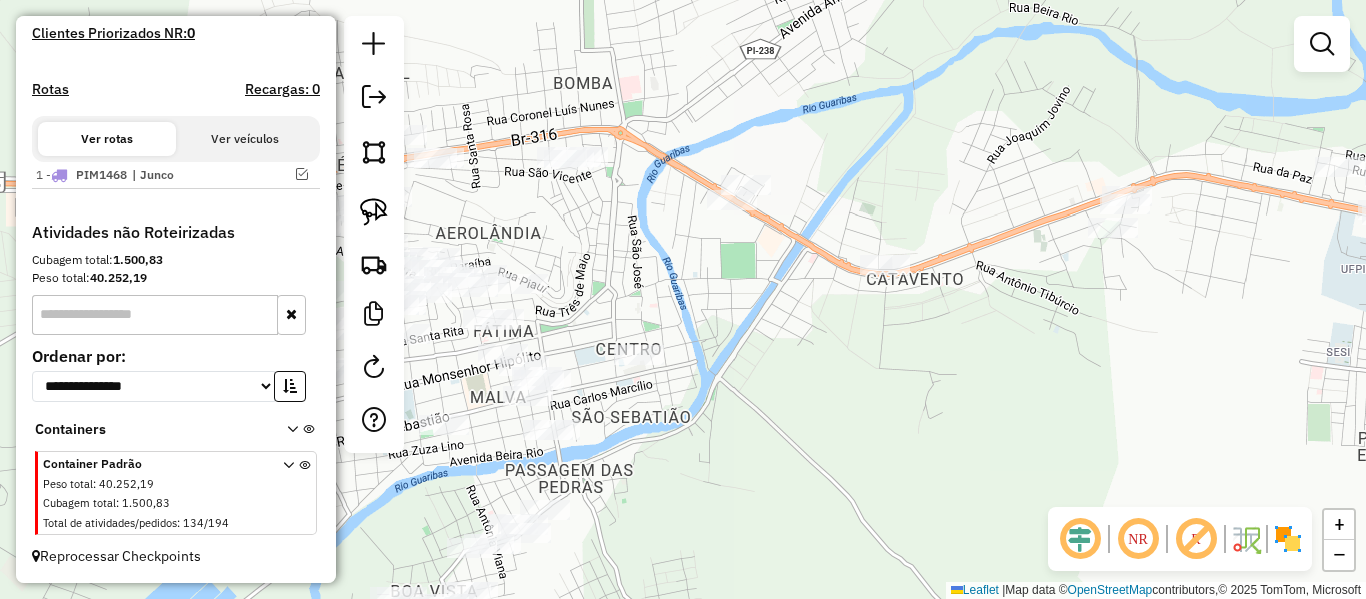 drag, startPoint x: 653, startPoint y: 263, endPoint x: 746, endPoint y: 305, distance: 102.044106 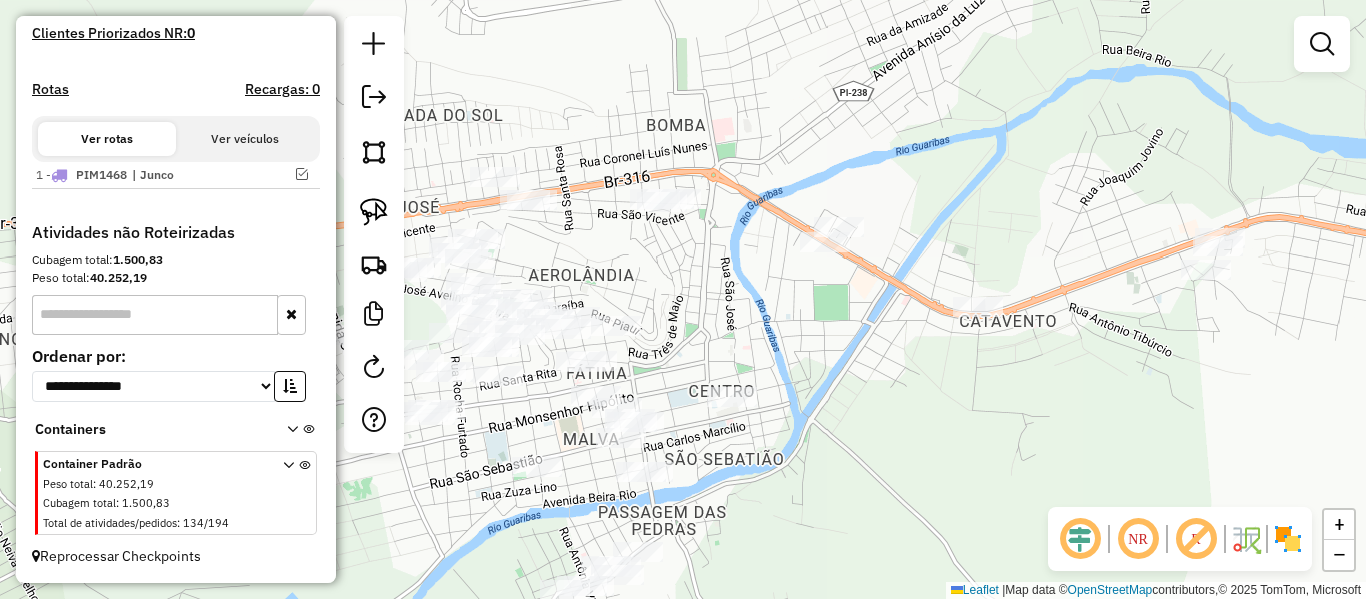 drag, startPoint x: 735, startPoint y: 319, endPoint x: 604, endPoint y: 368, distance: 139.86423 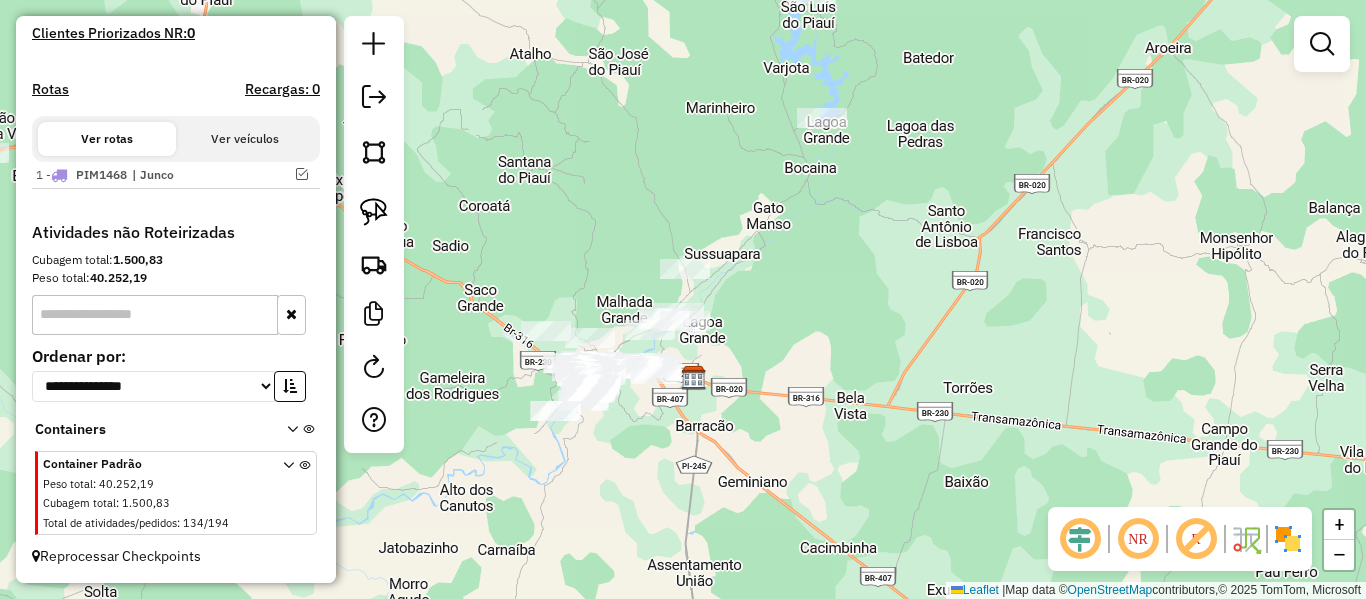 click on "Janela de atendimento Grade de atendimento Capacidade Transportadoras Veículos Cliente Pedidos  Rotas Selecione os dias de semana para filtrar as janelas de atendimento  Seg   Ter   Qua   Qui   Sex   Sáb   Dom  Informe o período da janela de atendimento: De: Até:  Filtrar exatamente a janela do cliente  Considerar janela de atendimento padrão  Selecione os dias de semana para filtrar as grades de atendimento  Seg   Ter   Qua   Qui   Sex   Sáb   Dom   Considerar clientes sem dia de atendimento cadastrado  Clientes fora do dia de atendimento selecionado Filtrar as atividades entre os valores definidos abaixo:  Peso mínimo:   Peso máximo:   Cubagem mínima:   Cubagem máxima:   De:   Até:  Filtrar as atividades entre o tempo de atendimento definido abaixo:  De:   Até:   Considerar capacidade total dos clientes não roteirizados Transportadora: Selecione um ou mais itens Tipo de veículo: Selecione um ou mais itens Veículo: Selecione um ou mais itens Motorista: Selecione um ou mais itens Nome: Rótulo:" 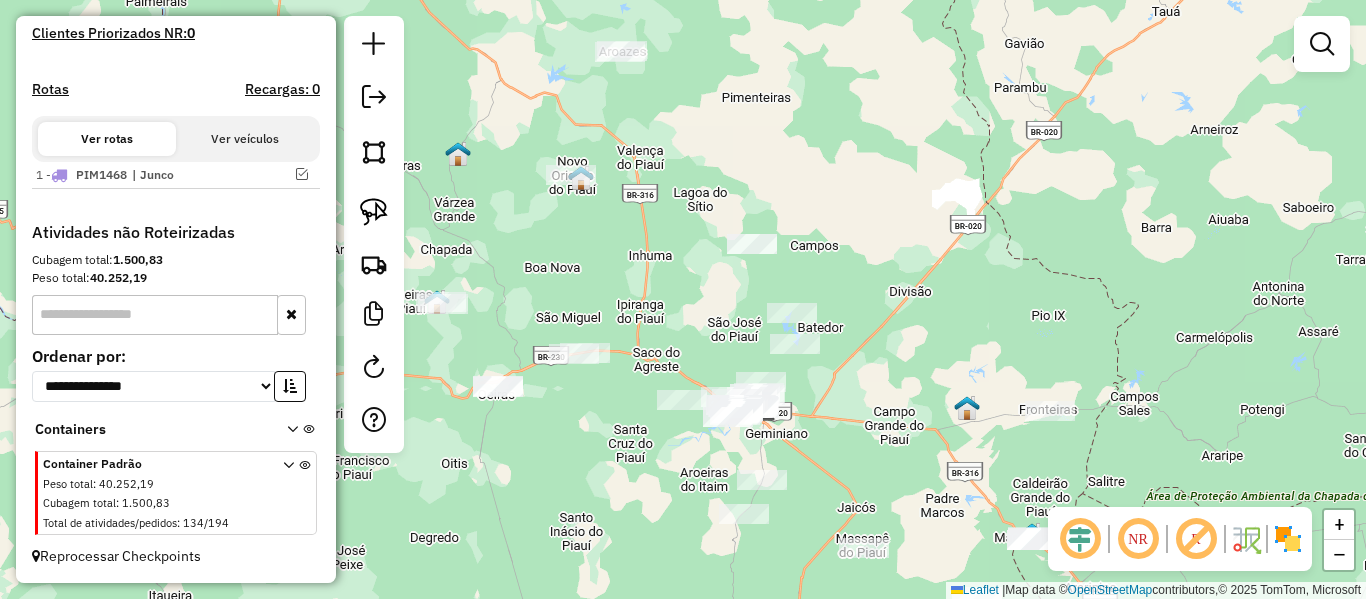 drag, startPoint x: 655, startPoint y: 433, endPoint x: 728, endPoint y: 525, distance: 117.4436 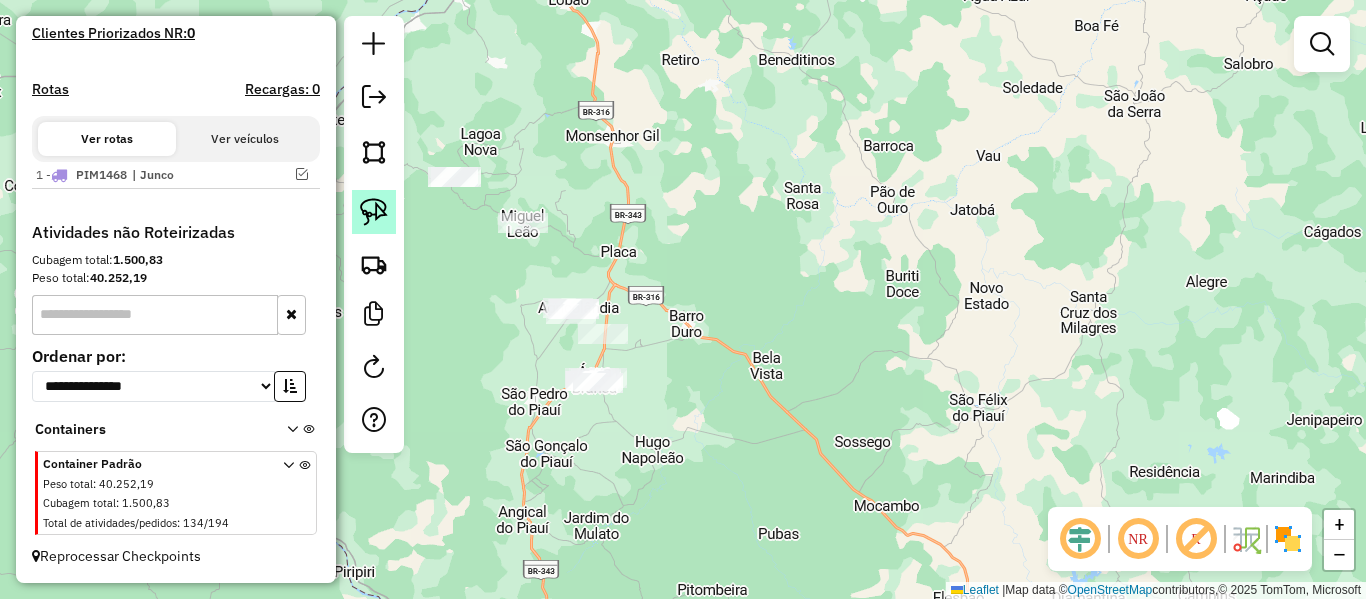 click 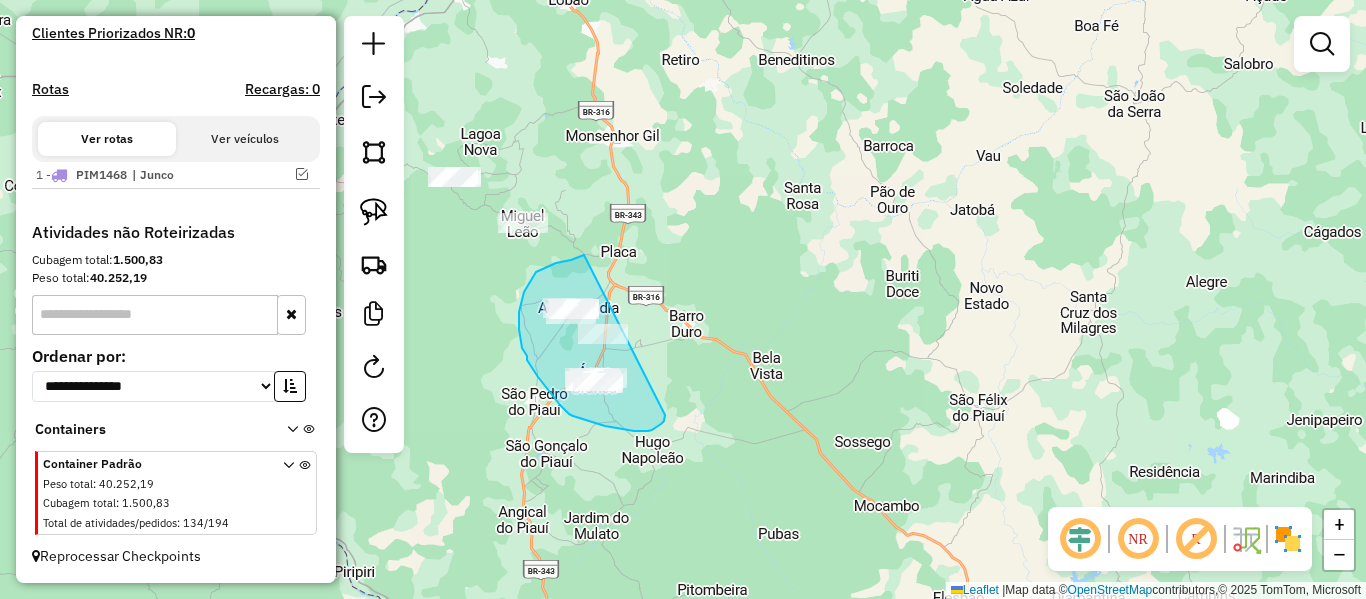 drag, startPoint x: 522, startPoint y: 300, endPoint x: 665, endPoint y: 415, distance: 183.50476 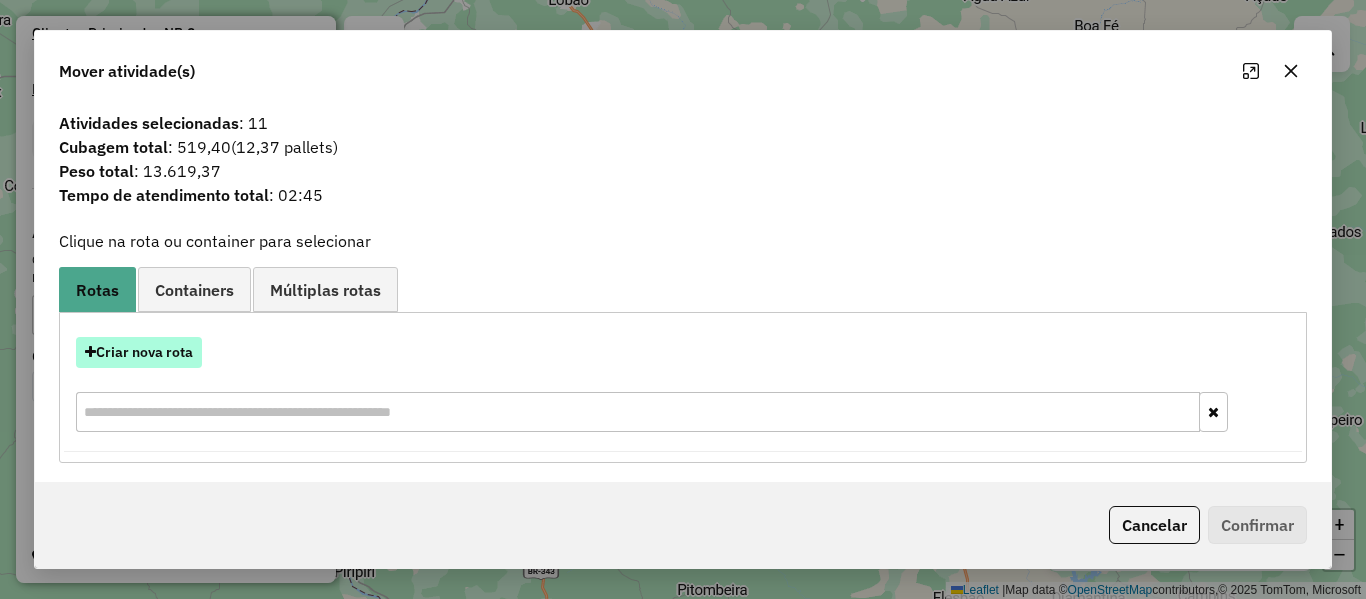 click on "Criar nova rota" at bounding box center (139, 352) 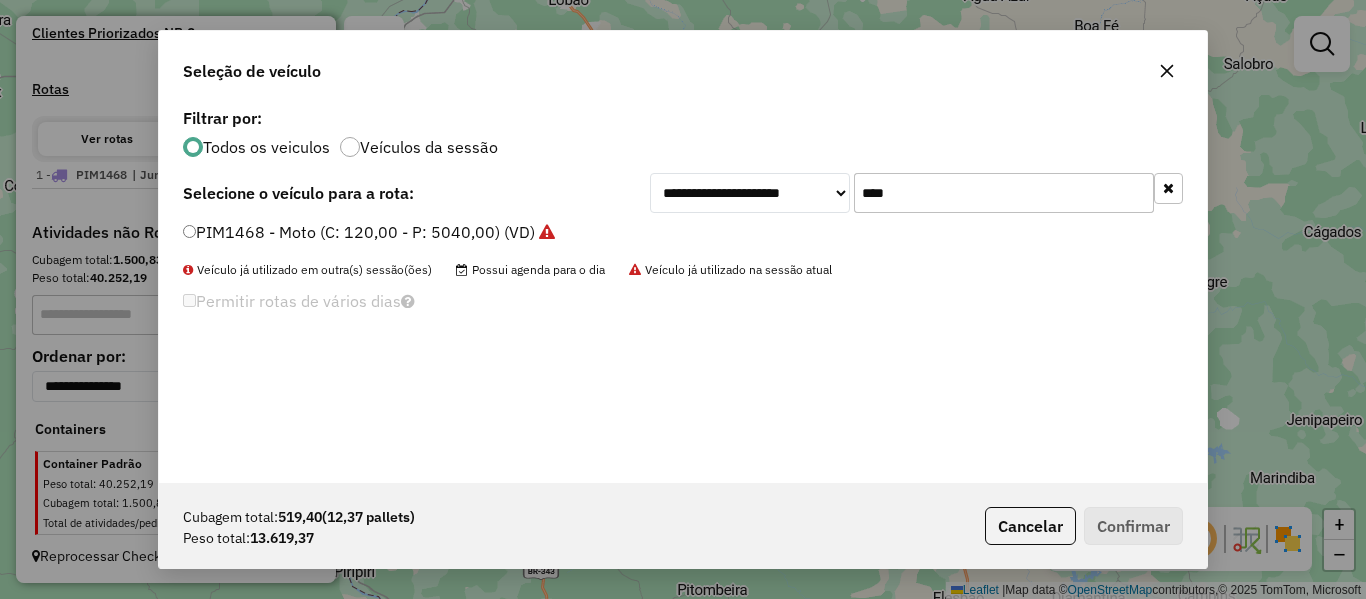 scroll, scrollTop: 11, scrollLeft: 6, axis: both 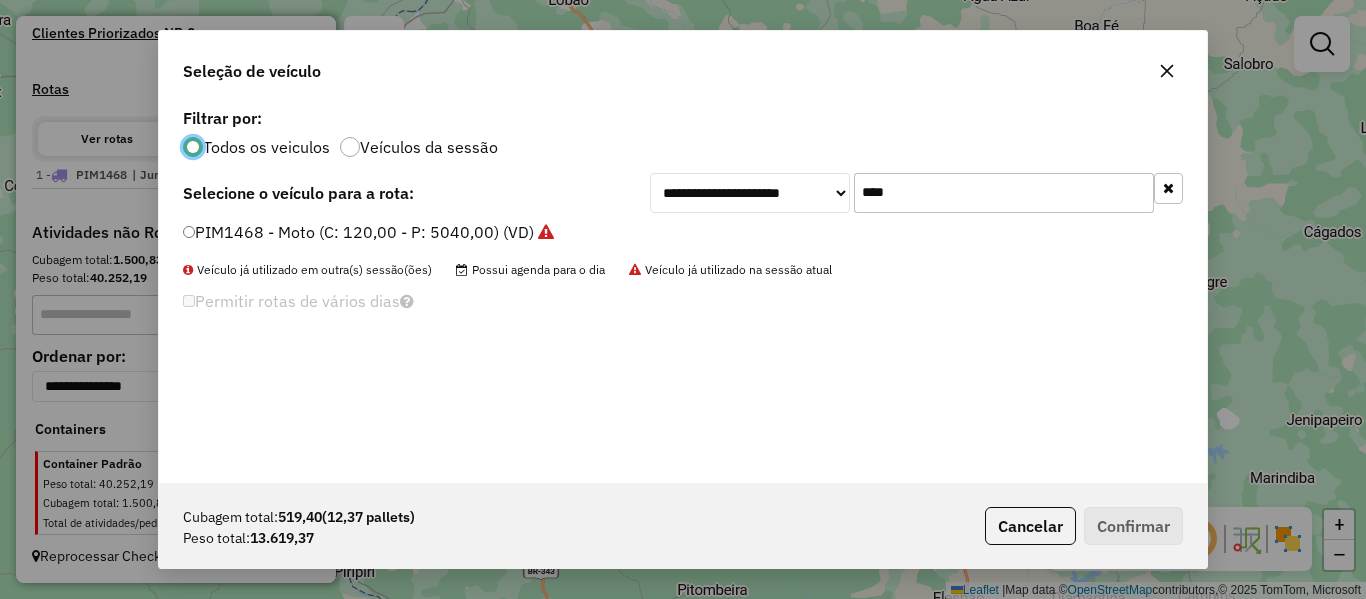 click on "**********" 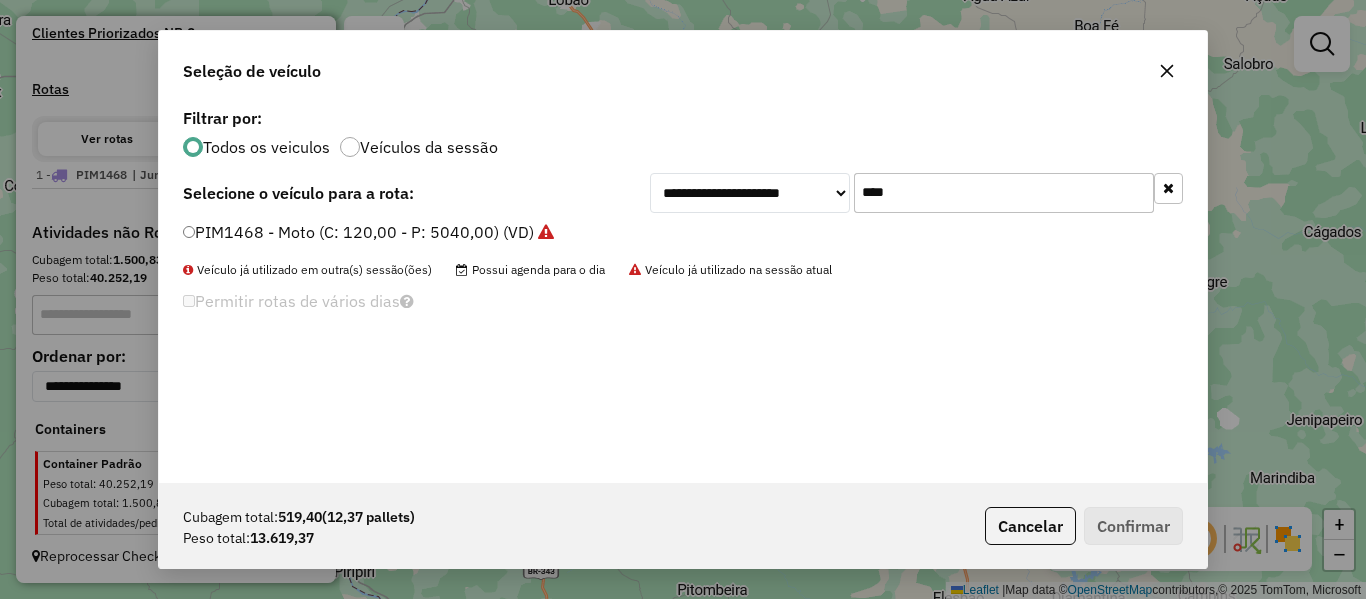 type on "*" 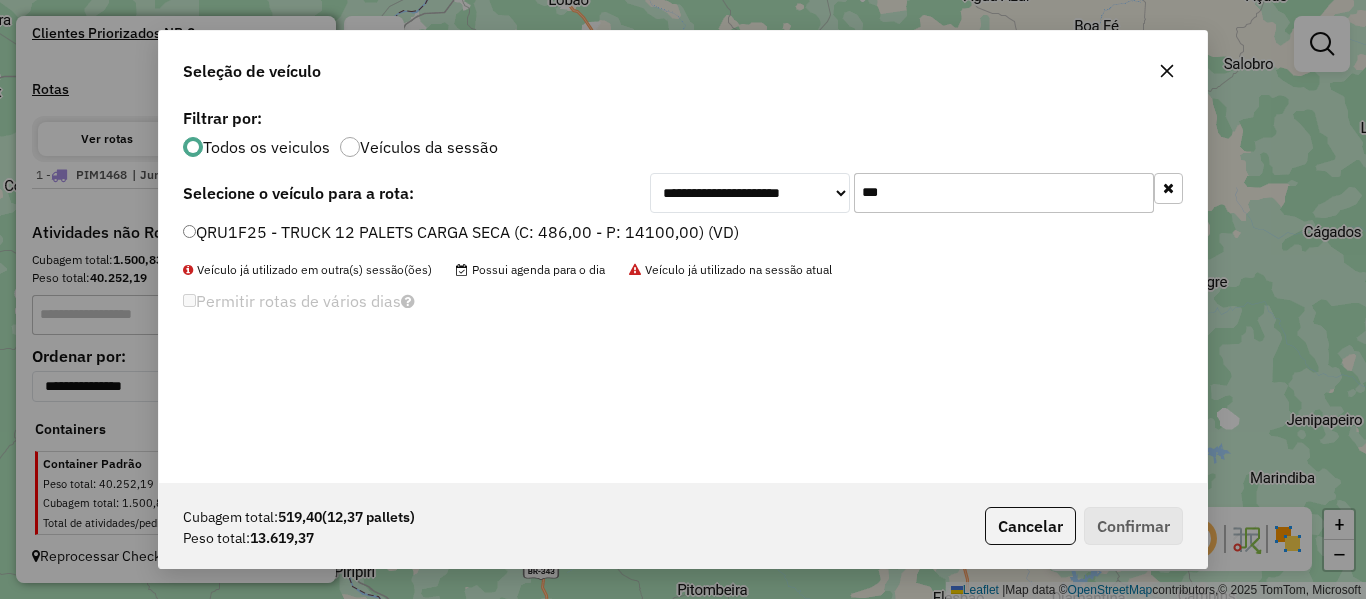 type on "***" 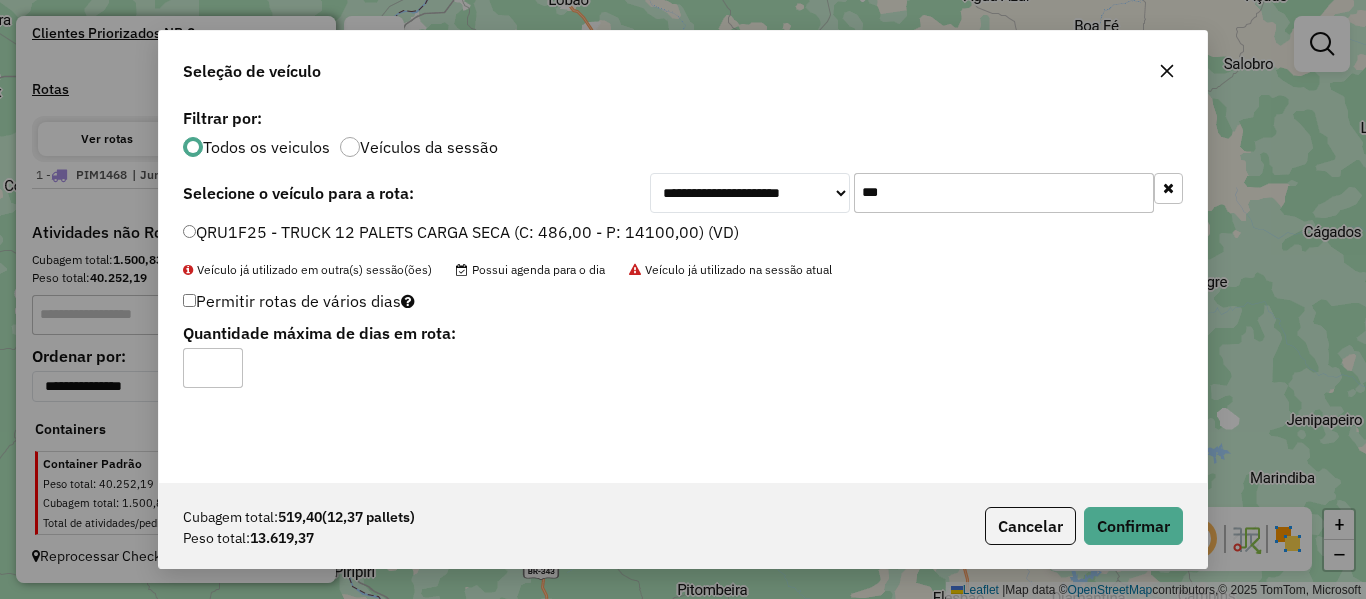 click on "*" 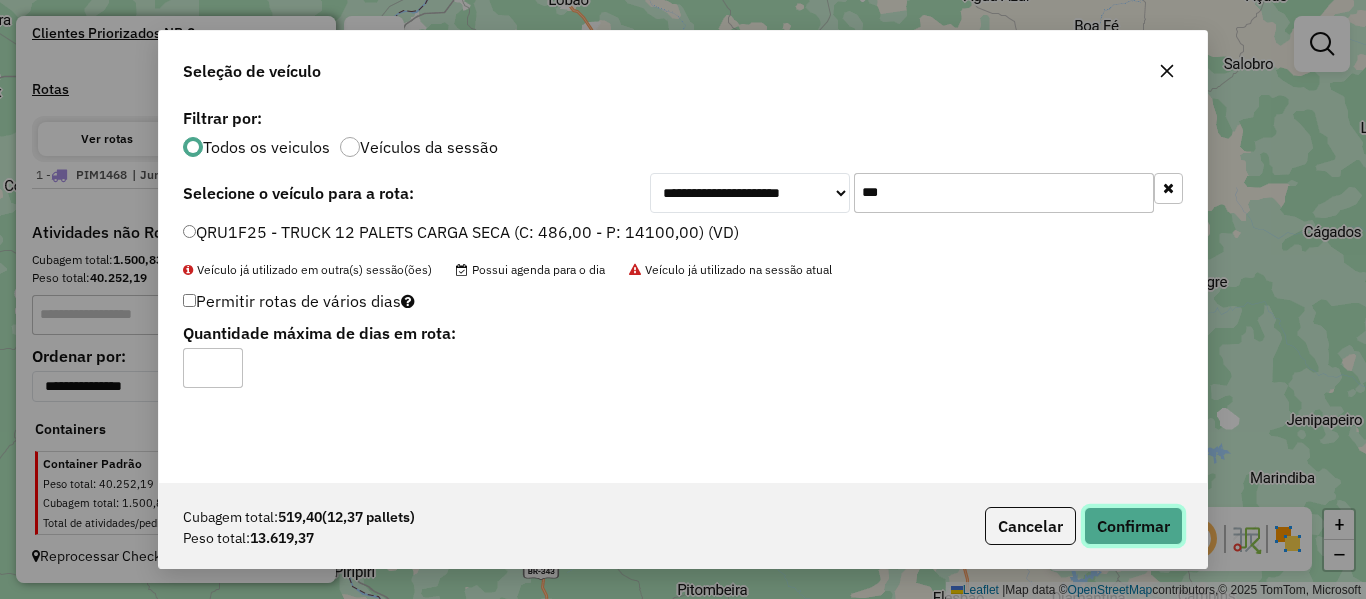 click on "Confirmar" 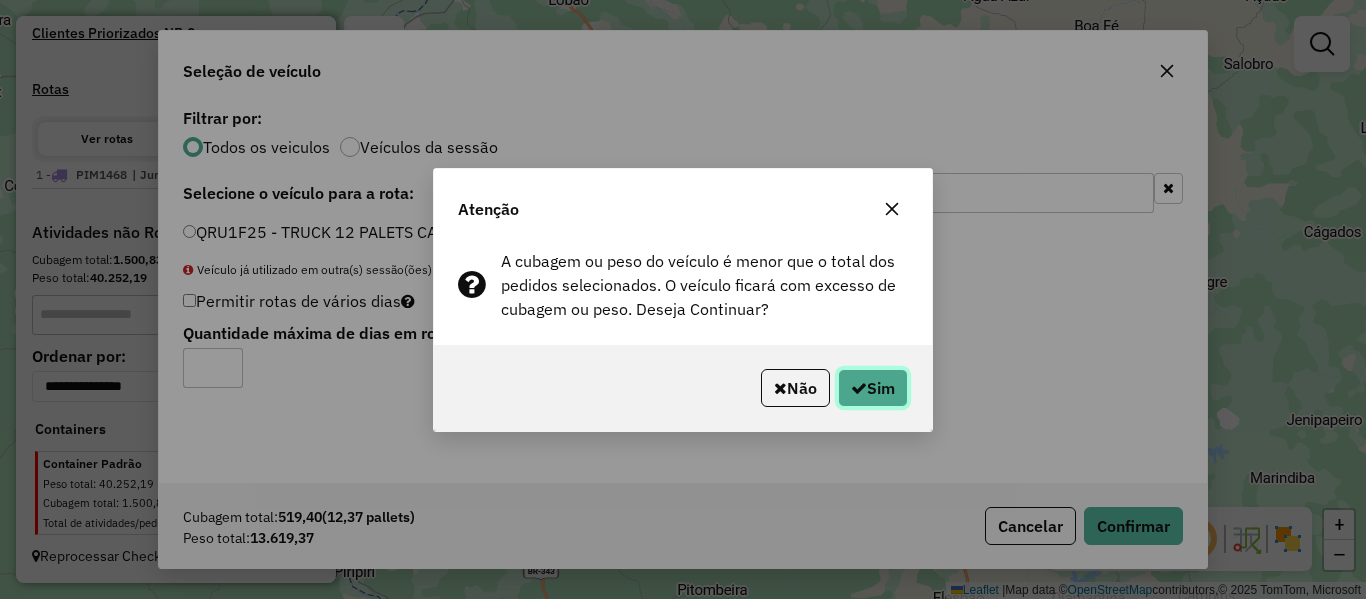 click on "Sim" 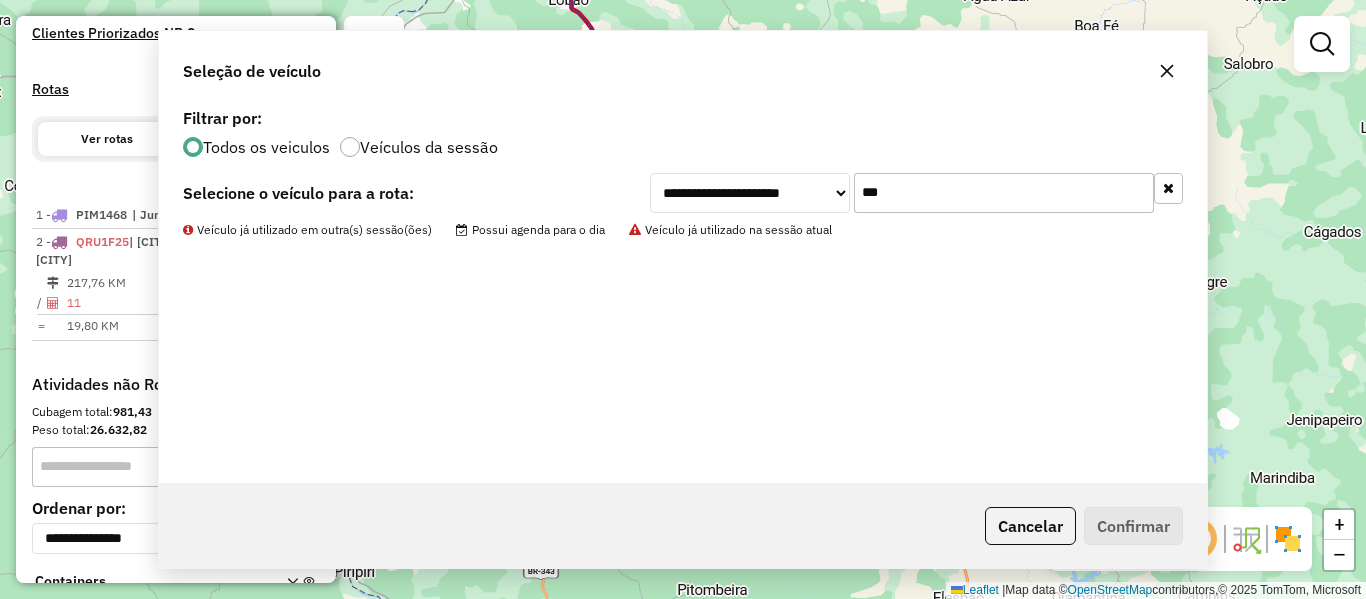 scroll, scrollTop: 655, scrollLeft: 0, axis: vertical 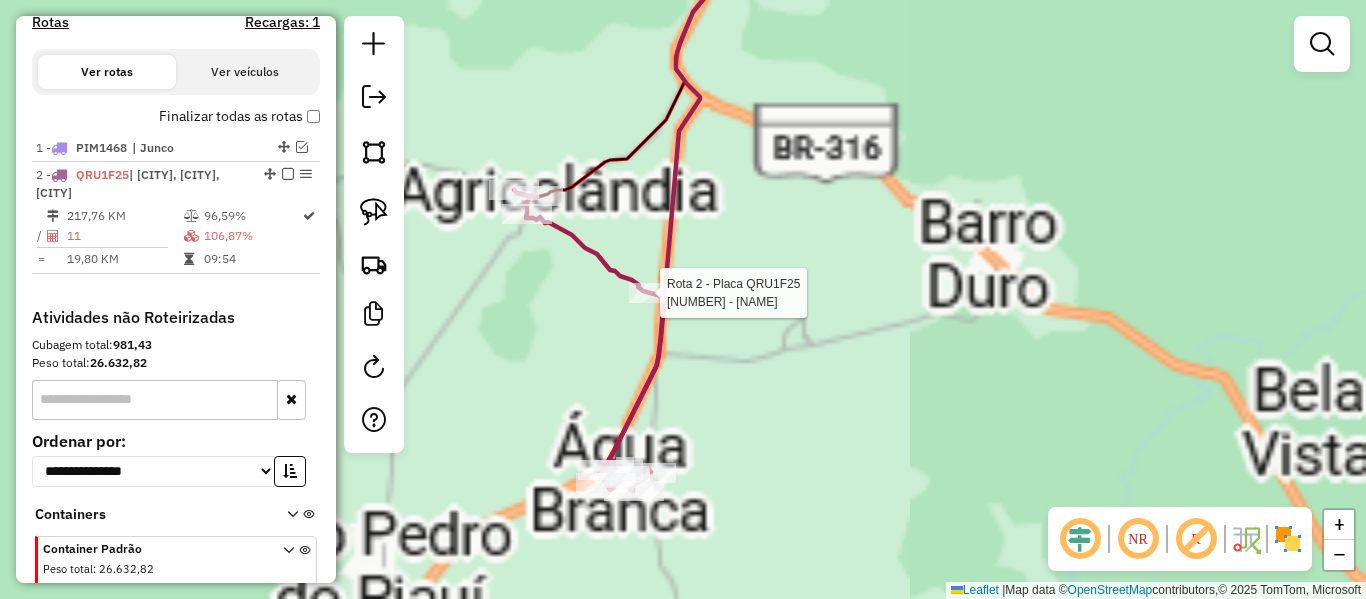 select on "**********" 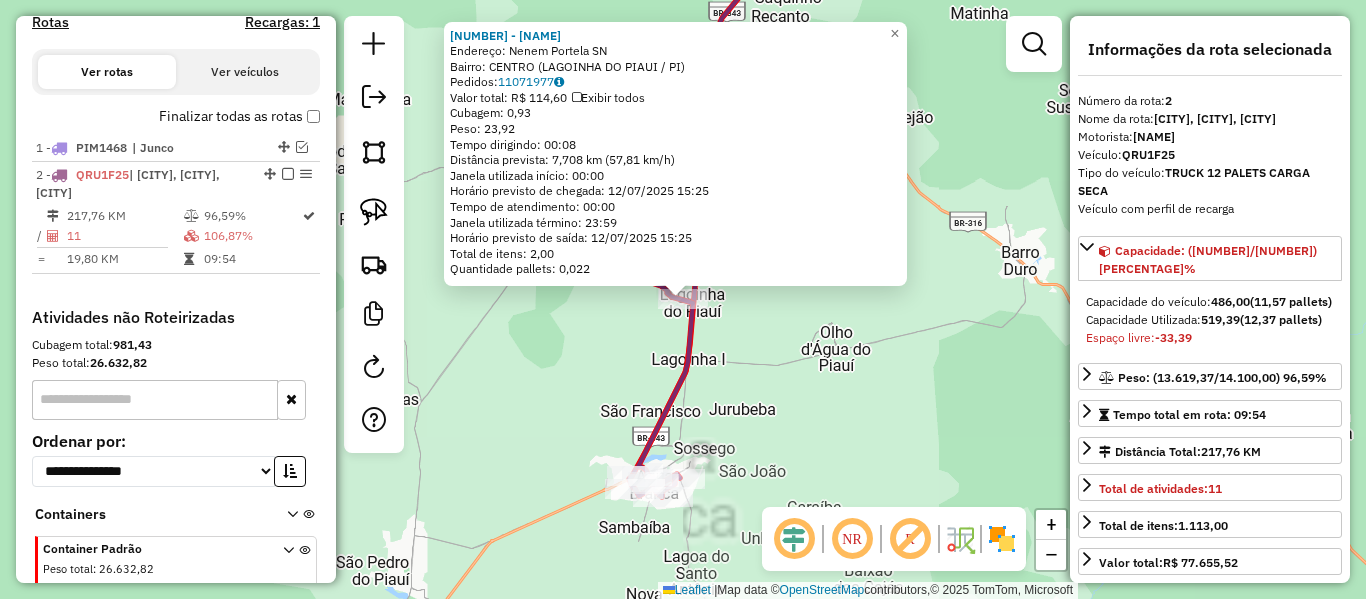 scroll, scrollTop: 740, scrollLeft: 0, axis: vertical 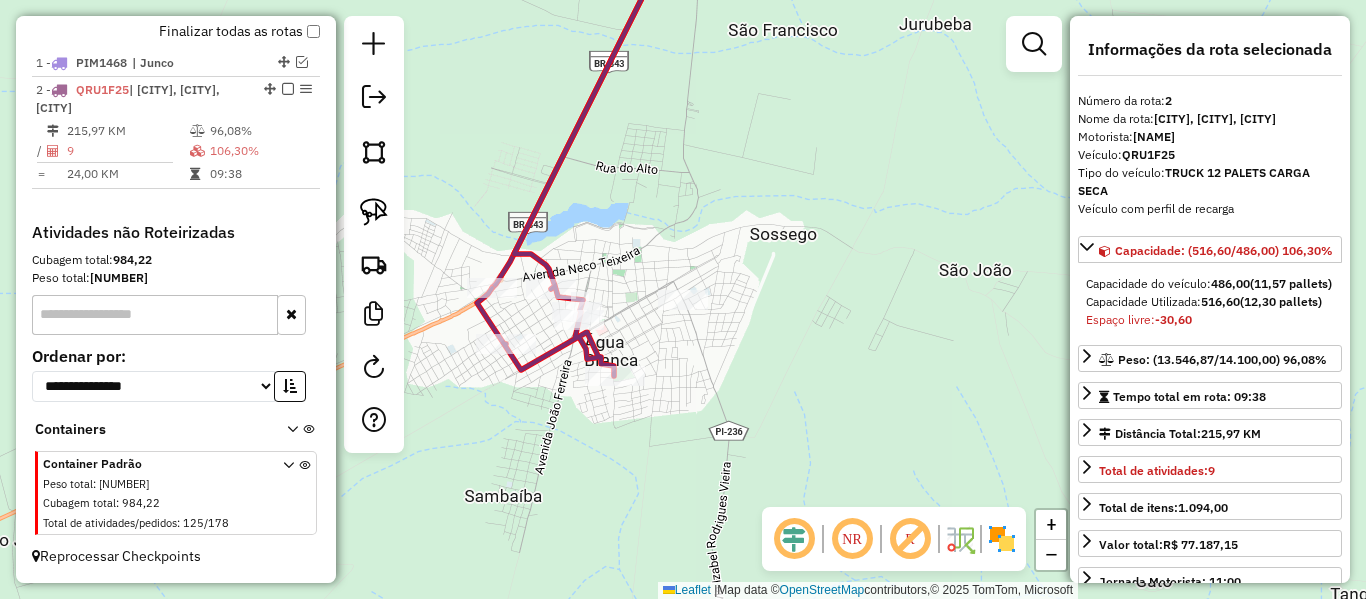 click 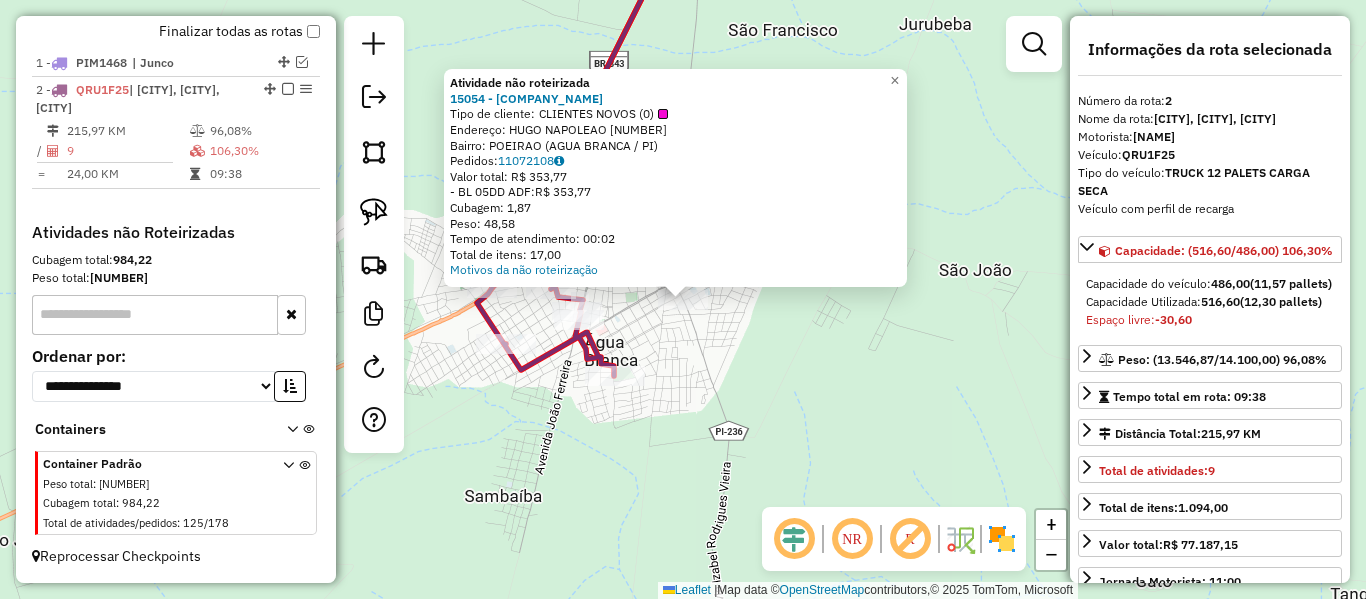 click on "Atividade não roteirizada [NUMBER] - [NAME]  Tipo de cliente:   CLIENTES NOVOS (0)   Endereço: [STREET] [NUMBER]   Bairro: [NEIGHBORHOOD] ([CITY] / [STATE])   Pedidos:  [DATE]   Valor total: [CURRENCY] [AMOUNT]   - BL [CODE] [CODE]:  [CURRENCY] [AMOUNT]   Cubagem: [AMOUNT]   Peso: [AMOUNT]   Tempo de atendimento: [TIME]   Total de itens: [NUMBER]  Motivos da não roteirização × Janela de atendimento Grade de atendimento Capacidade Transportadoras Veículos Cliente Pedidos  Rotas Selecione os dias de semana para filtrar as janelas de atendimento  Seg   Ter   Qua   Qui   Sex   Sáb   Dom  Informe o período da janela de atendimento: De: Até:  Filtrar exatamente a janela do cliente  Considerar janela de atendimento padrão  Selecione os dias de semana para filtrar as grades de atendimento  Seg   Ter   Qua   Qui   Sex   Sáb   Dom   Considerar clientes sem dia de atendimento cadastrado  Clientes fora do dia de atendimento selecionado Filtrar as atividades entre os valores definidos abaixo:  Peso mínimo:   Peso máximo:   De:   Até:" 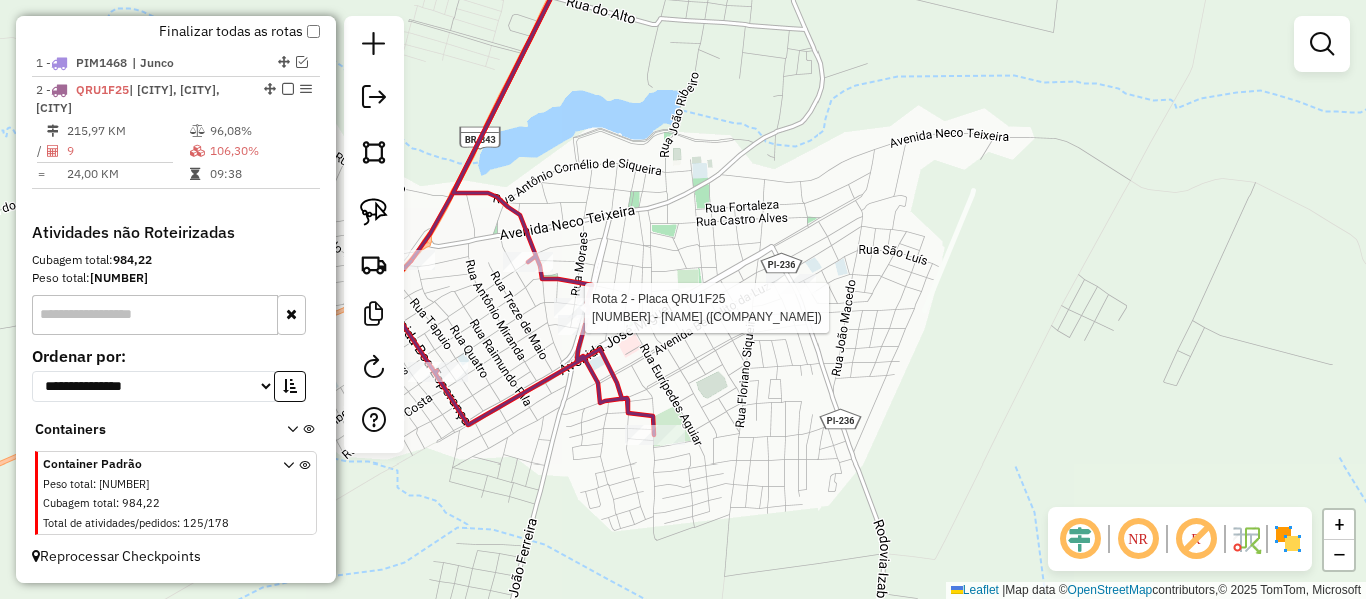 select on "**********" 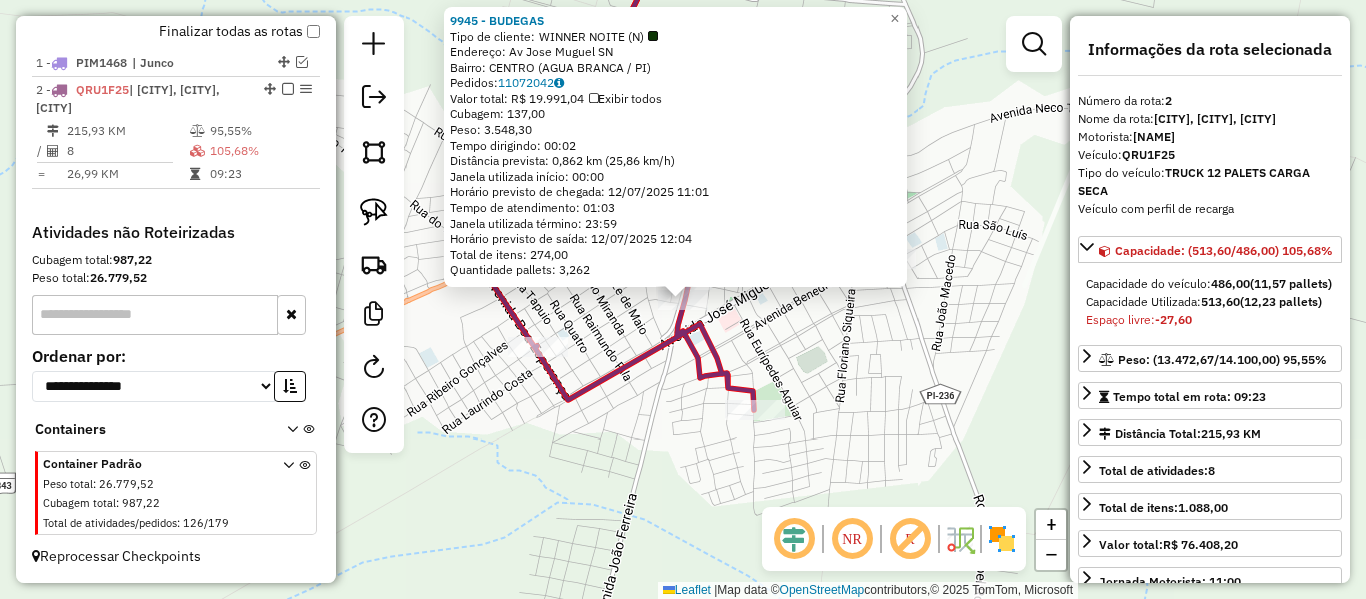 click on "9945 - BUDEGAS  Tipo de cliente:   WINNER NOITE (N)   Endereço:  Av Jose Muguel SN   Bairro: CENTRO (AGUA BRANCA / PI)   Pedidos:  11072042   Valor total: R$ 19.991,04   Exibir todos   Cubagem: 137,00  Peso: 3.548,30  Tempo dirigindo: 00:02   Distância prevista: 0,862 km (25,86 km/h)   Janela utilizada início: 00:00   Horário previsto de chegada: 12/07/2025 11:01   Tempo de atendimento: 01:03   Janela utilizada término: 23:59   Horário previsto de saída: 12/07/2025 12:04   Total de itens: 274,00   Quantidade pallets: 3,262  × Janela de atendimento Grade de atendimento Capacidade Transportadoras Veículos Cliente Pedidos  Rotas Selecione os dias de semana para filtrar as janelas de atendimento  Seg   Ter   Qua   Qui   Sex   Sáb   Dom  Informe o período da janela de atendimento: De: Até:  Filtrar exatamente a janela do cliente  Considerar janela de atendimento padrão  Selecione os dias de semana para filtrar as grades de atendimento  Seg   Ter   Qua   Qui   Sex   Sáb   Dom   Peso mínimo:   De:  +" 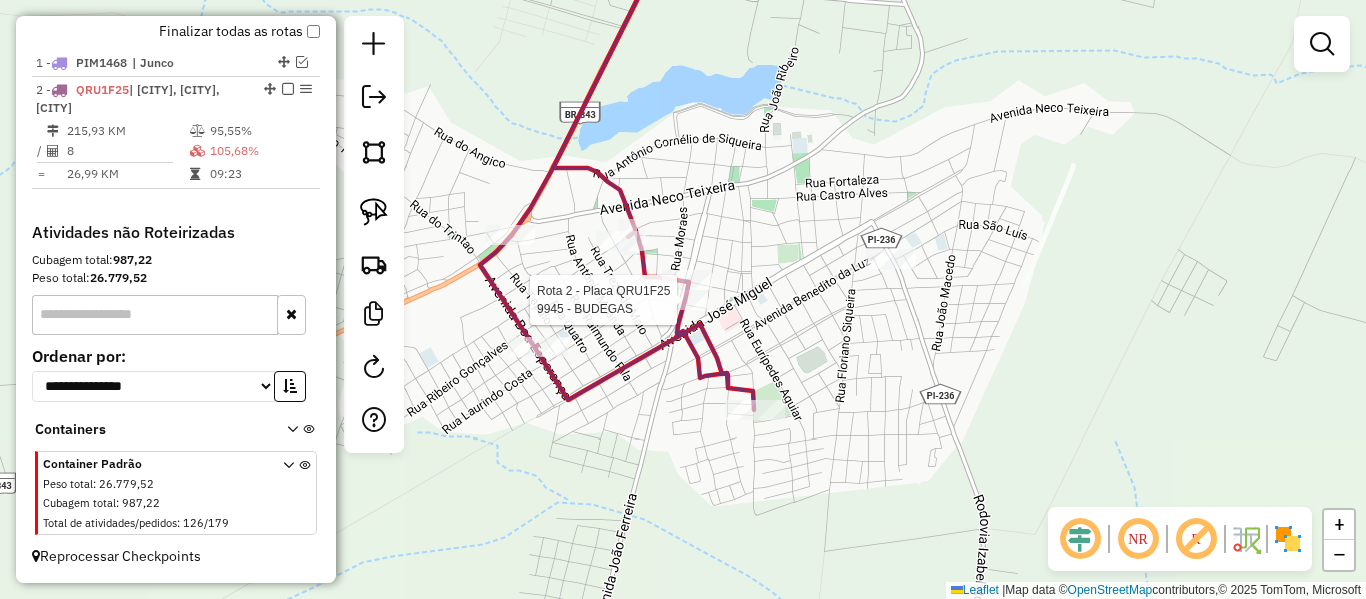 select on "**********" 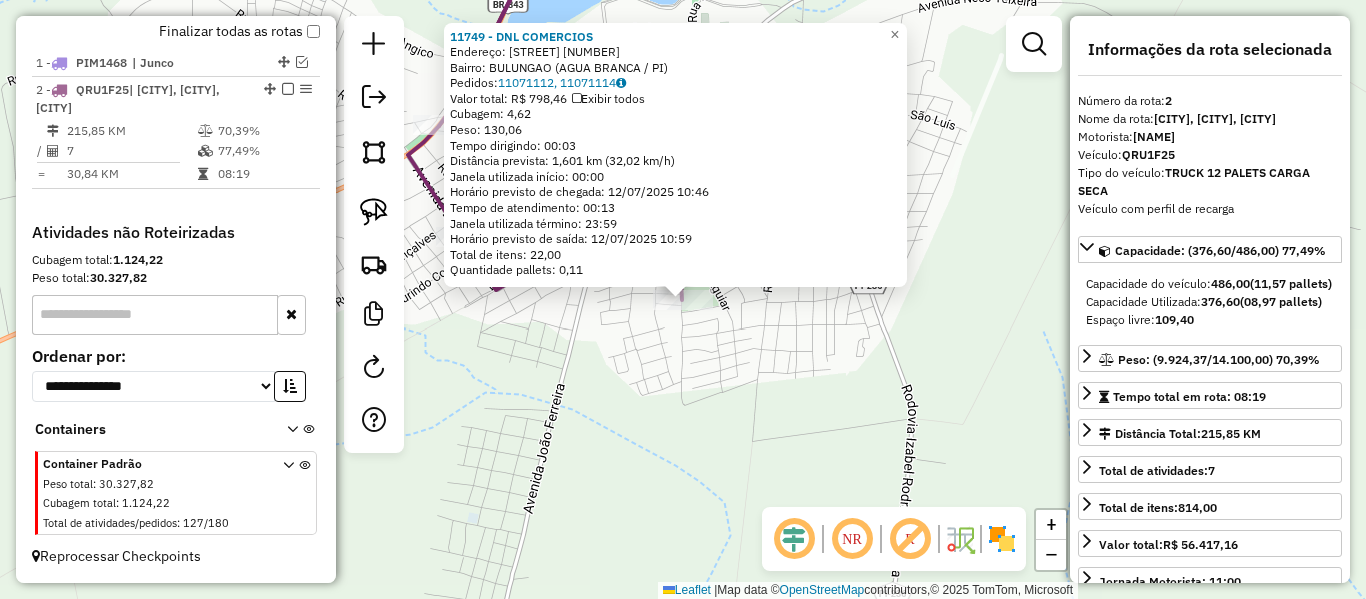 click on "11749 - DNL COMERCIOS  Endereço:  FRANCISCO BEMVINDO SN   Bairro: BULUNGAO (AGUA BRANCA / PI)   Pedidos:  11071112, 11071114   Valor total: R$ 798,46   Exibir todos   Cubagem: 4,62  Peso: 130,06  Tempo dirigindo: 00:03   Distância prevista: 1,601 km (32,02 km/h)   Janela utilizada início: 00:00   Horário previsto de chegada: 12/07/2025 10:46   Tempo de atendimento: 00:13   Janela utilizada término: 23:59   Horário previsto de saída: 12/07/2025 10:59   Total de itens: 22,00   Quantidade pallets: 0,11  × Janela de atendimento Grade de atendimento Capacidade Transportadoras Veículos Cliente Pedidos  Rotas Selecione os dias de semana para filtrar as janelas de atendimento  Seg   Ter   Qua   Qui   Sex   Sáb   Dom  Informe o período da janela de atendimento: De: Até:  Filtrar exatamente a janela do cliente  Considerar janela de atendimento padrão  Selecione os dias de semana para filtrar as grades de atendimento  Seg   Ter   Qua   Qui   Sex   Sáb   Dom   Clientes fora do dia de atendimento selecionado" 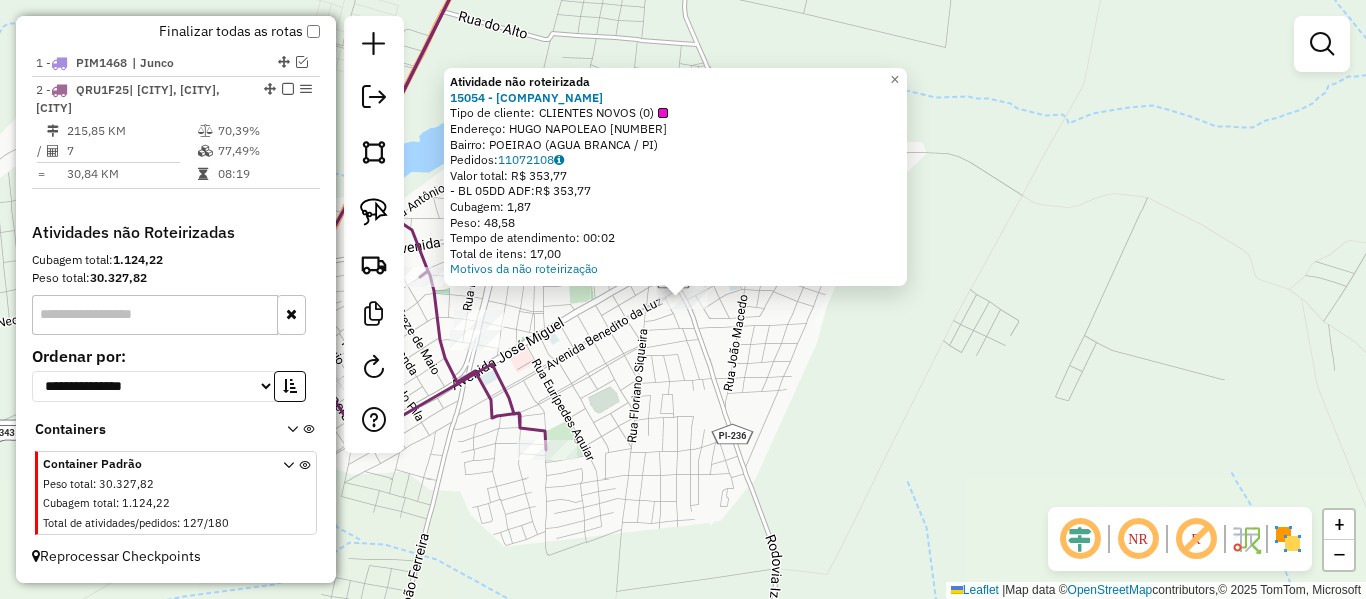 click on "Atividade não roteirizada [NUMBER] - [NAME]  Tipo de cliente:   CLIENTES NOVOS (0)   Endereço: [STREET] [NUMBER]   Bairro: [NEIGHBORHOOD] ([CITY] / [STATE])   Pedidos:  [DATE]   Valor total: [CURRENCY] [AMOUNT]   - BL [CODE] [CODE]:  [CURRENCY] [AMOUNT]   Cubagem: [AMOUNT]   Peso: [AMOUNT]   Tempo de atendimento: [TIME]   Total de itens: [NUMBER]  Motivos da não roteirização × Janela de atendimento Grade de atendimento Capacidade Transportadoras Veículos Cliente Pedidos  Rotas Selecione os dias de semana para filtrar as janelas de atendimento  Seg   Ter   Qua   Qui   Sex   Sáb   Dom  Informe o período da janela de atendimento: De: Até:  Filtrar exatamente a janela do cliente  Considerar janela de atendimento padrão  Selecione os dias de semana para filtrar as grades de atendimento  Seg   Ter   Qua   Qui   Sex   Sáb   Dom   Considerar clientes sem dia de atendimento cadastrado  Clientes fora do dia de atendimento selecionado Filtrar as atividades entre os valores definidos abaixo:  Peso mínimo:   Peso máximo:   De:   Até:" 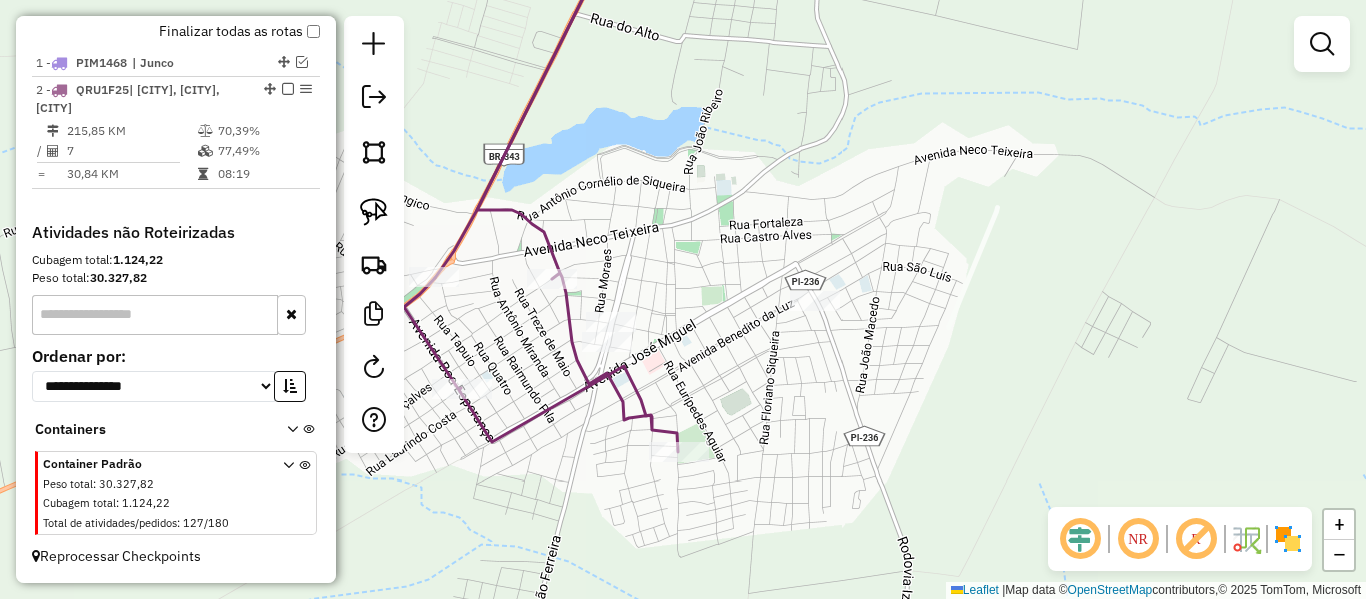 drag, startPoint x: 653, startPoint y: 386, endPoint x: 691, endPoint y: 369, distance: 41.62932 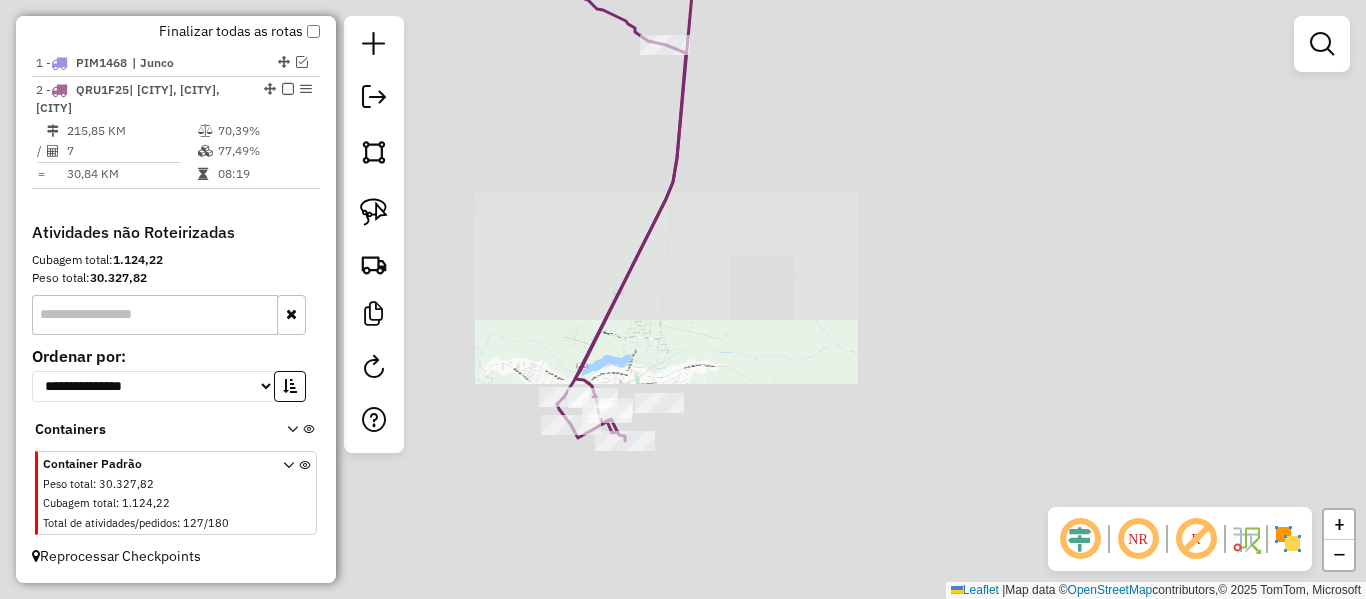 click 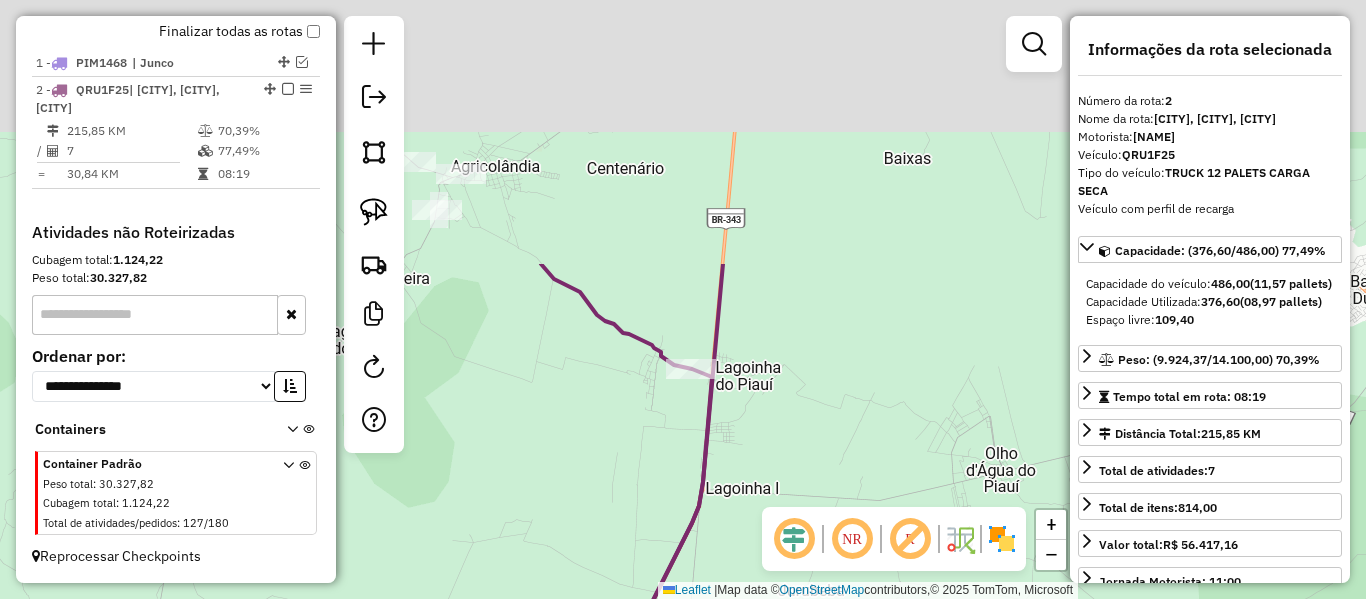 drag, startPoint x: 614, startPoint y: 196, endPoint x: 631, endPoint y: 547, distance: 351.41144 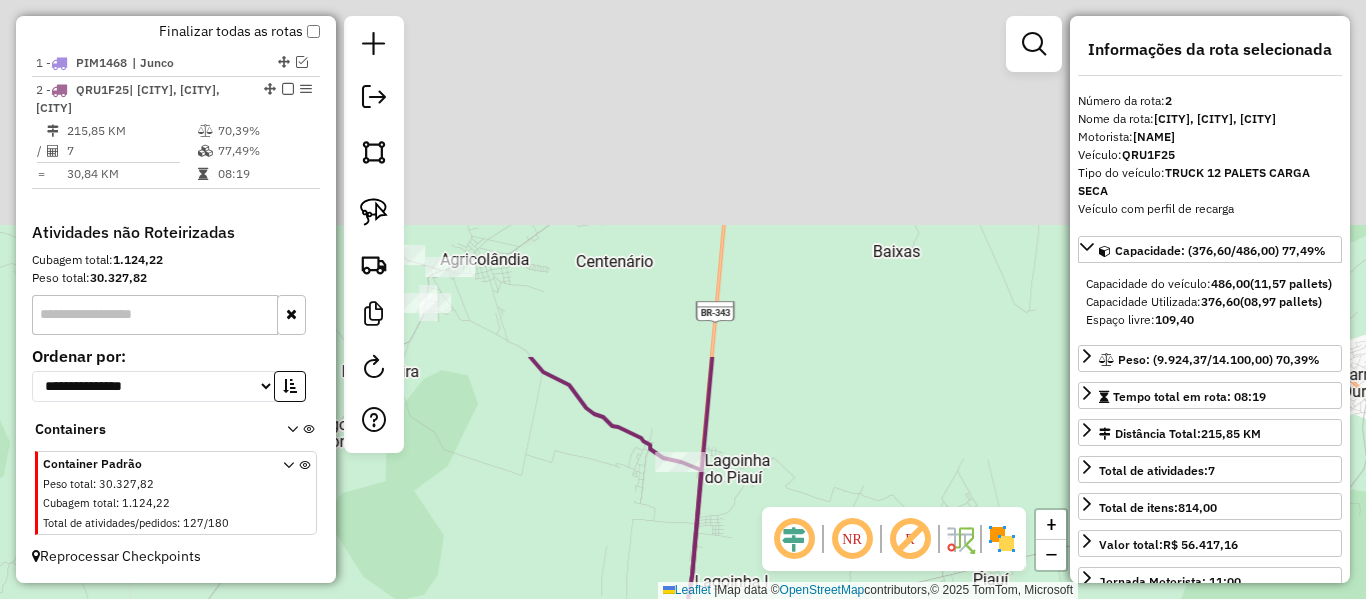 drag, startPoint x: 574, startPoint y: 346, endPoint x: 702, endPoint y: 493, distance: 194.91794 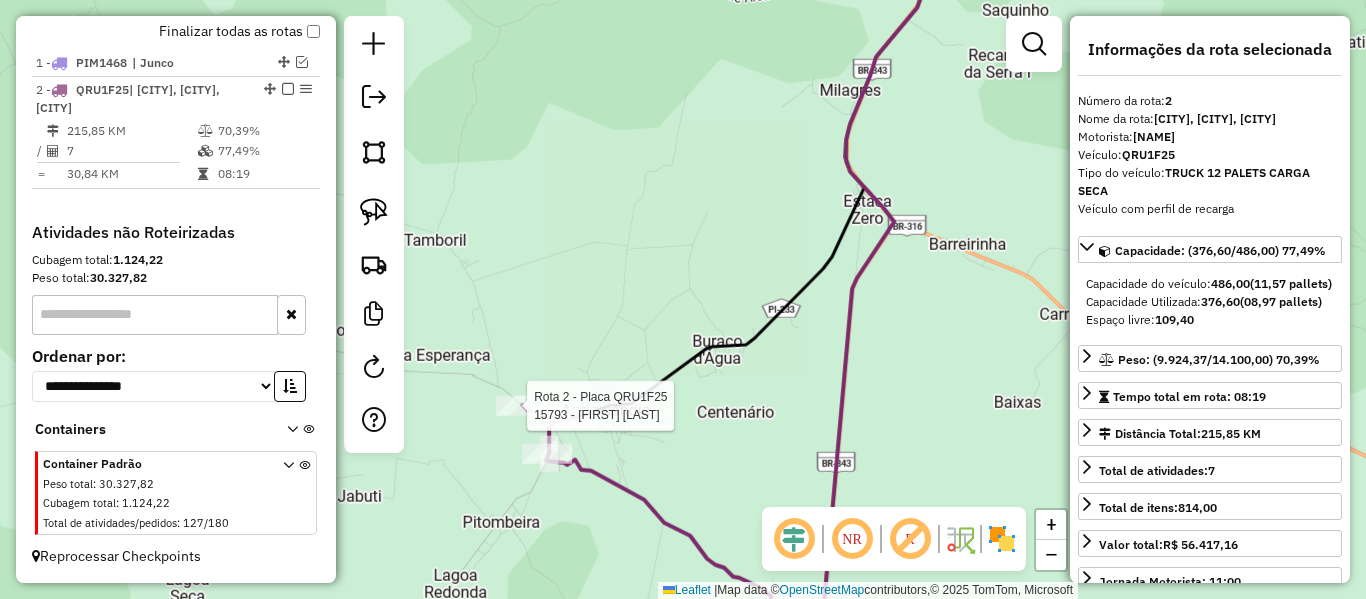 click 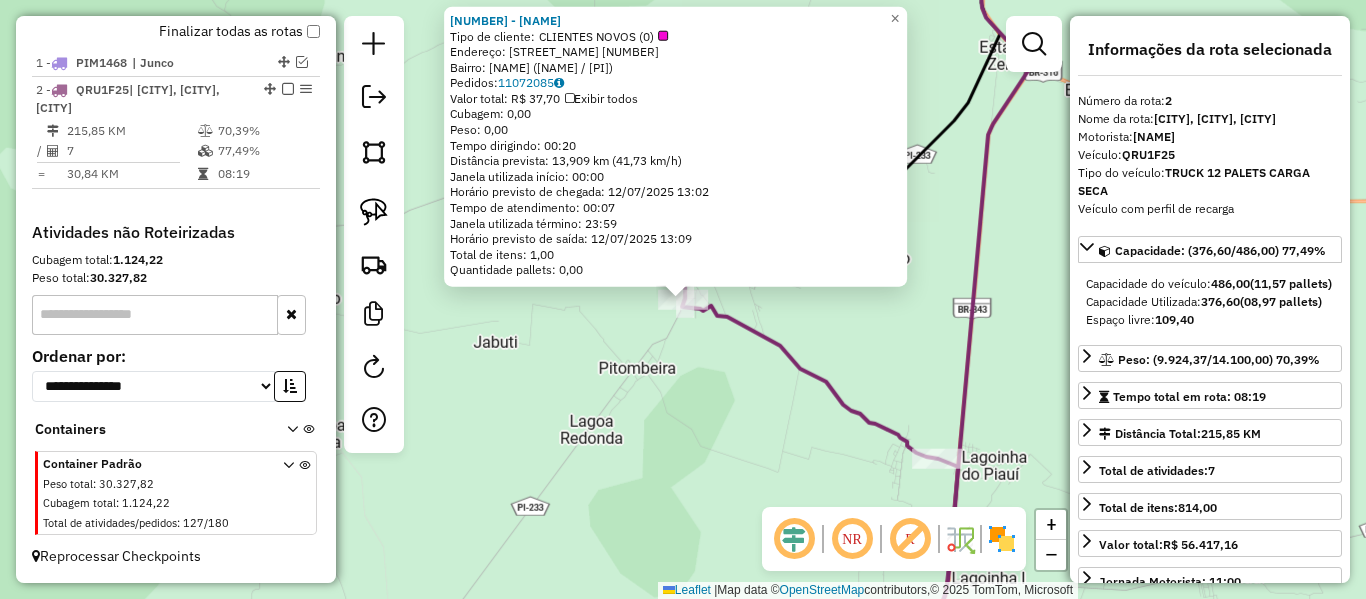 click on "12342 - BAR DO PE DE ARROZ  Tipo de cliente:   CLIENTES NOVOS (0)   Endereço:  TOMAZ DE AQUINO 455   Bairro: PITOMBEIRA (AGRICOLANDIA / PI)   Pedidos:  11072085   Valor total: R$ 37,70   Exibir todos   Cubagem: 0,00  Peso: 0,00  Tempo dirigindo: 00:20   Distância prevista: 13,909 km (41,73 km/h)   Janela utilizada início: 00:00   Horário previsto de chegada: 12/07/2025 13:02   Tempo de atendimento: 00:07   Janela utilizada término: 23:59   Horário previsto de saída: 12/07/2025 13:09   Total de itens: 1,00   Quantidade pallets: 0,00  × Janela de atendimento Grade de atendimento Capacidade Transportadoras Veículos Cliente Pedidos  Rotas Selecione os dias de semana para filtrar as janelas de atendimento  Seg   Ter   Qua   Qui   Sex   Sáb   Dom  Informe o período da janela de atendimento: De: Até:  Filtrar exatamente a janela do cliente  Considerar janela de atendimento padrão  Selecione os dias de semana para filtrar as grades de atendimento  Seg   Ter   Qua   Qui   Sex   Sáb   Dom   Peso mínimo:" 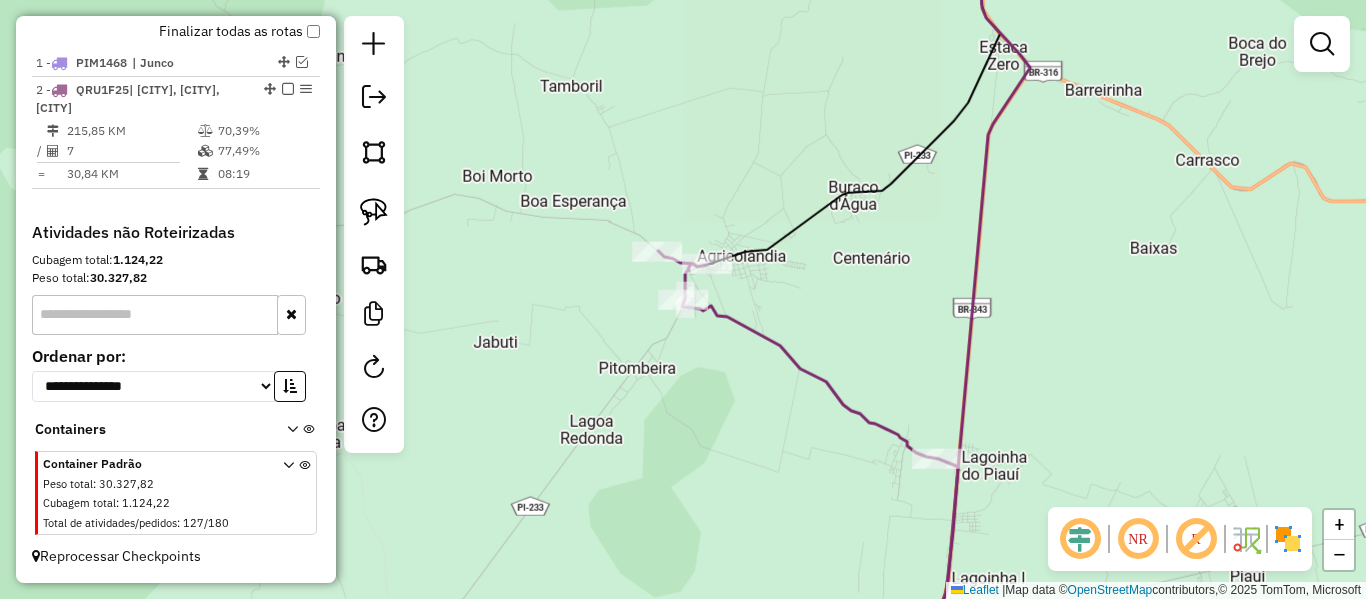 drag, startPoint x: 839, startPoint y: 317, endPoint x: 594, endPoint y: 396, distance: 257.42184 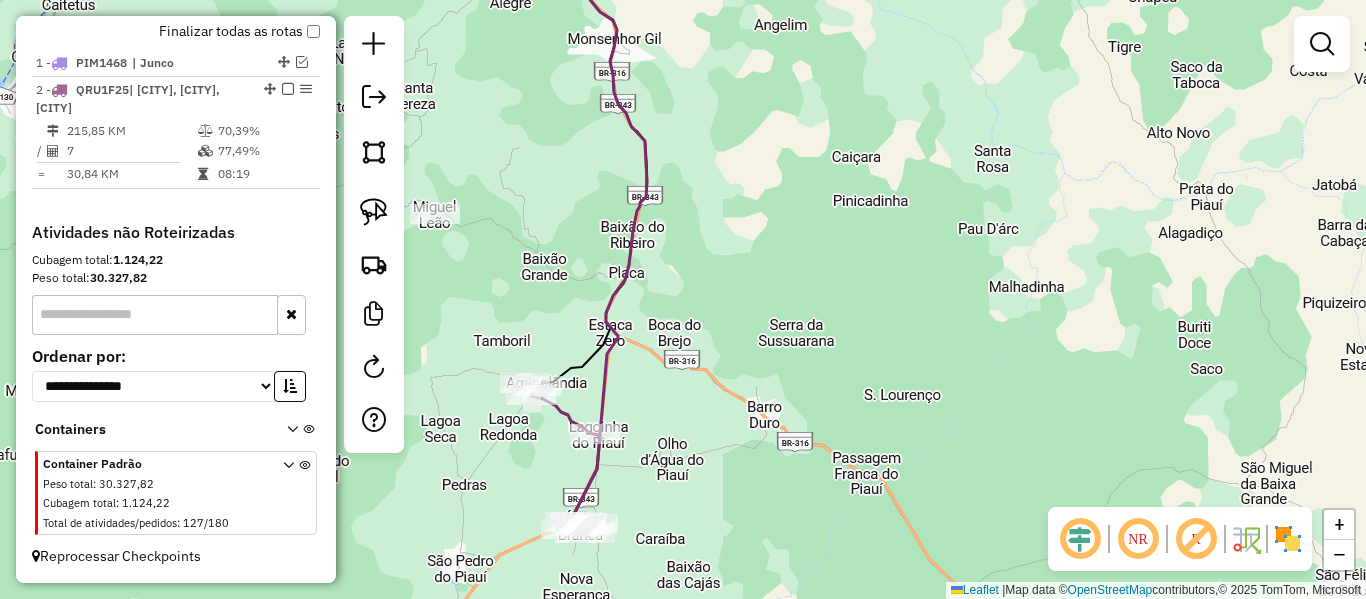 drag, startPoint x: 682, startPoint y: 251, endPoint x: 774, endPoint y: 173, distance: 120.61509 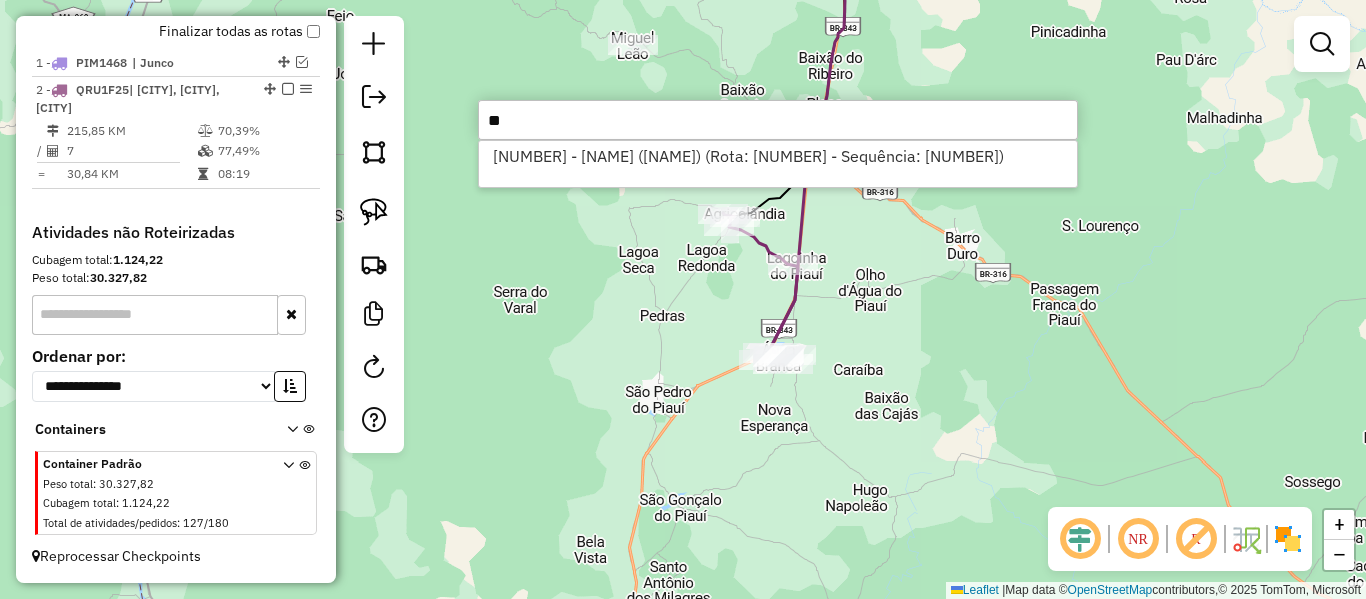 type on "*" 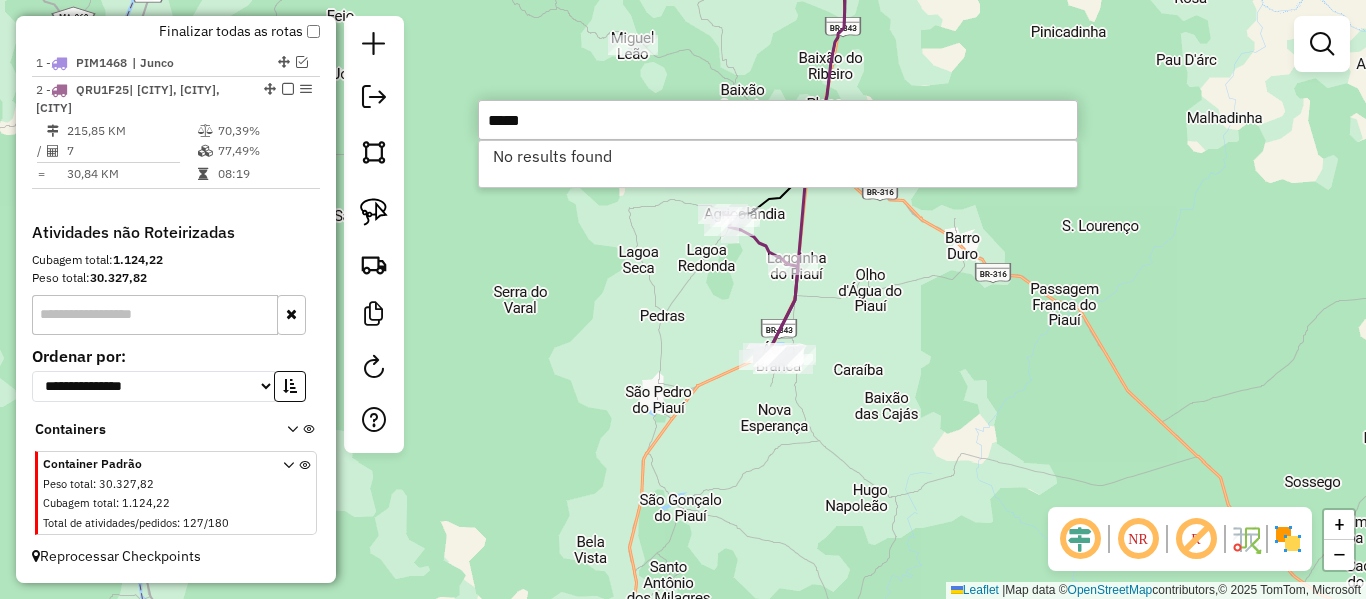 type on "*****" 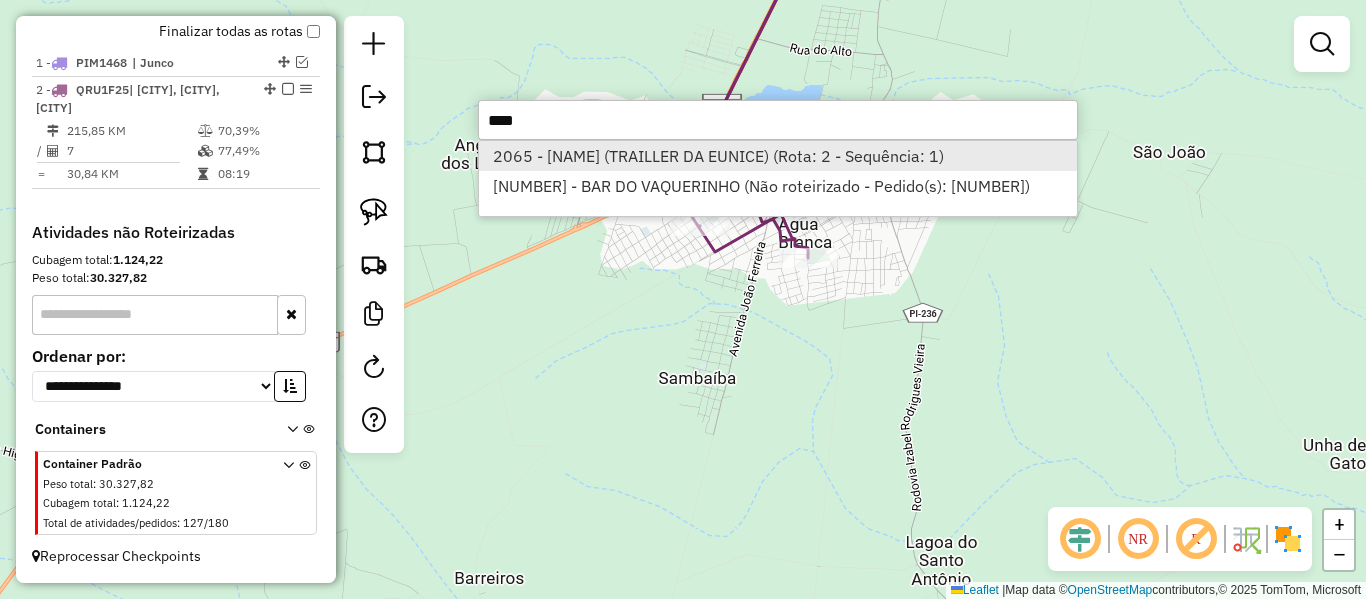type on "****" 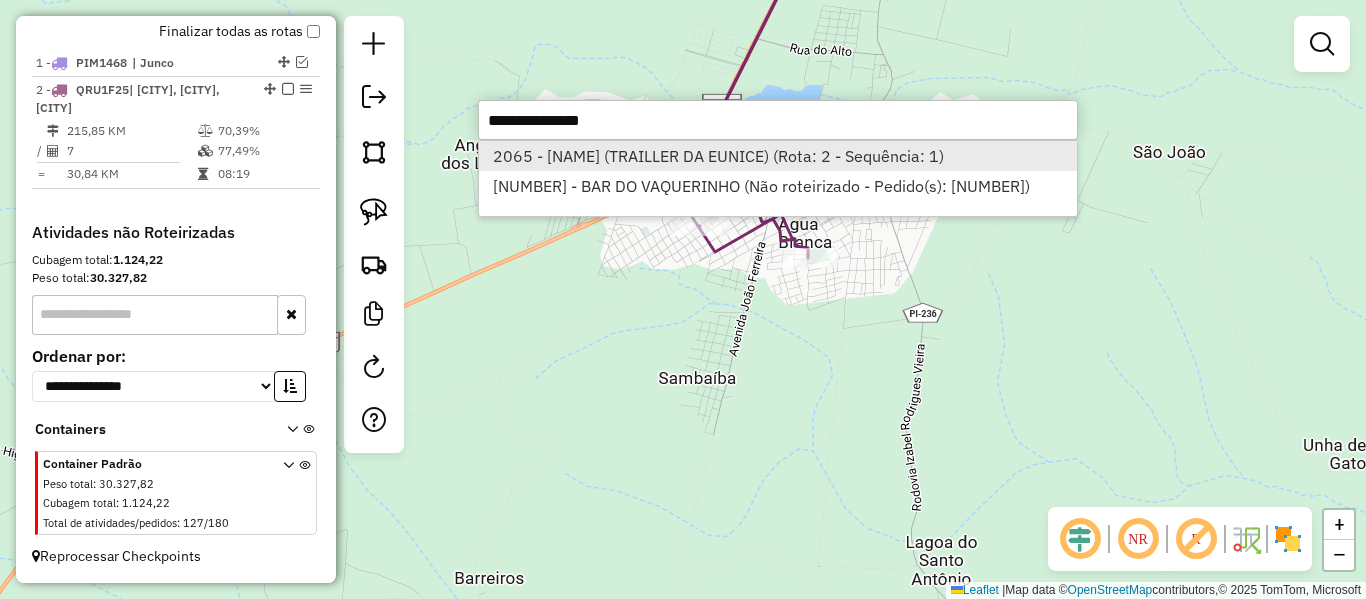 select on "**********" 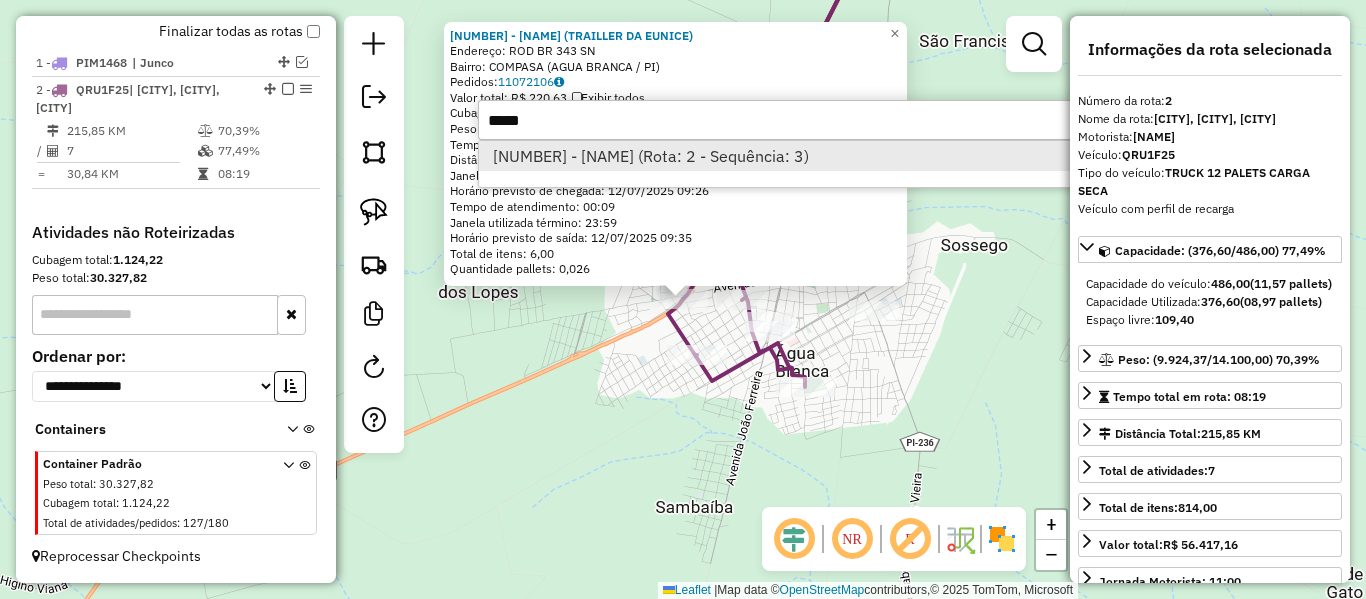 type on "*****" 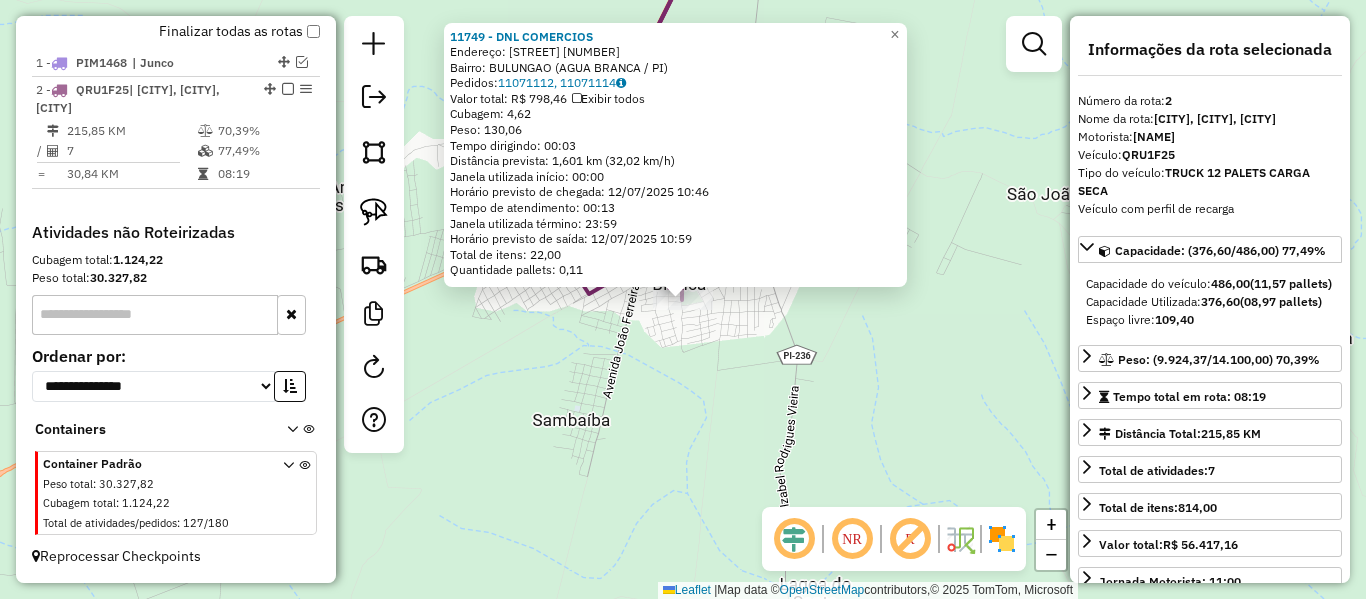 click on "11749 - DNL COMERCIOS  Endereço:  FRANCISCO BEMVINDO SN   Bairro: BULUNGAO (AGUA BRANCA / PI)   Pedidos:  11071112, 11071114   Valor total: R$ 798,46   Exibir todos   Cubagem: 4,62  Peso: 130,06  Tempo dirigindo: 00:03   Distância prevista: 1,601 km (32,02 km/h)   Janela utilizada início: 00:00   Horário previsto de chegada: 12/07/2025 10:46   Tempo de atendimento: 00:13   Janela utilizada término: 23:59   Horário previsto de saída: 12/07/2025 10:59   Total de itens: 22,00   Quantidade pallets: 0,11  × Janela de atendimento Grade de atendimento Capacidade Transportadoras Veículos Cliente Pedidos  Rotas Selecione os dias de semana para filtrar as janelas de atendimento  Seg   Ter   Qua   Qui   Sex   Sáb   Dom  Informe o período da janela de atendimento: De: Até:  Filtrar exatamente a janela do cliente  Considerar janela de atendimento padrão  Selecione os dias de semana para filtrar as grades de atendimento  Seg   Ter   Qua   Qui   Sex   Sáb   Dom   Clientes fora do dia de atendimento selecionado" 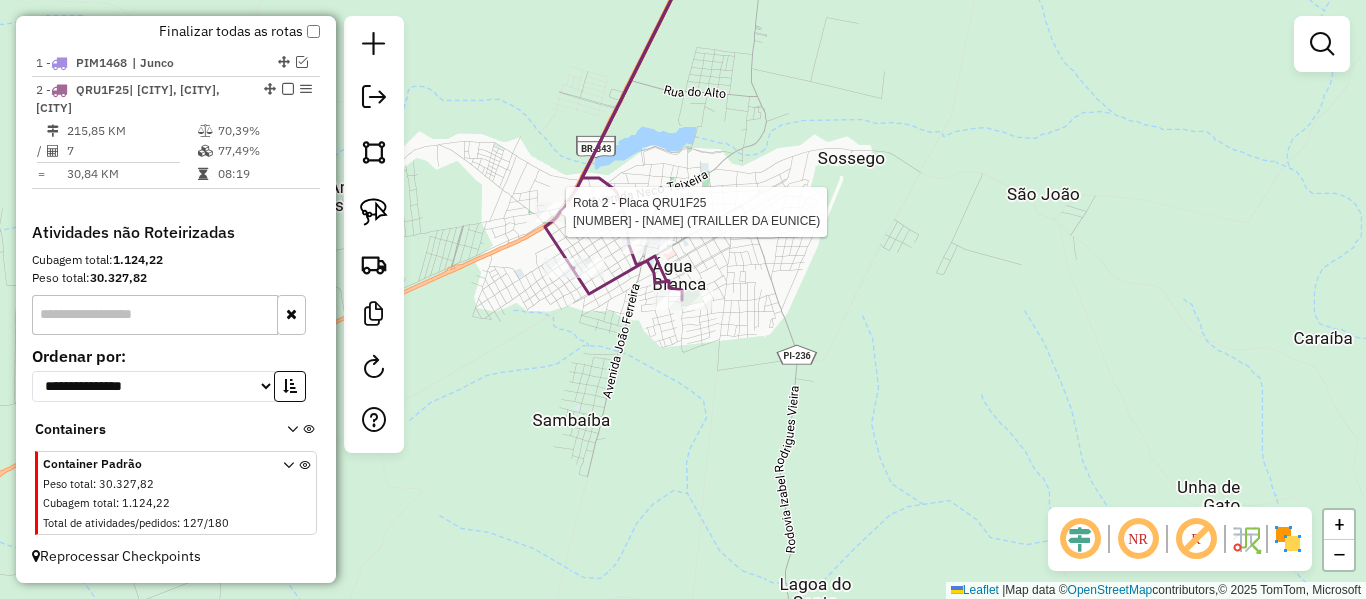 select on "**********" 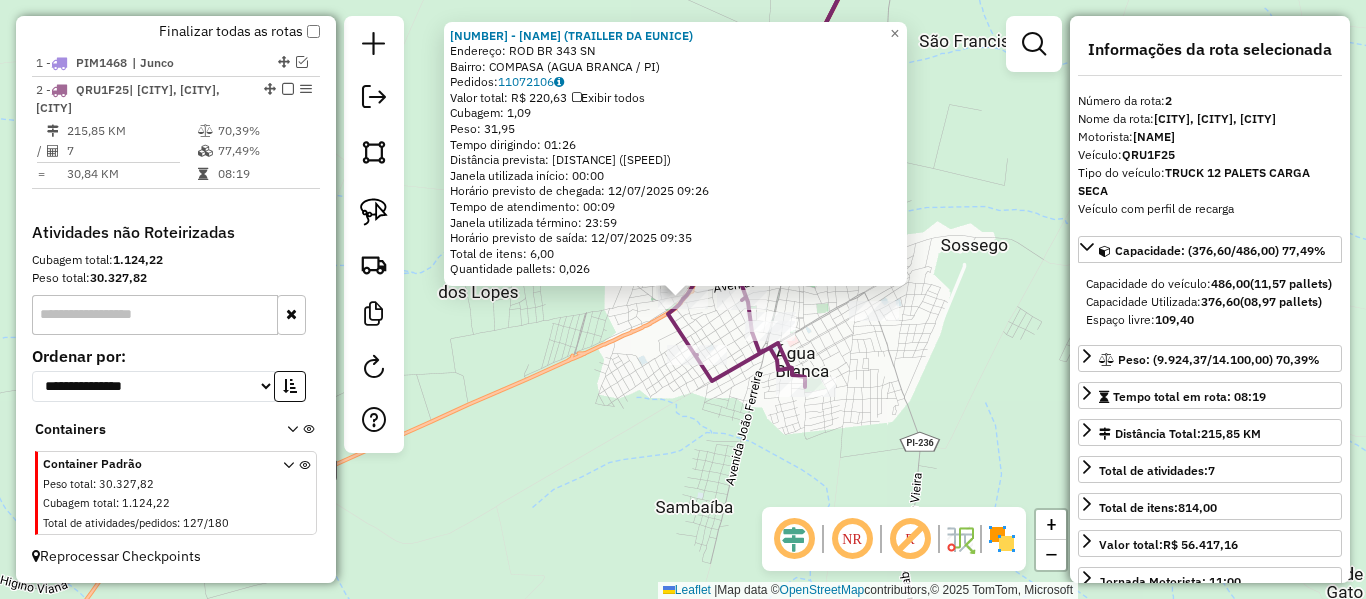 click 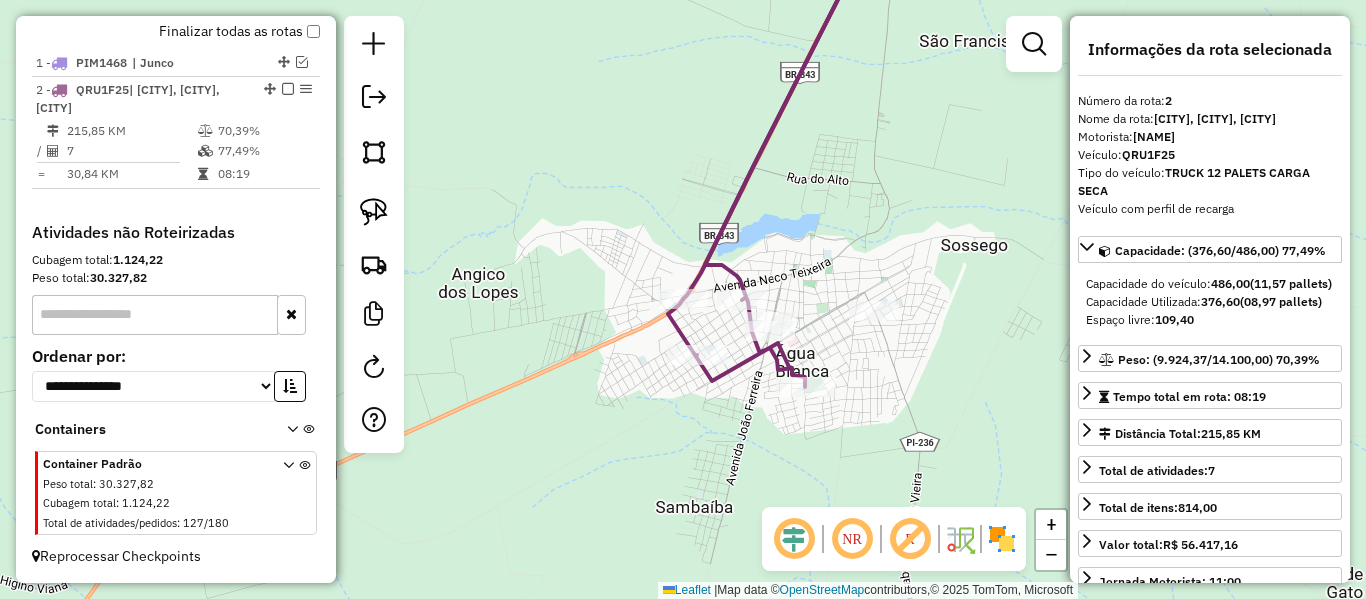 click 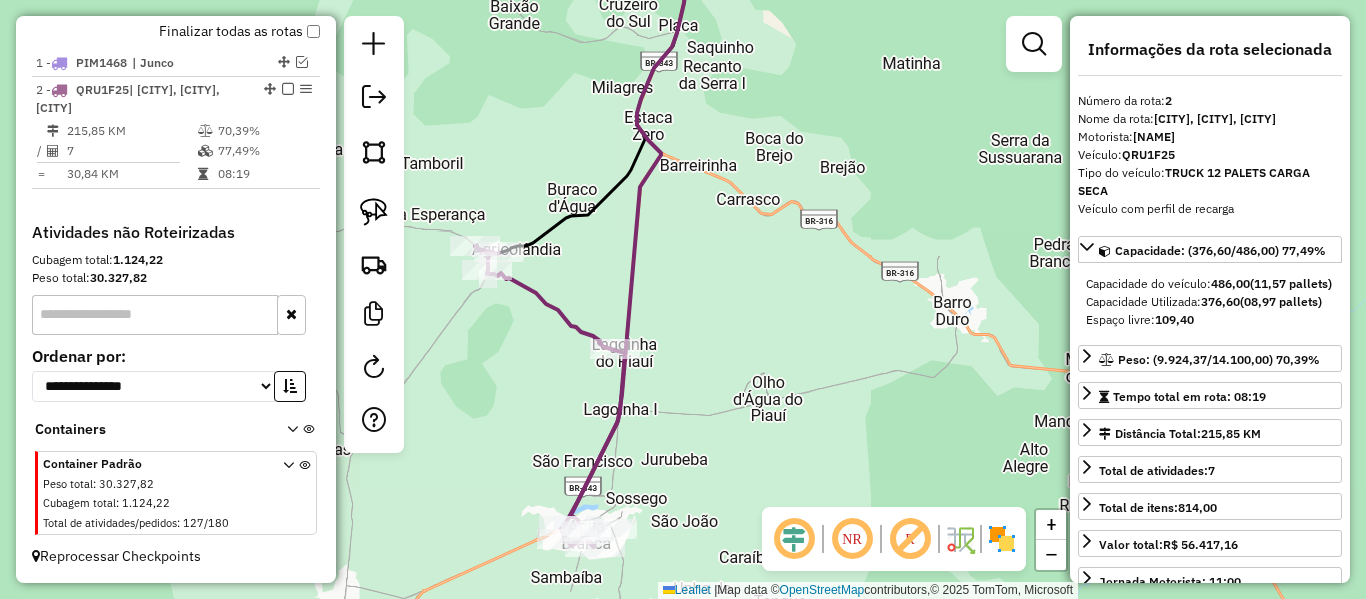 click 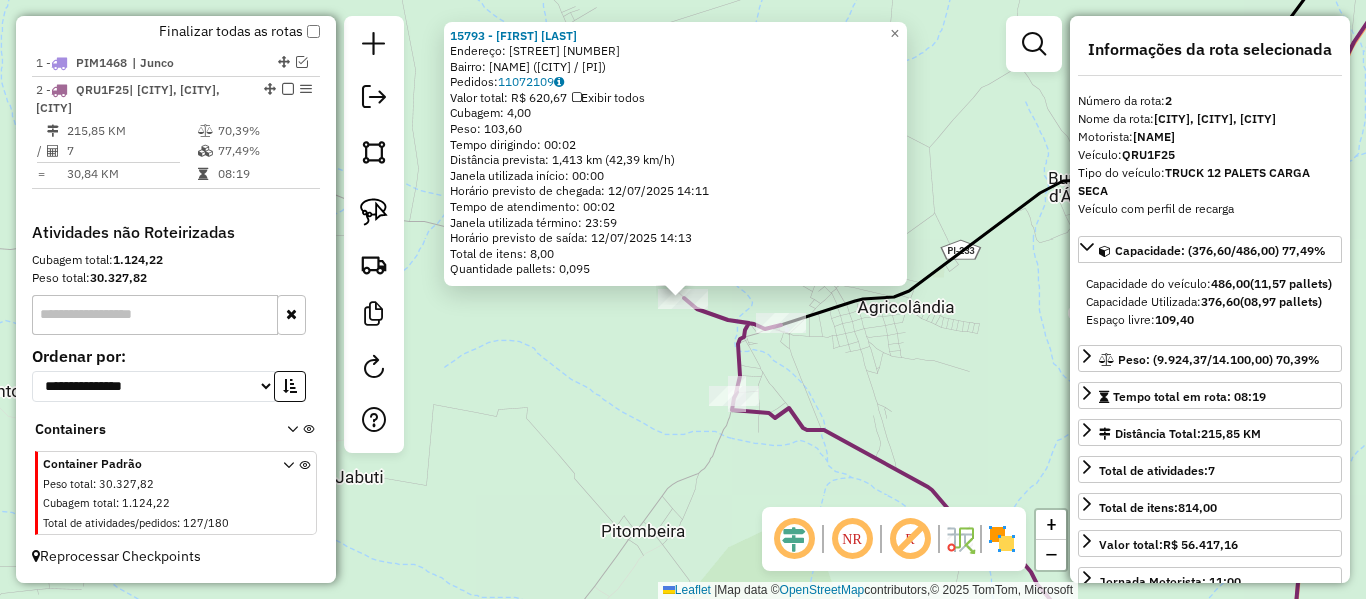 click 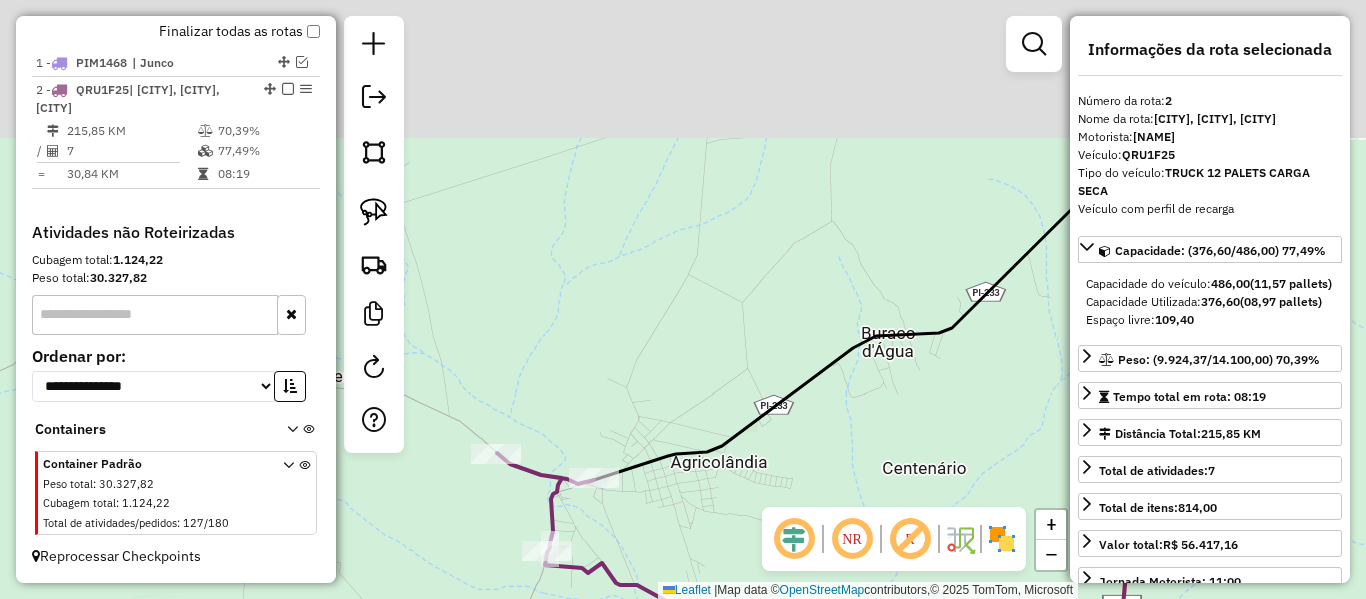 drag, startPoint x: 719, startPoint y: 301, endPoint x: 542, endPoint y: 396, distance: 200.88306 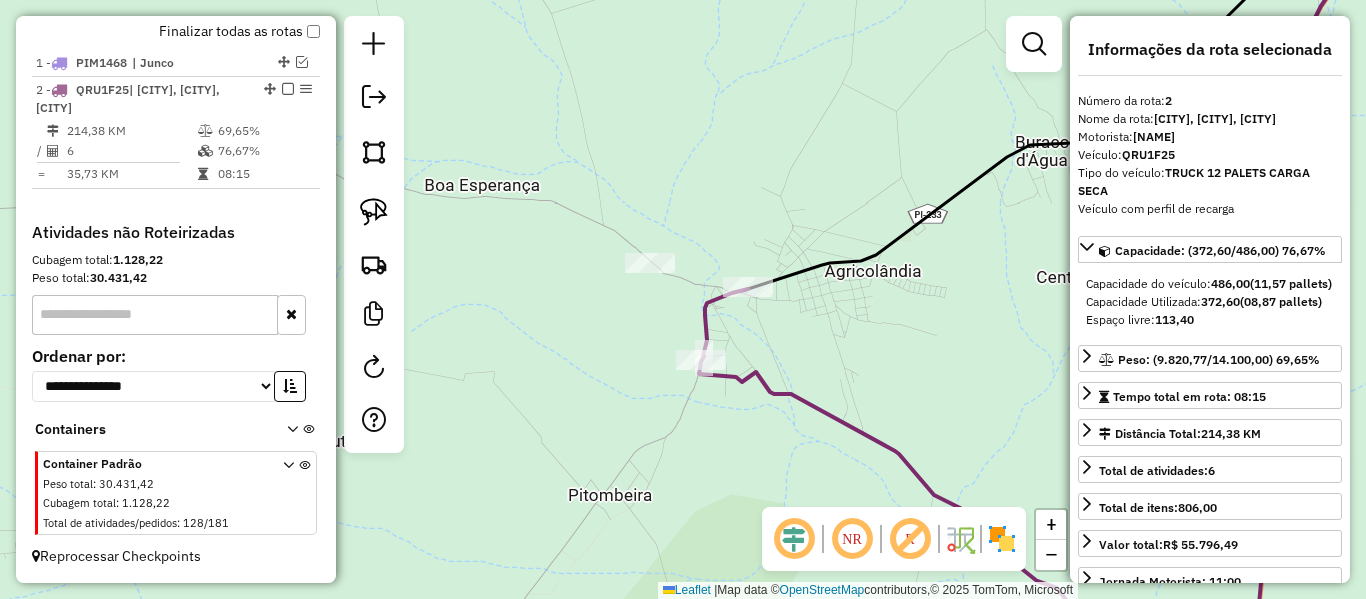 click 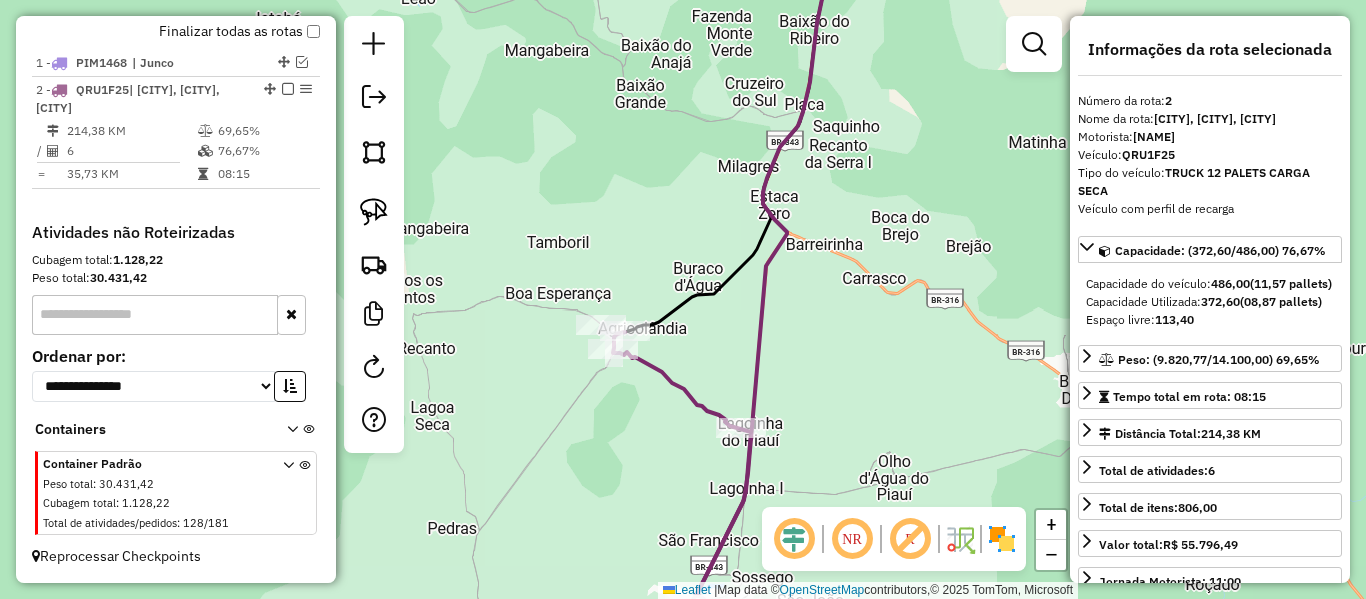 drag, startPoint x: 687, startPoint y: 403, endPoint x: 676, endPoint y: 326, distance: 77.781746 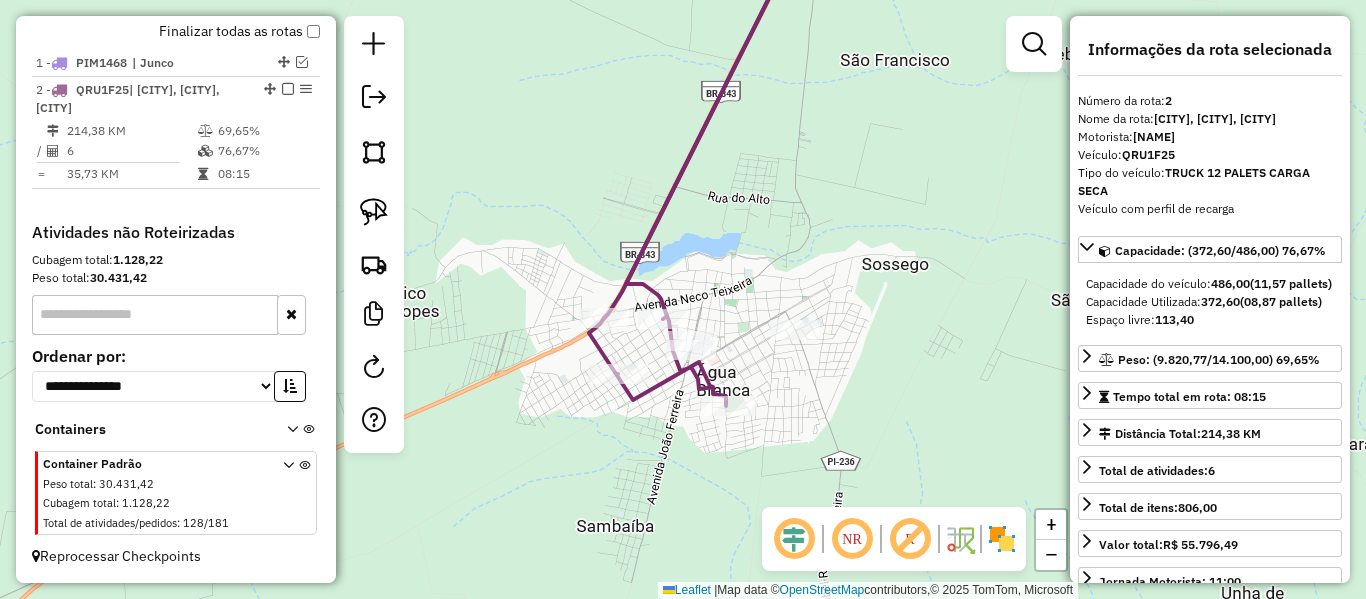 click 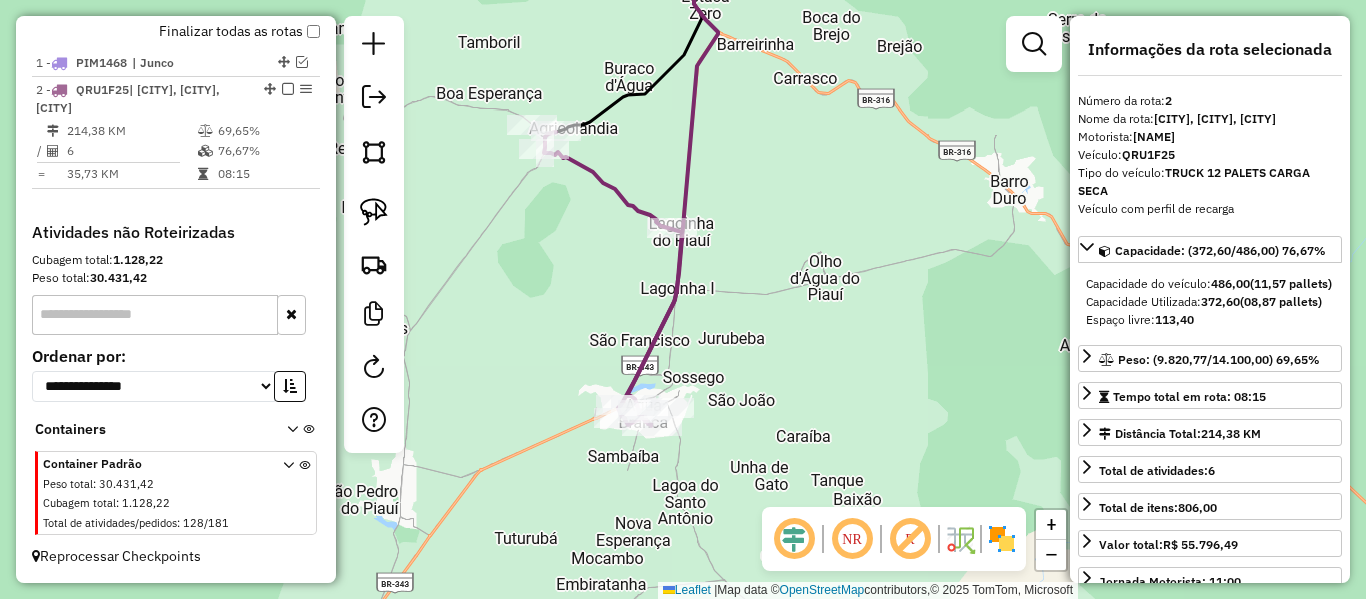 click 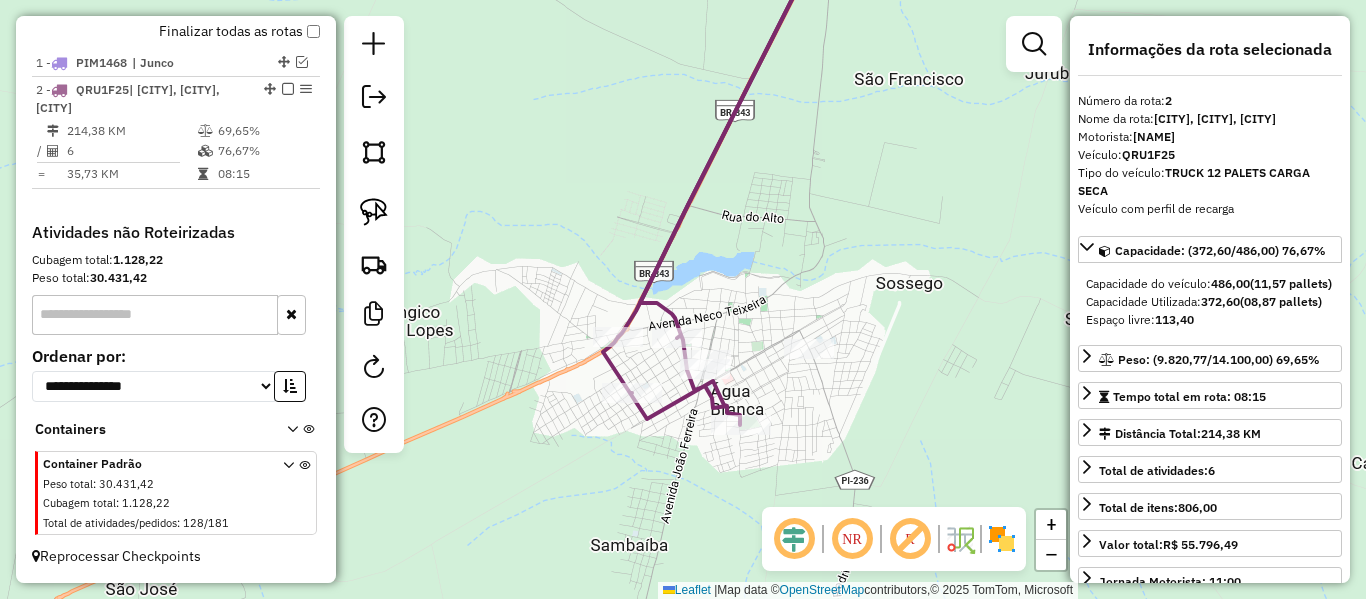 click on "Janela de atendimento Grade de atendimento Capacidade Transportadoras Veículos Cliente Pedidos  Rotas Selecione os dias de semana para filtrar as janelas de atendimento  Seg   Ter   Qua   Qui   Sex   Sáb   Dom  Informe o período da janela de atendimento: De: Até:  Filtrar exatamente a janela do cliente  Considerar janela de atendimento padrão  Selecione os dias de semana para filtrar as grades de atendimento  Seg   Ter   Qua   Qui   Sex   Sáb   Dom   Considerar clientes sem dia de atendimento cadastrado  Clientes fora do dia de atendimento selecionado Filtrar as atividades entre os valores definidos abaixo:  Peso mínimo:   Peso máximo:   Cubagem mínima:   Cubagem máxima:   De:   Até:  Filtrar as atividades entre o tempo de atendimento definido abaixo:  De:   Até:   Considerar capacidade total dos clientes não roteirizados Transportadora: Selecione um ou mais itens Tipo de veículo: Selecione um ou mais itens Veículo: Selecione um ou mais itens Motorista: Selecione um ou mais itens Nome: Rótulo:" 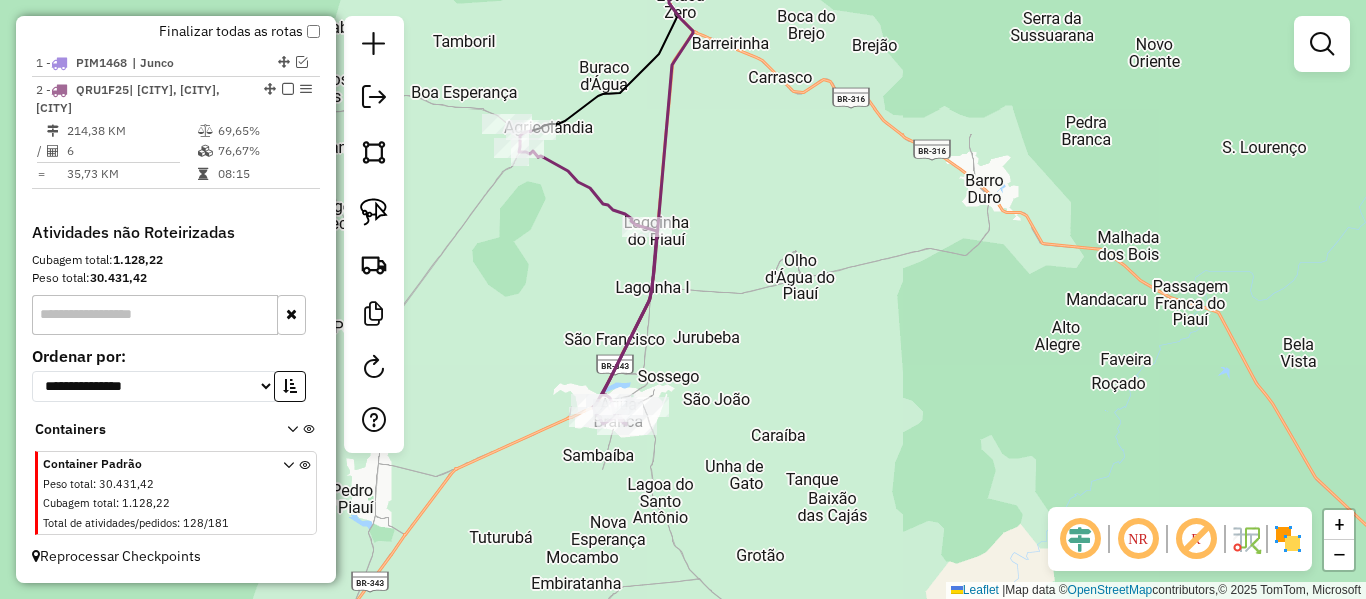 click 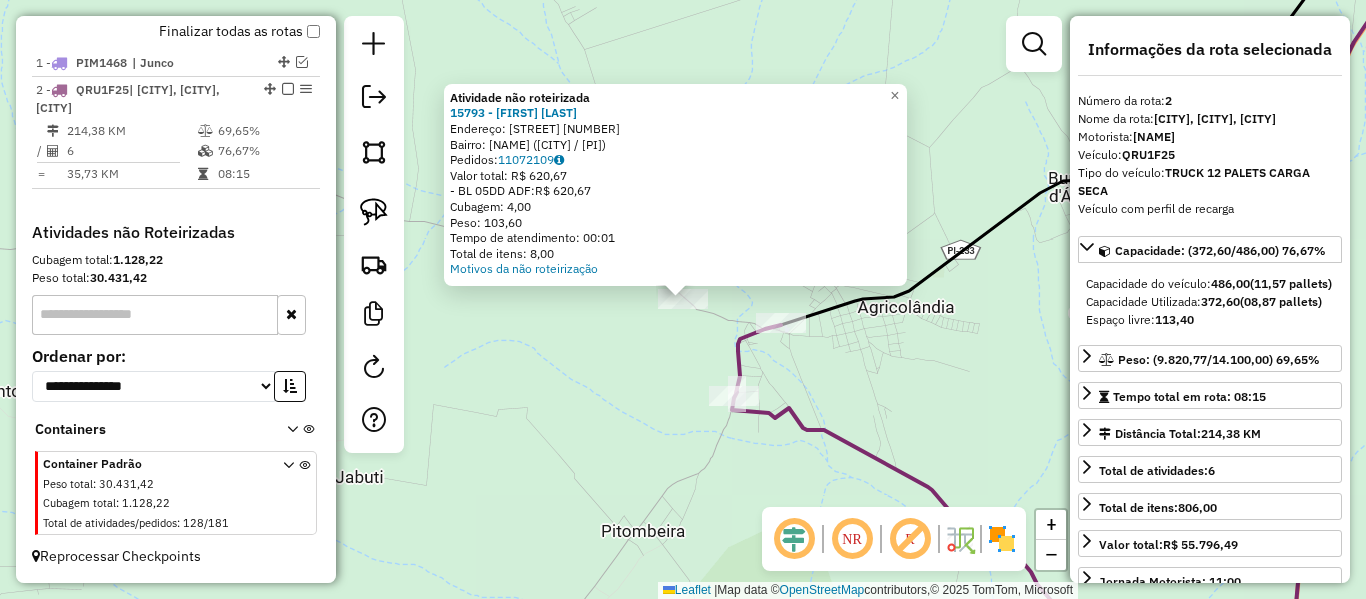 click on "Atividade não roteirizada 15793 - [NAME] Endereço: PETRONIO PORTELA 537 Bairro: BAIXA (AGRICOLANDIA / PI) Pedidos: 11072109 Valor total: R$ 620,67 - BL 05DD ADF: R$ 620,67 Cubagem: 4,00 Peso: 103,60 Tempo de atendimento: 00:01 Total de itens: 8,00 Motivos da não roteirização × Janela de atendimento Grade de atendimento Capacidade Transportadoras Veículos Cliente Pedidos Rotas Selecione os dias de semana para filtrar as janelas de atendimento Seg Ter Qua Qui Sex Sáb Dom Informe o período da janela de atendimento: De: Até: Filtrar exatamente a janela do cliente Considerar janela de atendimento padrão Selecione os dias de semana para filtrar as grades de atendimento Seg Ter Qua Qui Sex Sáb Dom Considerar clientes sem dia de atendimento cadastrado Clientes fora do dia de atendimento selecionado Filtrar as atividades entre os valores definidos abaixo: Peso mínimo: Peso máximo: Cubagem mínima: Cubagem máxima: De: Até: De: +" 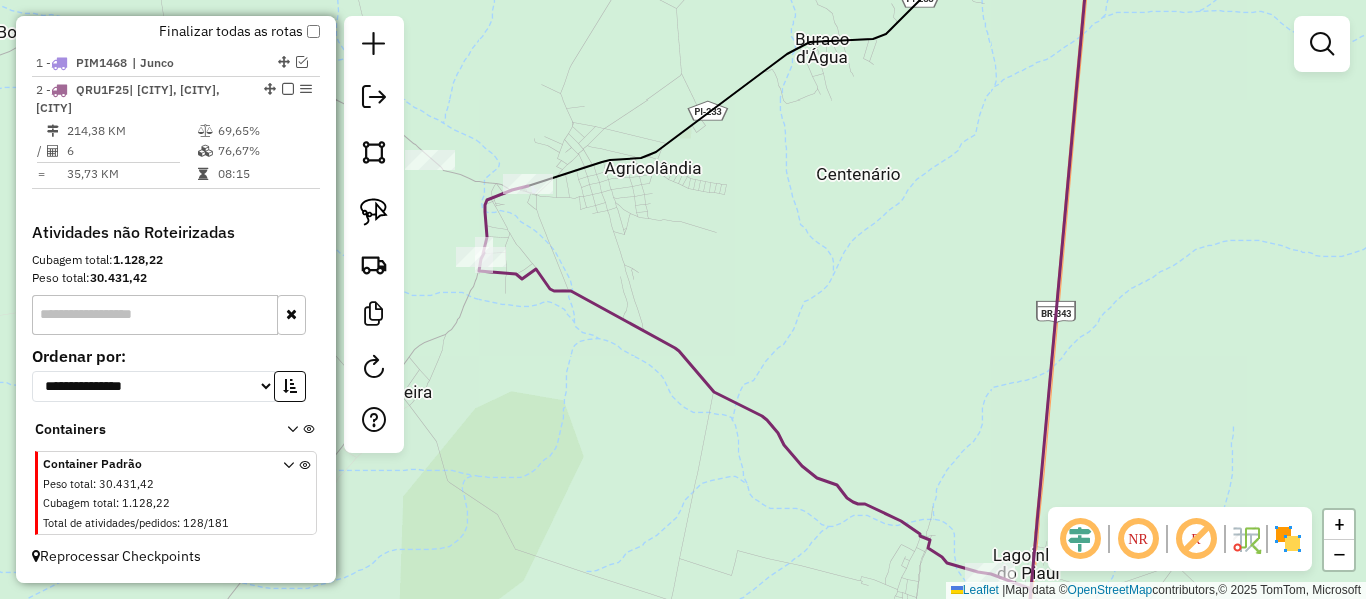 click 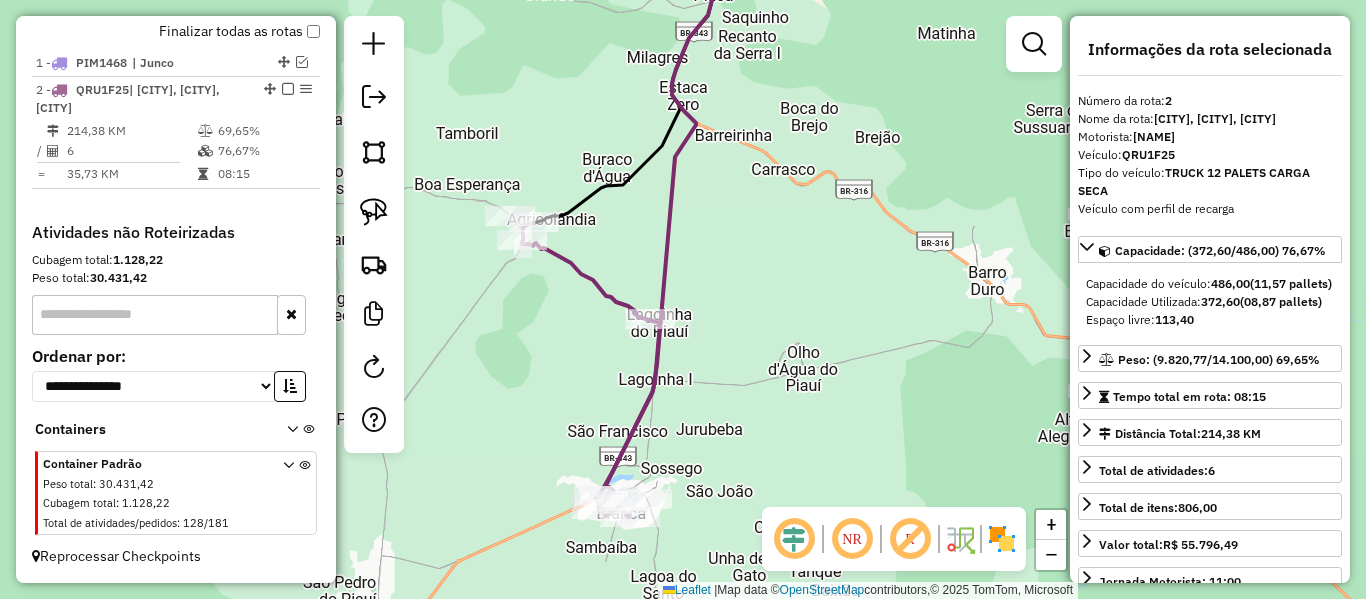 click 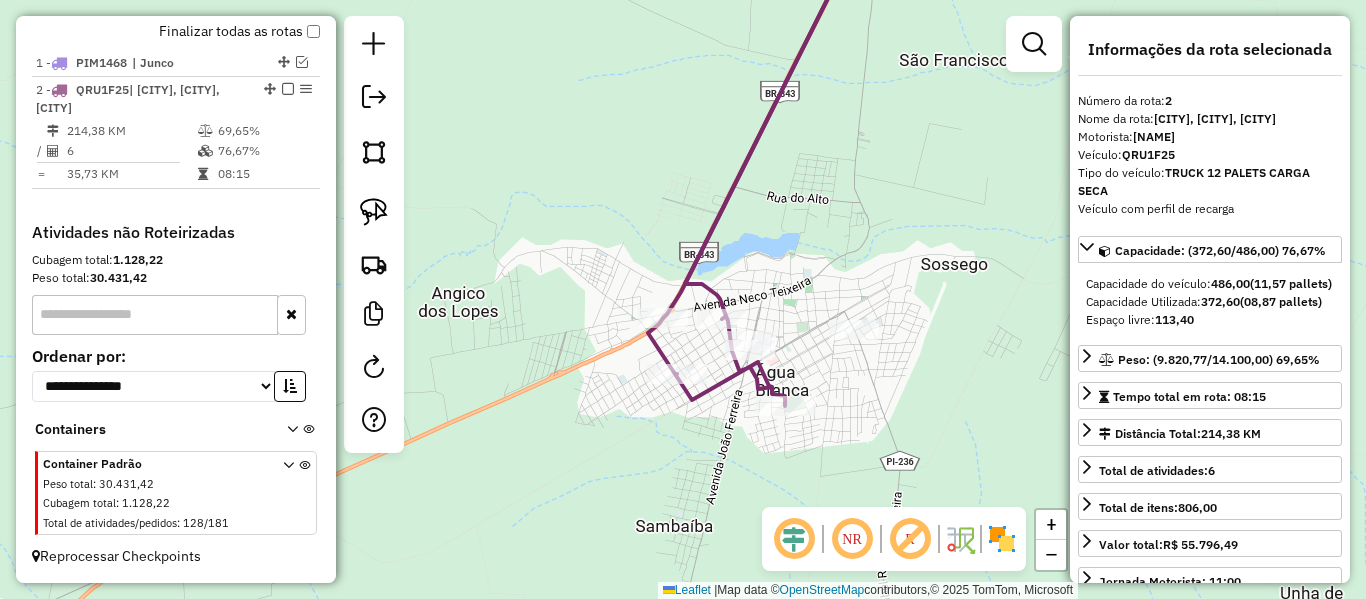 click 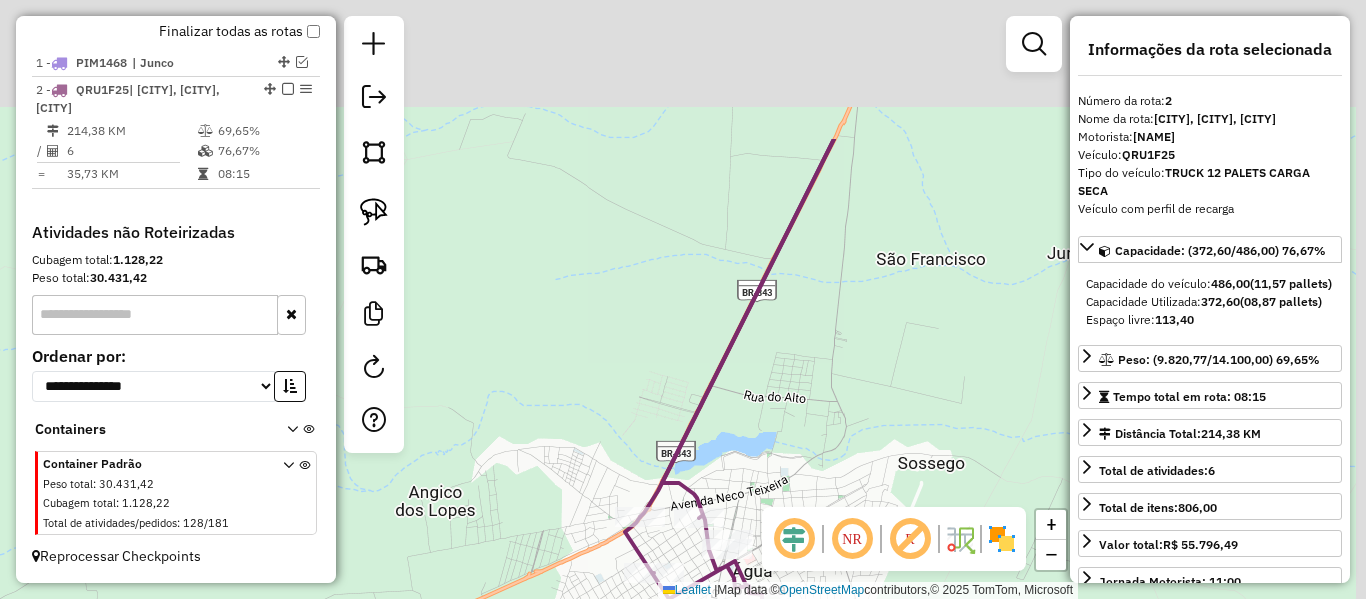 drag, startPoint x: 677, startPoint y: 246, endPoint x: 650, endPoint y: 459, distance: 214.70445 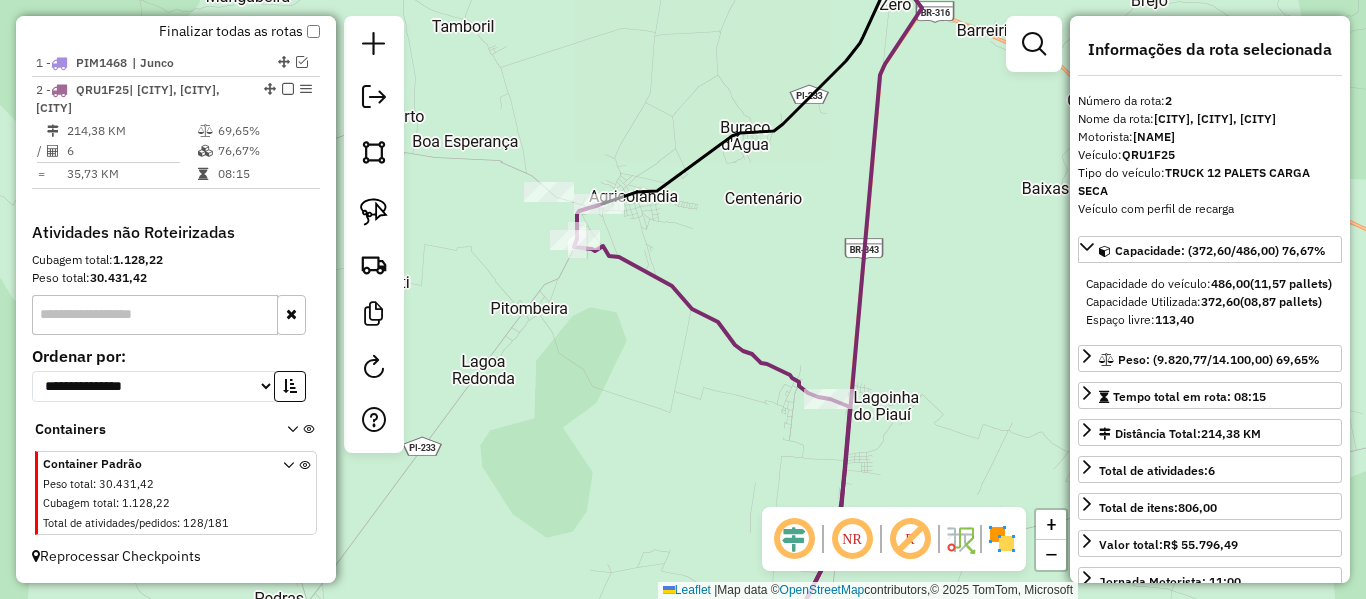 click 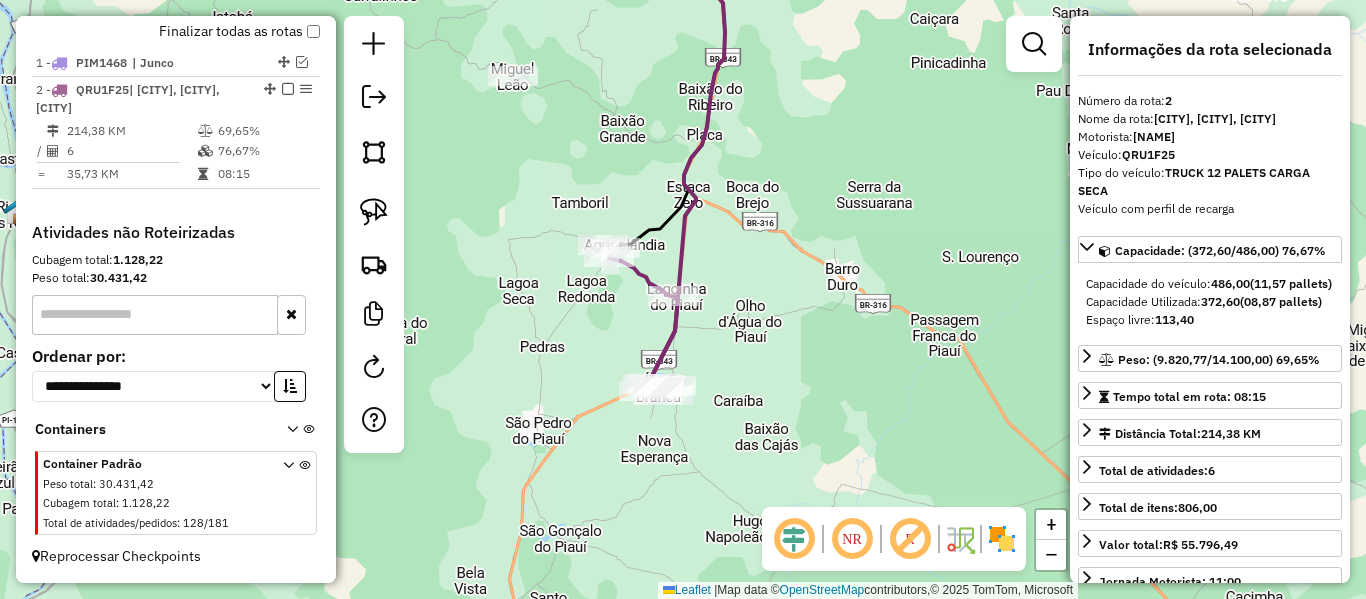 drag, startPoint x: 722, startPoint y: 338, endPoint x: 416, endPoint y: 218, distance: 328.6883 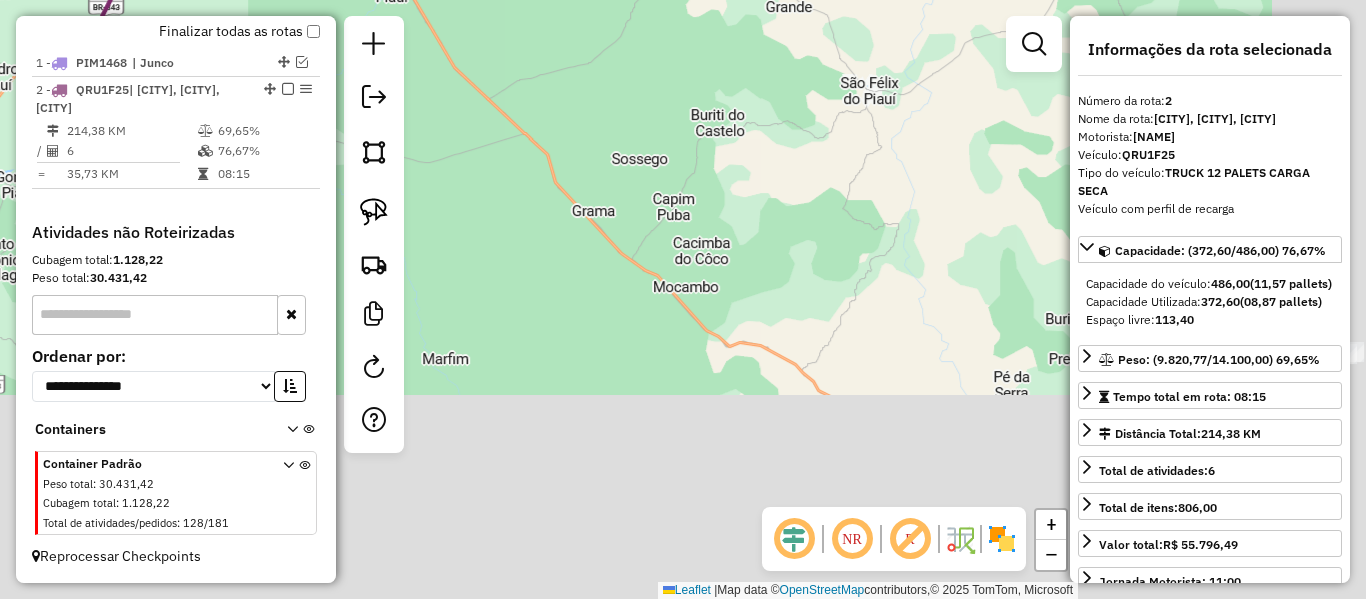 drag, startPoint x: 595, startPoint y: 184, endPoint x: 534, endPoint y: 140, distance: 75.21303 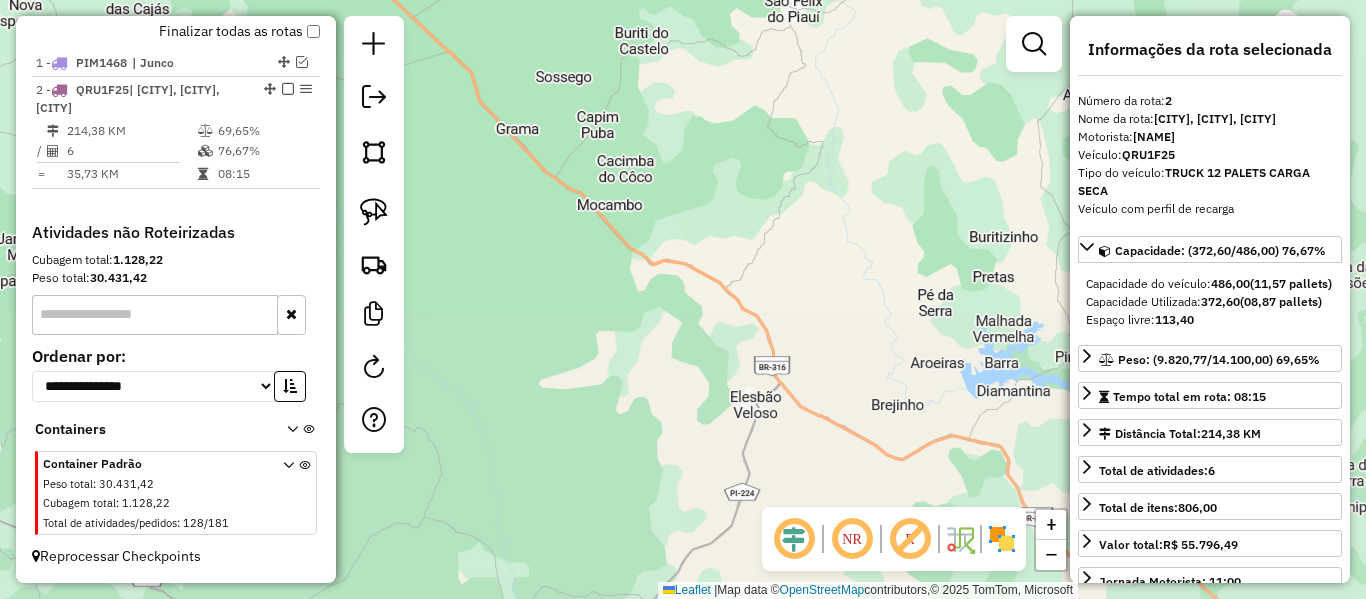 drag, startPoint x: 447, startPoint y: 128, endPoint x: 407, endPoint y: 99, distance: 49.40648 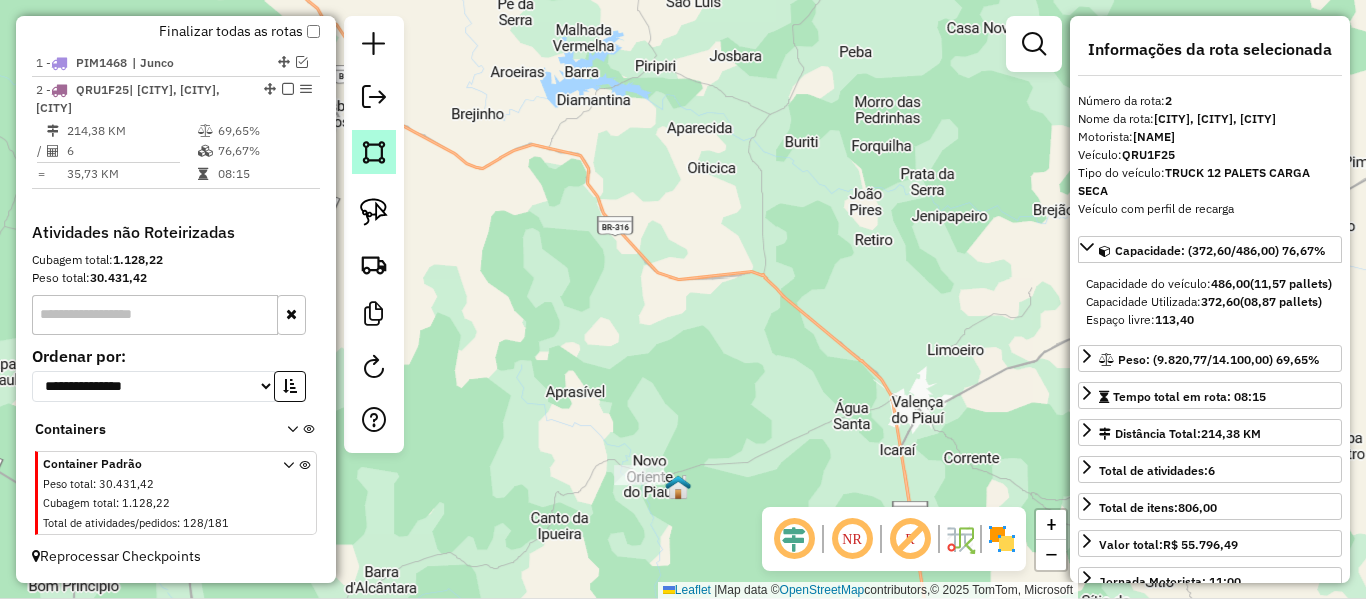 drag, startPoint x: 693, startPoint y: 374, endPoint x: 375, endPoint y: 137, distance: 396.6018 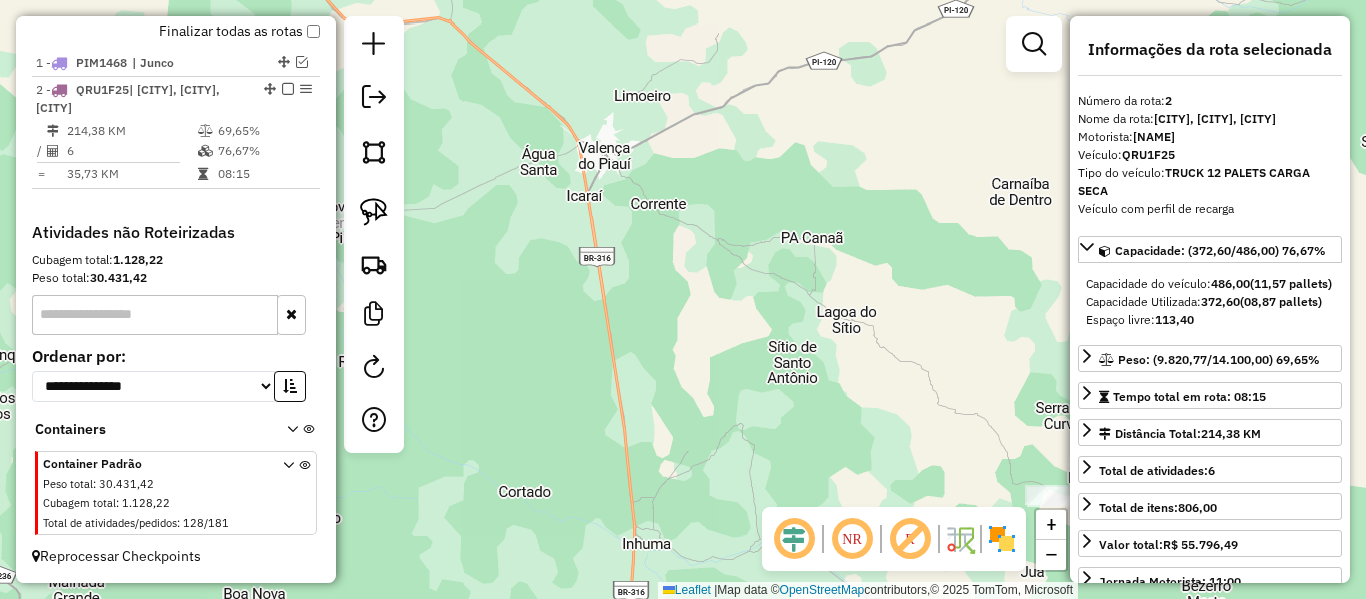 drag, startPoint x: 525, startPoint y: 430, endPoint x: 603, endPoint y: 243, distance: 202.6154 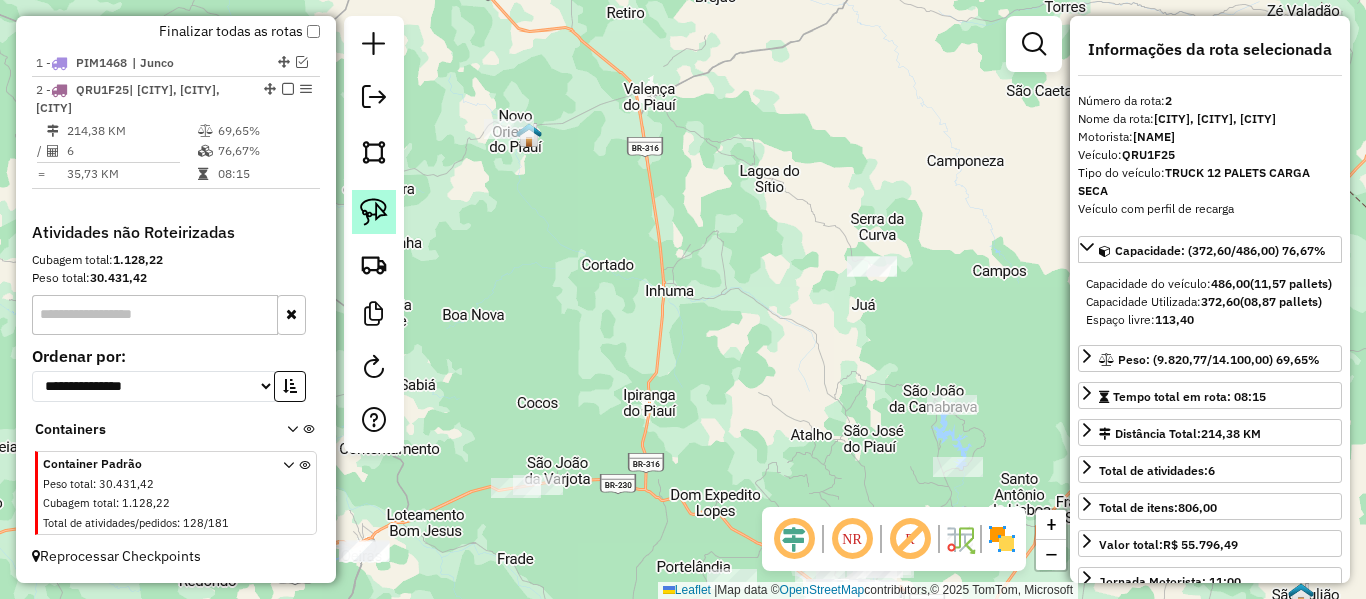 click 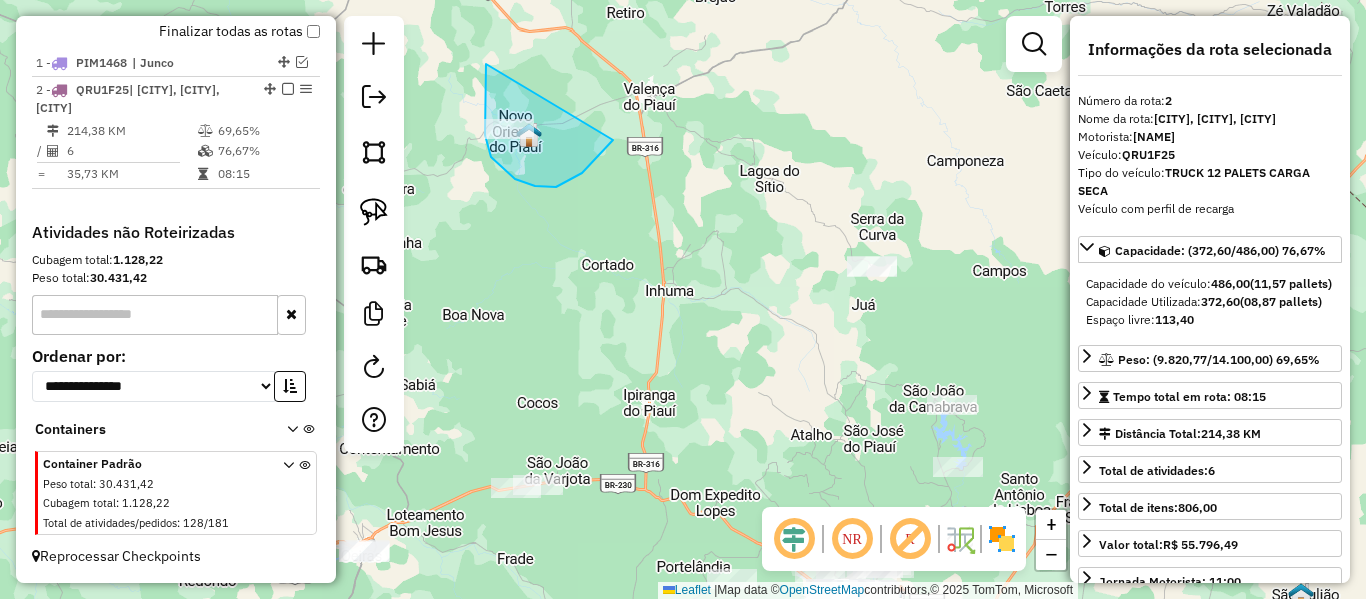 drag, startPoint x: 485, startPoint y: 79, endPoint x: 609, endPoint y: 147, distance: 141.42136 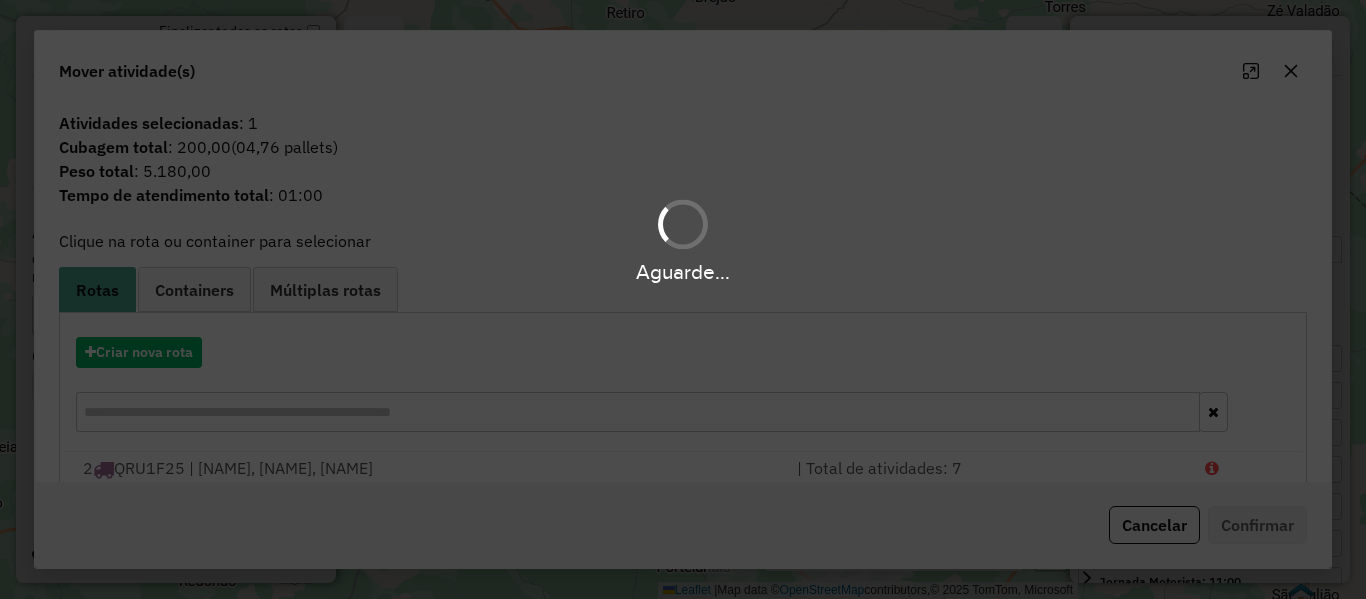 click on "Aguarde..." at bounding box center (683, 299) 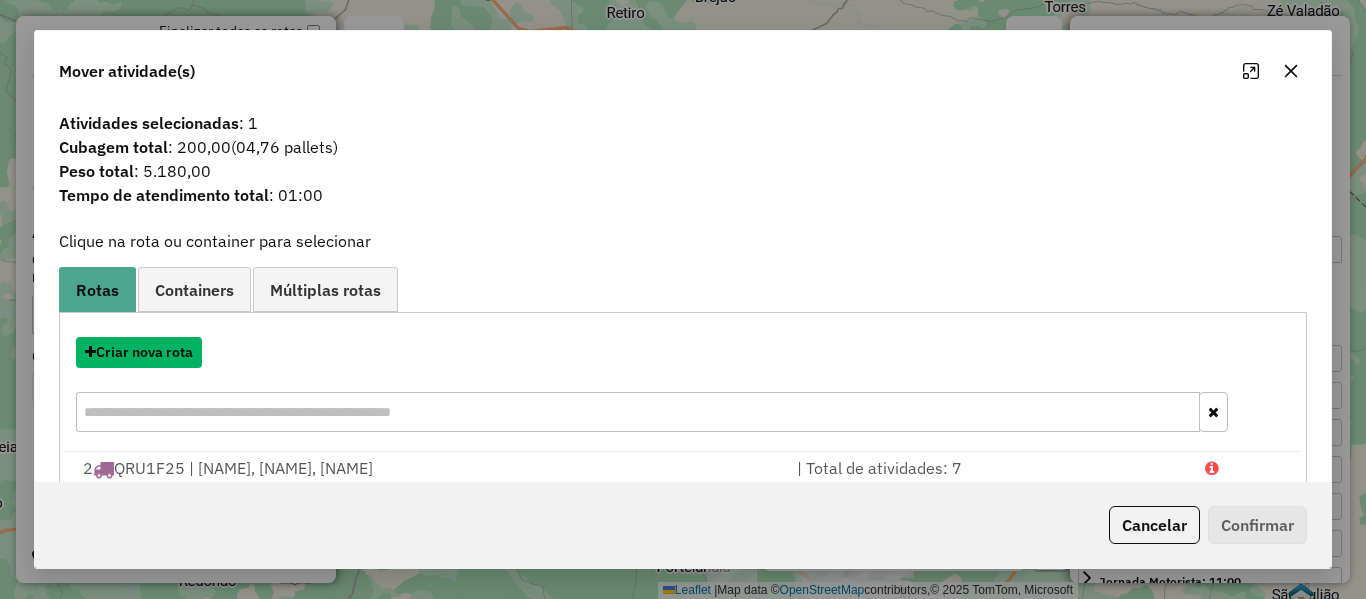 click on "Criar nova rota" at bounding box center [139, 352] 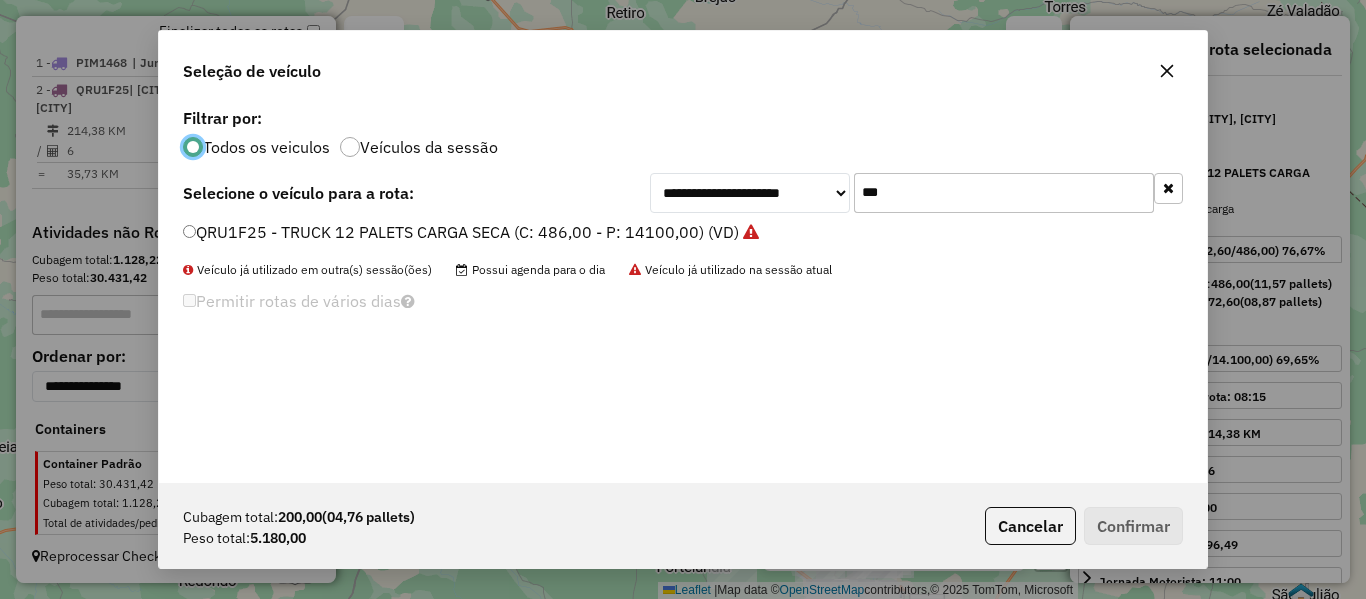 scroll, scrollTop: 11, scrollLeft: 6, axis: both 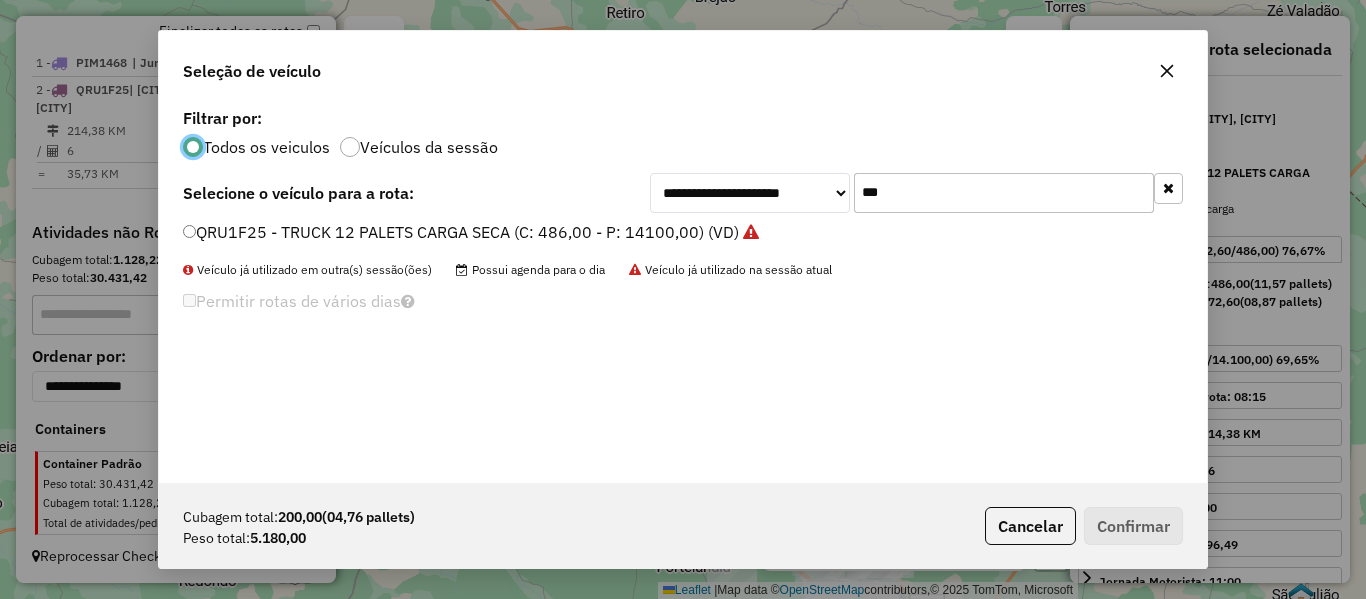 drag, startPoint x: 891, startPoint y: 196, endPoint x: 795, endPoint y: 229, distance: 101.51354 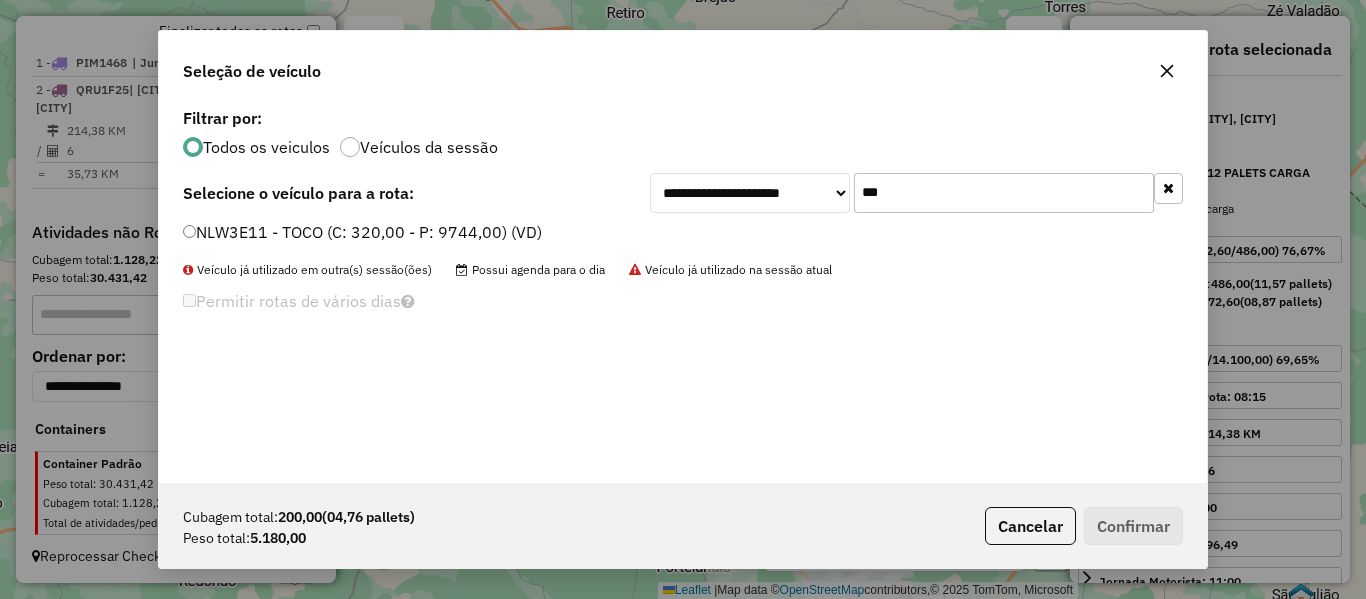 type on "***" 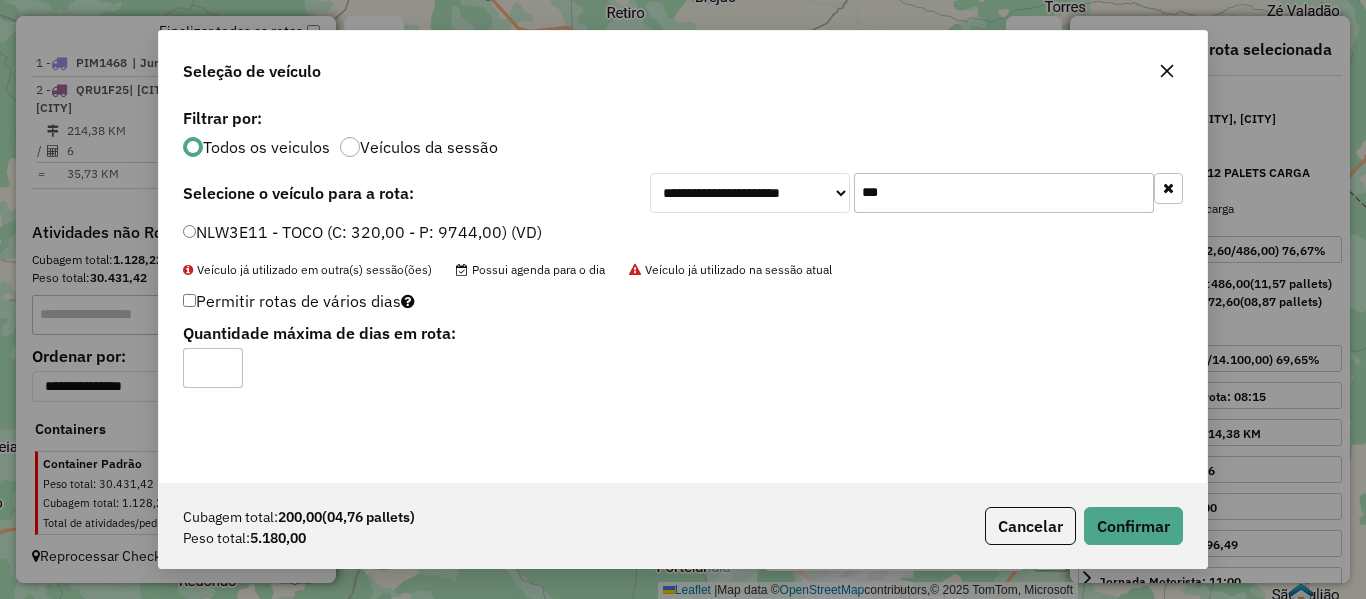 type on "*" 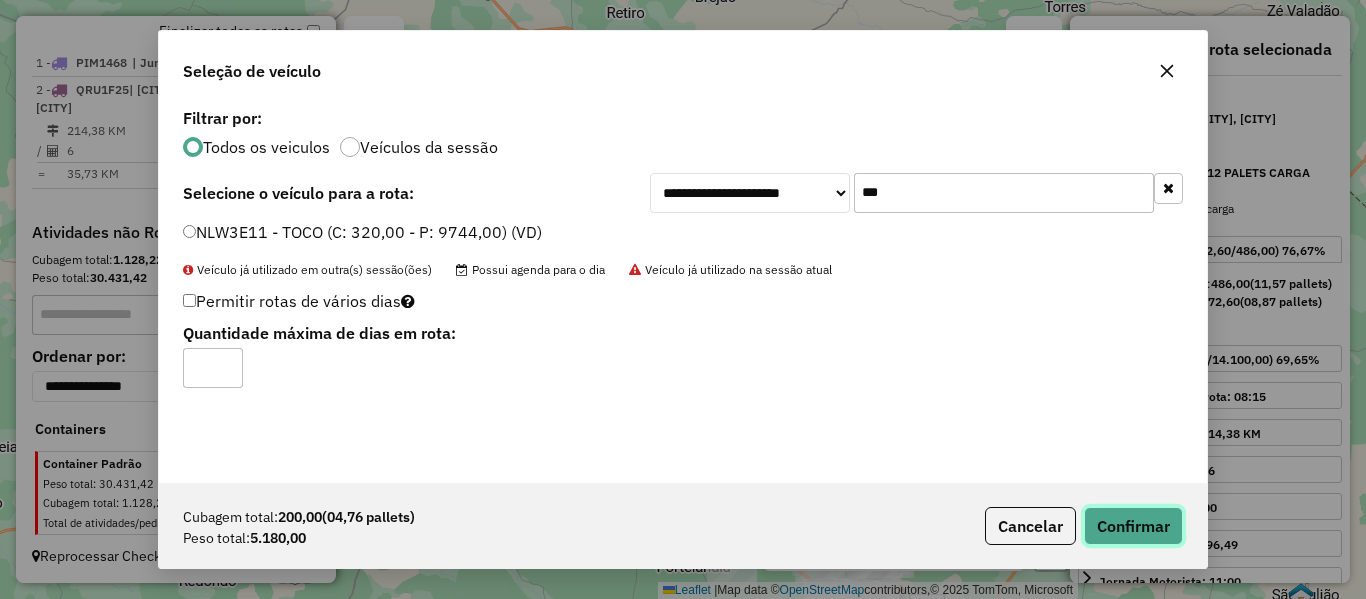 click on "Confirmar" 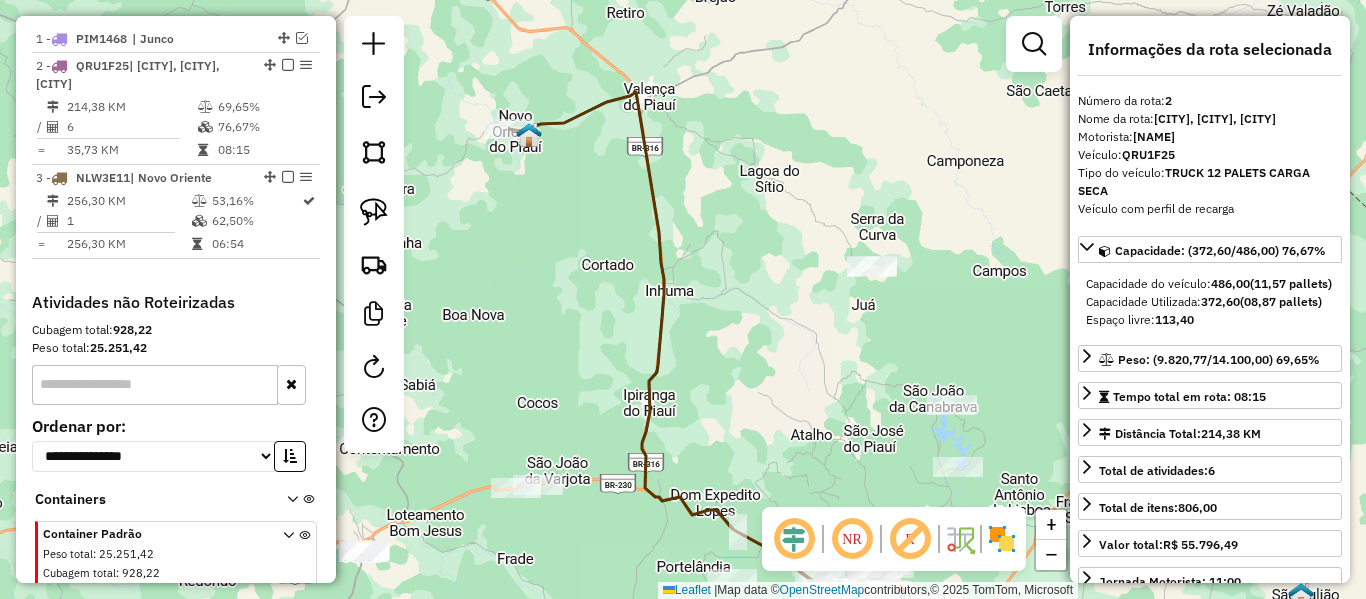 scroll, scrollTop: 801, scrollLeft: 0, axis: vertical 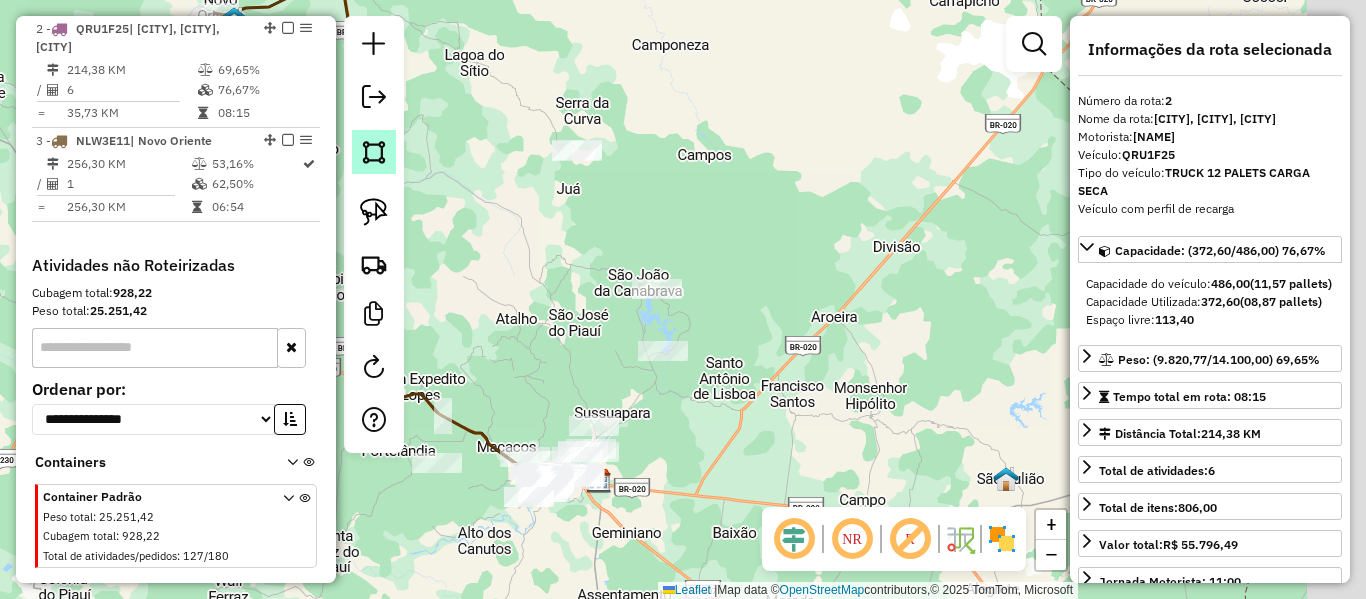 drag, startPoint x: 530, startPoint y: 258, endPoint x: 376, endPoint y: 172, distance: 176.38594 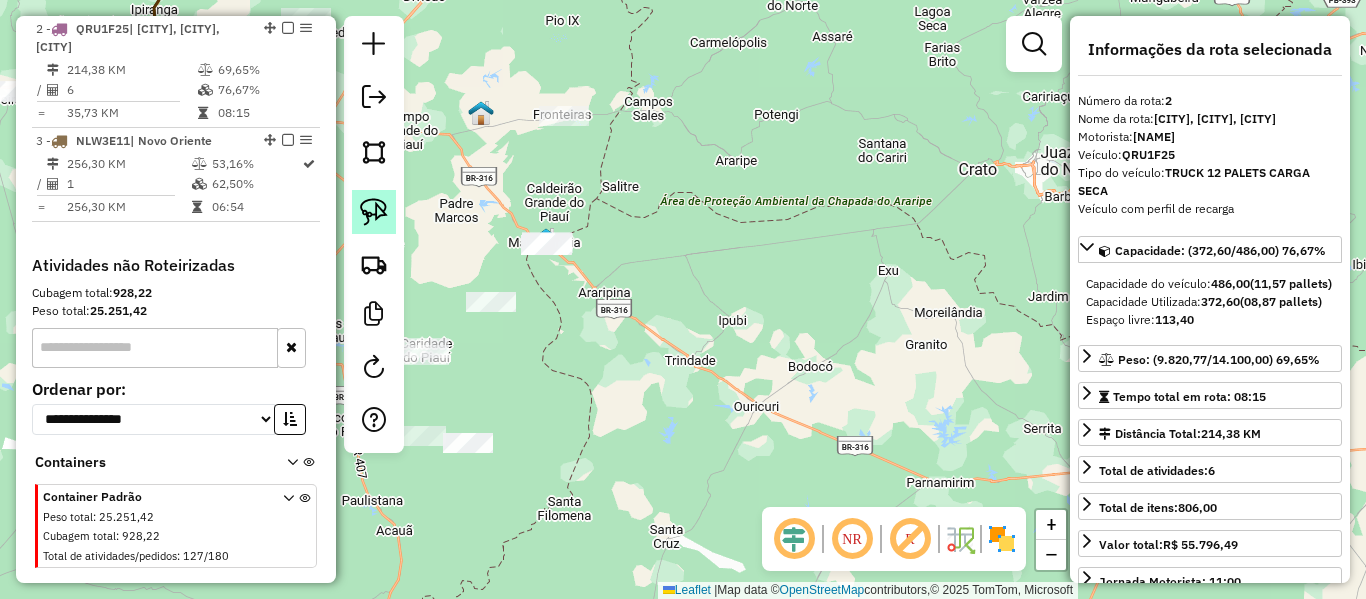 click 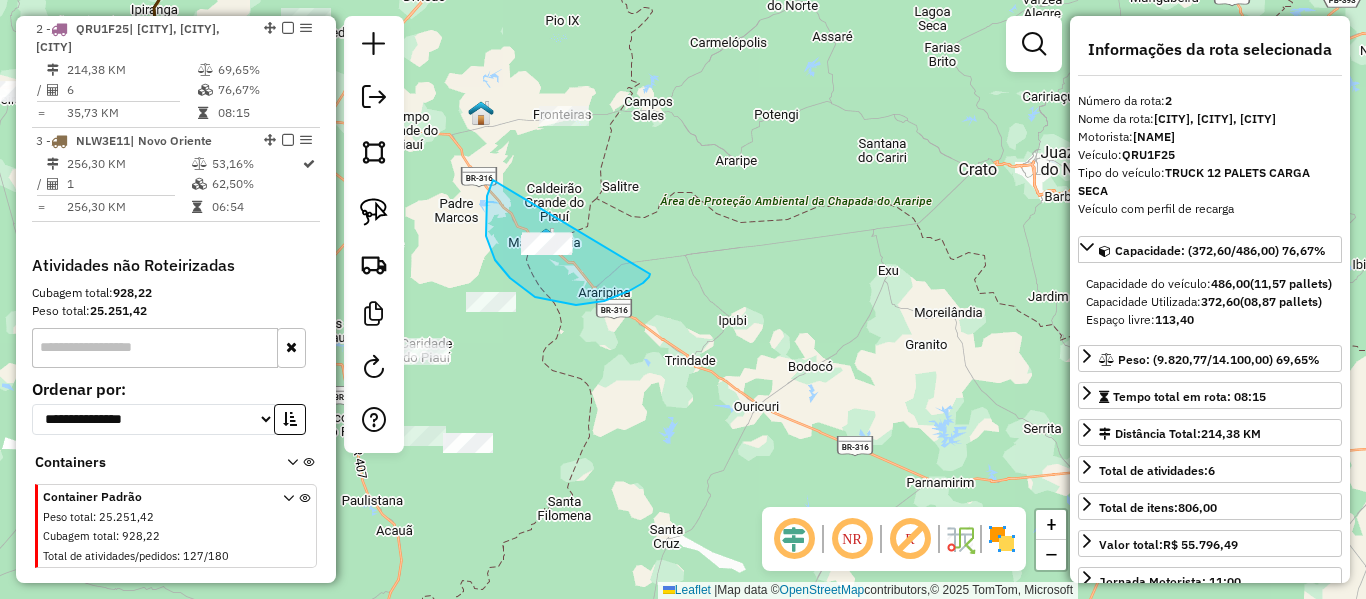 drag, startPoint x: 493, startPoint y: 180, endPoint x: 651, endPoint y: 271, distance: 182.3321 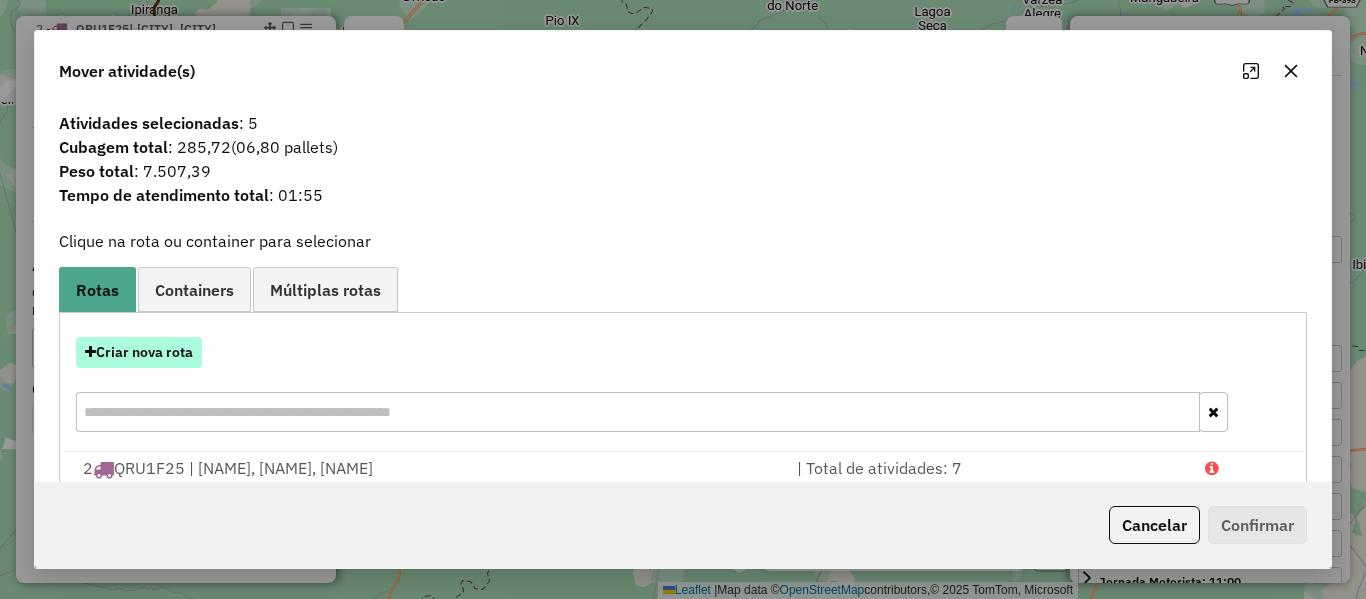 click on "Criar nova rota" at bounding box center (139, 352) 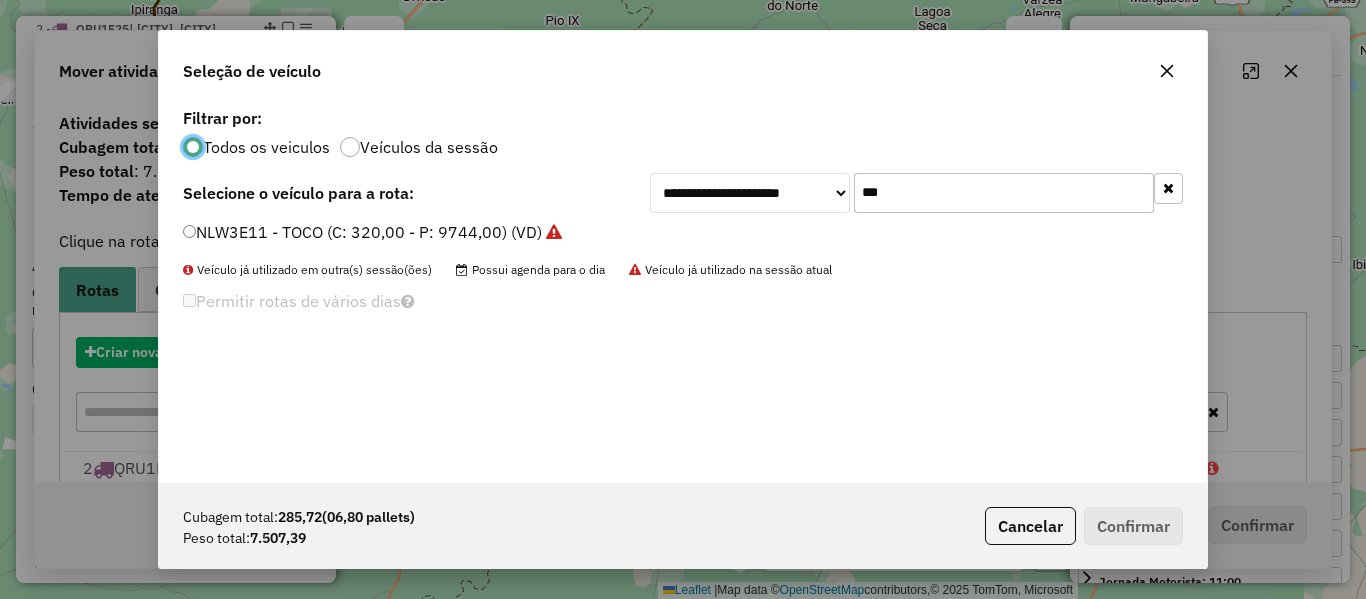 scroll, scrollTop: 11, scrollLeft: 6, axis: both 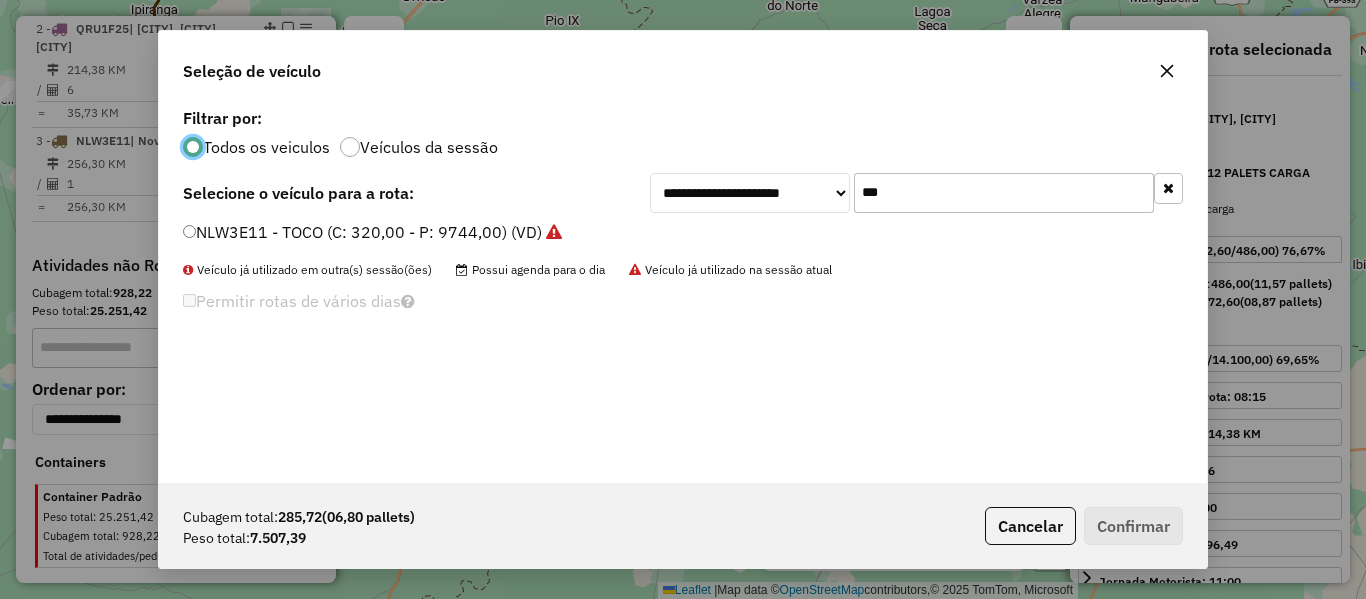 drag, startPoint x: 911, startPoint y: 193, endPoint x: 796, endPoint y: 222, distance: 118.60017 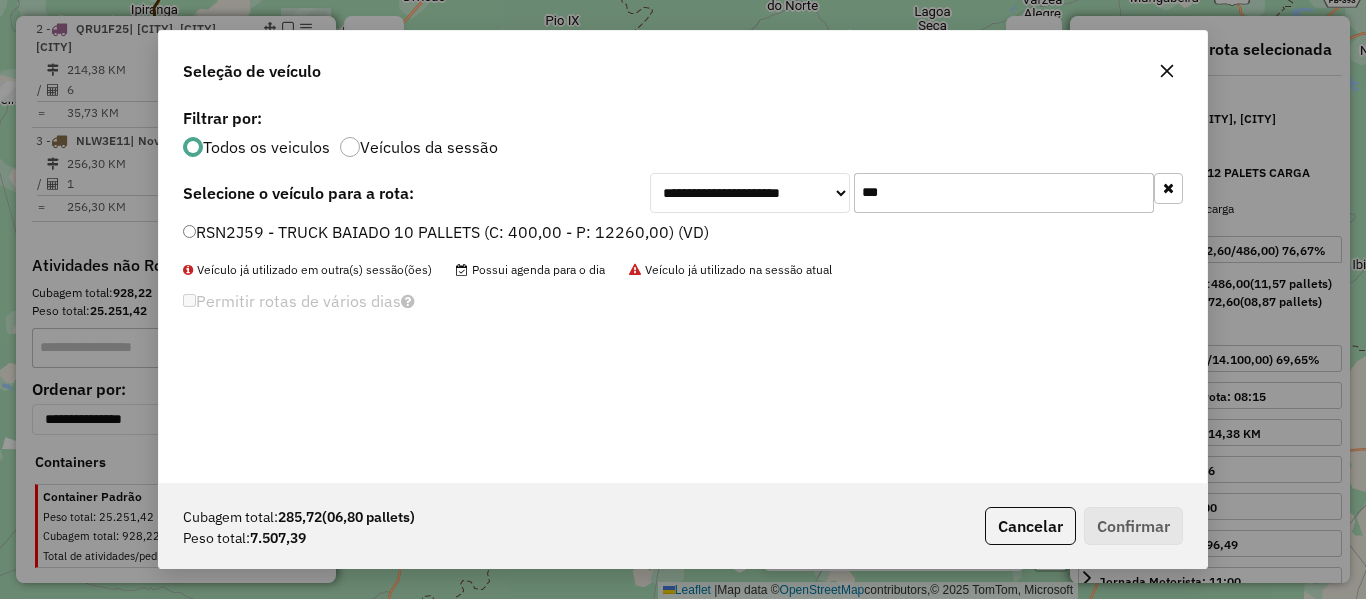 type on "***" 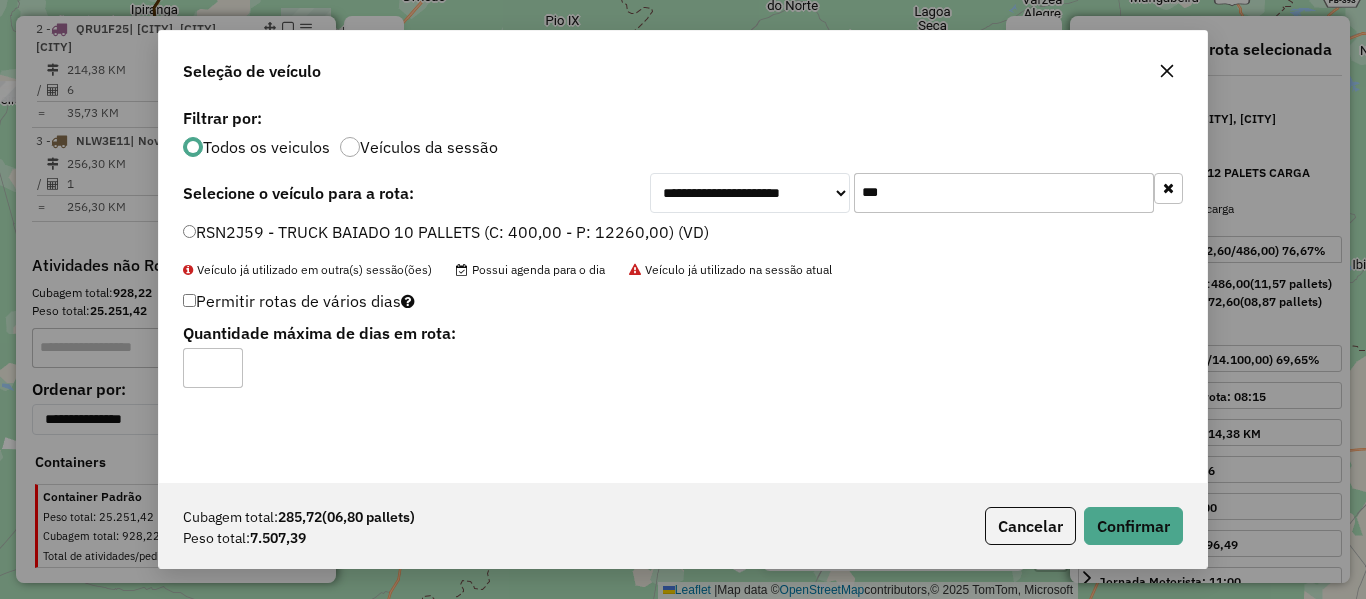 type on "*" 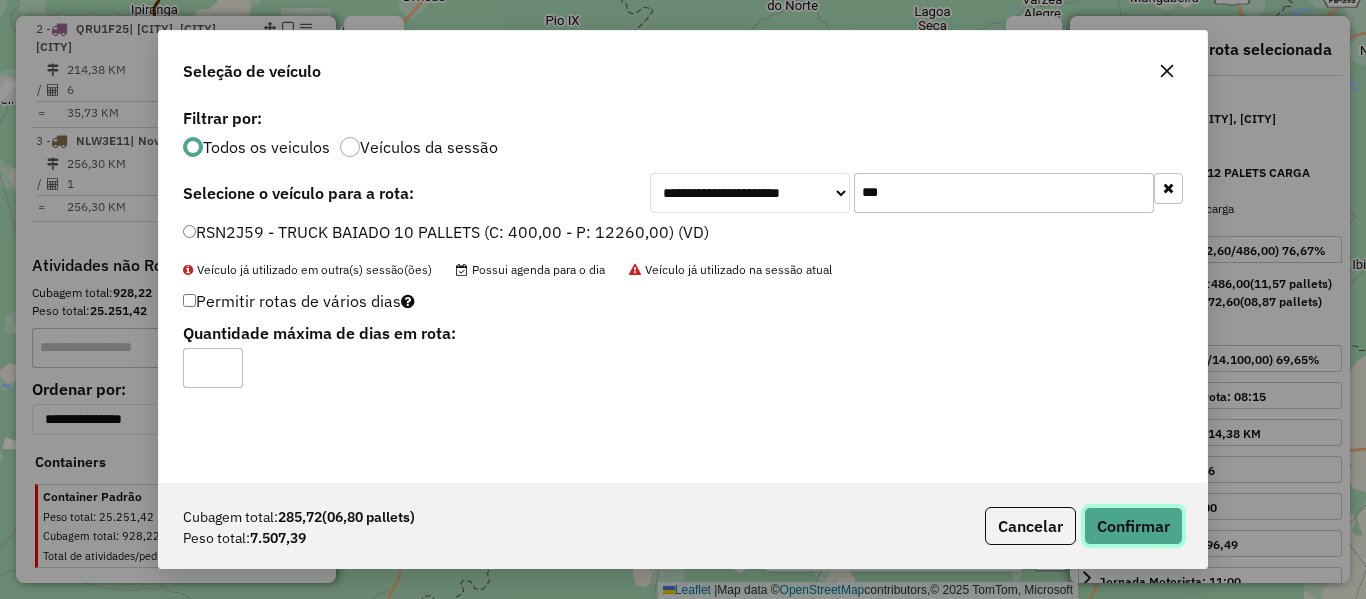 click on "Confirmar" 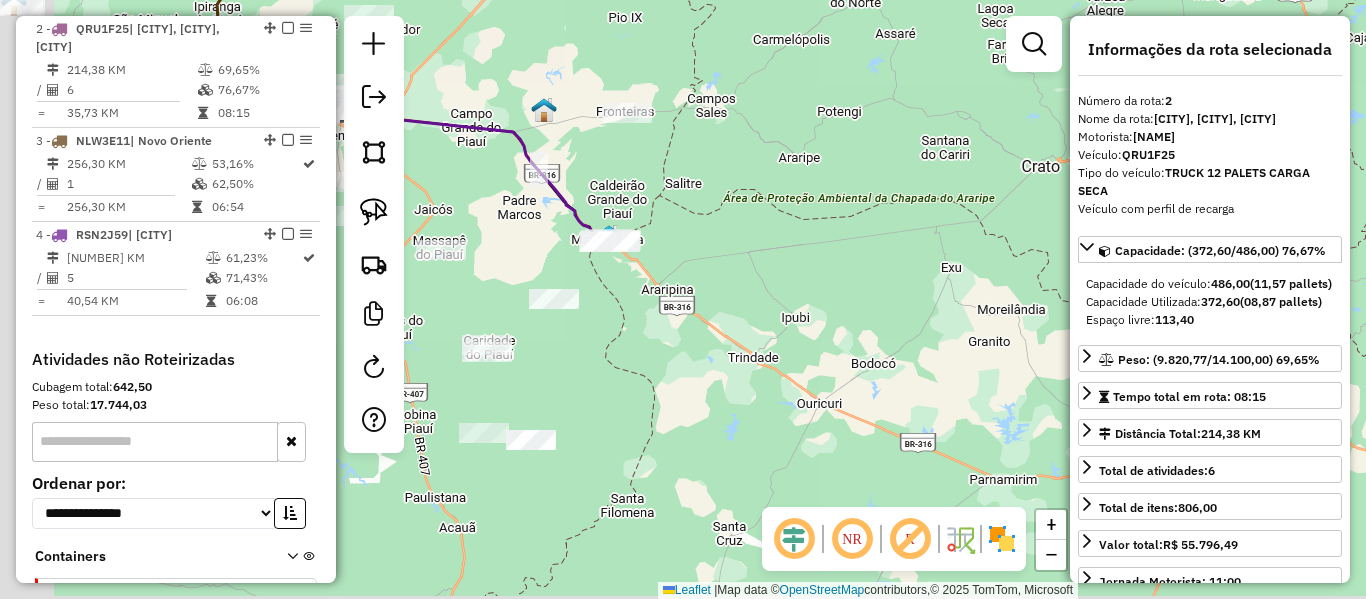drag, startPoint x: 695, startPoint y: 434, endPoint x: 838, endPoint y: 394, distance: 148.48906 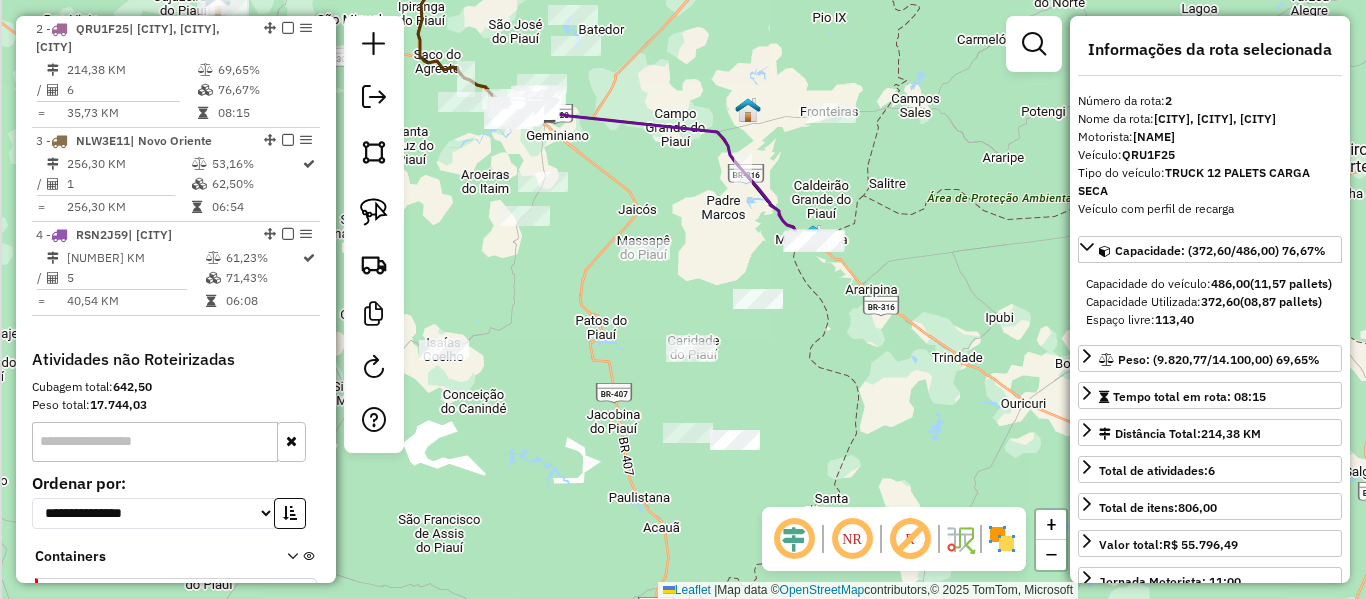 drag, startPoint x: 566, startPoint y: 302, endPoint x: 669, endPoint y: 371, distance: 123.97581 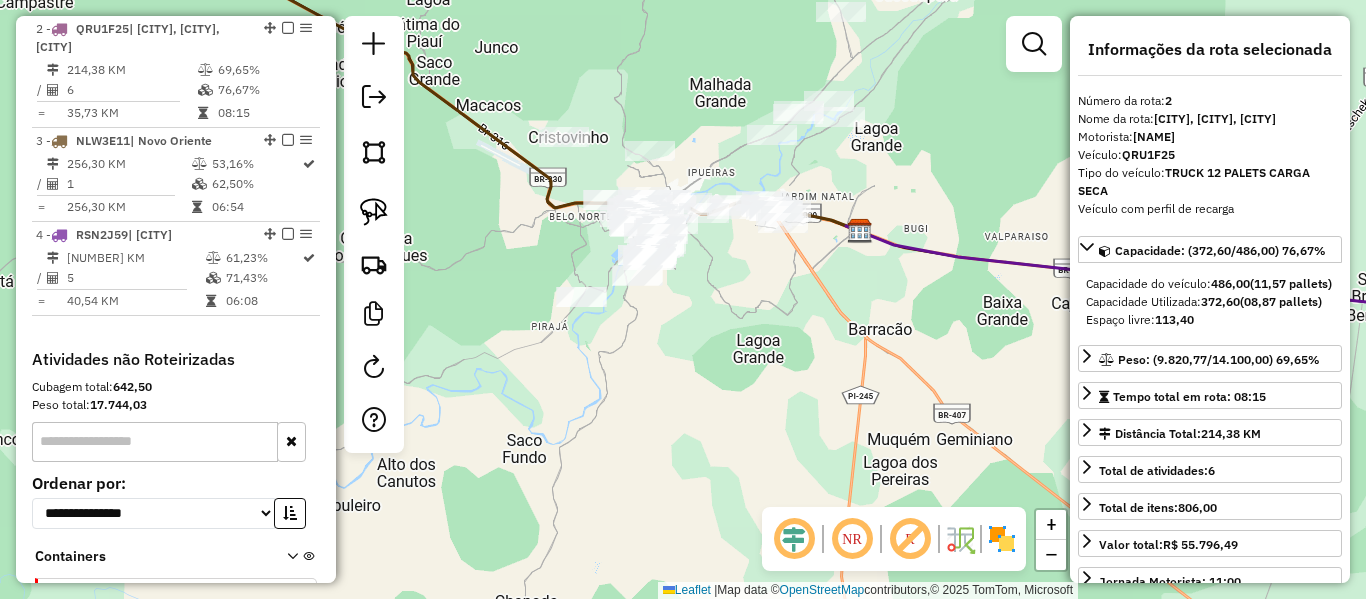 drag, startPoint x: 729, startPoint y: 155, endPoint x: 677, endPoint y: 228, distance: 89.62701 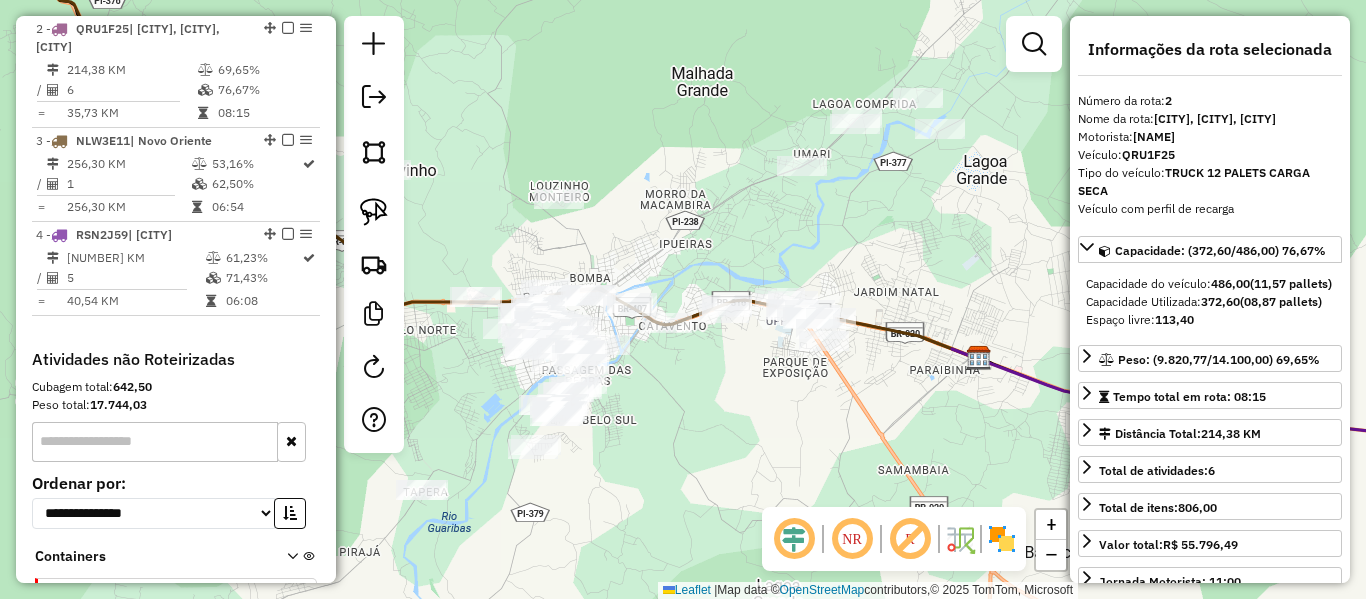 drag, startPoint x: 599, startPoint y: 266, endPoint x: 569, endPoint y: 287, distance: 36.619667 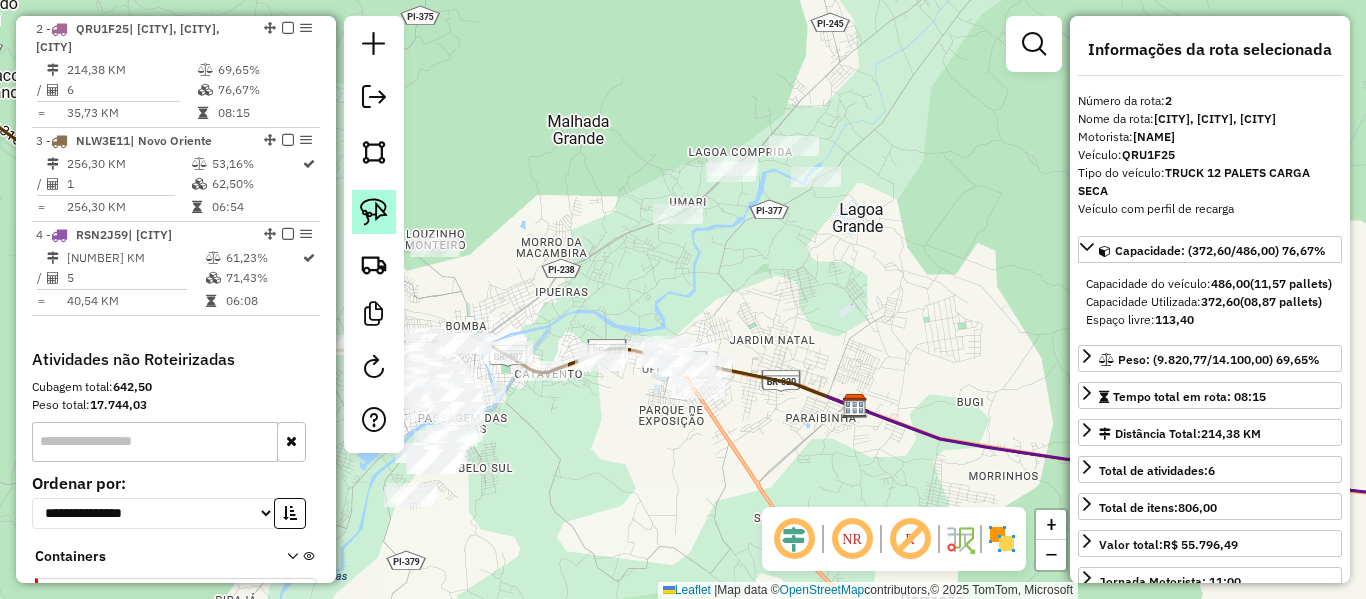 click 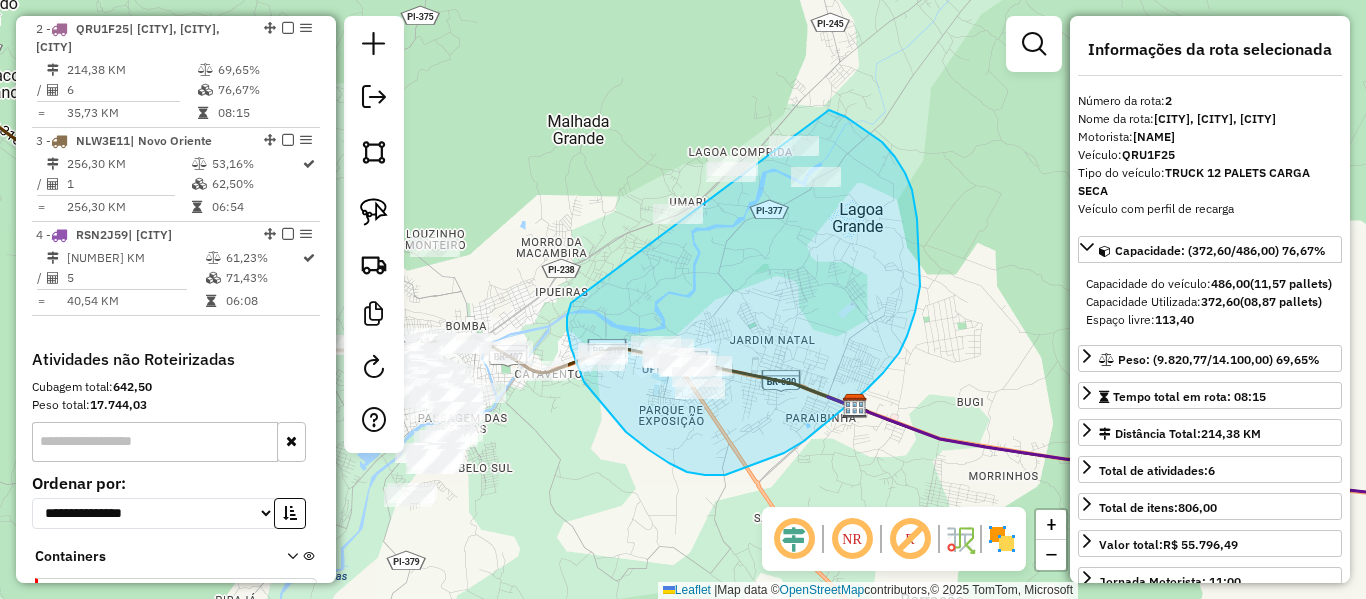 drag, startPoint x: 569, startPoint y: 307, endPoint x: 679, endPoint y: 70, distance: 261.2834 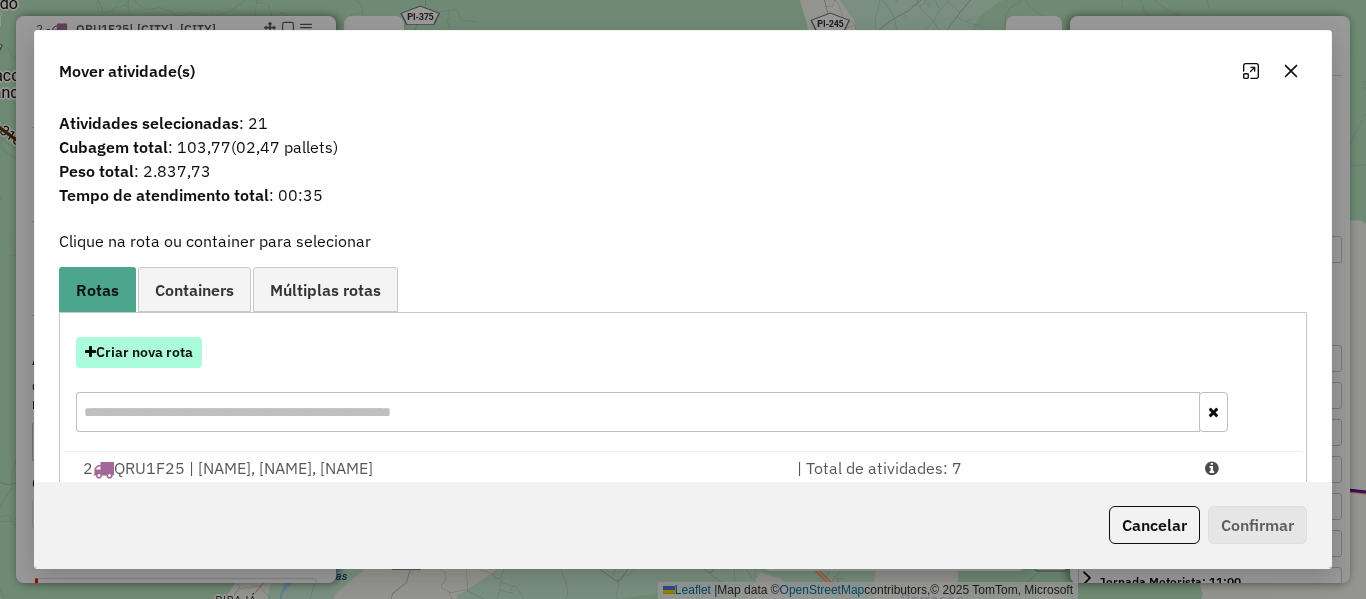 drag, startPoint x: 161, startPoint y: 352, endPoint x: 182, endPoint y: 353, distance: 21.023796 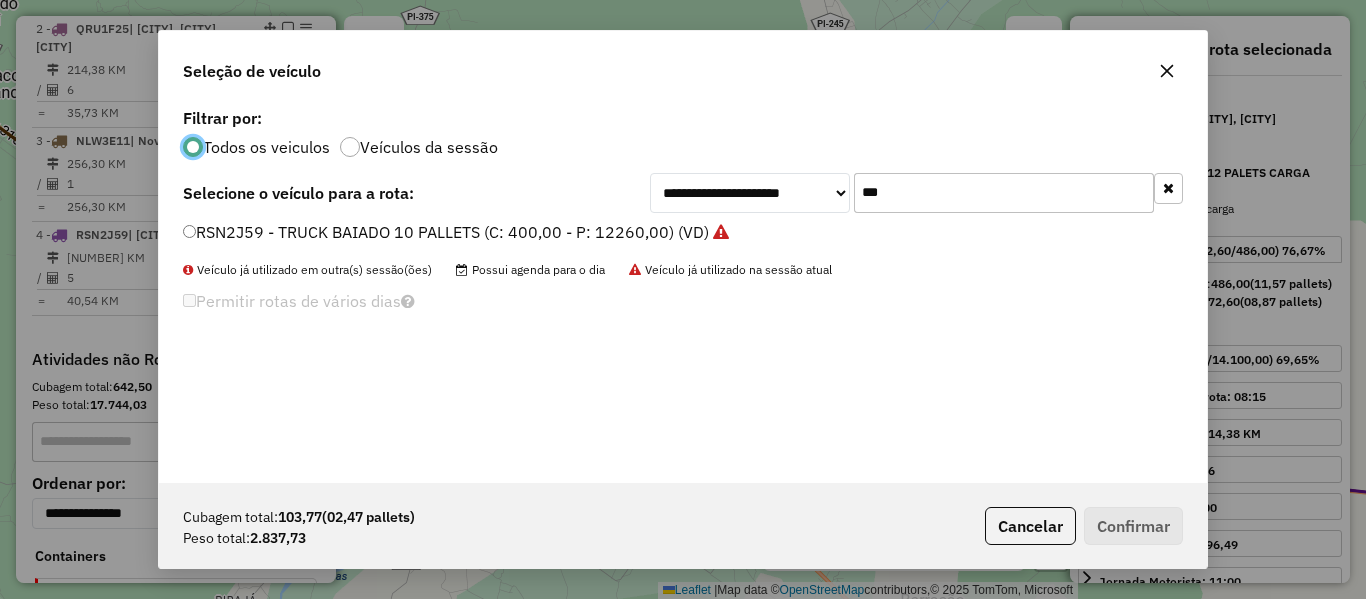 scroll, scrollTop: 11, scrollLeft: 6, axis: both 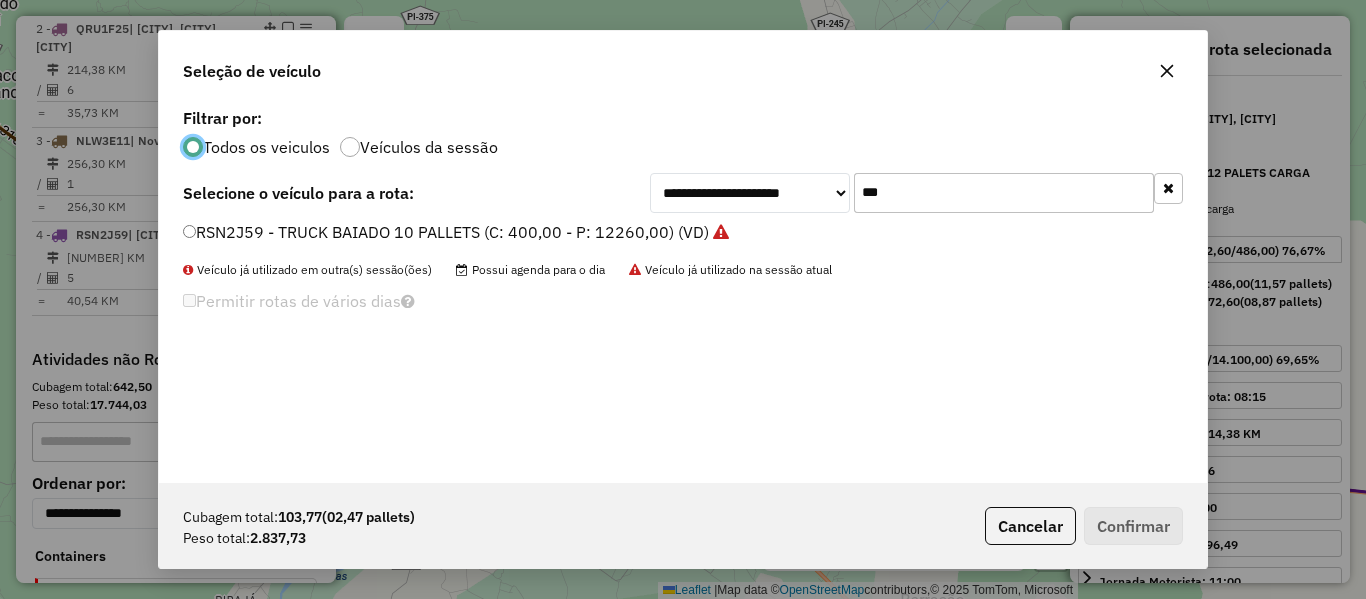 click on "**********" 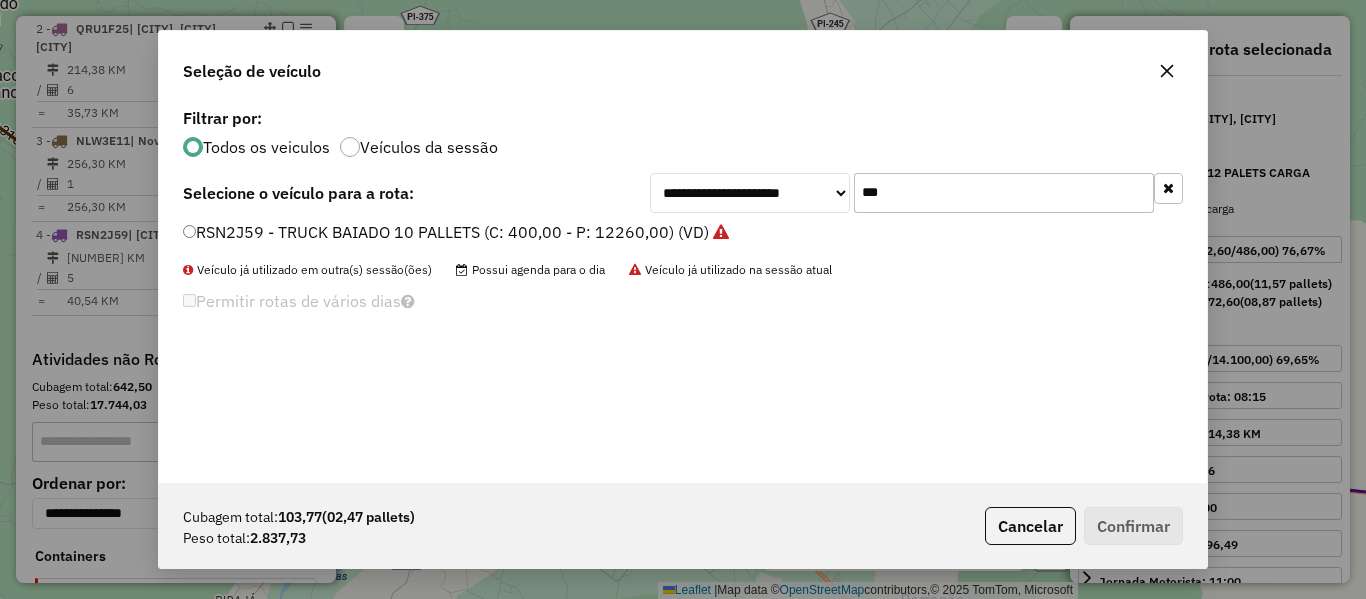 type on "*" 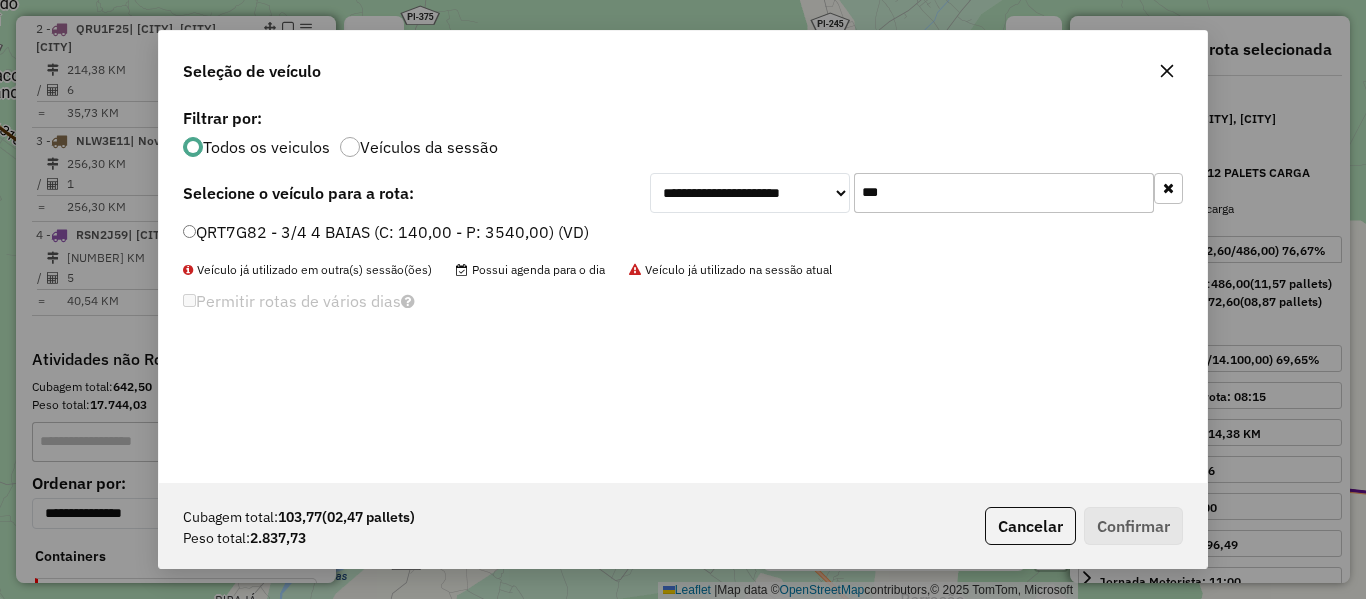 type on "***" 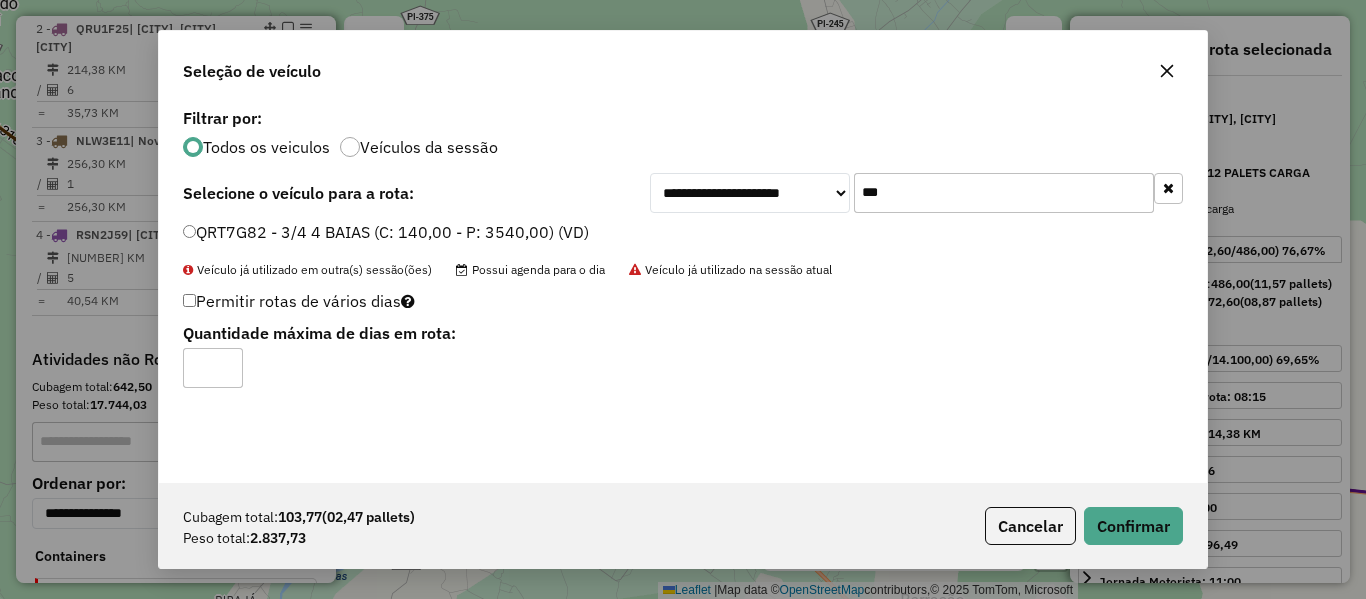 type on "*" 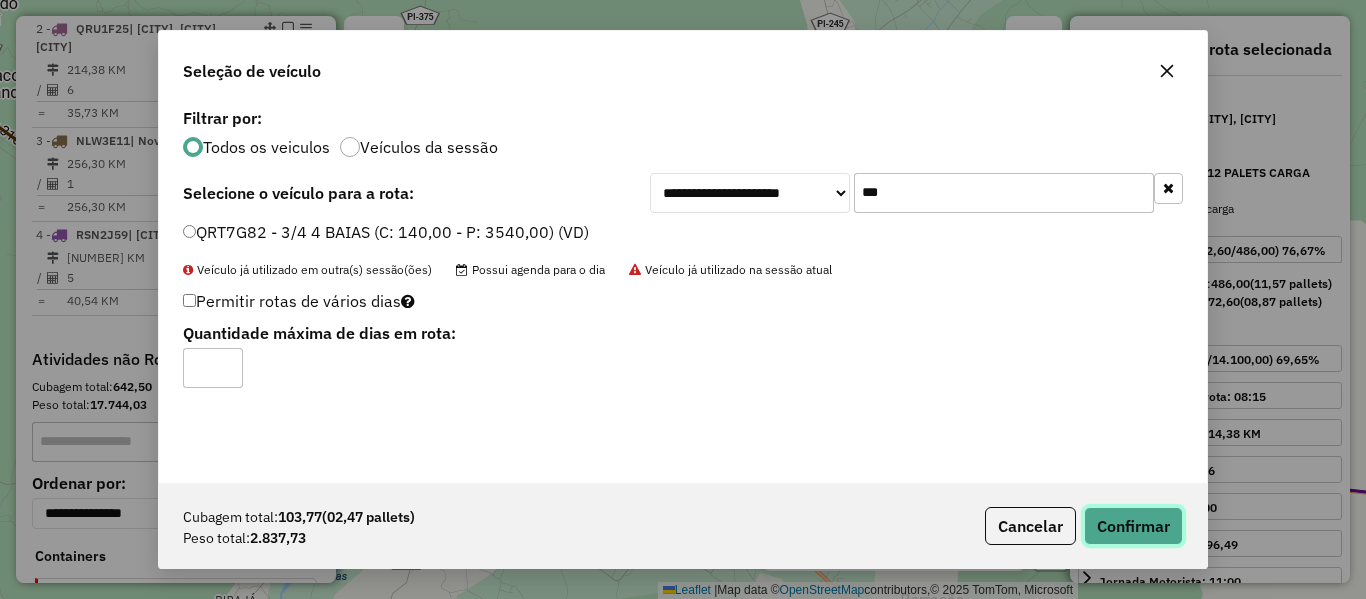 click on "Confirmar" 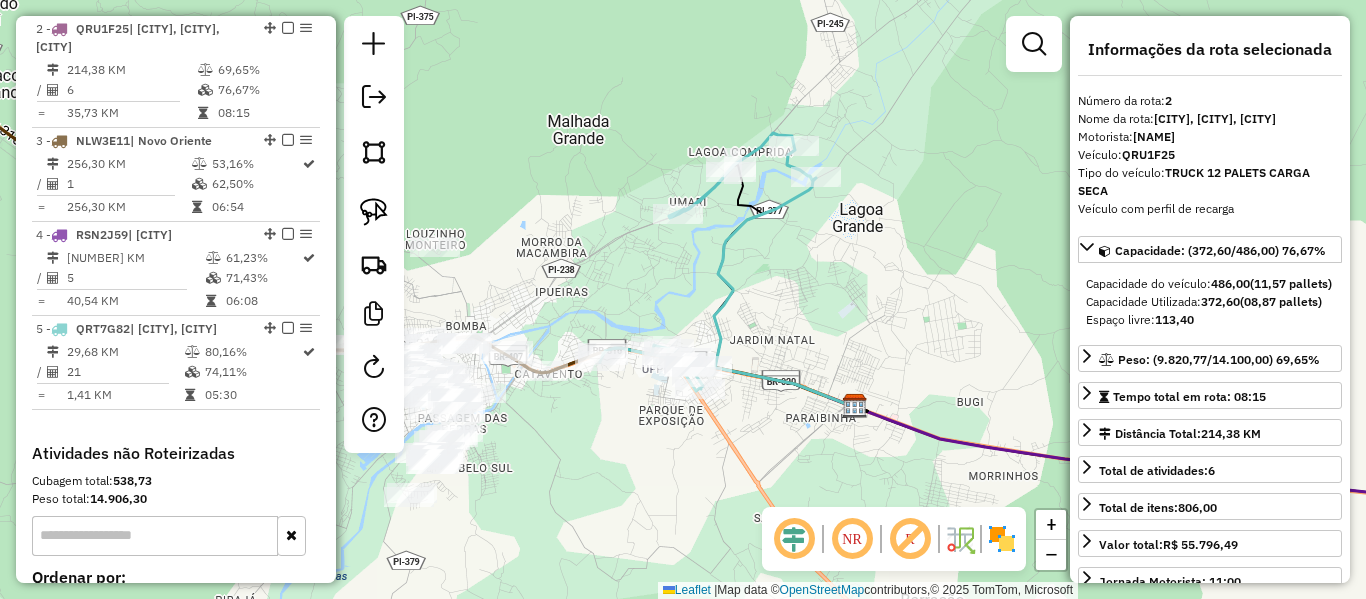 click on "Rota 5 - Placa QRT7G82  16669 - KAIO BORGES Janela de atendimento Grade de atendimento Capacidade Transportadoras Veículos Cliente Pedidos  Rotas Selecione os dias de semana para filtrar as janelas de atendimento  Seg   Ter   Qua   Qui   Sex   Sáb   Dom  Informe o período da janela de atendimento: De: Até:  Filtrar exatamente a janela do cliente  Considerar janela de atendimento padrão  Selecione os dias de semana para filtrar as grades de atendimento  Seg   Ter   Qua   Qui   Sex   Sáb   Dom   Considerar clientes sem dia de atendimento cadastrado  Clientes fora do dia de atendimento selecionado Filtrar as atividades entre os valores definidos abaixo:  Peso mínimo:   Peso máximo:   Cubagem mínima:   Cubagem máxima:   De:   Até:  Filtrar as atividades entre o tempo de atendimento definido abaixo:  De:   Até:   Considerar capacidade total dos clientes não roteirizados Transportadora: Selecione um ou mais itens Tipo de veículo: Selecione um ou mais itens Veículo: Selecione um ou mais itens Nome: +" 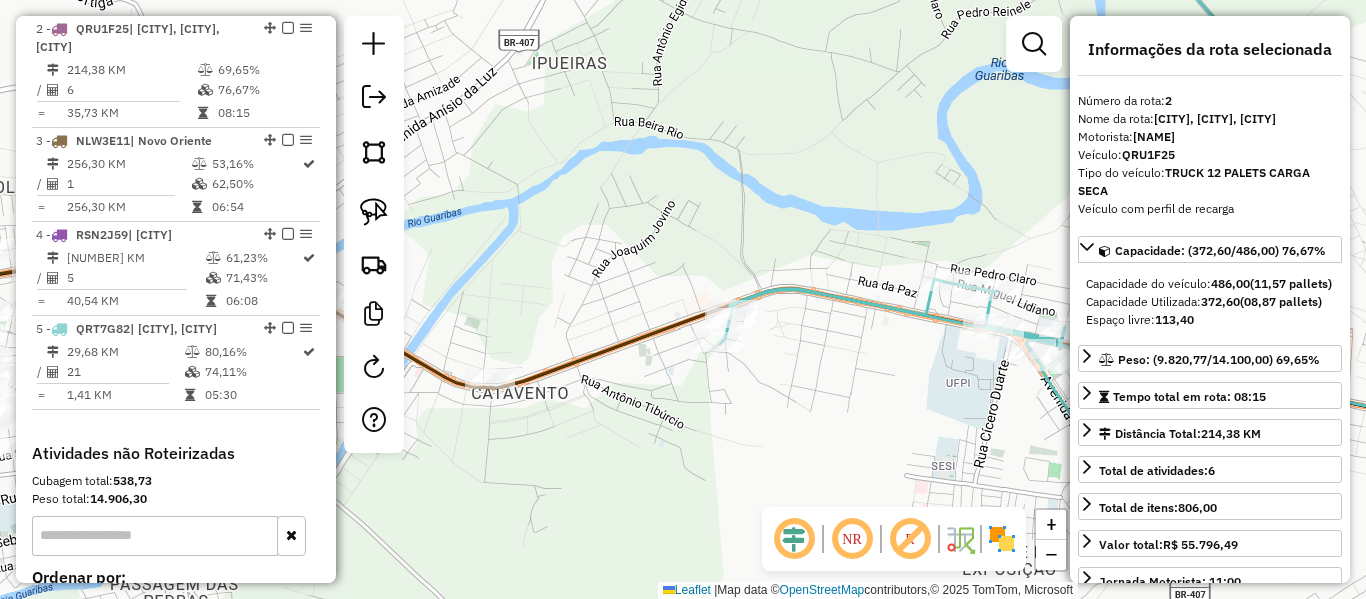 drag, startPoint x: 615, startPoint y: 235, endPoint x: 895, endPoint y: 287, distance: 284.78763 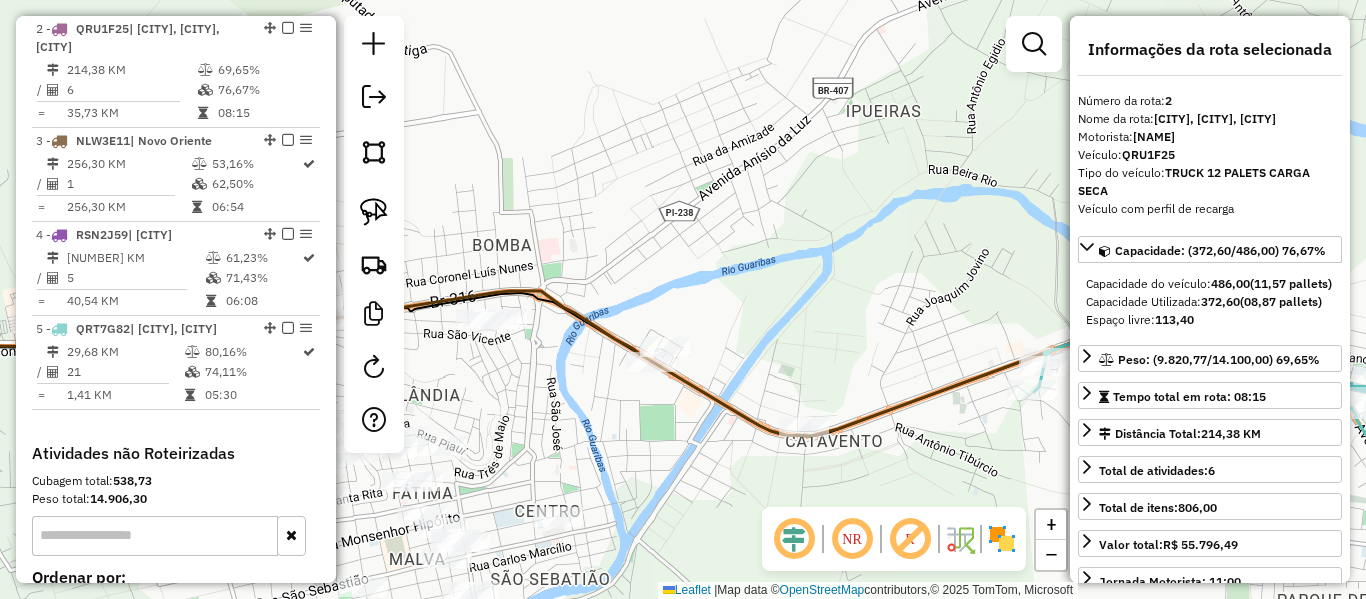 click on "Janela de atendimento Grade de atendimento Capacidade Transportadoras Veículos Cliente Pedidos  Rotas Selecione os dias de semana para filtrar as janelas de atendimento  Seg   Ter   Qua   Qui   Sex   Sáb   Dom  Informe o período da janela de atendimento: De: Até:  Filtrar exatamente a janela do cliente  Considerar janela de atendimento padrão  Selecione os dias de semana para filtrar as grades de atendimento  Seg   Ter   Qua   Qui   Sex   Sáb   Dom   Considerar clientes sem dia de atendimento cadastrado  Clientes fora do dia de atendimento selecionado Filtrar as atividades entre os valores definidos abaixo:  Peso mínimo:   Peso máximo:   Cubagem mínima:   Cubagem máxima:   De:   Até:  Filtrar as atividades entre o tempo de atendimento definido abaixo:  De:   Até:   Considerar capacidade total dos clientes não roteirizados Transportadora: Selecione um ou mais itens Tipo de veículo: Selecione um ou mais itens Veículo: Selecione um ou mais itens Motorista: Selecione um ou mais itens Nome: Rótulo:" 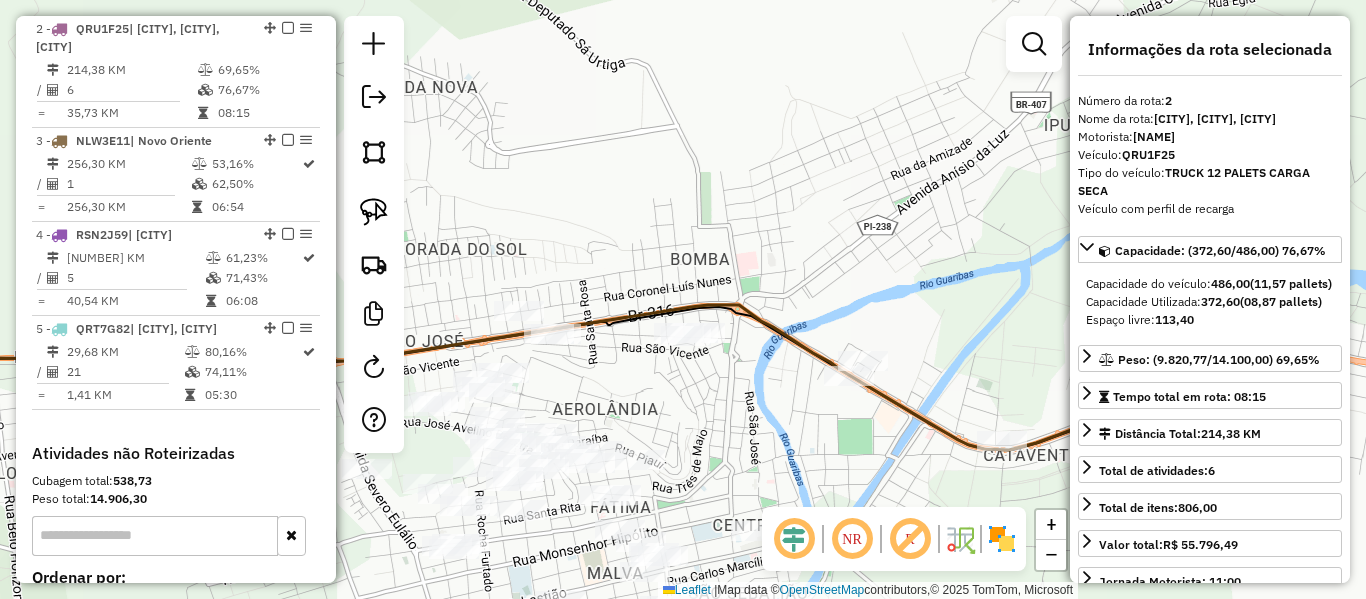 click on "Janela de atendimento Grade de atendimento Capacidade Transportadoras Veículos Cliente Pedidos  Rotas Selecione os dias de semana para filtrar as janelas de atendimento  Seg   Ter   Qua   Qui   Sex   Sáb   Dom  Informe o período da janela de atendimento: De: Até:  Filtrar exatamente a janela do cliente  Considerar janela de atendimento padrão  Selecione os dias de semana para filtrar as grades de atendimento  Seg   Ter   Qua   Qui   Sex   Sáb   Dom   Considerar clientes sem dia de atendimento cadastrado  Clientes fora do dia de atendimento selecionado Filtrar as atividades entre os valores definidos abaixo:  Peso mínimo:   Peso máximo:   Cubagem mínima:   Cubagem máxima:   De:   Até:  Filtrar as atividades entre o tempo de atendimento definido abaixo:  De:   Até:   Considerar capacidade total dos clientes não roteirizados Transportadora: Selecione um ou mais itens Tipo de veículo: Selecione um ou mais itens Veículo: Selecione um ou mais itens Motorista: Selecione um ou mais itens Nome: Rótulo:" 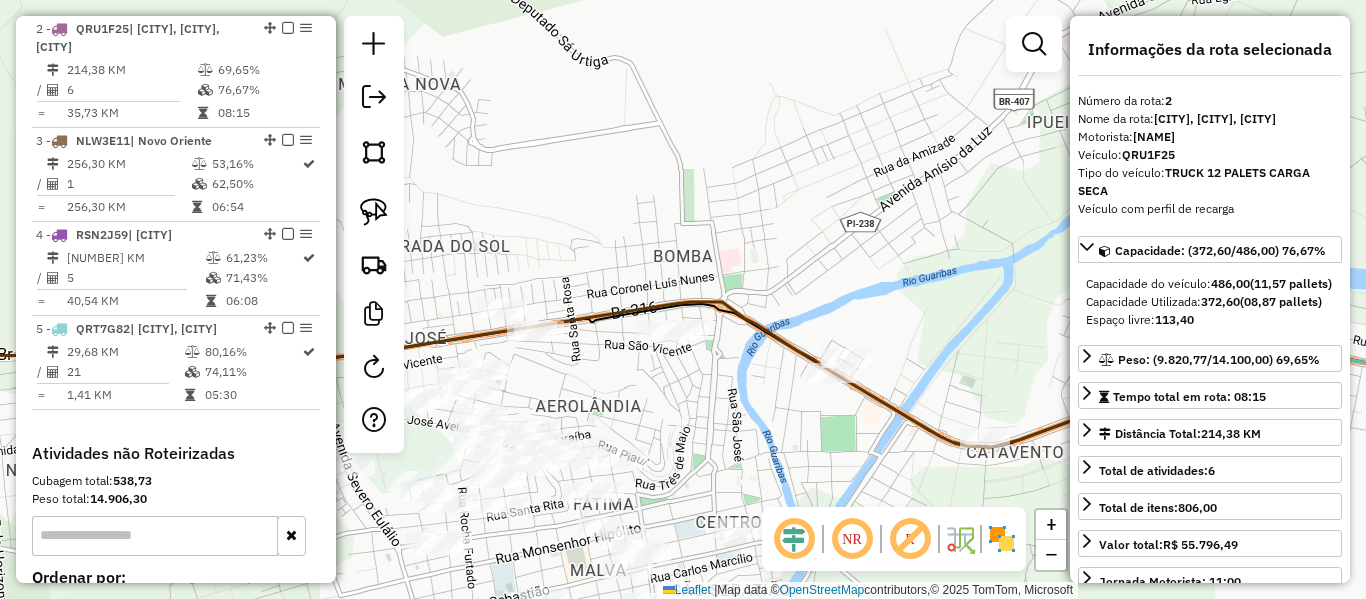 click 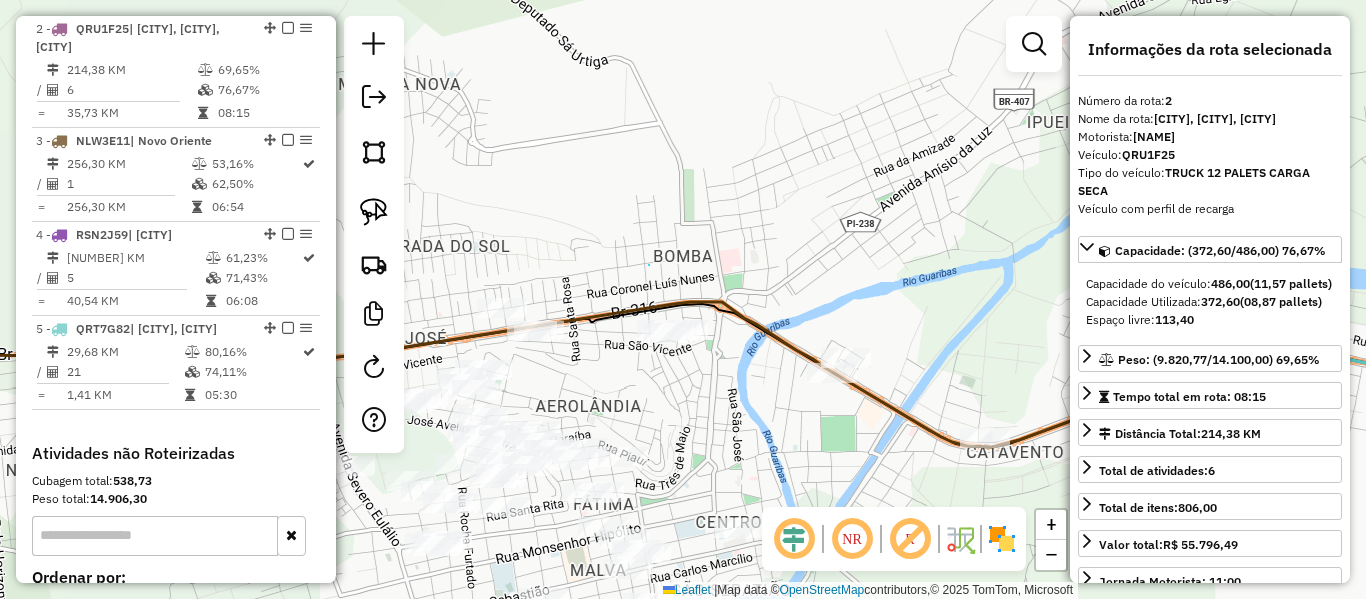 drag, startPoint x: 649, startPoint y: 265, endPoint x: 746, endPoint y: 347, distance: 127.01575 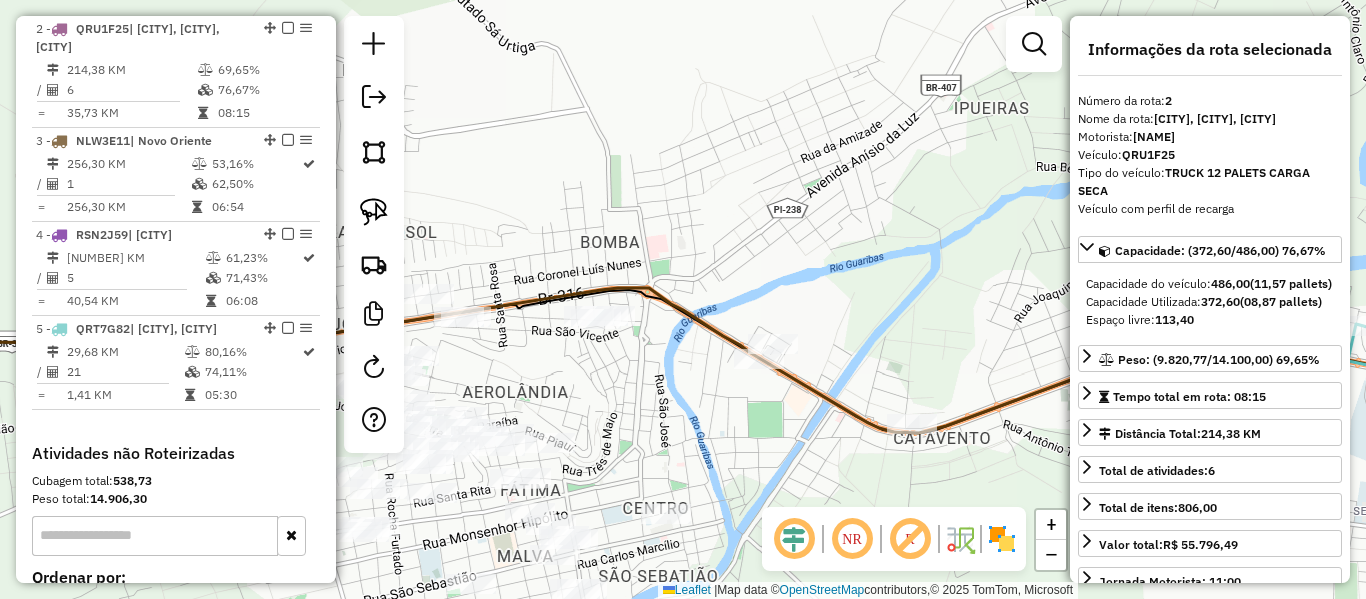 drag, startPoint x: 751, startPoint y: 231, endPoint x: 678, endPoint y: 225, distance: 73.24616 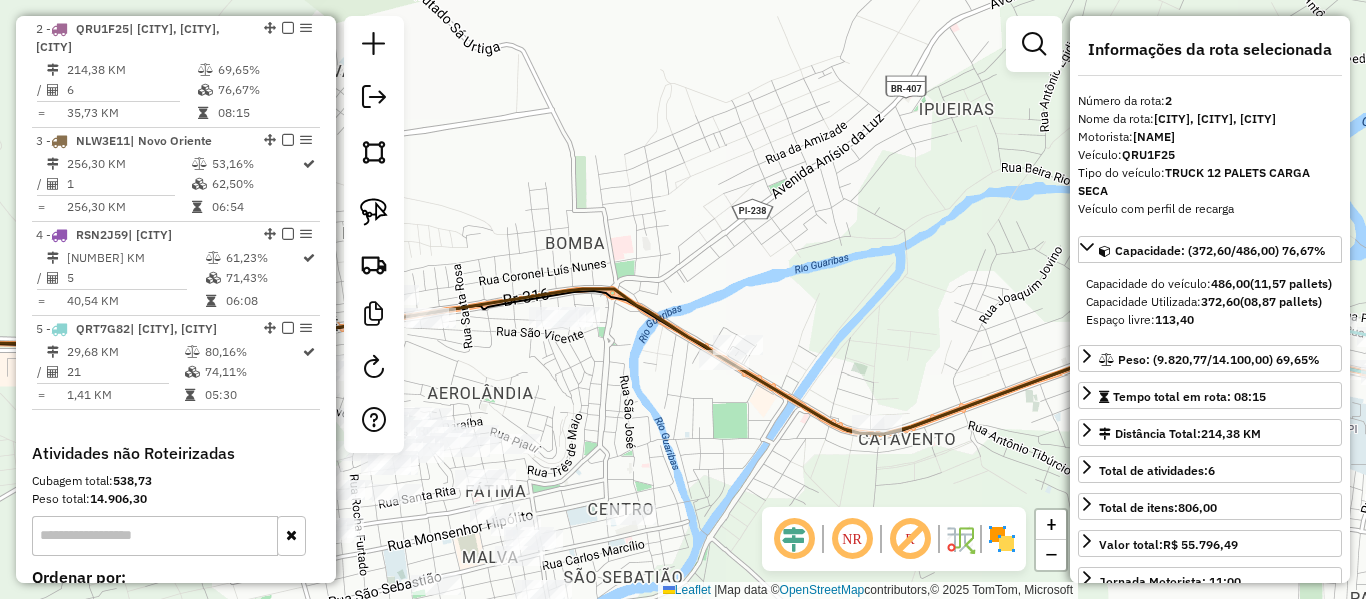 drag, startPoint x: 605, startPoint y: 254, endPoint x: 561, endPoint y: 161, distance: 102.88343 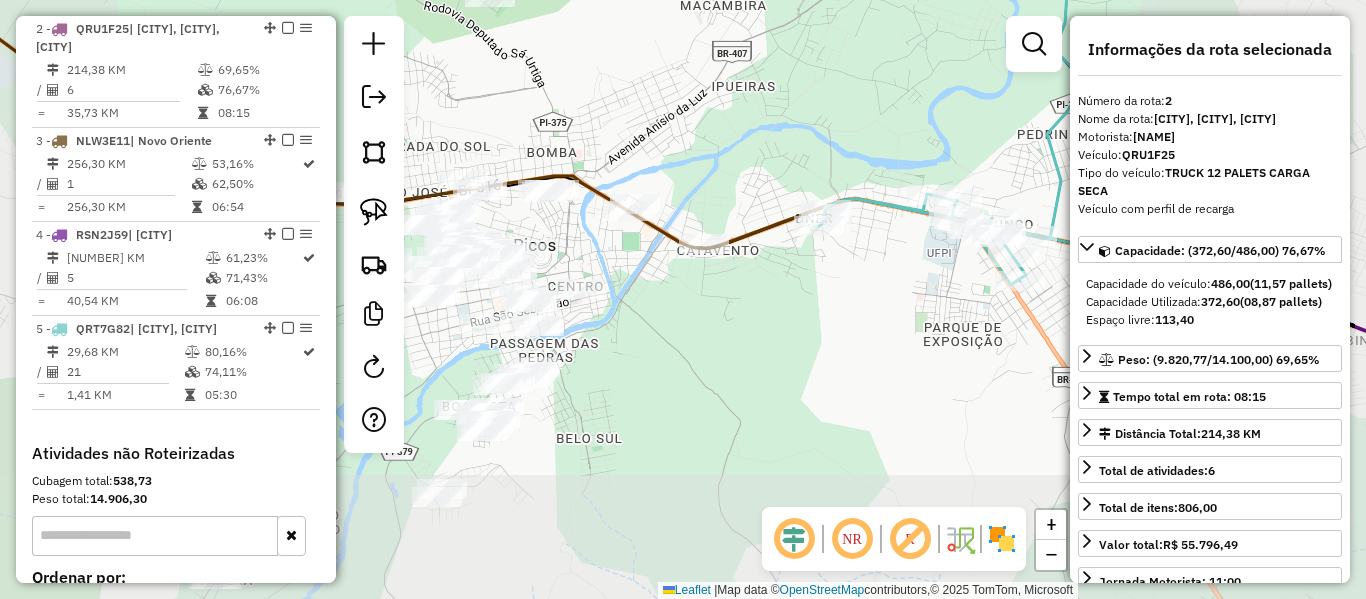 click 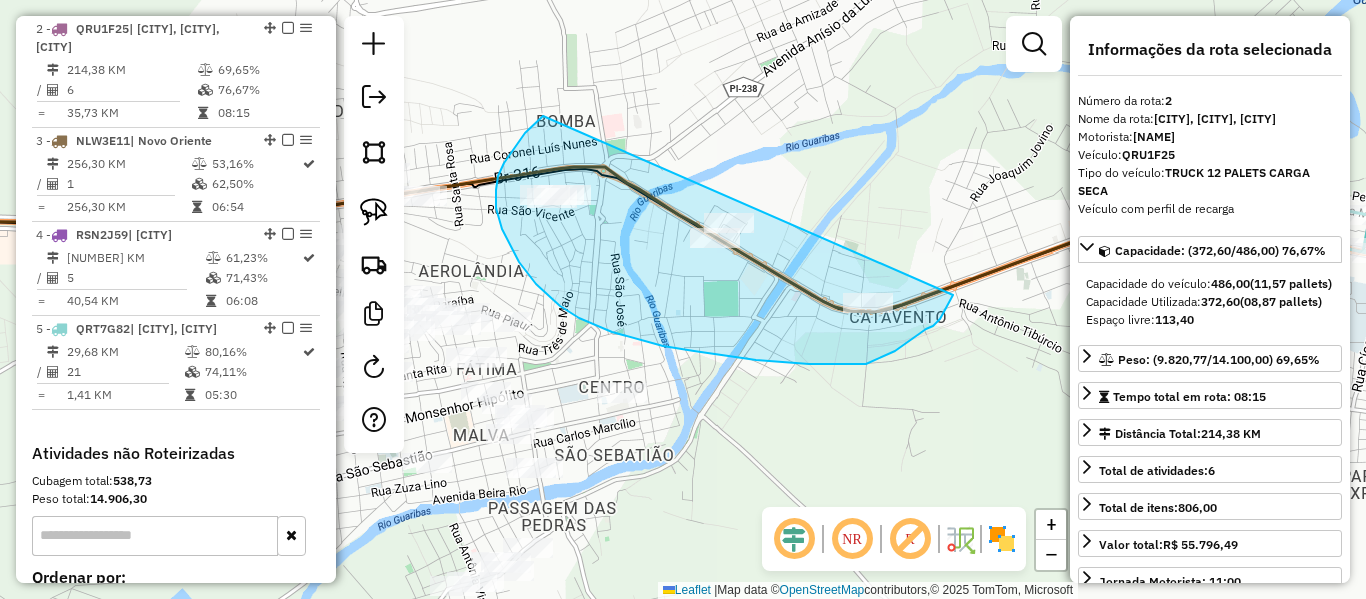 drag, startPoint x: 498, startPoint y: 176, endPoint x: 964, endPoint y: 251, distance: 471.99683 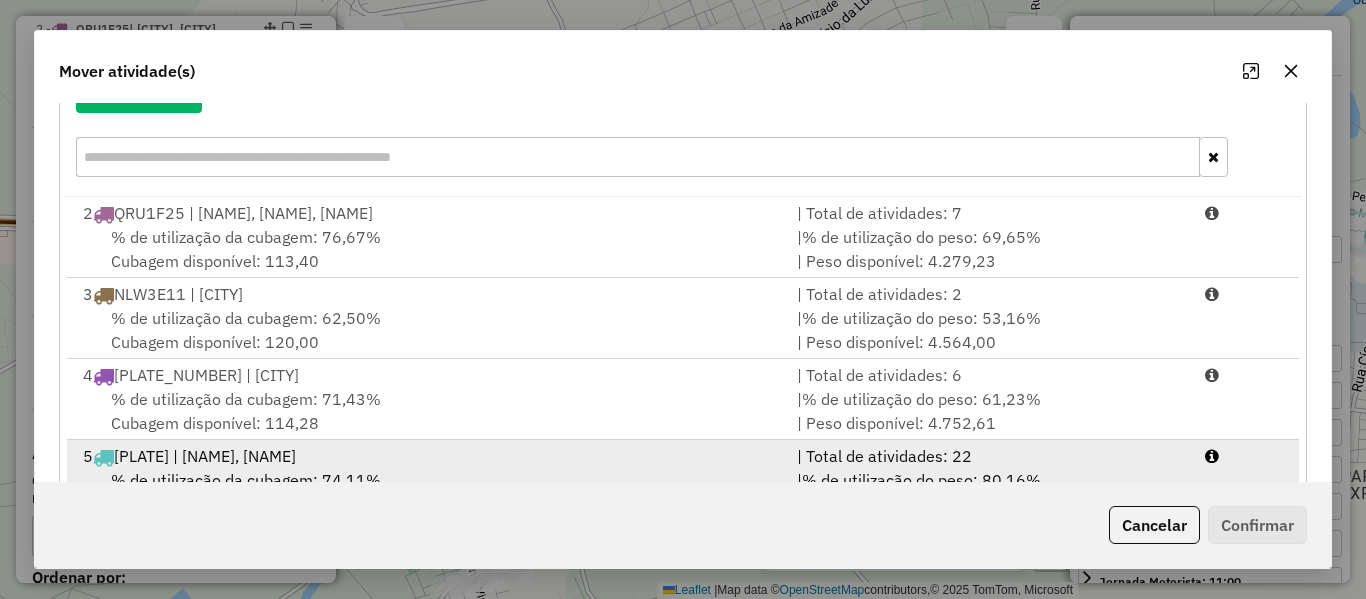 scroll, scrollTop: 329, scrollLeft: 0, axis: vertical 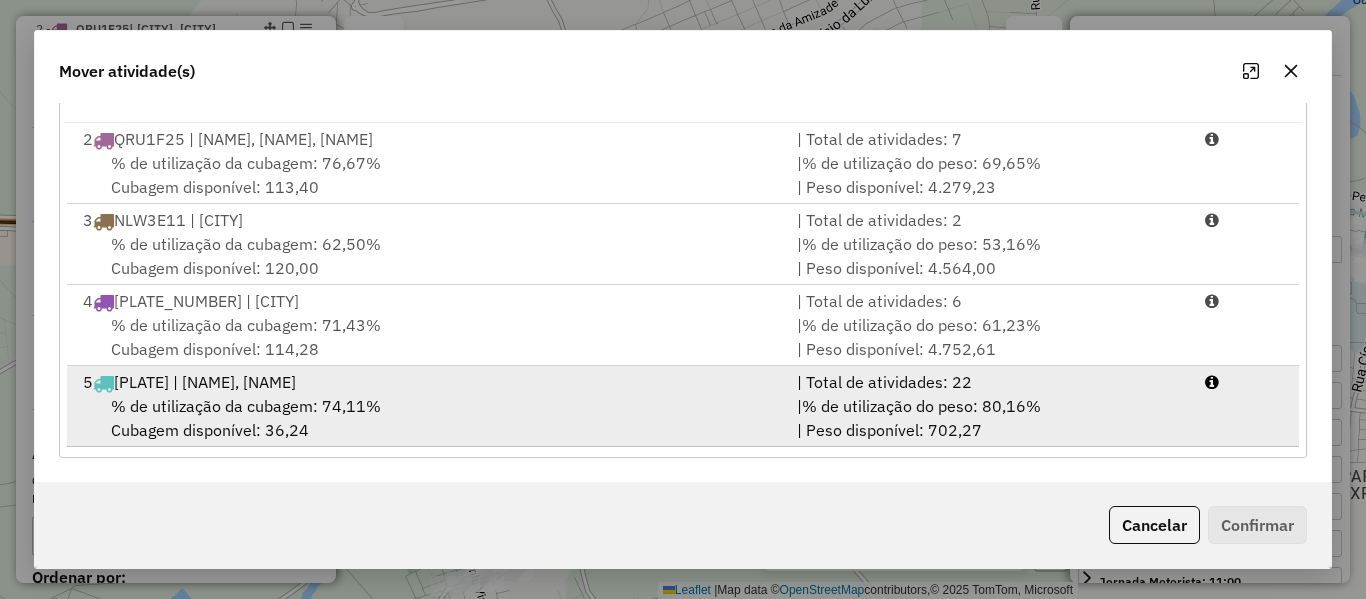 click on "% de utilização da cubagem: 74,11%  Cubagem disponível: 36,24" at bounding box center [428, 418] 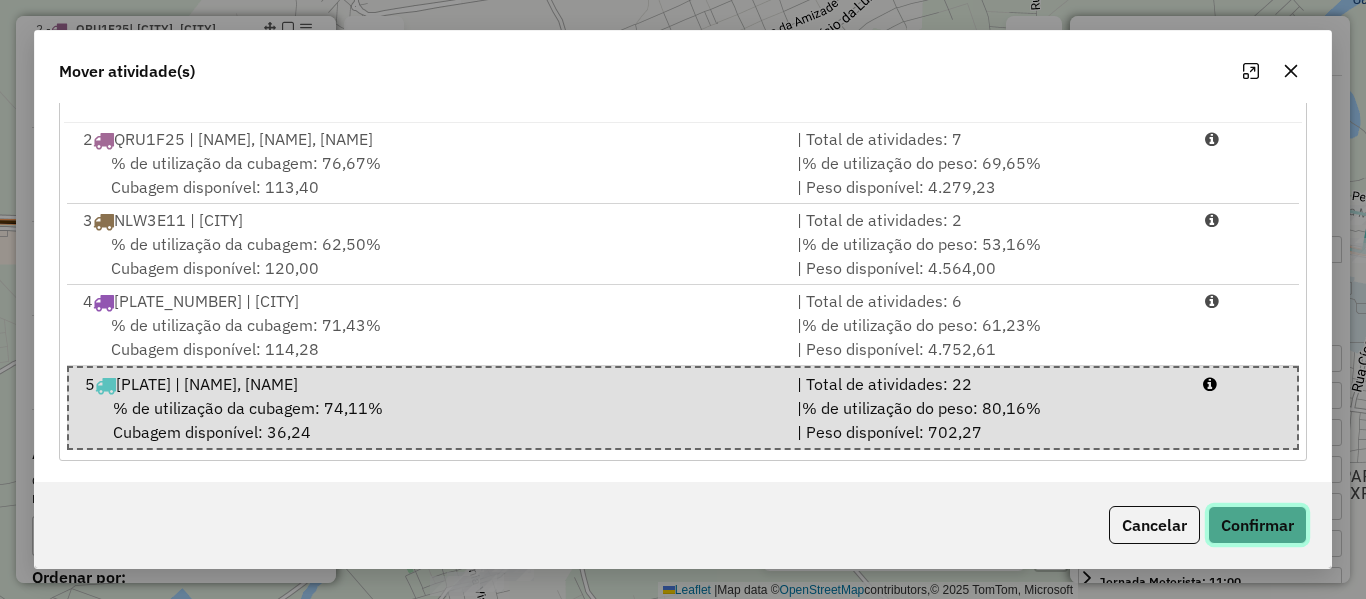 click on "Confirmar" 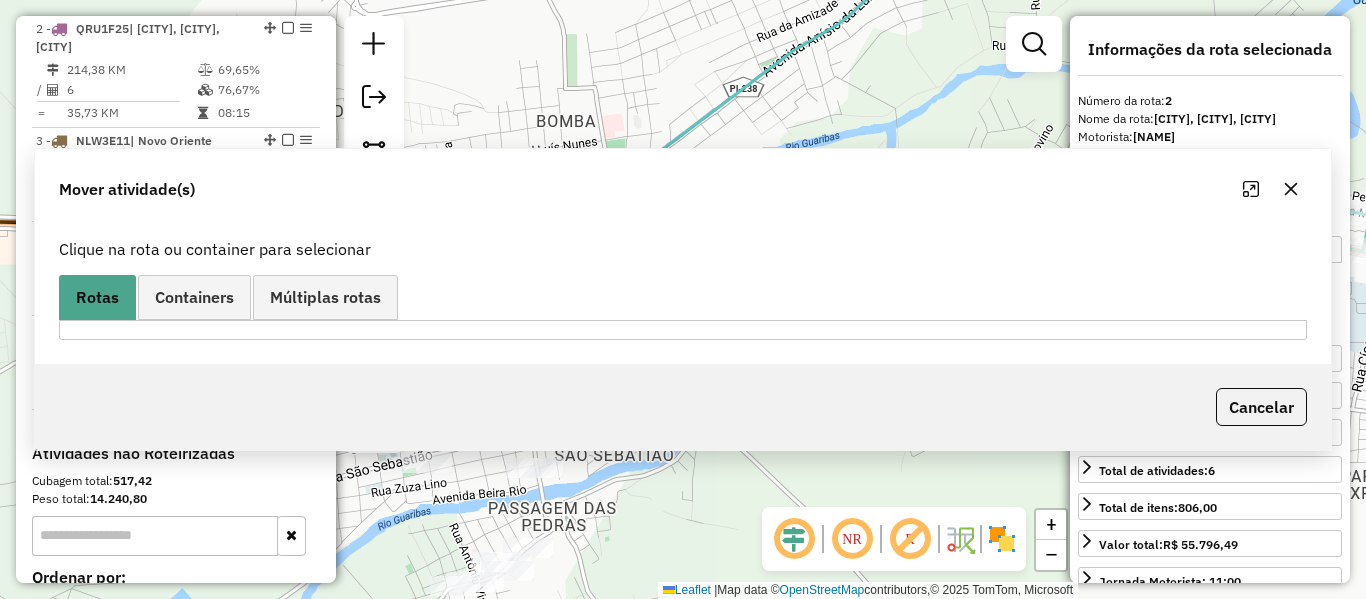 scroll, scrollTop: 0, scrollLeft: 0, axis: both 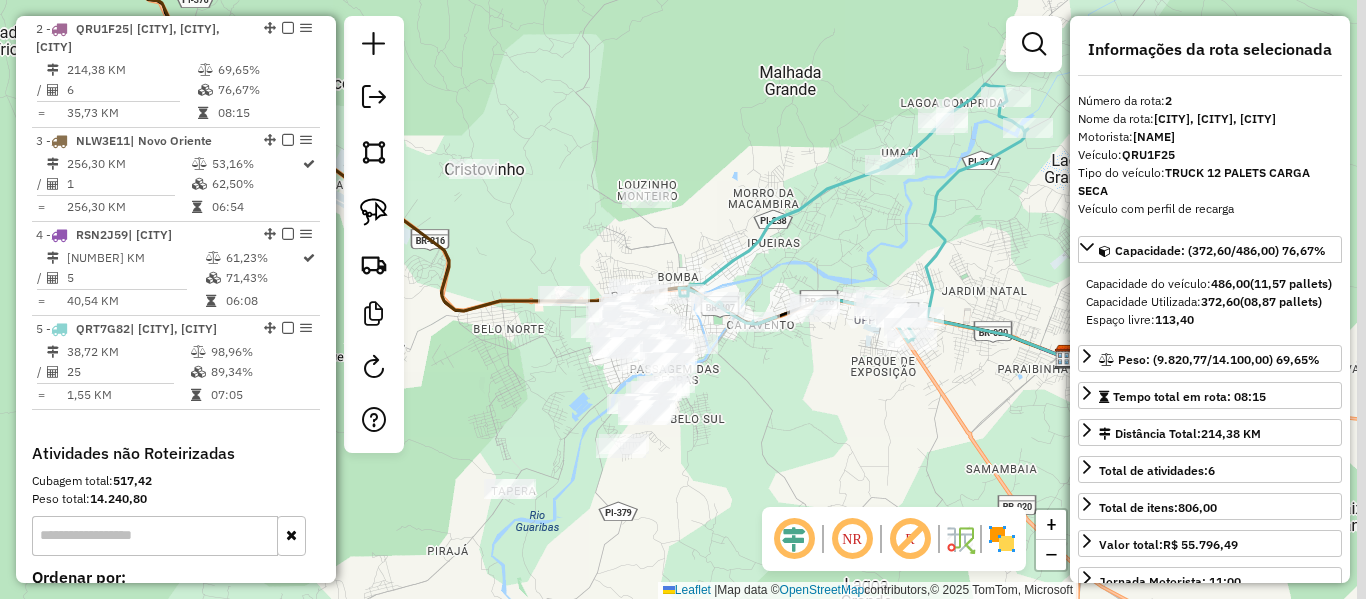 drag, startPoint x: 943, startPoint y: 237, endPoint x: 638, endPoint y: 233, distance: 305.0262 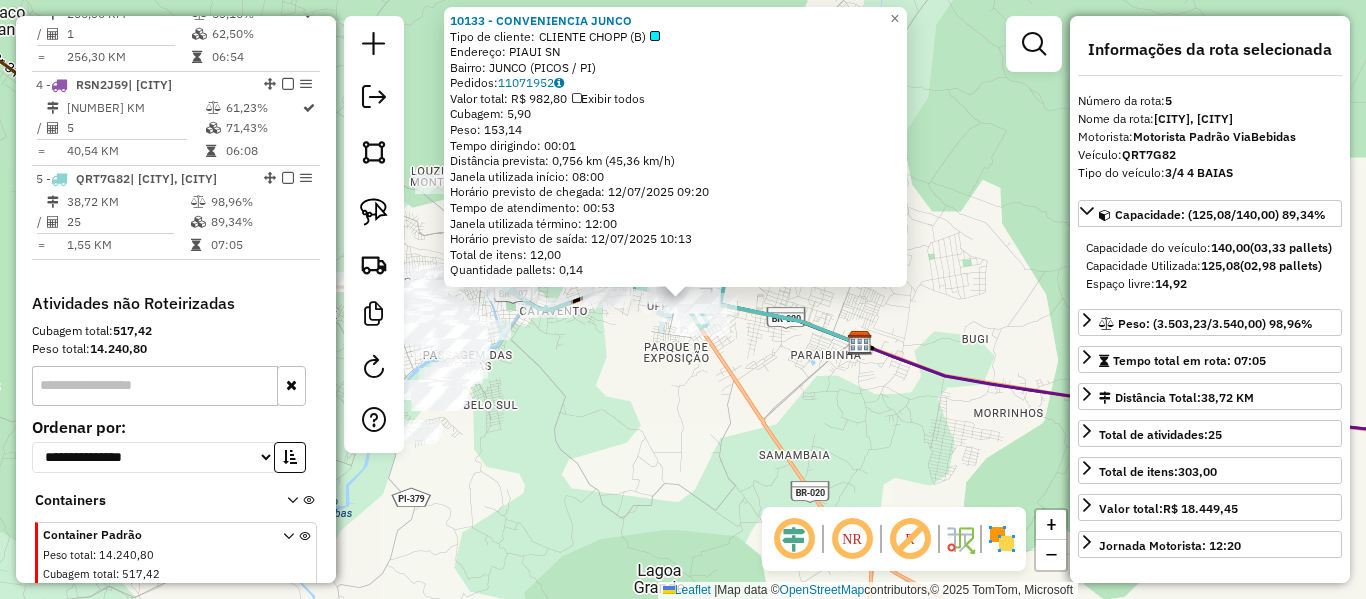 scroll, scrollTop: 1022, scrollLeft: 0, axis: vertical 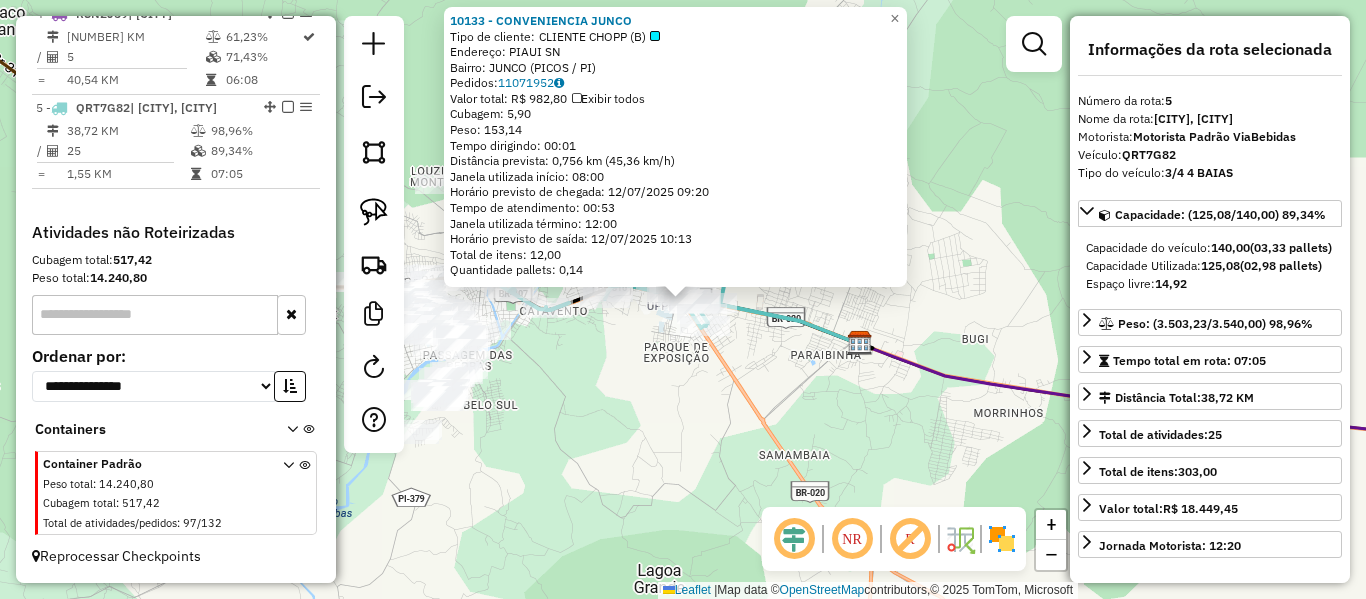 click on "10133 - CONVENIENCIA JUNCO  Tipo de cliente:   CLIENTE CHOPP (B)   Endereço:  PIAUI SN   Bairro: JUNCO (PICOS / PI)   Pedidos:  11071952   Valor total: R$ 982,80   Exibir todos   Cubagem: 5,90  Peso: 153,14  Tempo dirigindo: 00:01   Distância prevista: 0,756 km (45,36 km/h)   Janela utilizada início: 08:00   Horário previsto de chegada: 12/07/2025 09:20   Tempo de atendimento: 00:53   Janela utilizada término: 12:00   Horário previsto de saída: 12/07/2025 10:13   Total de itens: 12,00   Quantidade pallets: 0,14  × Janela de atendimento Grade de atendimento Capacidade Transportadoras Veículos Cliente Pedidos  Rotas Selecione os dias de semana para filtrar as janelas de atendimento  Seg   Ter   Qua   Qui   Sex   Sáb   Dom  Informe o período da janela de atendimento: De: Até:  Filtrar exatamente a janela do cliente  Considerar janela de atendimento padrão  Selecione os dias de semana para filtrar as grades de atendimento  Seg   Ter   Qua   Qui   Sex   Sáb   Dom   Peso mínimo:   Peso máximo:  De:" 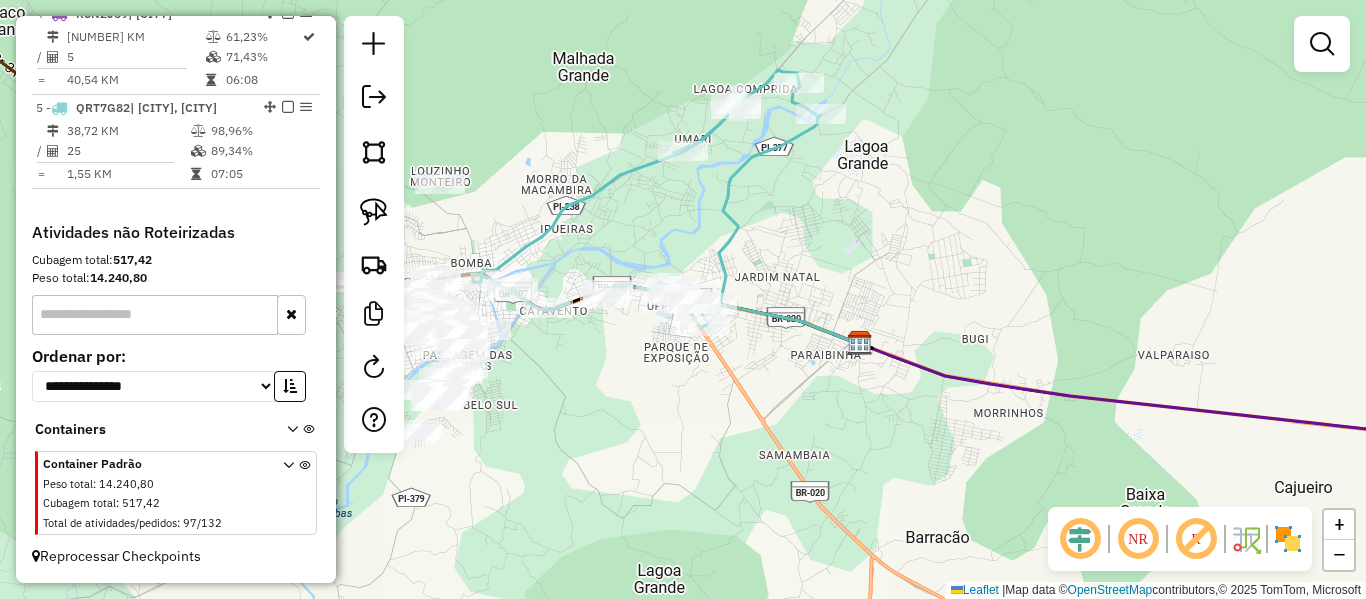 drag, startPoint x: 618, startPoint y: 385, endPoint x: 738, endPoint y: 380, distance: 120.10412 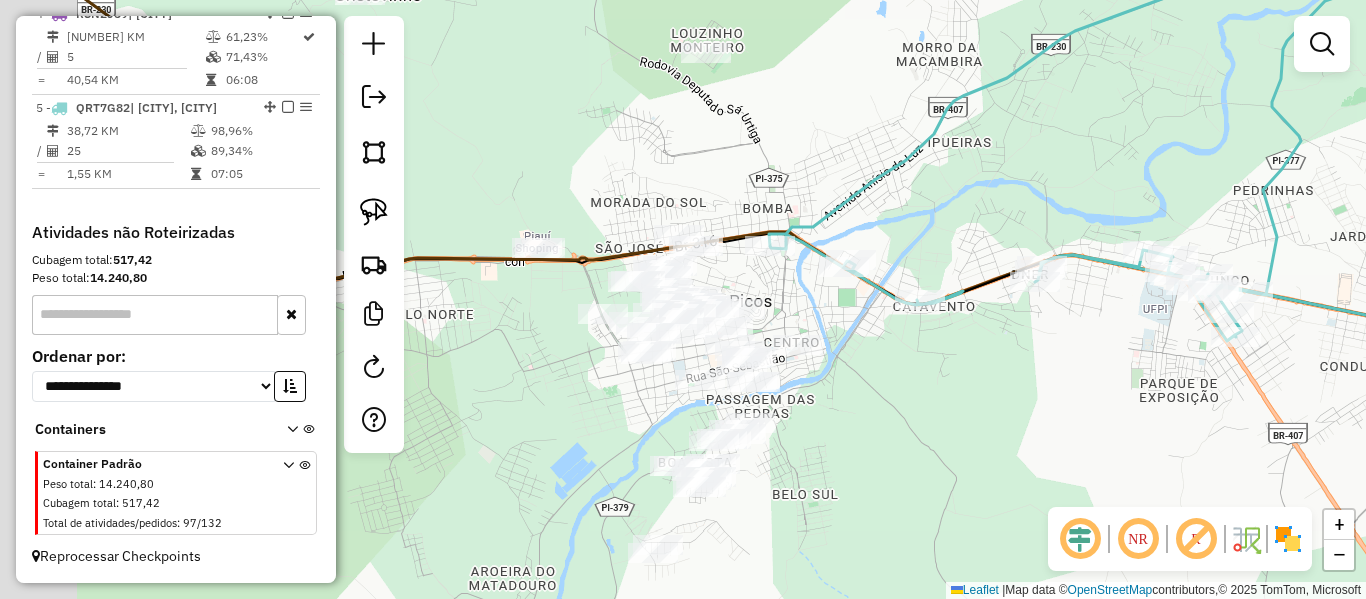 drag, startPoint x: 551, startPoint y: 182, endPoint x: 601, endPoint y: 172, distance: 50.990196 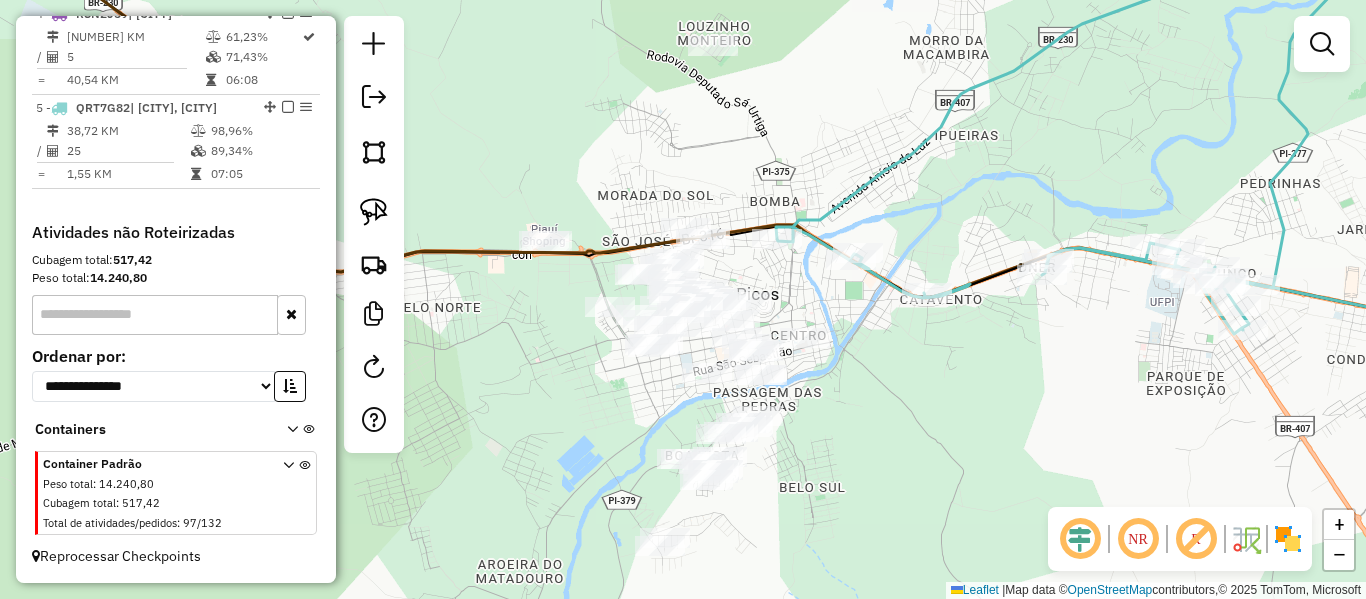 drag, startPoint x: 540, startPoint y: 358, endPoint x: 535, endPoint y: 345, distance: 13.928389 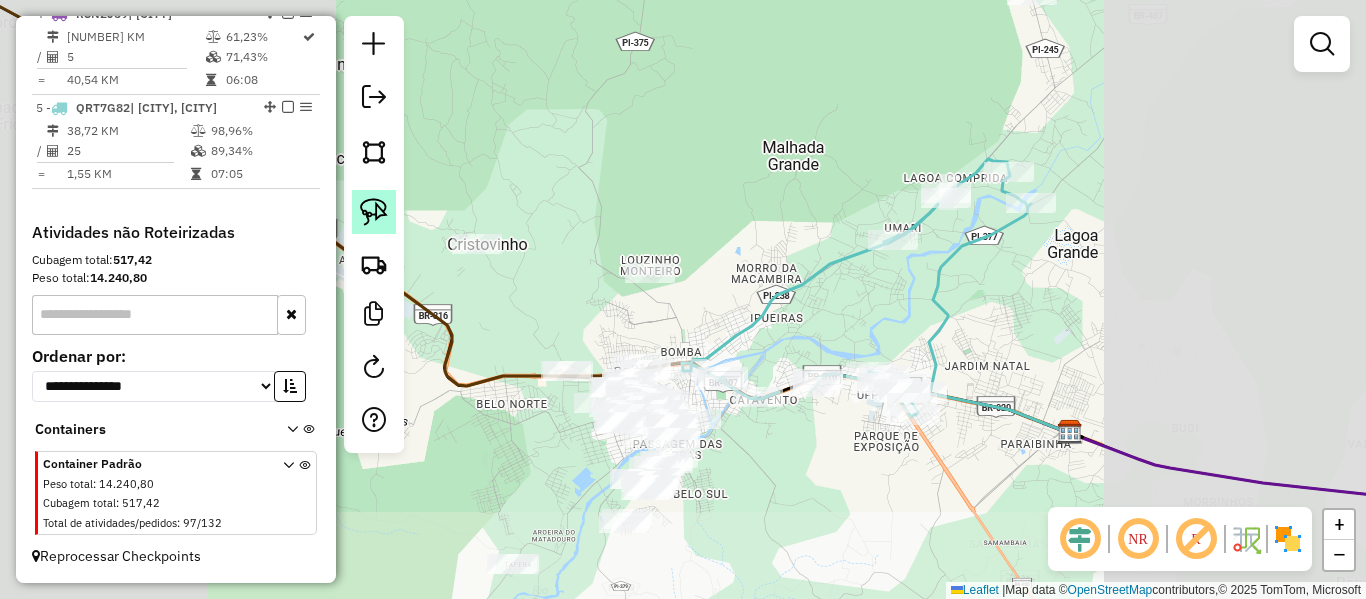 click 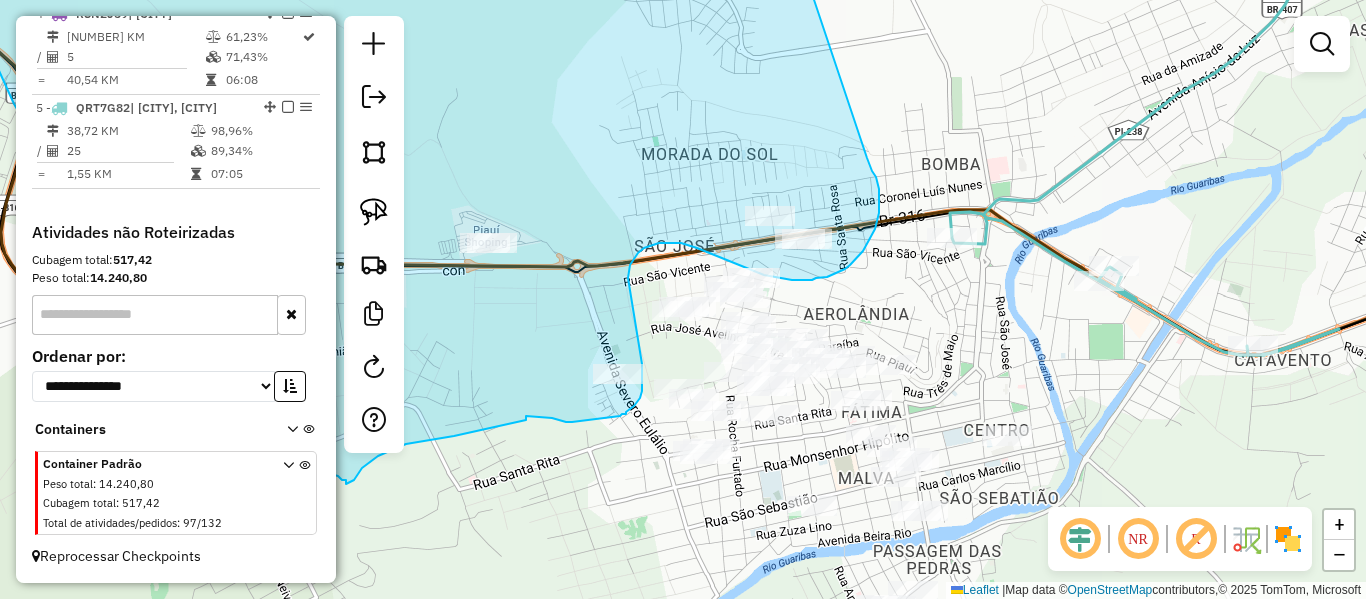 drag, startPoint x: 647, startPoint y: 300, endPoint x: 867, endPoint y: 158, distance: 261.8473 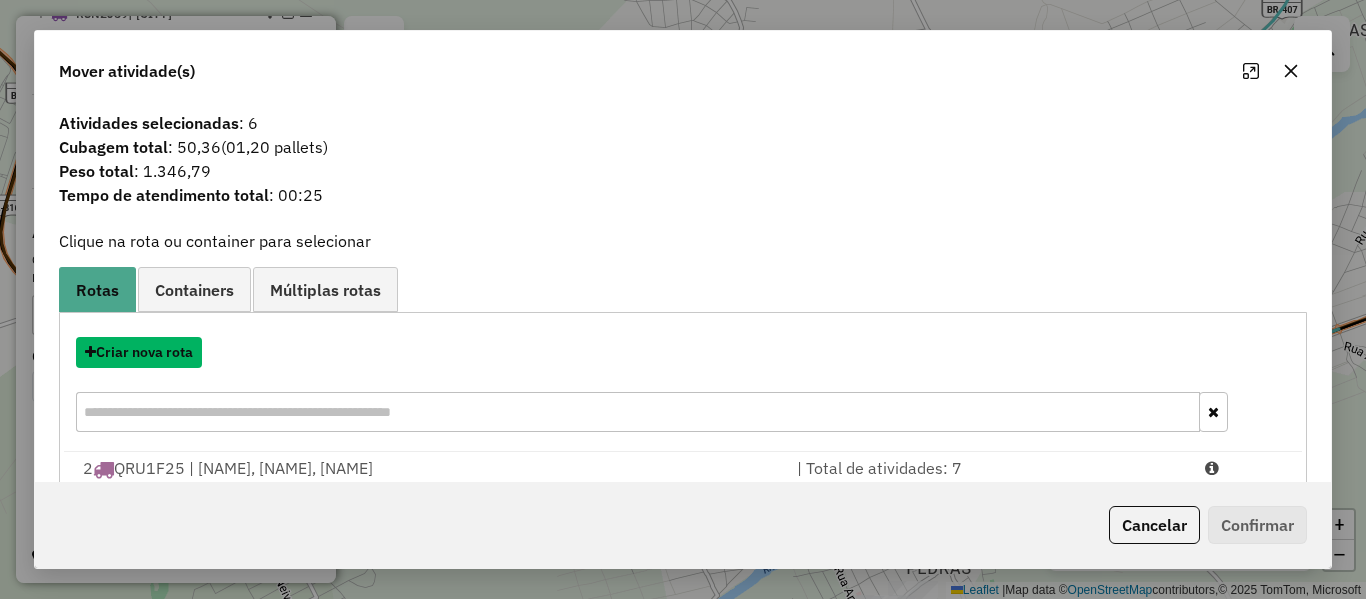 click on "Criar nova rota" at bounding box center (139, 352) 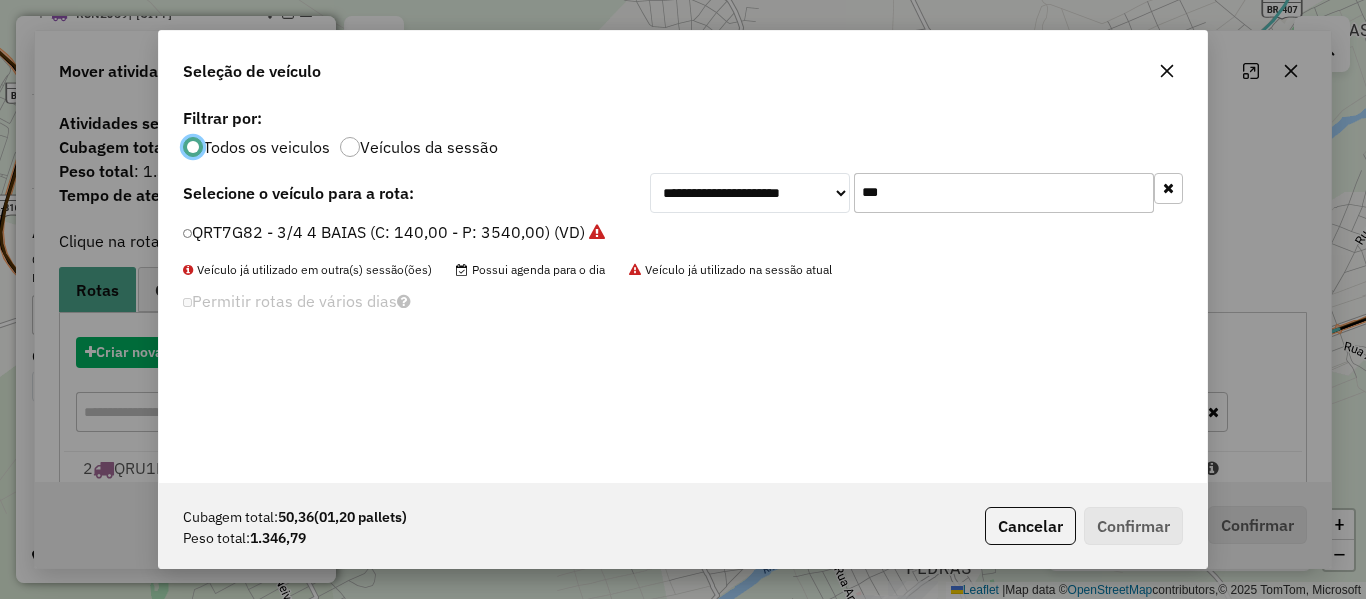 scroll, scrollTop: 11, scrollLeft: 6, axis: both 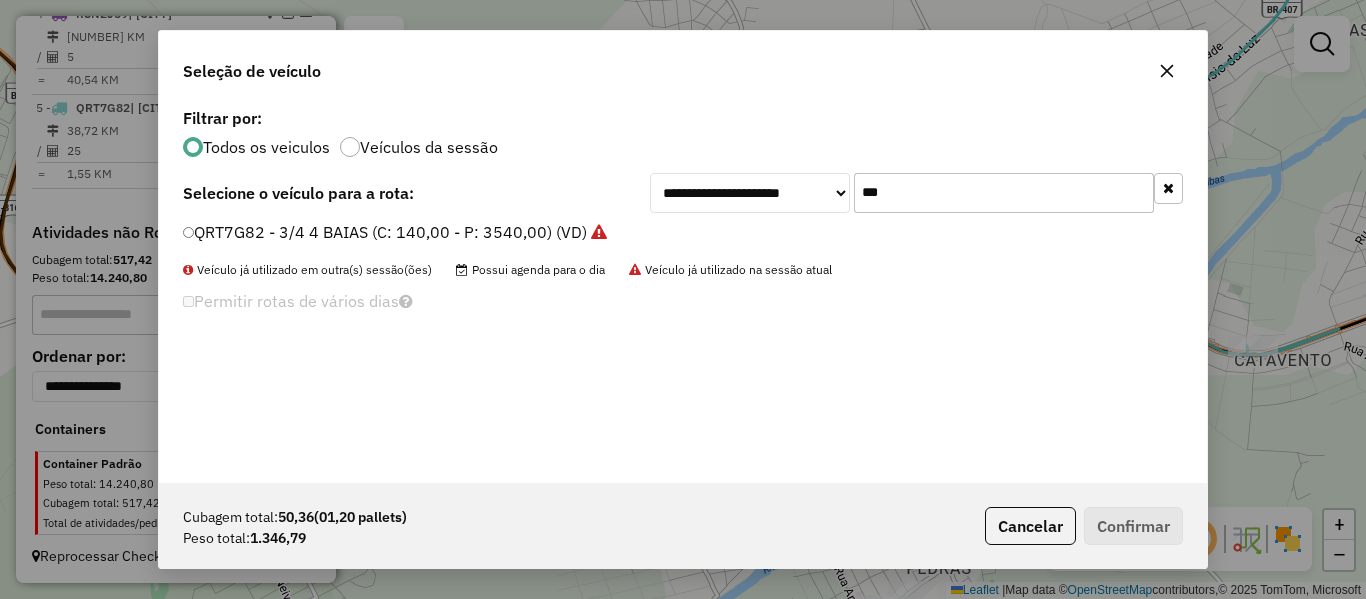 drag, startPoint x: 949, startPoint y: 192, endPoint x: 823, endPoint y: 214, distance: 127.90621 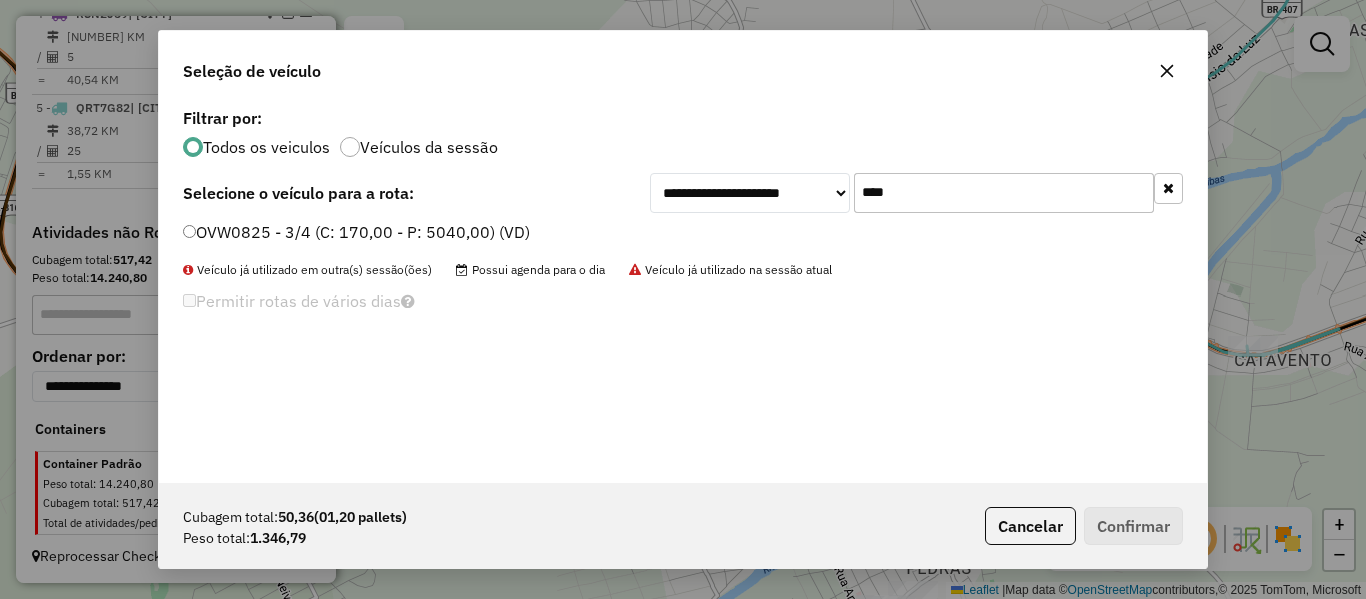 type on "****" 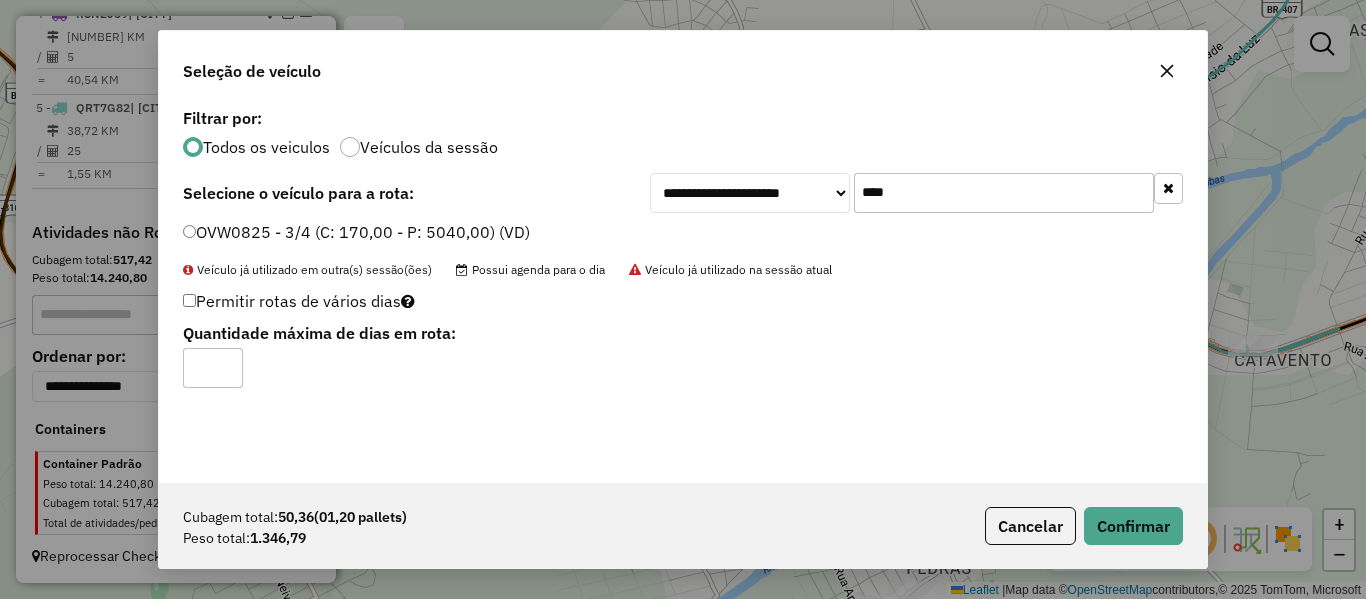 type on "*" 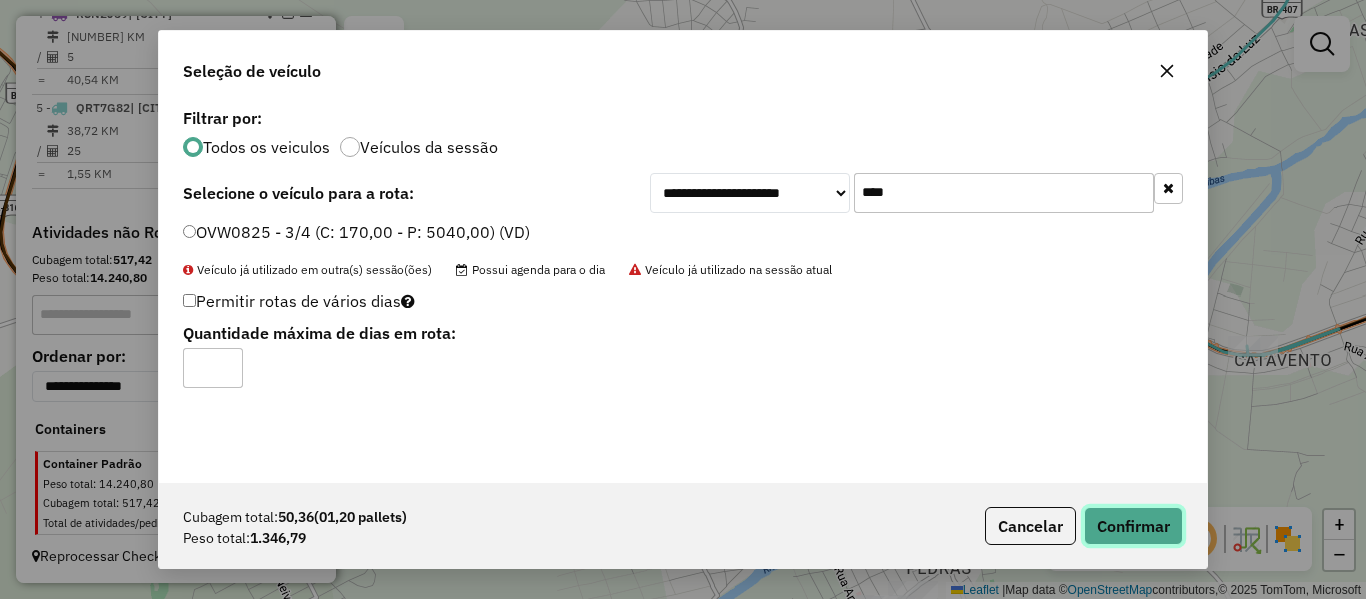 click on "Confirmar" 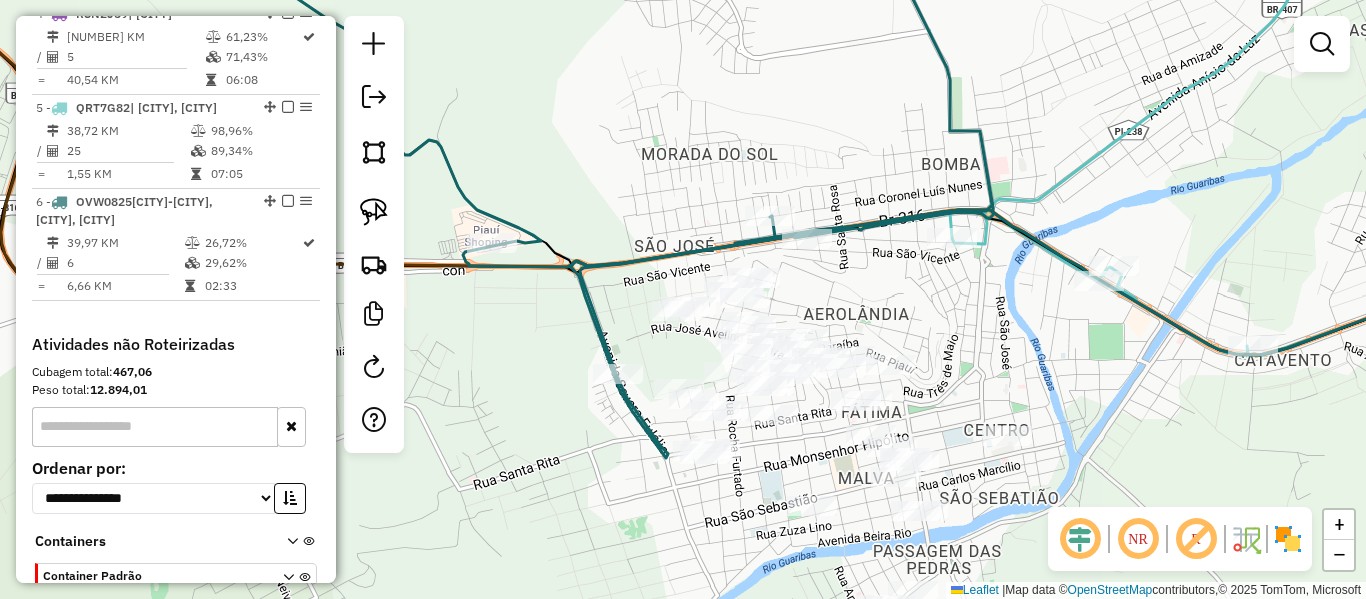 drag, startPoint x: 846, startPoint y: 324, endPoint x: 770, endPoint y: 280, distance: 87.81799 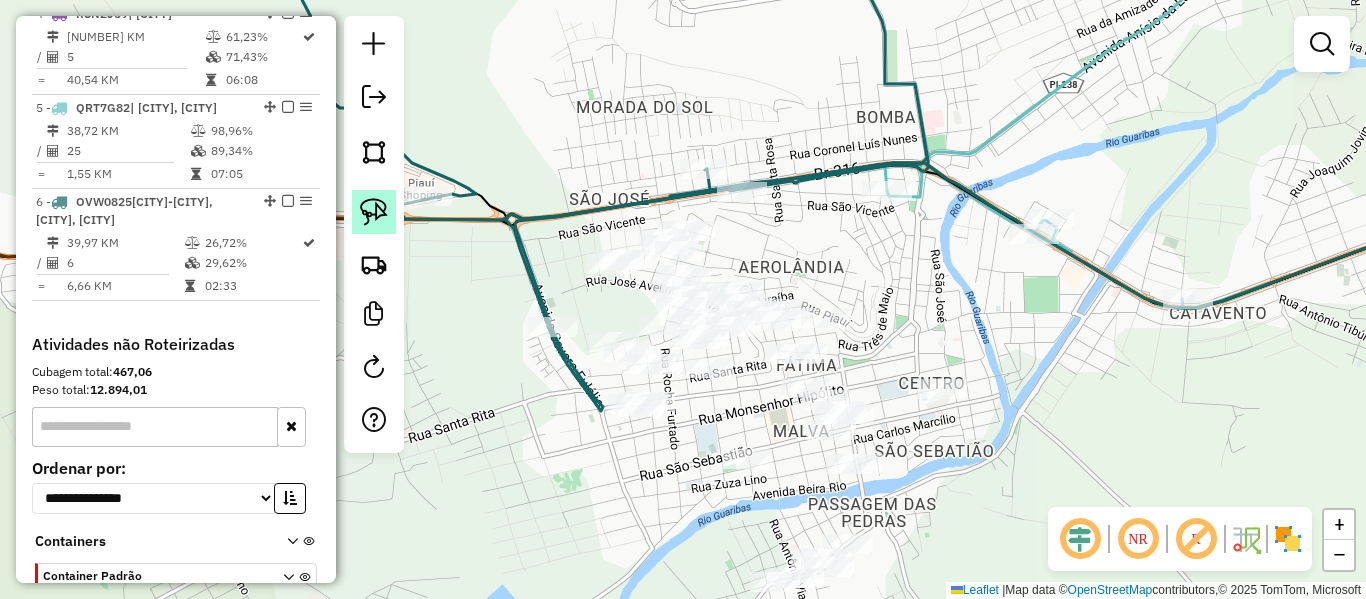 click 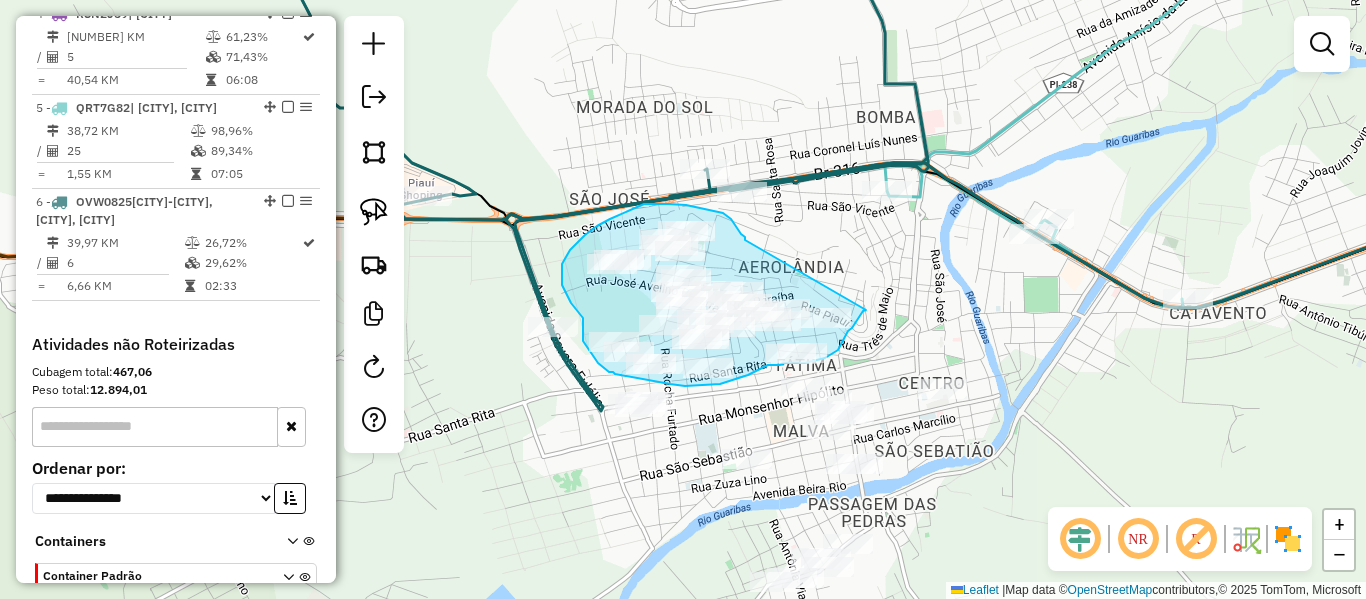 drag, startPoint x: 743, startPoint y: 236, endPoint x: 867, endPoint y: 310, distance: 144.40222 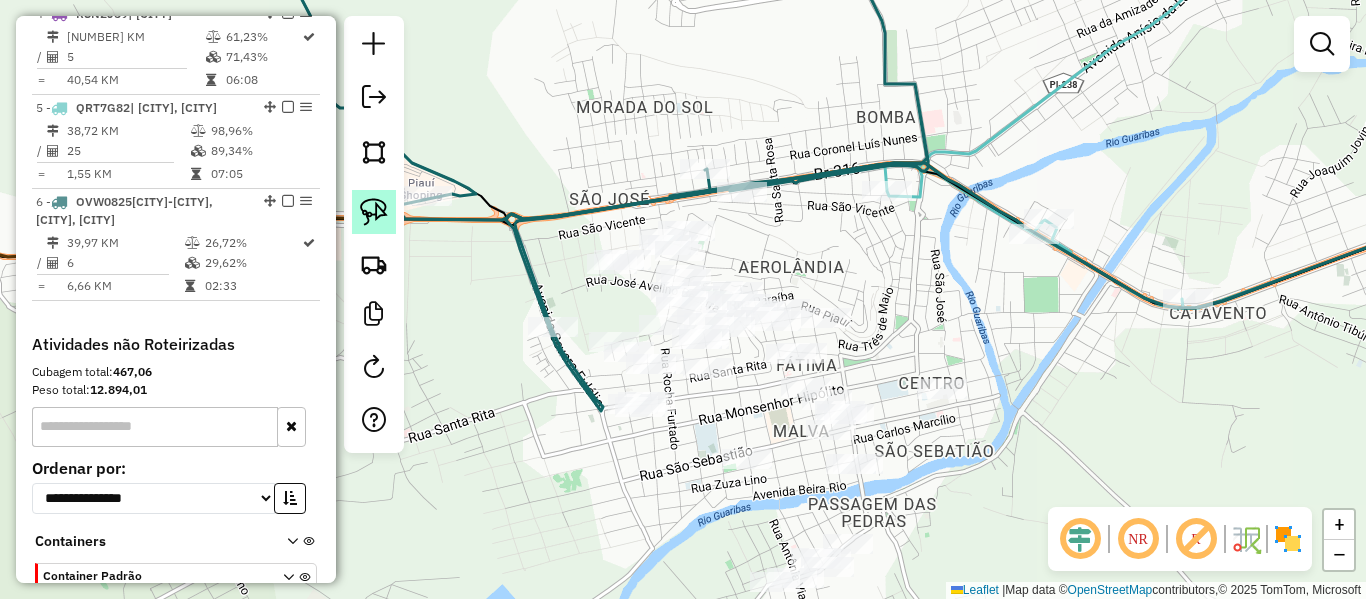 click 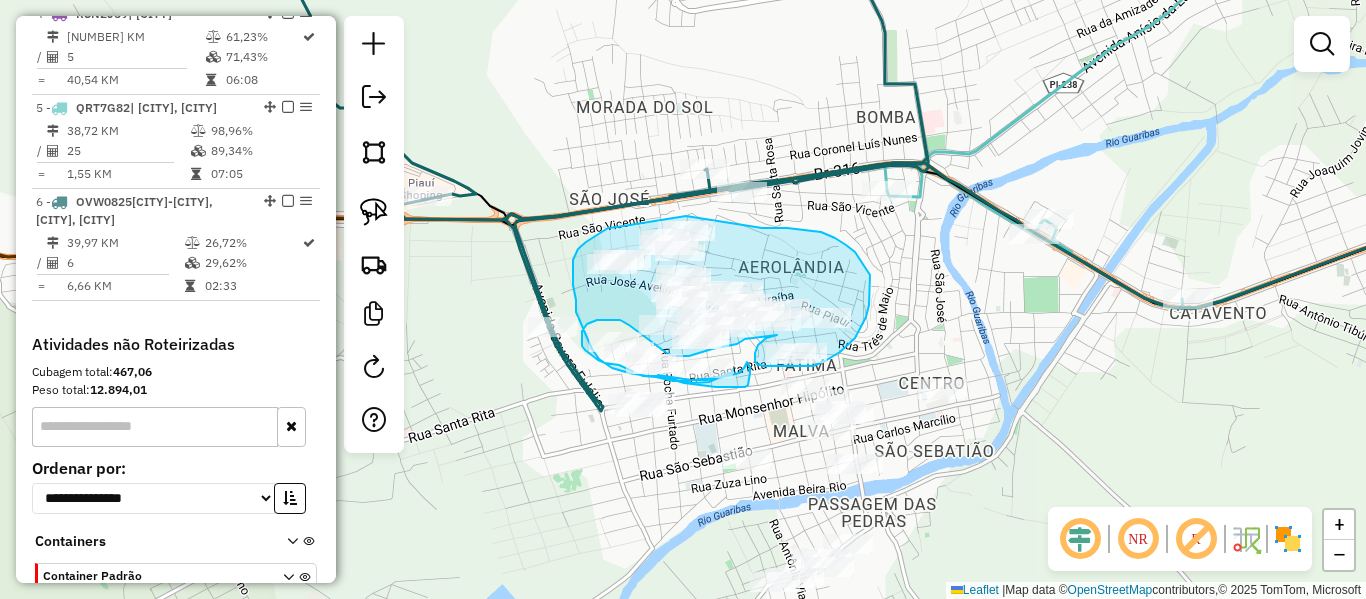 drag, startPoint x: 617, startPoint y: 227, endPoint x: 680, endPoint y: 221, distance: 63.28507 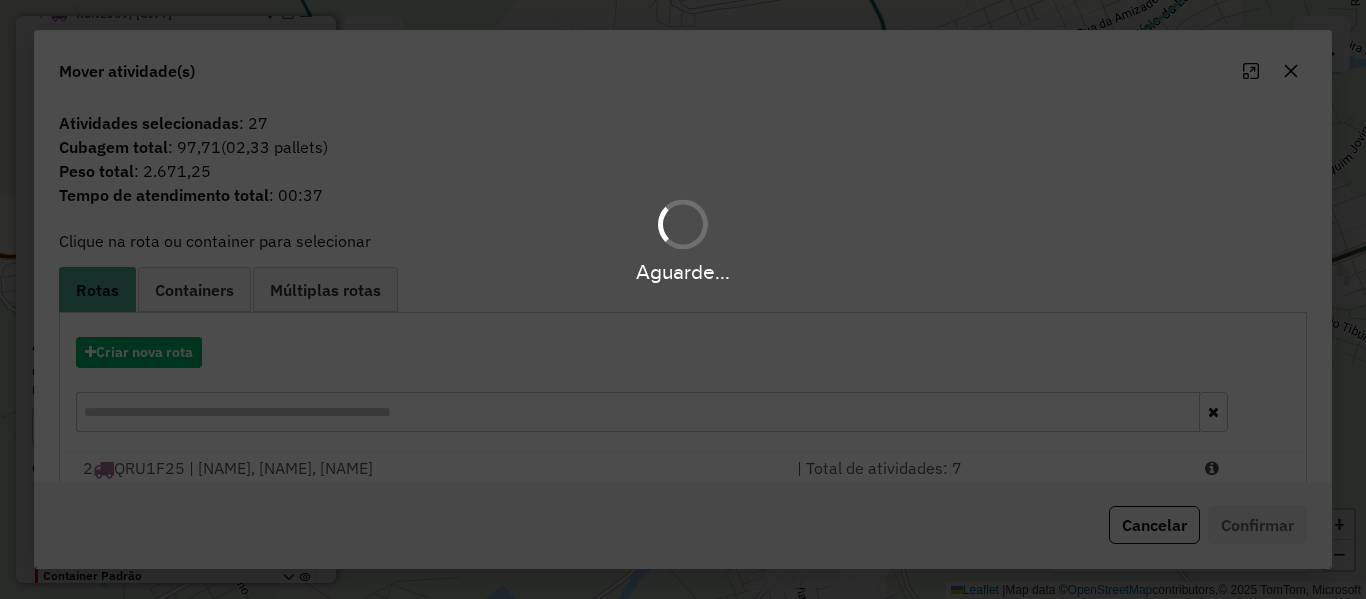 click on "Aguarde..." at bounding box center (683, 299) 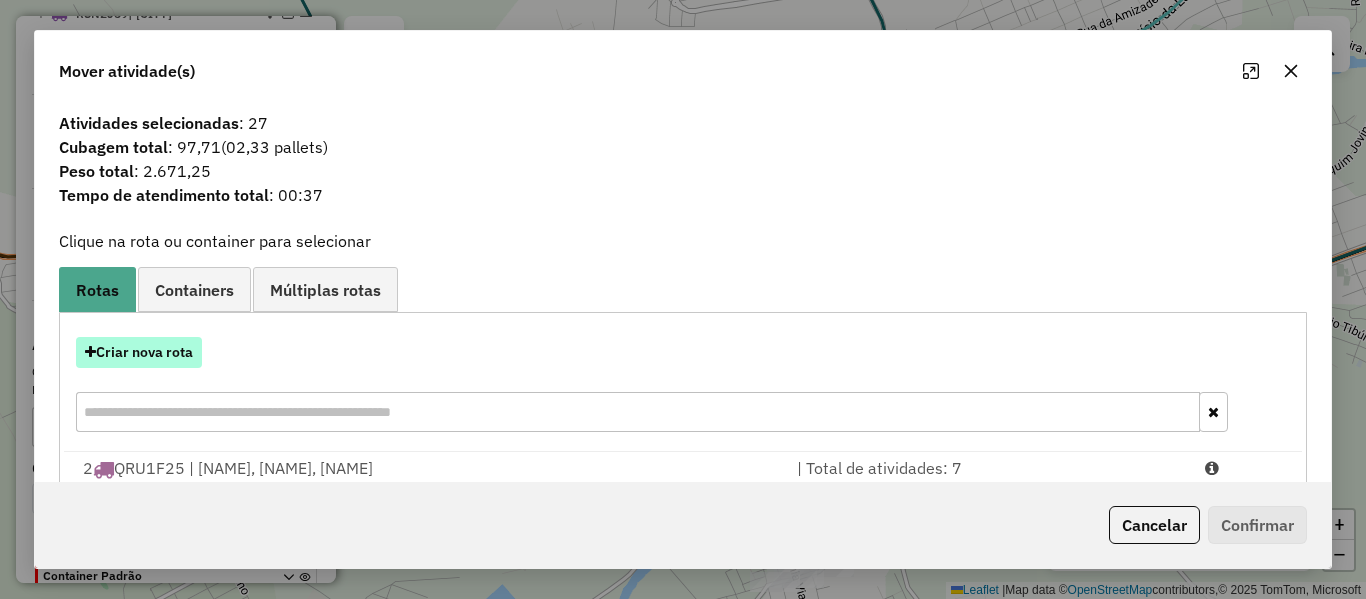 click on "Criar nova rota" at bounding box center (139, 352) 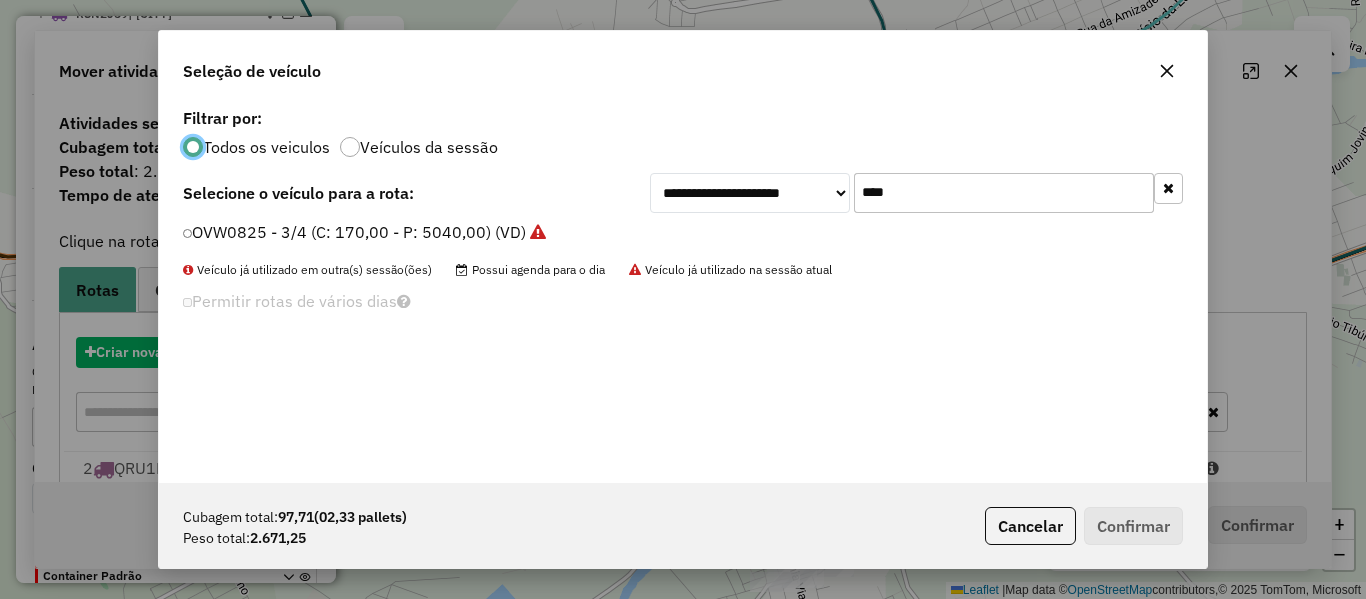 scroll, scrollTop: 11, scrollLeft: 6, axis: both 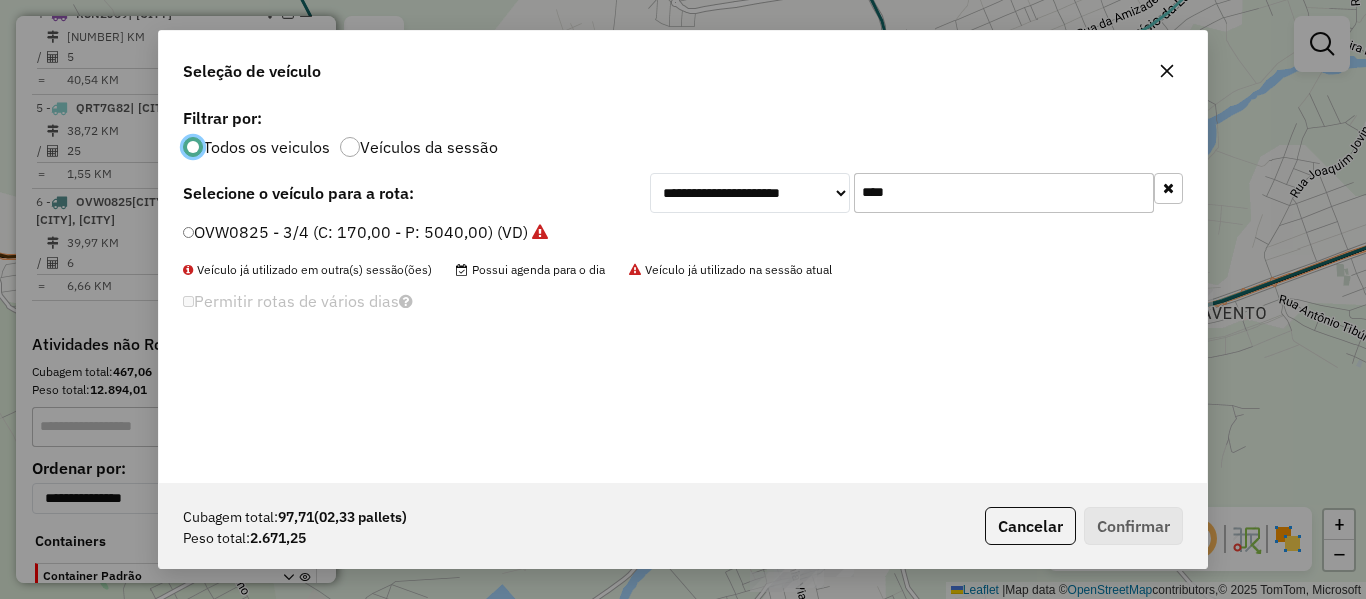 drag, startPoint x: 937, startPoint y: 197, endPoint x: 744, endPoint y: 214, distance: 193.74725 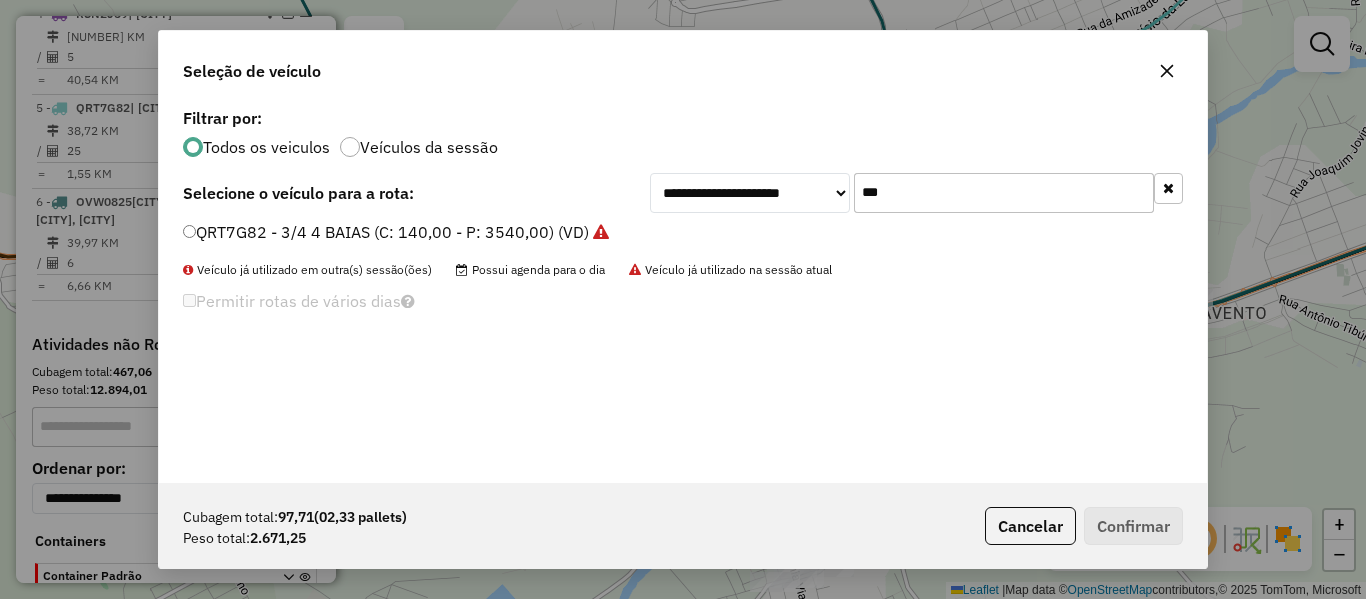 type on "***" 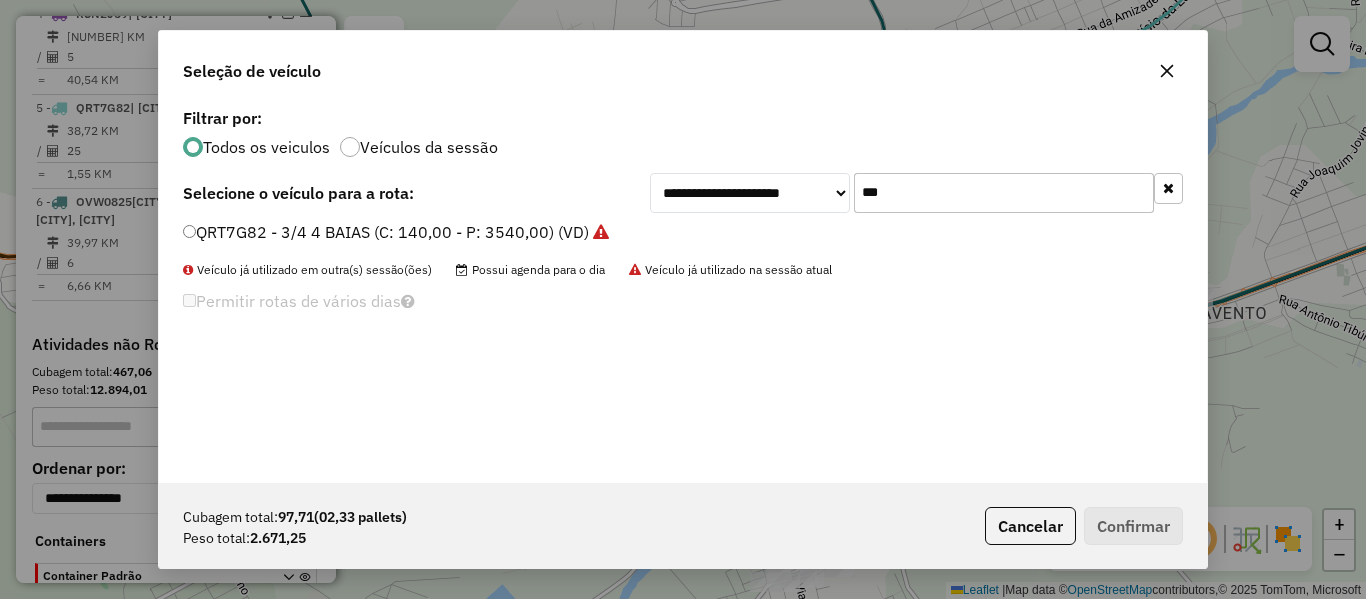 drag, startPoint x: 155, startPoint y: 234, endPoint x: 208, endPoint y: 231, distance: 53.08484 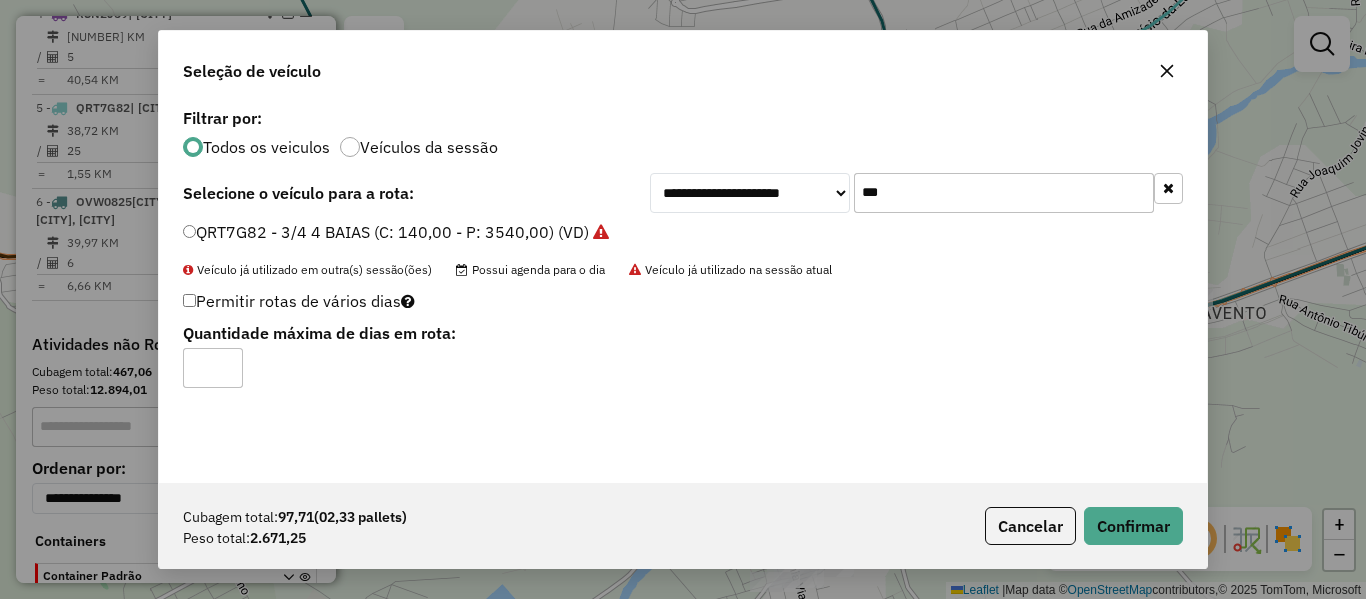 type on "*" 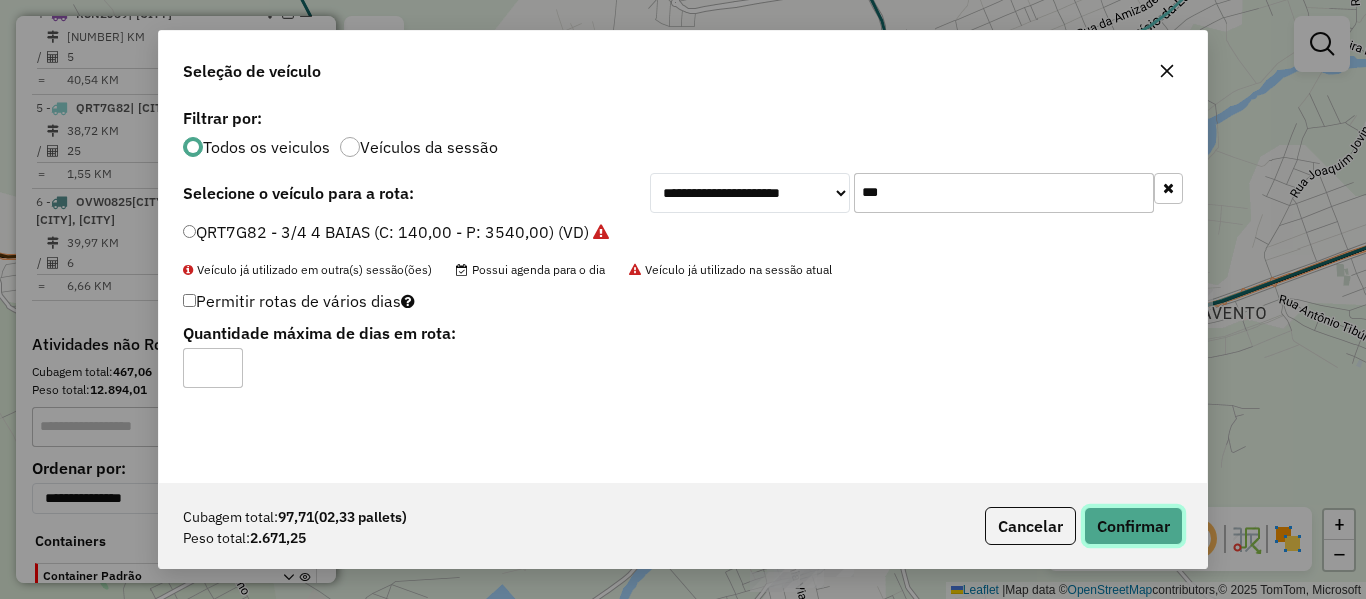 click on "Confirmar" 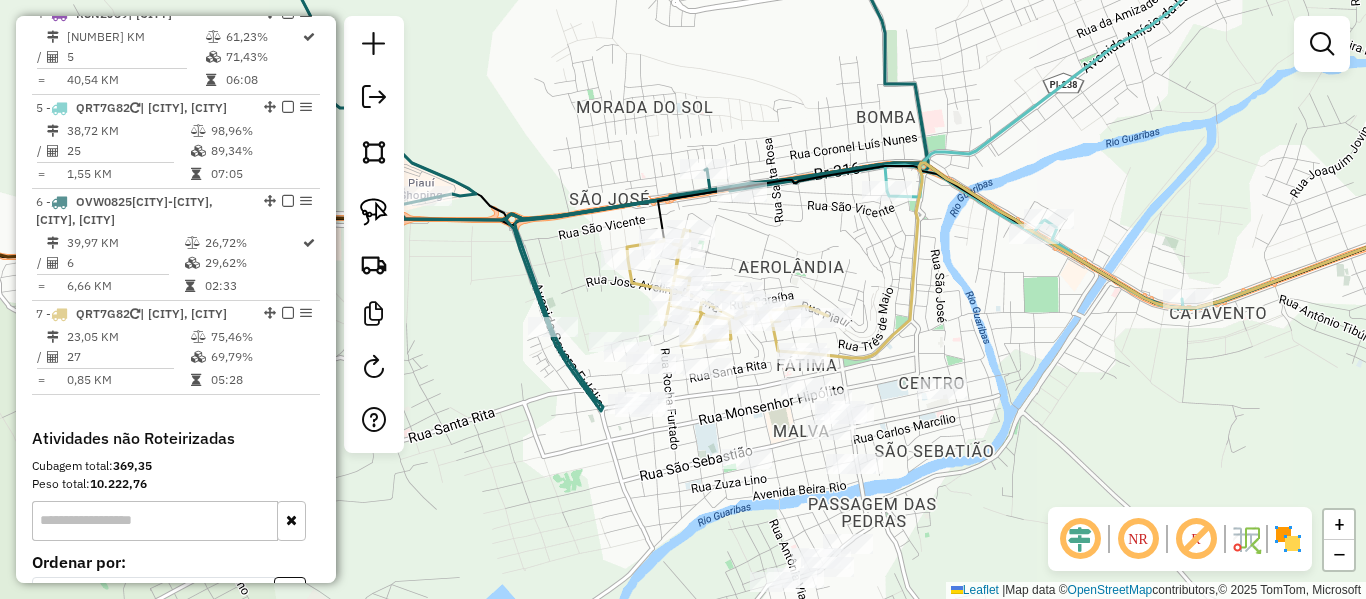 drag, startPoint x: 643, startPoint y: 506, endPoint x: 600, endPoint y: 395, distance: 119.03781 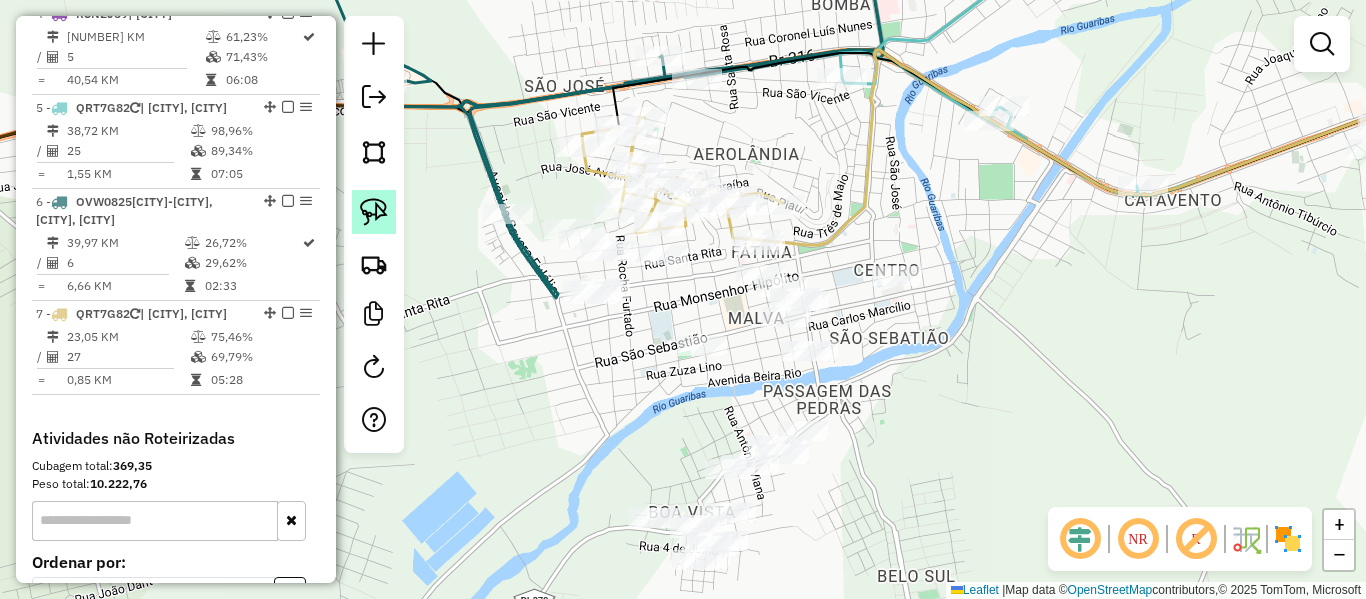 click 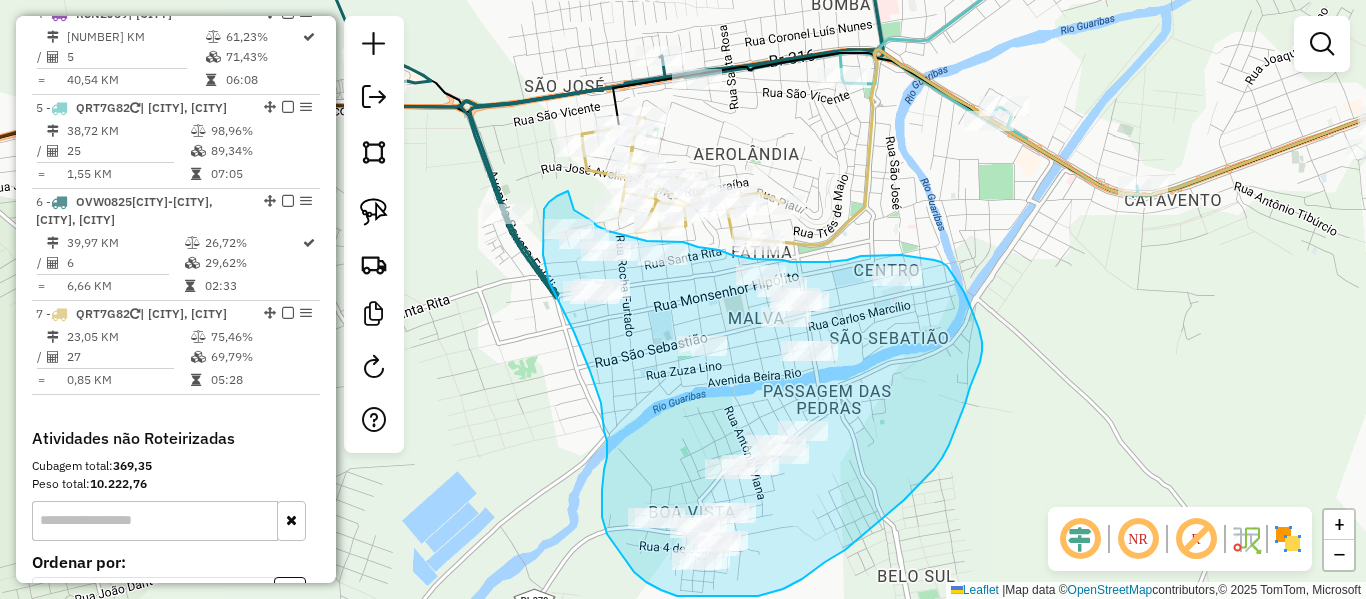 drag, startPoint x: 568, startPoint y: 191, endPoint x: 575, endPoint y: 210, distance: 20.248457 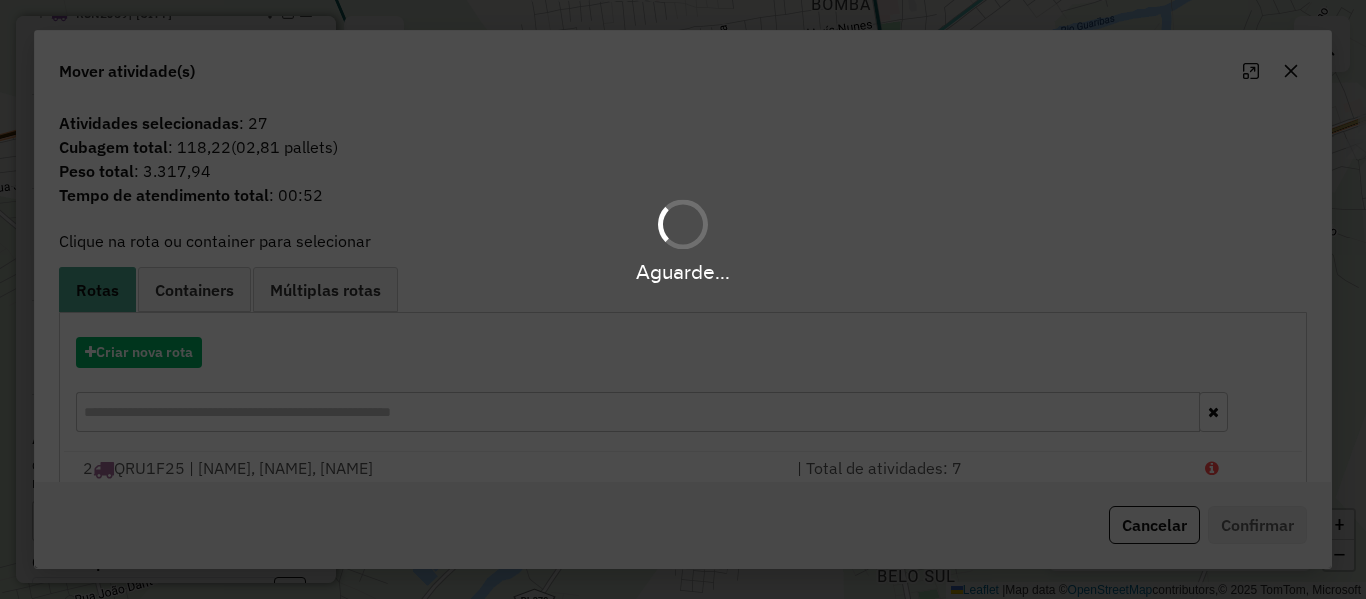 click on "Aguarde..." at bounding box center (683, 299) 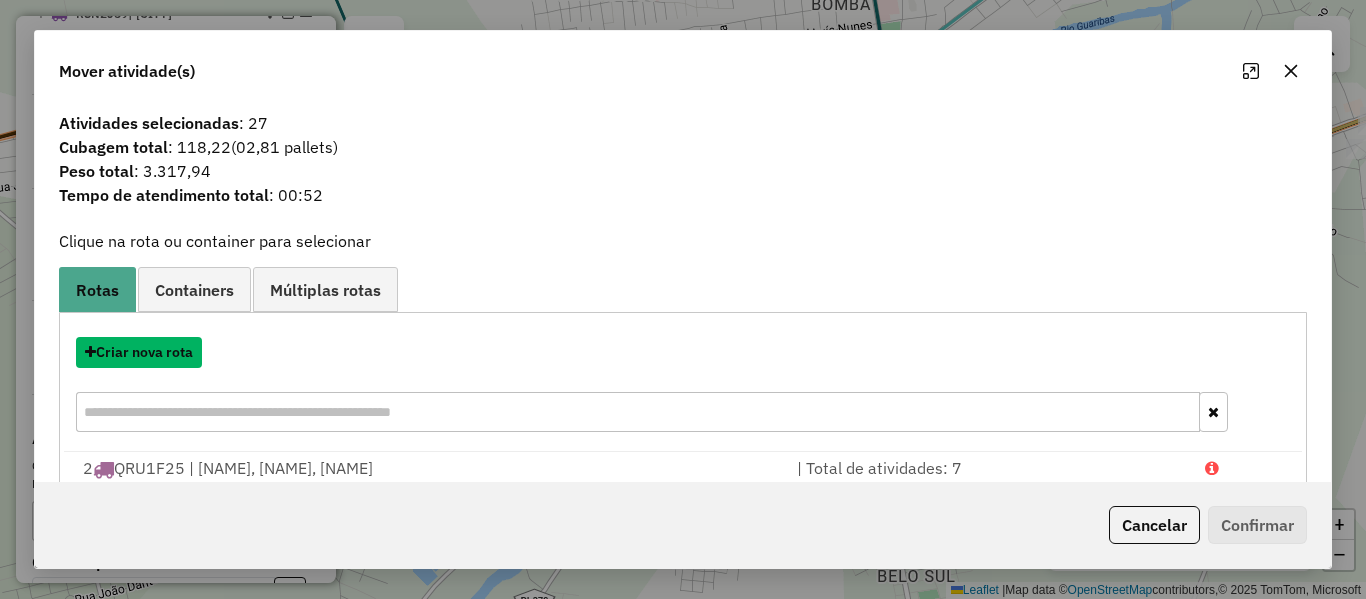 click on "Criar nova rota" at bounding box center [139, 352] 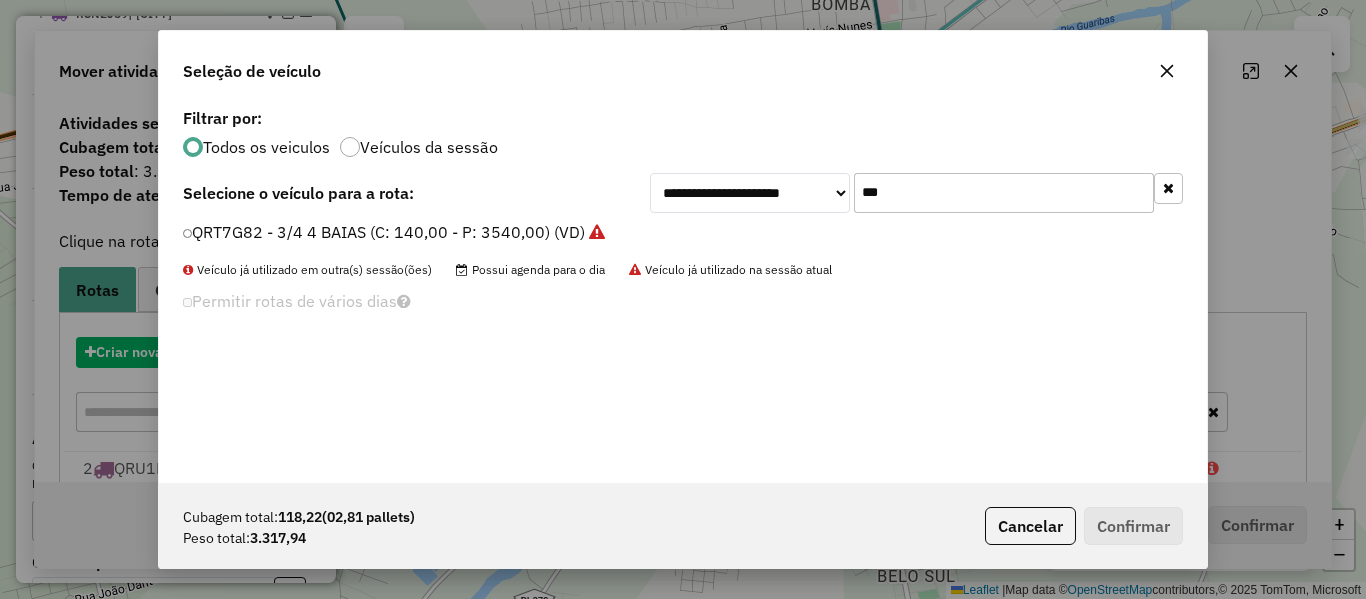 scroll, scrollTop: 11, scrollLeft: 6, axis: both 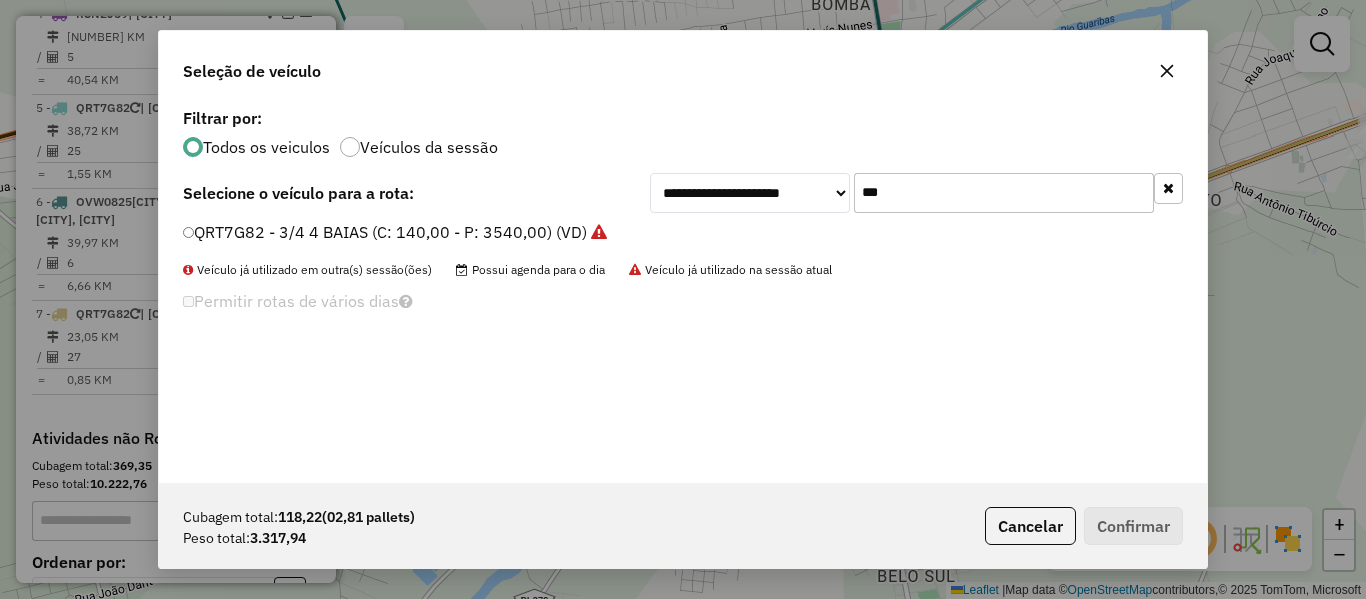 drag, startPoint x: 885, startPoint y: 203, endPoint x: 818, endPoint y: 224, distance: 70.21396 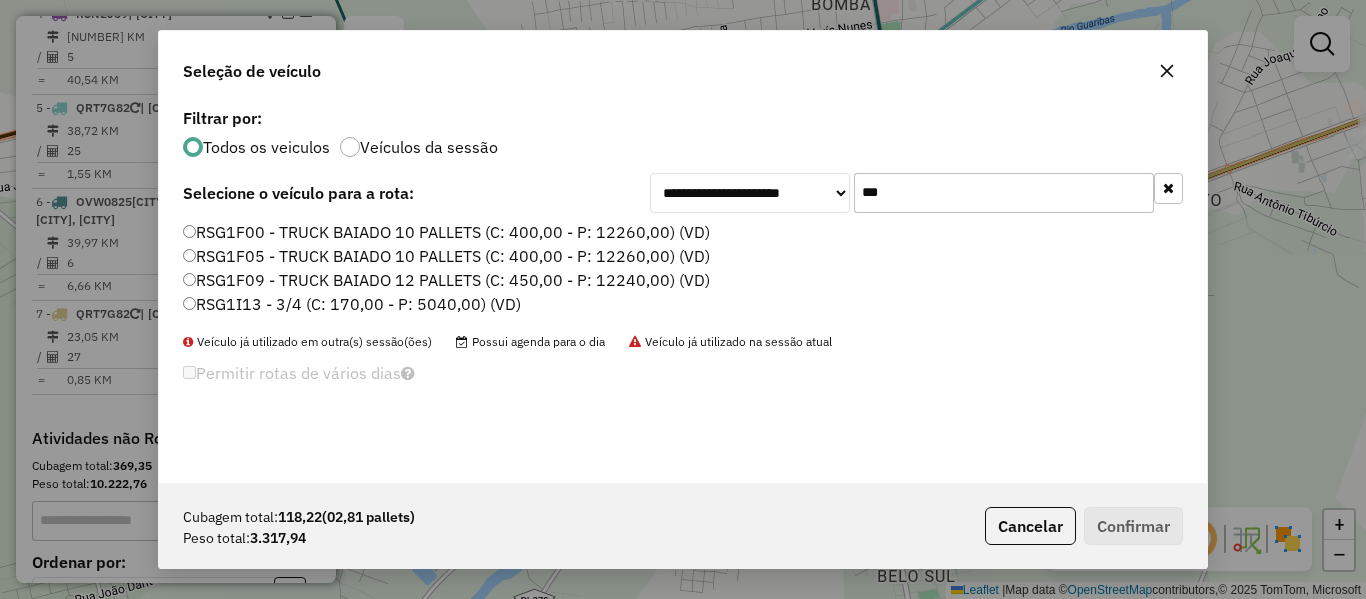 type on "***" 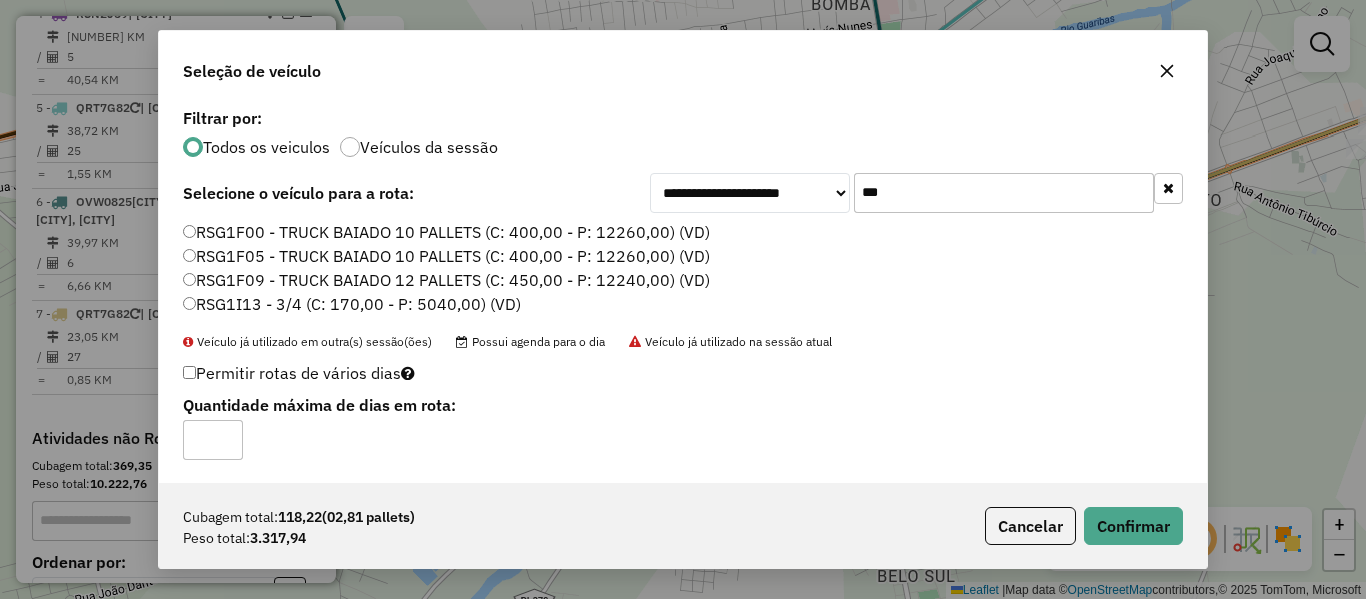 click on "Permitir rotas de vários dias  Quantidade máxima de dias em rota:" 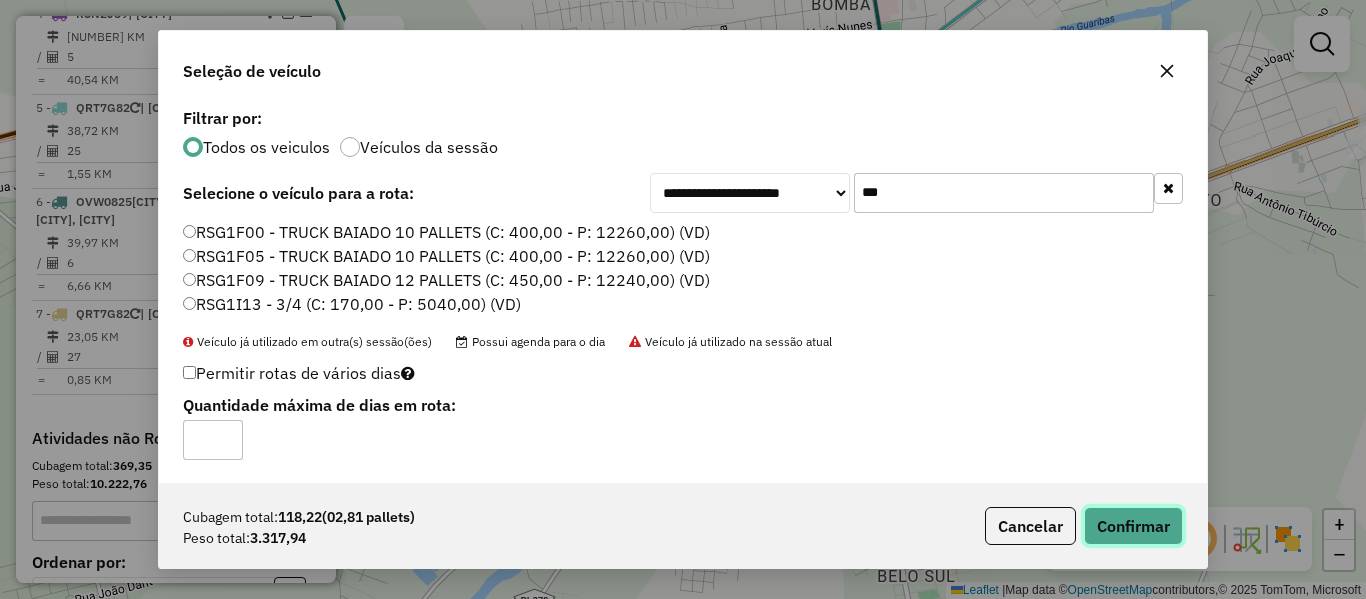 click on "Confirmar" 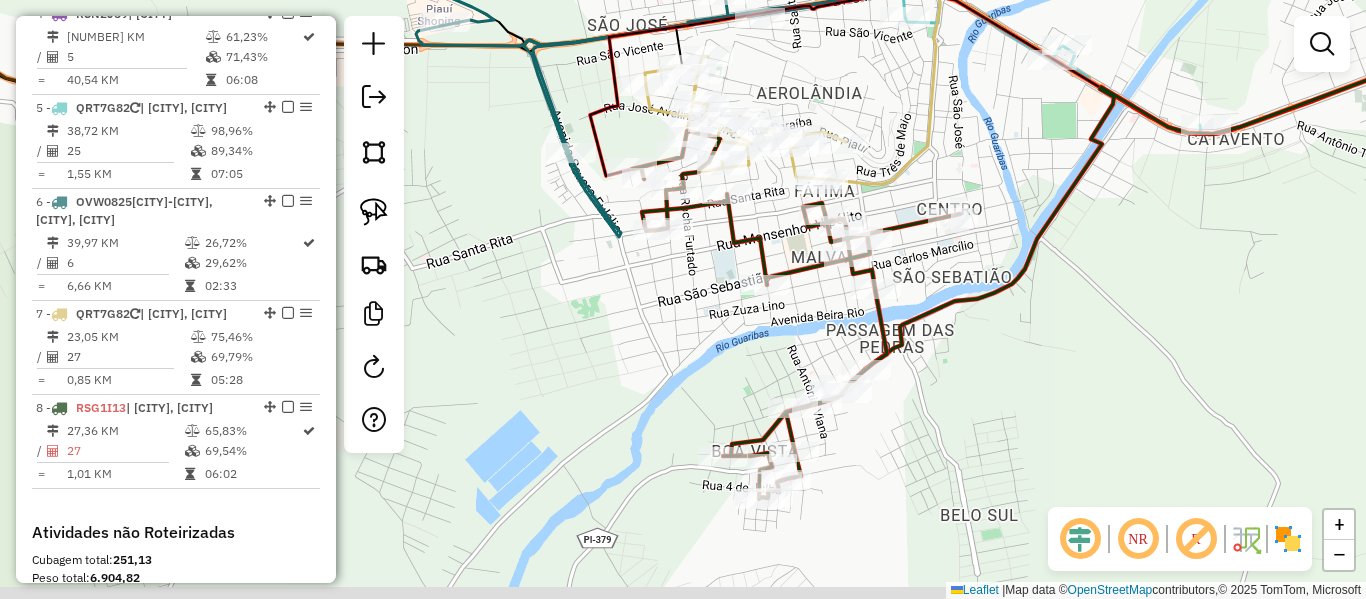 drag, startPoint x: 501, startPoint y: 456, endPoint x: 740, endPoint y: 219, distance: 336.5858 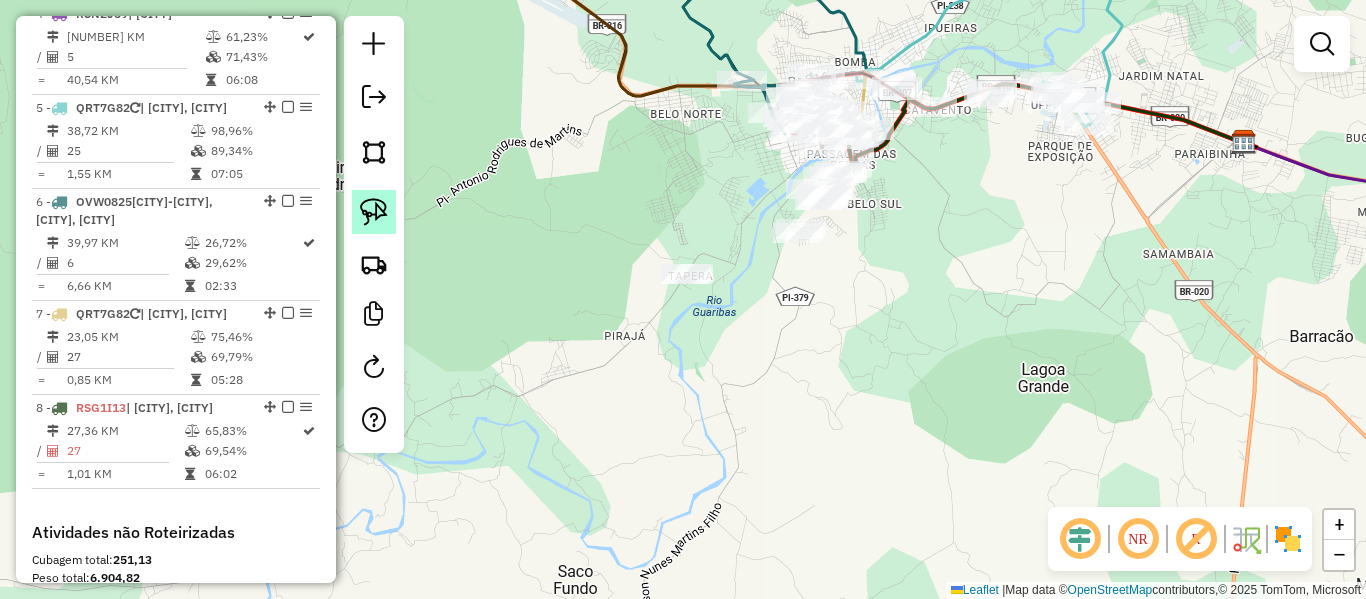 click 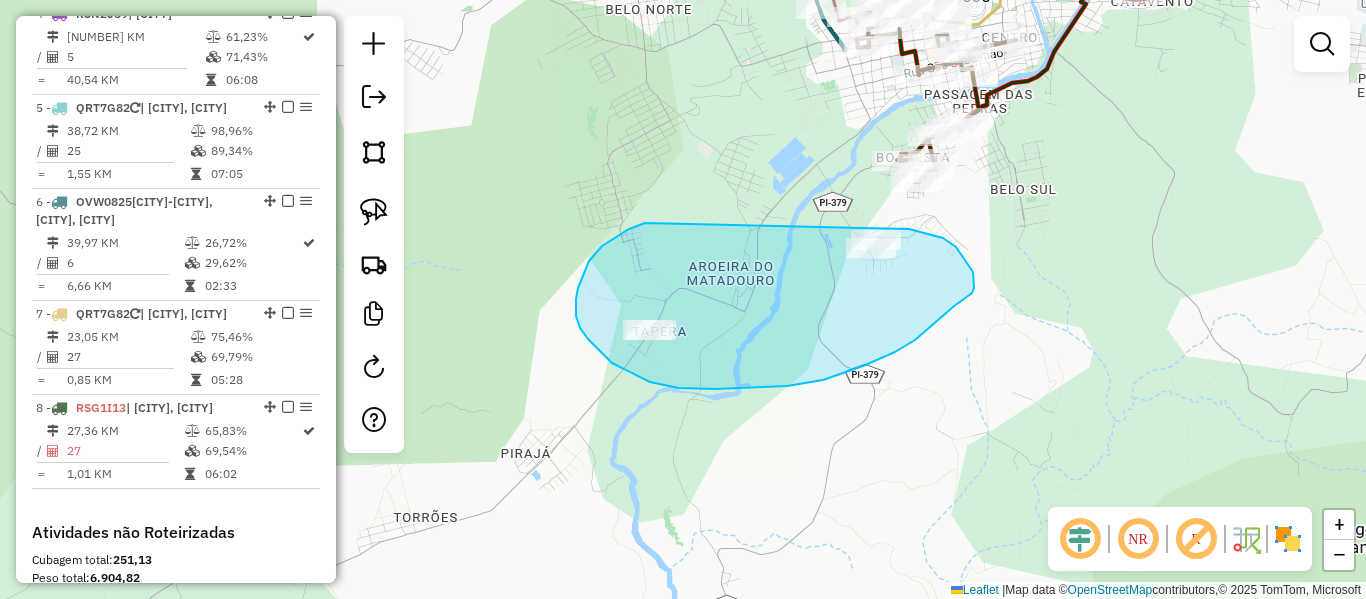 drag, startPoint x: 589, startPoint y: 261, endPoint x: 909, endPoint y: 229, distance: 321.596 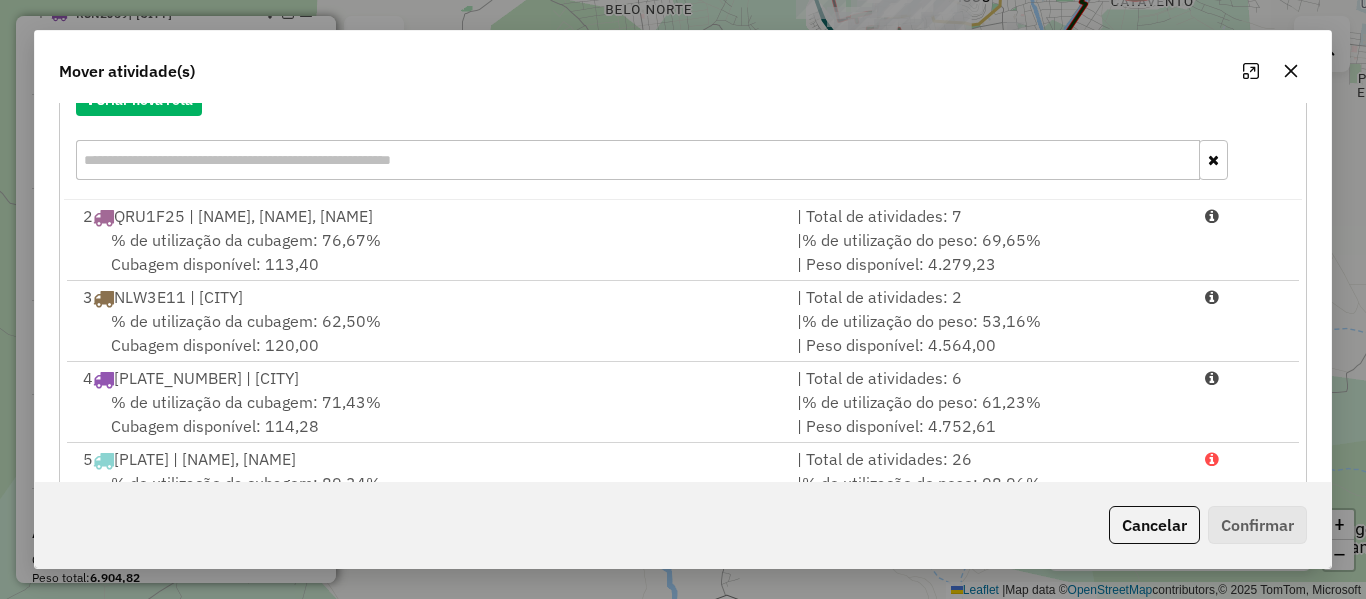 scroll, scrollTop: 405, scrollLeft: 0, axis: vertical 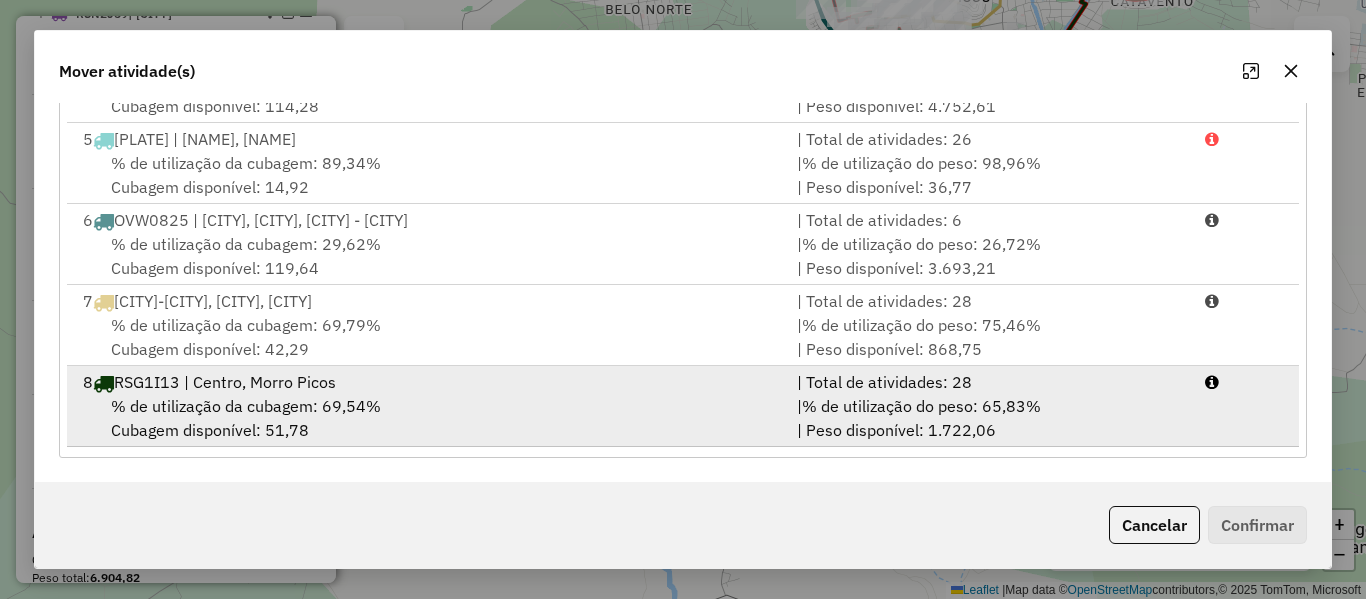 click on "% de utilização da cubagem: 69,54%  Cubagem disponível: 51,78" at bounding box center [428, 418] 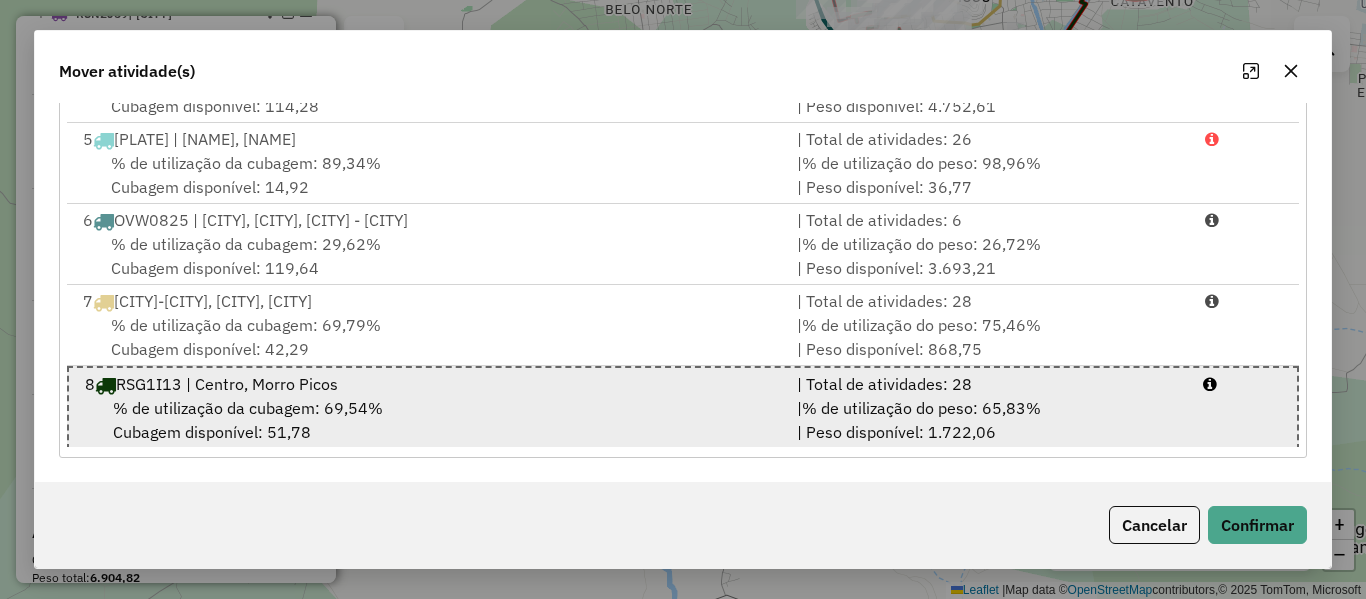 scroll, scrollTop: 170, scrollLeft: 0, axis: vertical 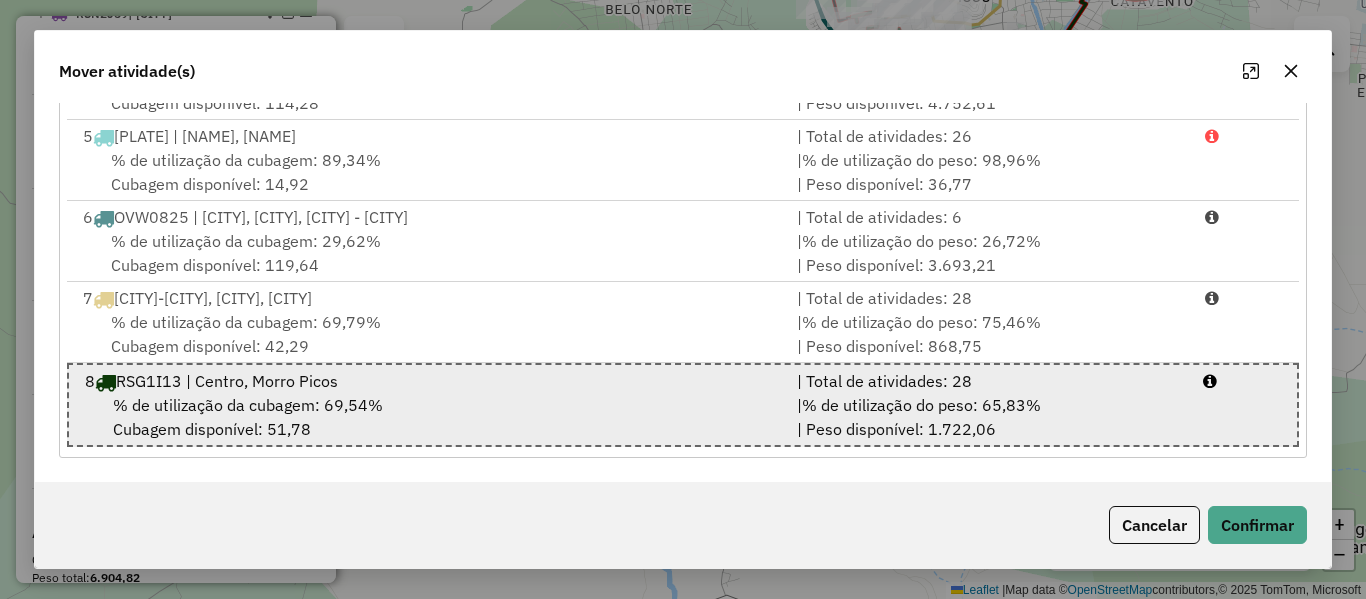 click on "% de utilização da cubagem: 69,54%  Cubagem disponível: 51,78" at bounding box center (428, 417) 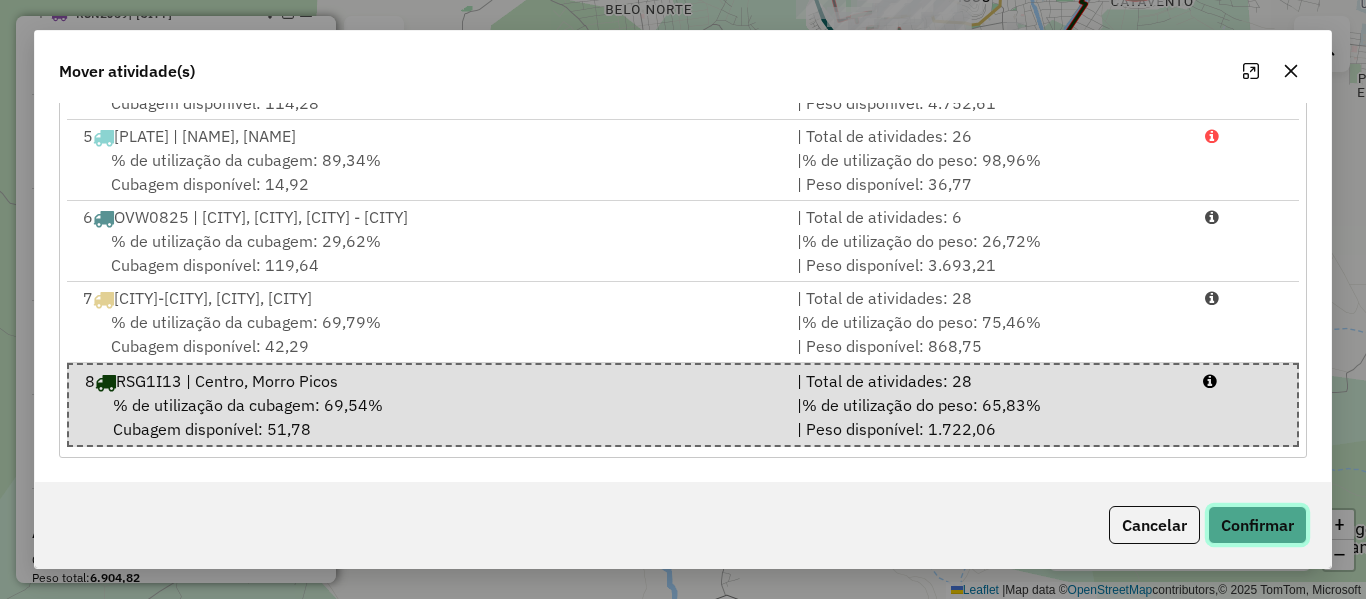 click on "Confirmar" 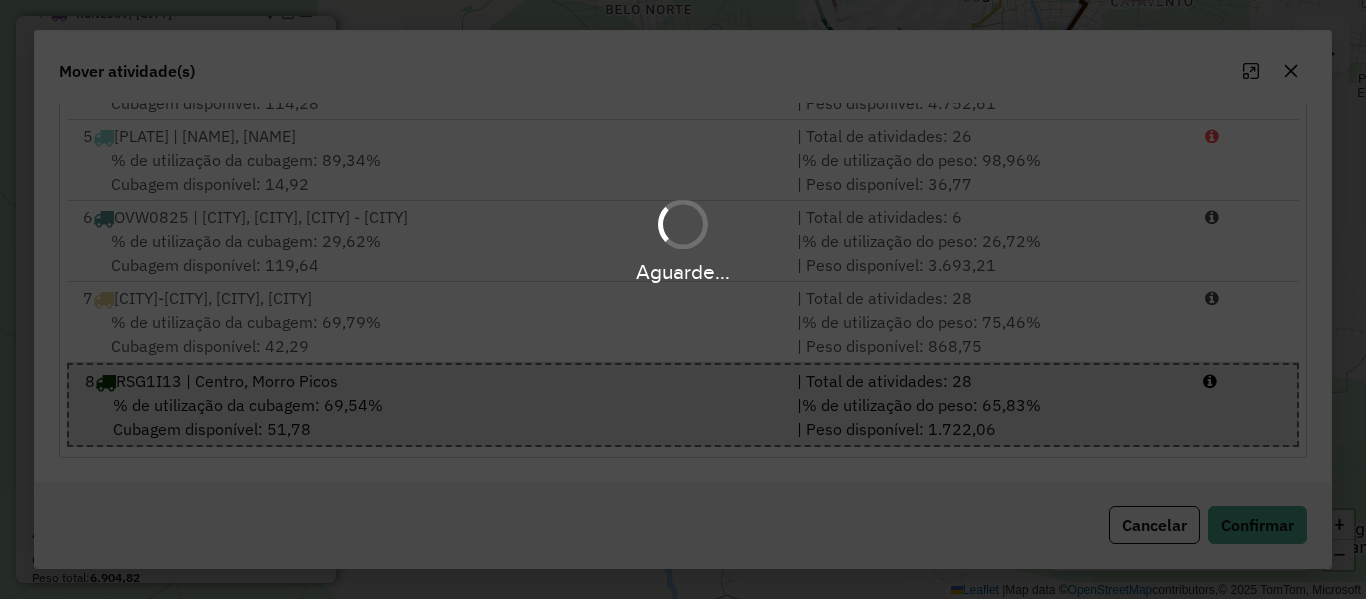 scroll, scrollTop: 0, scrollLeft: 0, axis: both 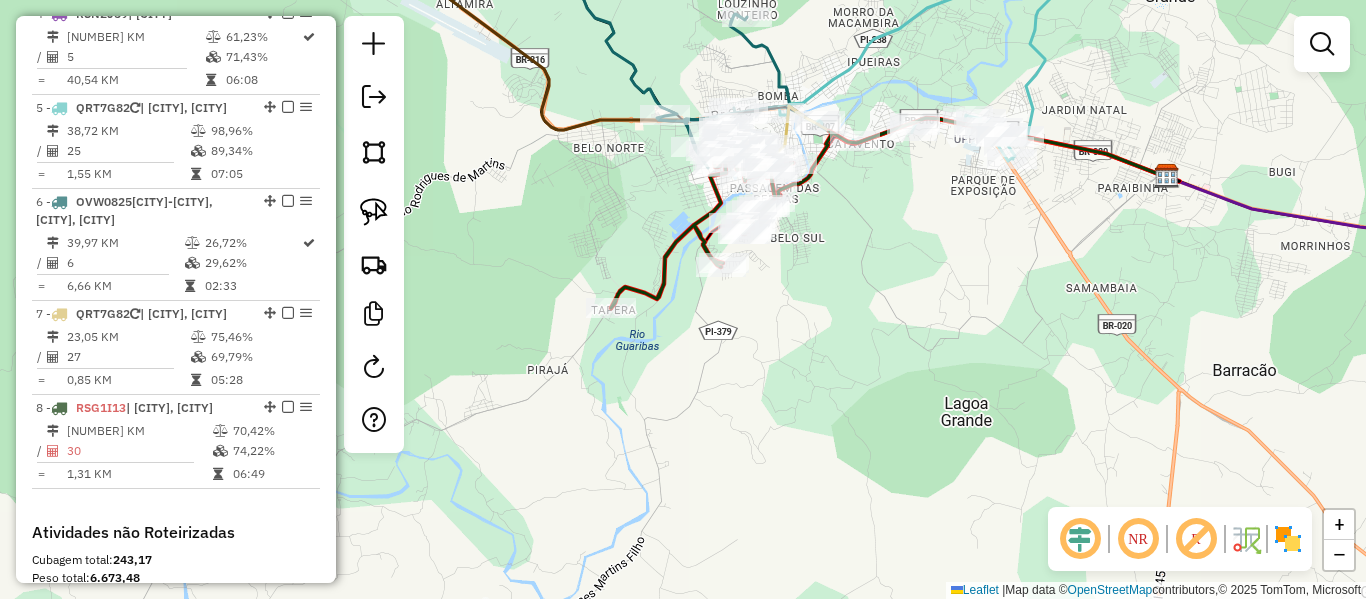 click 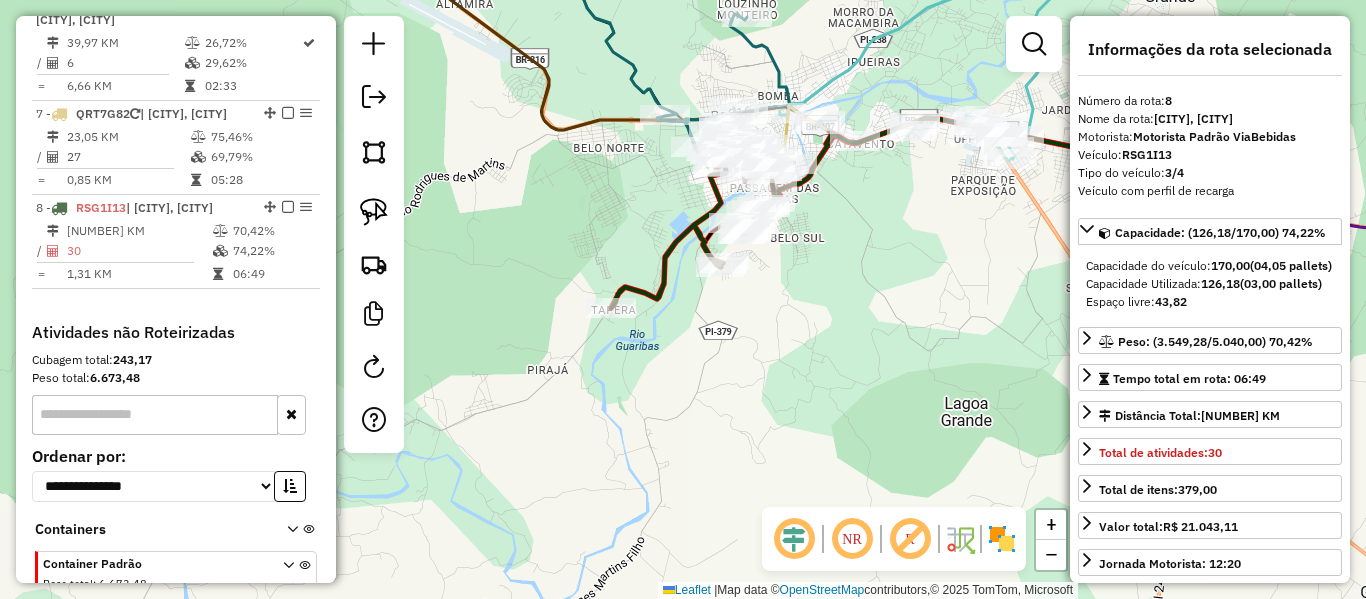 scroll, scrollTop: 1358, scrollLeft: 0, axis: vertical 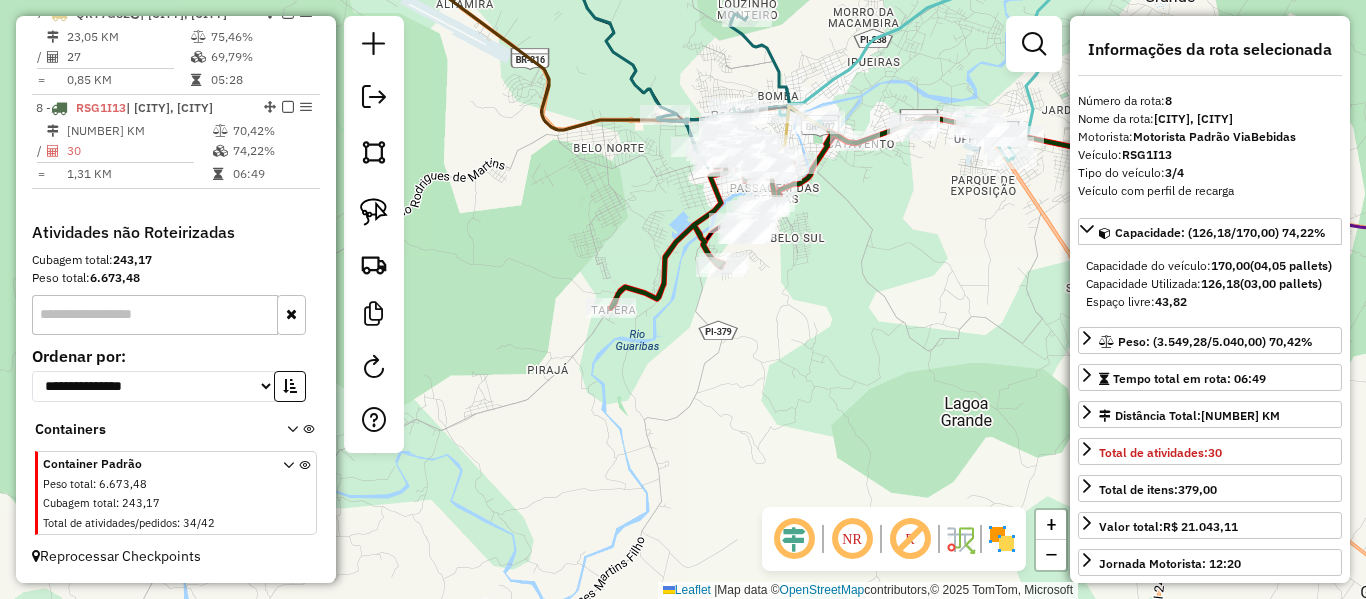 click on "Janela de atendimento Grade de atendimento Capacidade Transportadoras Veículos Cliente Pedidos  Rotas Selecione os dias de semana para filtrar as janelas de atendimento  Seg   Ter   Qua   Qui   Sex   Sáb   Dom  Informe o período da janela de atendimento: De: Até:  Filtrar exatamente a janela do cliente  Considerar janela de atendimento padrão  Selecione os dias de semana para filtrar as grades de atendimento  Seg   Ter   Qua   Qui   Sex   Sáb   Dom   Considerar clientes sem dia de atendimento cadastrado  Clientes fora do dia de atendimento selecionado Filtrar as atividades entre os valores definidos abaixo:  Peso mínimo:   Peso máximo:   Cubagem mínima:   Cubagem máxima:   De:   Até:  Filtrar as atividades entre o tempo de atendimento definido abaixo:  De:   Até:   Considerar capacidade total dos clientes não roteirizados Transportadora: Selecione um ou mais itens Tipo de veículo: Selecione um ou mais itens Veículo: Selecione um ou mais itens Motorista: Selecione um ou mais itens Nome: Rótulo:" 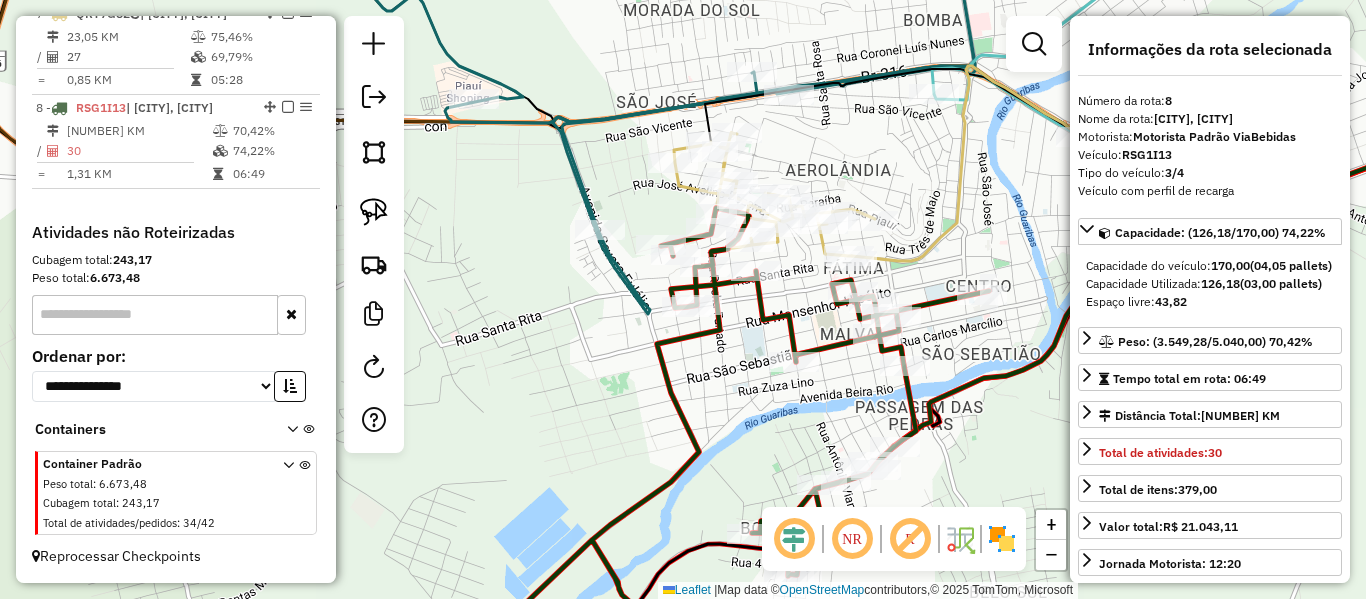 click 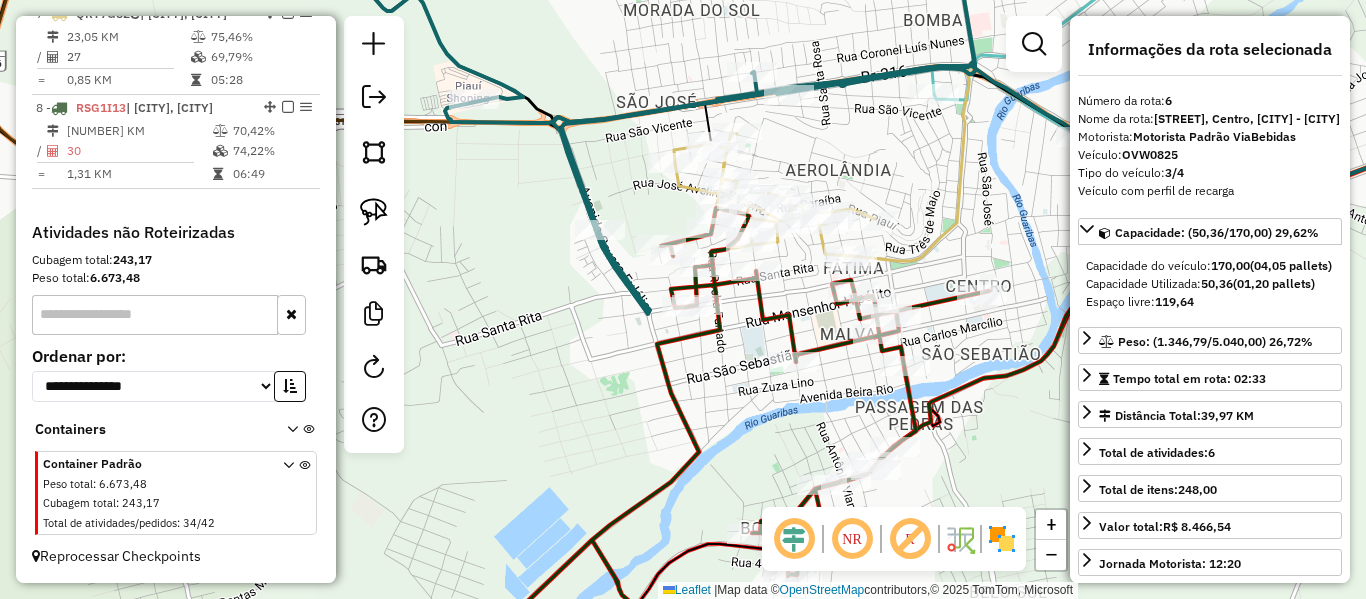 scroll, scrollTop: 1195, scrollLeft: 0, axis: vertical 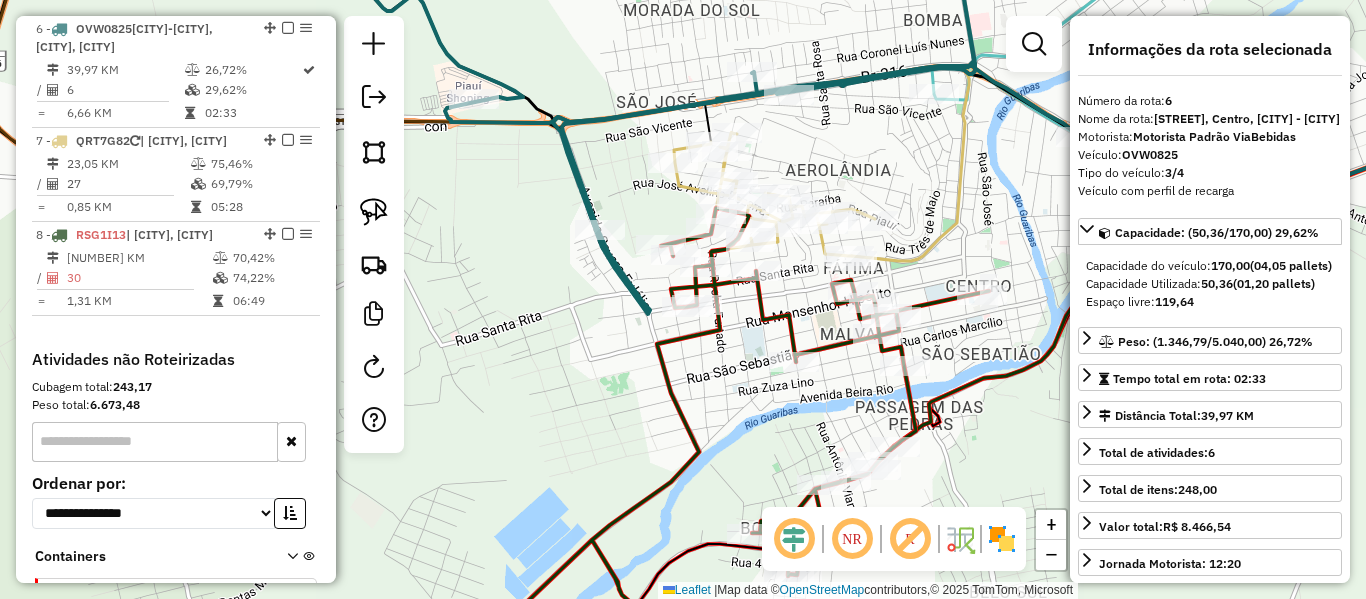 drag, startPoint x: 548, startPoint y: 325, endPoint x: 517, endPoint y: 340, distance: 34.43835 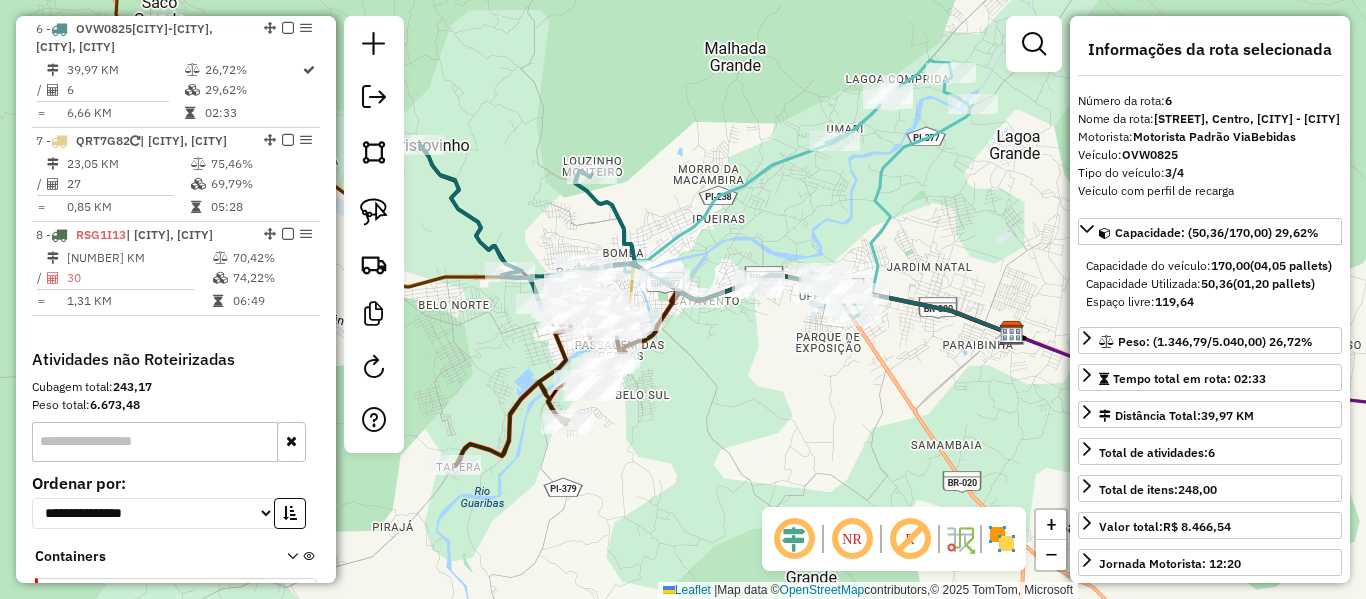 click 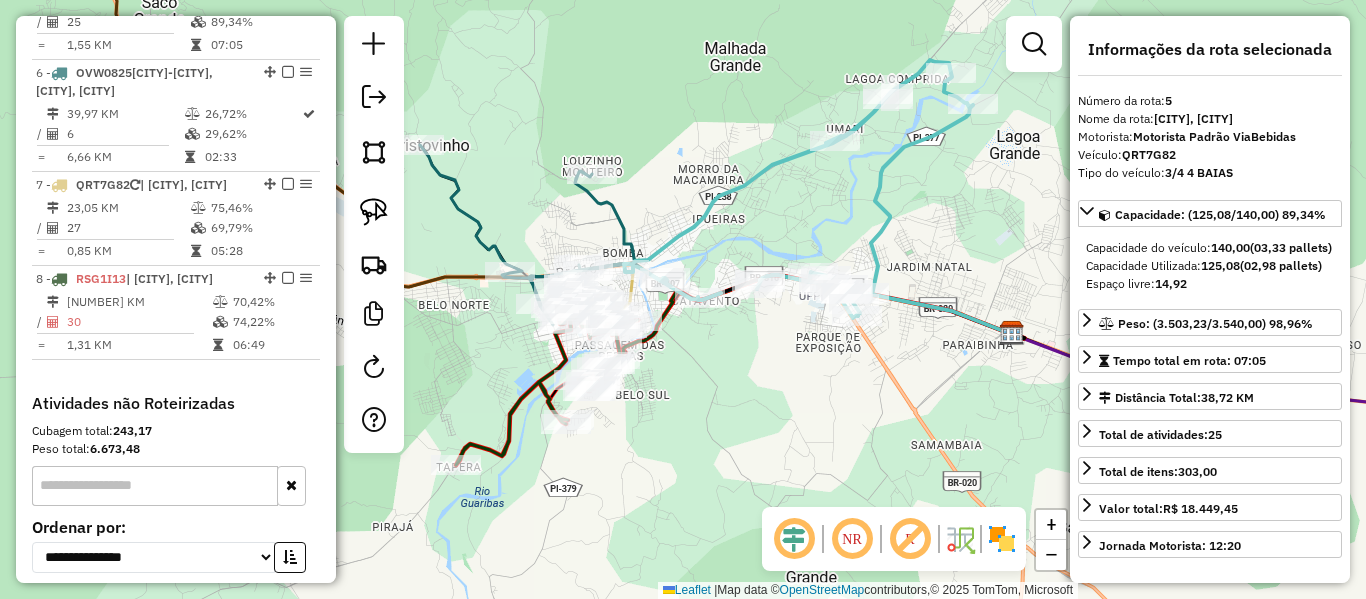 scroll, scrollTop: 1101, scrollLeft: 0, axis: vertical 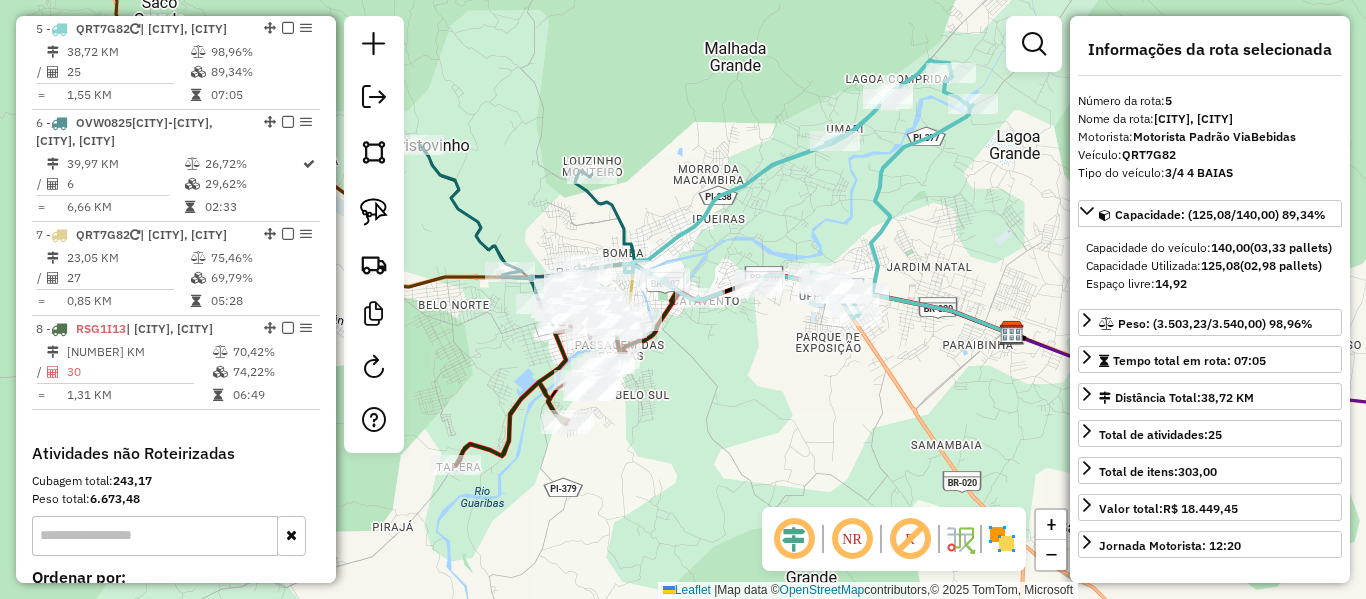drag, startPoint x: 683, startPoint y: 187, endPoint x: 755, endPoint y: 163, distance: 75.89466 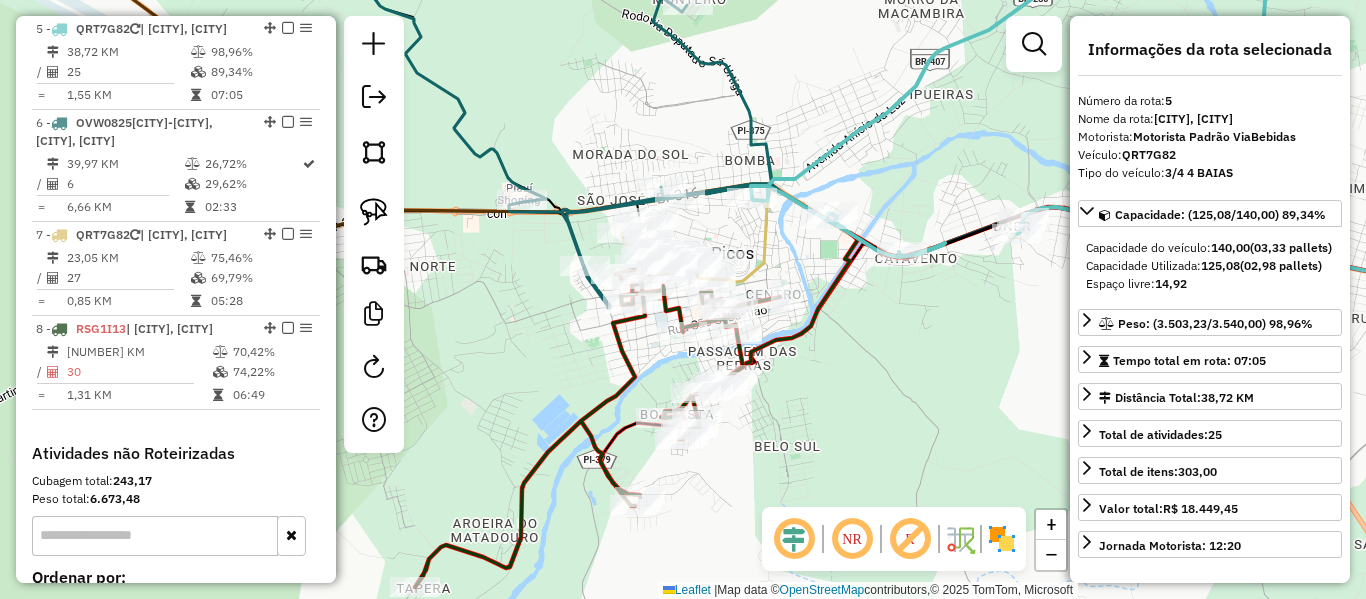 click 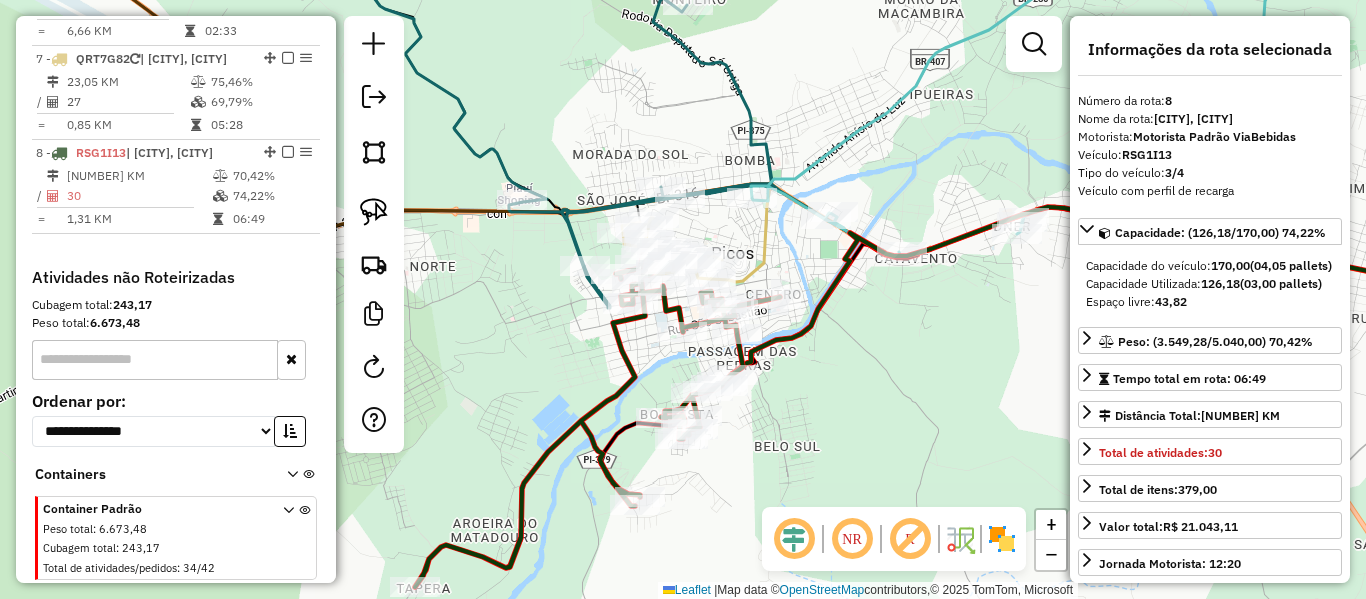 scroll, scrollTop: 1358, scrollLeft: 0, axis: vertical 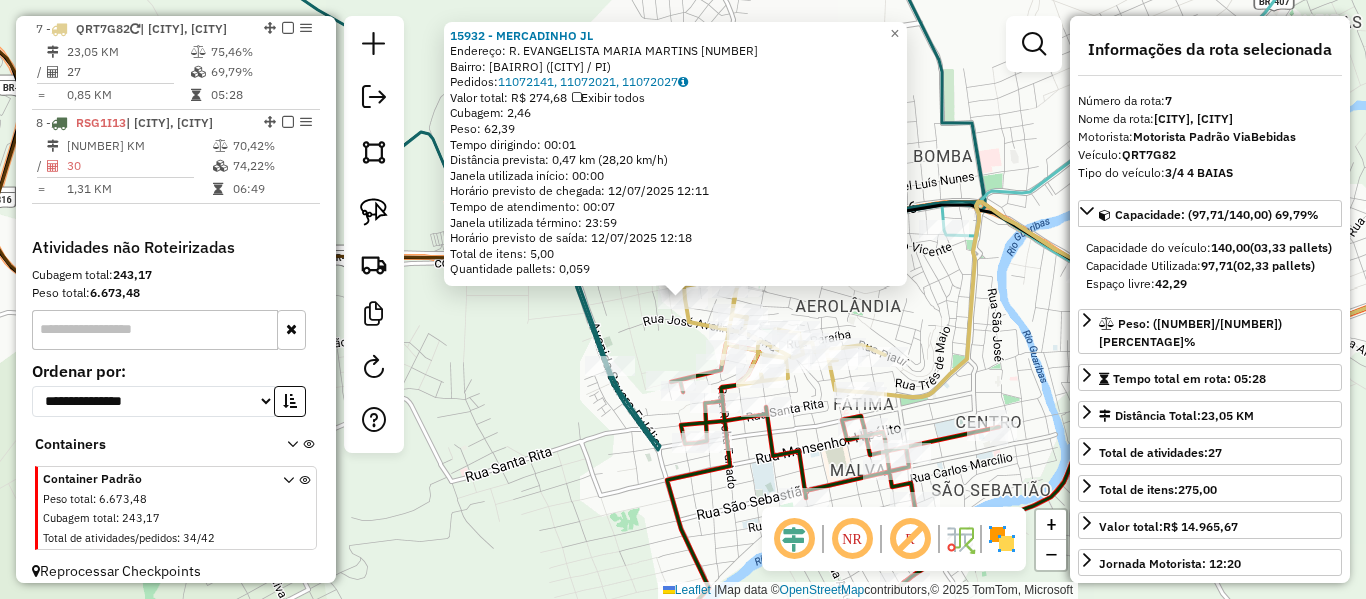 click 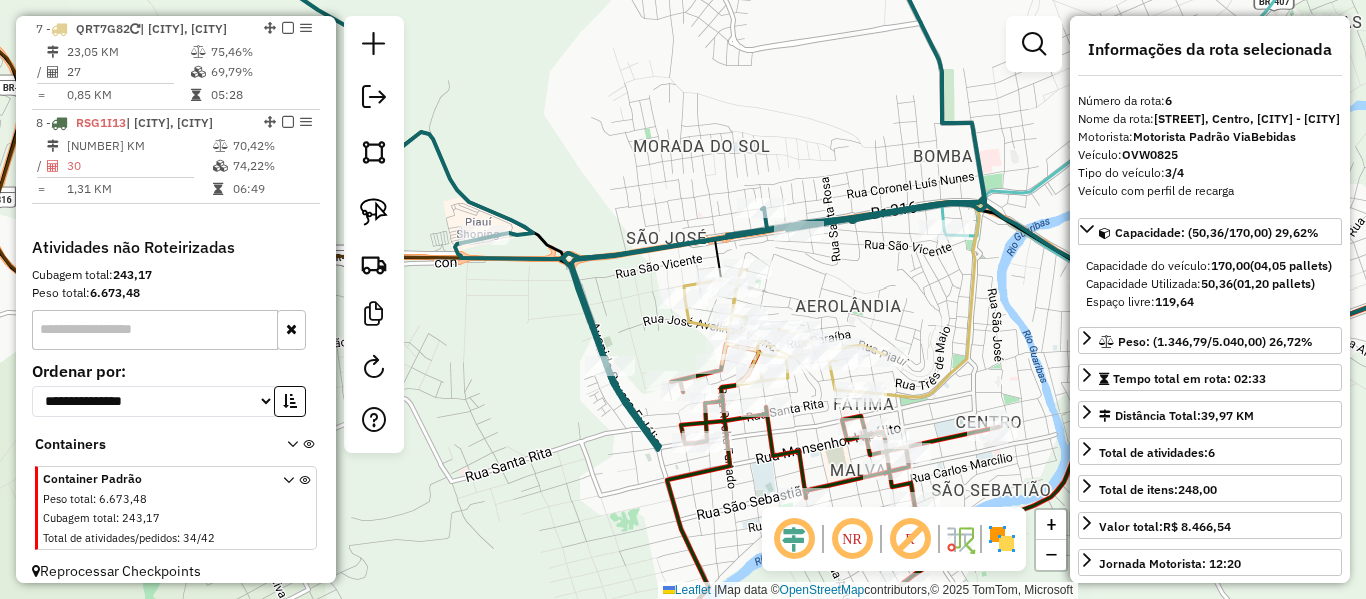scroll, scrollTop: 1195, scrollLeft: 0, axis: vertical 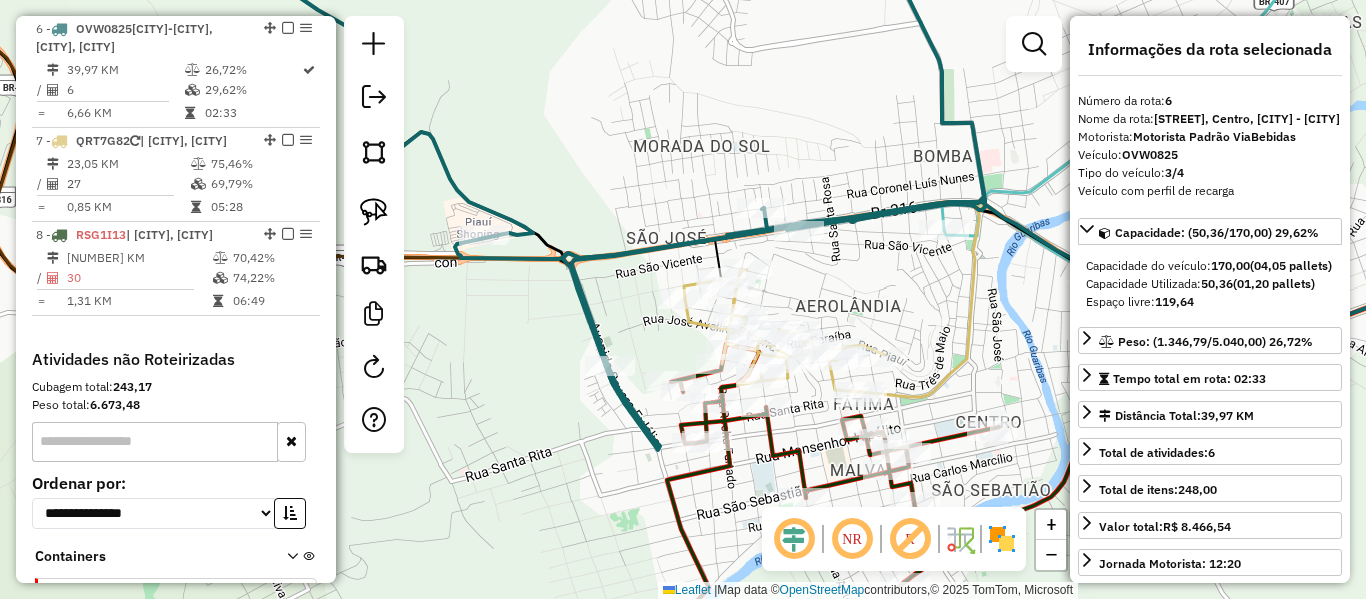 drag, startPoint x: 592, startPoint y: 280, endPoint x: 507, endPoint y: 344, distance: 106.400185 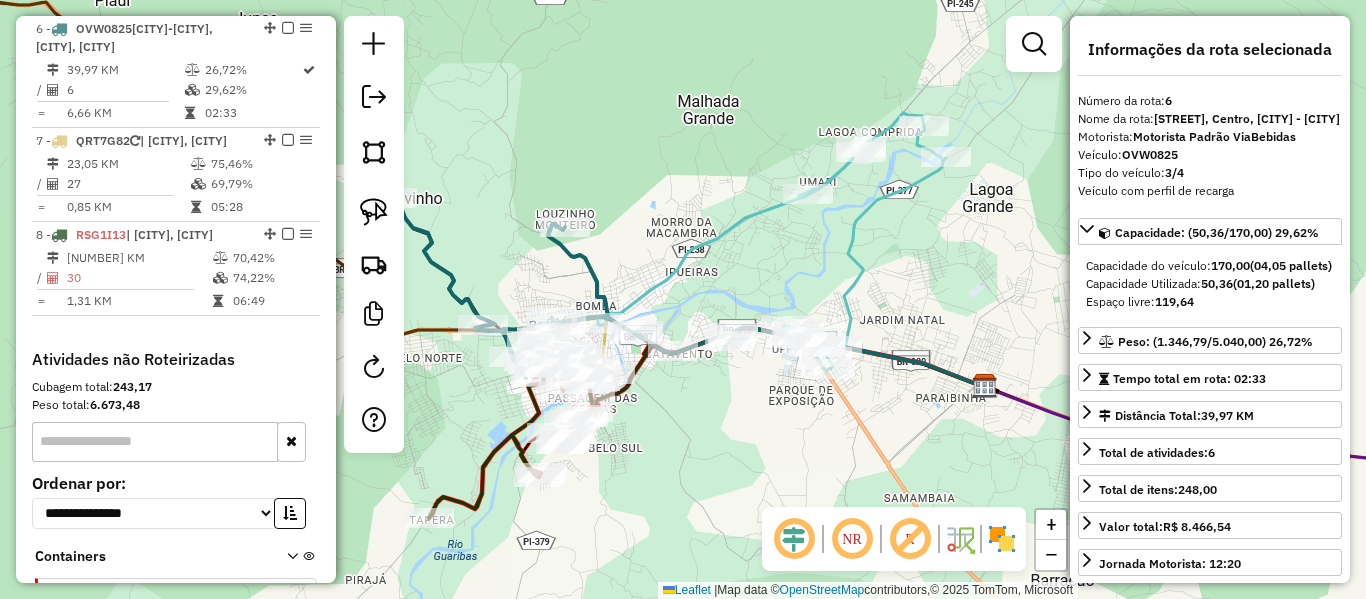 click 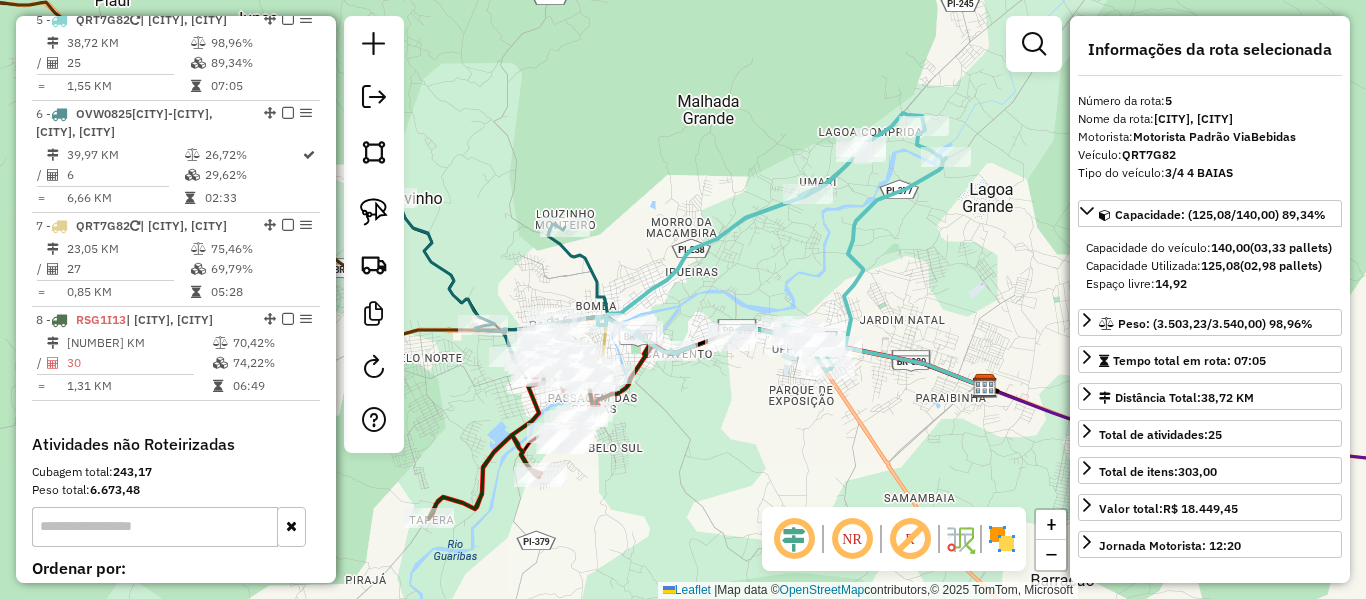 scroll, scrollTop: 1101, scrollLeft: 0, axis: vertical 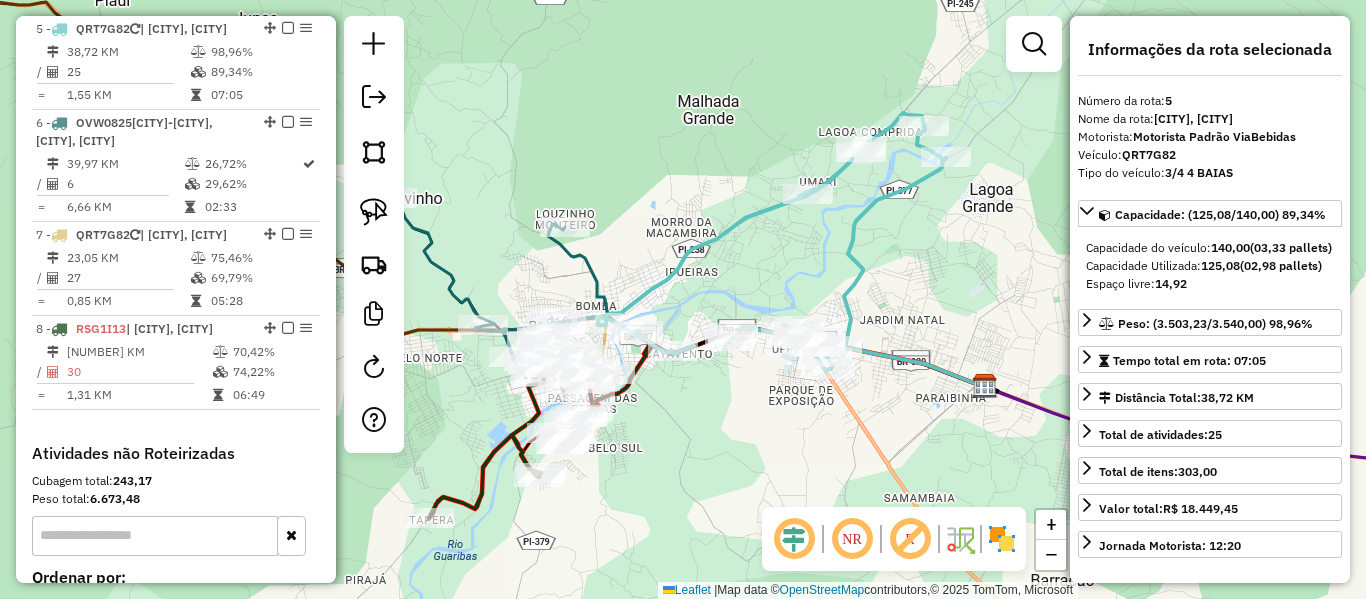 drag, startPoint x: 698, startPoint y: 245, endPoint x: 713, endPoint y: 191, distance: 56.044624 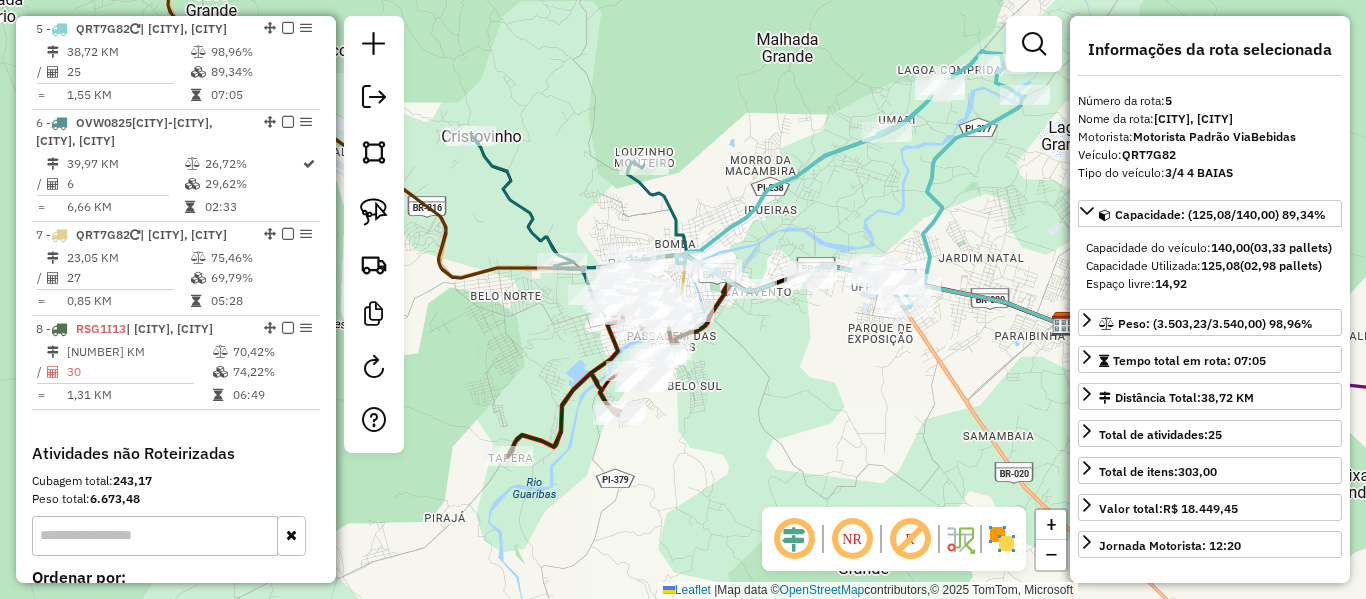 drag, startPoint x: 723, startPoint y: 202, endPoint x: 699, endPoint y: 199, distance: 24.186773 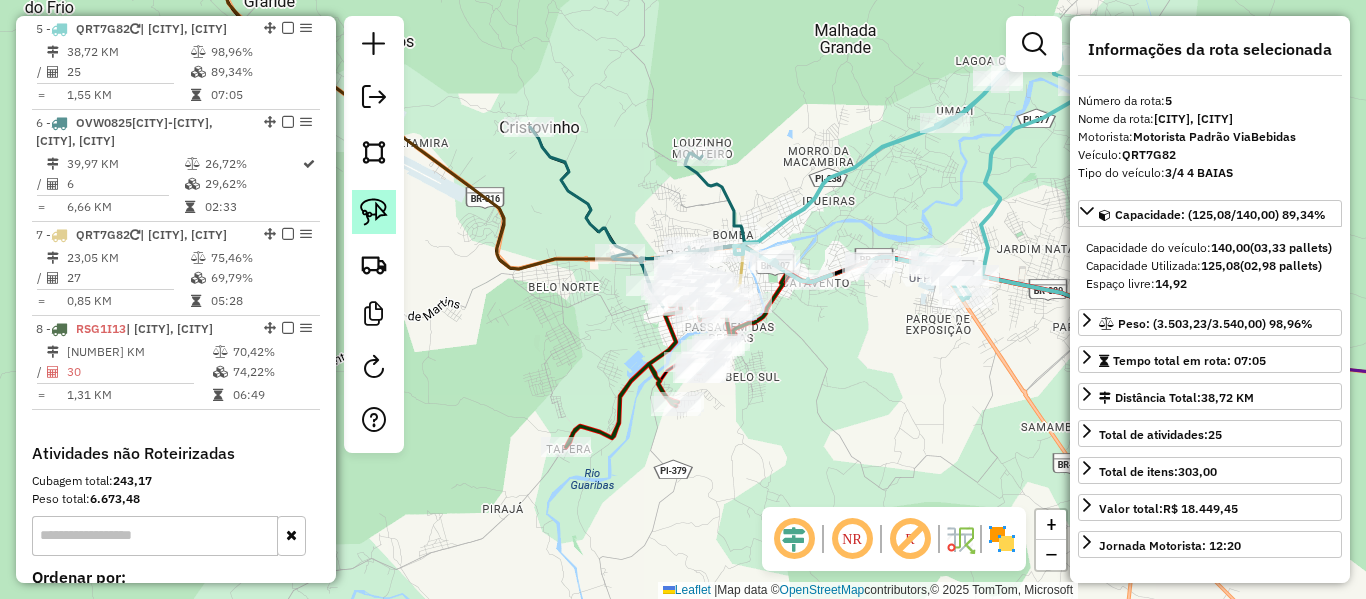 click 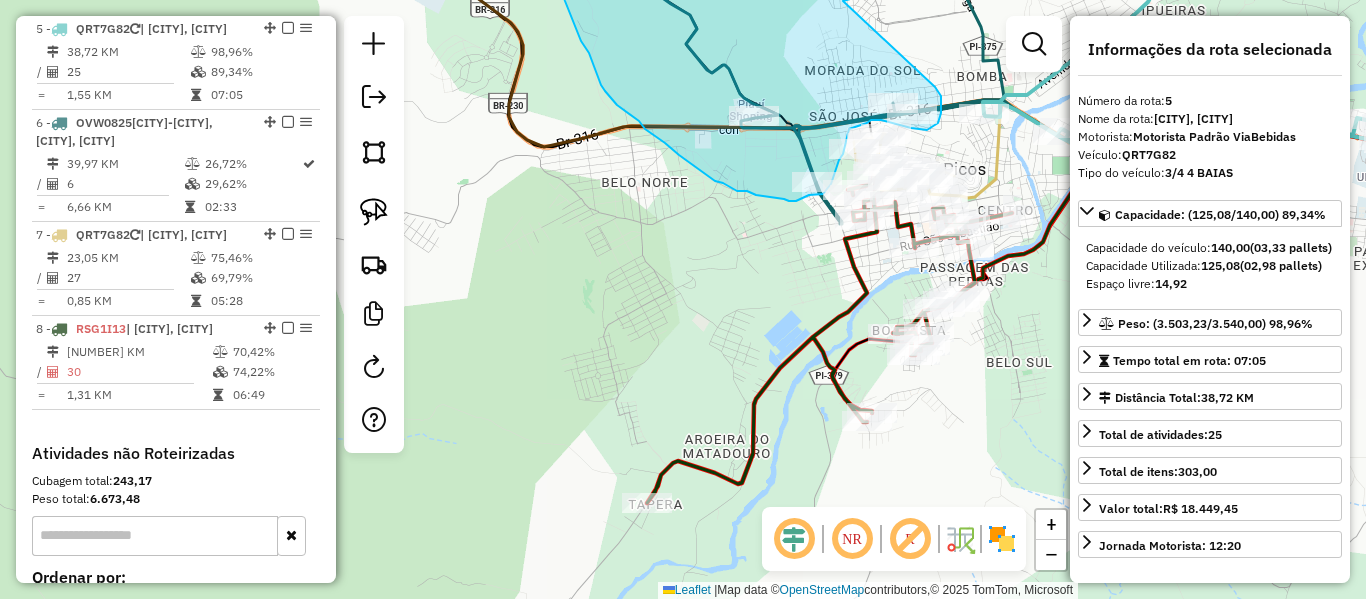 drag, startPoint x: 701, startPoint y: 185, endPoint x: 935, endPoint y: 87, distance: 253.69273 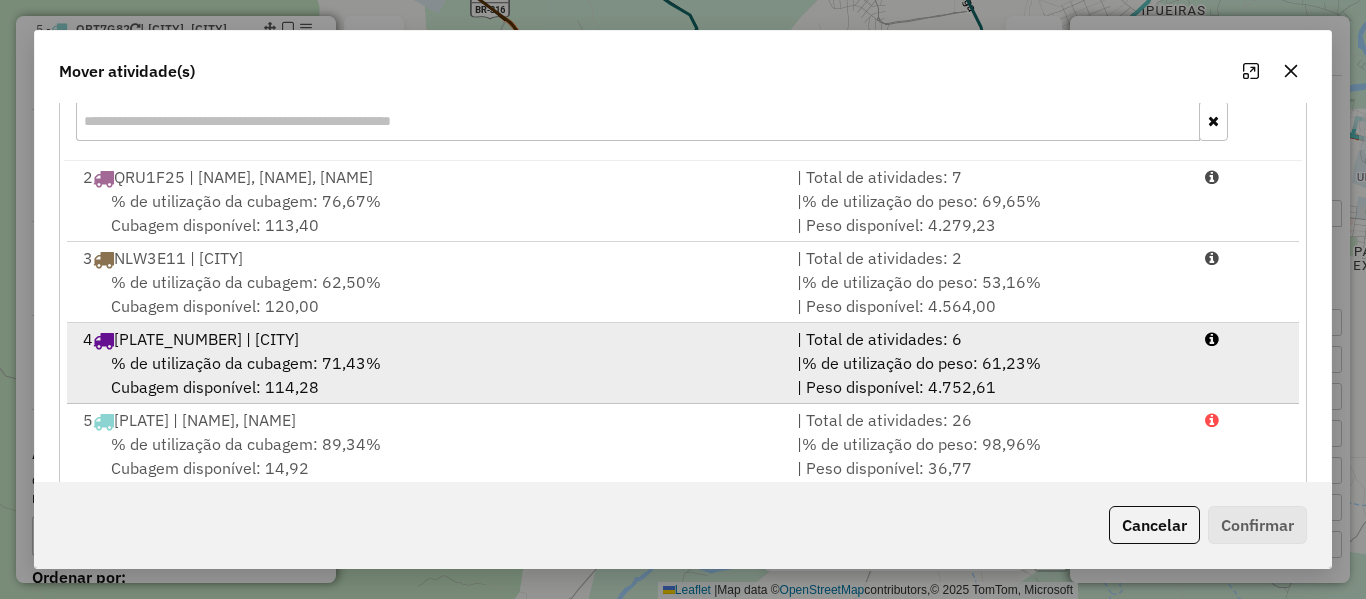 scroll, scrollTop: 300, scrollLeft: 0, axis: vertical 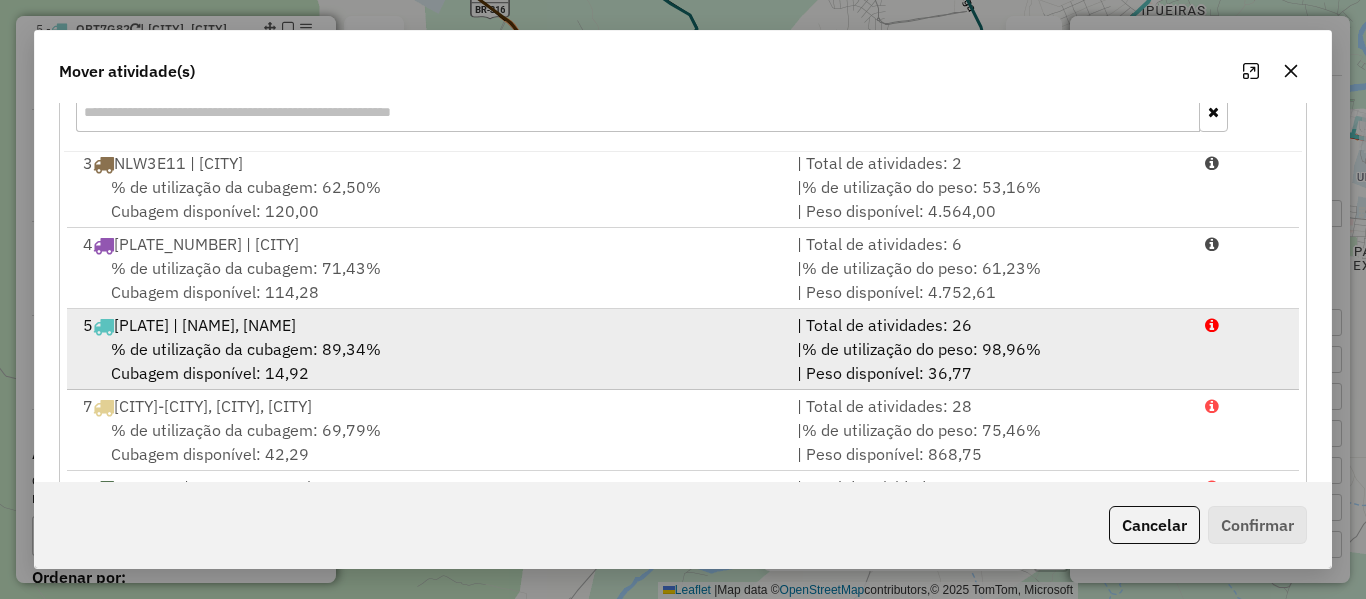 click on "% de utilização da cubagem: 89,34%" at bounding box center (246, 349) 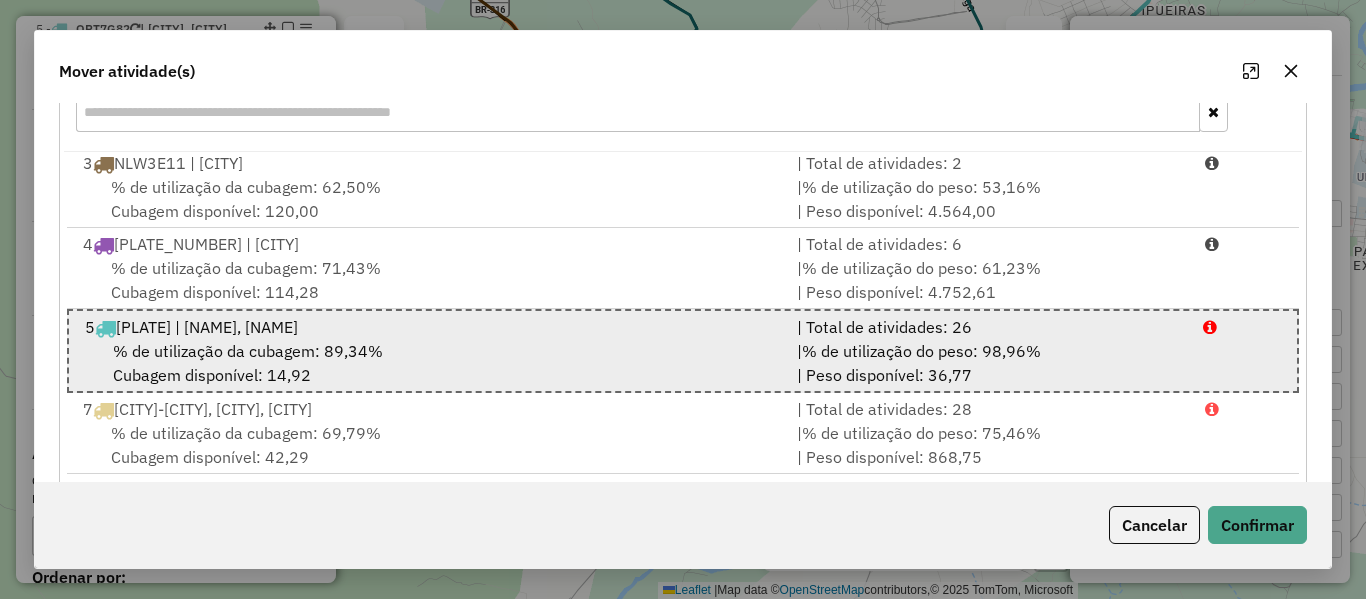scroll, scrollTop: 89, scrollLeft: 0, axis: vertical 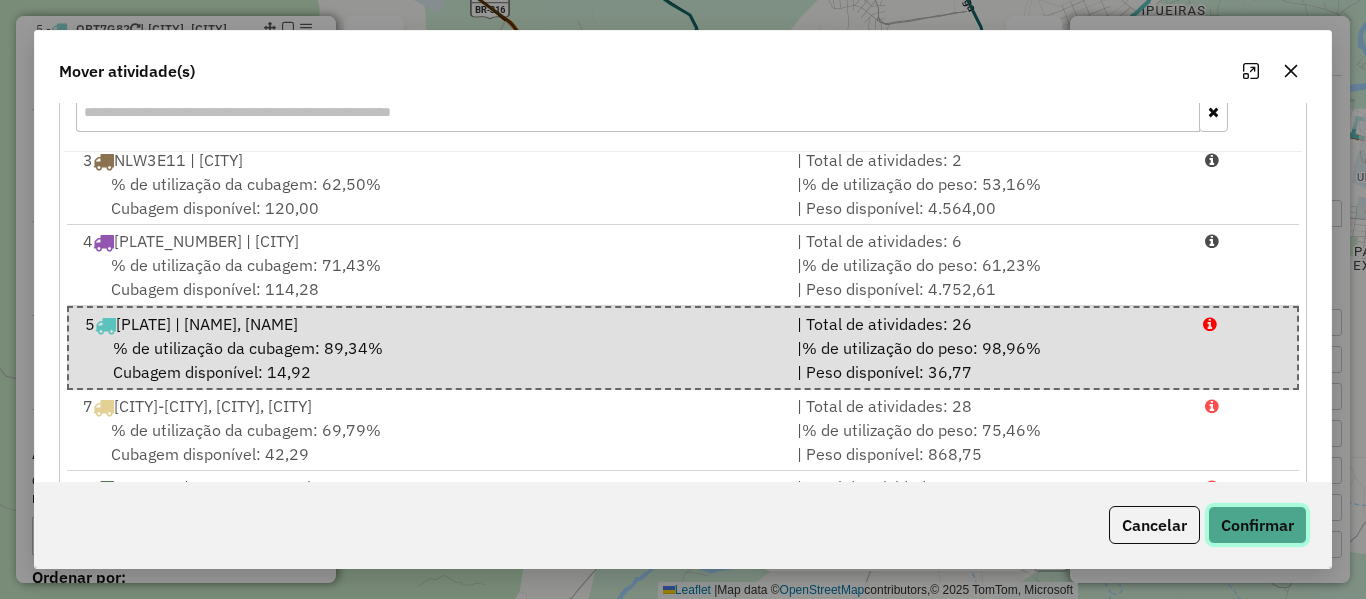 click on "Confirmar" 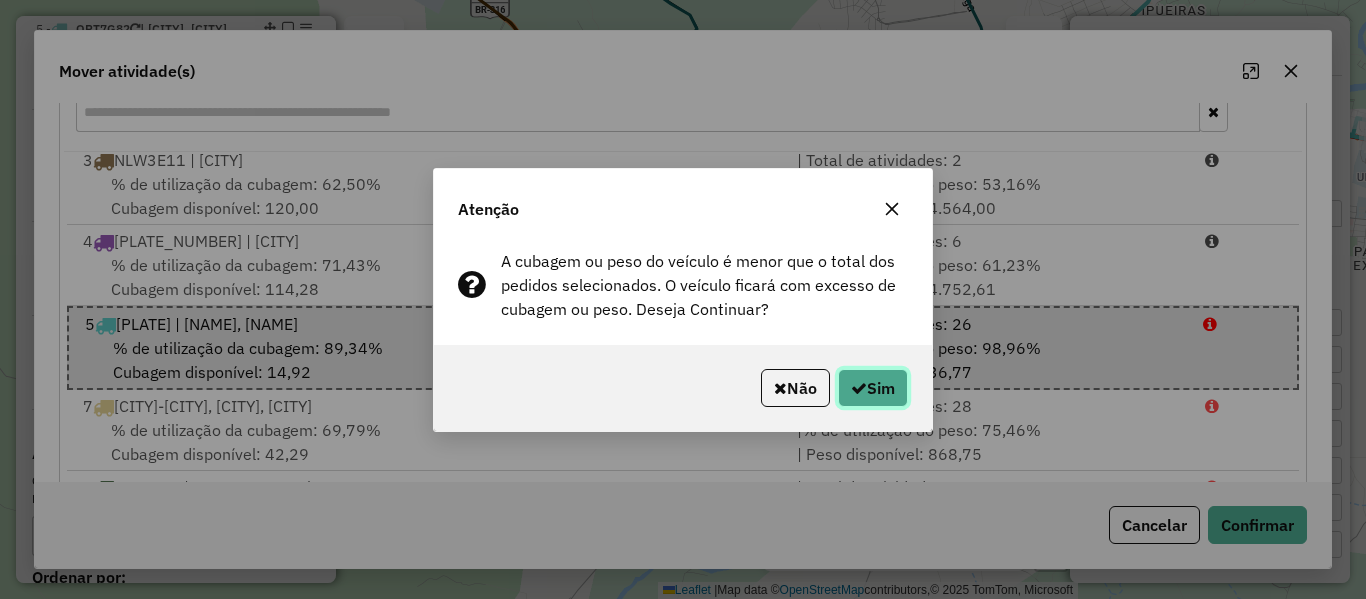 click on "Sim" 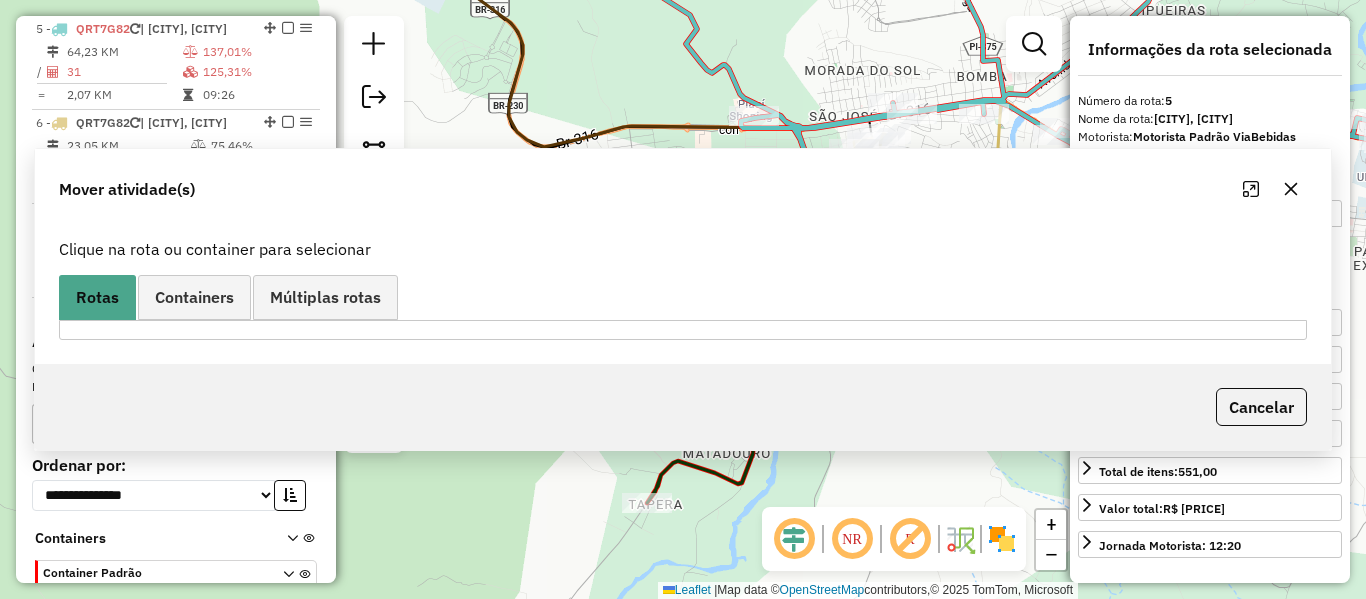 scroll, scrollTop: 0, scrollLeft: 0, axis: both 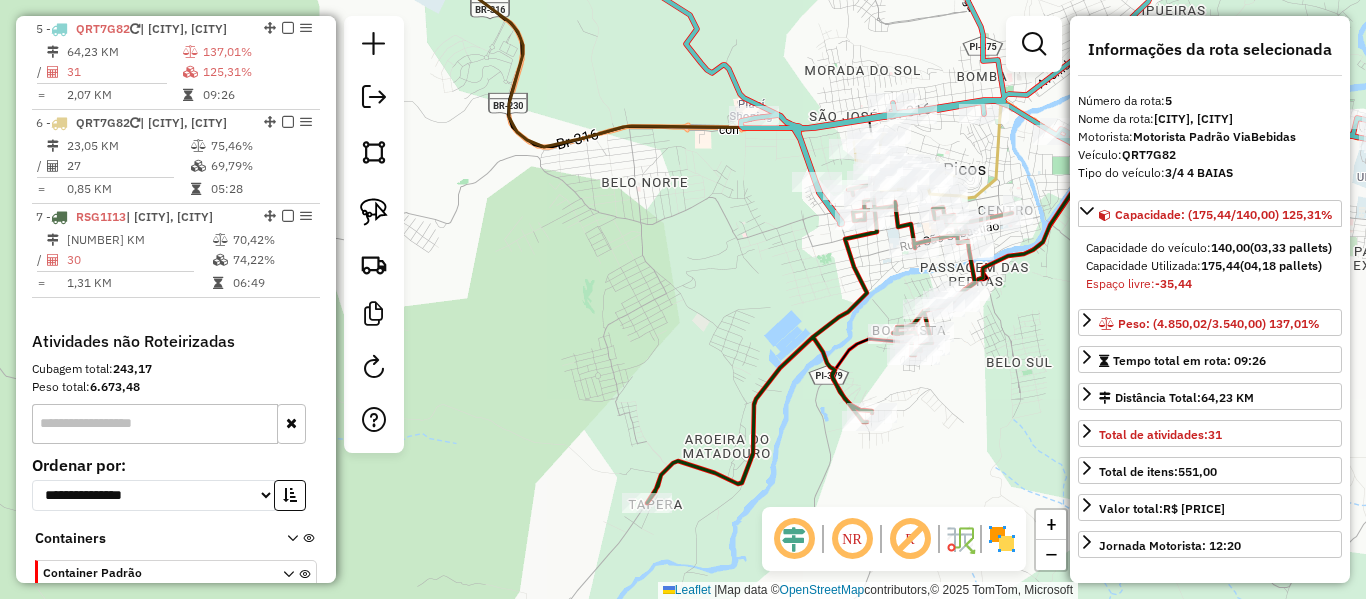 click on "Rota 7 - Placa RSG1I13  7422 - EMESON LIMA PEREIRA (MERCADINHO ZAIRA) Janela de atendimento Grade de atendimento Capacidade Transportadoras Veículos Cliente Pedidos  Rotas Selecione os dias de semana para filtrar as janelas de atendimento  Seg   Ter   Qua   Qui   Sex   Sáb   Dom  Informe o período da janela de atendimento: De: Até:  Filtrar exatamente a janela do cliente  Considerar janela de atendimento padrão  Selecione os dias de semana para filtrar as grades de atendimento  Seg   Ter   Qua   Qui   Sex   Sáb   Dom   Considerar clientes sem dia de atendimento cadastrado  Clientes fora do dia de atendimento selecionado Filtrar as atividades entre os valores definidos abaixo:  Peso mínimo:   Peso máximo:   Cubagem mínima:   Cubagem máxima:   De:   Até:  Filtrar as atividades entre o tempo de atendimento definido abaixo:  De:   Até:   Considerar capacidade total dos clientes não roteirizados Transportadora: Selecione um ou mais itens Tipo de veículo: Selecione um ou mais itens Veículo: Nome: De:" 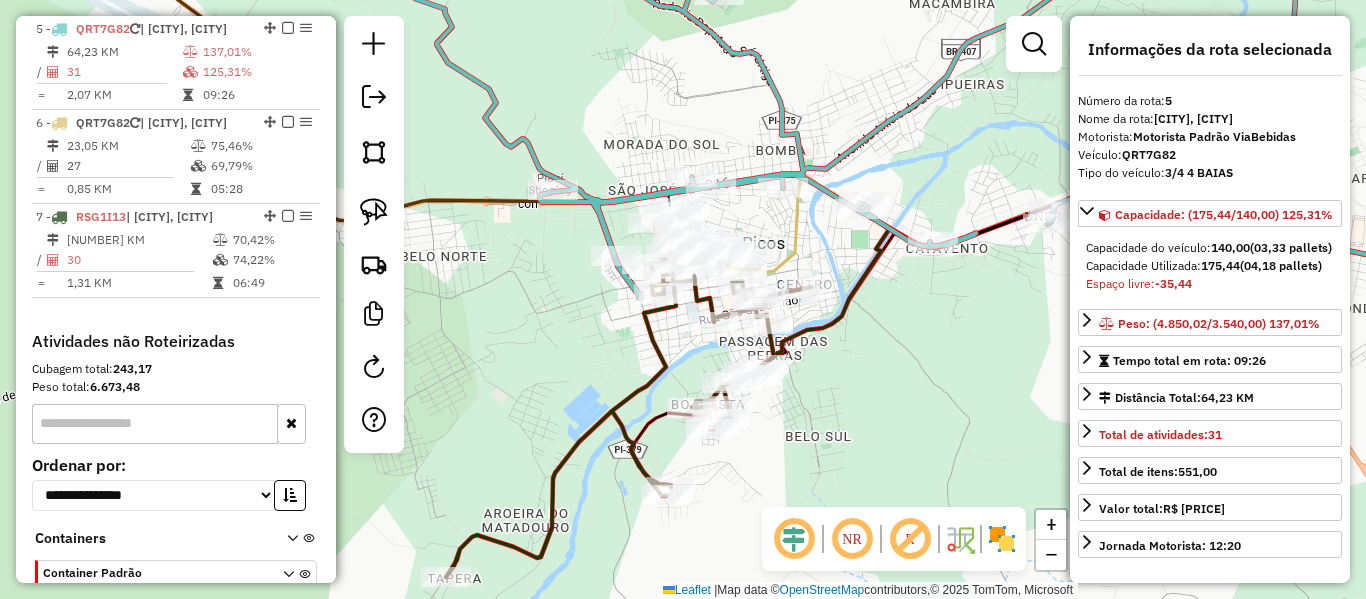 click 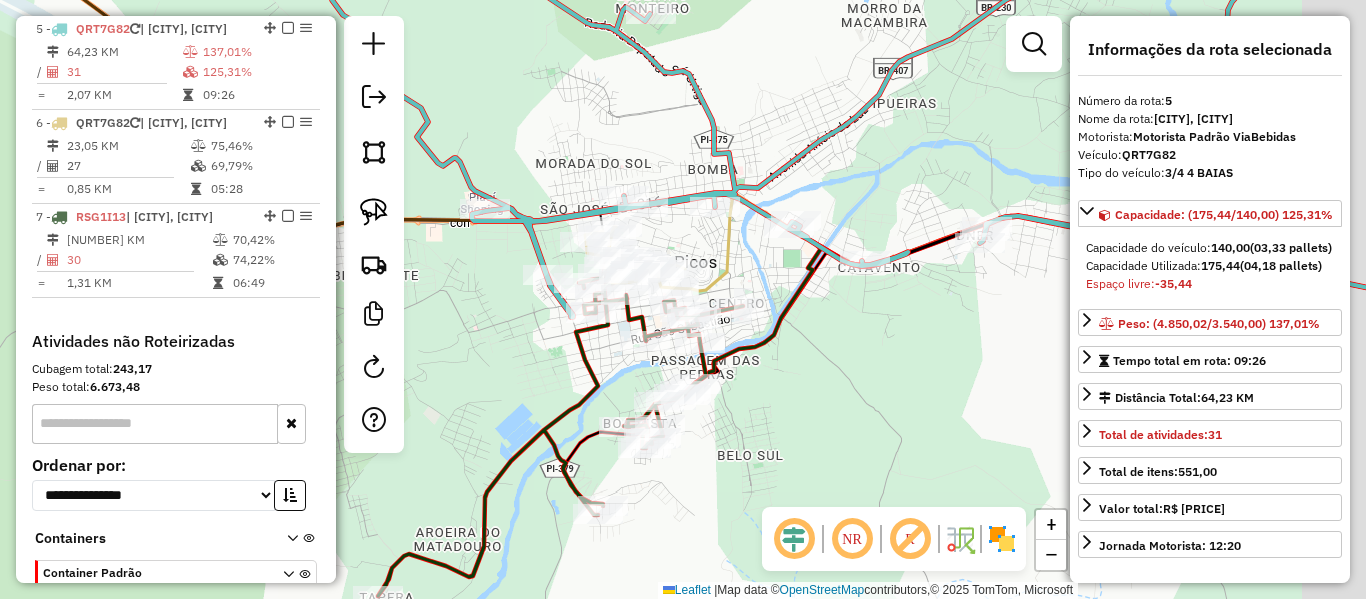 drag, startPoint x: 893, startPoint y: 192, endPoint x: 612, endPoint y: 220, distance: 282.39157 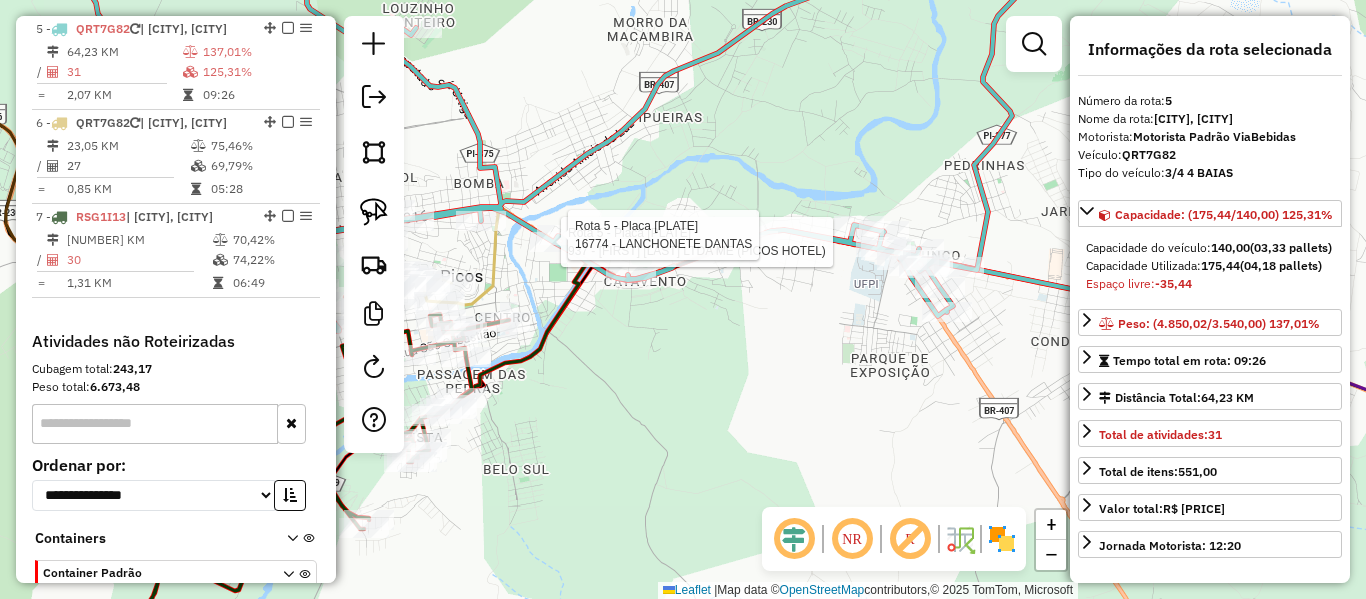 click on "Rota 5 - Placa QRT7G82  937 - CARVALHO ARAUJO E FILHO LTDA ME (PICOS HOTEL) Rota 5 - Placa QRT7G82  16774 - LANCHONETE DANTAS Rota 5 - Placa QRT7G82  3368 - FRANCISCO Rota 5 - Placa QRT7G82  445 - JOSE DE RIBAMAR DA SILVA (JOSE DE RIBAMAR DA S) Rota 5 - Placa QRT7G82  8698 - JOSÉ ALMIR DE OLIVEIRA (ESQUINA BAR) Janela de atendimento Grade de atendimento Capacidade Transportadoras Veículos Cliente Pedidos  Rotas Selecione os dias de semana para filtrar as janelas de atendimento  Seg   Ter   Qua   Qui   Sex   Sáb   Dom  Informe o período da janela de atendimento: De: Até:  Filtrar exatamente a janela do cliente  Considerar janela de atendimento padrão  Selecione os dias de semana para filtrar as grades de atendimento  Seg   Ter   Qua   Qui   Sex   Sáb   Dom   Considerar clientes sem dia de atendimento cadastrado  Clientes fora do dia de atendimento selecionado Filtrar as atividades entre os valores definidos abaixo:  Peso mínimo:   Peso máximo:   Cubagem mínima:   Cubagem máxima:   De:   Até:   De:" 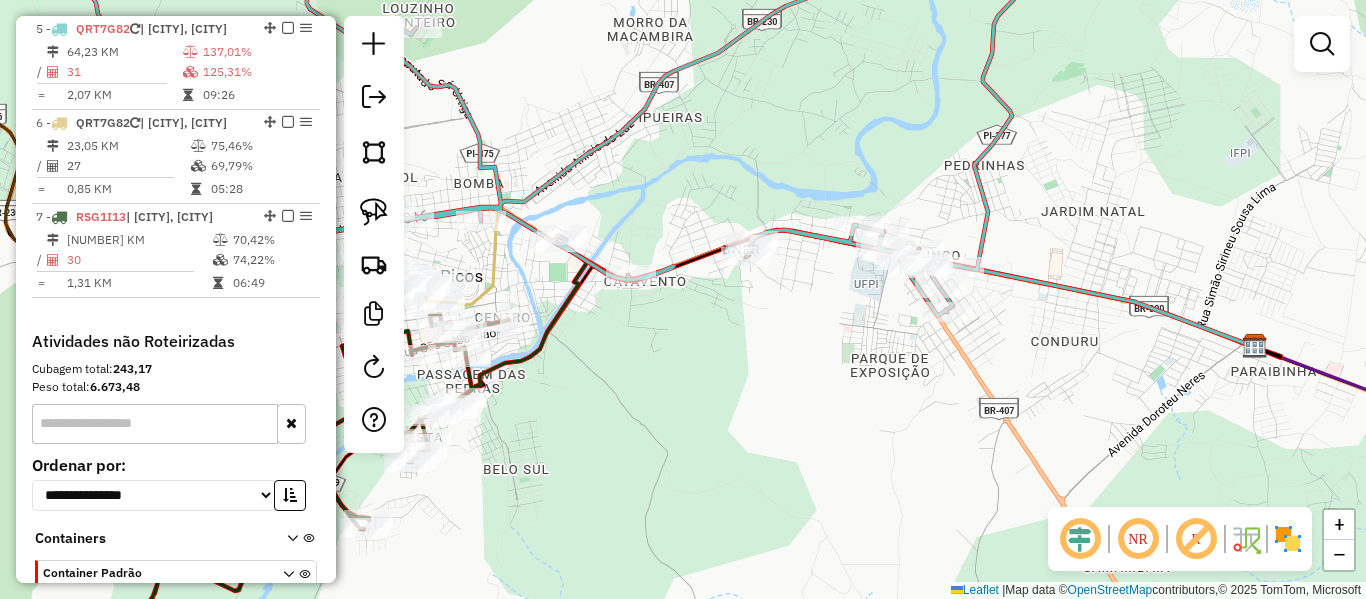 click 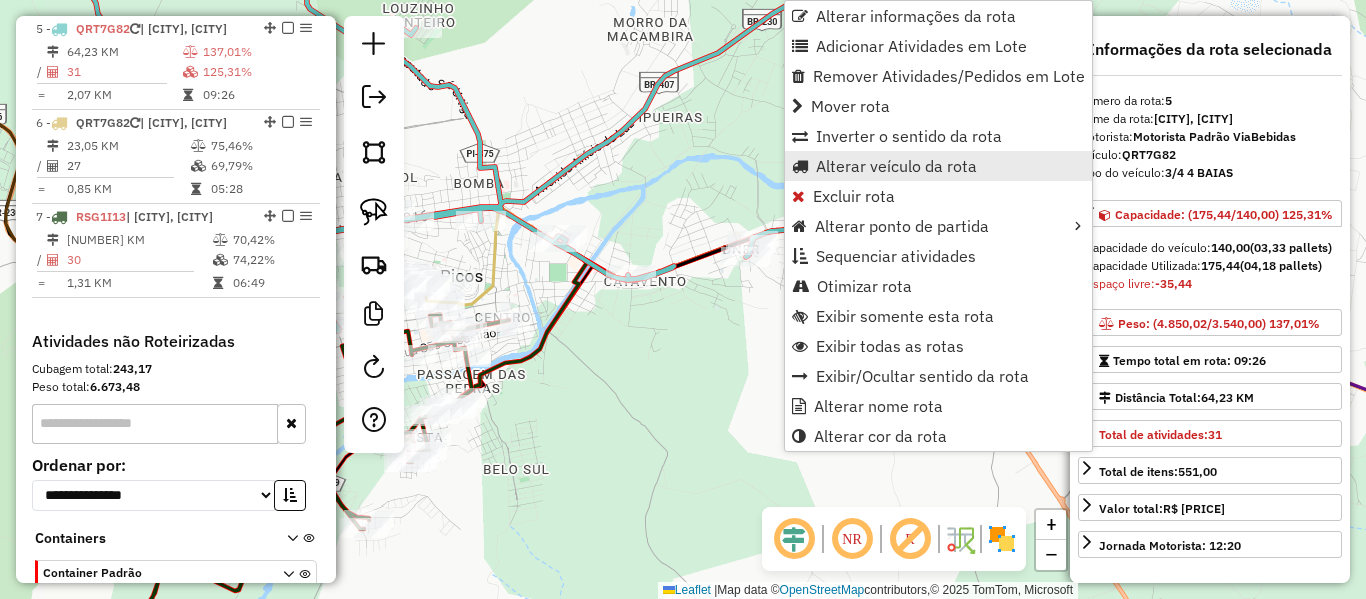 click on "Alterar veículo da rota" at bounding box center [896, 166] 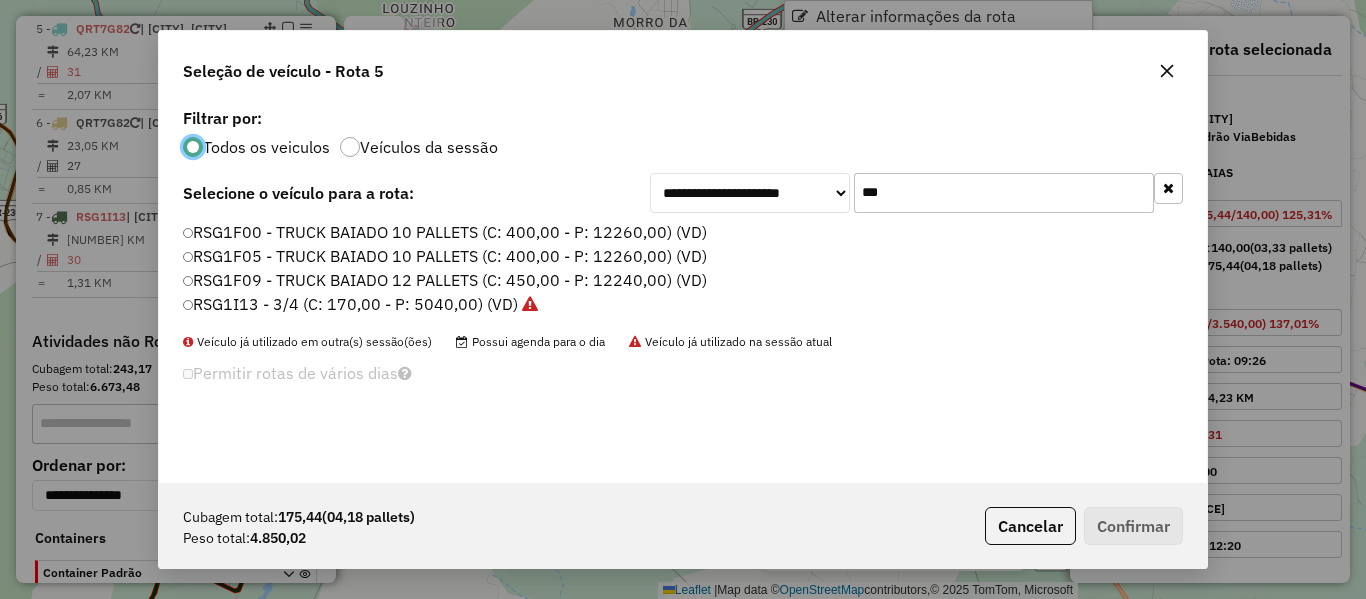 scroll, scrollTop: 11, scrollLeft: 6, axis: both 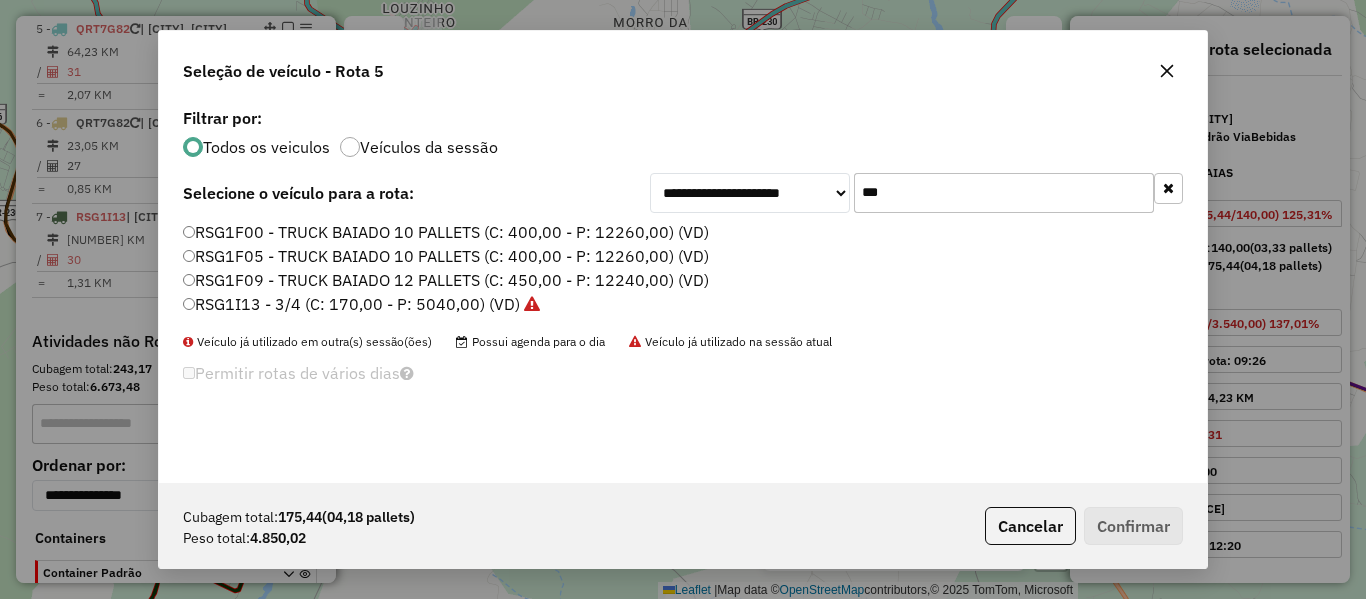 drag, startPoint x: 804, startPoint y: 209, endPoint x: 781, endPoint y: 223, distance: 26.925823 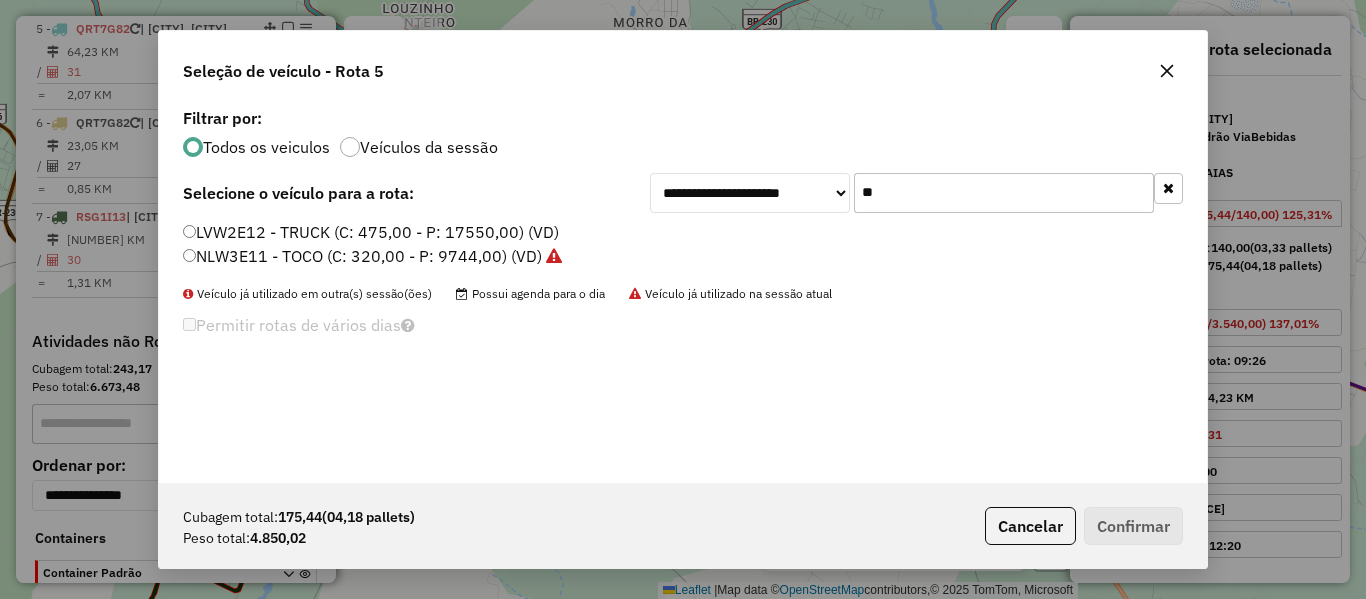 type on "*" 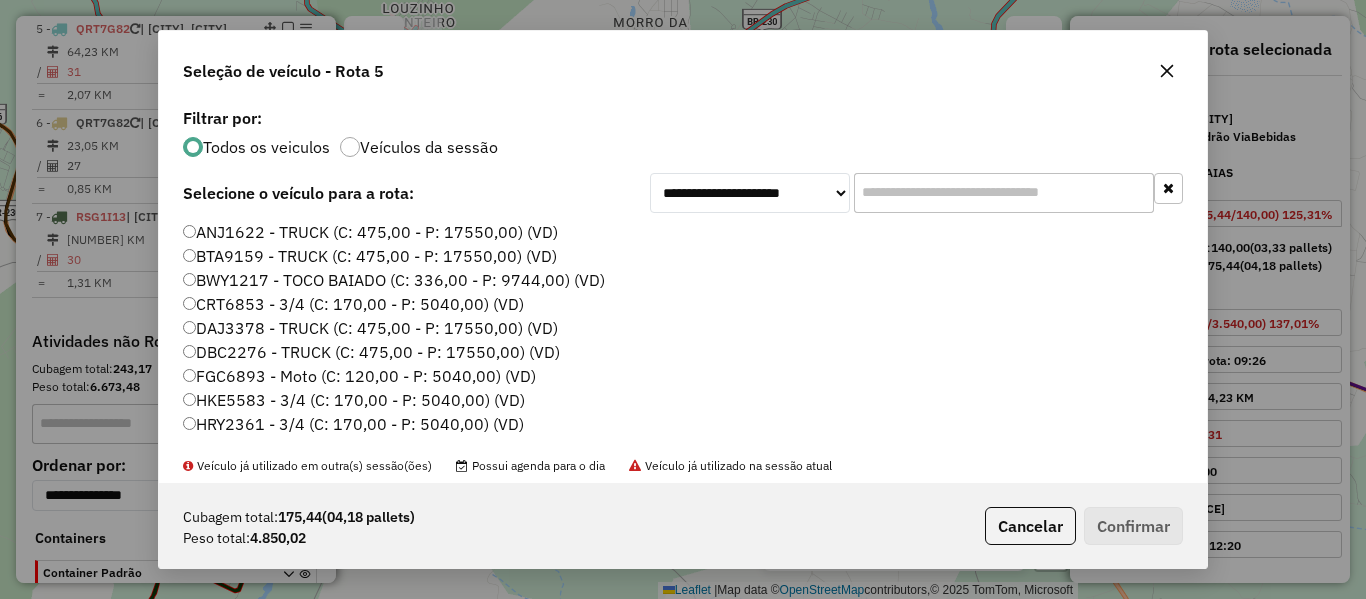 click 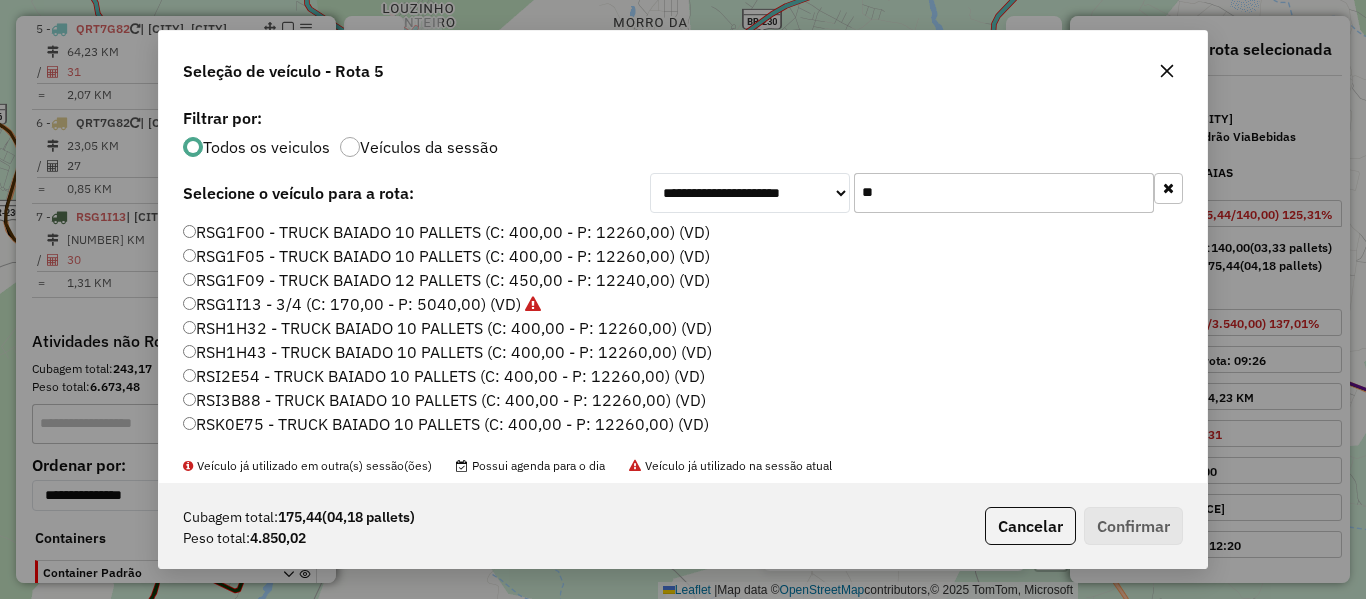 type on "*" 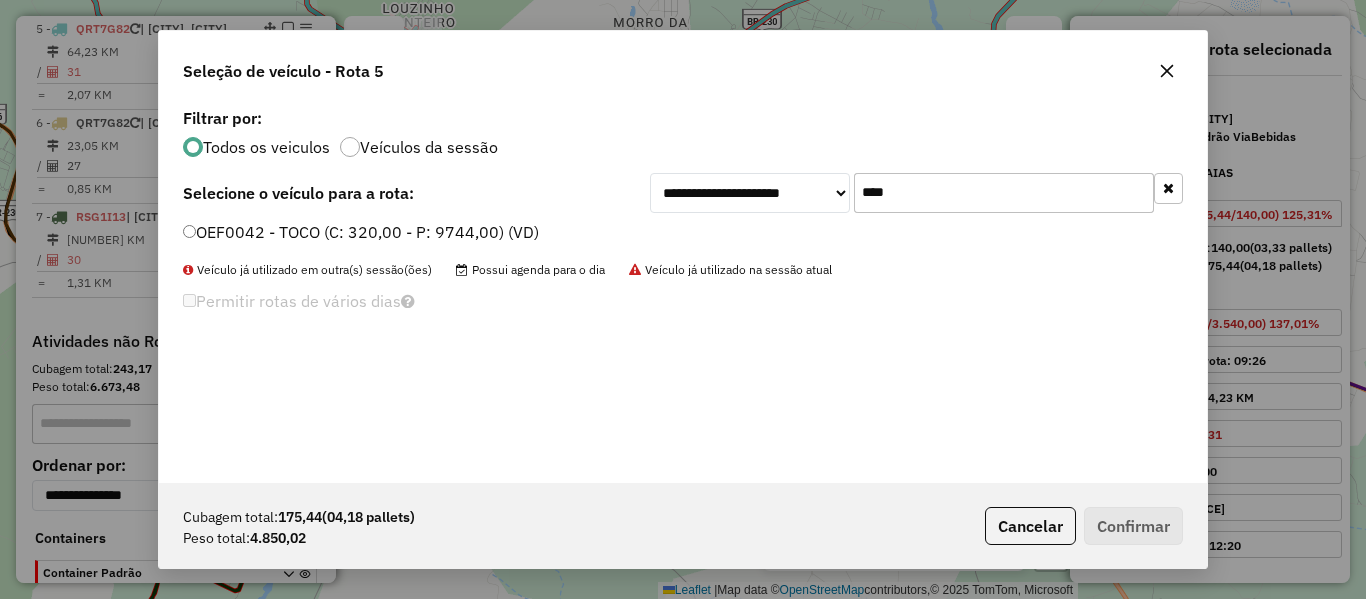 type on "****" 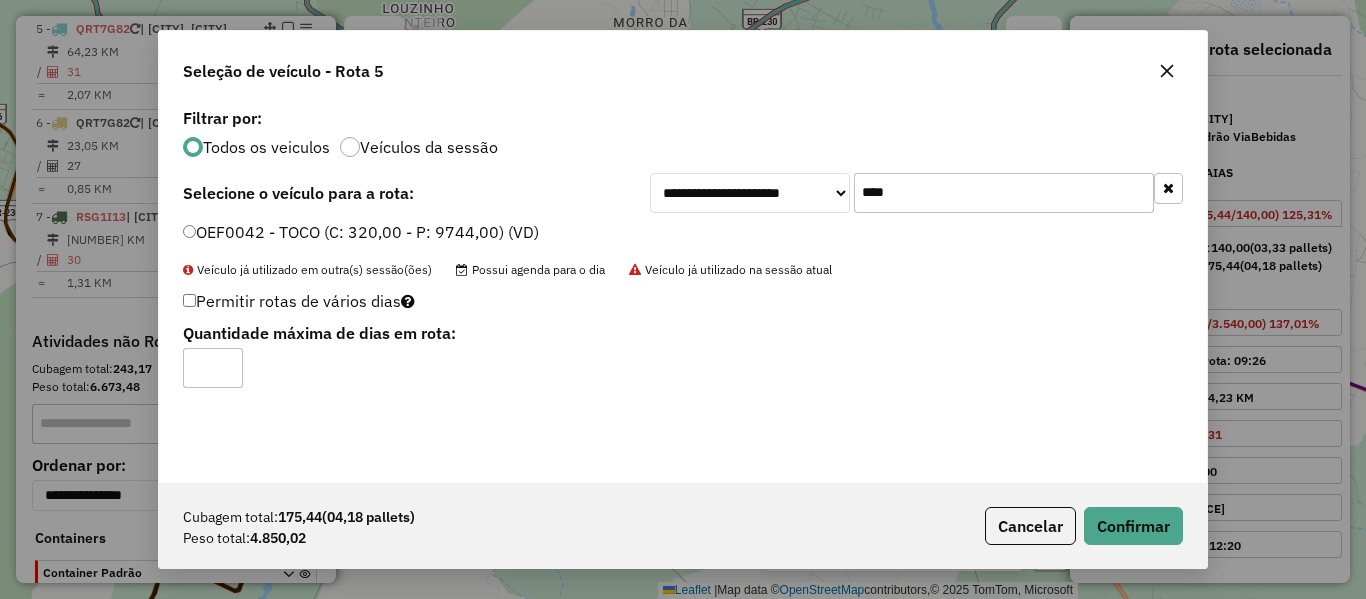 type on "*" 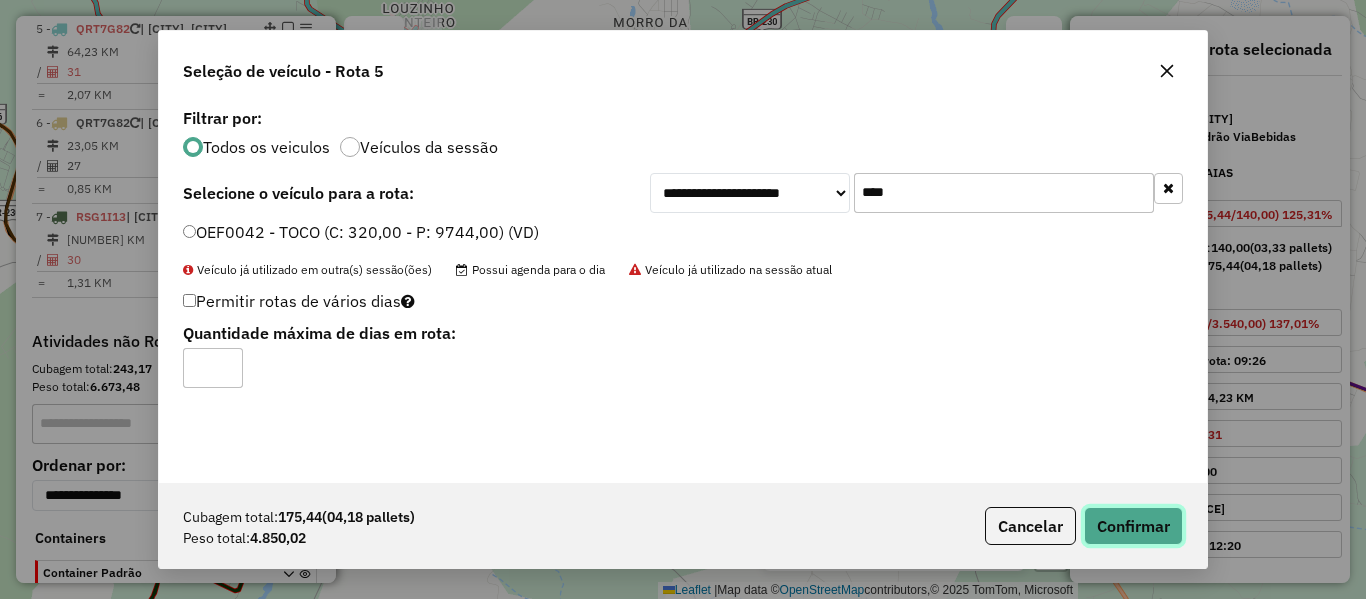 drag, startPoint x: 1162, startPoint y: 522, endPoint x: 1144, endPoint y: 523, distance: 18.027756 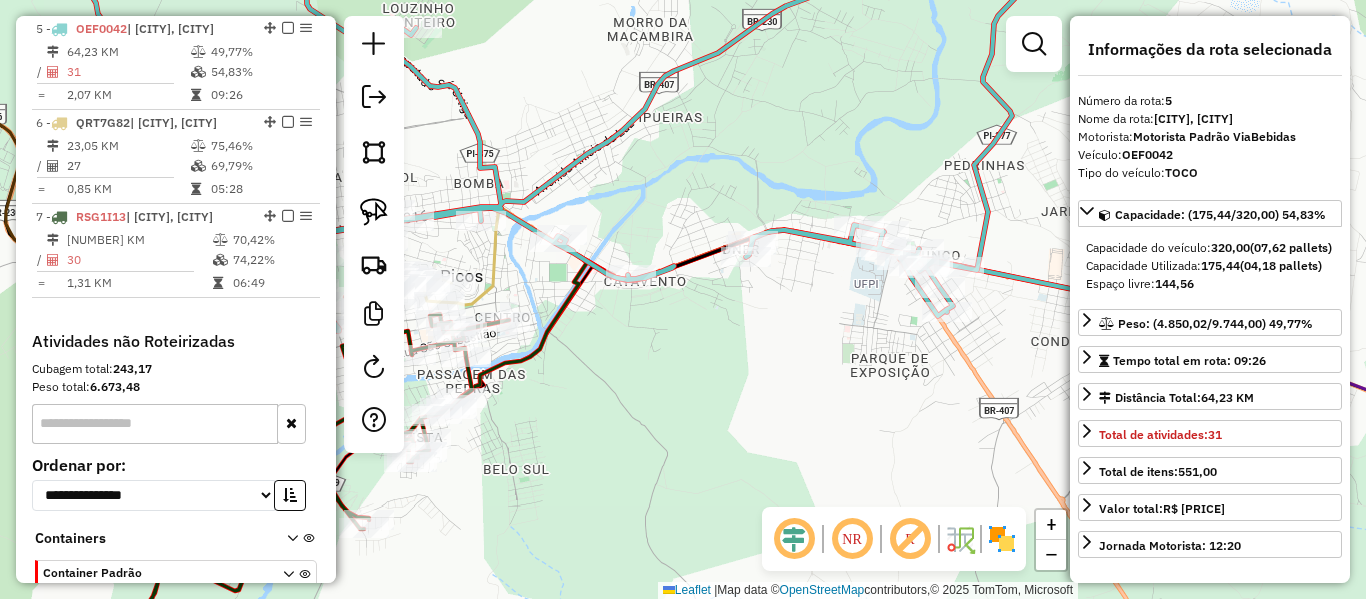 click on "Janela de atendimento Grade de atendimento Capacidade Transportadoras Veículos Cliente Pedidos  Rotas Selecione os dias de semana para filtrar as janelas de atendimento  Seg   Ter   Qua   Qui   Sex   Sáb   Dom  Informe o período da janela de atendimento: De: Até:  Filtrar exatamente a janela do cliente  Considerar janela de atendimento padrão  Selecione os dias de semana para filtrar as grades de atendimento  Seg   Ter   Qua   Qui   Sex   Sáb   Dom   Considerar clientes sem dia de atendimento cadastrado  Clientes fora do dia de atendimento selecionado Filtrar as atividades entre os valores definidos abaixo:  Peso mínimo:   Peso máximo:   Cubagem mínima:   Cubagem máxima:   De:   Até:  Filtrar as atividades entre o tempo de atendimento definido abaixo:  De:   Até:   Considerar capacidade total dos clientes não roteirizados Transportadora: Selecione um ou mais itens Tipo de veículo: Selecione um ou mais itens Veículo: Selecione um ou mais itens Motorista: Selecione um ou mais itens Nome: Rótulo:" 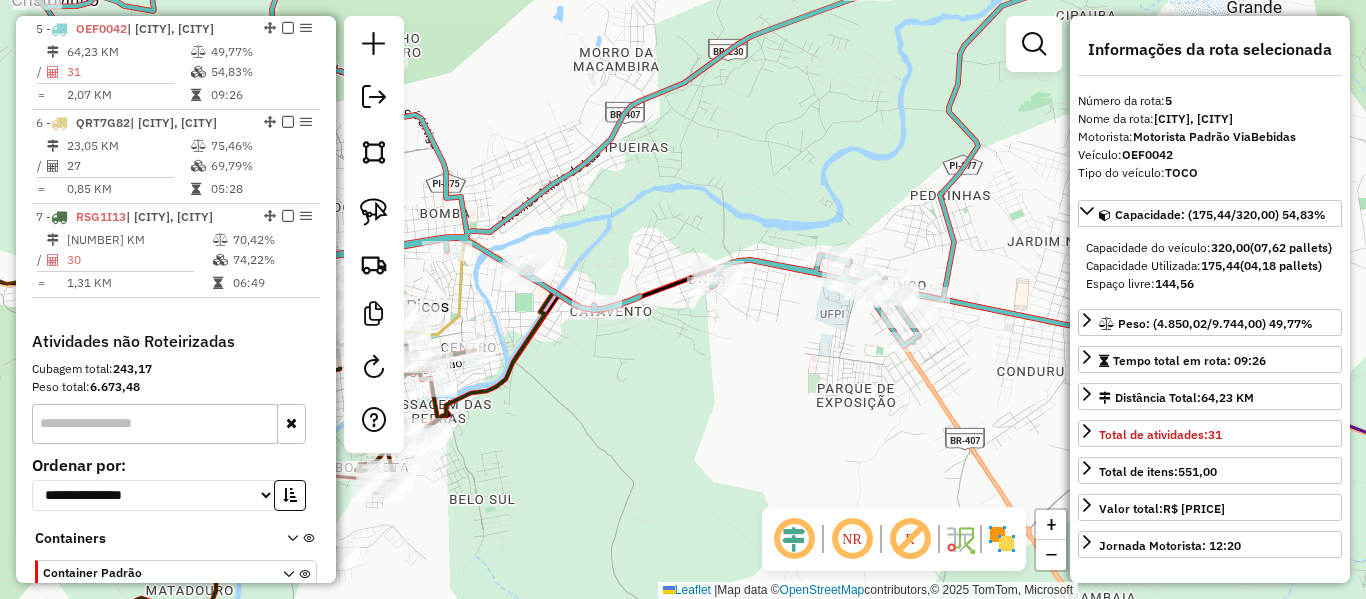 click 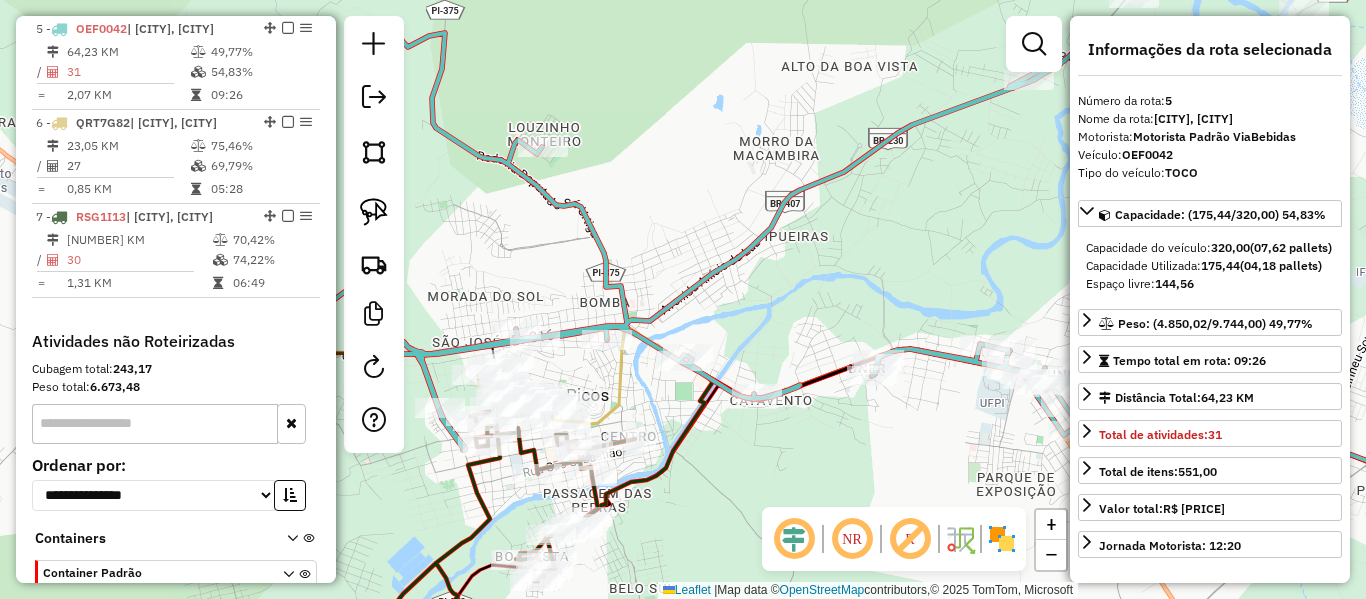 drag, startPoint x: 678, startPoint y: 200, endPoint x: 840, endPoint y: 290, distance: 185.32135 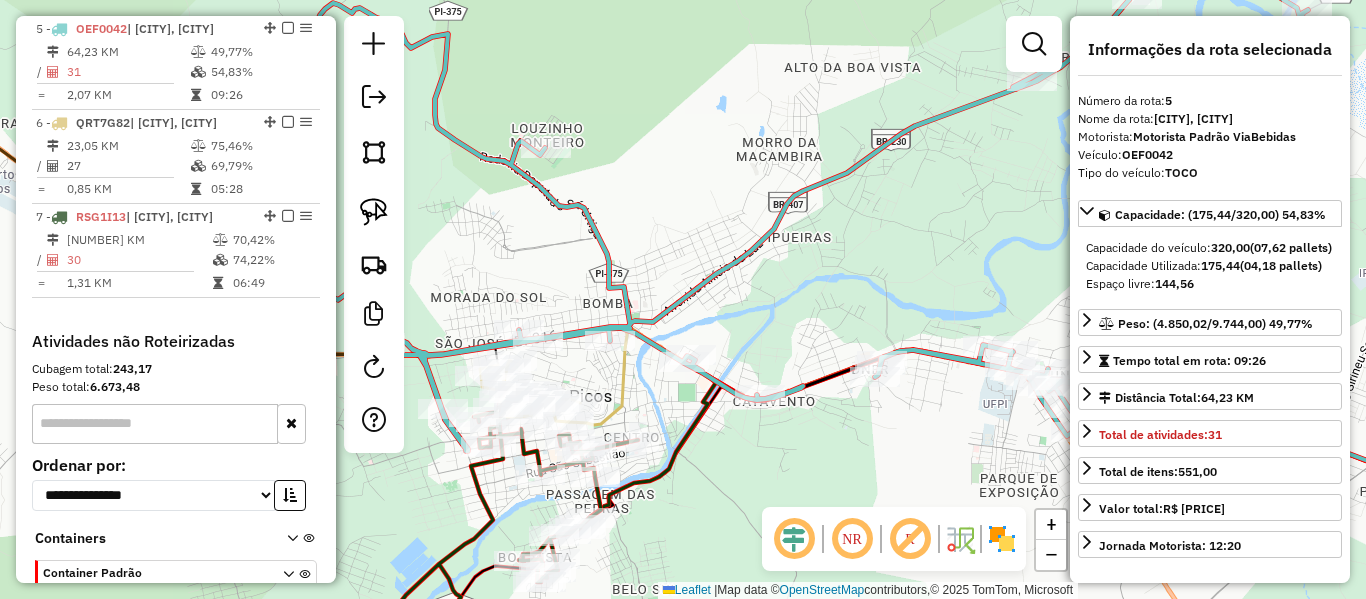 click 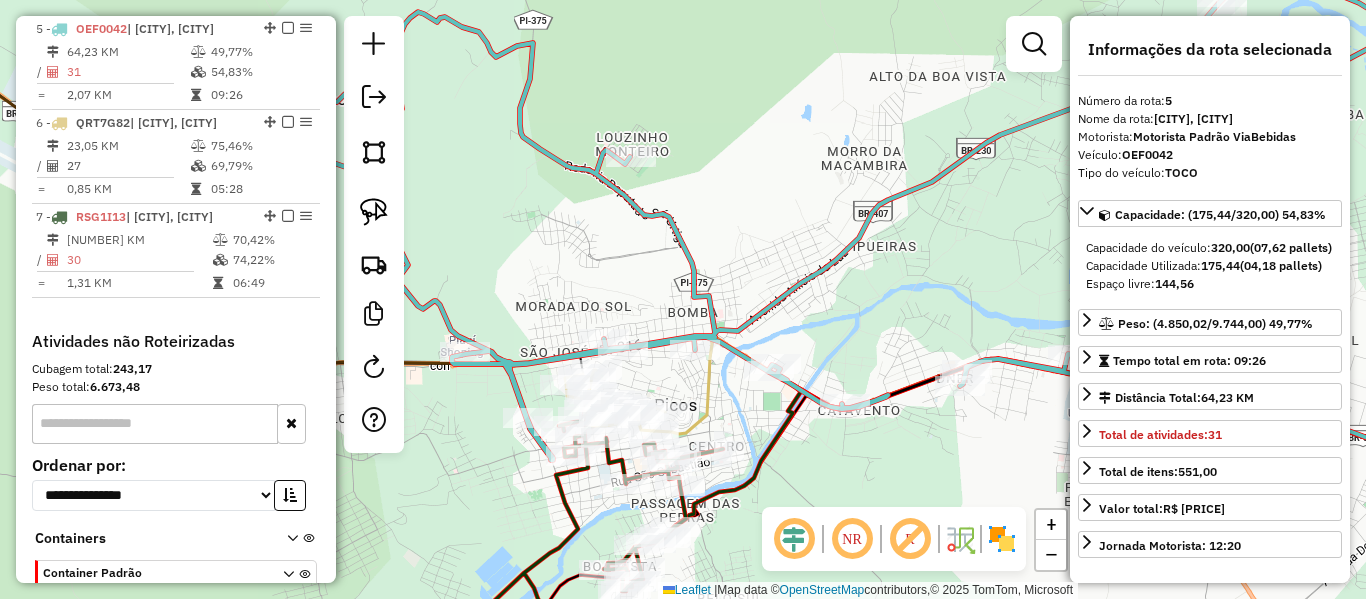 drag, startPoint x: 628, startPoint y: 252, endPoint x: 666, endPoint y: 183, distance: 78.77182 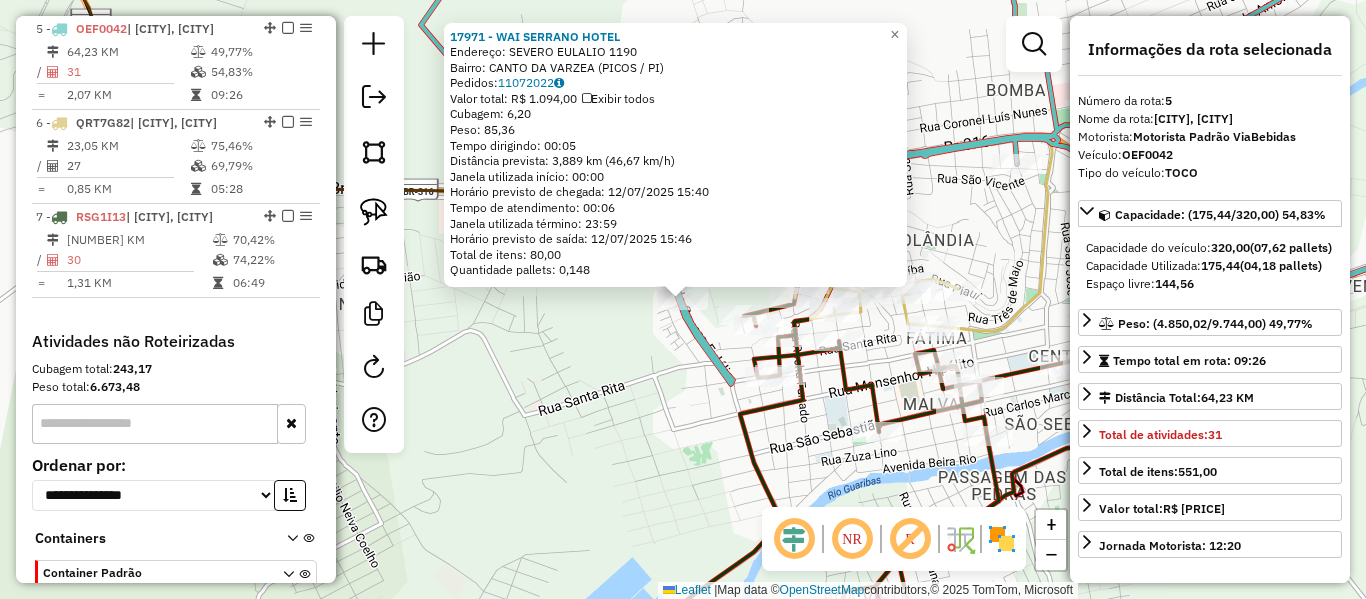 click on "17971 - WAI SERRANO HOTEL  Endereço:  SEVERO EULALIO 1190   Bairro: CANTO DA VARZEA (PICOS / PI)   Pedidos:  11072022   Valor total: R$ 1.094,00   Exibir todos   Cubagem: 6,20  Peso: 85,36  Tempo dirigindo: 00:05   Distância prevista: 3,889 km (46,67 km/h)   Janela utilizada início: 00:00   Horário previsto de chegada: 12/07/2025 15:40   Tempo de atendimento: 00:06   Janela utilizada término: 23:59   Horário previsto de saída: 12/07/2025 15:46   Total de itens: 80,00   Quantidade pallets: 0,148  × Janela de atendimento Grade de atendimento Capacidade Transportadoras Veículos Cliente Pedidos  Rotas Selecione os dias de semana para filtrar as janelas de atendimento  Seg   Ter   Qua   Qui   Sex   Sáb   Dom  Informe o período da janela de atendimento: De: Até:  Filtrar exatamente a janela do cliente  Considerar janela de atendimento padrão  Selecione os dias de semana para filtrar as grades de atendimento  Seg   Ter   Qua   Qui   Sex   Sáb   Dom   Clientes fora do dia de atendimento selecionado De:" 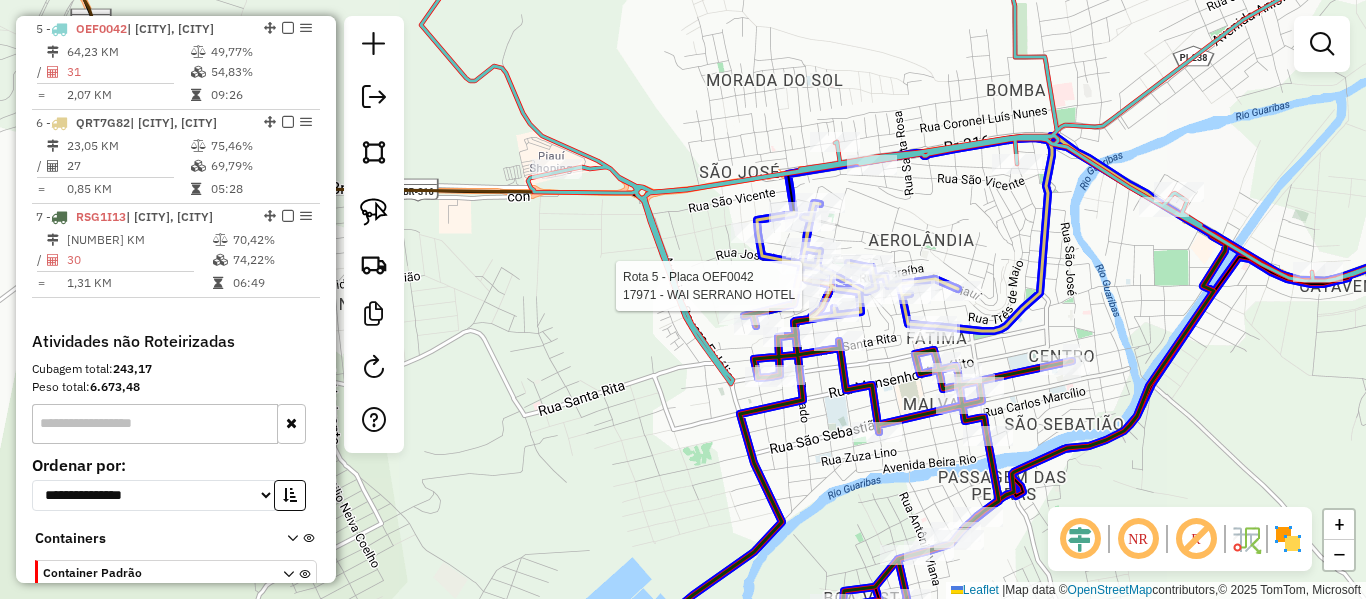click 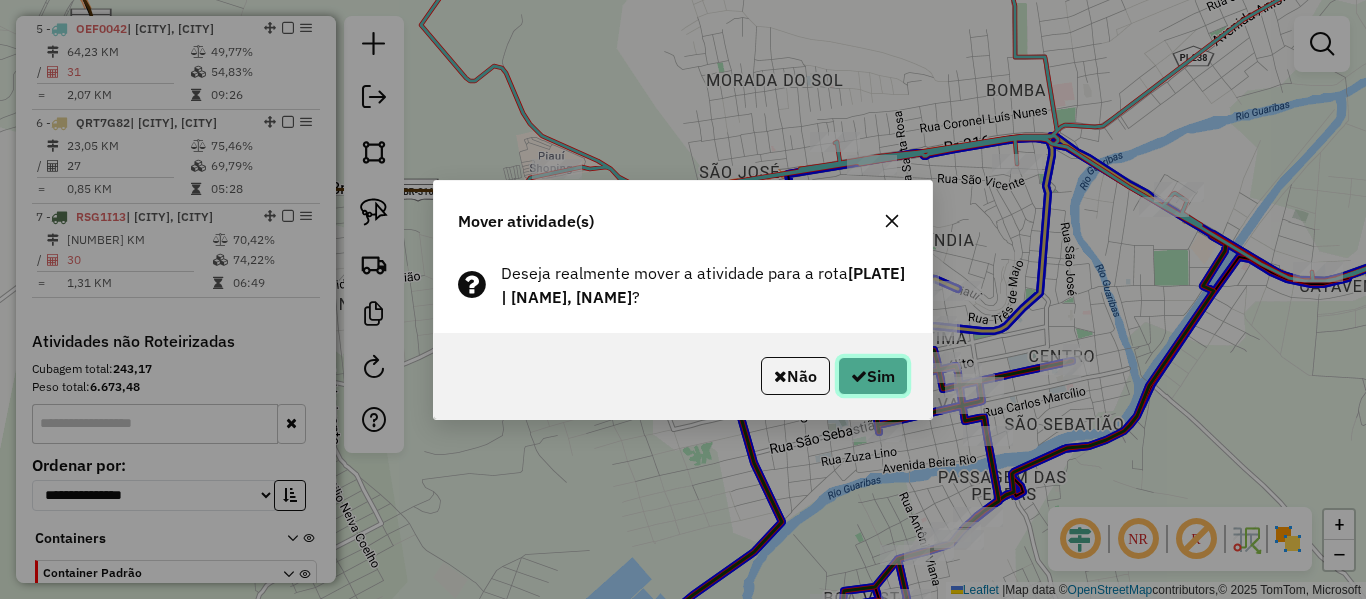 click 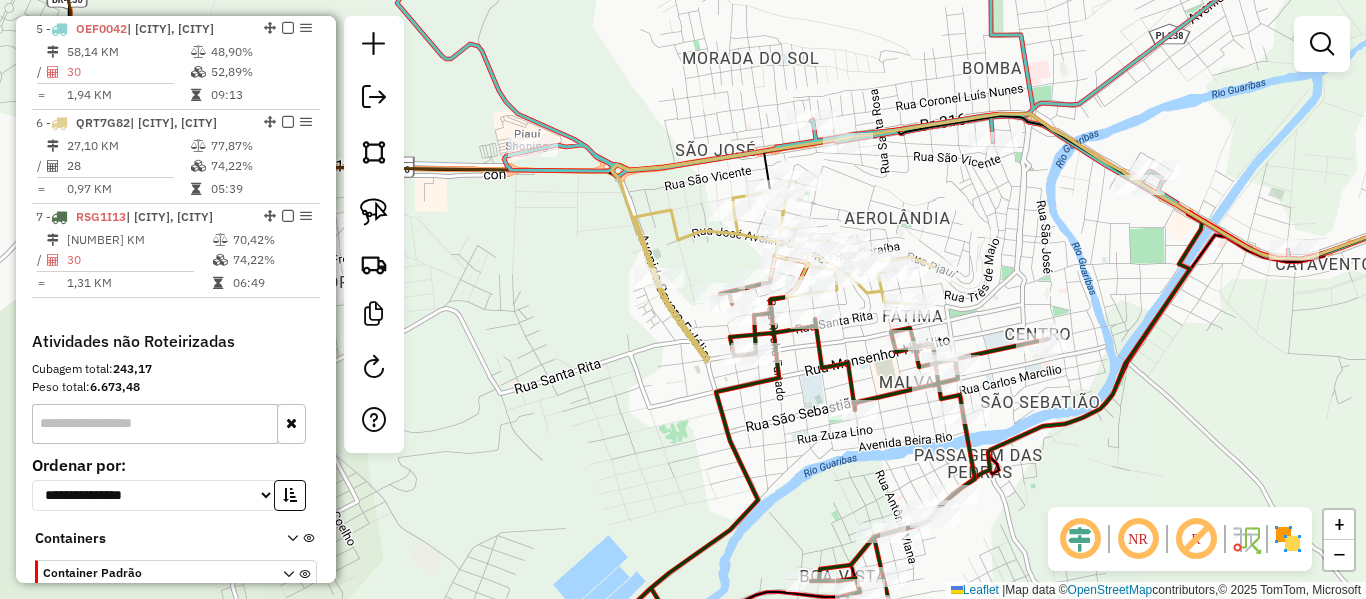 click 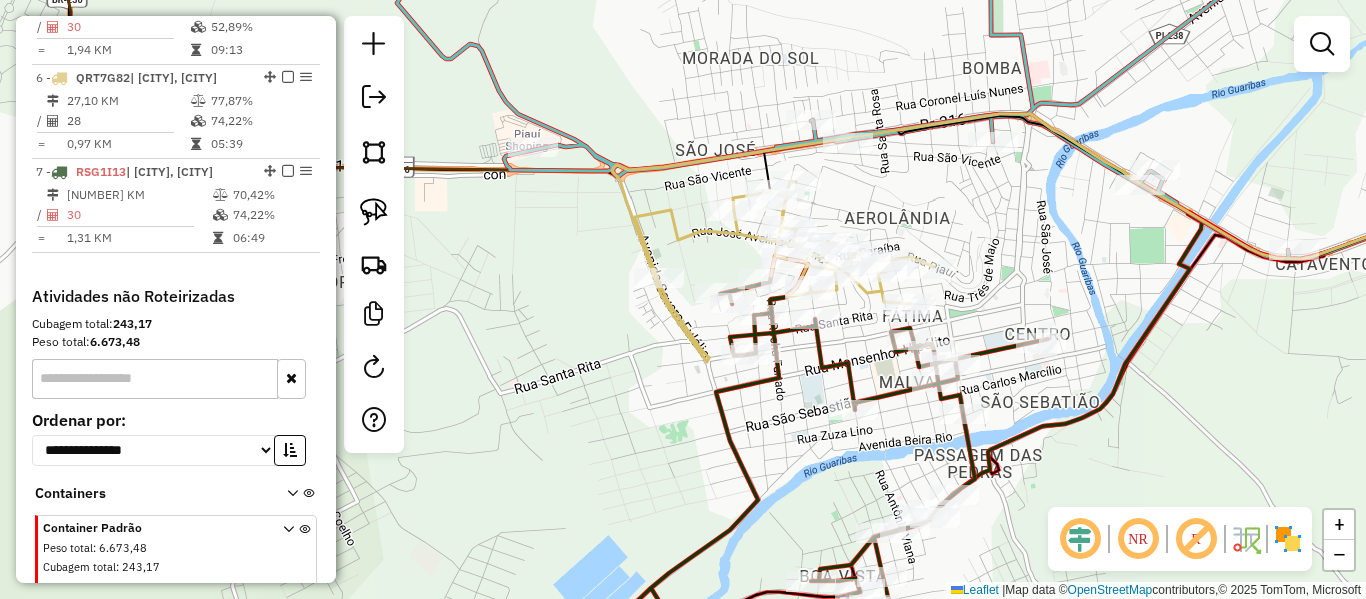 select on "**********" 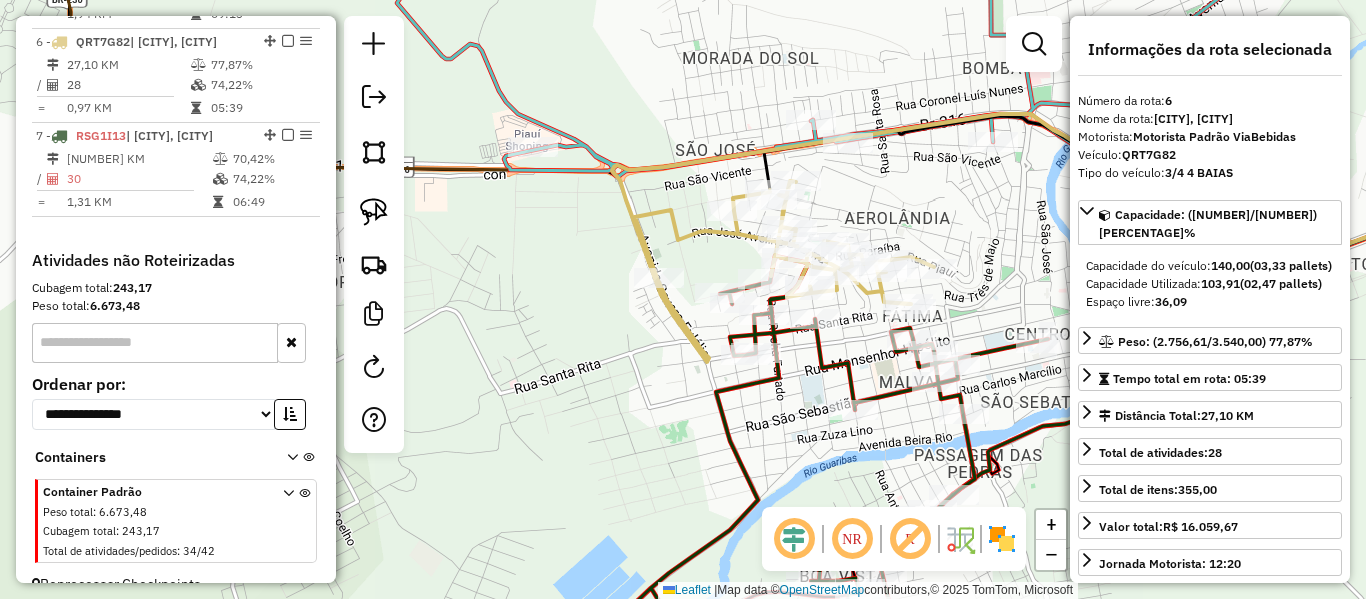 scroll, scrollTop: 1195, scrollLeft: 0, axis: vertical 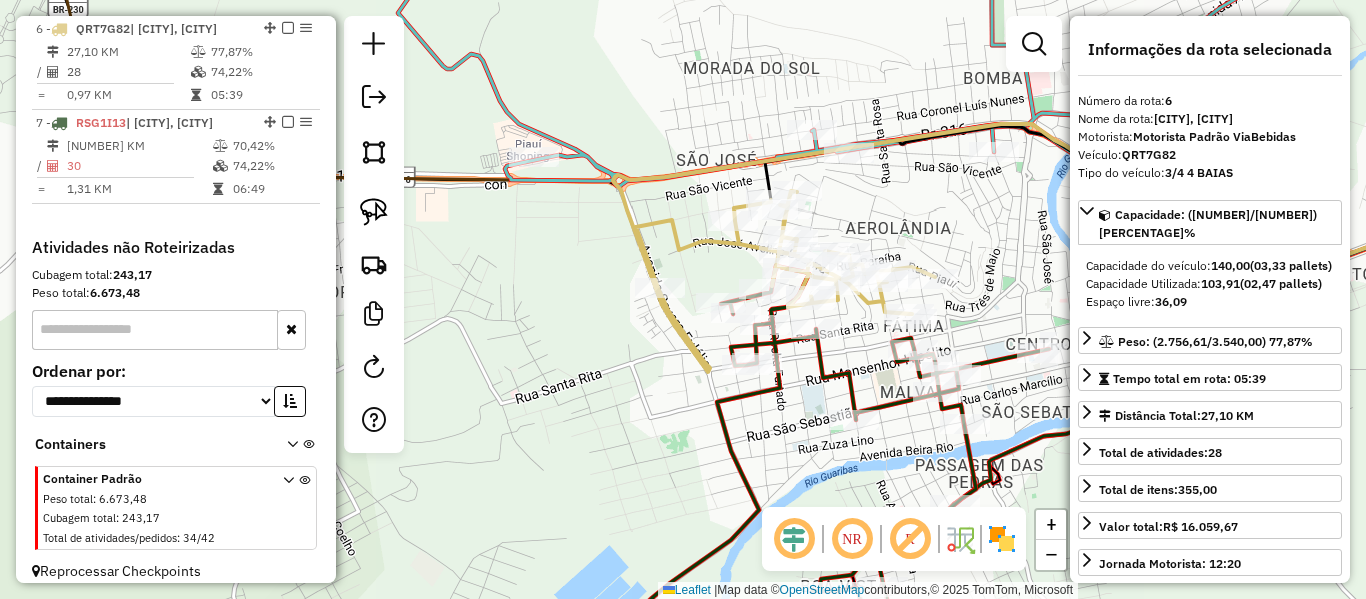 drag, startPoint x: 693, startPoint y: 212, endPoint x: 670, endPoint y: 277, distance: 68.94926 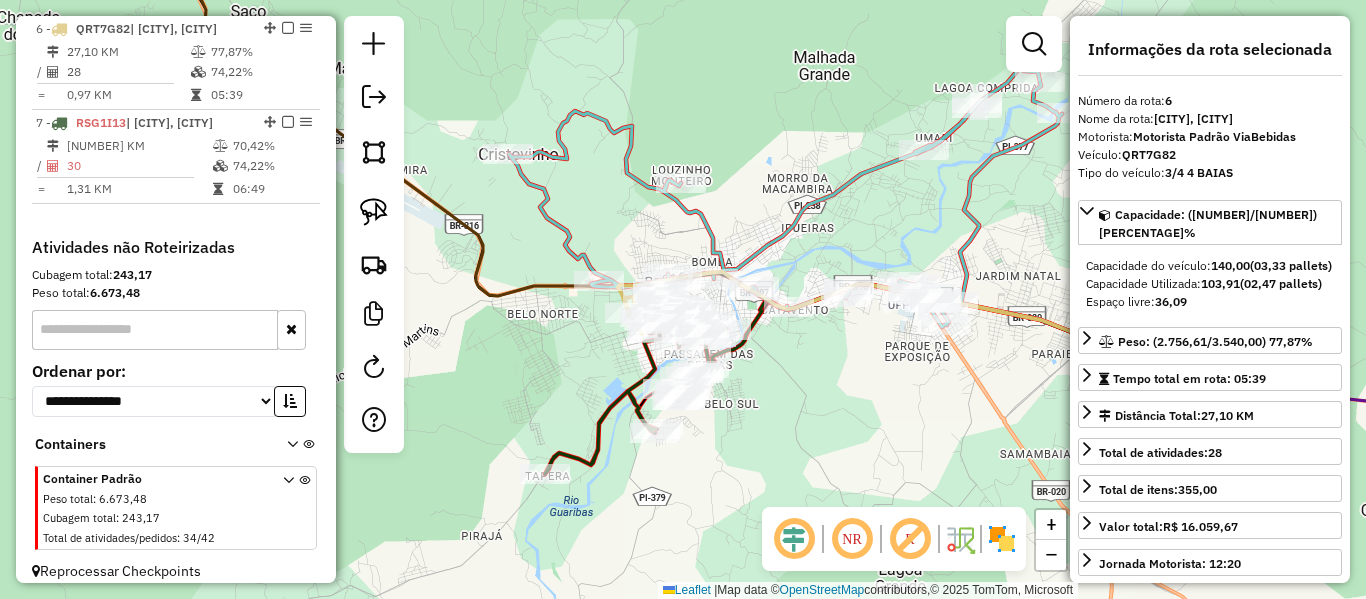 click 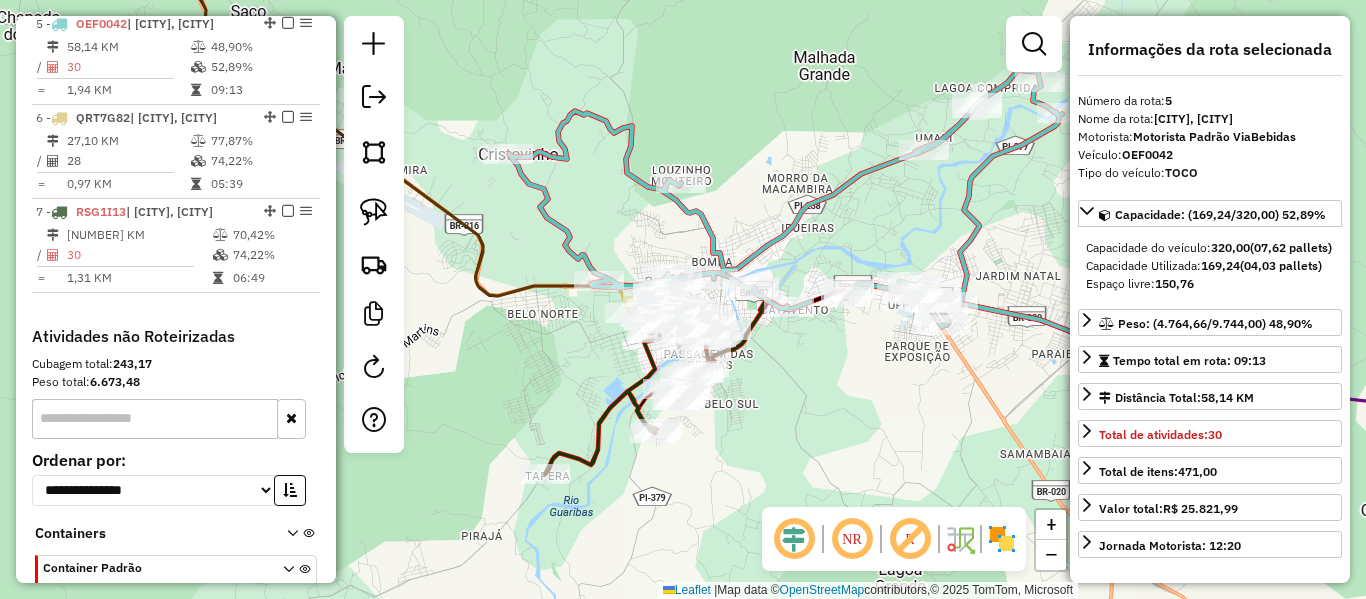 scroll, scrollTop: 1101, scrollLeft: 0, axis: vertical 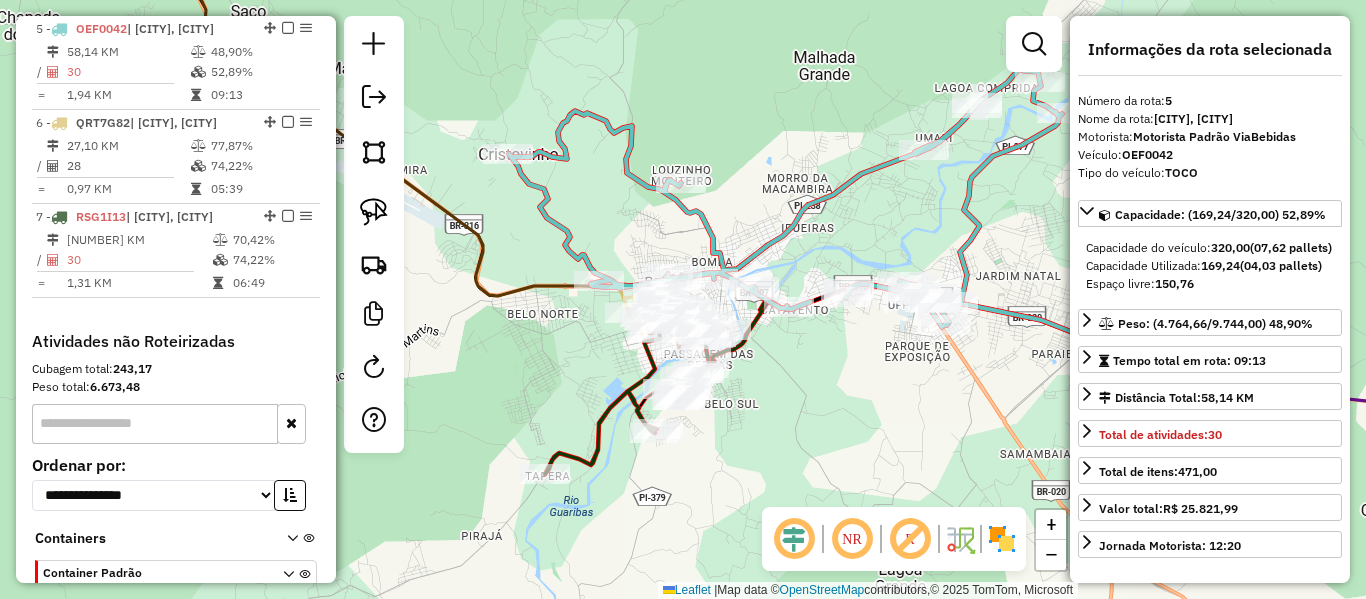drag, startPoint x: 821, startPoint y: 223, endPoint x: 653, endPoint y: 205, distance: 168.96153 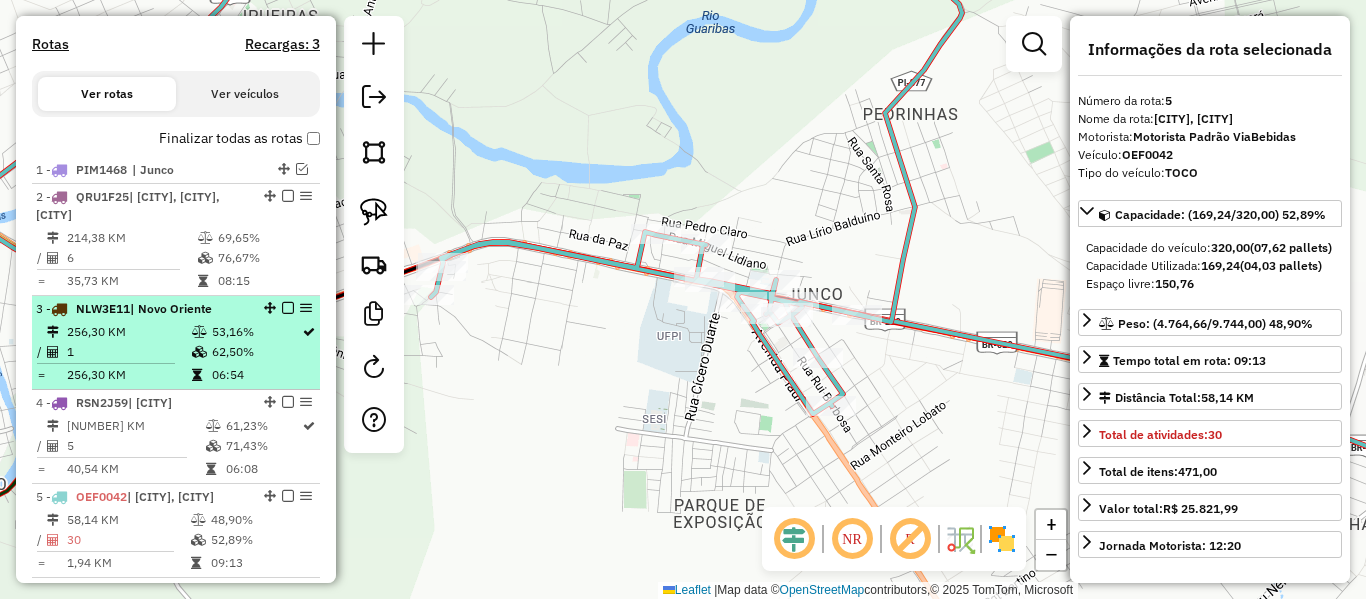 scroll, scrollTop: 601, scrollLeft: 0, axis: vertical 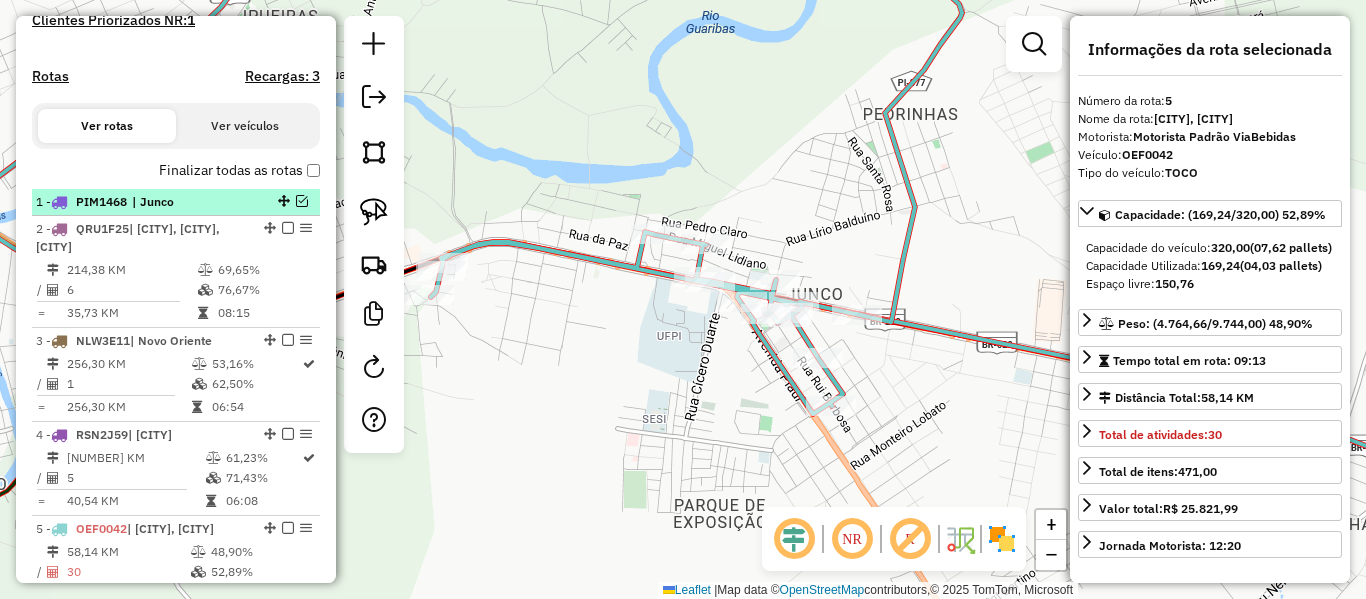 click at bounding box center [302, 201] 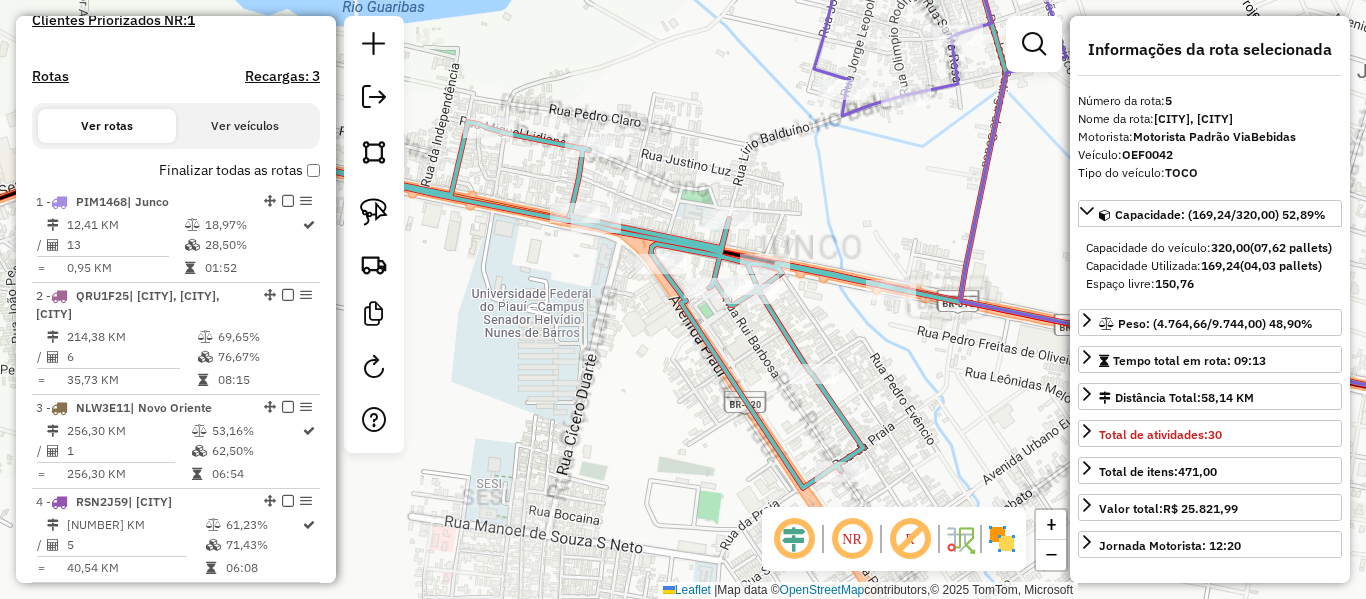 click 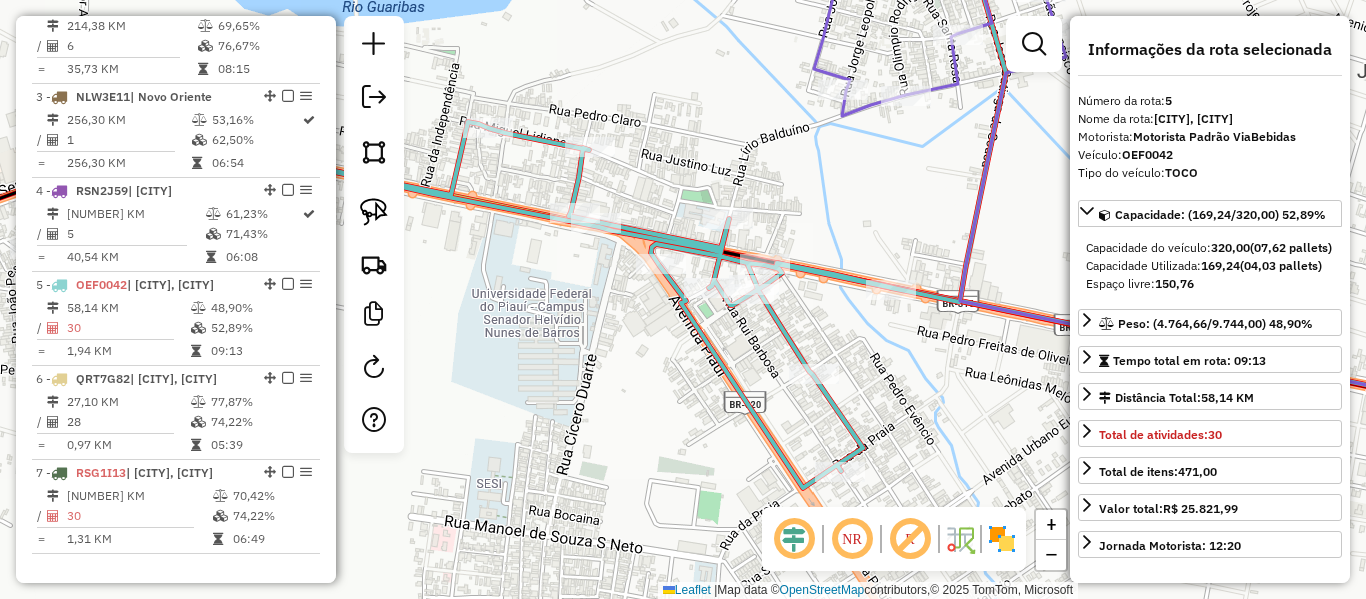 scroll, scrollTop: 1168, scrollLeft: 0, axis: vertical 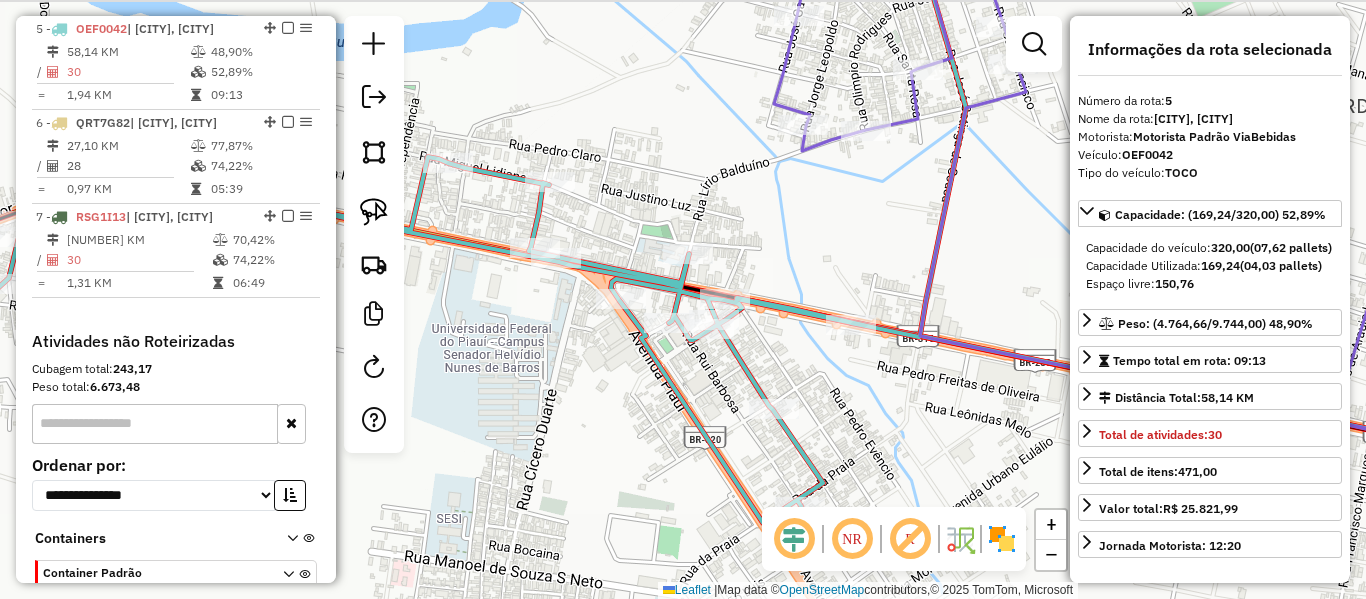 drag, startPoint x: 821, startPoint y: 208, endPoint x: 714, endPoint y: 301, distance: 141.76741 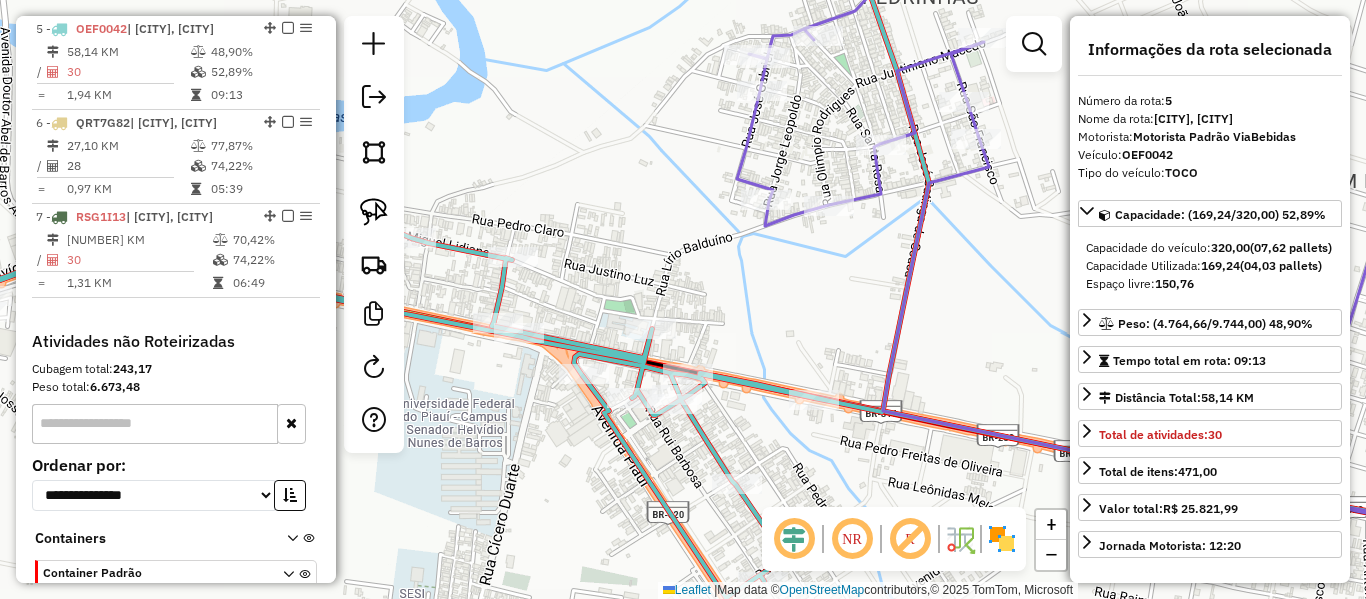 drag, startPoint x: 686, startPoint y: 302, endPoint x: 812, endPoint y: 346, distance: 133.46161 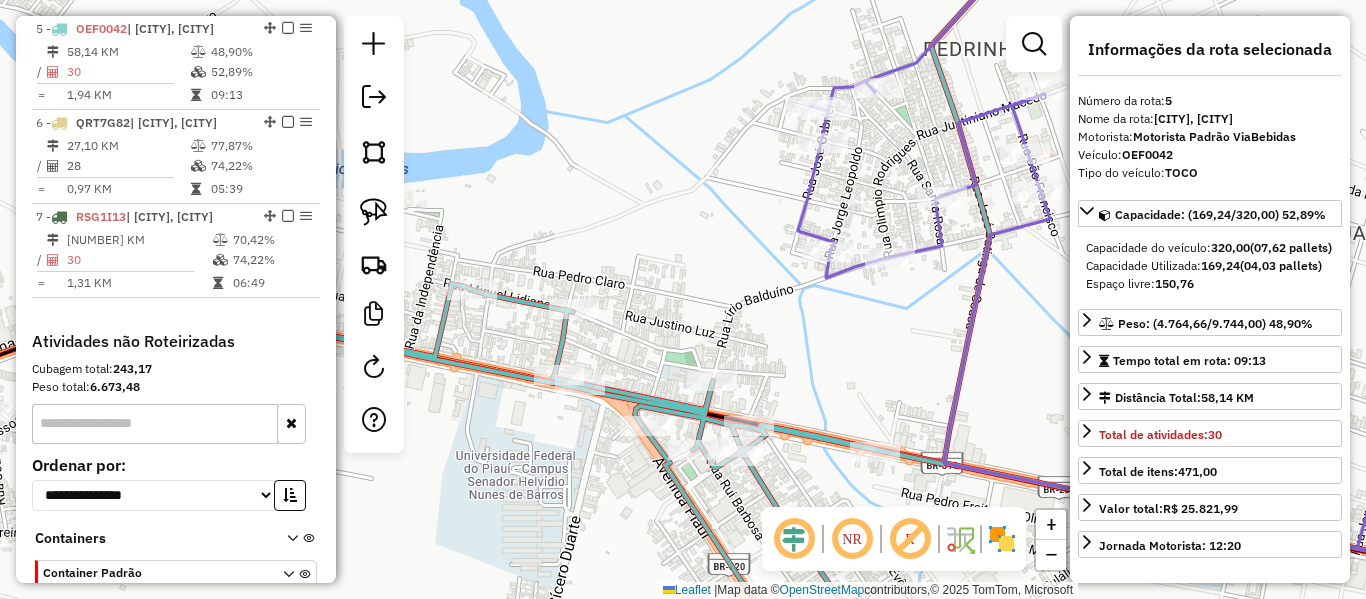 drag, startPoint x: 721, startPoint y: 304, endPoint x: 697, endPoint y: 313, distance: 25.632011 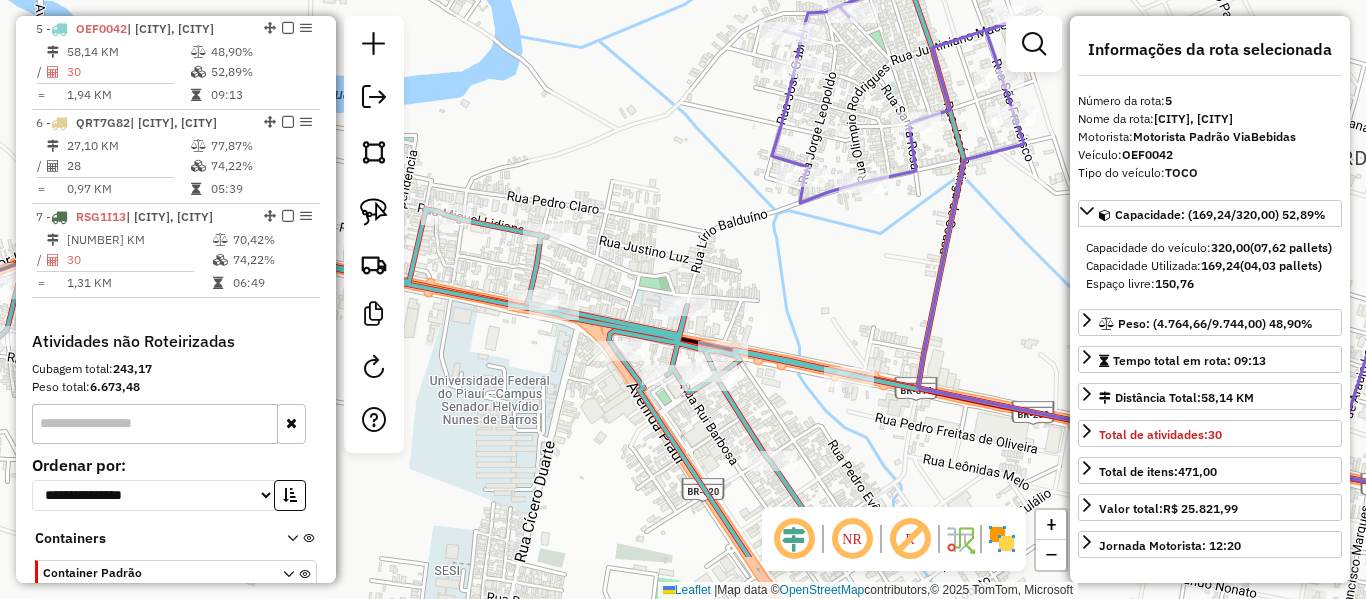 drag, startPoint x: 647, startPoint y: 366, endPoint x: 695, endPoint y: 263, distance: 113.63538 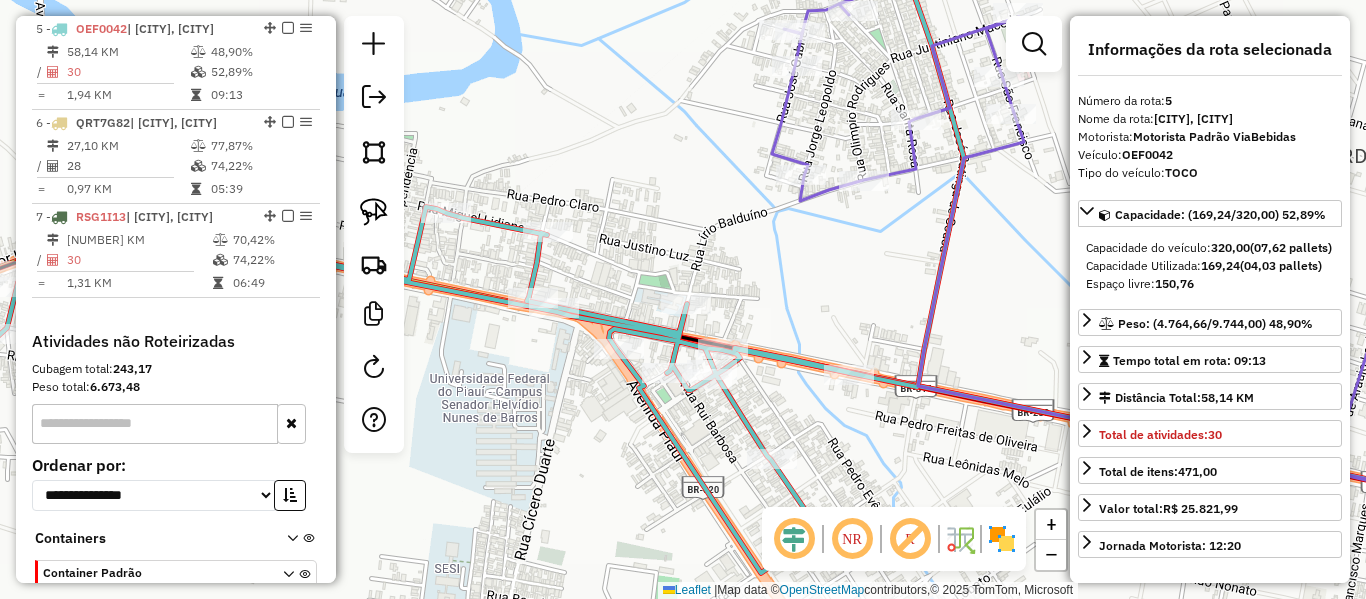 drag, startPoint x: 671, startPoint y: 324, endPoint x: 743, endPoint y: 364, distance: 82.36504 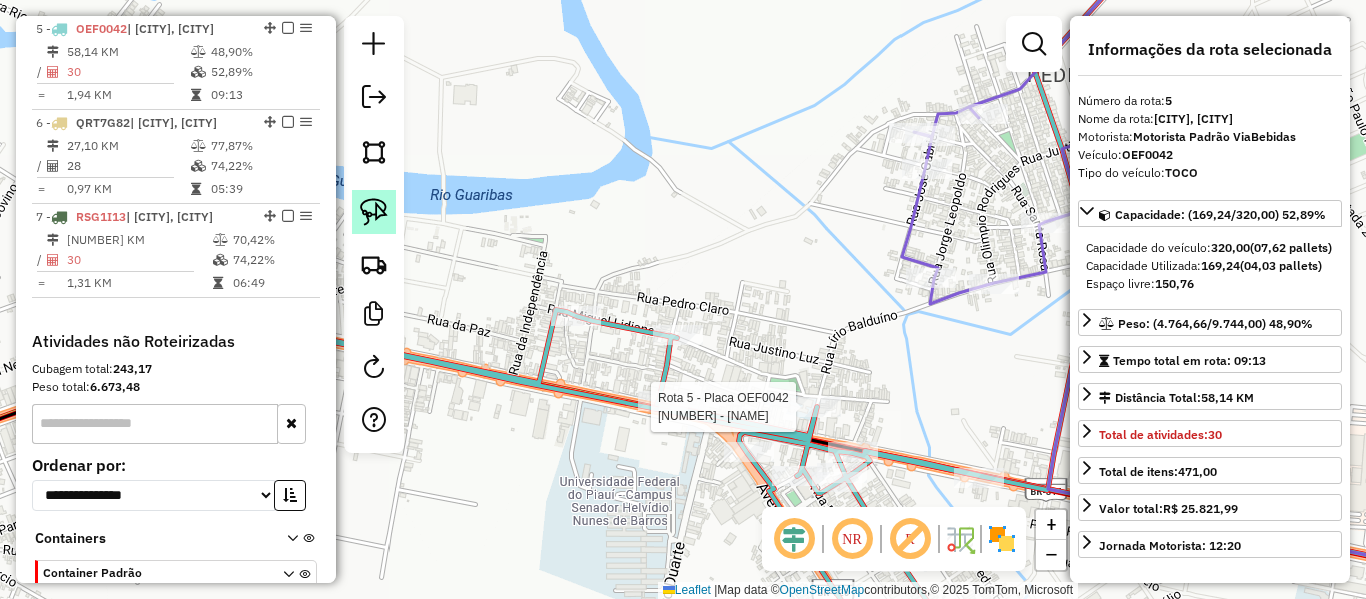 click 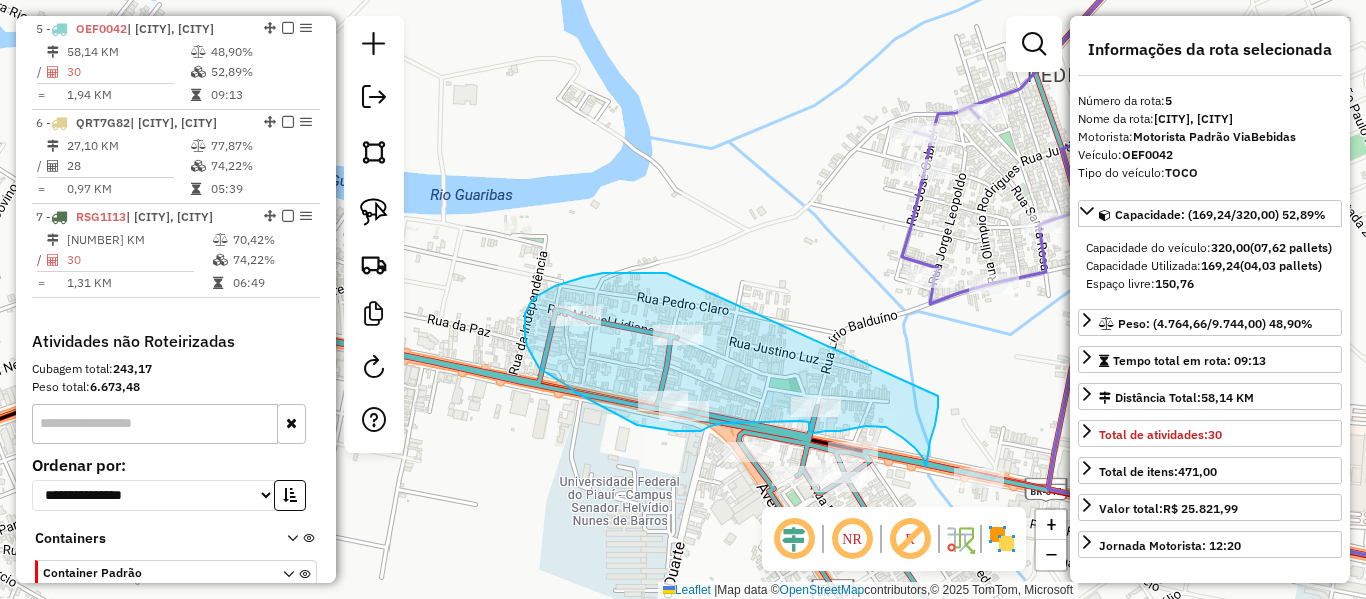 drag, startPoint x: 545, startPoint y: 291, endPoint x: 938, endPoint y: 396, distance: 406.78494 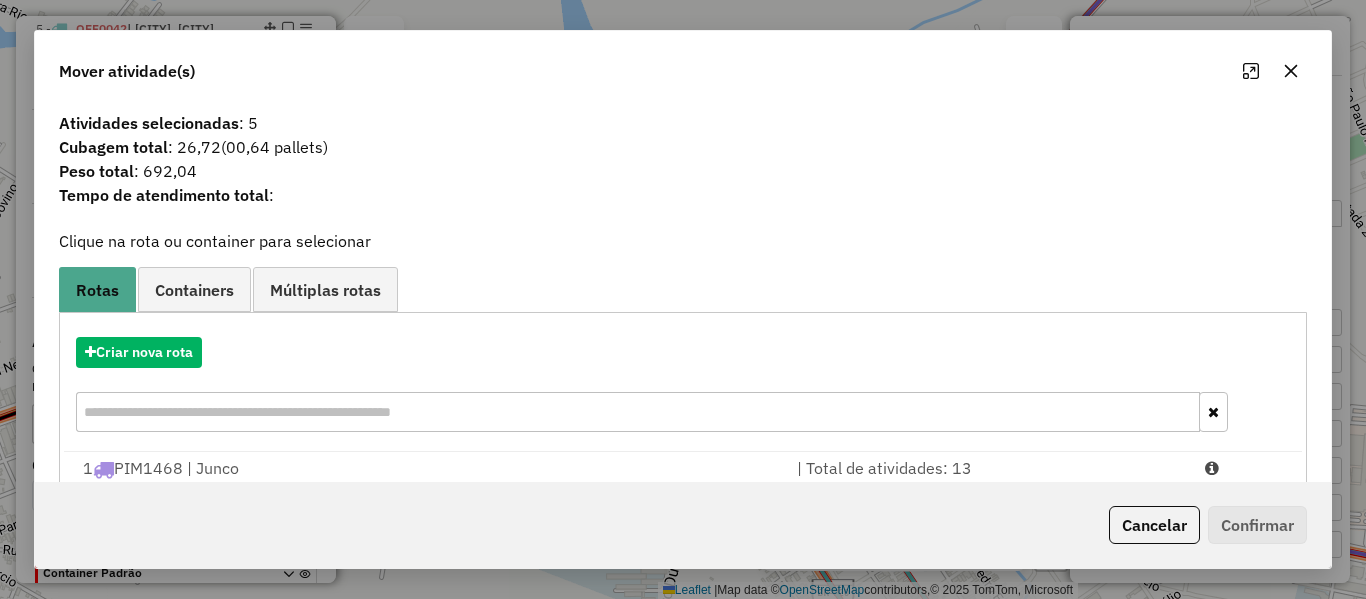 scroll, scrollTop: 405, scrollLeft: 0, axis: vertical 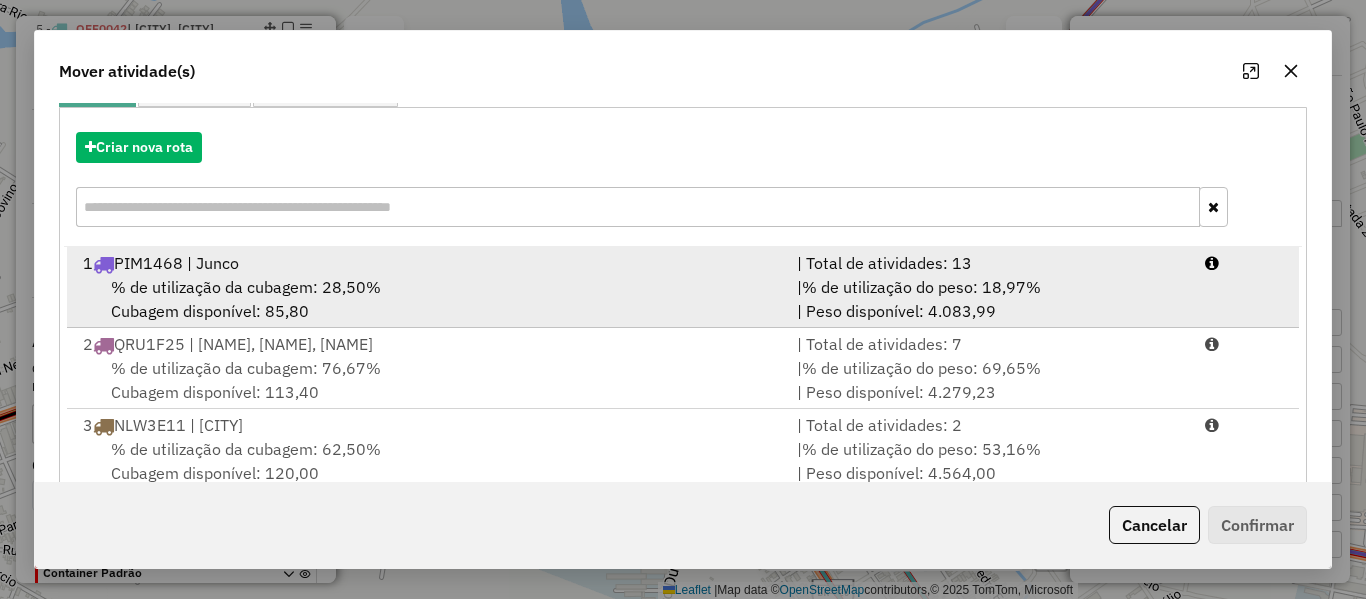 click on "% de utilização da cubagem: 28,50%  Cubagem disponível: 85,80" at bounding box center [428, 299] 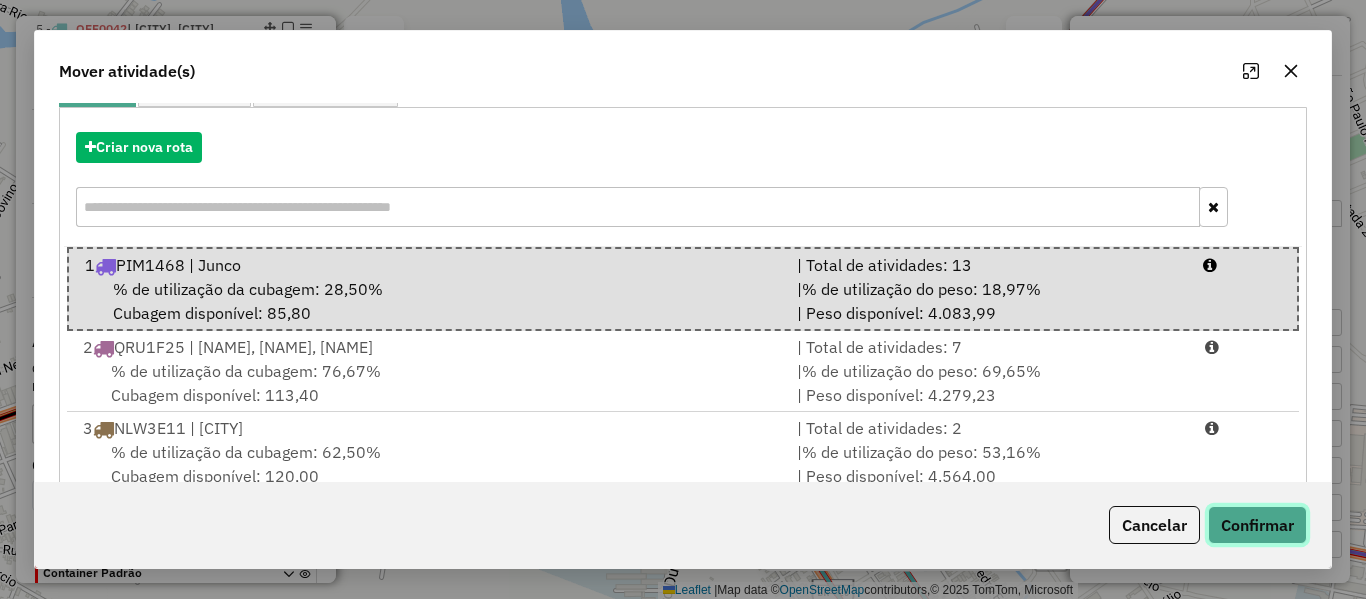 click on "Confirmar" 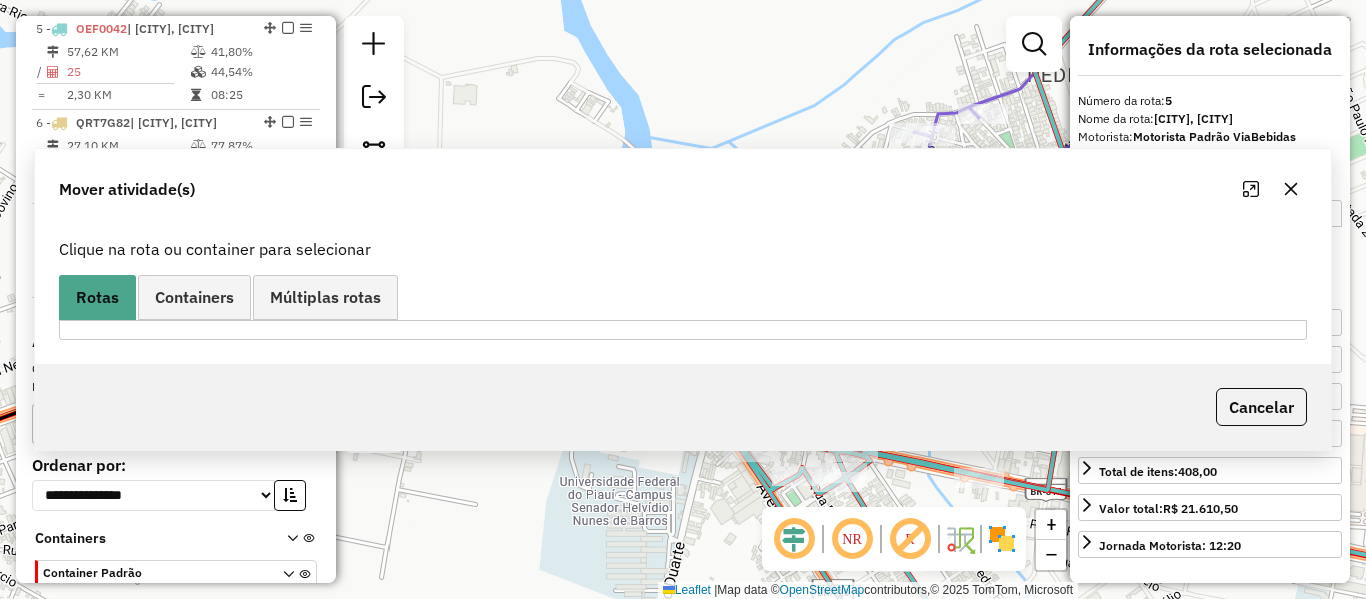 scroll, scrollTop: 0, scrollLeft: 0, axis: both 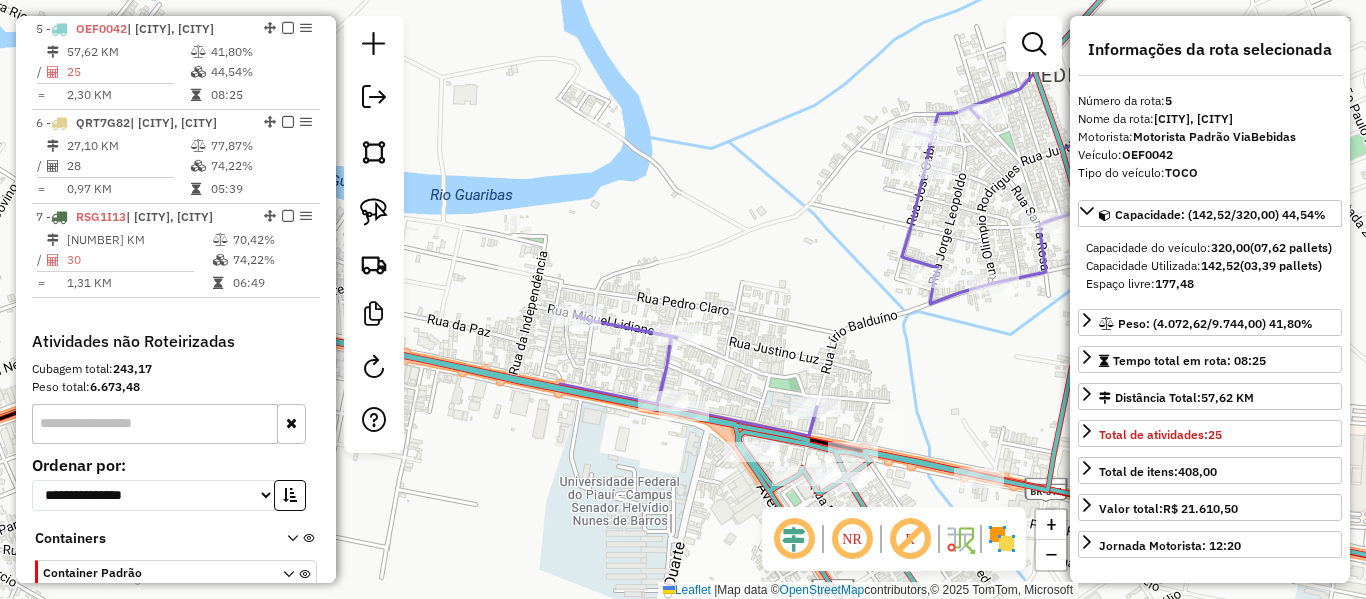 drag, startPoint x: 625, startPoint y: 325, endPoint x: 863, endPoint y: 359, distance: 240.4163 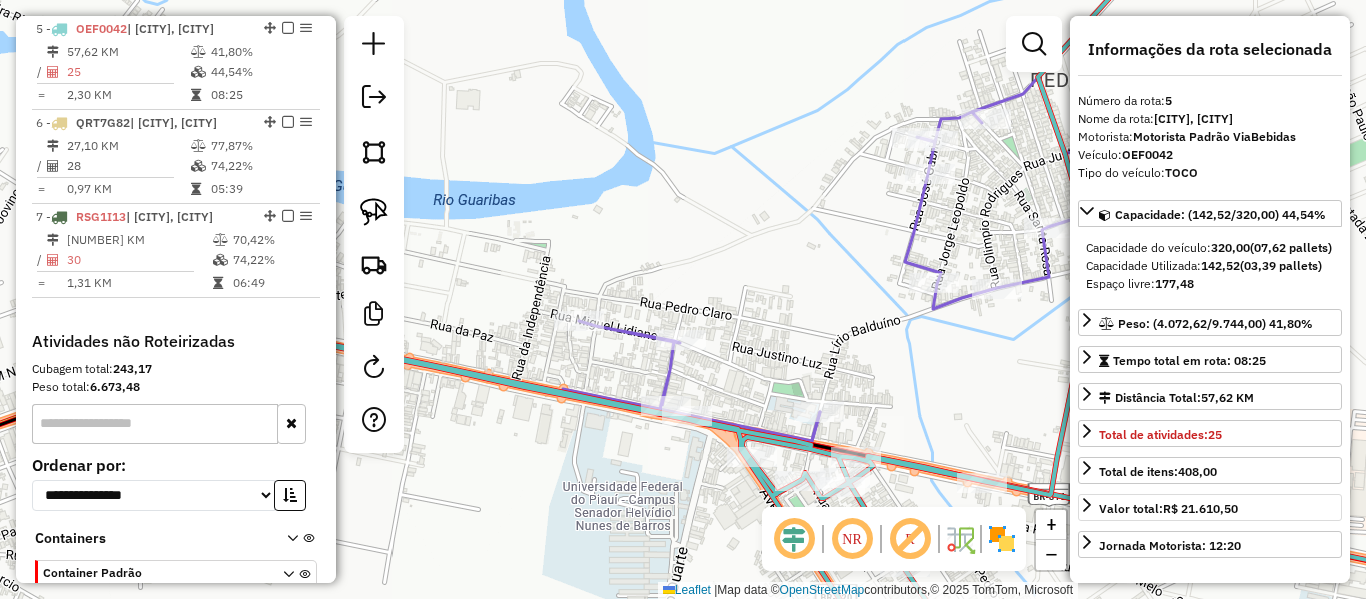 scroll, scrollTop: 500, scrollLeft: 0, axis: vertical 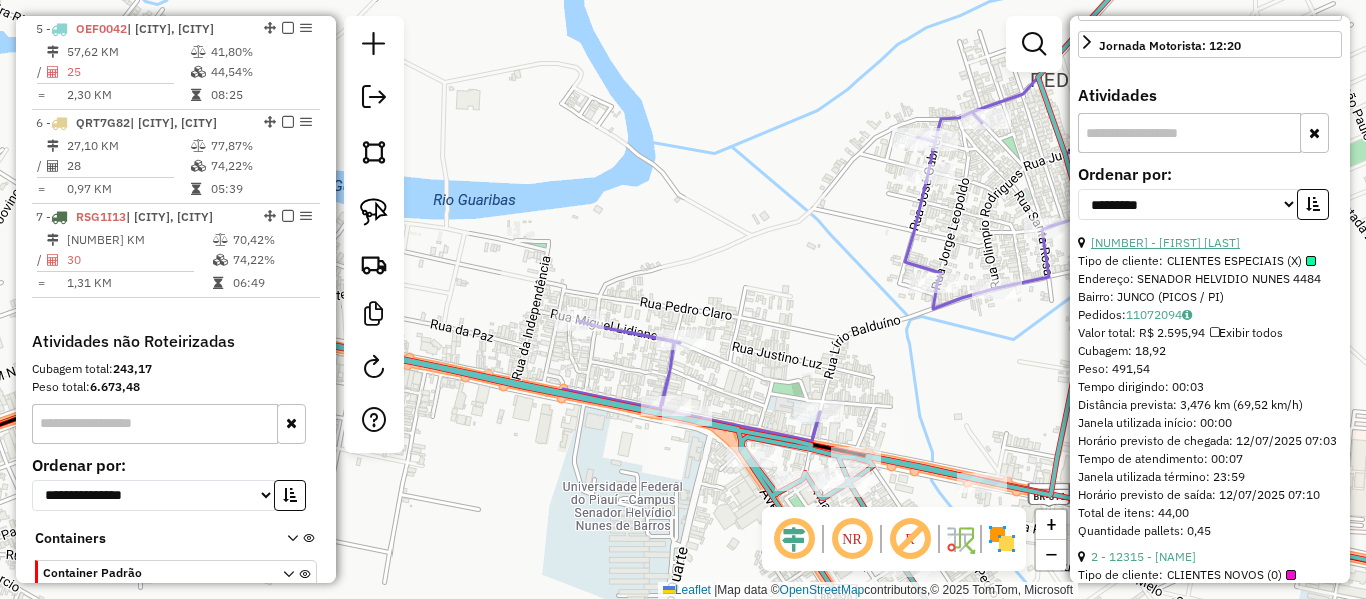 click on "[NUMBER] - [NAME]" at bounding box center (1165, 242) 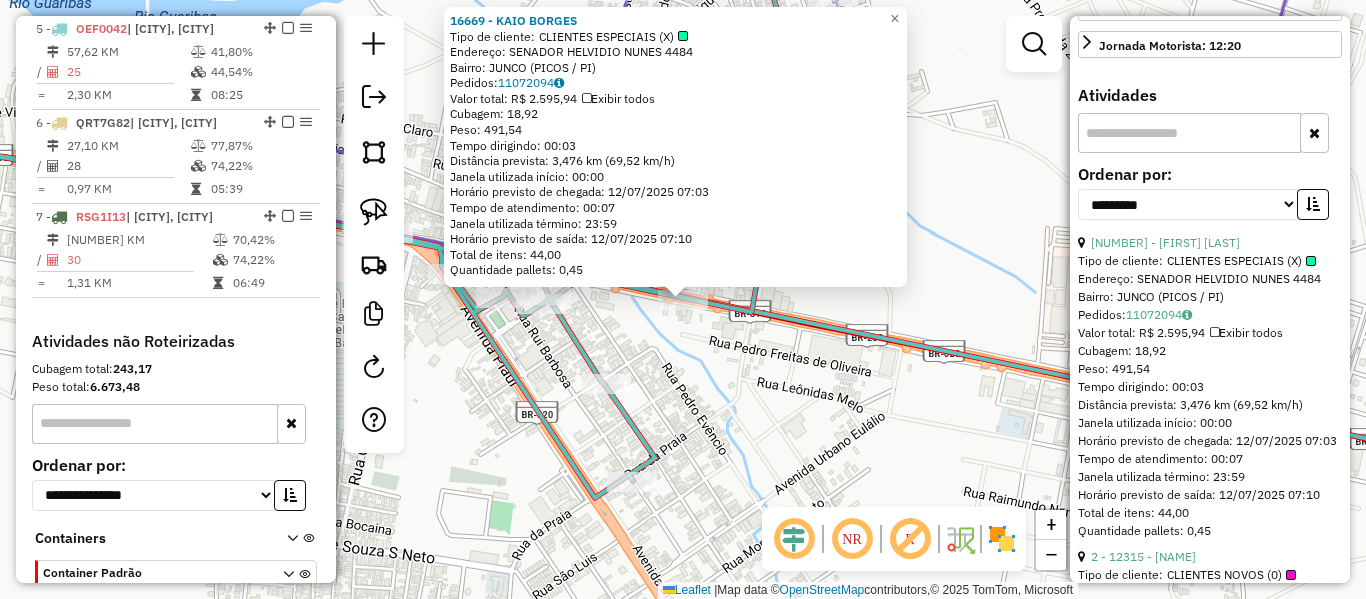 click on "16669 - KAIO BORGES  Tipo de cliente:   CLIENTES ESPECIAIS (X)   Endereço:  SENADOR HELVIDIO NUNES 4484   Bairro: JUNCO (PICOS / PI)   Pedidos:  11072094   Valor total: R$ 2.595,94   Exibir todos   Cubagem: 18,92  Peso: 491,54  Tempo dirigindo: 00:03   Distância prevista: 3,476 km (69,52 km/h)   Janela utilizada início: 00:00   Horário previsto de chegada: 12/07/2025 07:03   Tempo de atendimento: 00:07   Janela utilizada término: 23:59   Horário previsto de saída: 12/07/2025 07:10   Total de itens: 44,00   Quantidade pallets: 0,45  × Janela de atendimento Grade de atendimento Capacidade Transportadoras Veículos Cliente Pedidos  Rotas Selecione os dias de semana para filtrar as janelas de atendimento  Seg   Ter   Qua   Qui   Sex   Sáb   Dom  Informe o período da janela de atendimento: De: Até:  Filtrar exatamente a janela do cliente  Considerar janela de atendimento padrão  Selecione os dias de semana para filtrar as grades de atendimento  Seg   Ter   Qua   Qui   Sex   Sáb   Dom   Peso mínimo:" 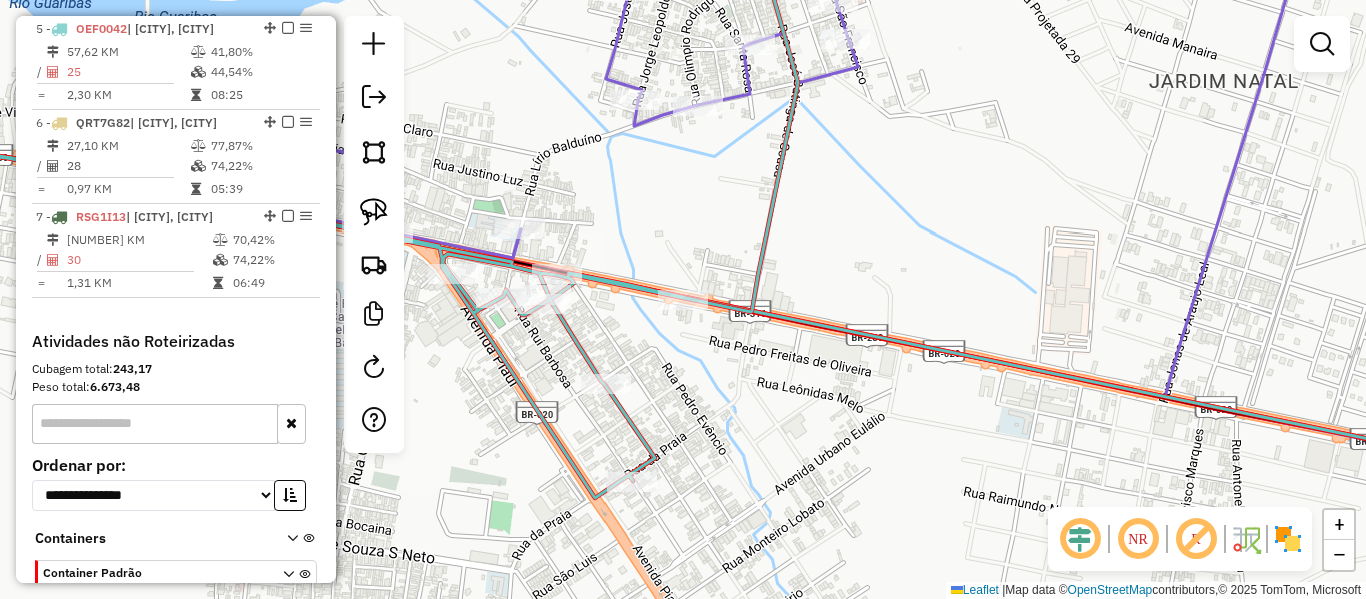 click 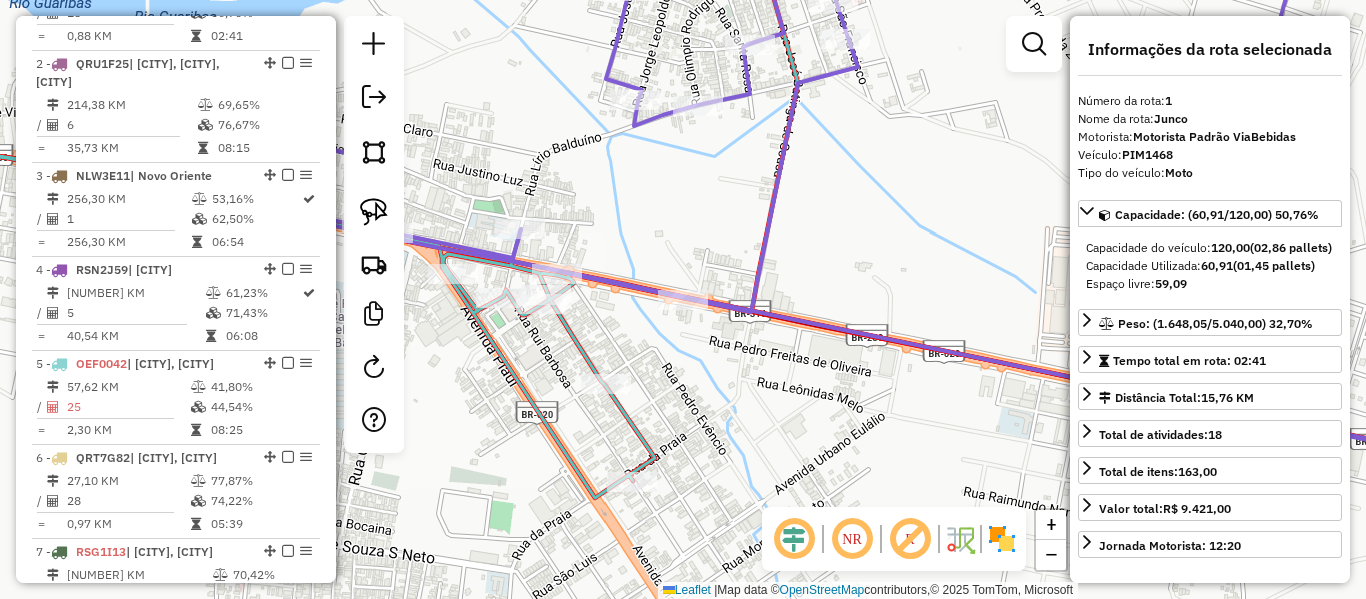 scroll, scrollTop: 774, scrollLeft: 0, axis: vertical 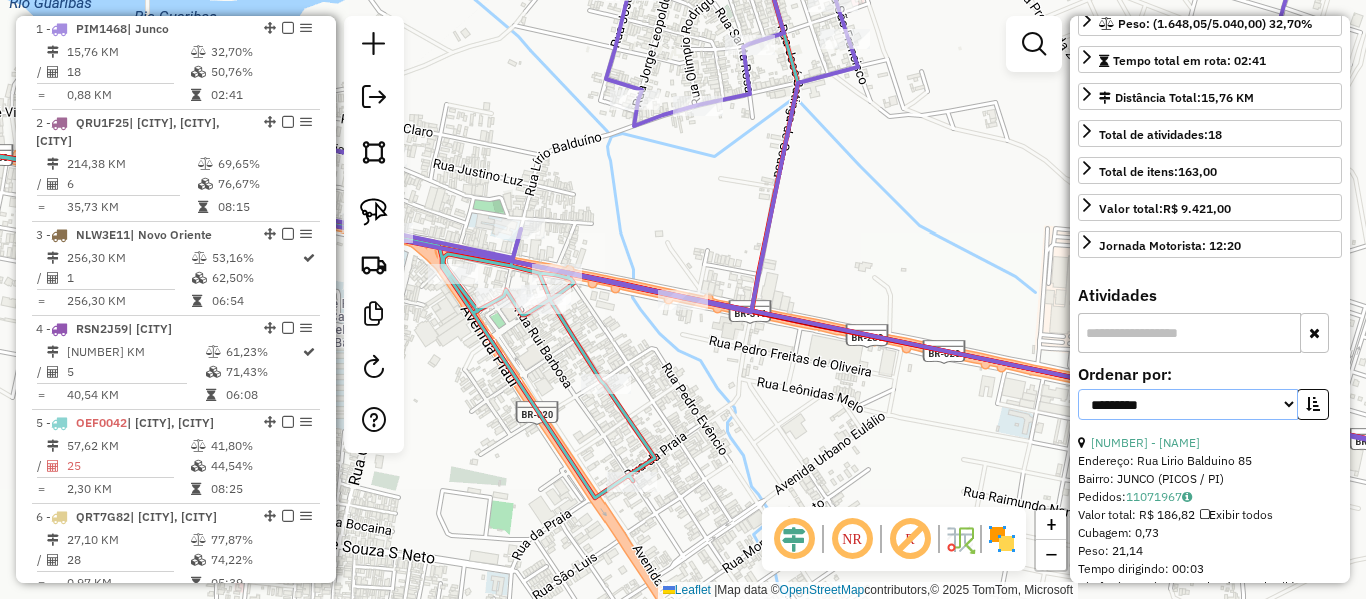 drag, startPoint x: 1171, startPoint y: 420, endPoint x: 1163, endPoint y: 435, distance: 17 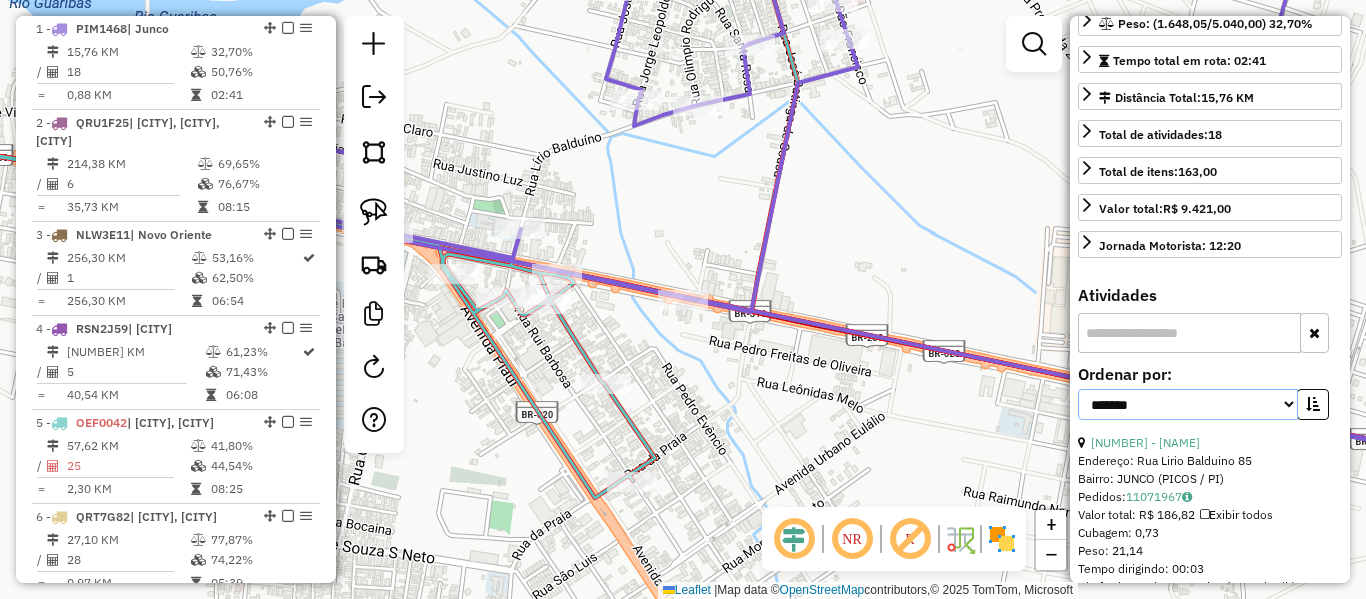 click on "**********" at bounding box center [1188, 404] 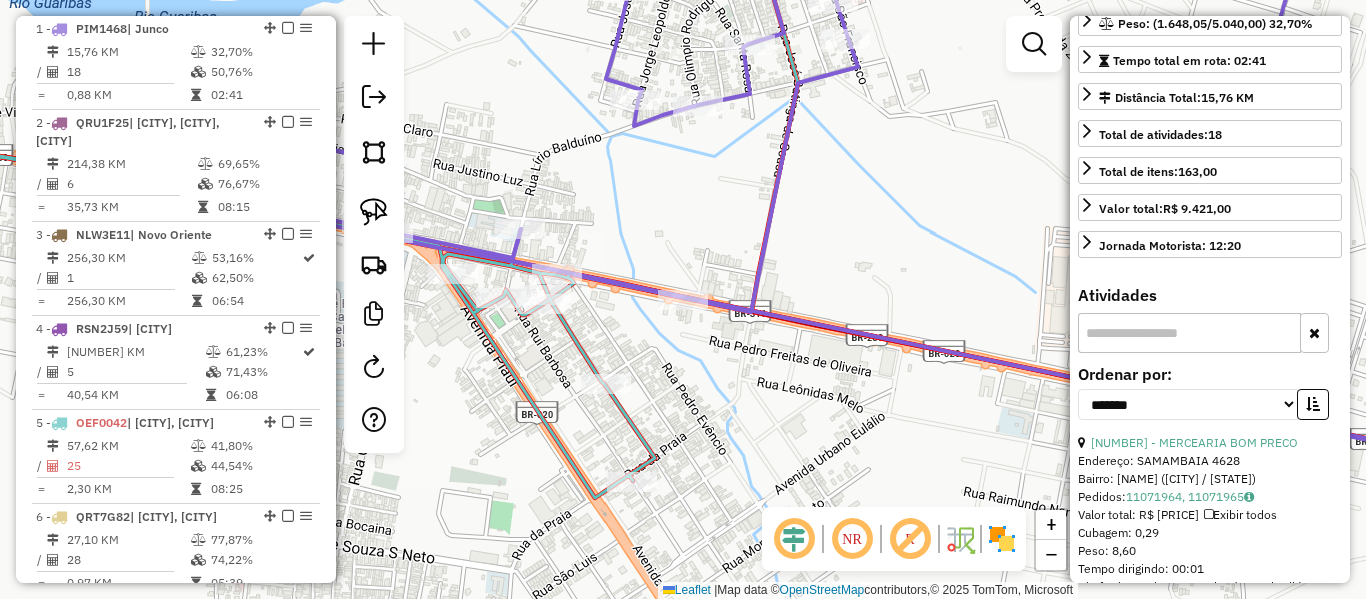 drag, startPoint x: 1311, startPoint y: 414, endPoint x: 1273, endPoint y: 433, distance: 42.48529 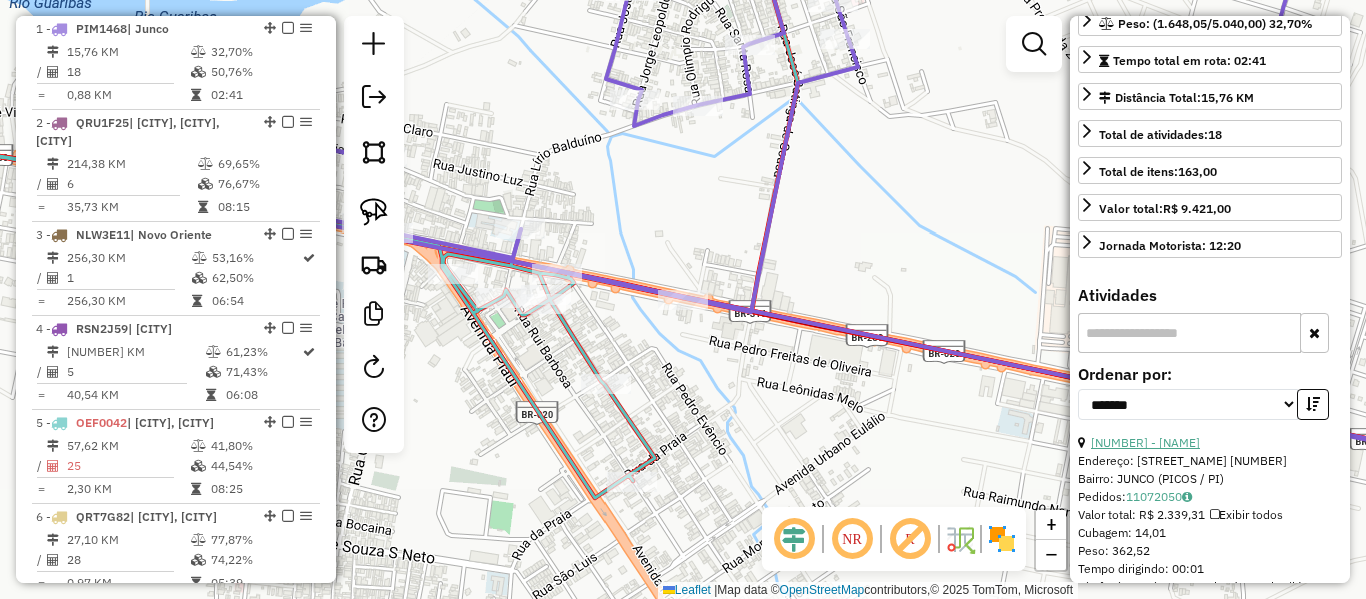 click on "5 - 10518 - ESPETINHO JUNCO" at bounding box center [1145, 442] 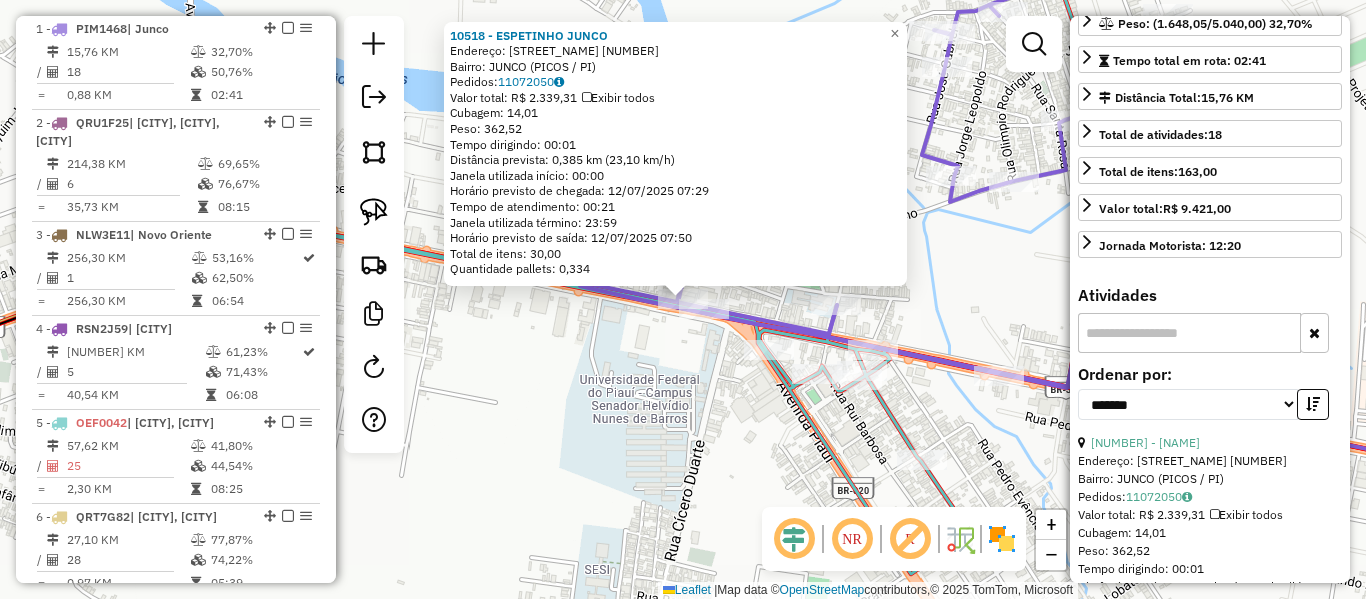 click on "Rota 5 - Placa OEF0042  16271 - JUNCOS BAR Rota 5 - Placa OEF0042  10133 - CONVENIENCIA JUNCO 10518 - ESPETINHO JUNCO  Endereço:  Av Senador Helvidio Nunes 3831   Bairro: JUNCO (PICOS / PI)   Pedidos:  11072050   Valor total: R$ 2.339,31   Exibir todos   Cubagem: 14,01  Peso: 362,52  Tempo dirigindo: 00:01   Distância prevista: 0,385 km (23,10 km/h)   Janela utilizada início: 00:00   Horário previsto de chegada: 12/07/2025 07:29   Tempo de atendimento: 00:21   Janela utilizada término: 23:59   Horário previsto de saída: 12/07/2025 07:50   Total de itens: 30,00   Quantidade pallets: 0,334  × Janela de atendimento Grade de atendimento Capacidade Transportadoras Veículos Cliente Pedidos  Rotas Selecione os dias de semana para filtrar as janelas de atendimento  Seg   Ter   Qua   Qui   Sex   Sáb   Dom  Informe o período da janela de atendimento: De: Até:  Filtrar exatamente a janela do cliente  Considerar janela de atendimento padrão  Selecione os dias de semana para filtrar as grades de atendimento +" 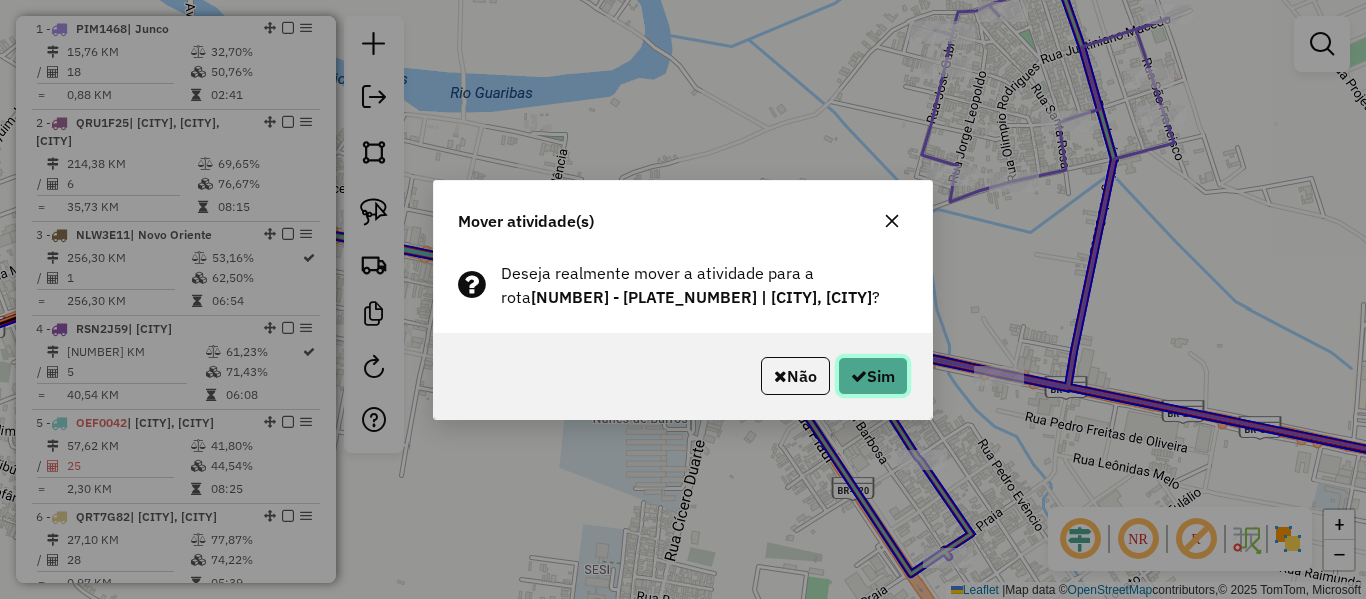 click on "Sim" 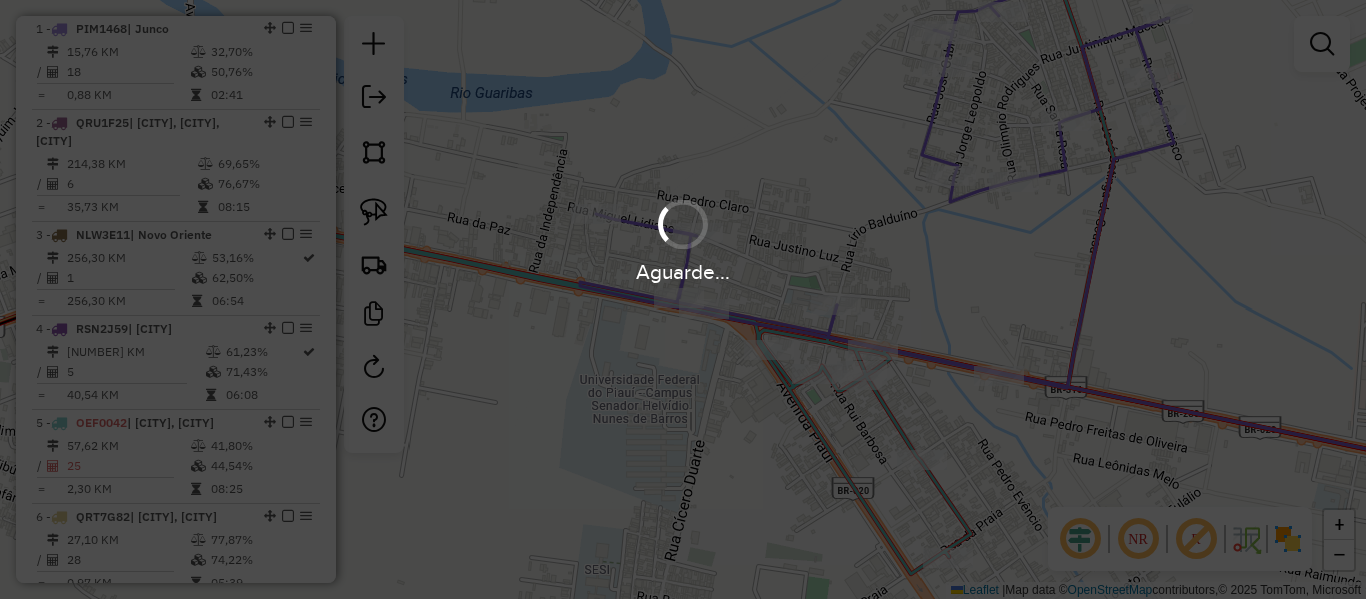 click on "Aguarde..." at bounding box center [683, 239] 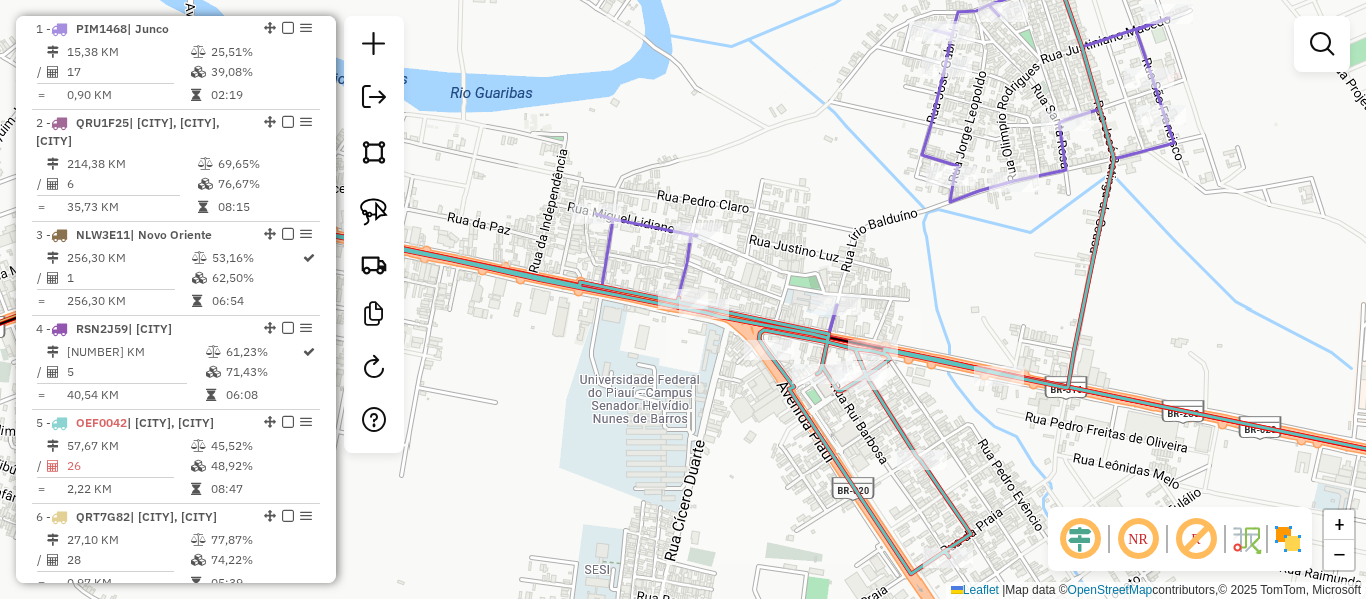 click 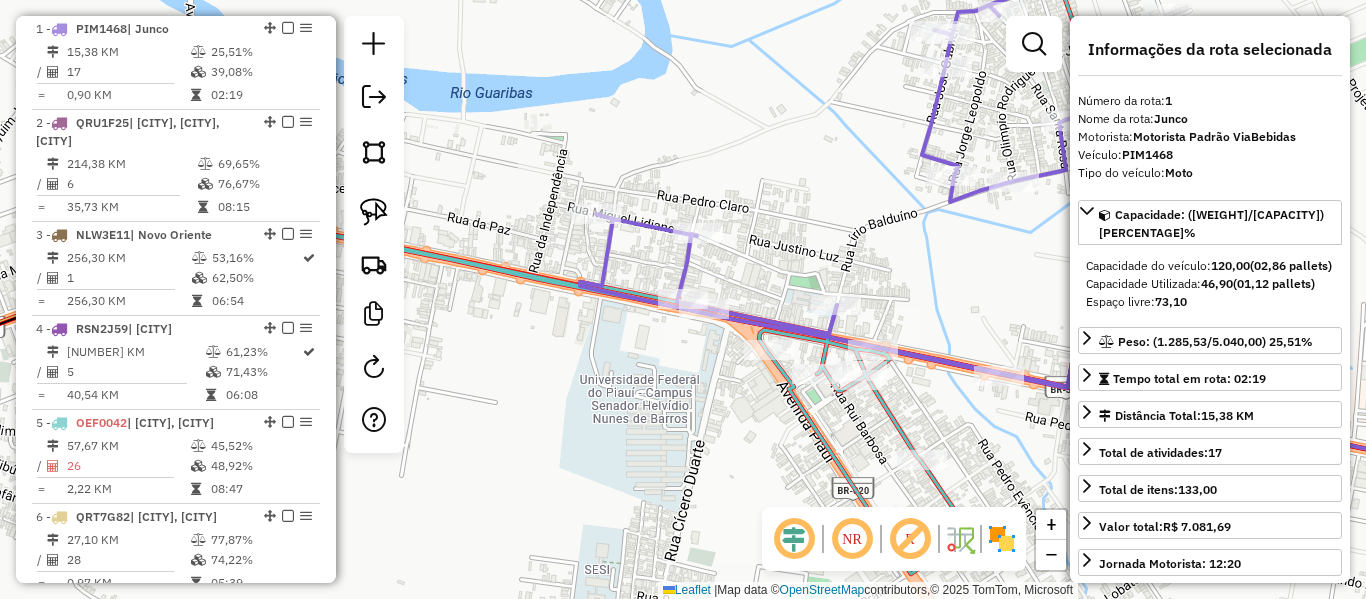 drag, startPoint x: 630, startPoint y: 152, endPoint x: 578, endPoint y: 128, distance: 57.271286 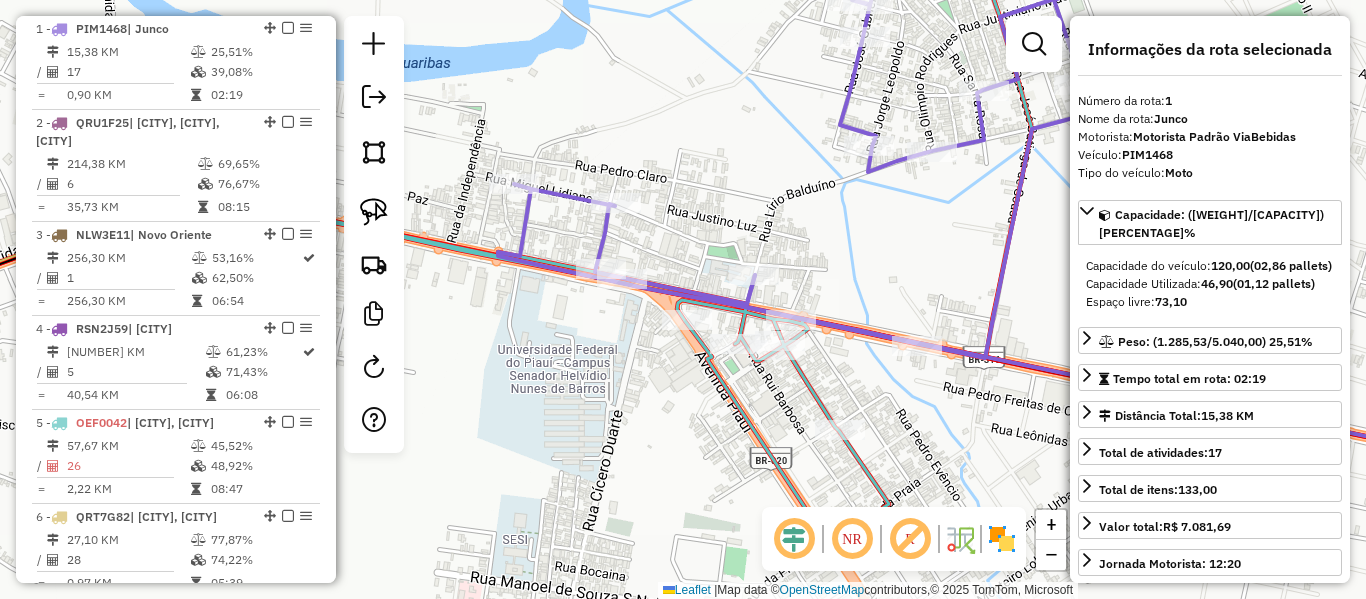 click 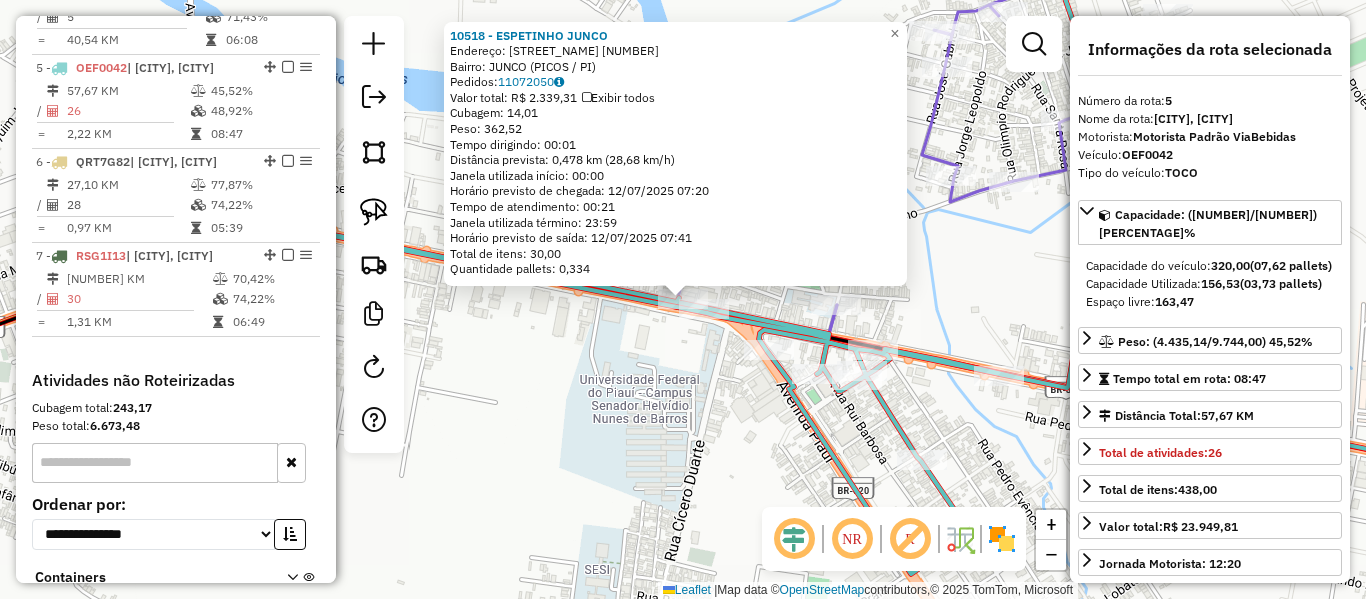 scroll, scrollTop: 1168, scrollLeft: 0, axis: vertical 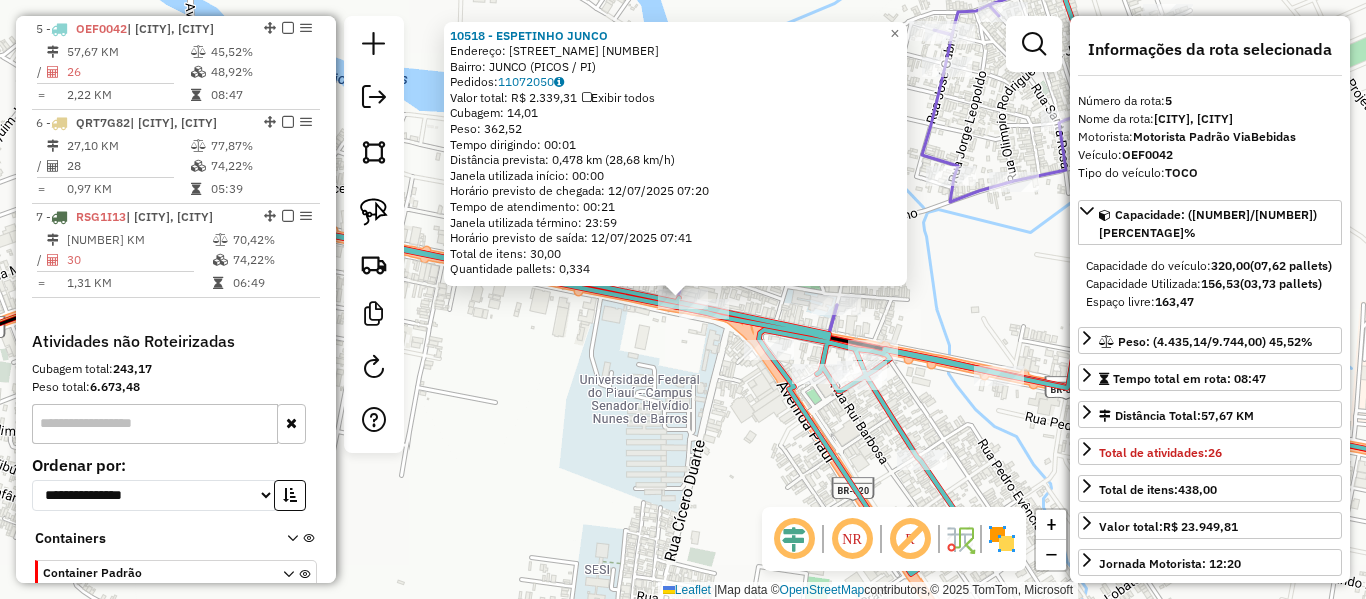 click on "10518 - ESPETINHO JUNCO  Endereço:  Av Senador Helvidio Nunes 3831   Bairro: JUNCO (PICOS / PI)   Pedidos:  11072050   Valor total: R$ 2.339,31   Exibir todos   Cubagem: 14,01  Peso: 362,52  Tempo dirigindo: 00:01   Distância prevista: 0,478 km (28,68 km/h)   Janela utilizada início: 00:00   Horário previsto de chegada: 12/07/2025 07:20   Tempo de atendimento: 00:21   Janela utilizada término: 23:59   Horário previsto de saída: 12/07/2025 07:41   Total de itens: 30,00   Quantidade pallets: 0,334  × Janela de atendimento Grade de atendimento Capacidade Transportadoras Veículos Cliente Pedidos  Rotas Selecione os dias de semana para filtrar as janelas de atendimento  Seg   Ter   Qua   Qui   Sex   Sáb   Dom  Informe o período da janela de atendimento: De: Até:  Filtrar exatamente a janela do cliente  Considerar janela de atendimento padrão  Selecione os dias de semana para filtrar as grades de atendimento  Seg   Ter   Qua   Qui   Sex   Sáb   Dom   Clientes fora do dia de atendimento selecionado De:" 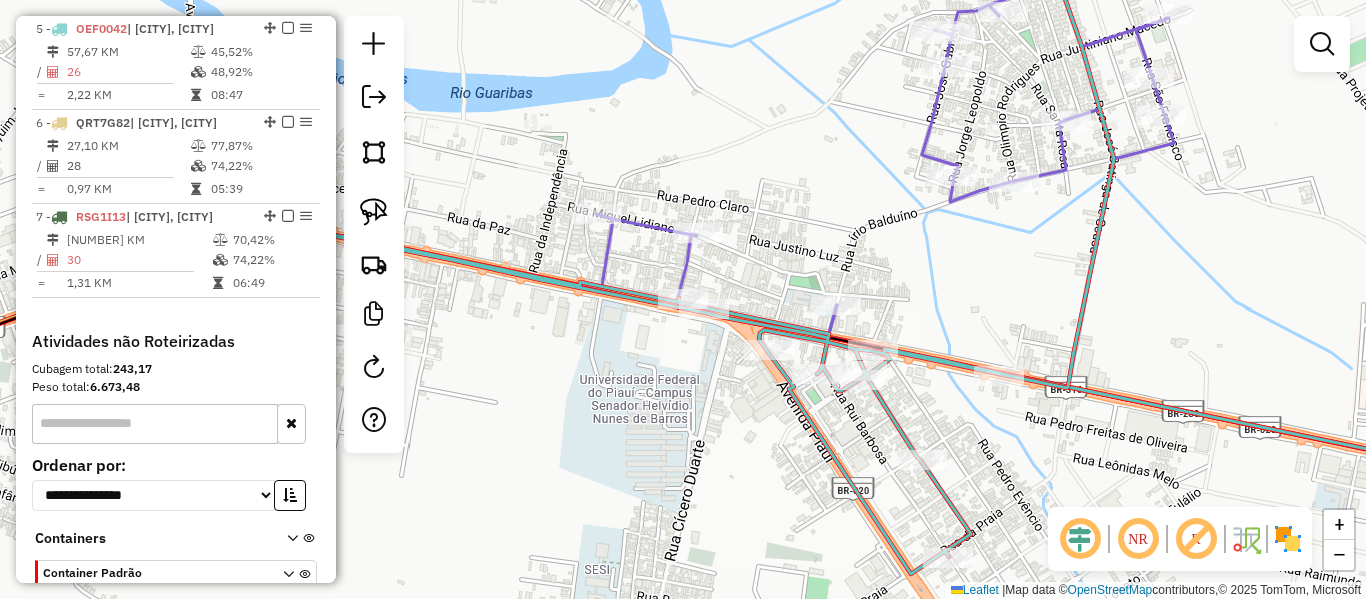 click 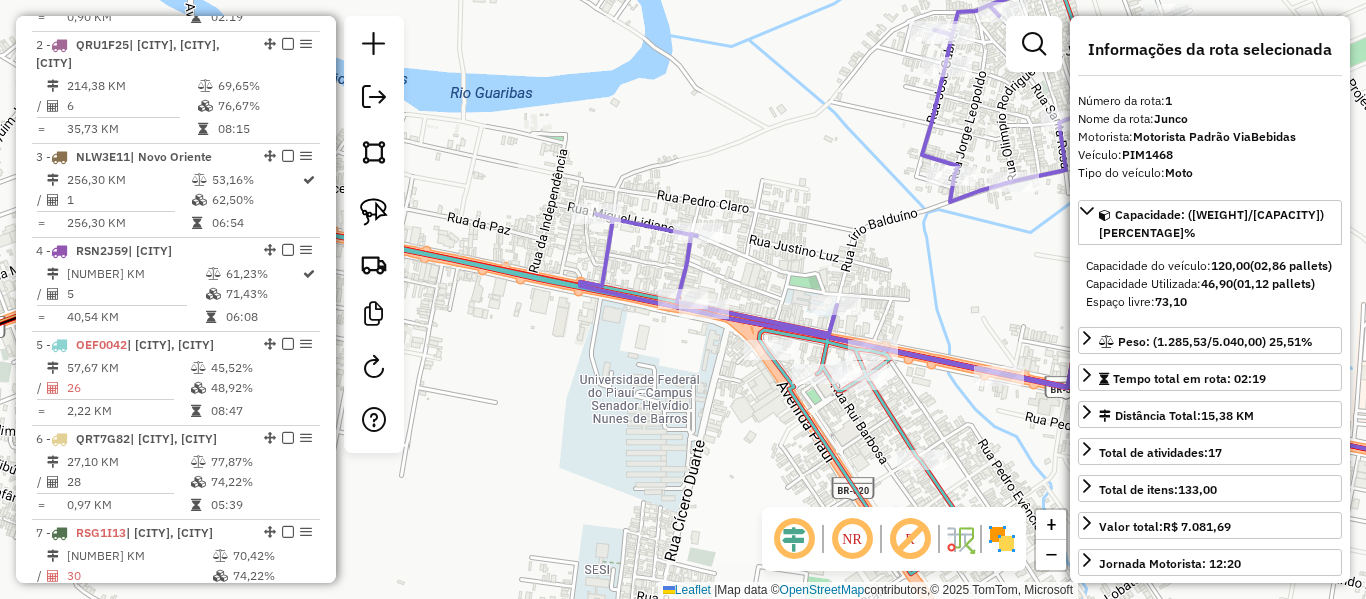 scroll, scrollTop: 774, scrollLeft: 0, axis: vertical 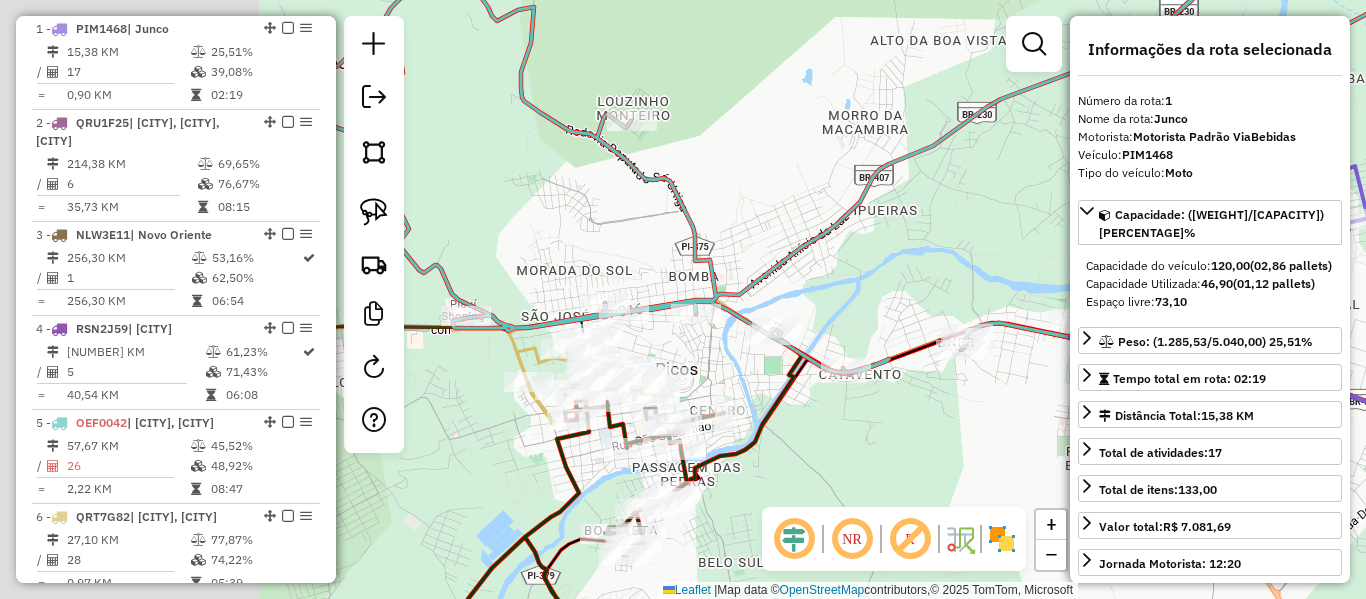 drag, startPoint x: 989, startPoint y: 208, endPoint x: 955, endPoint y: 230, distance: 40.496914 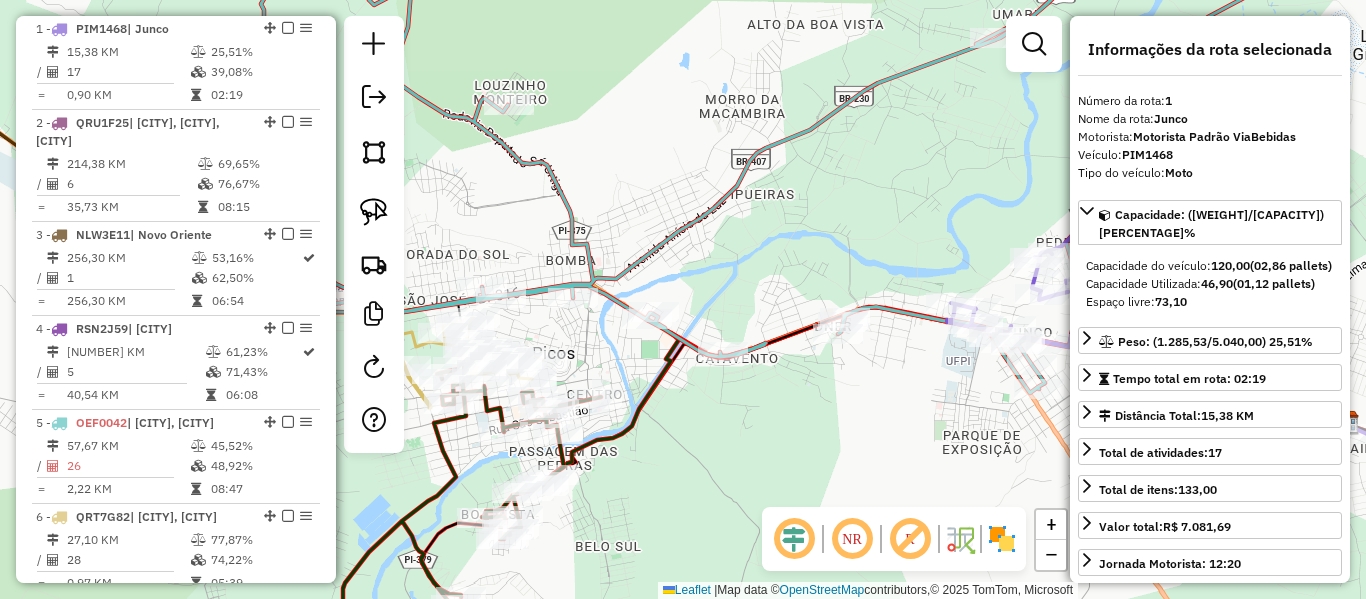 drag, startPoint x: 734, startPoint y: 278, endPoint x: 458, endPoint y: 239, distance: 278.74182 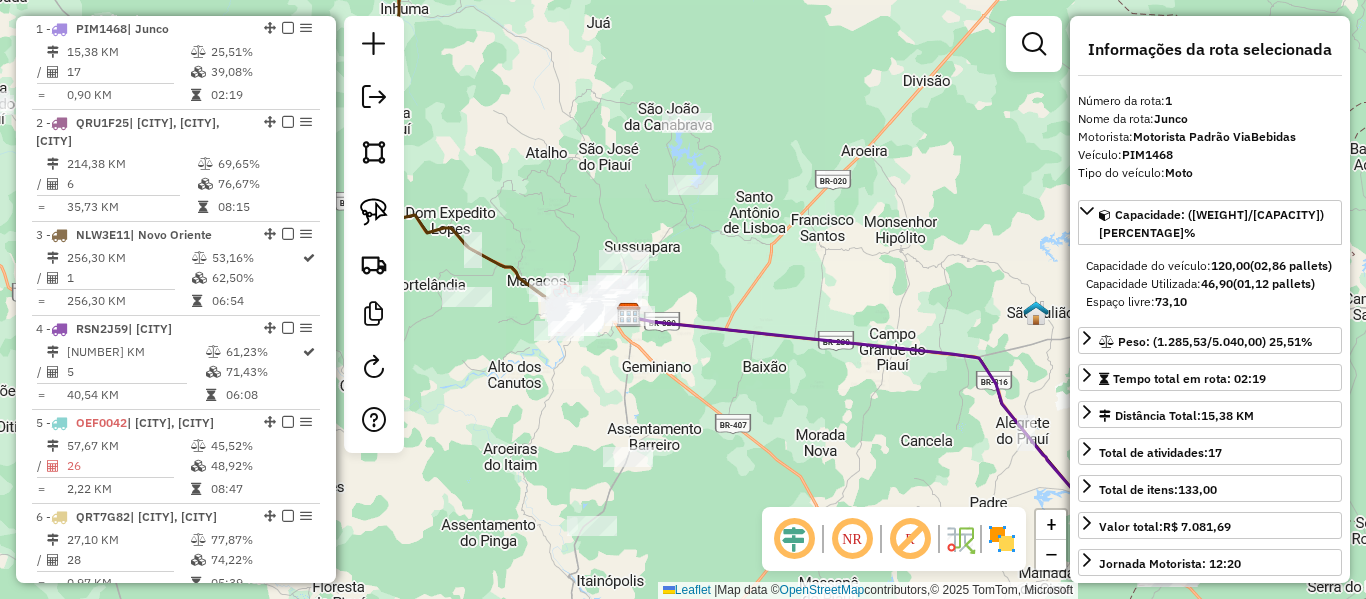 drag, startPoint x: 609, startPoint y: 277, endPoint x: 557, endPoint y: 236, distance: 66.21933 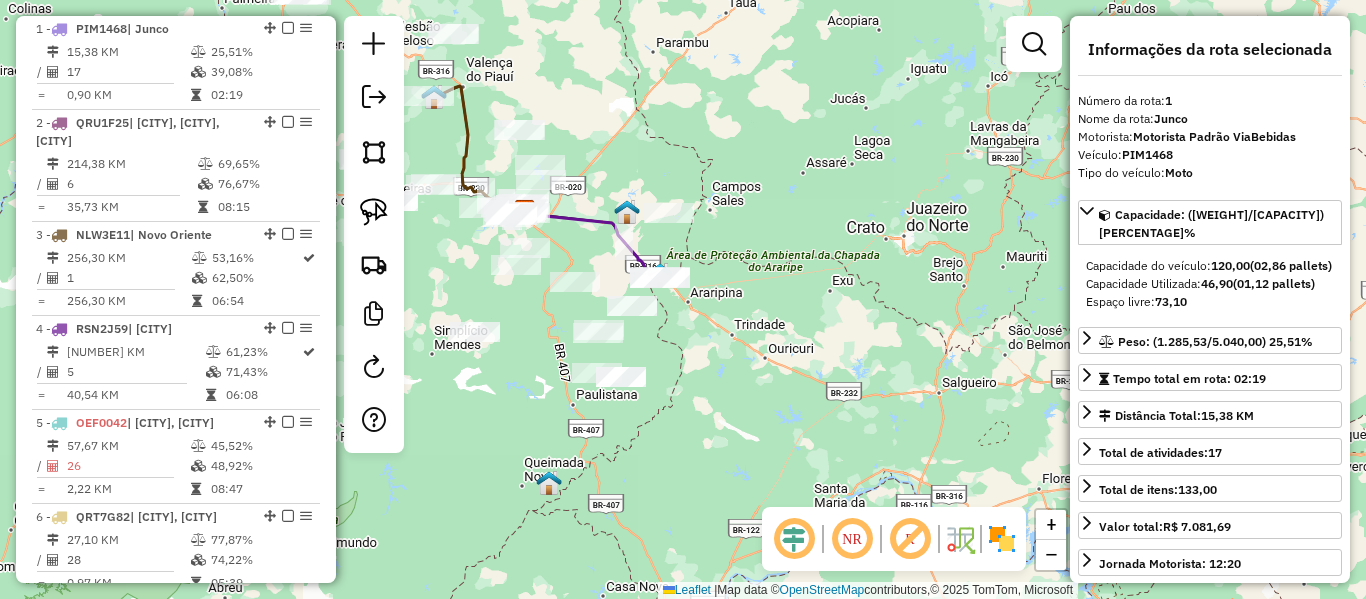 click 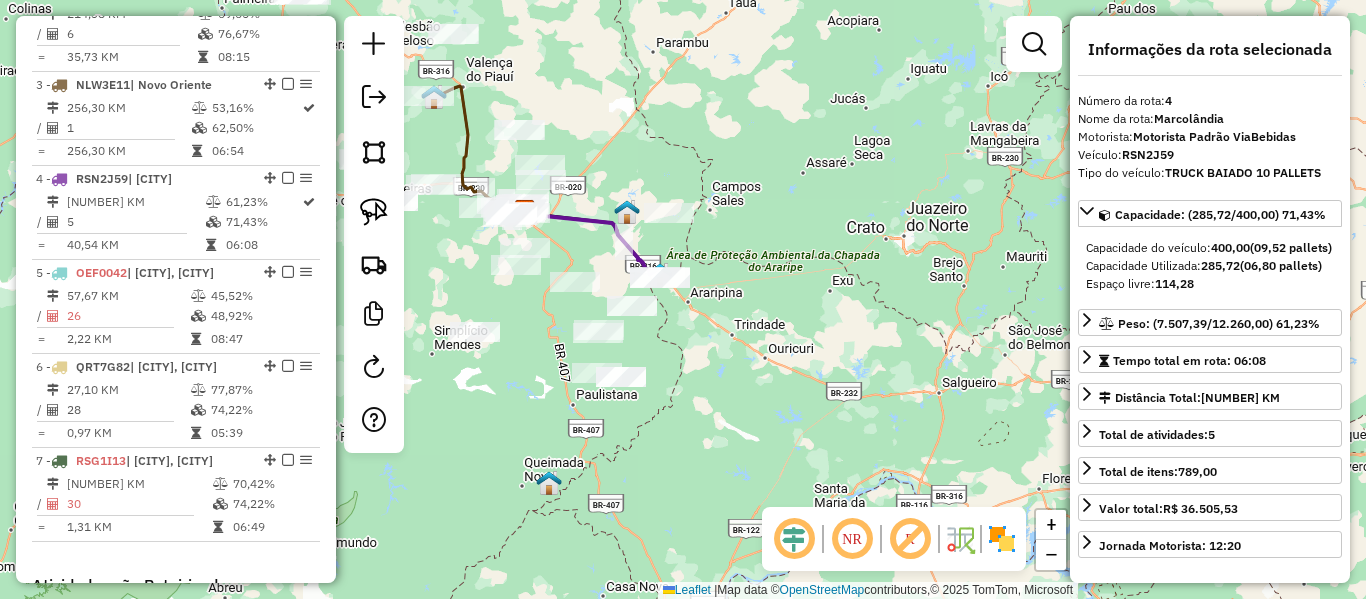 scroll, scrollTop: 1074, scrollLeft: 0, axis: vertical 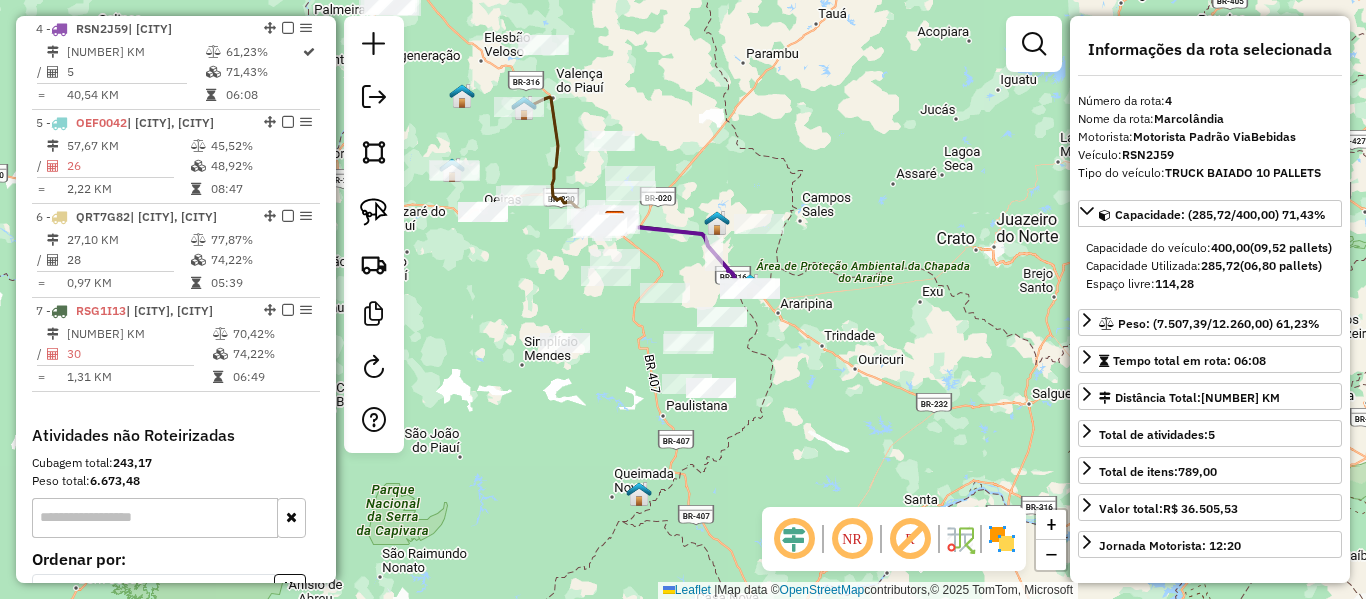 drag, startPoint x: 698, startPoint y: 209, endPoint x: 714, endPoint y: 209, distance: 16 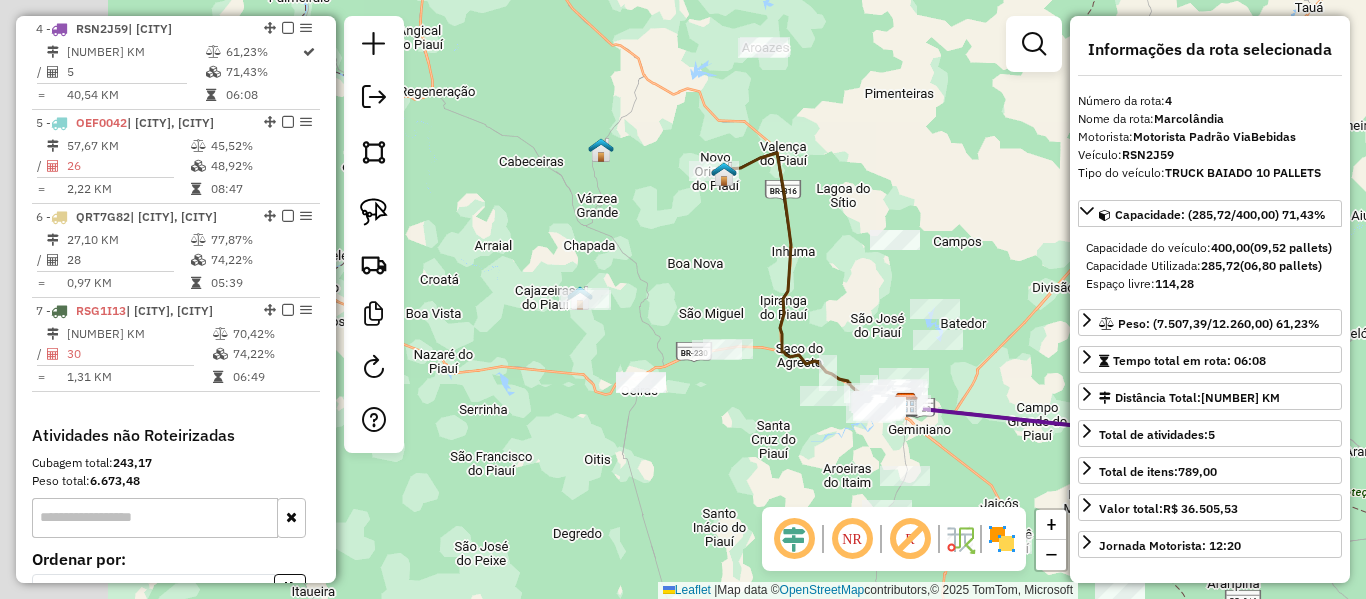 drag, startPoint x: 704, startPoint y: 245, endPoint x: 744, endPoint y: 292, distance: 61.7171 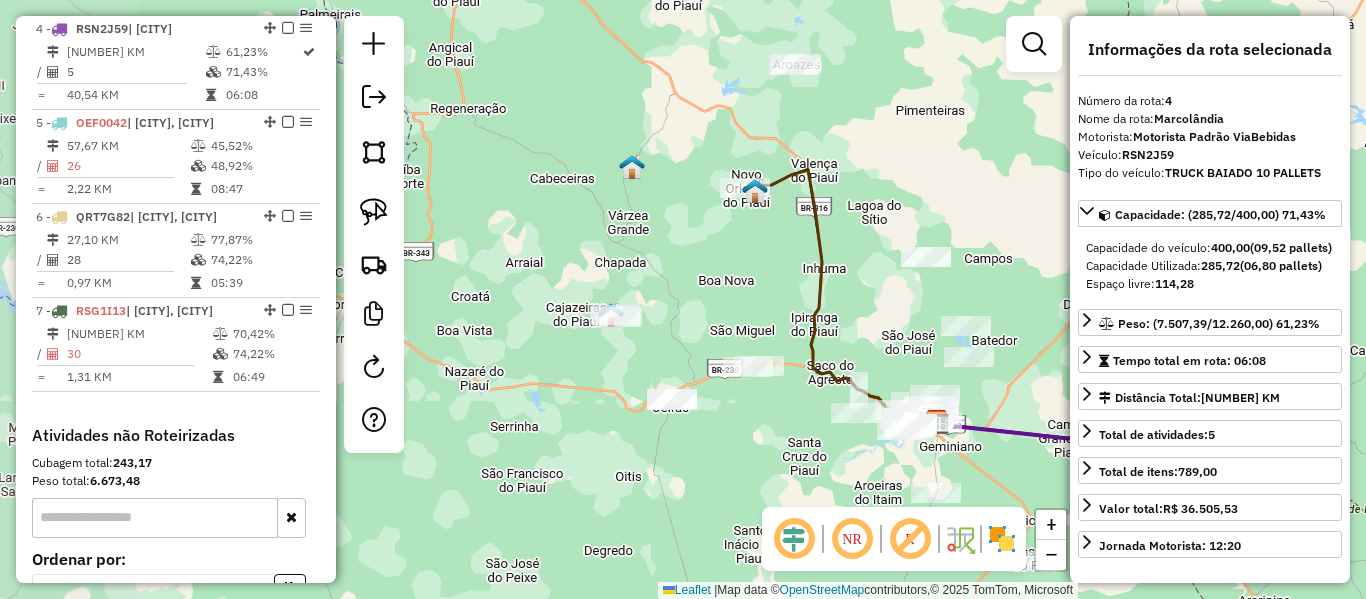 drag, startPoint x: 627, startPoint y: 165, endPoint x: 775, endPoint y: 346, distance: 233.80548 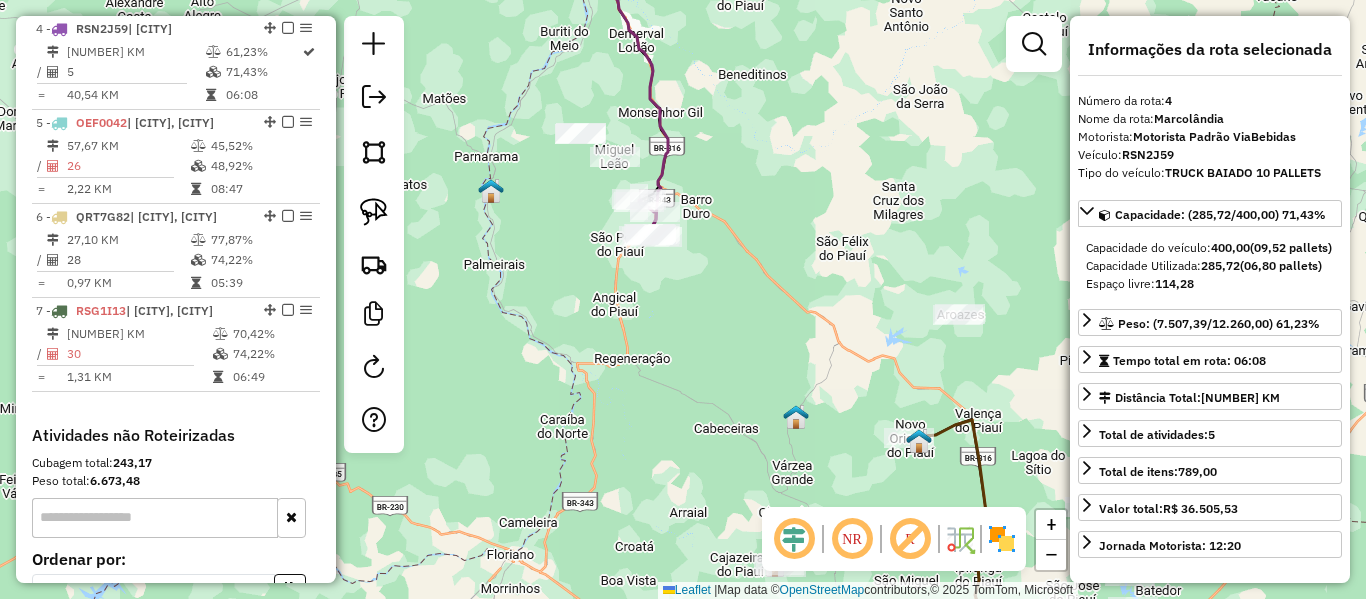 click on "Janela de atendimento Grade de atendimento Capacidade Transportadoras Veículos Cliente Pedidos  Rotas Selecione os dias de semana para filtrar as janelas de atendimento  Seg   Ter   Qua   Qui   Sex   Sáb   Dom  Informe o período da janela de atendimento: De: Até:  Filtrar exatamente a janela do cliente  Considerar janela de atendimento padrão  Selecione os dias de semana para filtrar as grades de atendimento  Seg   Ter   Qua   Qui   Sex   Sáb   Dom   Considerar clientes sem dia de atendimento cadastrado  Clientes fora do dia de atendimento selecionado Filtrar as atividades entre os valores definidos abaixo:  Peso mínimo:   Peso máximo:   Cubagem mínima:   Cubagem máxima:   De:   Até:  Filtrar as atividades entre o tempo de atendimento definido abaixo:  De:   Até:   Considerar capacidade total dos clientes não roteirizados Transportadora: Selecione um ou mais itens Tipo de veículo: Selecione um ou mais itens Veículo: Selecione um ou mais itens Motorista: Selecione um ou mais itens Nome: Rótulo:" 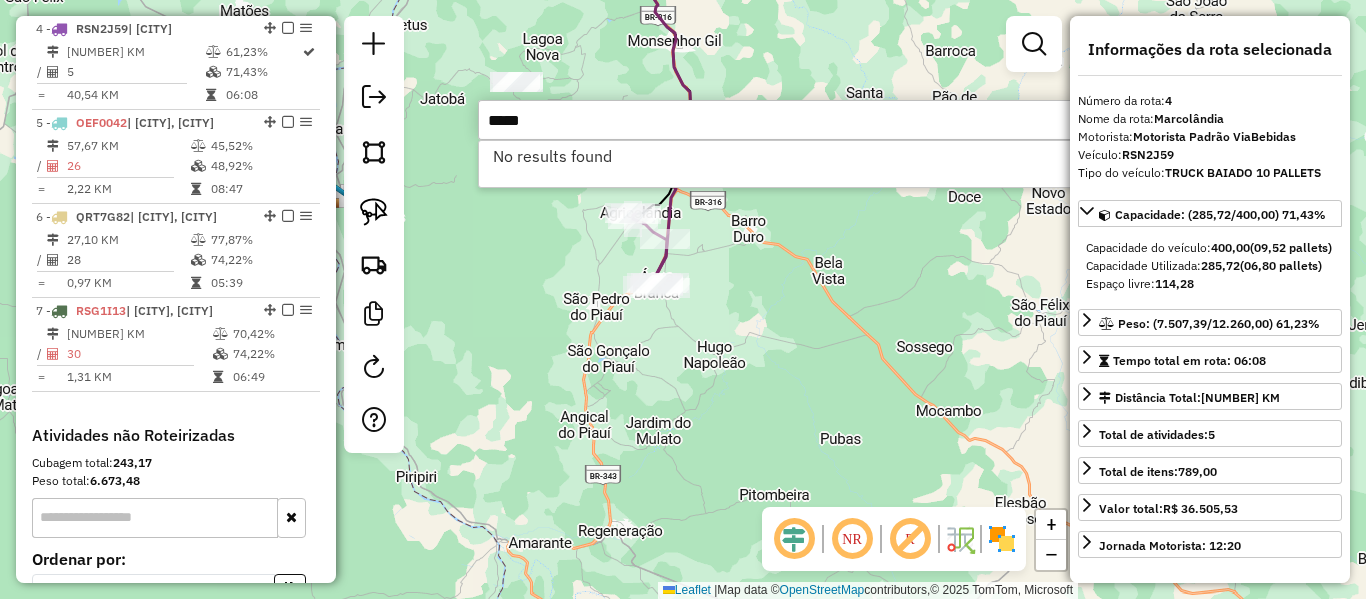 type on "*****" 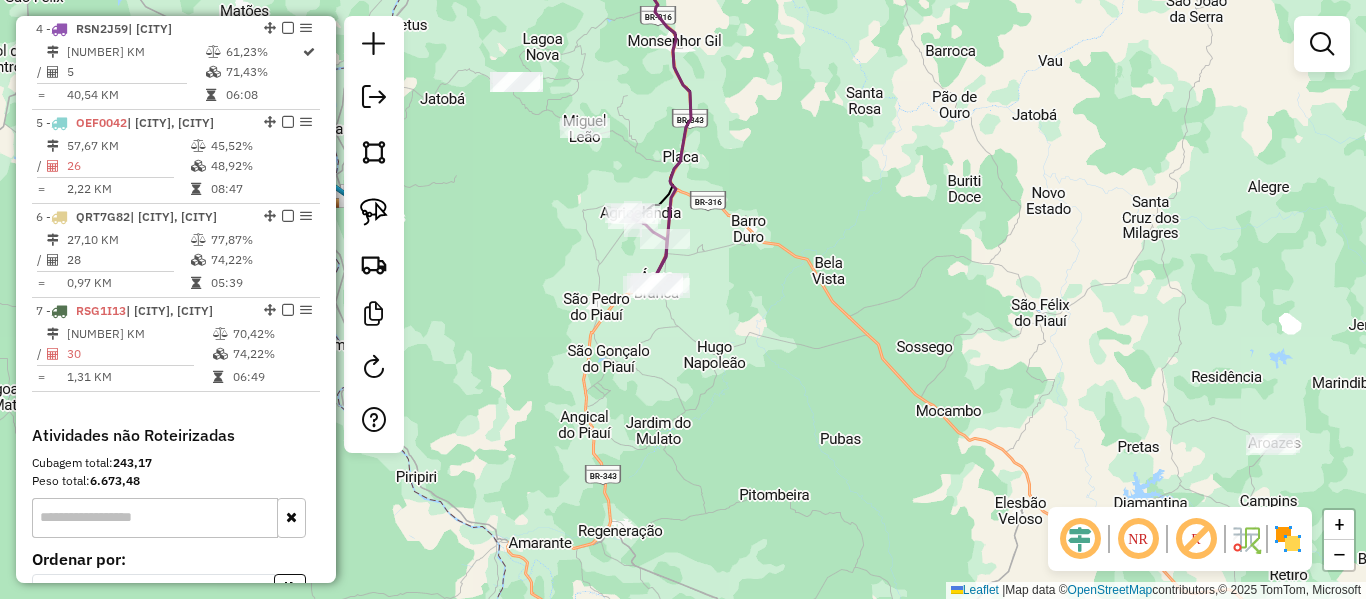 click 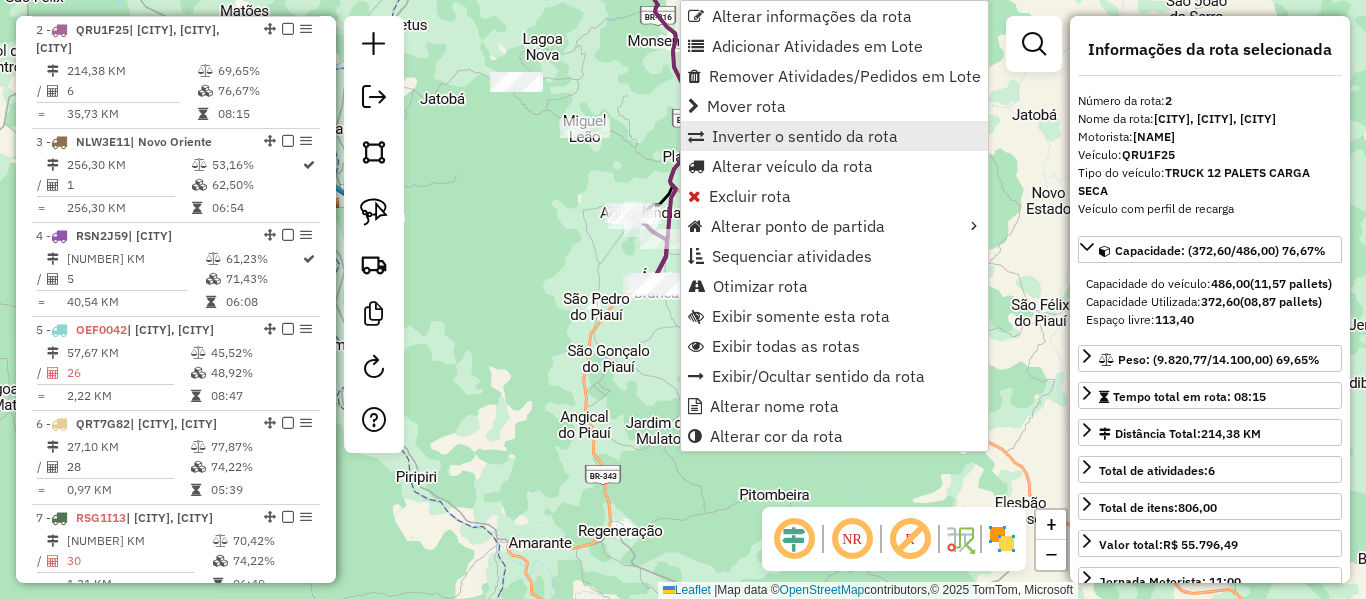 scroll, scrollTop: 868, scrollLeft: 0, axis: vertical 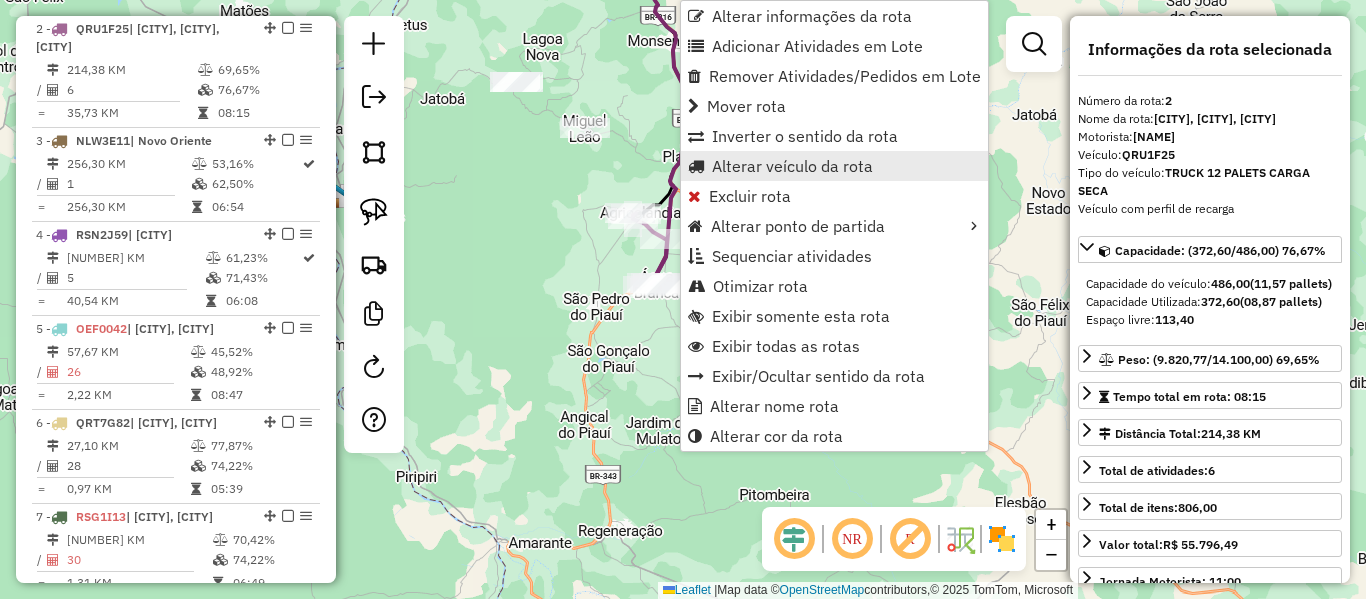 click on "Alterar veículo da rota" at bounding box center (792, 166) 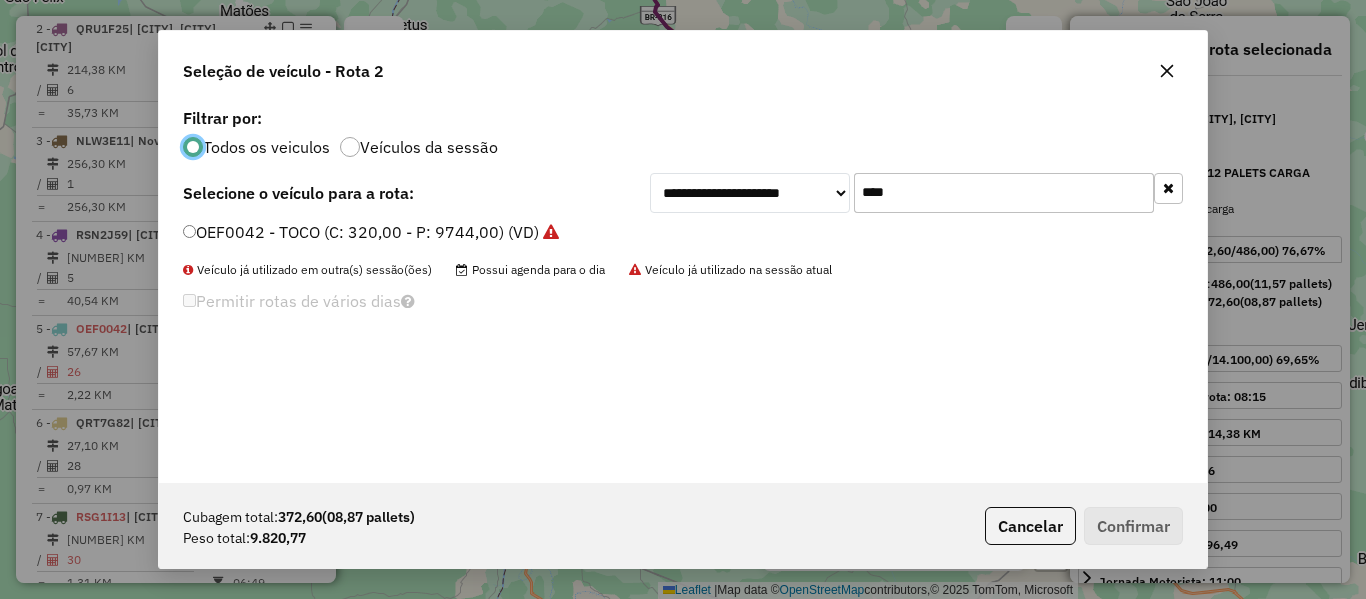 scroll, scrollTop: 11, scrollLeft: 6, axis: both 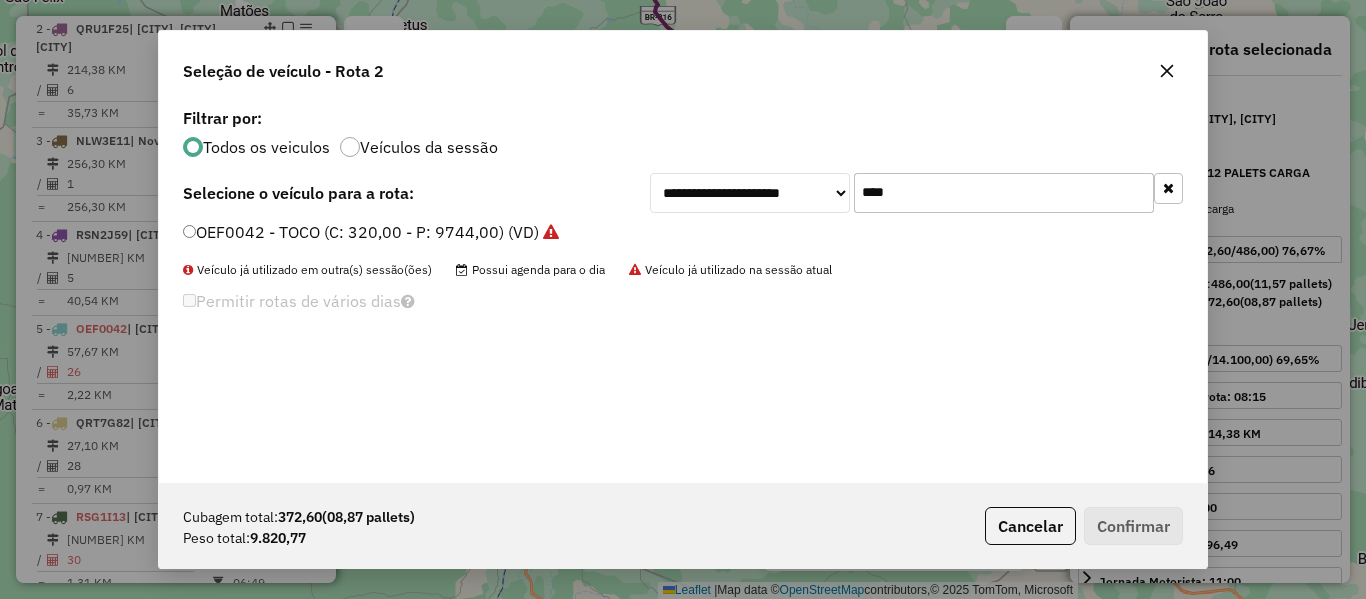 drag, startPoint x: 863, startPoint y: 199, endPoint x: 682, endPoint y: 197, distance: 181.01105 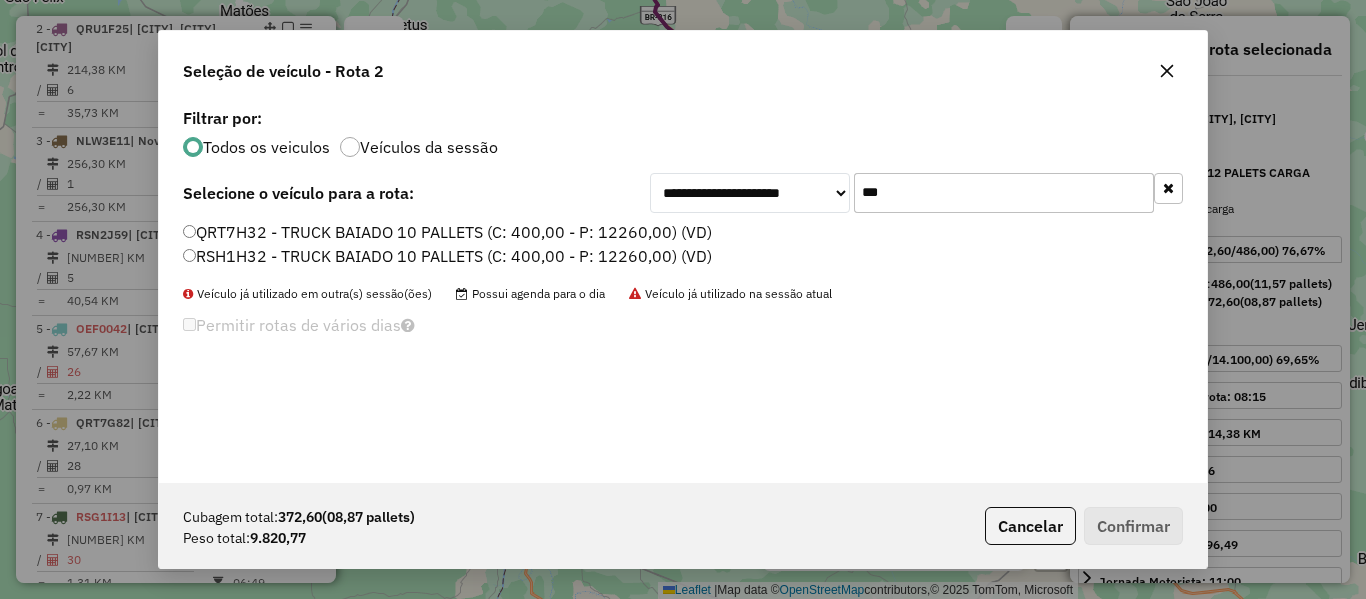 type on "***" 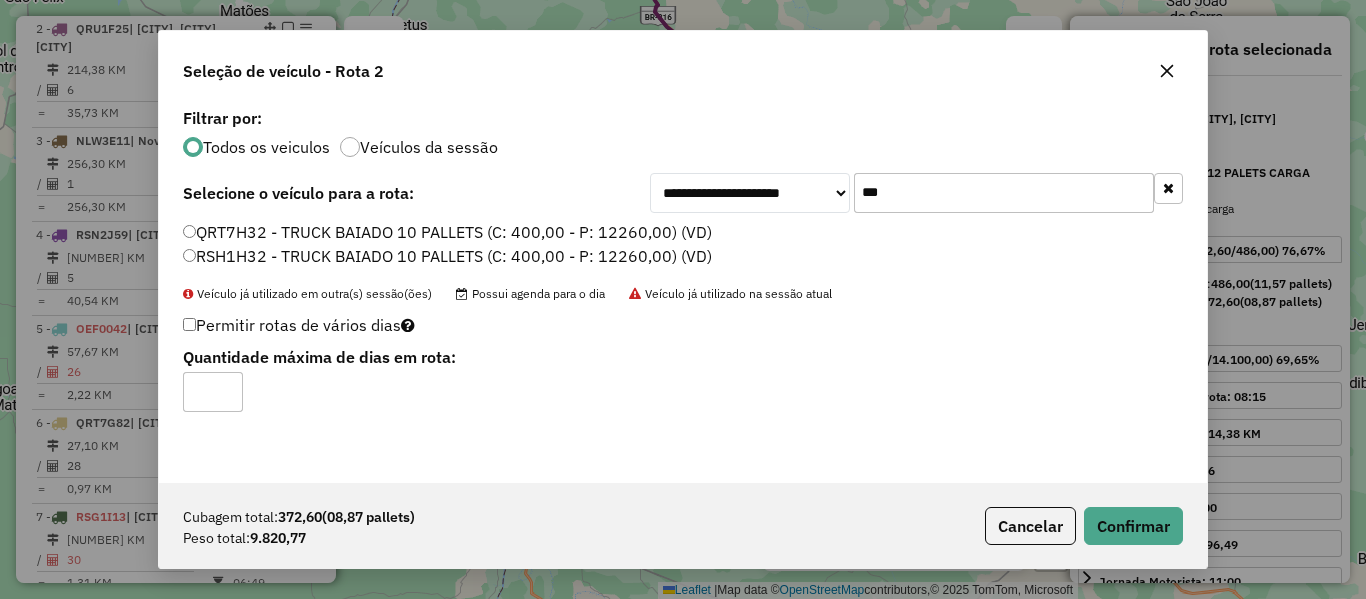 type on "*" 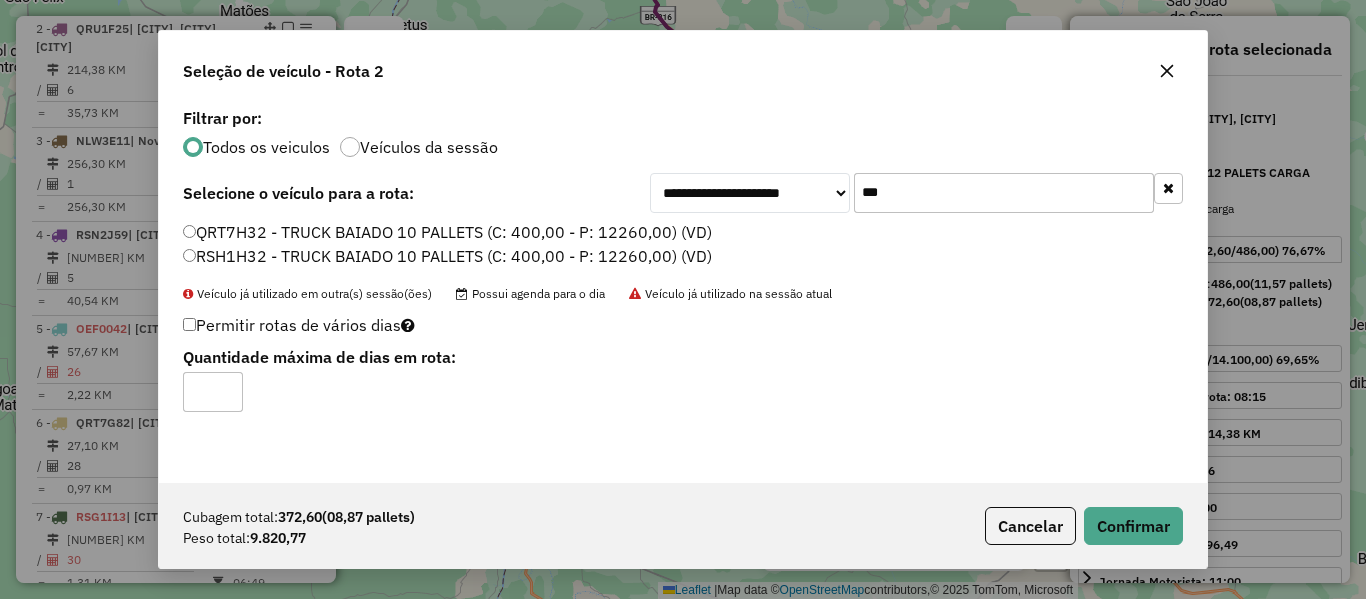 click on "Cubagem total:  372,60   (08,87 pallets)  Peso total: 9.820,77  Cancelar   Confirmar" 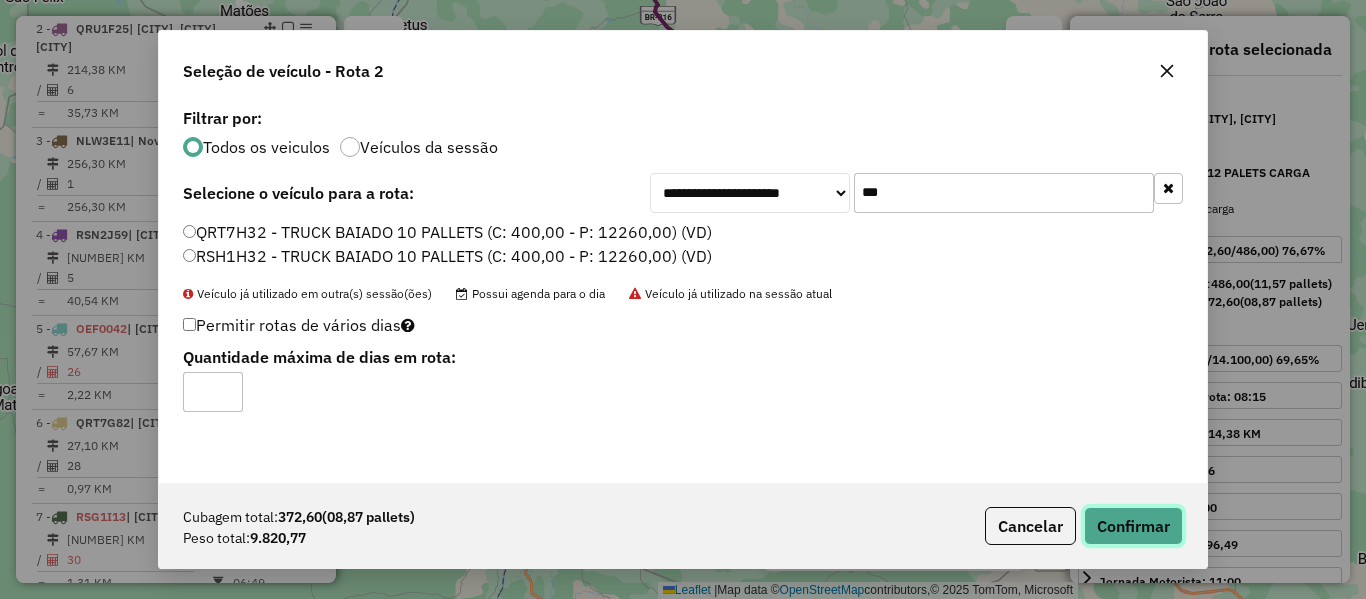 click on "Confirmar" 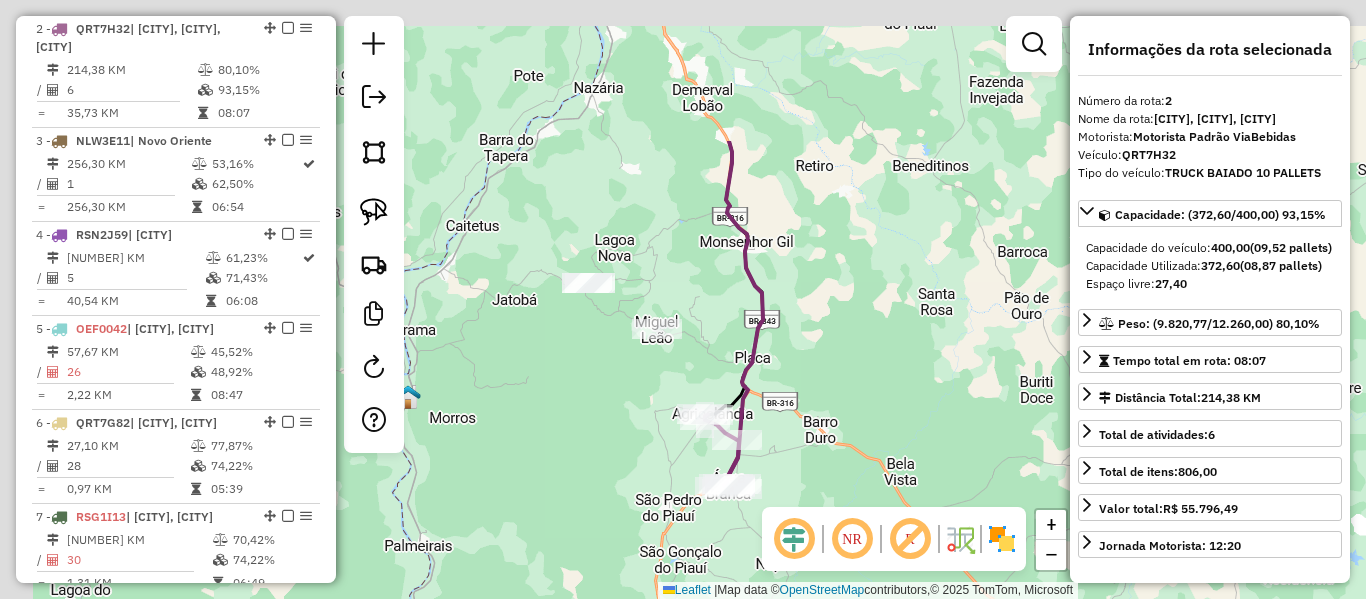 drag, startPoint x: 572, startPoint y: 233, endPoint x: 654, endPoint y: 463, distance: 244.18027 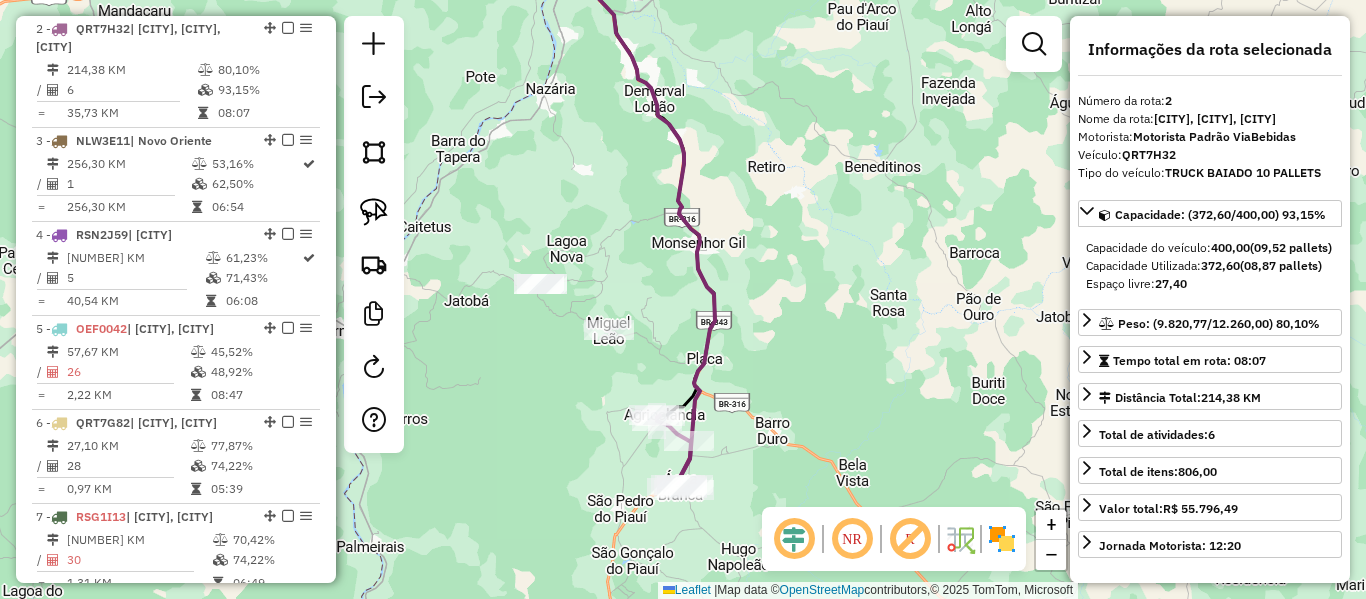 drag, startPoint x: 496, startPoint y: 224, endPoint x: 461, endPoint y: 178, distance: 57.801384 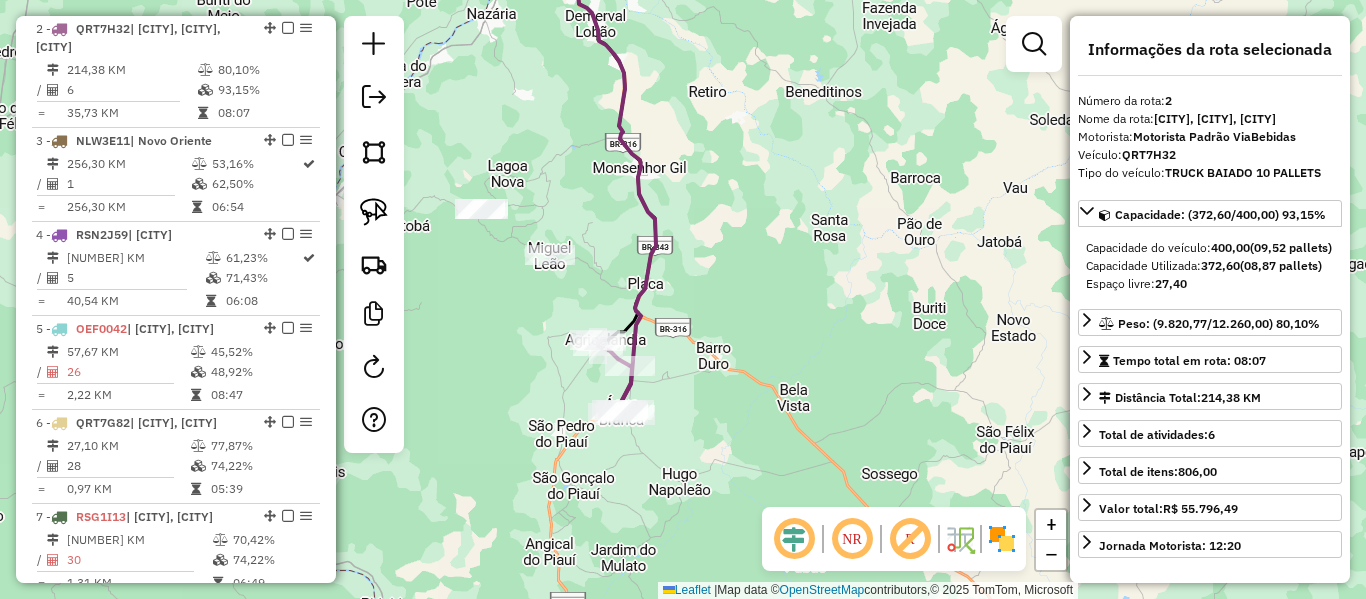 drag, startPoint x: 570, startPoint y: 451, endPoint x: 517, endPoint y: 284, distance: 175.20845 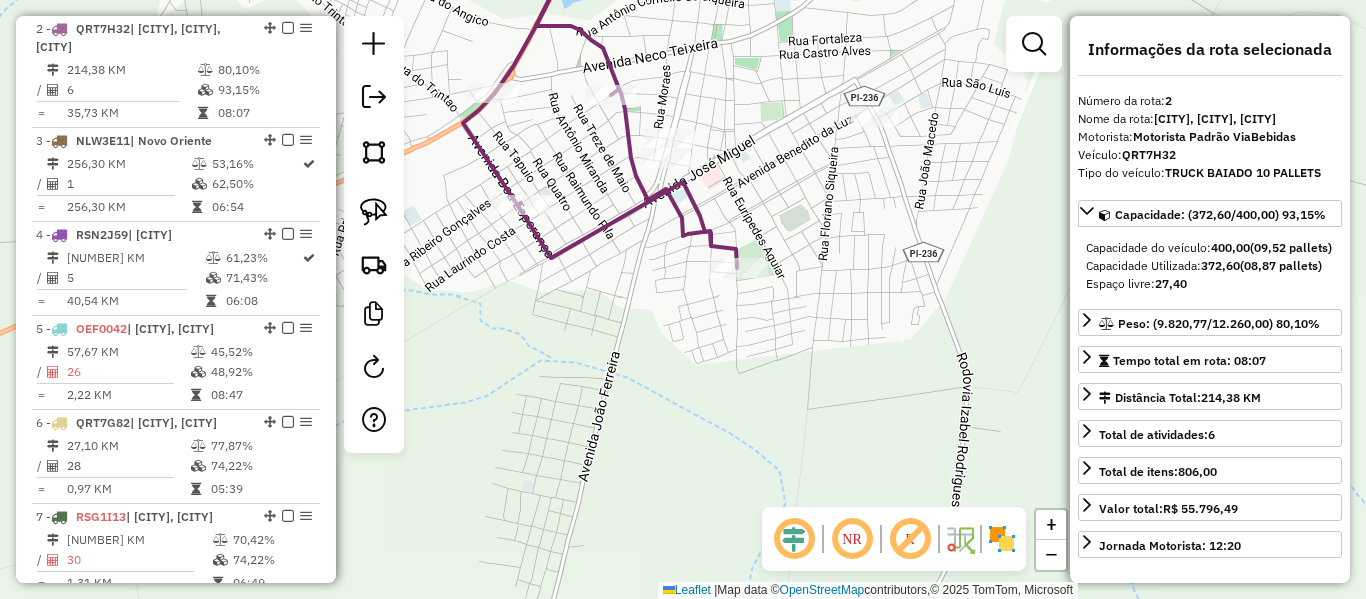 click 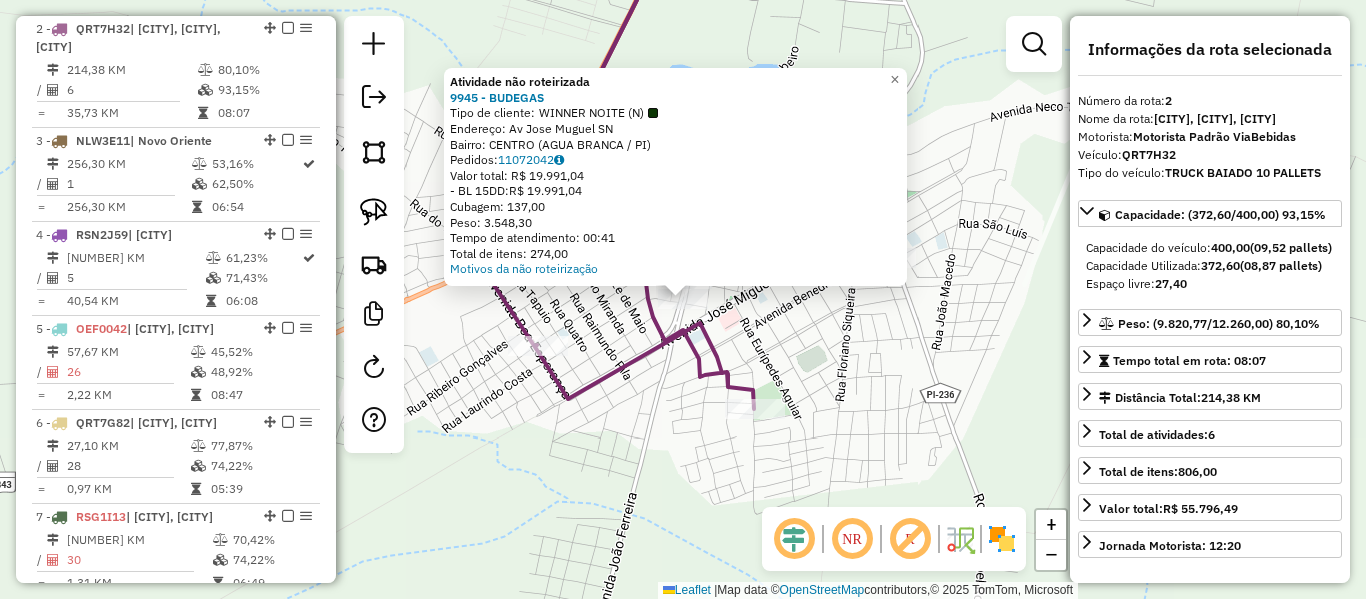 click on "Atividade não roteirizada 9945 - [NAME] Tipo de cliente: WINNER NOITE (N) Endereço: Av Jose Muguel SN Bairro: CENTRO (AGUA BRANCA / PI) Pedidos: 11072042 Valor total: R$ 19.991,04 - BL 15DD: R$ 19.991,04 Cubagem: 137,00 Peso: 3.548,30 Tempo de atendimento: 00:41 Total de itens: 274,00 Motivos da não roteirização × Janela de atendimento Grade de atendimento Capacidade Transportadoras Veículos Cliente Pedidos Rotas Selecione os dias de semana para filtrar as janelas de atendimento Seg Ter Qua Qui Sex Sáb Dom Informe o período da janela de atendimento: De: Até: Filtrar exatamente a janela do cliente Considerar janela de atendimento padrão Selecione os dias de semana para filtrar as grades de atendimento Seg Ter Qua Qui Sex Sáb Dom Considerar clientes sem dia de atendimento cadastrado Clientes fora do dia de atendimento selecionado Filtrar as atividades entre os valores definidos abaixo: Peso mínimo: Peso máximo: Cubagem mínima: De:" 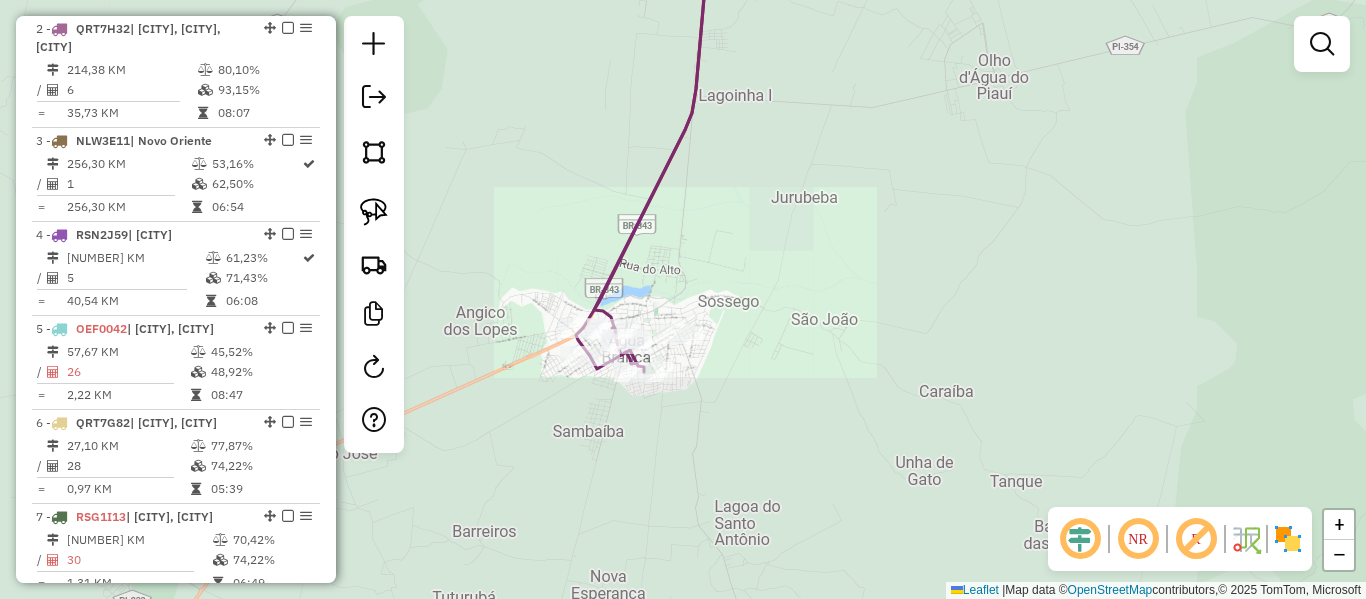 click on "Janela de atendimento Grade de atendimento Capacidade Transportadoras Veículos Cliente Pedidos  Rotas Selecione os dias de semana para filtrar as janelas de atendimento  Seg   Ter   Qua   Qui   Sex   Sáb   Dom  Informe o período da janela de atendimento: De: Até:  Filtrar exatamente a janela do cliente  Considerar janela de atendimento padrão  Selecione os dias de semana para filtrar as grades de atendimento  Seg   Ter   Qua   Qui   Sex   Sáb   Dom   Considerar clientes sem dia de atendimento cadastrado  Clientes fora do dia de atendimento selecionado Filtrar as atividades entre os valores definidos abaixo:  Peso mínimo:   Peso máximo:   Cubagem mínima:   Cubagem máxima:   De:   Até:  Filtrar as atividades entre o tempo de atendimento definido abaixo:  De:   Até:   Considerar capacidade total dos clientes não roteirizados Transportadora: Selecione um ou mais itens Tipo de veículo: Selecione um ou mais itens Veículo: Selecione um ou mais itens Motorista: Selecione um ou mais itens Nome: Rótulo:" 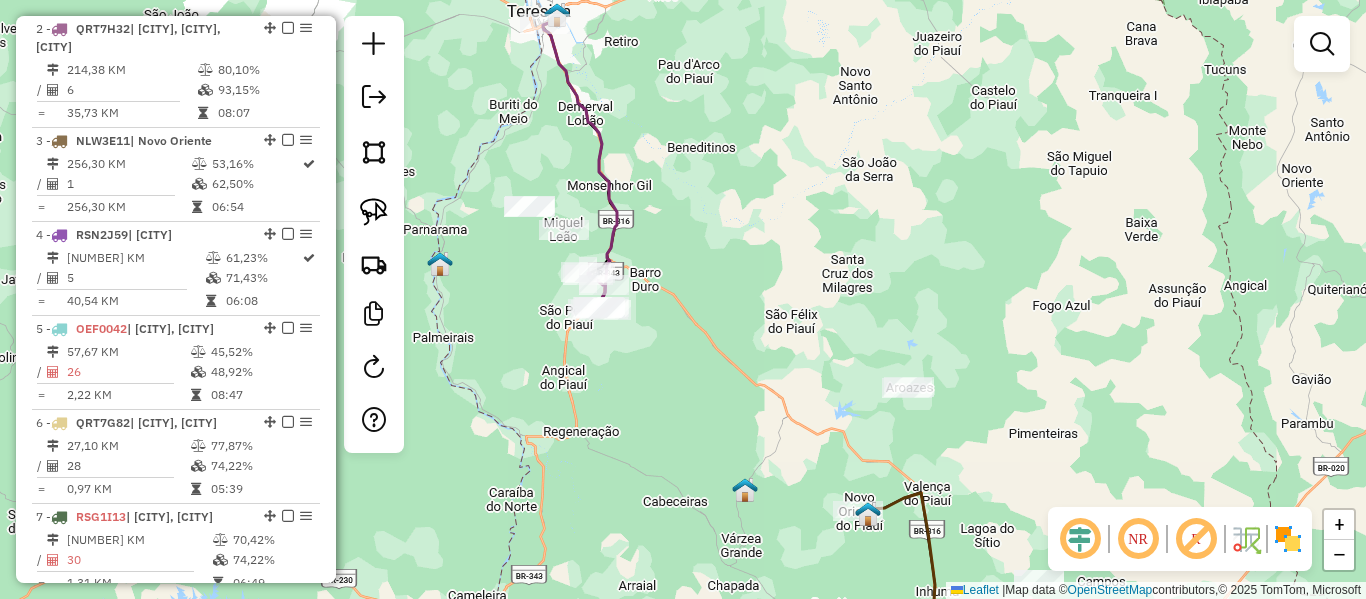 drag, startPoint x: 643, startPoint y: 280, endPoint x: 608, endPoint y: 207, distance: 80.95678 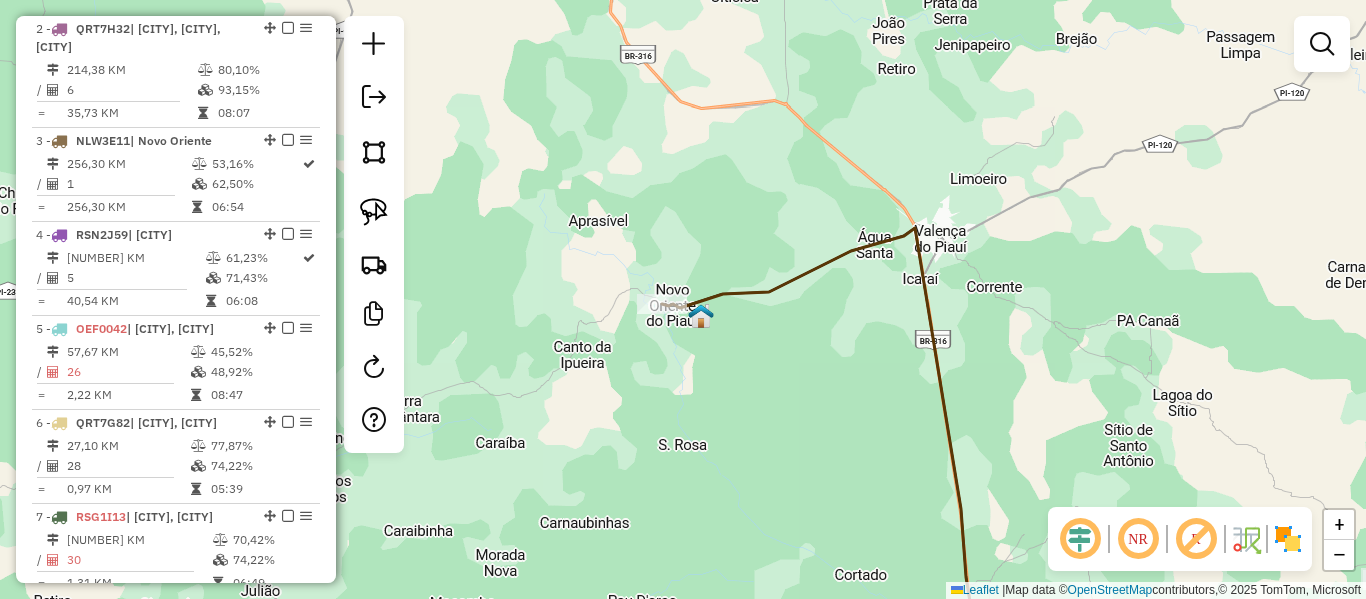 click 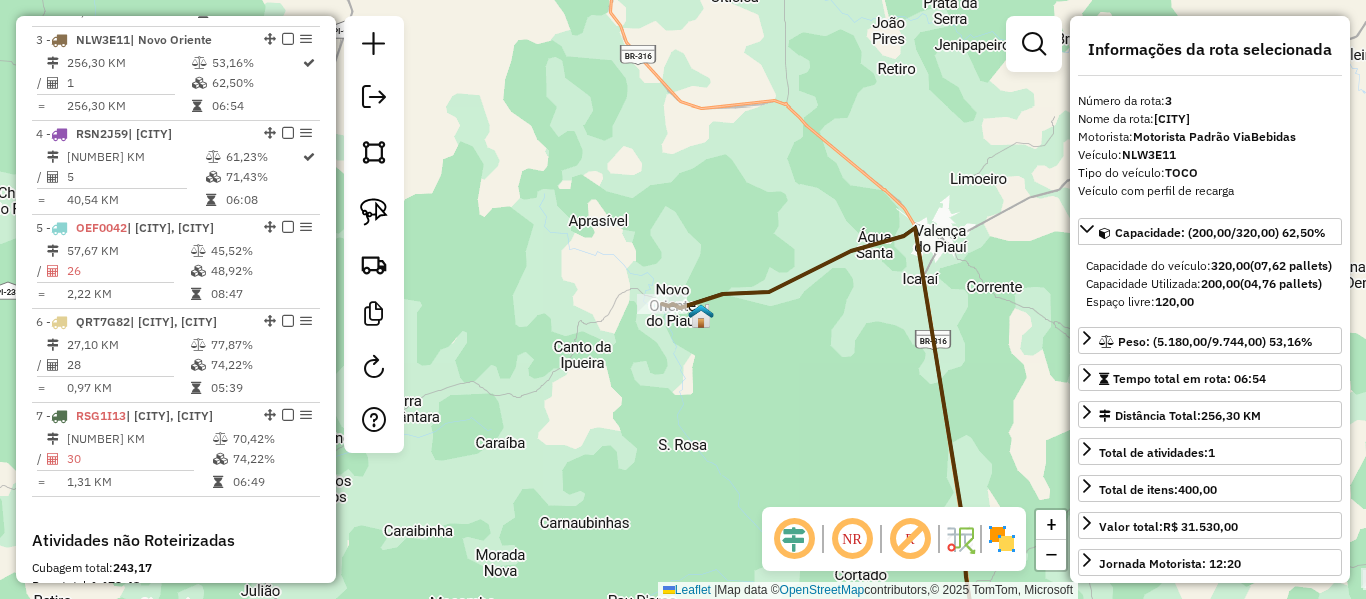 scroll, scrollTop: 980, scrollLeft: 0, axis: vertical 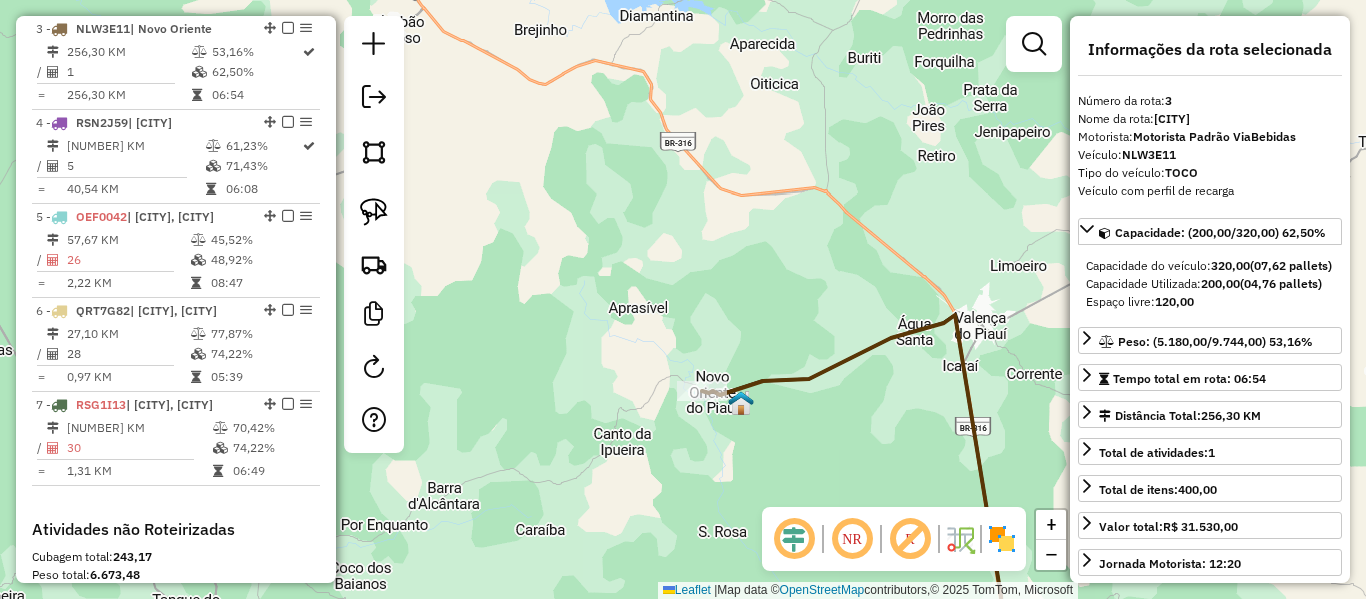 drag, startPoint x: 621, startPoint y: 272, endPoint x: 662, endPoint y: 384, distance: 119.26861 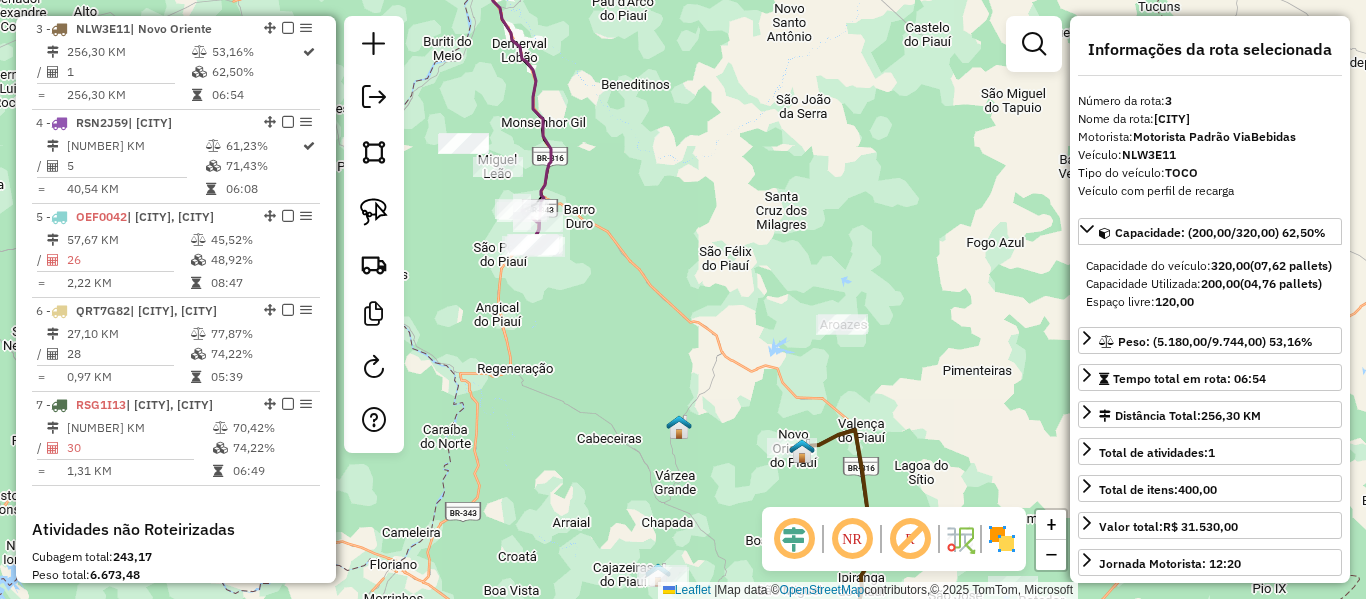 drag, startPoint x: 650, startPoint y: 288, endPoint x: 660, endPoint y: 301, distance: 16.40122 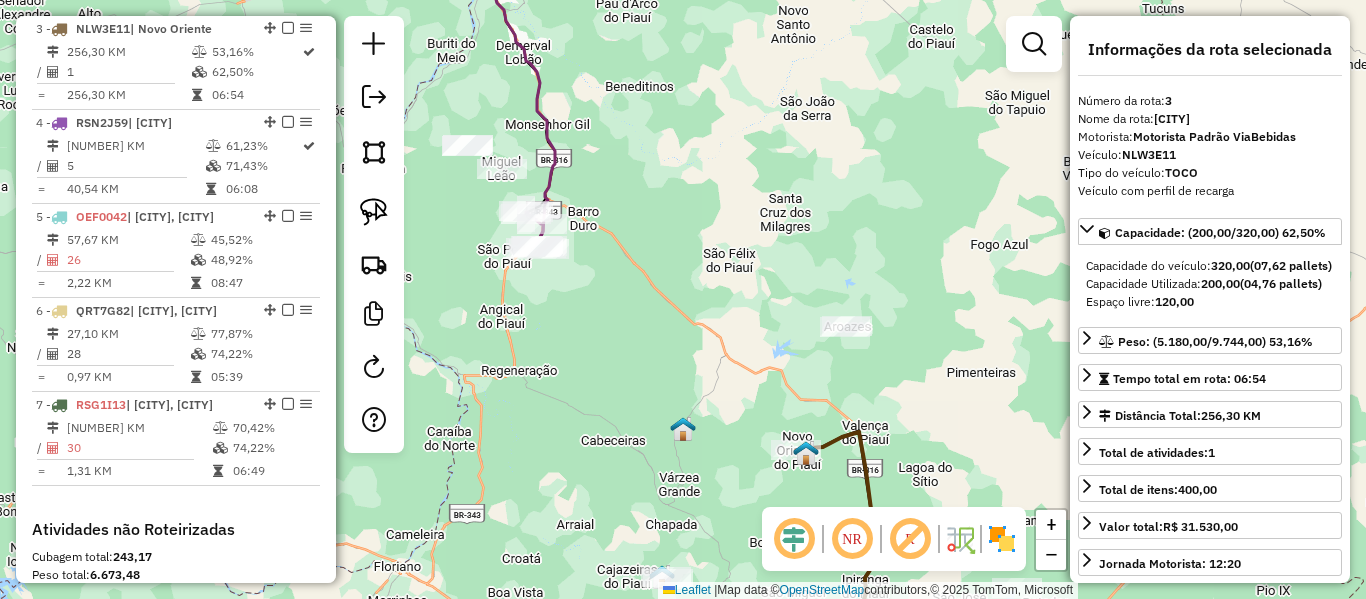 click on "Janela de atendimento Grade de atendimento Capacidade Transportadoras Veículos Cliente Pedidos  Rotas Selecione os dias de semana para filtrar as janelas de atendimento  Seg   Ter   Qua   Qui   Sex   Sáb   Dom  Informe o período da janela de atendimento: De: Até:  Filtrar exatamente a janela do cliente  Considerar janela de atendimento padrão  Selecione os dias de semana para filtrar as grades de atendimento  Seg   Ter   Qua   Qui   Sex   Sáb   Dom   Considerar clientes sem dia de atendimento cadastrado  Clientes fora do dia de atendimento selecionado Filtrar as atividades entre os valores definidos abaixo:  Peso mínimo:   Peso máximo:   Cubagem mínima:   Cubagem máxima:   De:   Até:  Filtrar as atividades entre o tempo de atendimento definido abaixo:  De:   Até:   Considerar capacidade total dos clientes não roteirizados Transportadora: Selecione um ou mais itens Tipo de veículo: Selecione um ou mais itens Veículo: Selecione um ou mais itens Motorista: Selecione um ou mais itens Nome: Rótulo:" 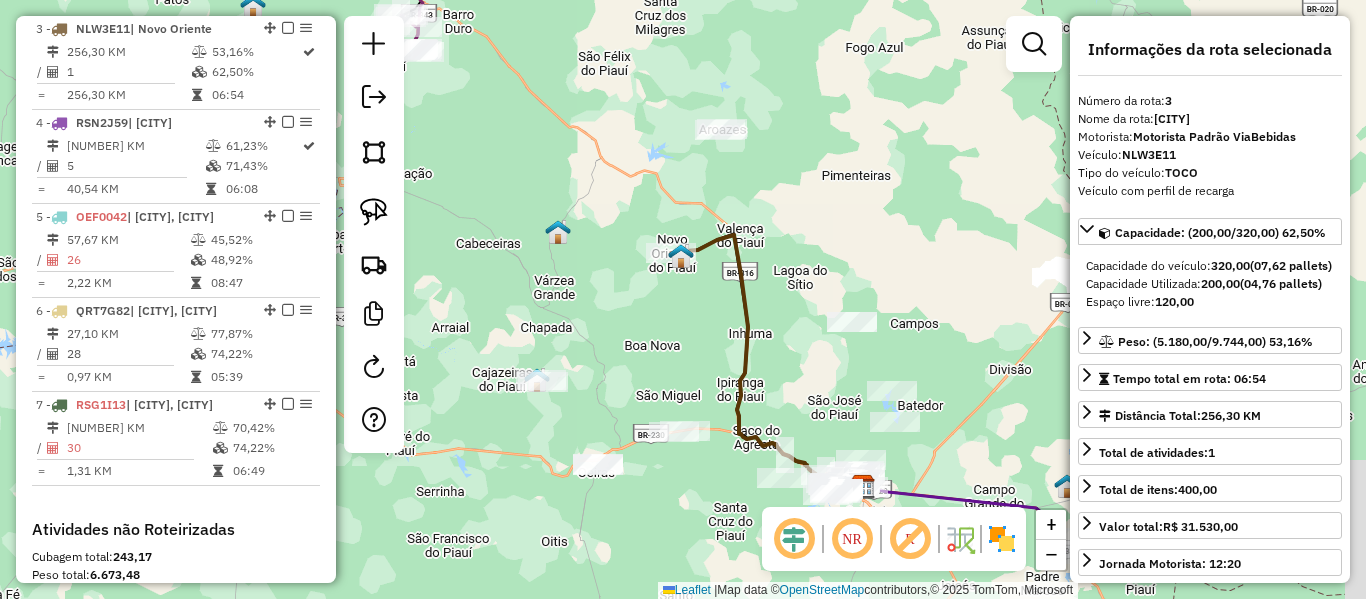 drag, startPoint x: 529, startPoint y: 214, endPoint x: 509, endPoint y: 171, distance: 47.423622 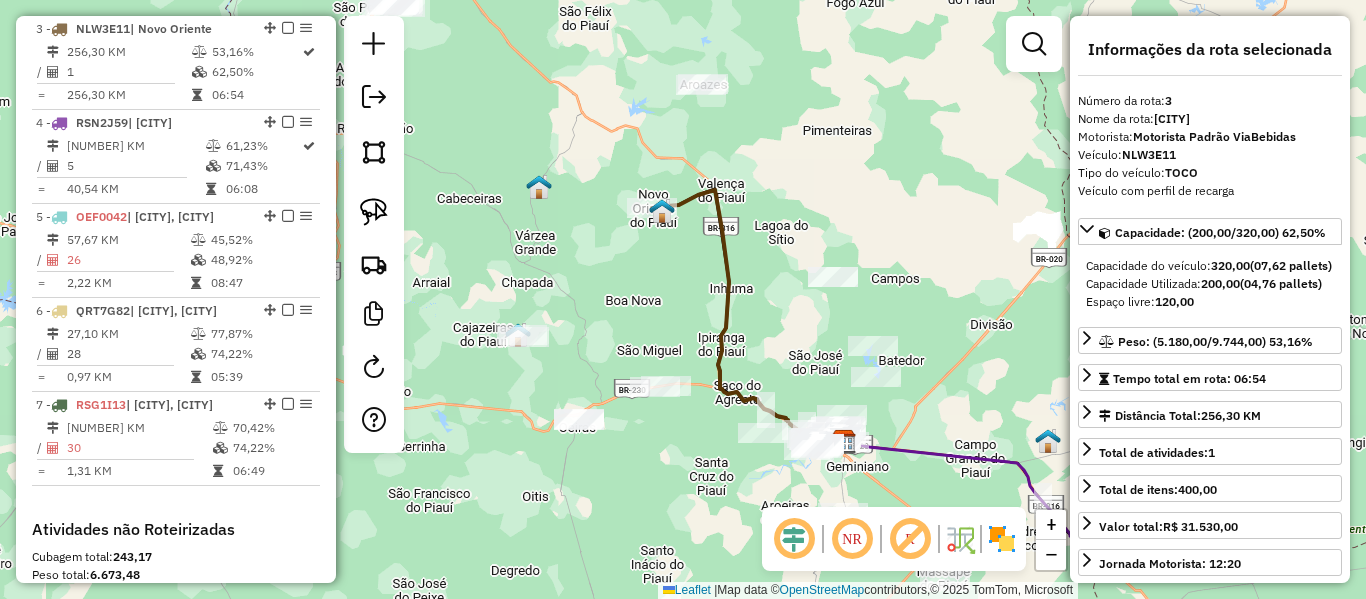 drag, startPoint x: 600, startPoint y: 292, endPoint x: 503, endPoint y: 170, distance: 155.86212 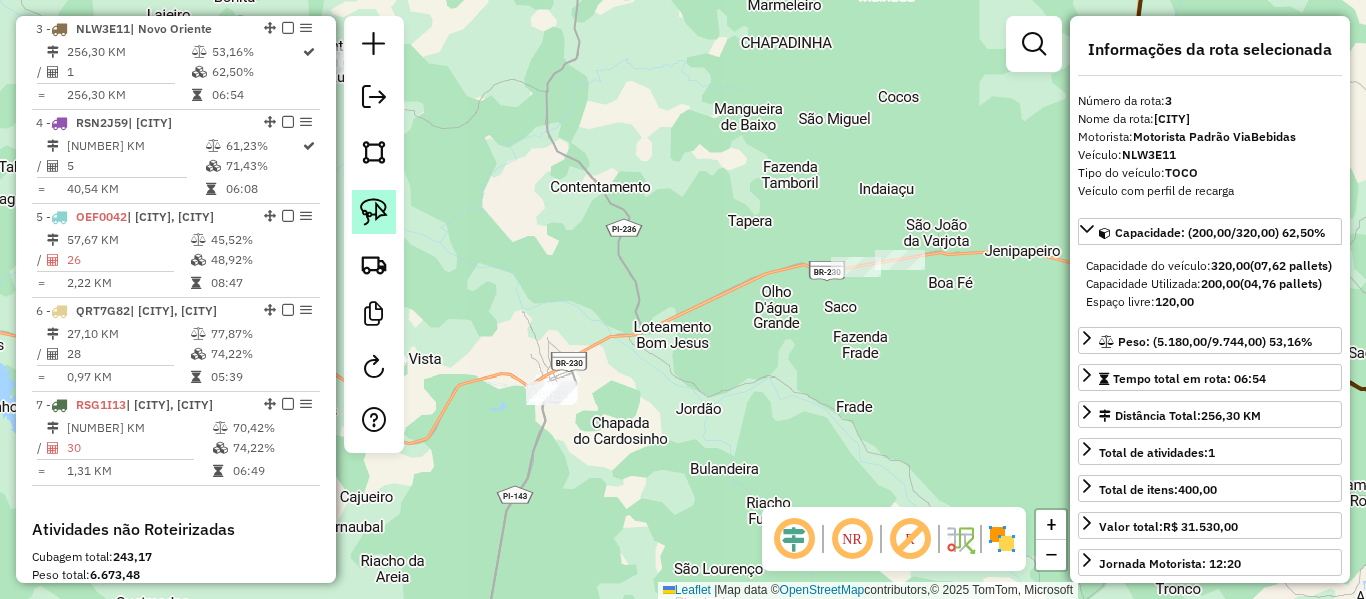 click 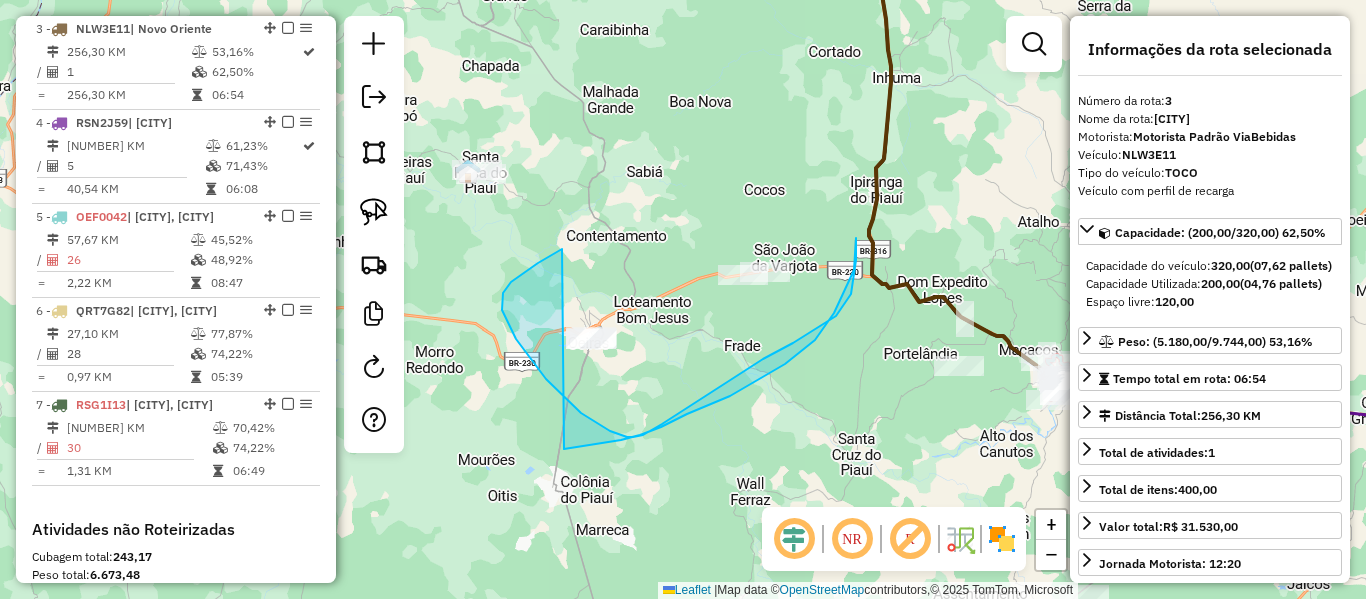 drag, startPoint x: 555, startPoint y: 253, endPoint x: 554, endPoint y: 447, distance: 194.00258 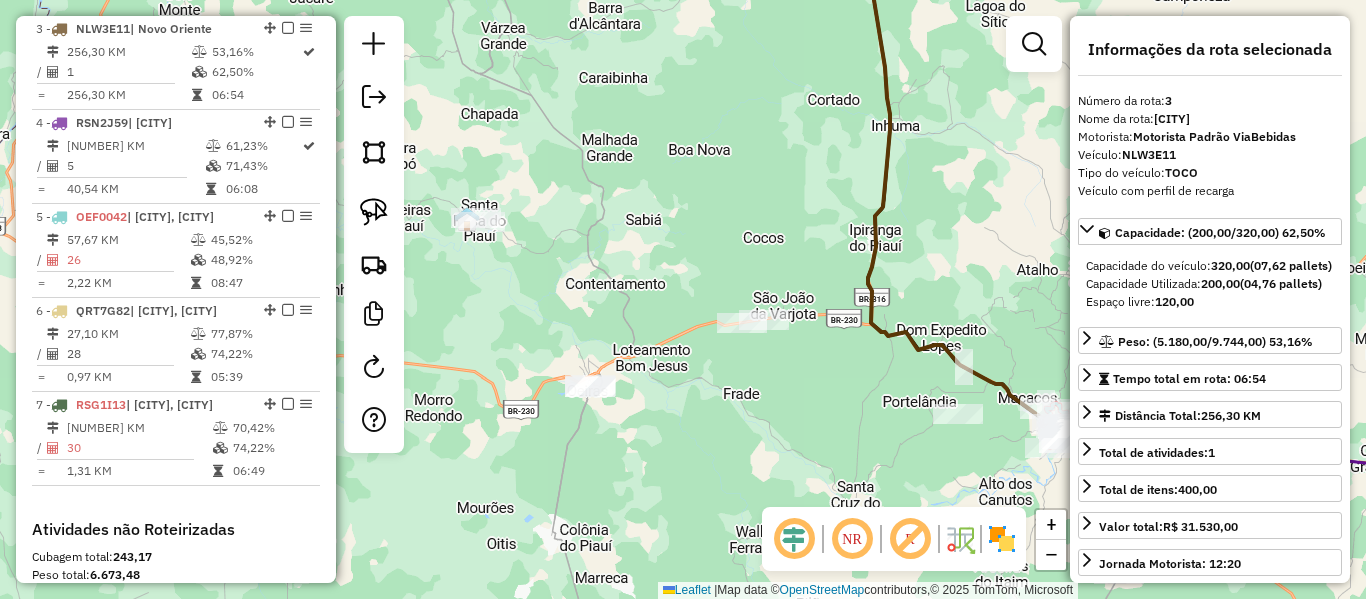 drag, startPoint x: 611, startPoint y: 289, endPoint x: 603, endPoint y: 327, distance: 38.832977 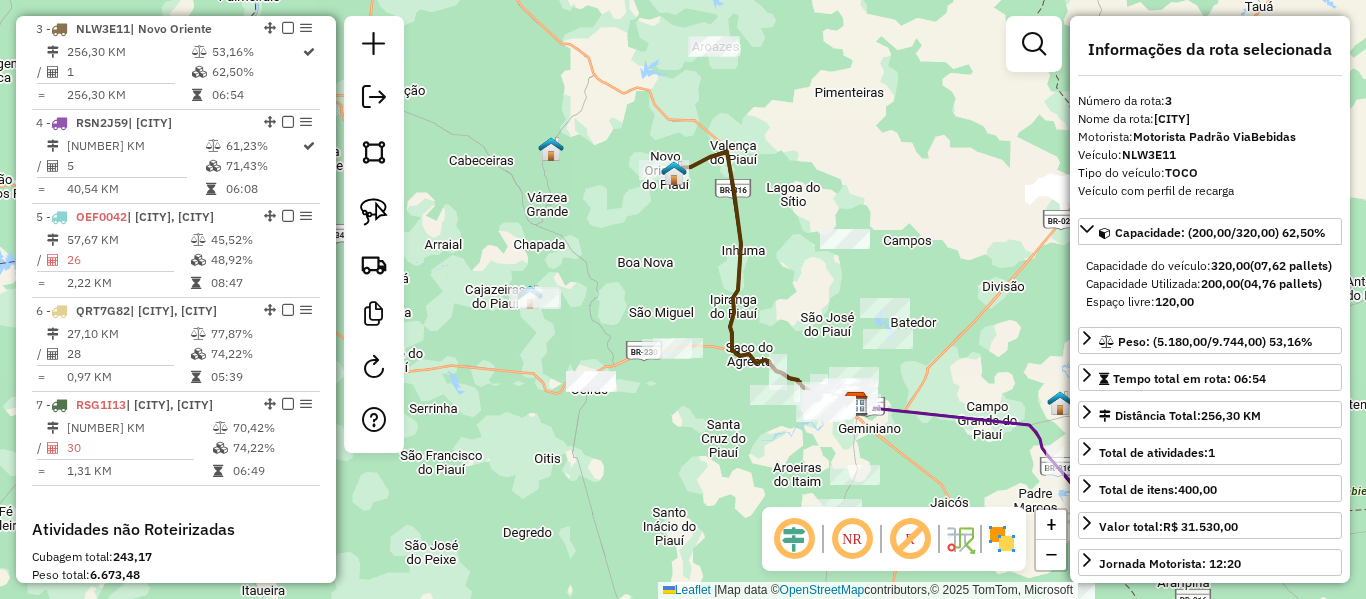 click on "Janela de atendimento Grade de atendimento Capacidade Transportadoras Veículos Cliente Pedidos  Rotas Selecione os dias de semana para filtrar as janelas de atendimento  Seg   Ter   Qua   Qui   Sex   Sáb   Dom  Informe o período da janela de atendimento: De: Até:  Filtrar exatamente a janela do cliente  Considerar janela de atendimento padrão  Selecione os dias de semana para filtrar as grades de atendimento  Seg   Ter   Qua   Qui   Sex   Sáb   Dom   Considerar clientes sem dia de atendimento cadastrado  Clientes fora do dia de atendimento selecionado Filtrar as atividades entre os valores definidos abaixo:  Peso mínimo:   Peso máximo:   Cubagem mínima:   Cubagem máxima:   De:   Até:  Filtrar as atividades entre o tempo de atendimento definido abaixo:  De:   Até:   Considerar capacidade total dos clientes não roteirizados Transportadora: Selecione um ou mais itens Tipo de veículo: Selecione um ou mais itens Veículo: Selecione um ou mais itens Motorista: Selecione um ou mais itens Nome: Rótulo:" 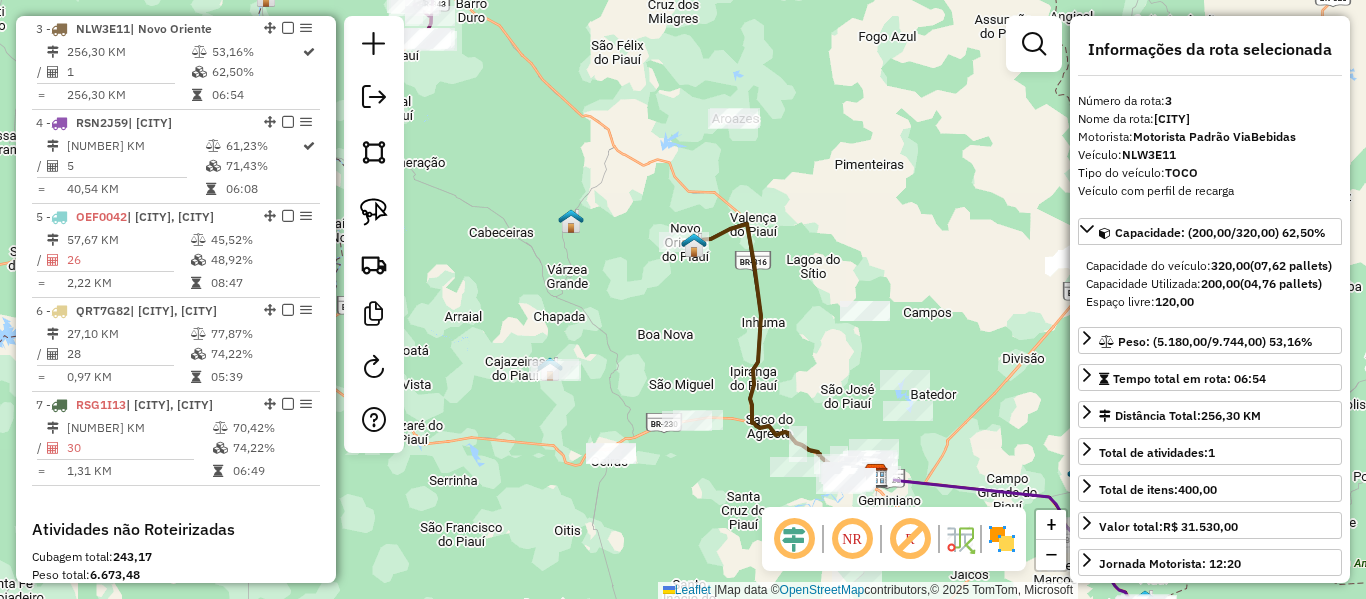 drag, startPoint x: 773, startPoint y: 396, endPoint x: 651, endPoint y: 259, distance: 183.44754 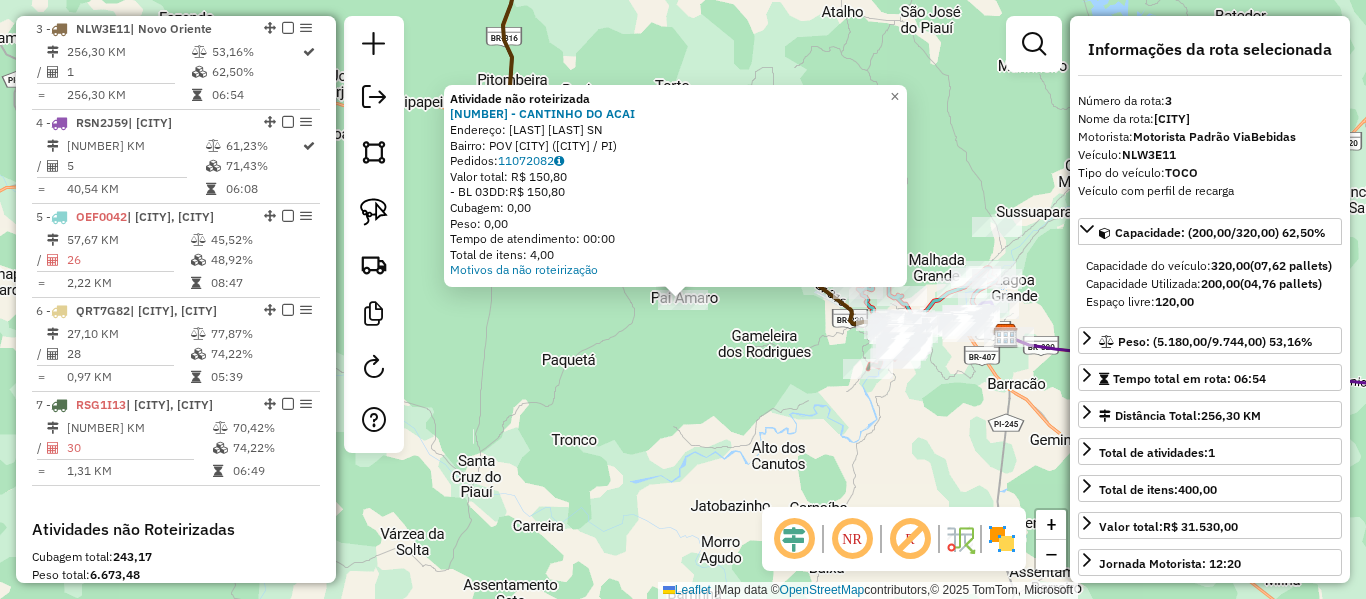 click on "Atividade não roteirizada 17321 - CANTINHO DO ACAI  Endereço:  PV PAI AMARO SN   Bairro: POV PAI AMARO (PAQUETA / PI)   Pedidos:  11072082   Valor total: R$ 150,80   - BL 03DD:  R$ 150,80   Cubagem: 0,00   Peso: 0,00   Tempo de atendimento: 00:00   Total de itens: 4,00  Motivos da não roteirização × Janela de atendimento Grade de atendimento Capacidade Transportadoras Veículos Cliente Pedidos  Rotas Selecione os dias de semana para filtrar as janelas de atendimento  Seg   Ter   Qua   Qui   Sex   Sáb   Dom  Informe o período da janela de atendimento: De: Até:  Filtrar exatamente a janela do cliente  Considerar janela de atendimento padrão  Selecione os dias de semana para filtrar as grades de atendimento  Seg   Ter   Qua   Qui   Sex   Sáb   Dom   Considerar clientes sem dia de atendimento cadastrado  Clientes fora do dia de atendimento selecionado Filtrar as atividades entre os valores definidos abaixo:  Peso mínimo:   Peso máximo:   Cubagem mínima:   Cubagem máxima:   De:   Até:   De:  Nome:" 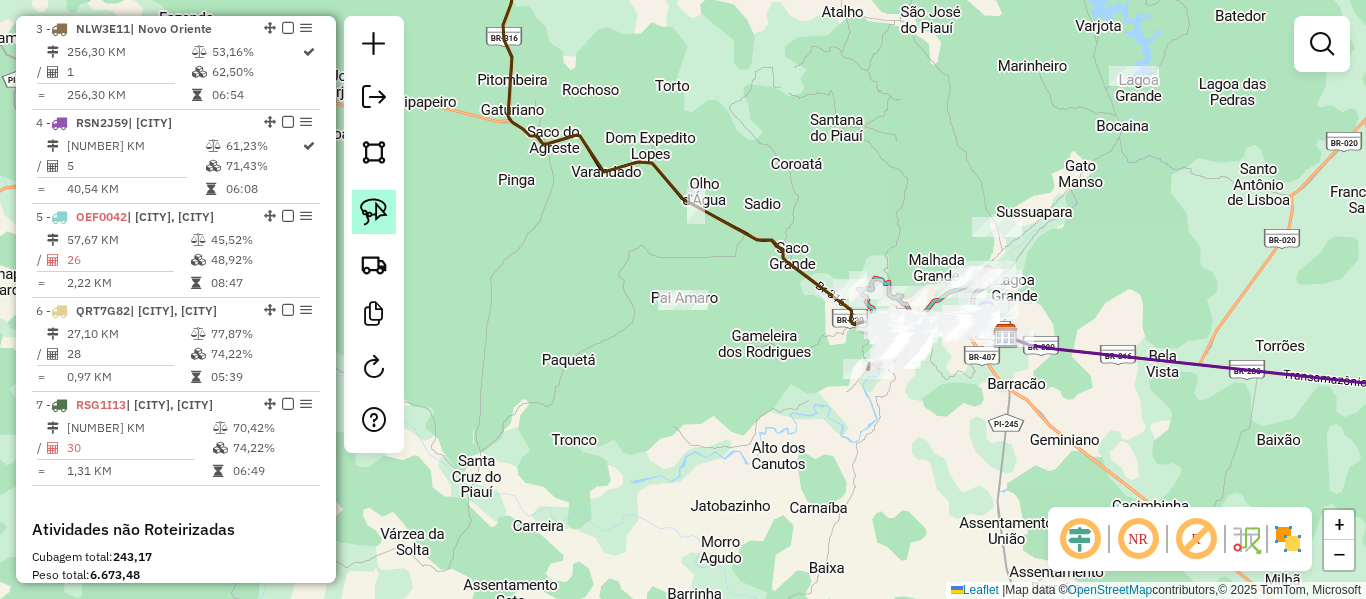 click 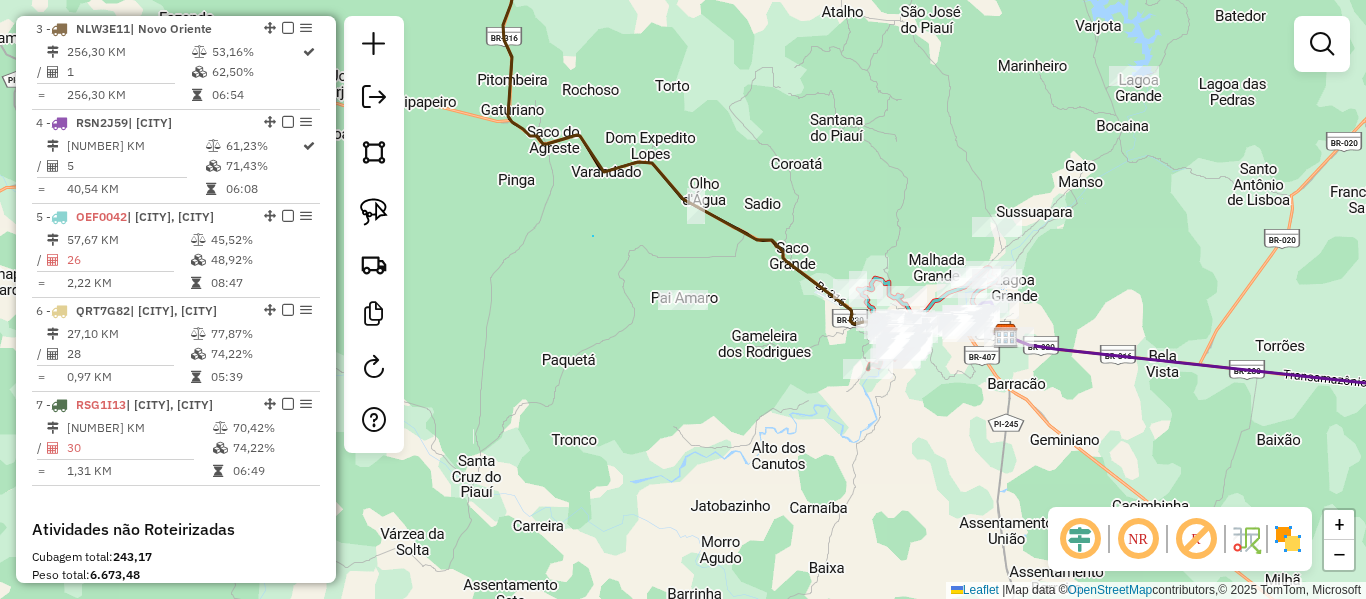 drag, startPoint x: 593, startPoint y: 236, endPoint x: 744, endPoint y: 306, distance: 166.43617 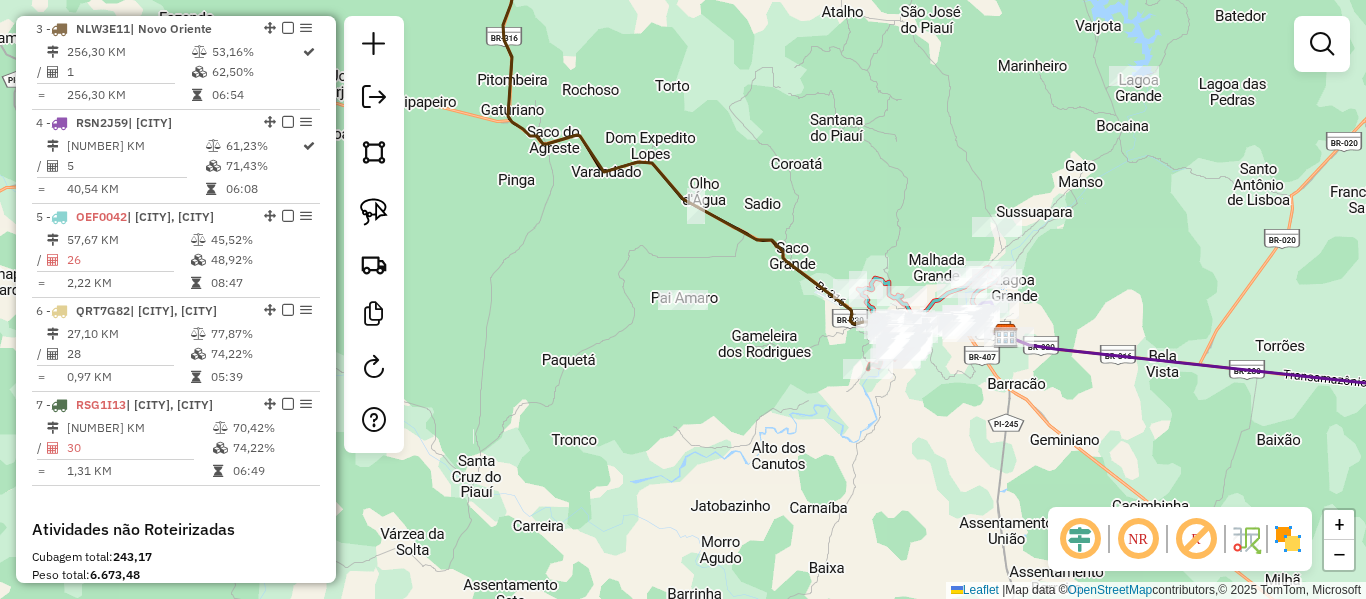 click 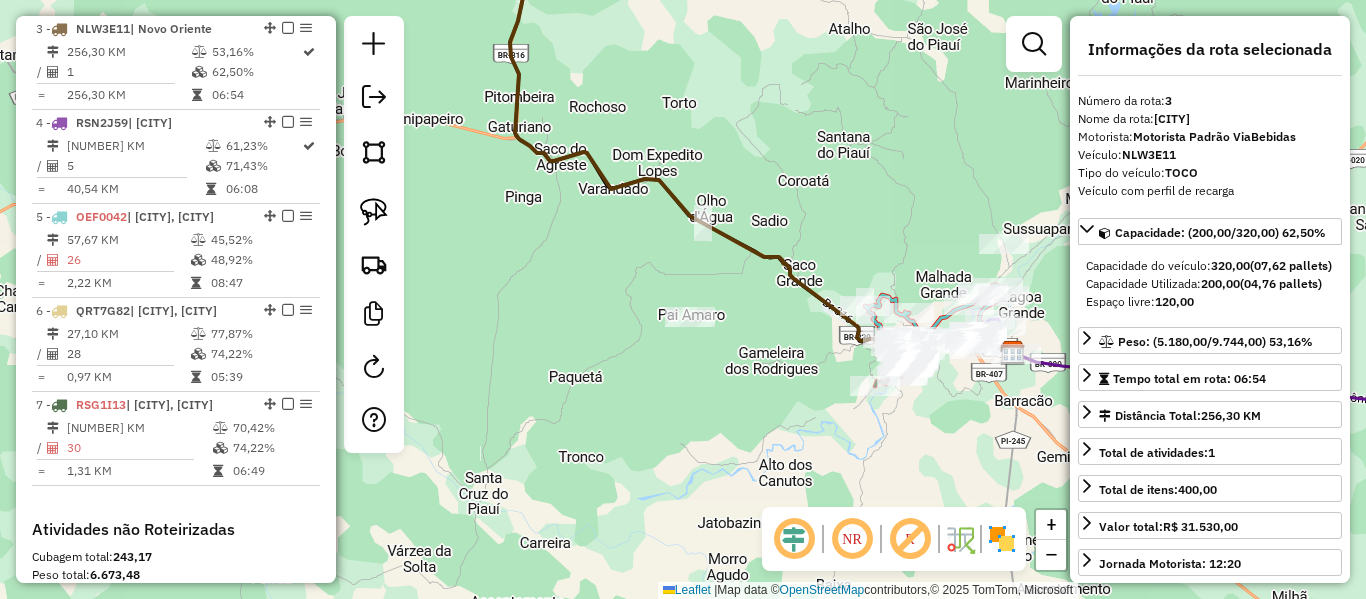 drag, startPoint x: 634, startPoint y: 203, endPoint x: 680, endPoint y: 363, distance: 166.48123 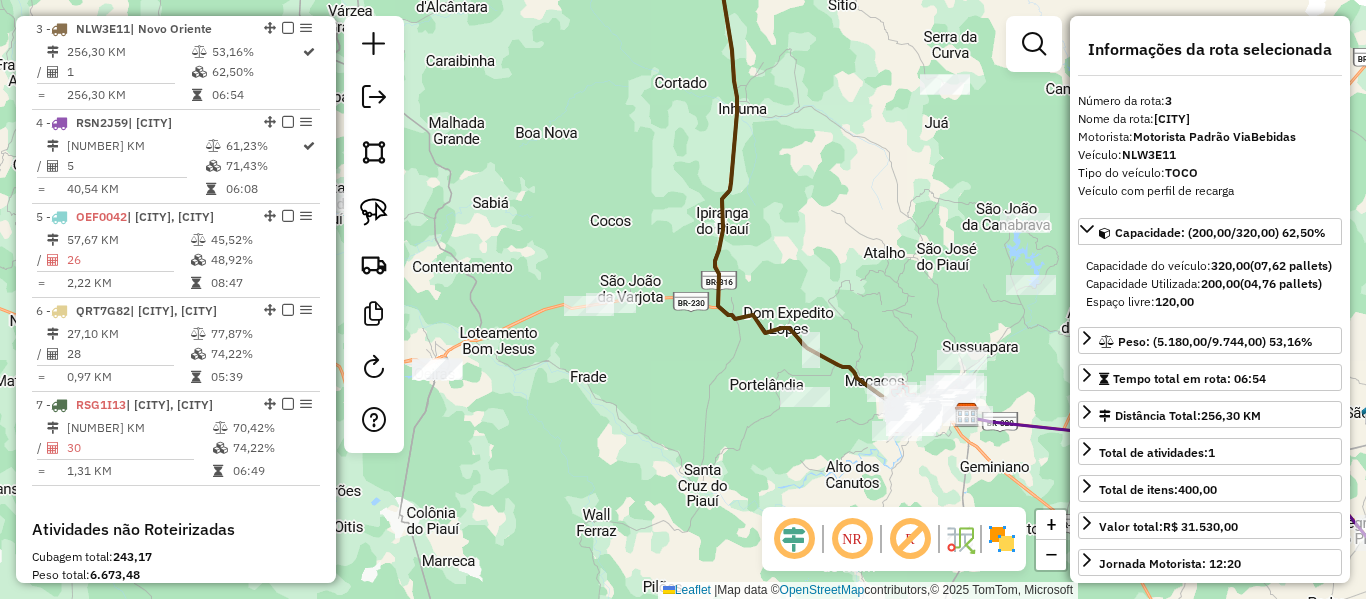 drag, startPoint x: 574, startPoint y: 275, endPoint x: 671, endPoint y: 239, distance: 103.46497 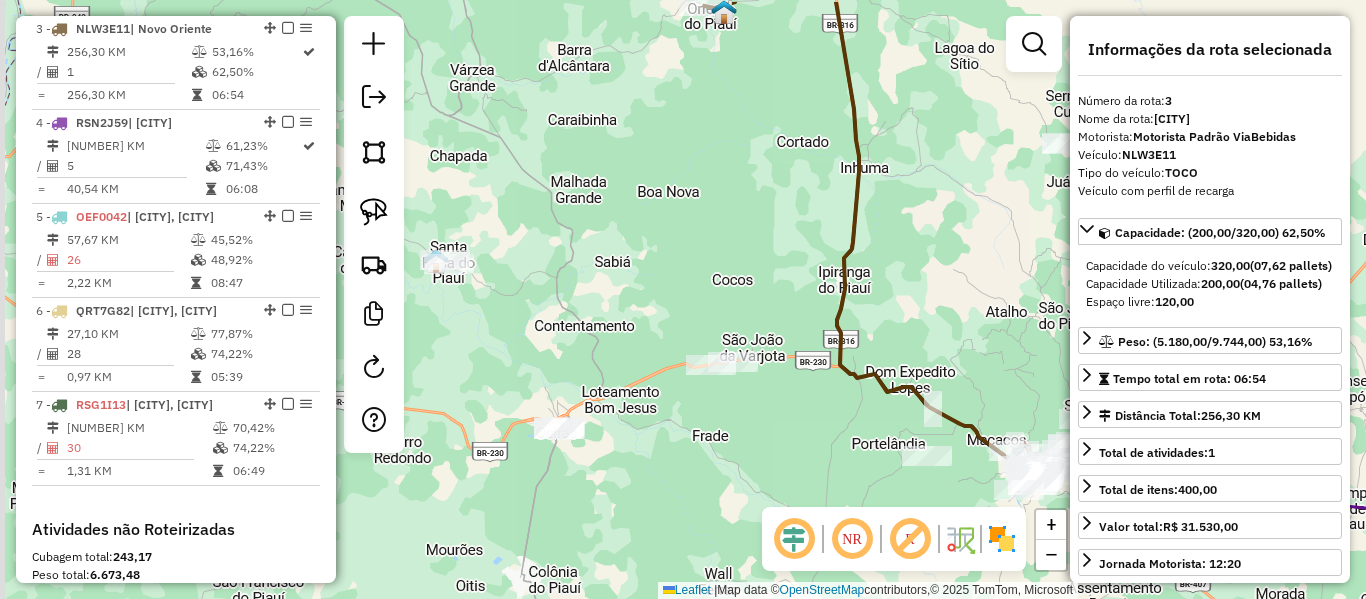 drag, startPoint x: 646, startPoint y: 247, endPoint x: 716, endPoint y: 286, distance: 80.13114 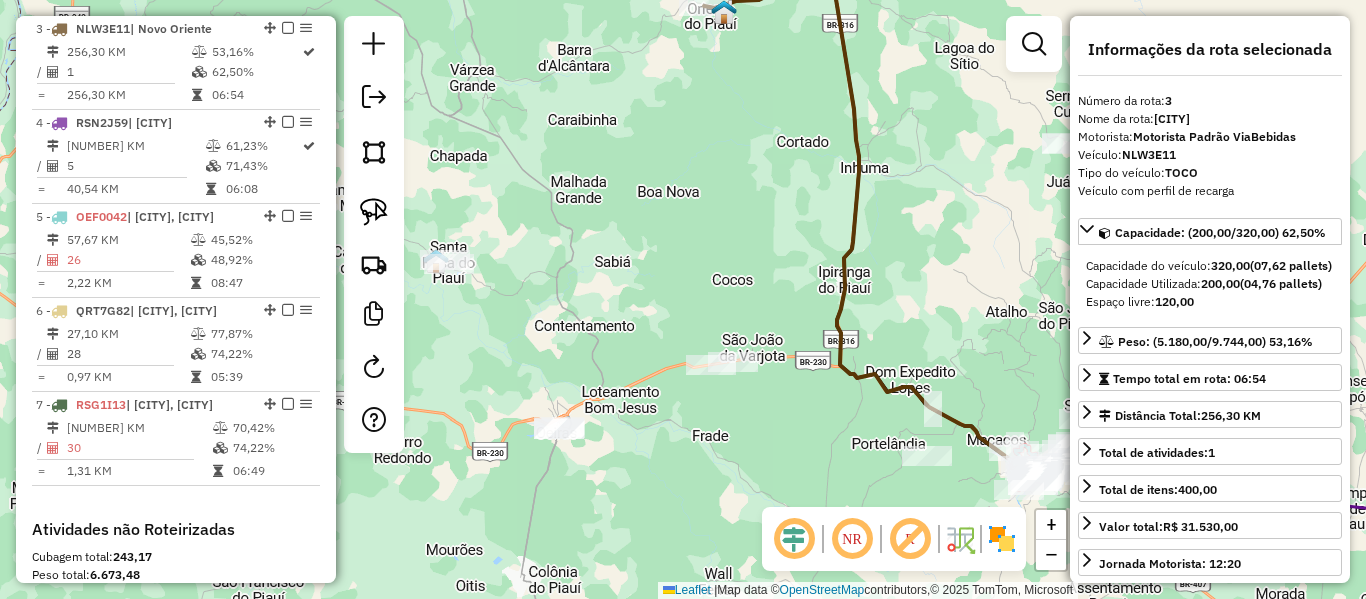 drag, startPoint x: 680, startPoint y: 296, endPoint x: 565, endPoint y: 343, distance: 124.23365 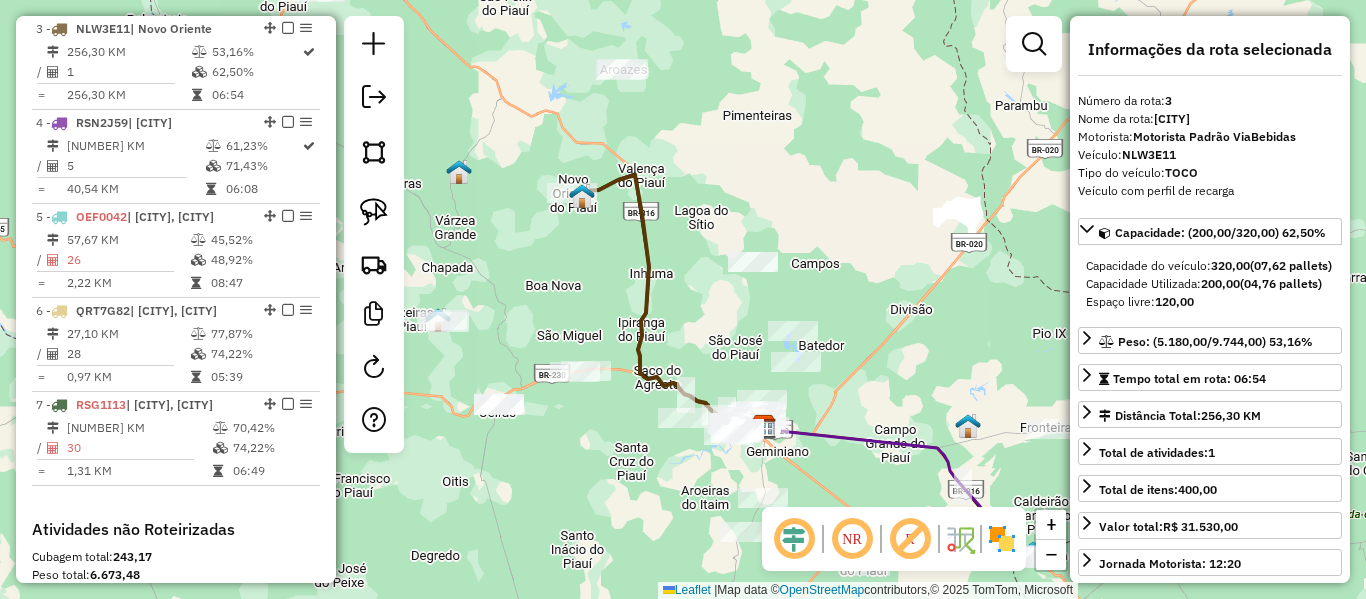 click on "Janela de atendimento Grade de atendimento Capacidade Transportadoras Veículos Cliente Pedidos  Rotas Selecione os dias de semana para filtrar as janelas de atendimento  Seg   Ter   Qua   Qui   Sex   Sáb   Dom  Informe o período da janela de atendimento: De: Até:  Filtrar exatamente a janela do cliente  Considerar janela de atendimento padrão  Selecione os dias de semana para filtrar as grades de atendimento  Seg   Ter   Qua   Qui   Sex   Sáb   Dom   Considerar clientes sem dia de atendimento cadastrado  Clientes fora do dia de atendimento selecionado Filtrar as atividades entre os valores definidos abaixo:  Peso mínimo:   Peso máximo:   Cubagem mínima:   Cubagem máxima:   De:   Até:  Filtrar as atividades entre o tempo de atendimento definido abaixo:  De:   Até:   Considerar capacidade total dos clientes não roteirizados Transportadora: Selecione um ou mais itens Tipo de veículo: Selecione um ou mais itens Veículo: Selecione um ou mais itens Motorista: Selecione um ou mais itens Nome: Rótulo:" 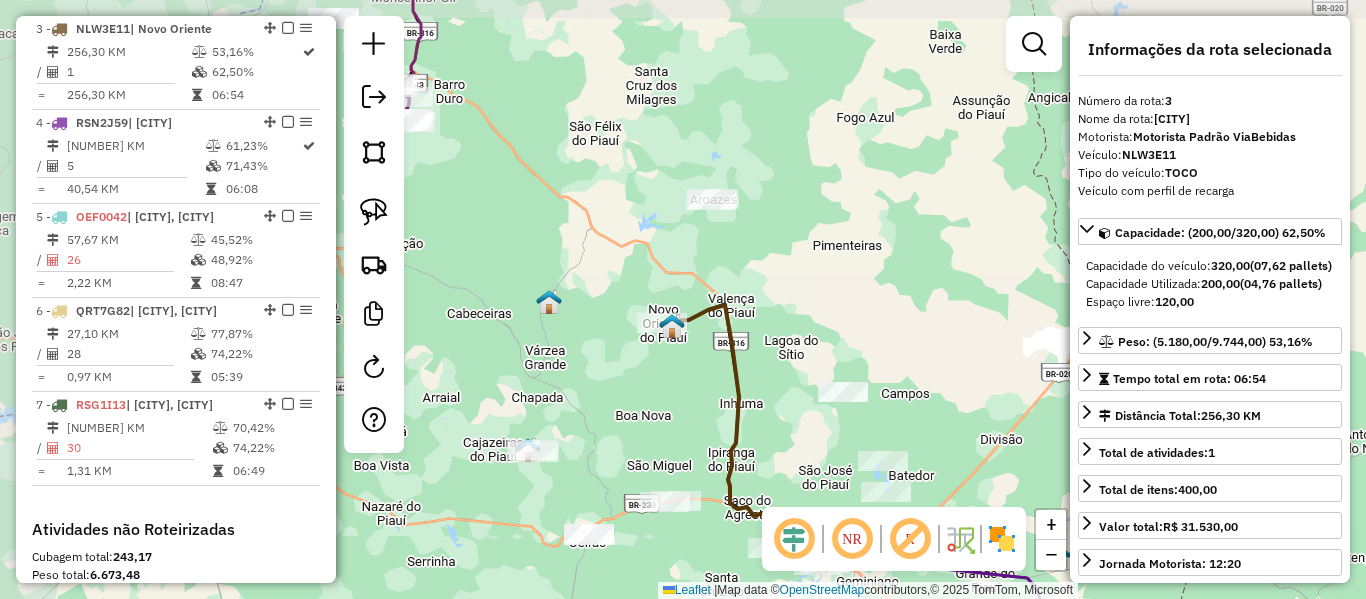 drag, startPoint x: 624, startPoint y: 327, endPoint x: 725, endPoint y: 357, distance: 105.36128 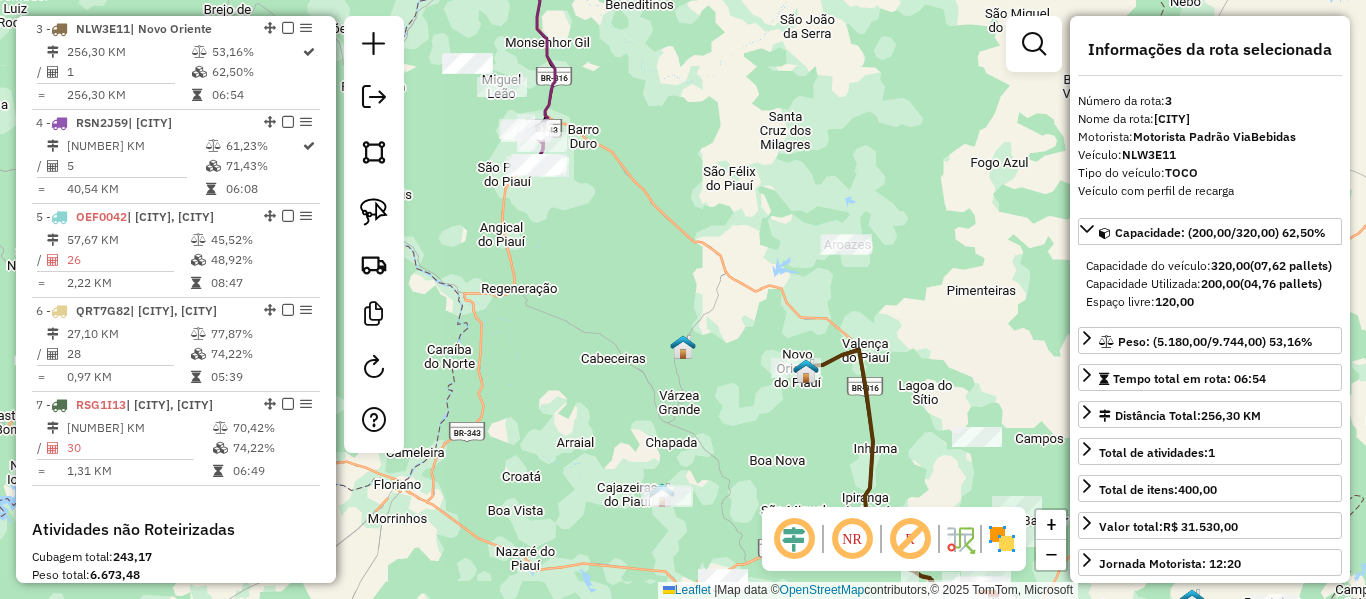drag, startPoint x: 545, startPoint y: 257, endPoint x: 633, endPoint y: 354, distance: 130.96947 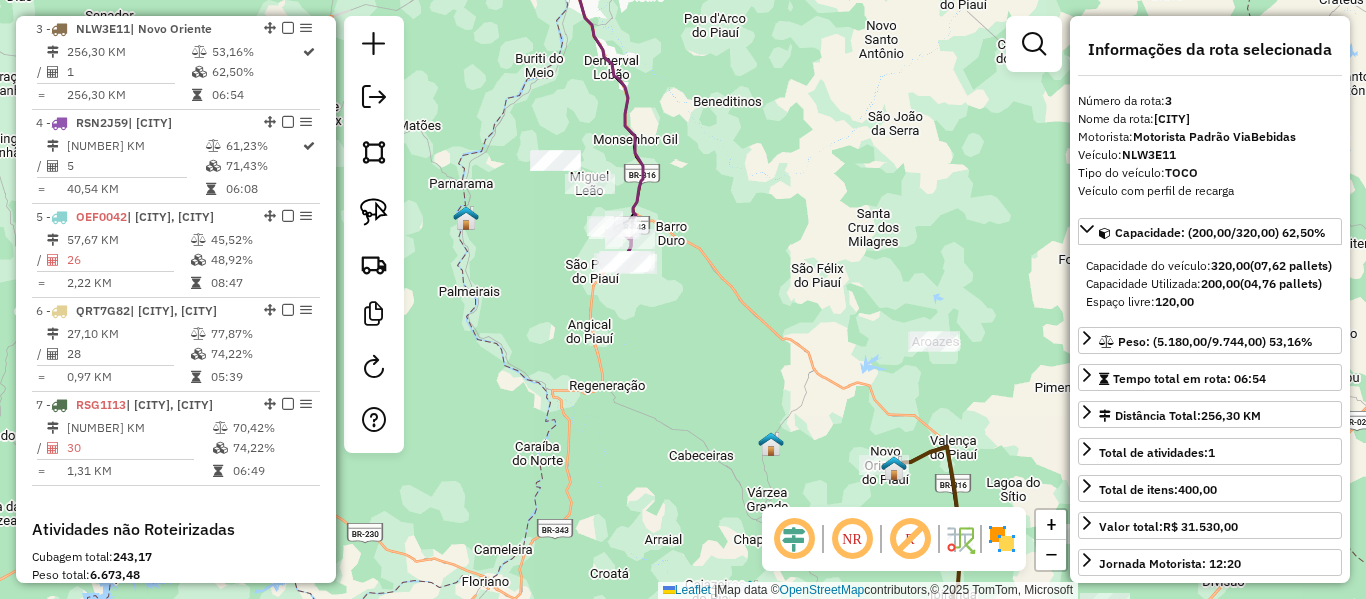 click 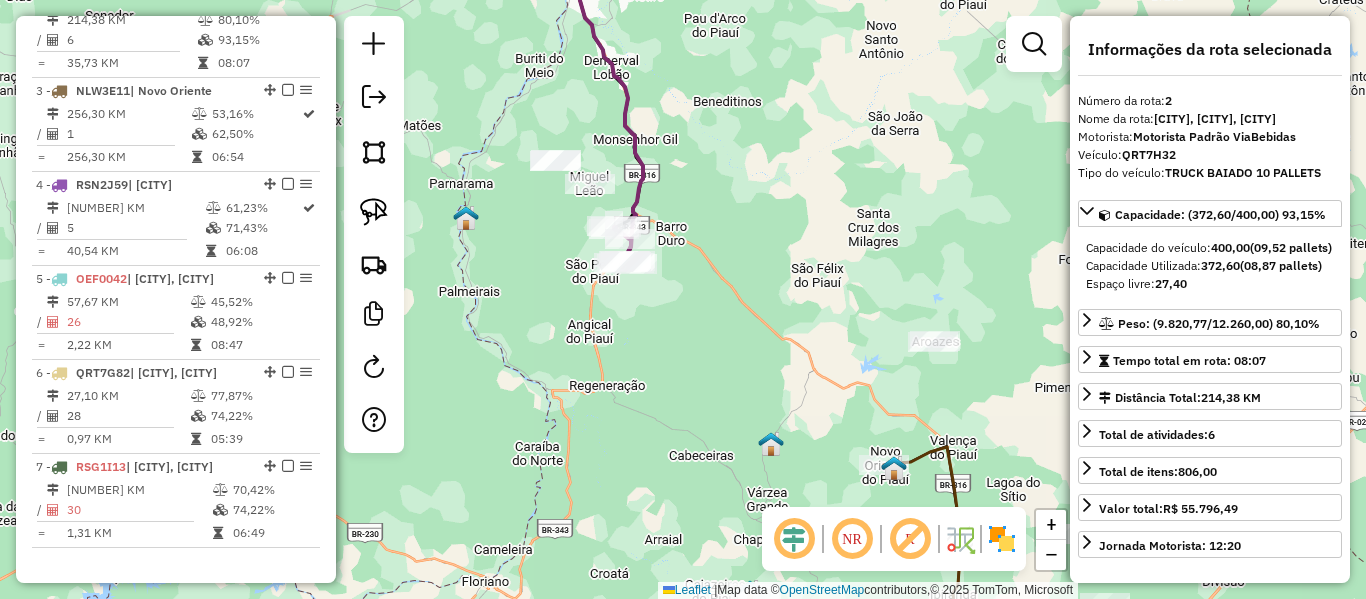 scroll, scrollTop: 868, scrollLeft: 0, axis: vertical 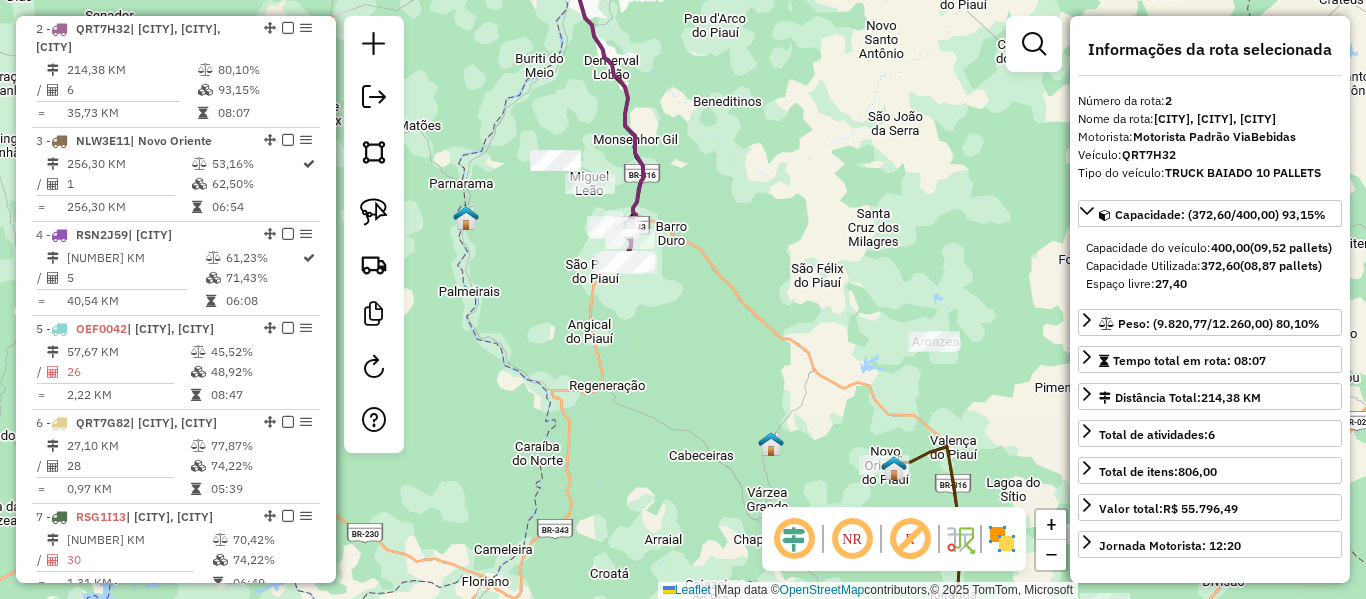 drag, startPoint x: 705, startPoint y: 195, endPoint x: 574, endPoint y: 137, distance: 143.26549 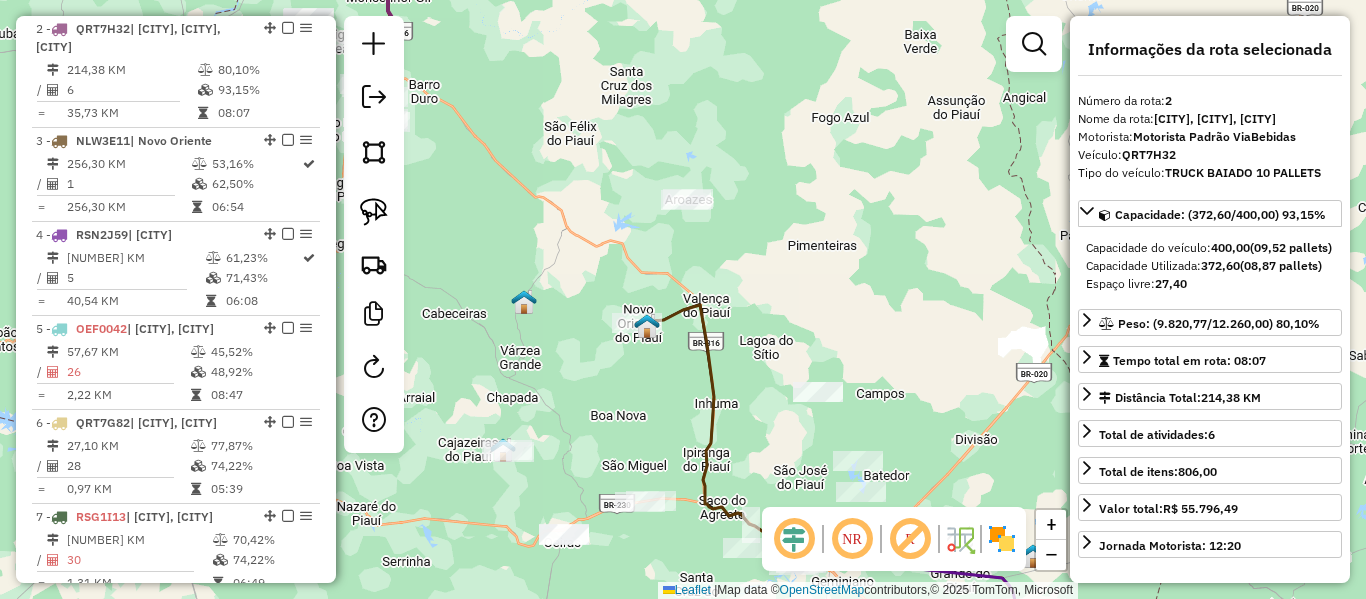 drag, startPoint x: 646, startPoint y: 395, endPoint x: 645, endPoint y: 334, distance: 61.008198 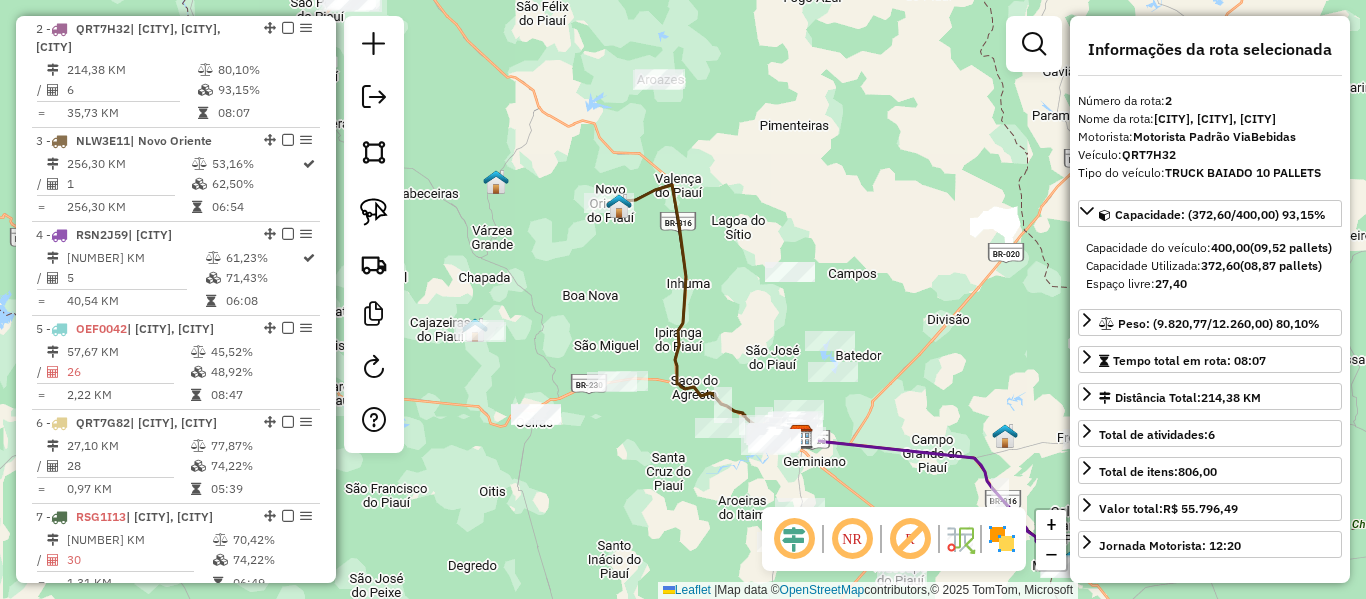 drag, startPoint x: 730, startPoint y: 392, endPoint x: 677, endPoint y: 287, distance: 117.61803 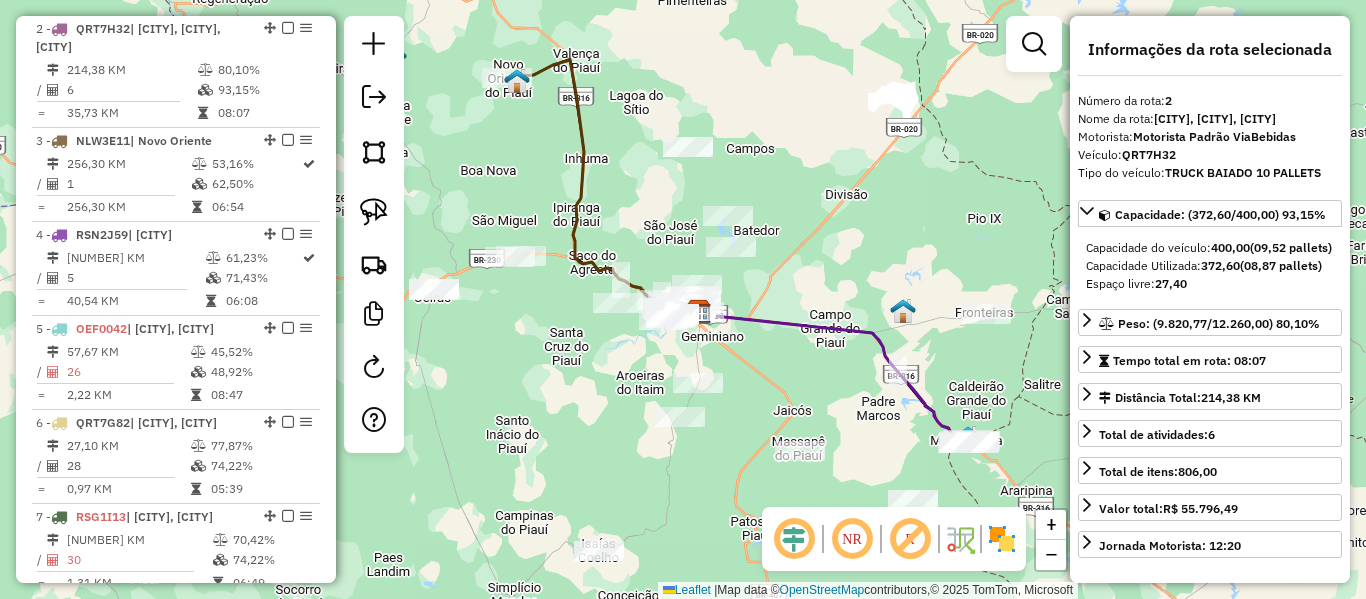 drag, startPoint x: 684, startPoint y: 261, endPoint x: 623, endPoint y: 216, distance: 75.802376 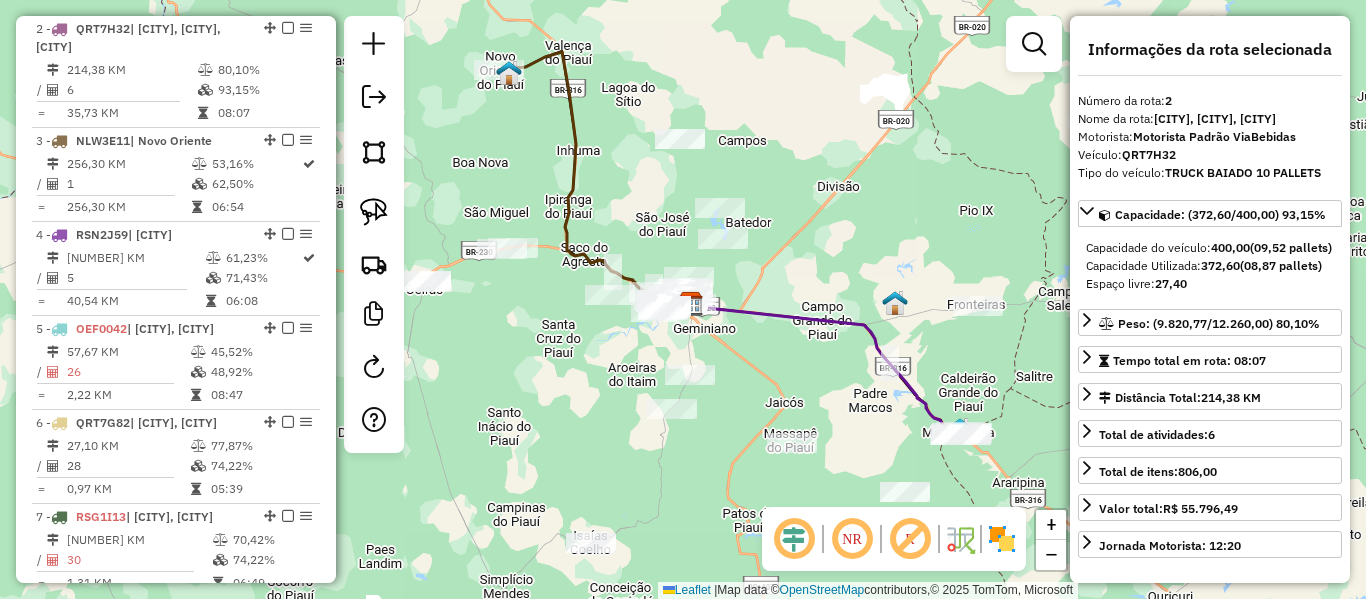 drag, startPoint x: 610, startPoint y: 194, endPoint x: 786, endPoint y: 459, distance: 318.12103 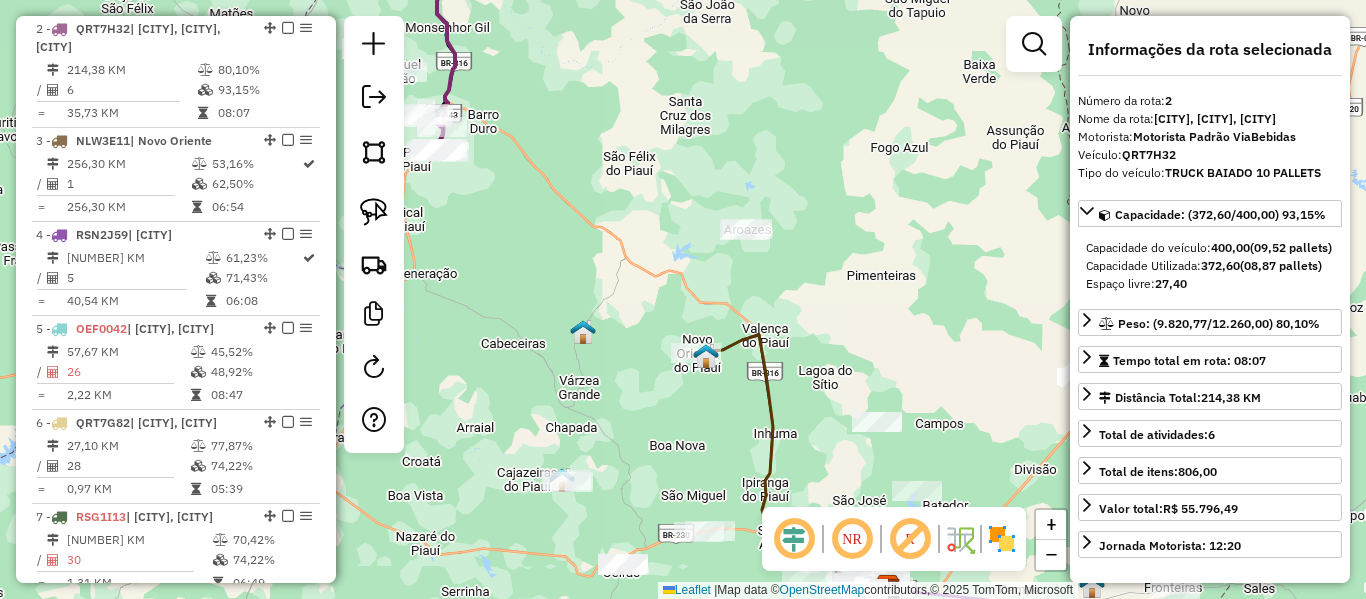 drag, startPoint x: 658, startPoint y: 336, endPoint x: 693, endPoint y: 393, distance: 66.88796 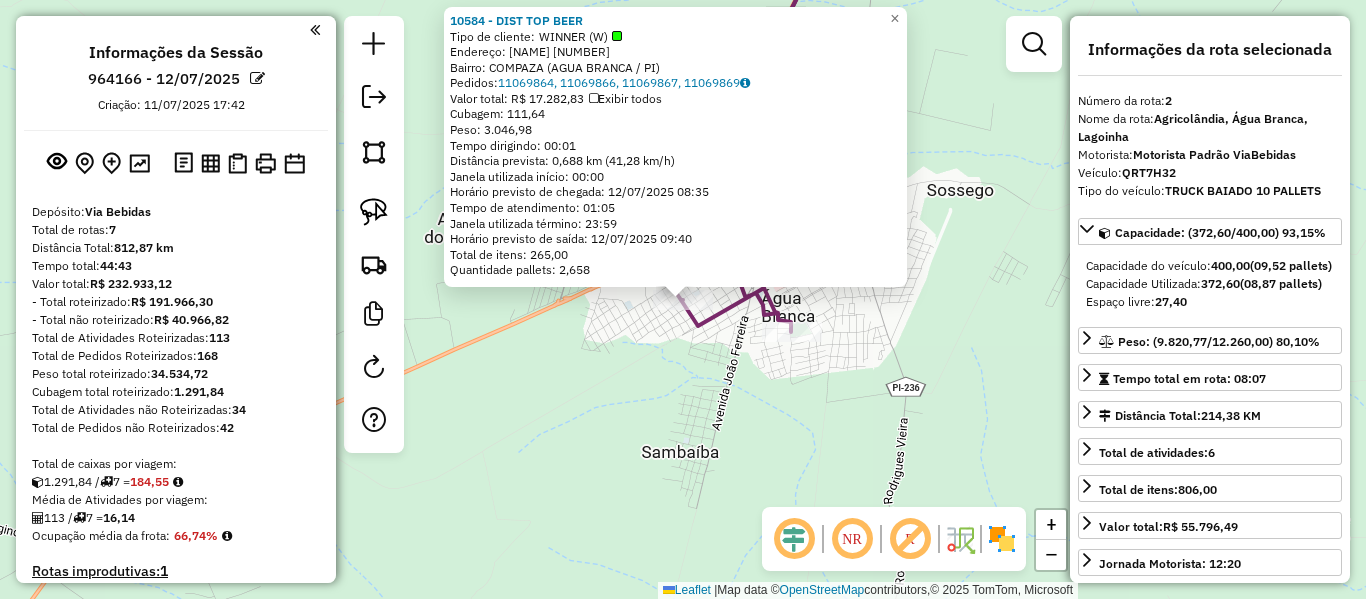 scroll, scrollTop: 0, scrollLeft: 0, axis: both 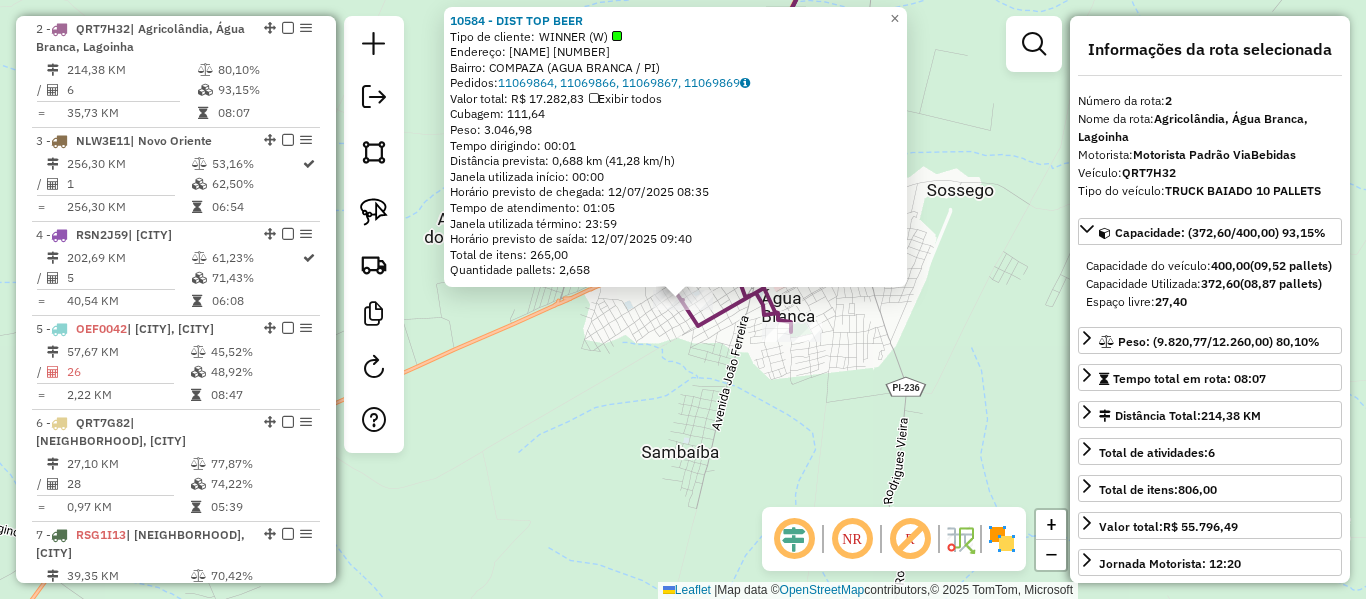 drag, startPoint x: 722, startPoint y: 404, endPoint x: 592, endPoint y: 355, distance: 138.92804 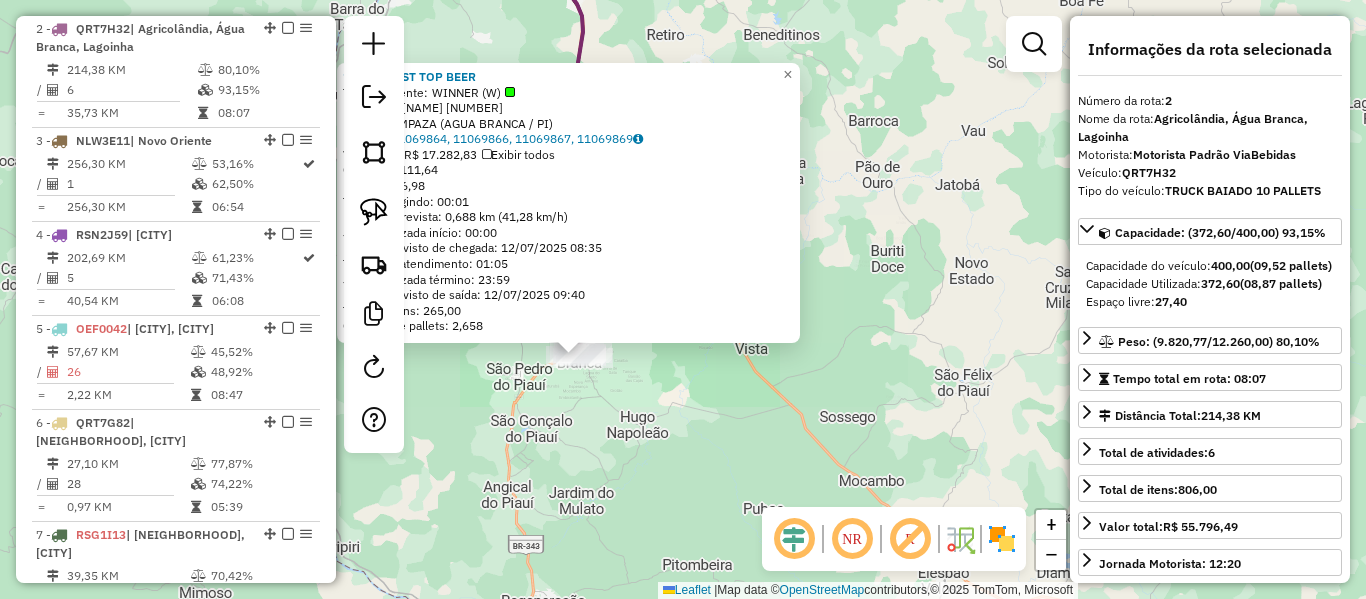drag, startPoint x: 645, startPoint y: 425, endPoint x: 696, endPoint y: 456, distance: 59.682495 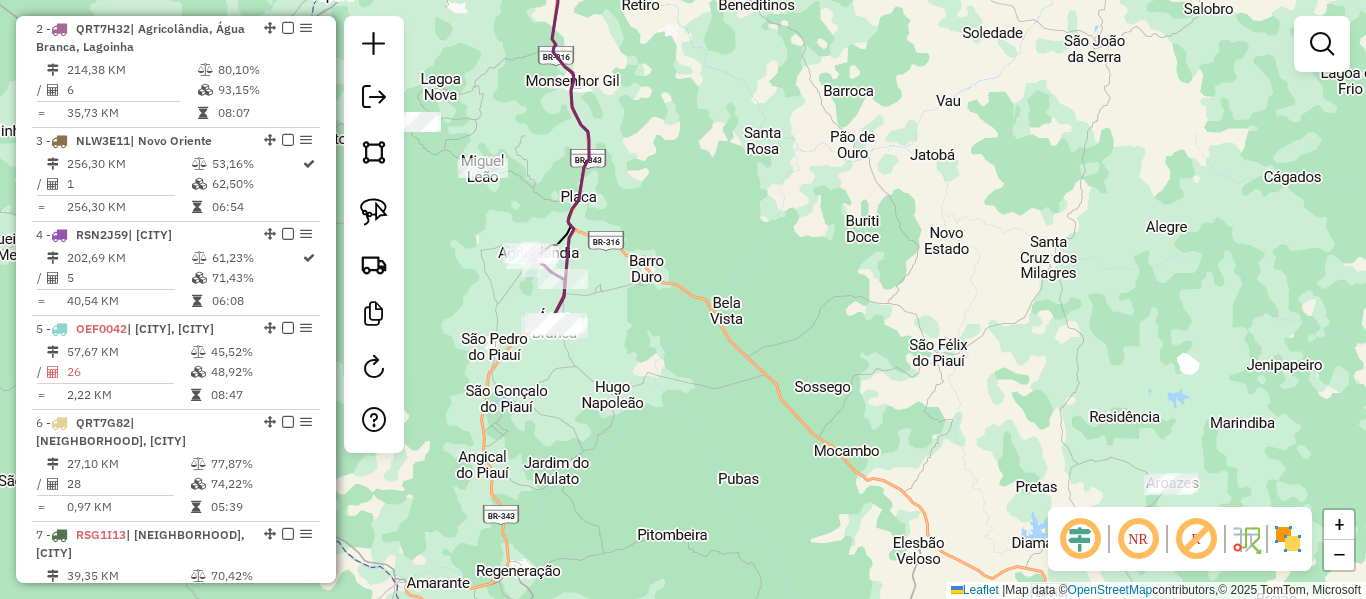 drag, startPoint x: 672, startPoint y: 426, endPoint x: 457, endPoint y: 217, distance: 299.8433 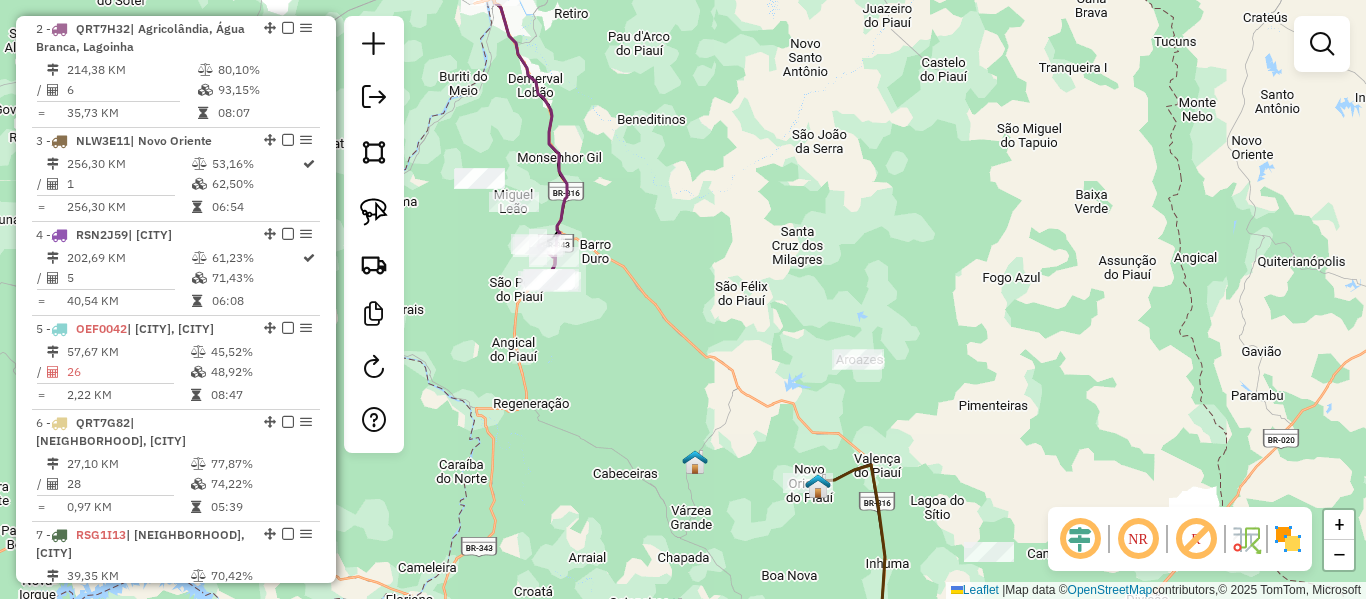 drag, startPoint x: 581, startPoint y: 316, endPoint x: 659, endPoint y: 380, distance: 100.89599 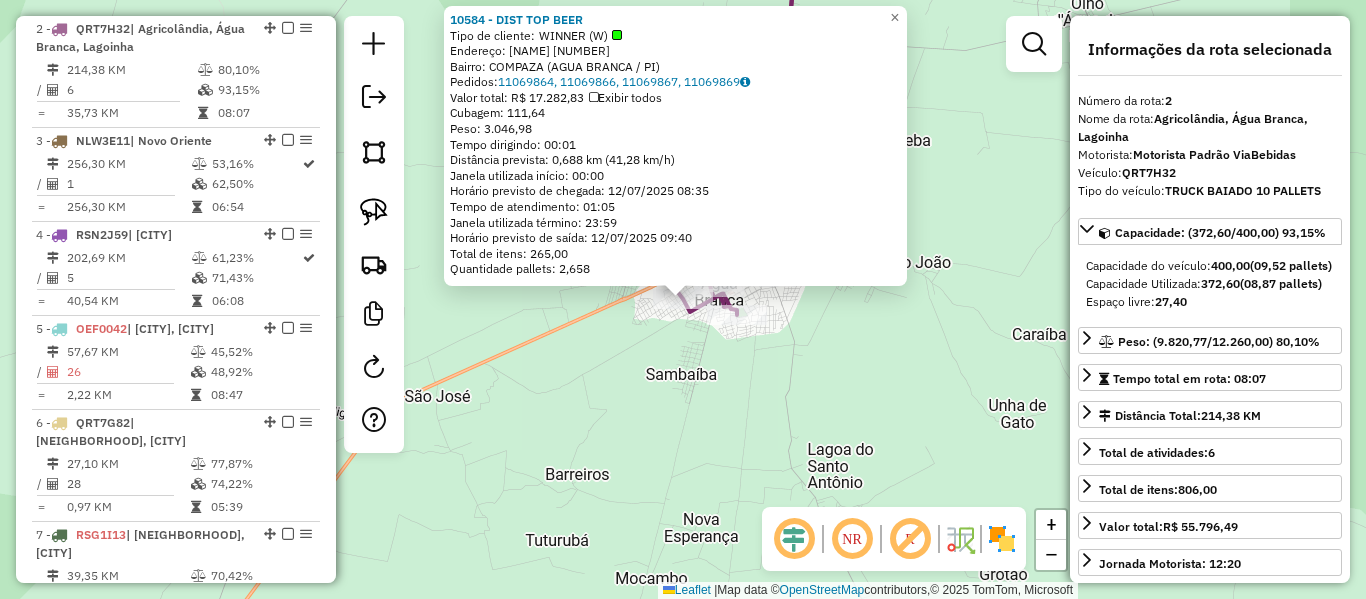 click on "Rota [NUMBER] - Placa [ALPHANUMERIC][ALPHANUMERIC]  [NUMBER] - [COMPANY_NAME] [NUMBER] - [COMPANY_NAME]  Tipo de cliente:   [ALPHANUMERIC] ([ALPHANUMERIC])   Endereço:  [ALPHANUMERIC] [NUMBER]   Bairro: [ALPHANUMERIC] ([CITY] / [STATE])   Pedidos:  [NUMBER], [NUMBER], [NUMBER], [NUMBER]   Valor total: [CURRENCY] [NUMBER]   Exibir todos   Cubagem: [NUMBER]  Peso: [NUMBER]  Tempo dirigindo: [TIME]   Distância prevista: [NUMBER] km ([NUMBER] km/h)   Janela utilizada início: [TIME]   Horário previsto de chegada: [DATE] [TIME]   Tempo de atendimento: [TIME]   Janela utilizada término: [TIME]   Horário previsto de saída: [DATE] [TIME]   Total de itens: [NUMBER]   Quantidade pallets: [NUMBER]  × Janela de atendimento Grade de atendimento Capacidade Transportadoras Veículos Cliente Pedidos  Rotas Selecione os dias de semana para filtrar as janelas de atendimento  Seg   Ter   Qua   Qui   Sex   Sáb   Dom  Informe o período da janela de atendimento: De: Até:  Filtrar exatamente a janela do cliente  Considerar janela de atendimento padrão   Seg   Ter   Qua   Qui   Sex   Sáb   Dom   De:   De:" 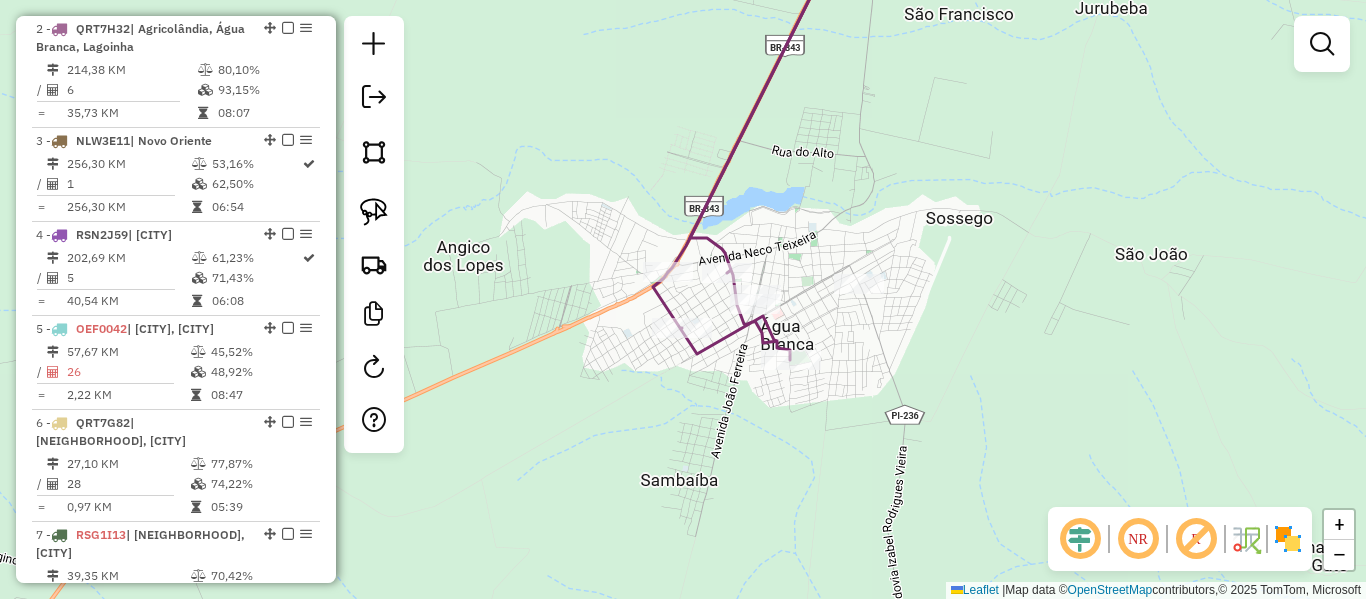 click 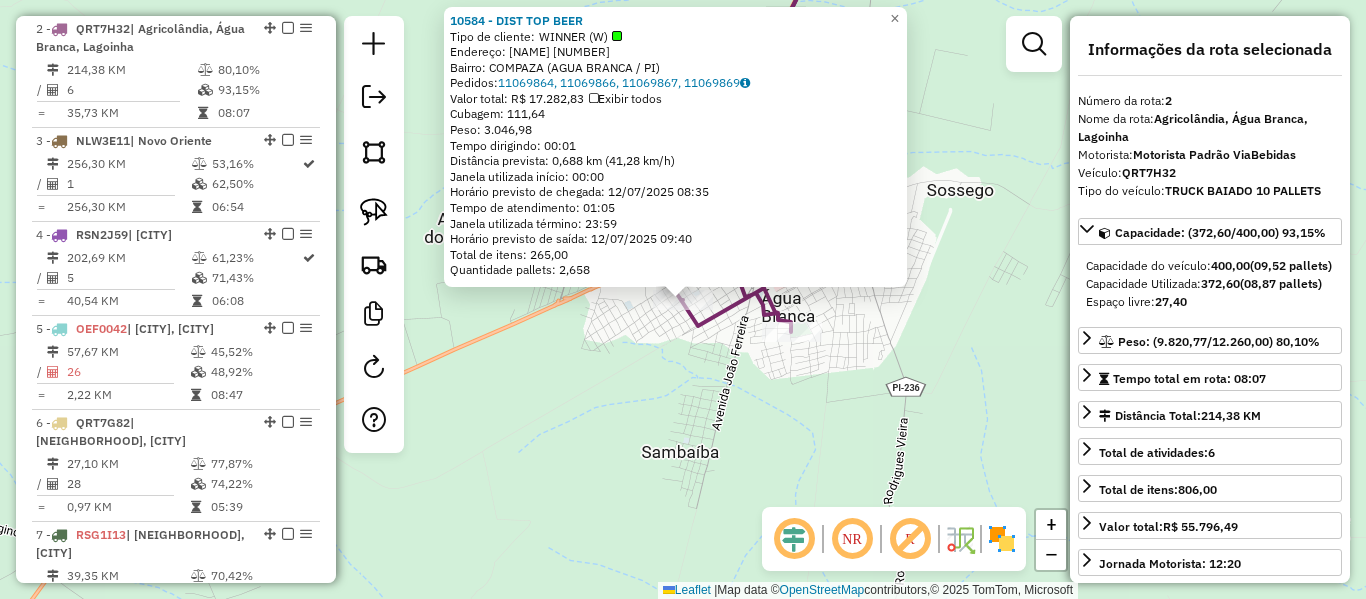 click 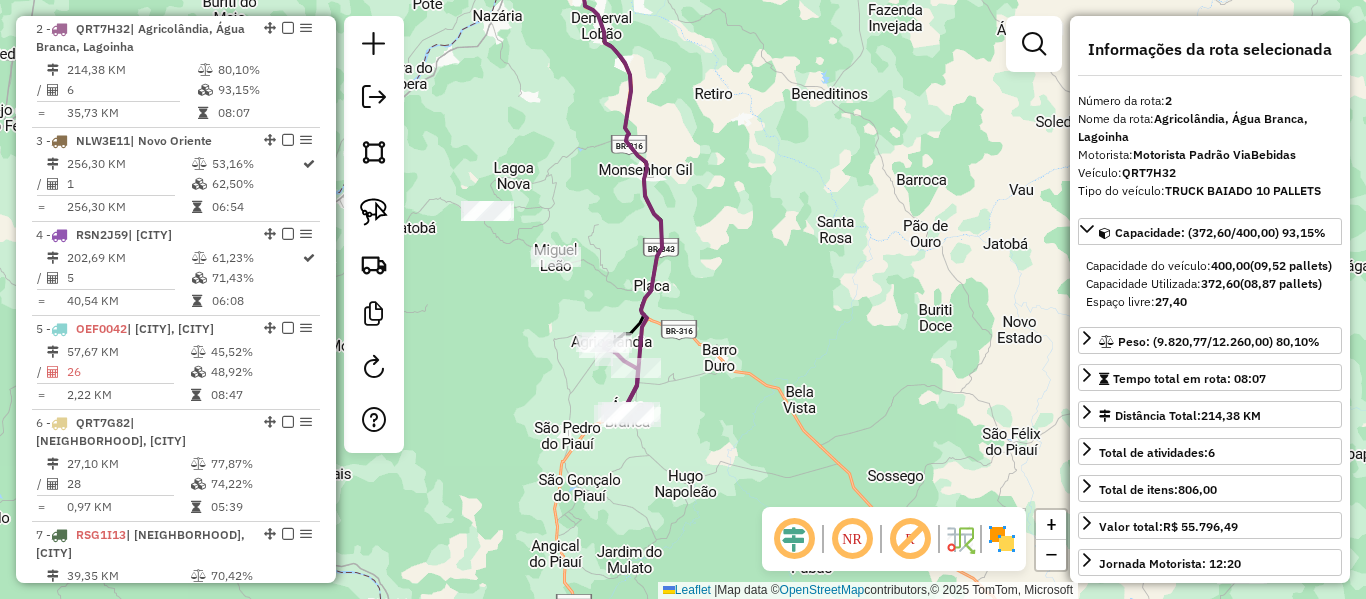 drag, startPoint x: 672, startPoint y: 489, endPoint x: 589, endPoint y: 347, distance: 164.47797 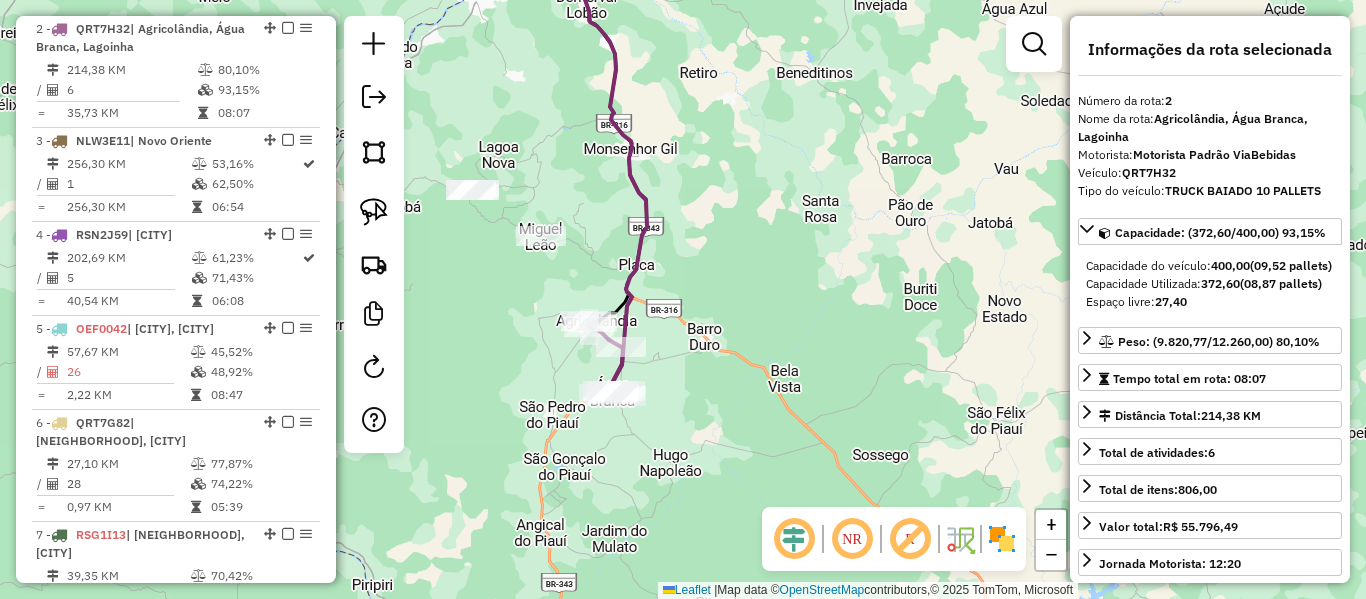 drag, startPoint x: 514, startPoint y: 293, endPoint x: 555, endPoint y: 383, distance: 98.89894 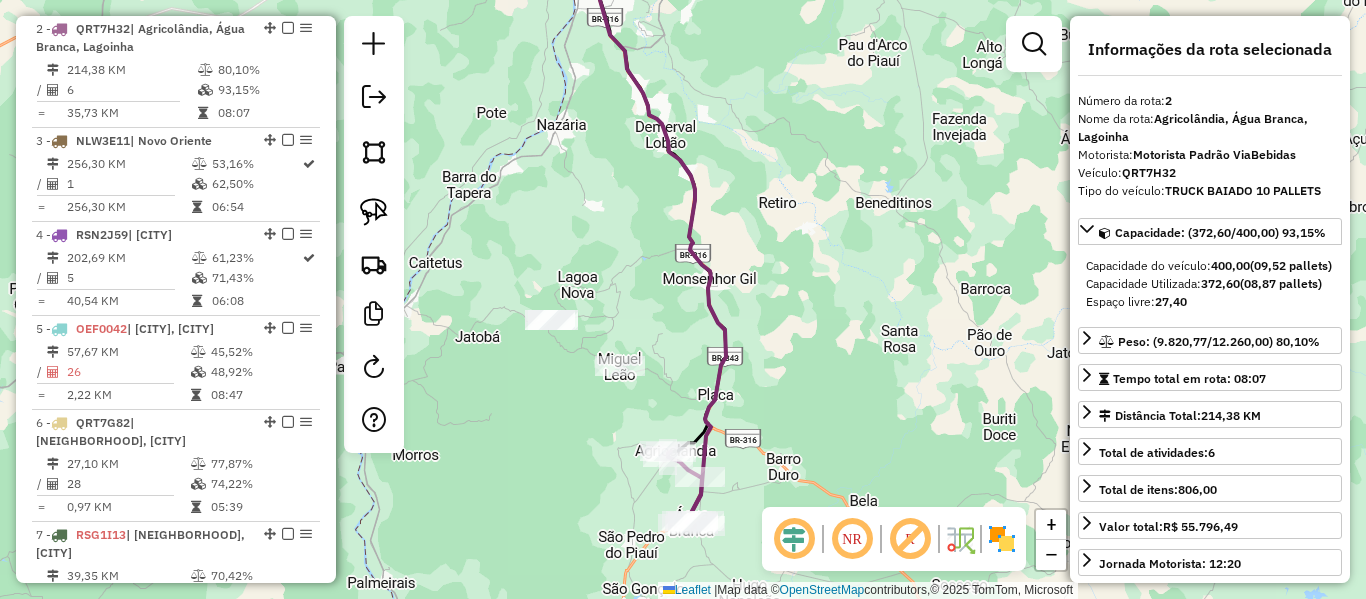 drag, startPoint x: 378, startPoint y: 229, endPoint x: 410, endPoint y: 232, distance: 32.140316 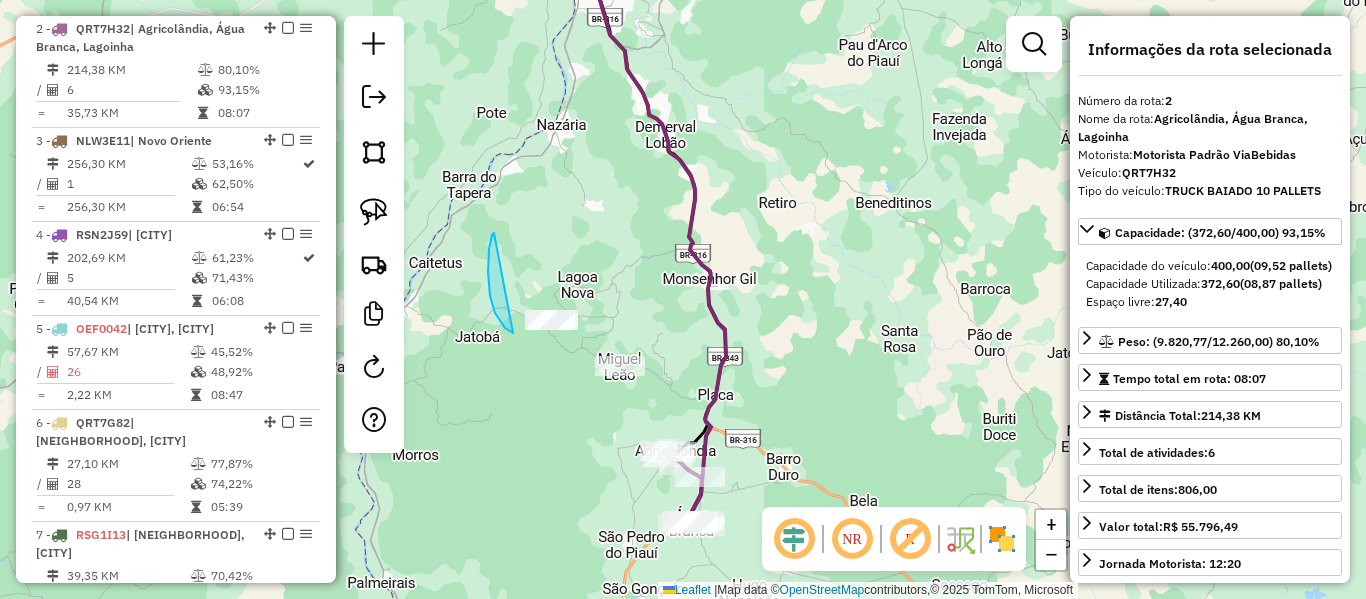 drag, startPoint x: 490, startPoint y: 296, endPoint x: 635, endPoint y: 310, distance: 145.6743 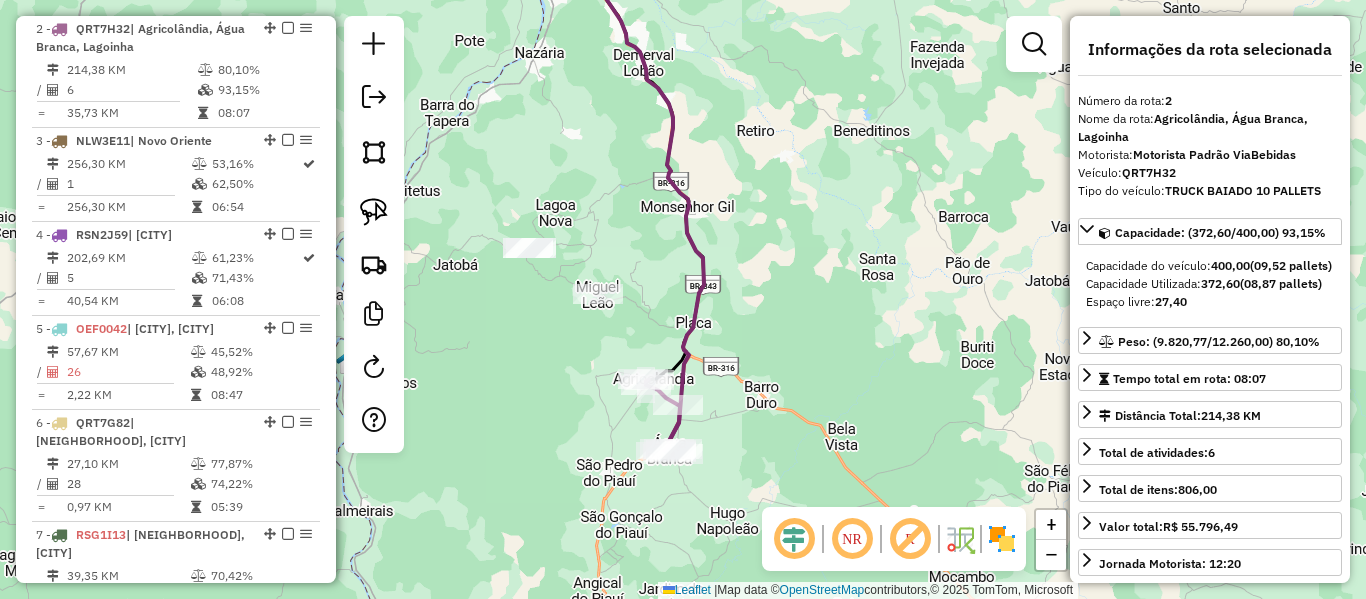 click on "Janela de atendimento Grade de atendimento Capacidade Transportadoras Veículos Cliente Pedidos  Rotas Selecione os dias de semana para filtrar as janelas de atendimento  Seg   Ter   Qua   Qui   Sex   Sáb   Dom  Informe o período da janela de atendimento: De: Até:  Filtrar exatamente a janela do cliente  Considerar janela de atendimento padrão  Selecione os dias de semana para filtrar as grades de atendimento  Seg   Ter   Qua   Qui   Sex   Sáb   Dom   Considerar clientes sem dia de atendimento cadastrado  Clientes fora do dia de atendimento selecionado Filtrar as atividades entre os valores definidos abaixo:  Peso mínimo:   Peso máximo:   Cubagem mínima:   Cubagem máxima:   De:   Até:  Filtrar as atividades entre o tempo de atendimento definido abaixo:  De:   Até:   Considerar capacidade total dos clientes não roteirizados Transportadora: Selecione um ou mais itens Tipo de veículo: Selecione um ou mais itens Veículo: Selecione um ou mais itens Motorista: Selecione um ou mais itens Nome: Rótulo:" 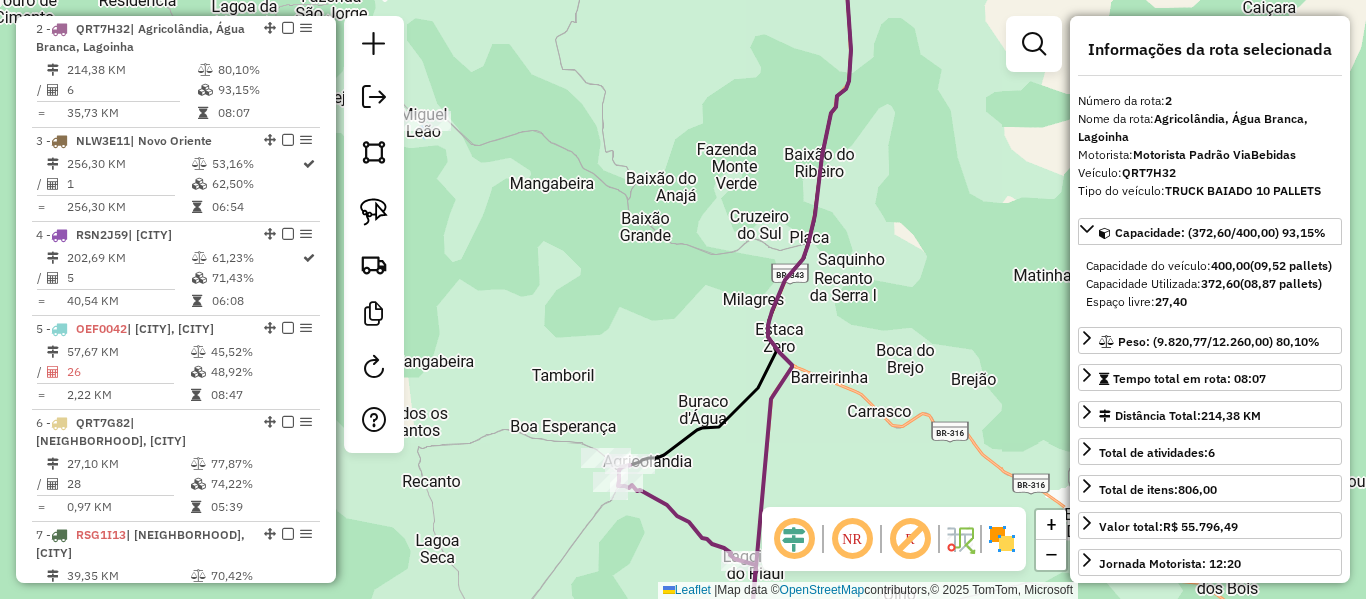 drag, startPoint x: 678, startPoint y: 428, endPoint x: 672, endPoint y: 355, distance: 73.24616 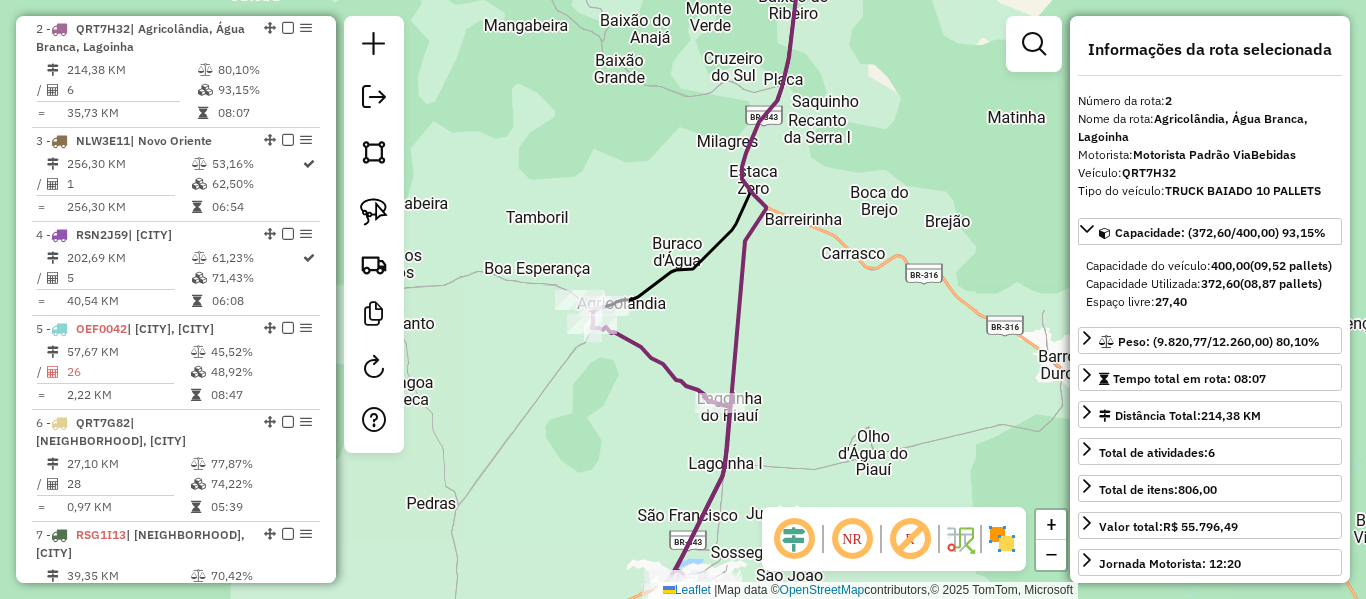 drag, startPoint x: 678, startPoint y: 361, endPoint x: 684, endPoint y: 352, distance: 10.816654 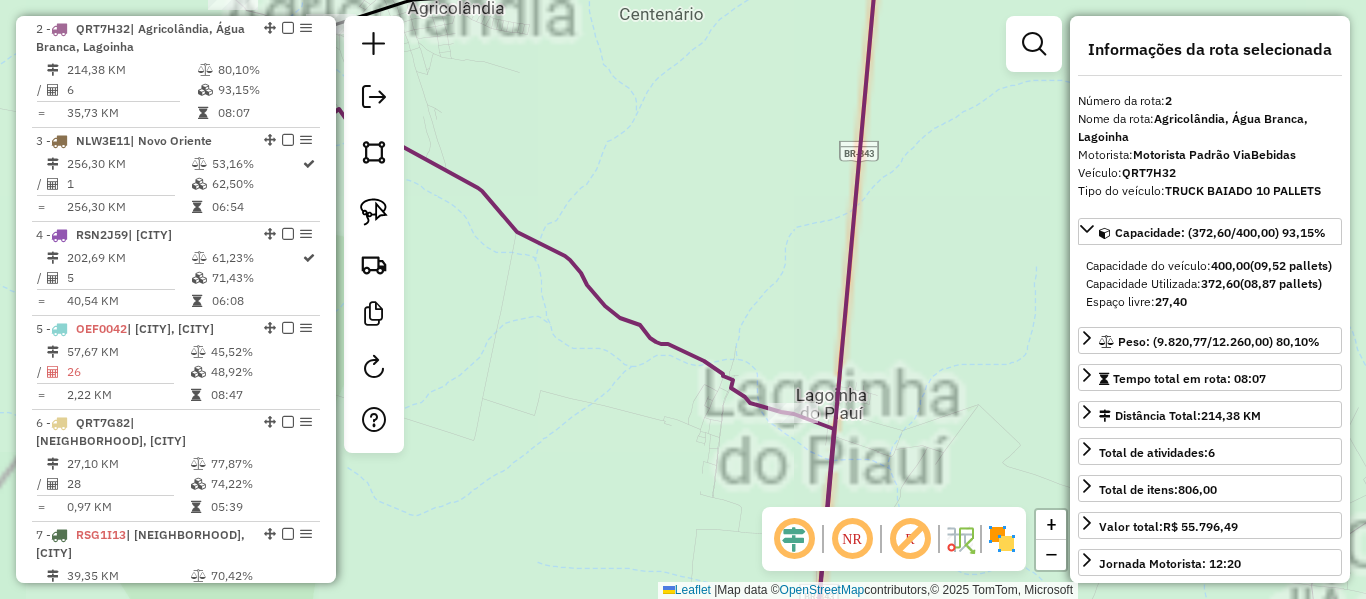 drag, startPoint x: 699, startPoint y: 470, endPoint x: 667, endPoint y: 255, distance: 217.36835 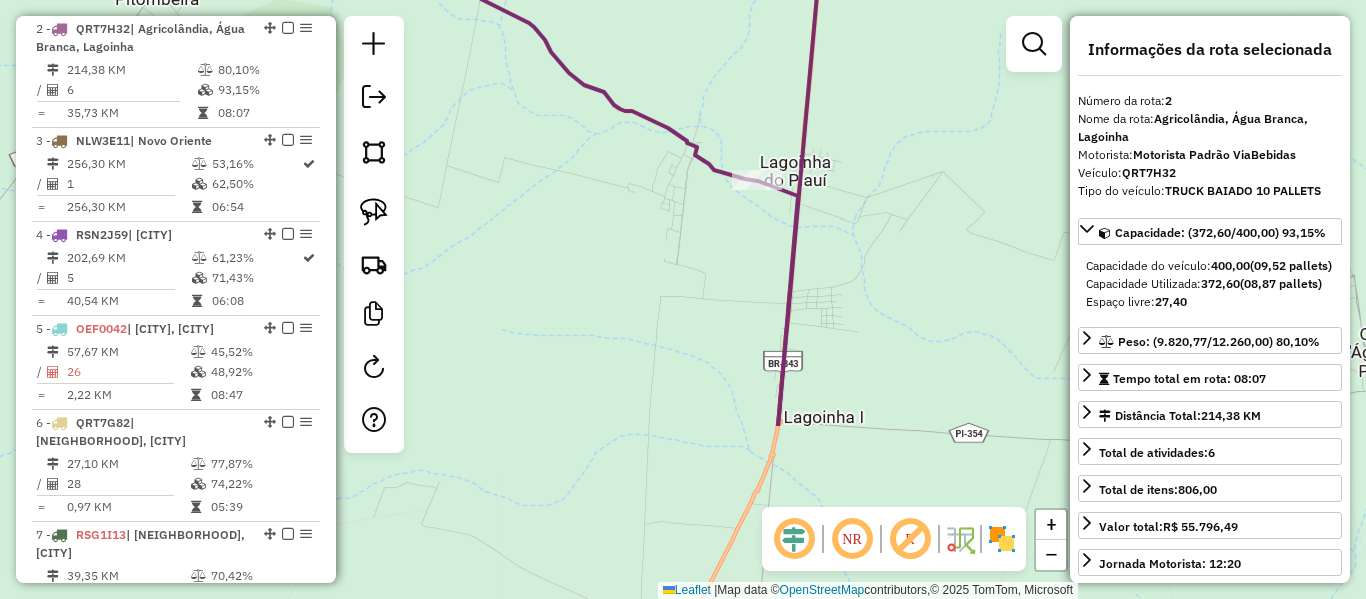 drag, startPoint x: 635, startPoint y: 398, endPoint x: 653, endPoint y: 163, distance: 235.68835 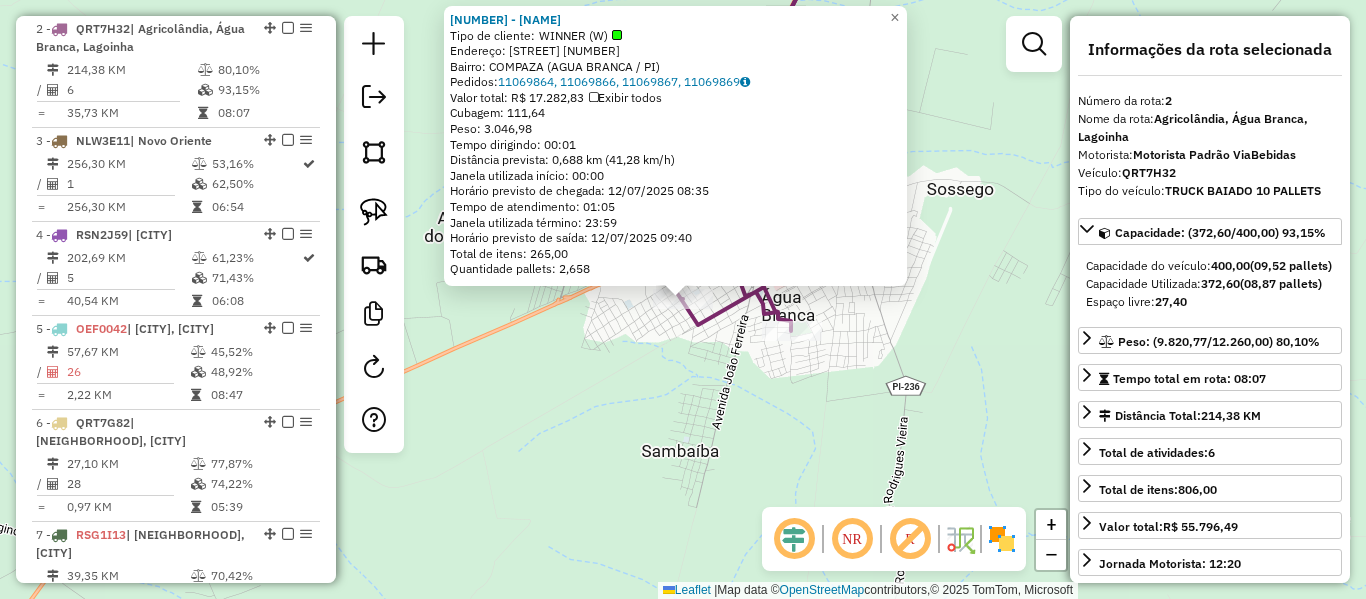 click 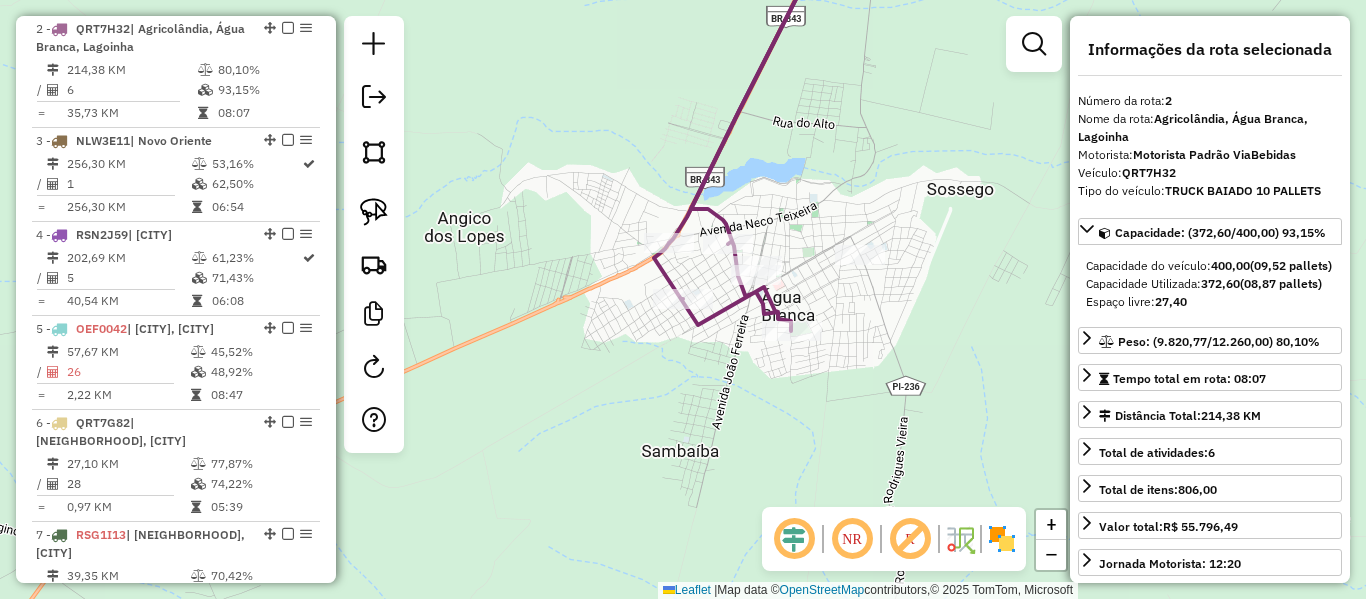 click 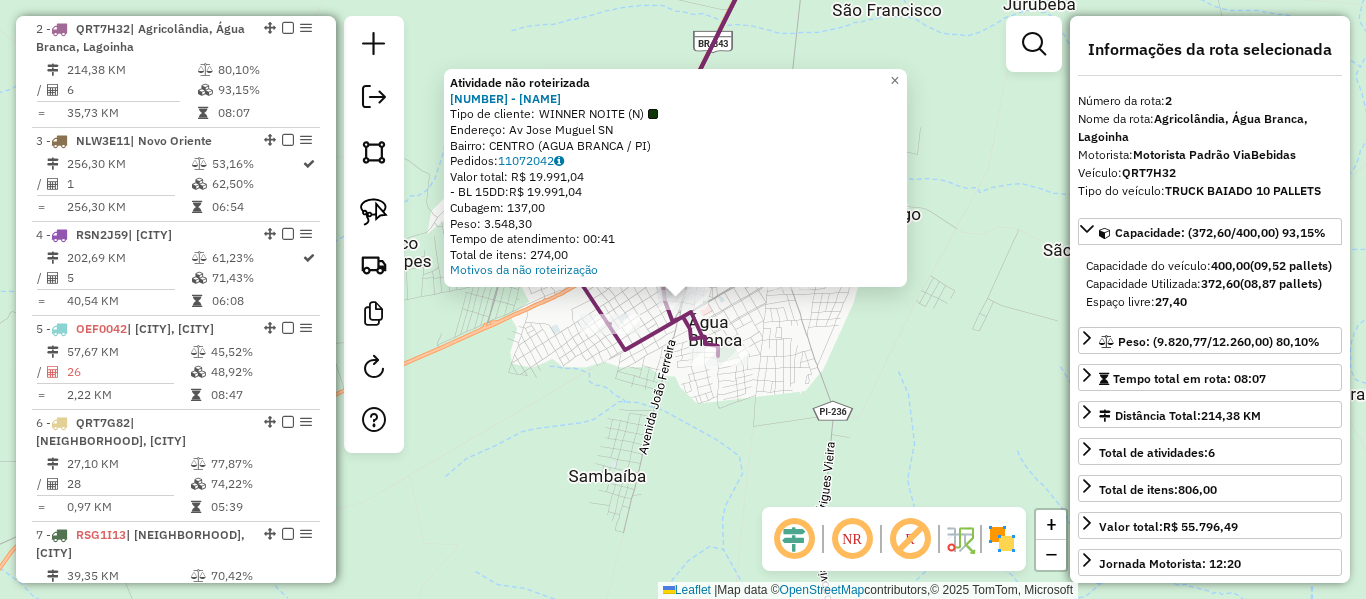 click 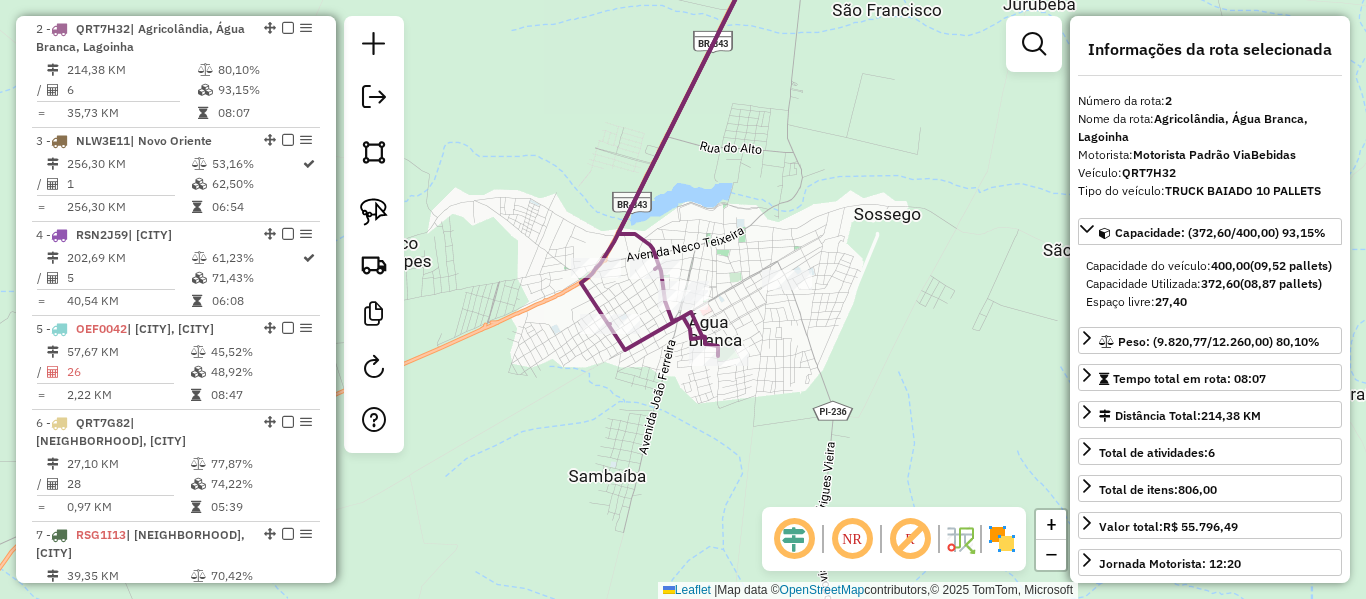 click 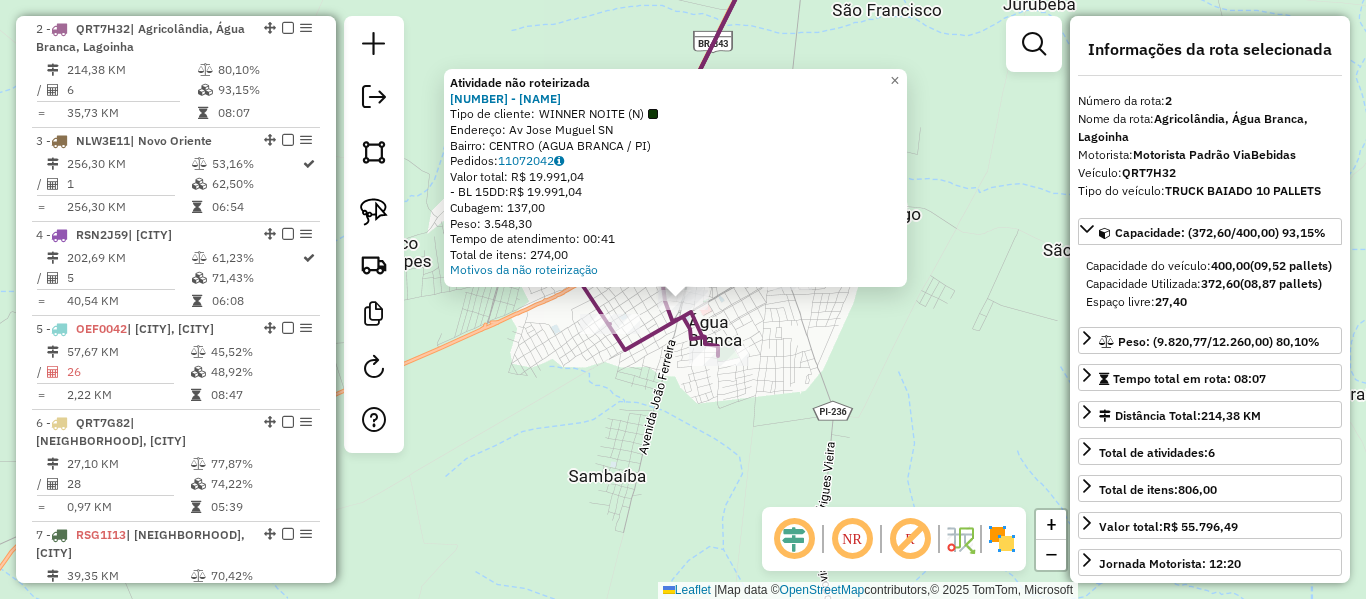 click 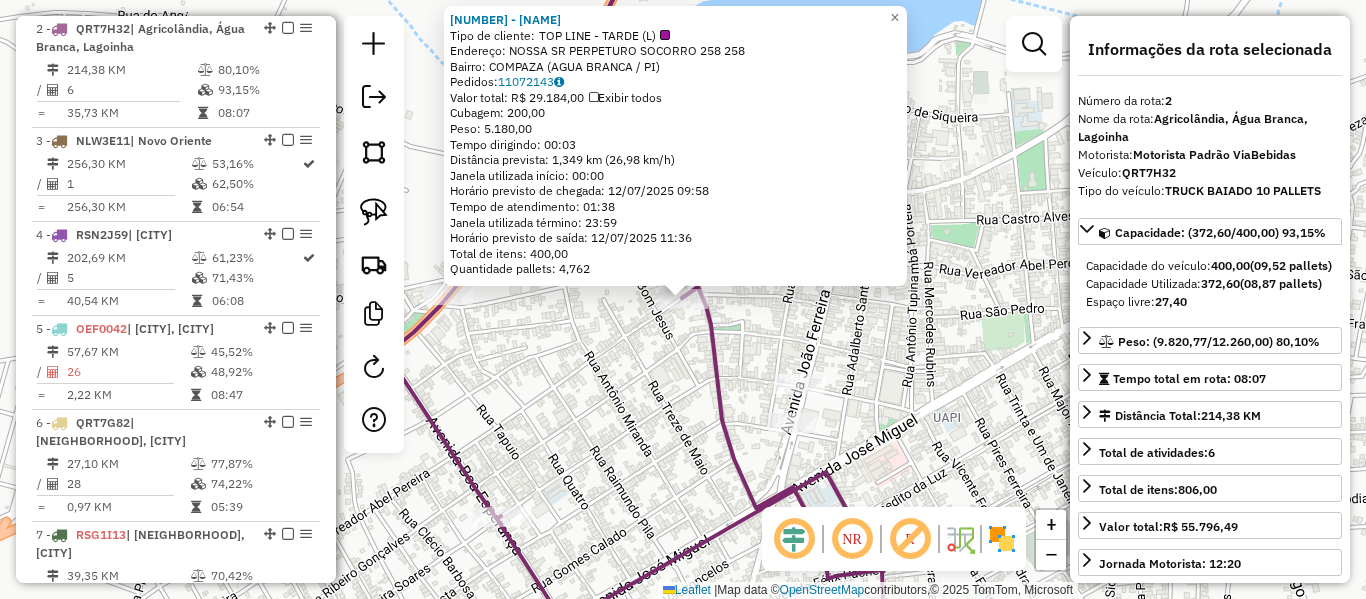 click on "[NUMBER] - AGUABEL DISTRIBUIDOR  Tipo de cliente:   TOP LINE - TARDE (L)   Endereço:  [STREET] [NUMBER] [NUMBER]   Bairro: [NEIGHBORHOOD] ([CITY] / [STATE])   Pedidos:  [NUMBER]   Valor total: R$ [PRICE]   Exibir todos   Cubagem: [NUMBER]  Peso: [NUMBER]  Tempo dirigindo: [TIME]   Distância prevista: [NUMBER] km ([NUMBER] km/h)   Janela utilizada início: [TIME]   Horário previsto de chegada: [DATE] [TIME]   Tempo de atendimento: [TIME]   Janela utilizada término: [TIME]   Total de itens: [NUMBER]   Quantidade pallets: [NUMBER]  × Janela de atendimento Grade de atendimento Capacidade Transportadoras Veículos Cliente Pedidos  Rotas Selecione os dias de semana para filtrar as janelas de atendimento  Seg   Ter   Qua   Qui   Sex   Sáb   Dom  Informe o período da janela de atendimento: De: Até:  Filtrar exatamente a janela do cliente  Considerar janela de atendimento padrão  Selecione os dias de semana para filtrar as grades de atendimento  Seg   Ter   Qua   Qui   Sex  +" 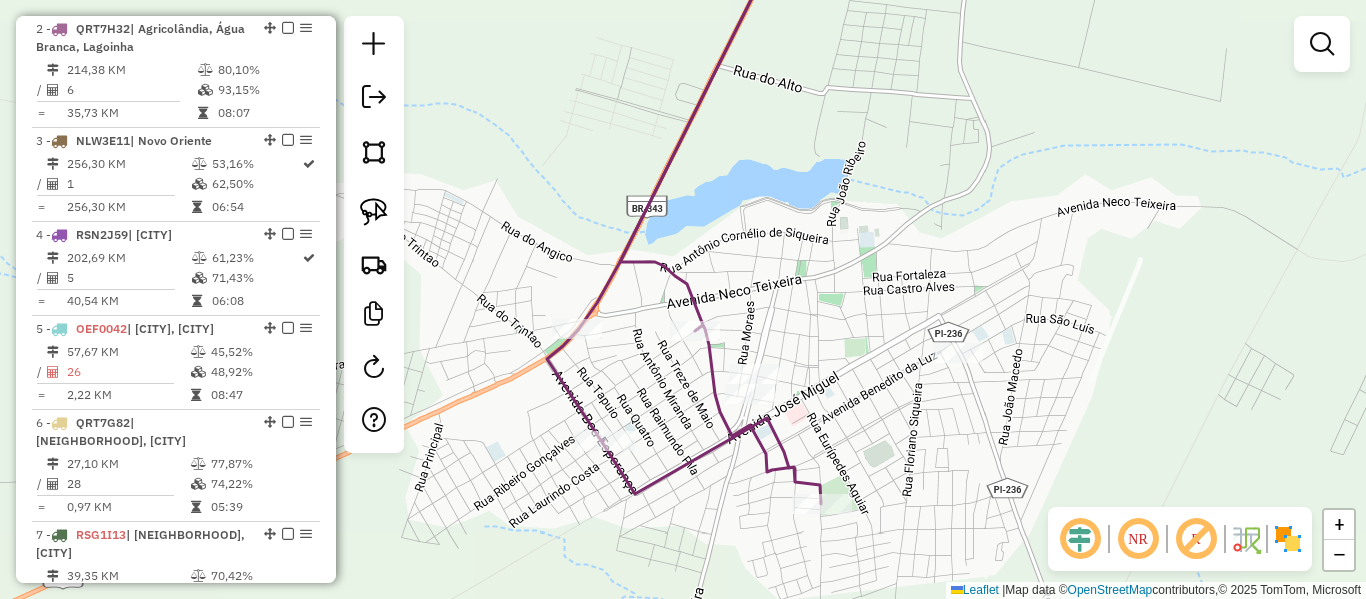click 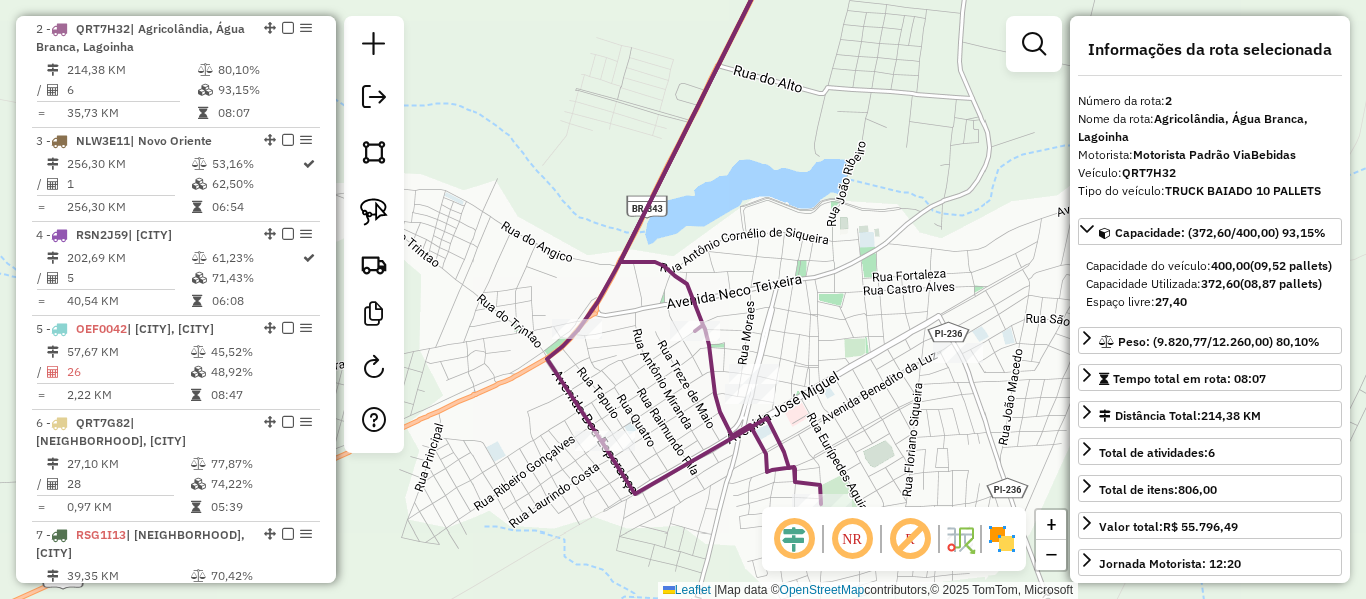 click 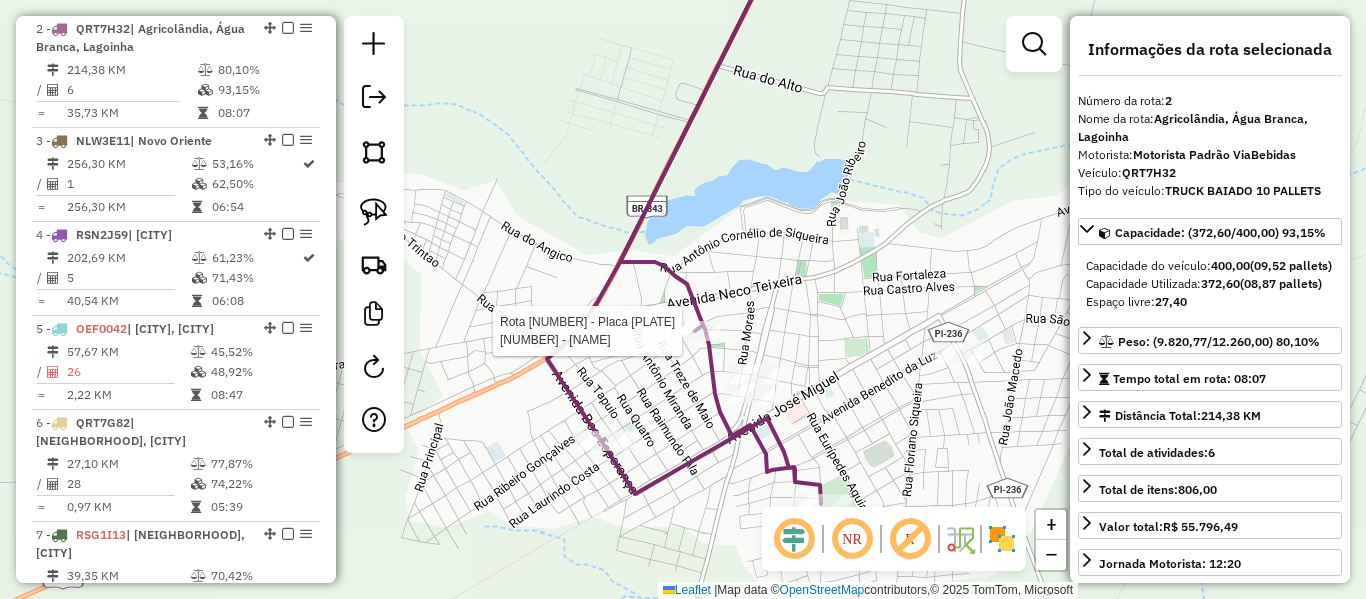 drag, startPoint x: 700, startPoint y: 302, endPoint x: 702, endPoint y: 313, distance: 11.18034 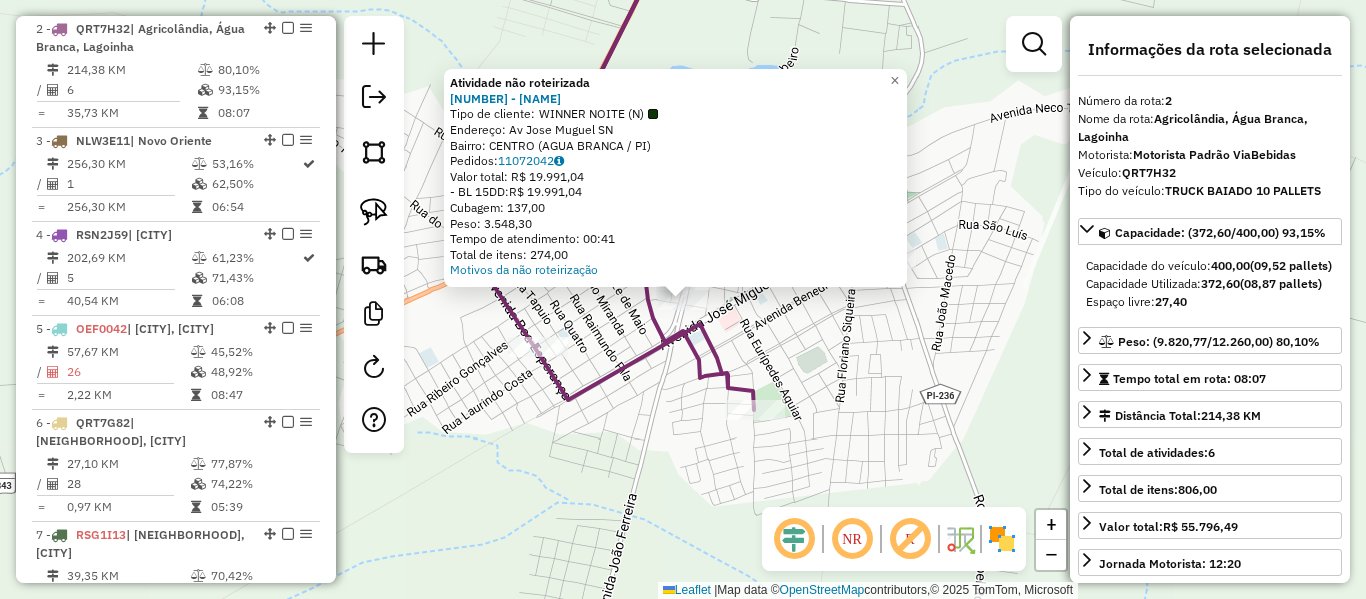 click 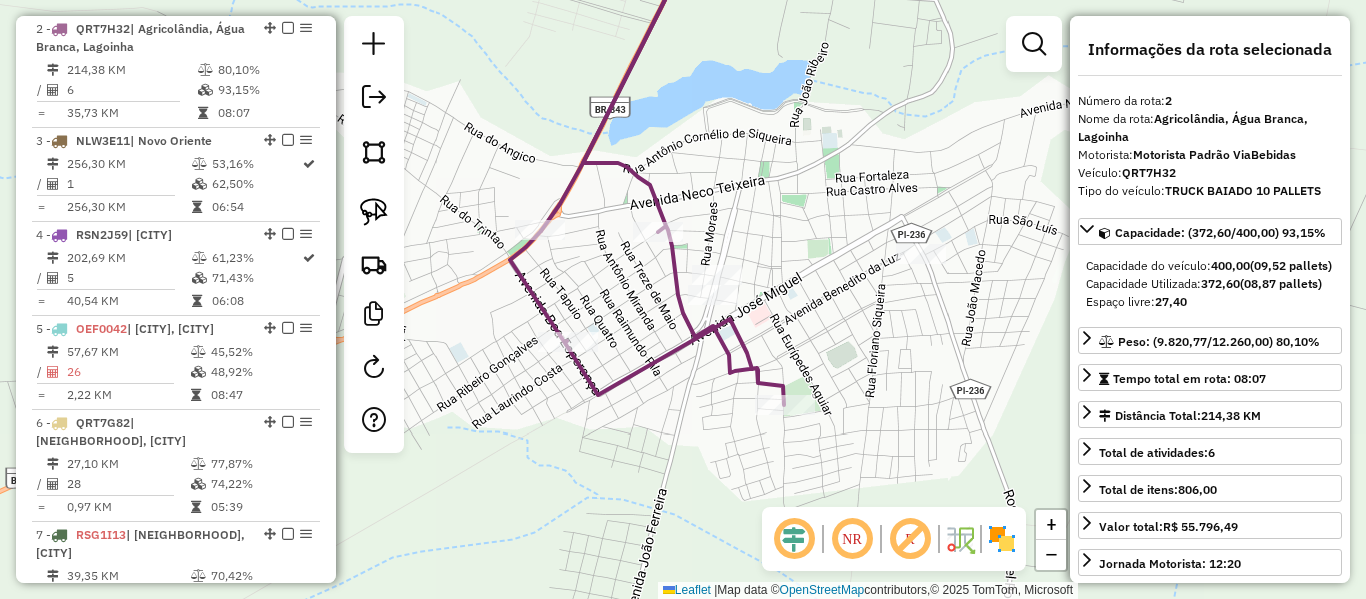 click 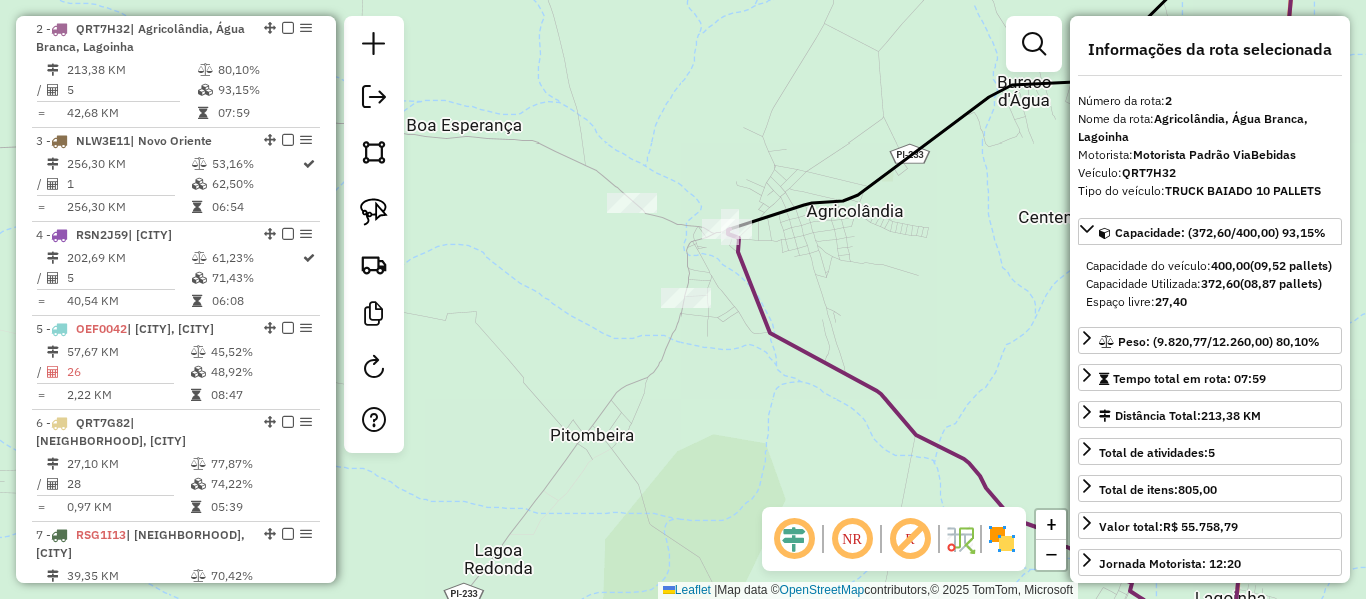 click 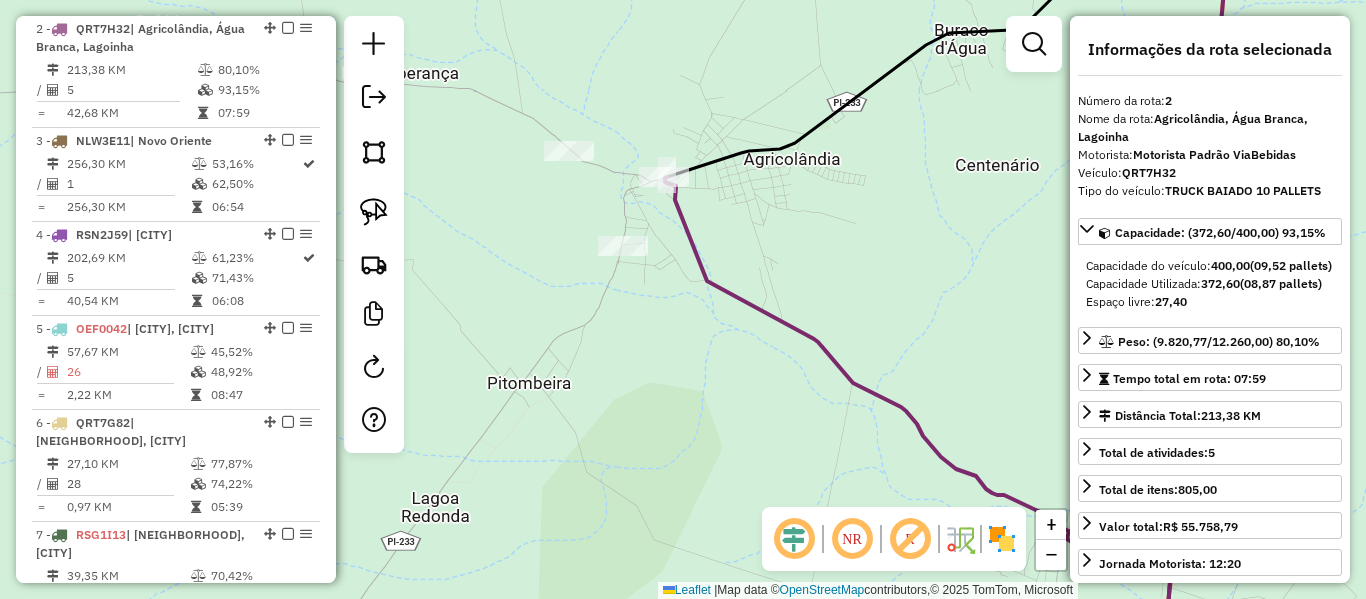 drag, startPoint x: 704, startPoint y: 423, endPoint x: 615, endPoint y: 357, distance: 110.80163 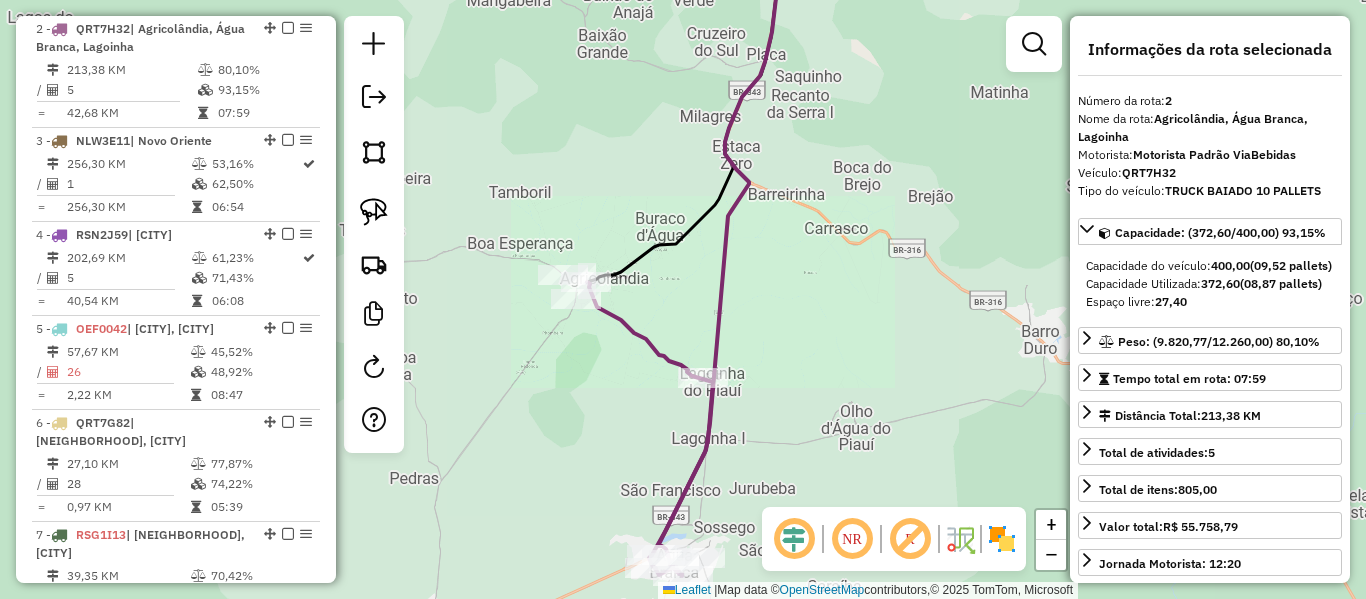 click 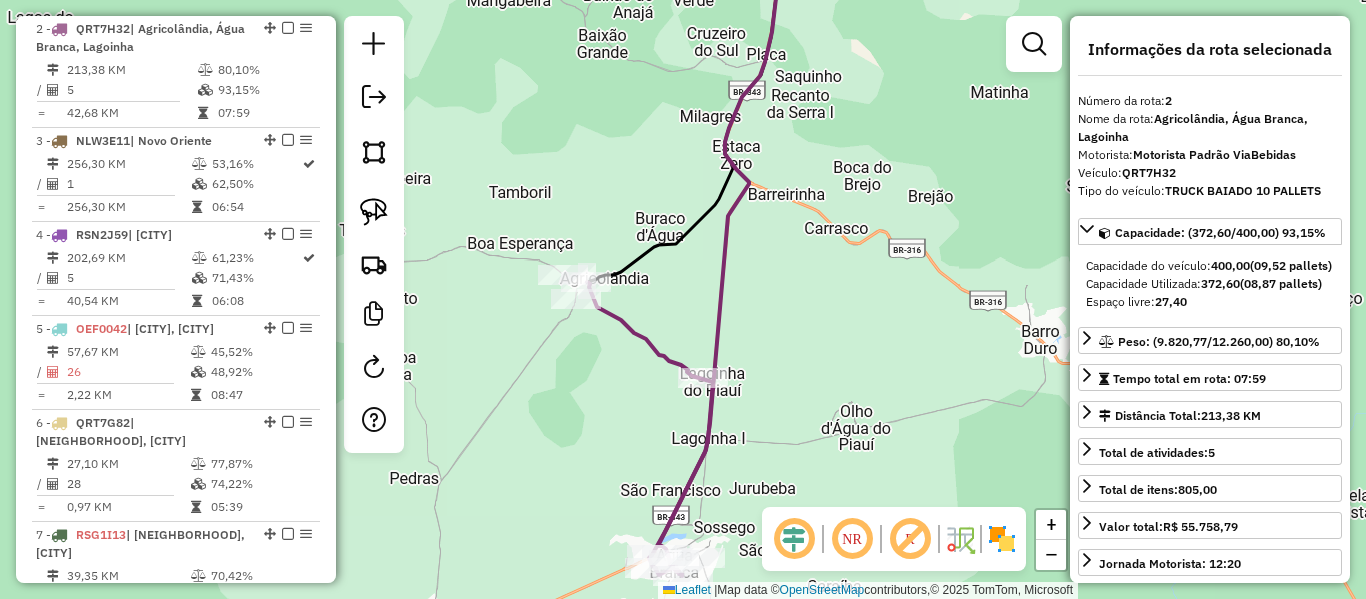 click on "Janela de atendimento Grade de atendimento Capacidade Transportadoras Veículos Cliente Pedidos  Rotas Selecione os dias de semana para filtrar as janelas de atendimento  Seg   Ter   Qua   Qui   Sex   Sáb   Dom  Informe o período da janela de atendimento: De: Até:  Filtrar exatamente a janela do cliente  Considerar janela de atendimento padrão  Selecione os dias de semana para filtrar as grades de atendimento  Seg   Ter   Qua   Qui   Sex   Sáb   Dom   Considerar clientes sem dia de atendimento cadastrado  Clientes fora do dia de atendimento selecionado Filtrar as atividades entre os valores definidos abaixo:  Peso mínimo:   Peso máximo:   Cubagem mínima:   Cubagem máxima:   De:   Até:  Filtrar as atividades entre o tempo de atendimento definido abaixo:  De:   Até:   Considerar capacidade total dos clientes não roteirizados Transportadora: Selecione um ou mais itens Tipo de veículo: Selecione um ou mais itens Veículo: Selecione um ou mais itens Motorista: Selecione um ou mais itens Nome: Rótulo:" 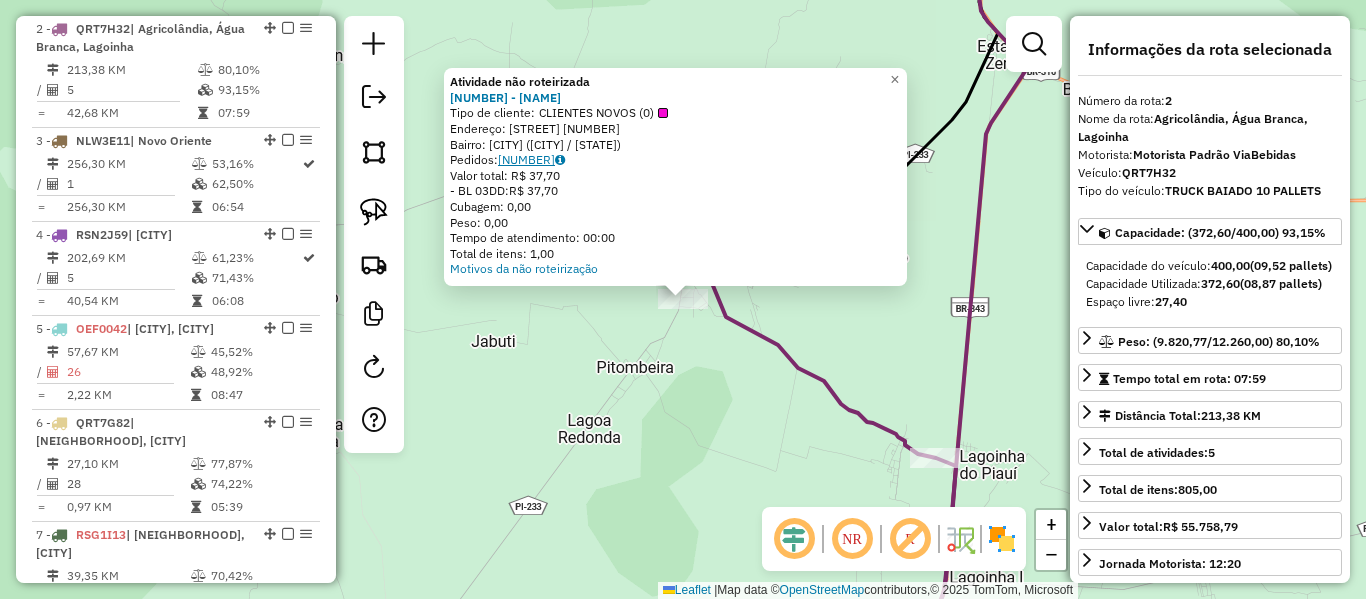 click on "[NUMBER]" 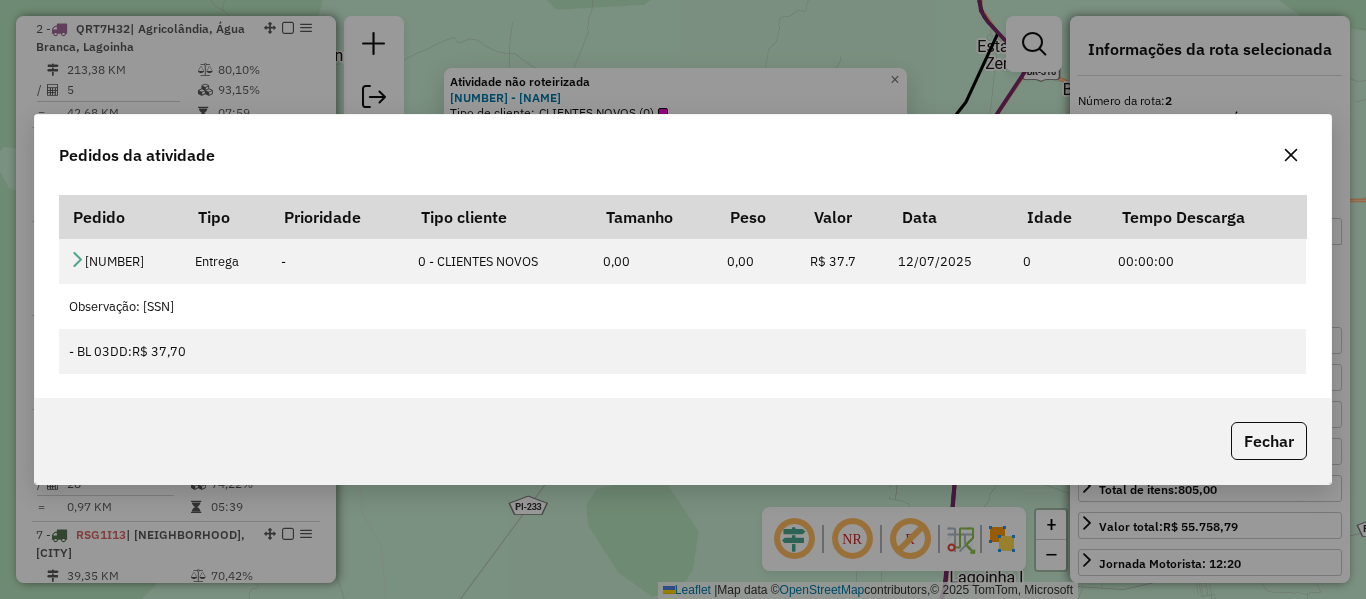 type 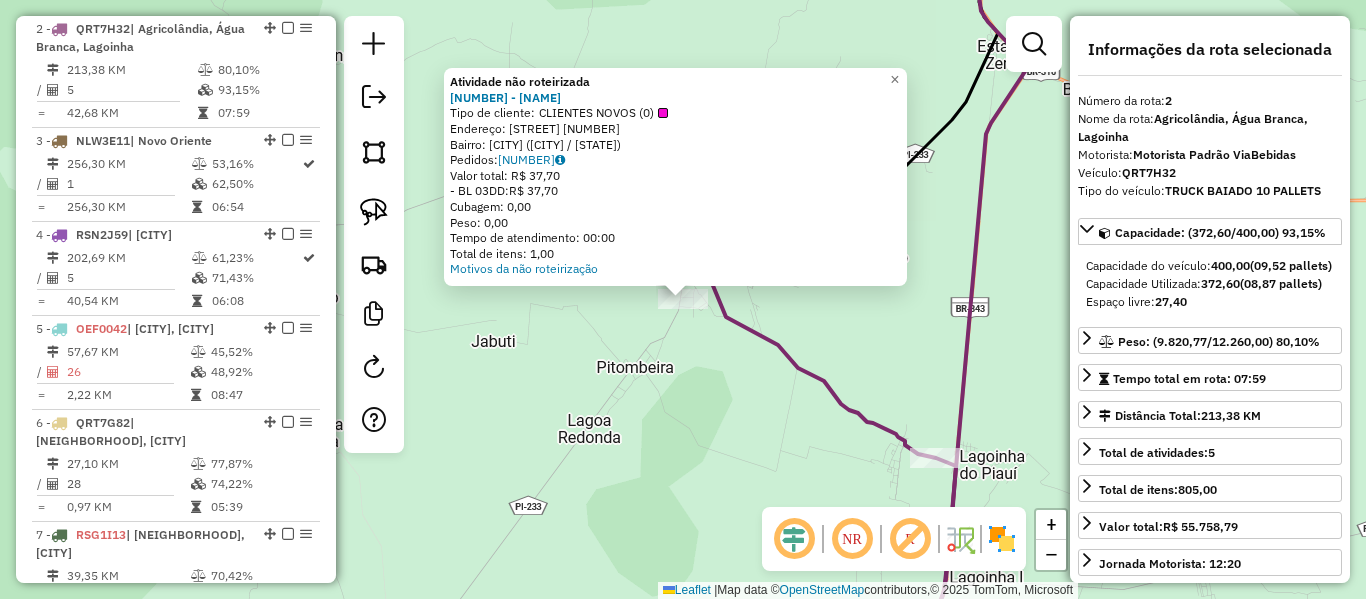 click on "Atividade não roteirizada 12342 - BAR DO [FIRST]  Tipo de cliente:   CLIENTES NOVOS (0)   Endereço:  TOMAZ DE AQUINO [NUMBER]   Bairro: PITOMBEIRA ([CITY] / PI)   Pedidos:  11072085   Valor total: R$ 37,70   - BL 03DD:  R$ 37,70   Cubagem: 0,00   Peso: 0,00   Tempo de atendimento: 00:00   Total de itens: 1,00  Motivos da não roteirização × Janela de atendimento Grade de atendimento Capacidade Transportadoras Veículos Cliente Pedidos  Rotas Selecione os dias de semana para filtrar as janelas de atendimento  Seg   Ter   Qua   Qui   Sex   Sáb   Dom  Informe o período da janela de atendimento: De: Até:  Filtrar exatamente a janela do cliente  Considerar janela de atendimento padrão  Selecione os dias de semana para filtrar as grades de atendimento  Seg   Ter   Qua   Qui   Sex   Sáb   Dom   Considerar clientes sem dia de atendimento cadastrado  Clientes fora do dia de atendimento selecionado Filtrar as atividades entre os valores definidos abaixo:  Peso mínimo:   Peso máximo:   Cubagem mínima:" 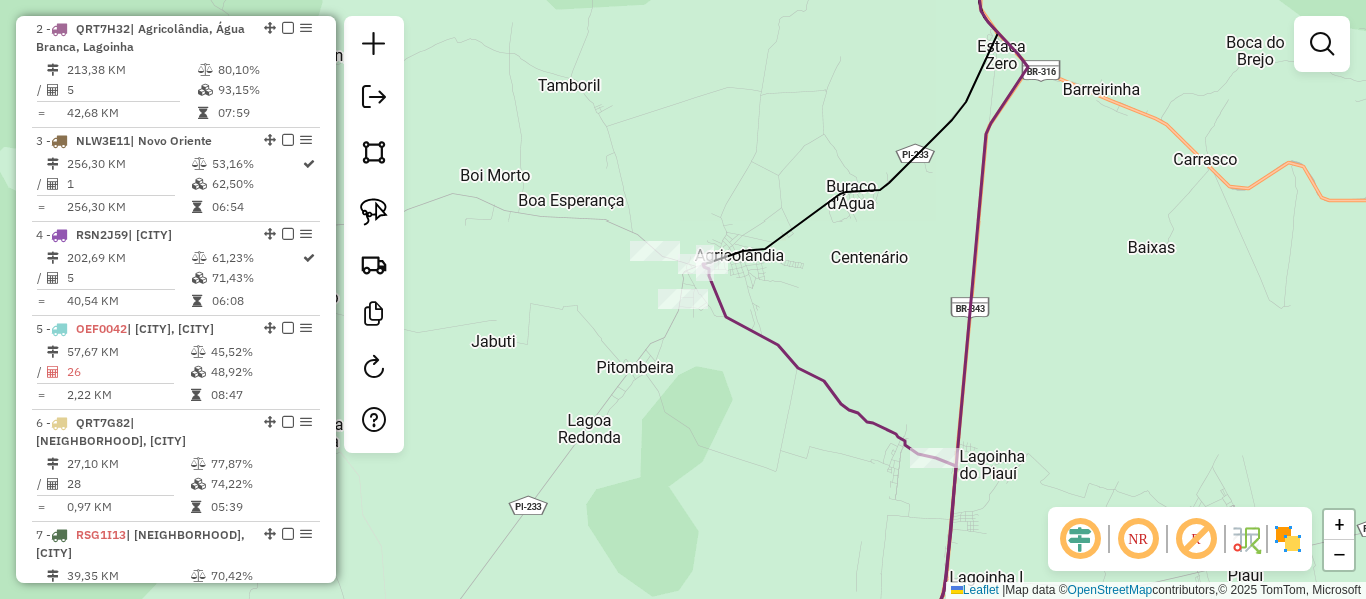 click on "Janela de atendimento Grade de atendimento Capacidade Transportadoras Veículos Cliente Pedidos  Rotas Selecione os dias de semana para filtrar as janelas de atendimento  Seg   Ter   Qua   Qui   Sex   Sáb   Dom  Informe o período da janela de atendimento: De: Até:  Filtrar exatamente a janela do cliente  Considerar janela de atendimento padrão  Selecione os dias de semana para filtrar as grades de atendimento  Seg   Ter   Qua   Qui   Sex   Sáb   Dom   Considerar clientes sem dia de atendimento cadastrado  Clientes fora do dia de atendimento selecionado Filtrar as atividades entre os valores definidos abaixo:  Peso mínimo:   Peso máximo:   Cubagem mínima:   Cubagem máxima:   De:   Até:  Filtrar as atividades entre o tempo de atendimento definido abaixo:  De:   Até:   Considerar capacidade total dos clientes não roteirizados Transportadora: Selecione um ou mais itens Tipo de veículo: Selecione um ou mais itens Veículo: Selecione um ou mais itens Motorista: Selecione um ou mais itens Nome: Rótulo:" 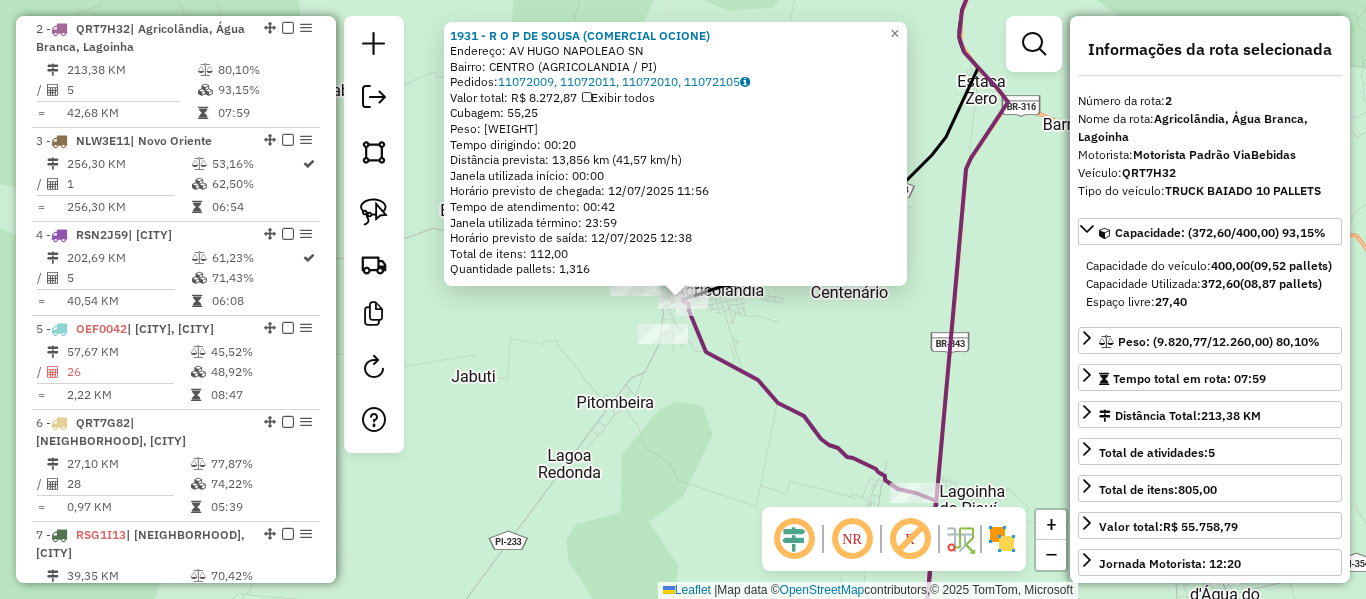 click on "1931 - [FIRST] [LAST] (COMERCIAL OCIONE) Endereço: AV HUGO NAPOLEAO SN Bairro: CENTRO (AGRICOLANDIA / [STATE]) Pedidos: 11072009,11072011,11072010,11072105 Valor total: R$ 8.272,87 Exibir todos Cubagem: 55,25 Peso: 1.431,78 Tempo dirigindo: 00:20 Distância prevista: 13,856 km (41,57 km/h) Janela utilizada início: 00:00 Horário previsto de chegada: 12/07/2025 11:56 Tempo de atendimento: 00:42 Janela utilizada término: 23:59 Horário previsto de saída: 12/07/2025 12:38 Total de itens: 112,00 Quantidade pallets: 1,316 × Janela de atendimento Grade de atendimento Capacidade Transportadoras Veículos Cliente Pedidos Rotas Selecione os dias de semana para filtrar as janelas de atendimento Seg Ter Qua Qui Sex Sáb Dom Informe o período da janela de atendimento: De: Até: Filtrar exatamente a janela do cliente Considerar janela de atendimento padrão Selecione os dias de semana para filtrar as grades de atendimento Seg Ter Qua Qui Sex Sáb Dom De: +" 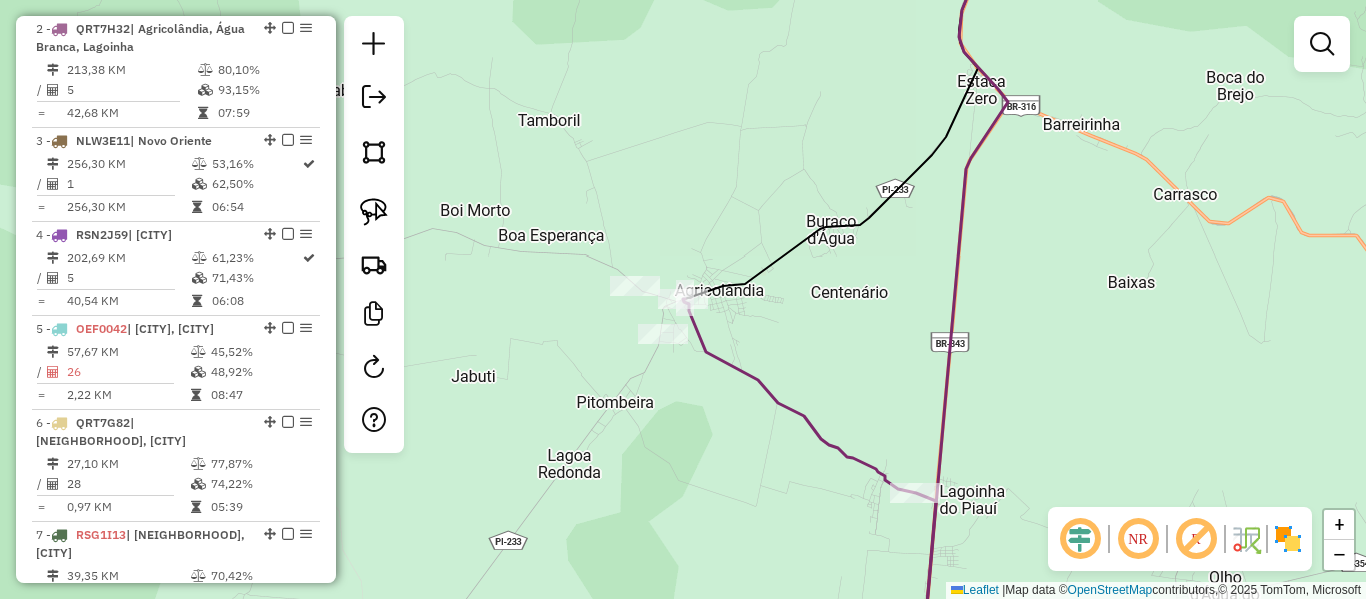 click on "Janela de atendimento Grade de atendimento Capacidade Transportadoras Veículos Cliente Pedidos  Rotas Selecione os dias de semana para filtrar as janelas de atendimento  Seg   Ter   Qua   Qui   Sex   Sáb   Dom  Informe o período da janela de atendimento: De: Até:  Filtrar exatamente a janela do cliente  Considerar janela de atendimento padrão  Selecione os dias de semana para filtrar as grades de atendimento  Seg   Ter   Qua   Qui   Sex   Sáb   Dom   Considerar clientes sem dia de atendimento cadastrado  Clientes fora do dia de atendimento selecionado Filtrar as atividades entre os valores definidos abaixo:  Peso mínimo:   Peso máximo:   Cubagem mínima:   Cubagem máxima:   De:   Até:  Filtrar as atividades entre o tempo de atendimento definido abaixo:  De:   Até:   Considerar capacidade total dos clientes não roteirizados Transportadora: Selecione um ou mais itens Tipo de veículo: Selecione um ou mais itens Veículo: Selecione um ou mais itens Motorista: Selecione um ou mais itens Nome: Rótulo:" 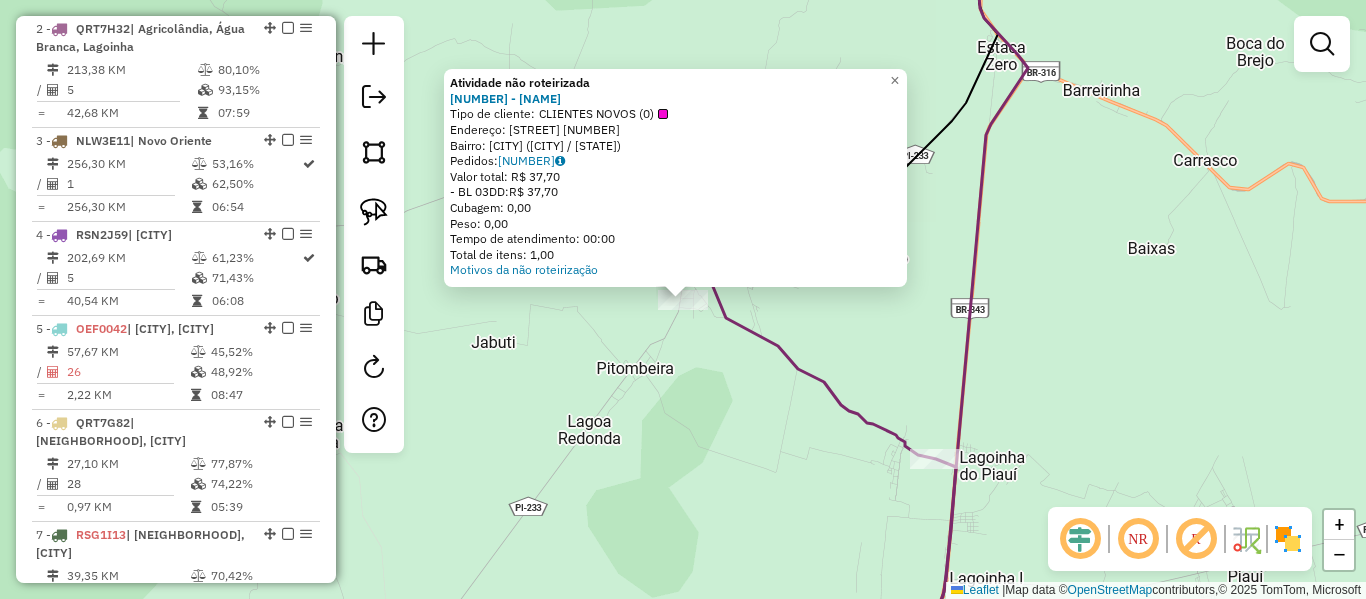 click on "Atividade não roteirizada 12342 - BAR DO [FIRST]  Tipo de cliente:   CLIENTES NOVOS (0)   Endereço:  TOMAZ DE AQUINO [NUMBER]   Bairro: PITOMBEIRA ([CITY] / PI)   Pedidos:  11072085   Valor total: R$ 37,70   - BL 03DD:  R$ 37,70   Cubagem: 0,00   Peso: 0,00   Tempo de atendimento: 00:00   Total de itens: 1,00  Motivos da não roteirização × Janela de atendimento Grade de atendimento Capacidade Transportadoras Veículos Cliente Pedidos  Rotas Selecione os dias de semana para filtrar as janelas de atendimento  Seg   Ter   Qua   Qui   Sex   Sáb   Dom  Informe o período da janela de atendimento: De: Até:  Filtrar exatamente a janela do cliente  Considerar janela de atendimento padrão  Selecione os dias de semana para filtrar as grades de atendimento  Seg   Ter   Qua   Qui   Sex   Sáb   Dom   Considerar clientes sem dia de atendimento cadastrado  Clientes fora do dia de atendimento selecionado Filtrar as atividades entre os valores definidos abaixo:  Peso mínimo:   Peso máximo:   Cubagem mínima:" 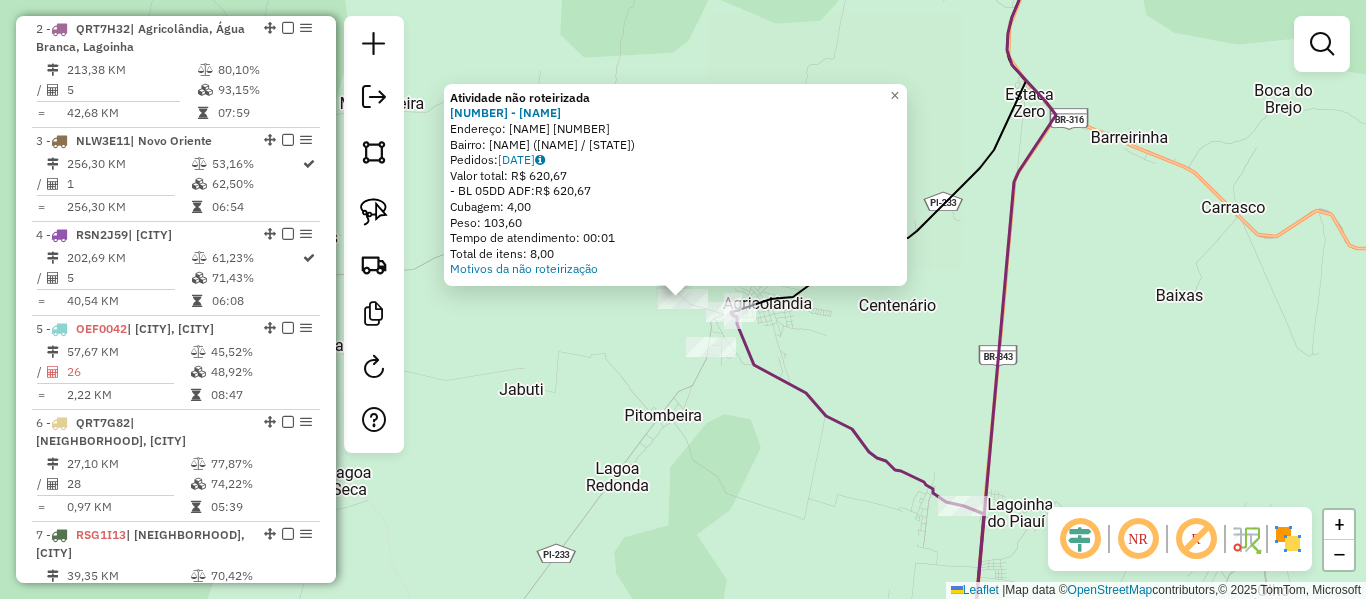 click 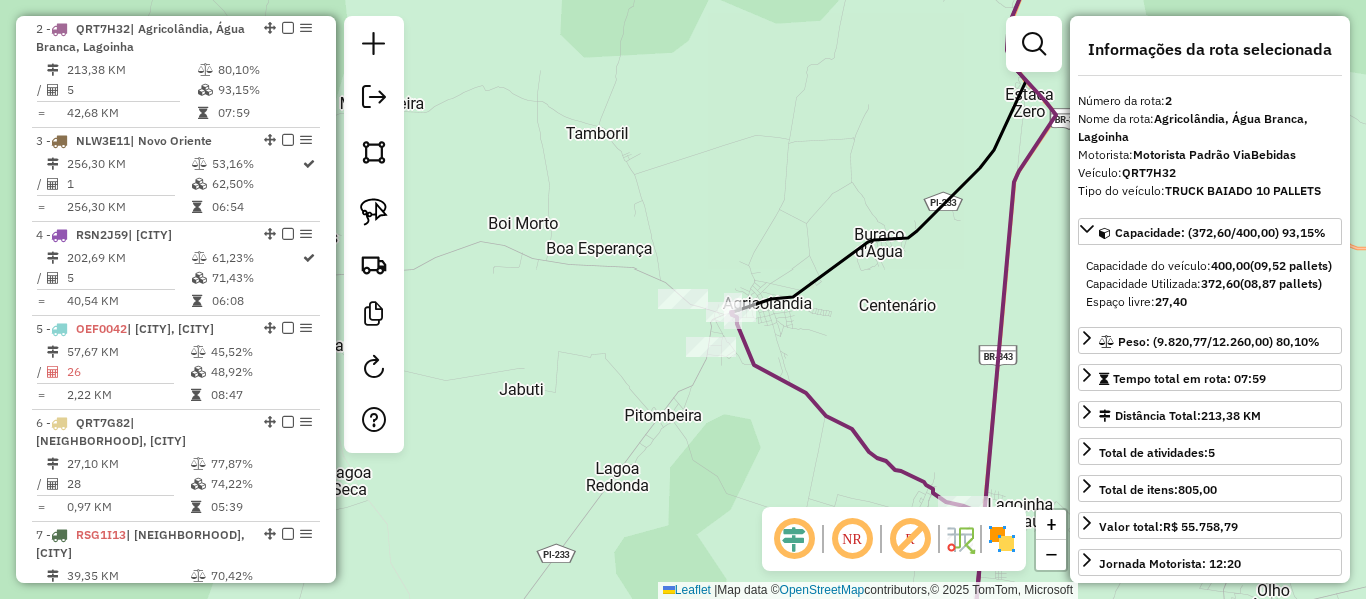 click 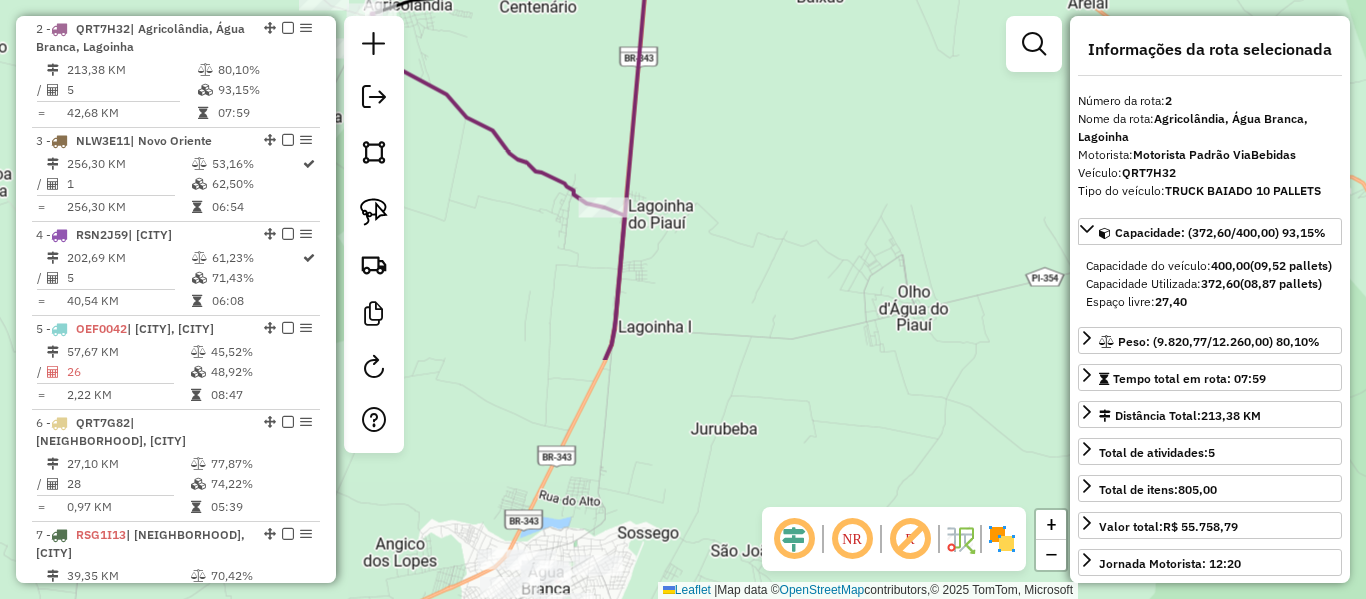 drag, startPoint x: 641, startPoint y: 279, endPoint x: 663, endPoint y: 274, distance: 22.561028 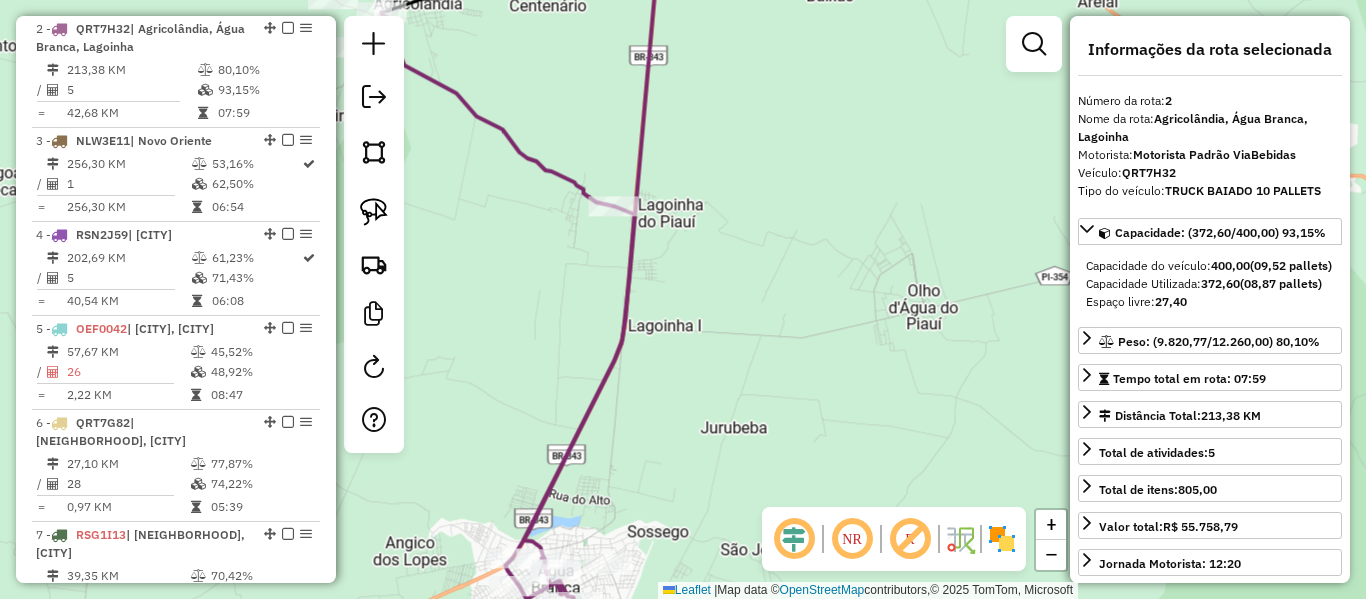 click 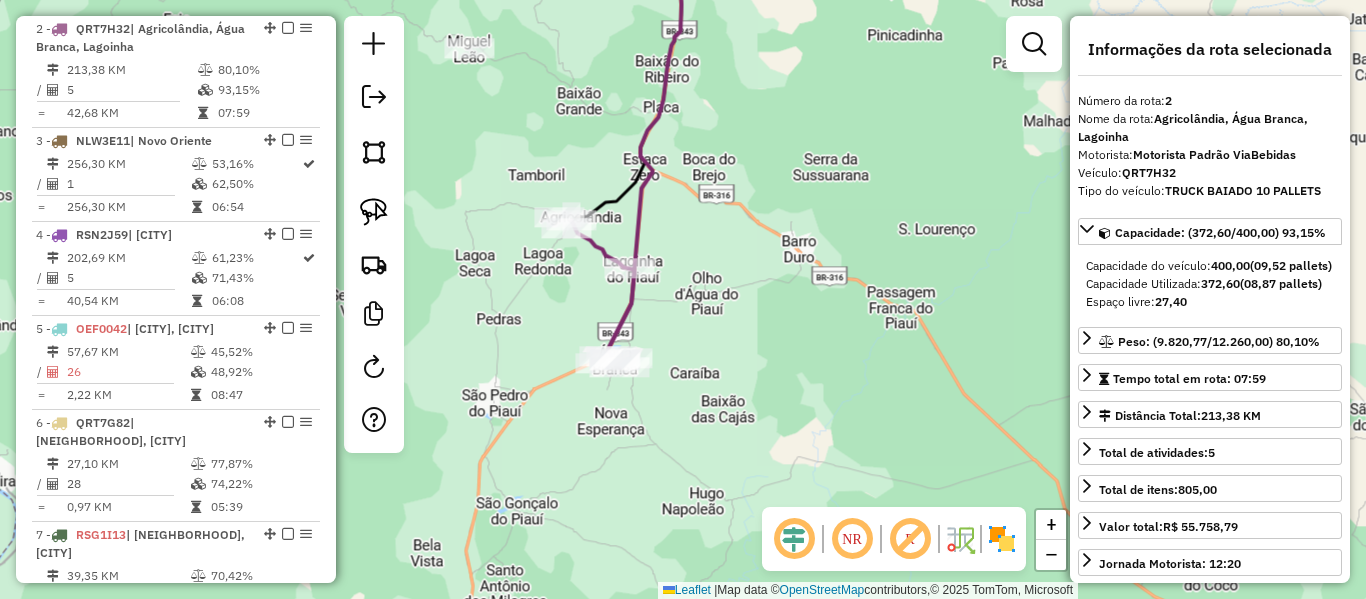 click 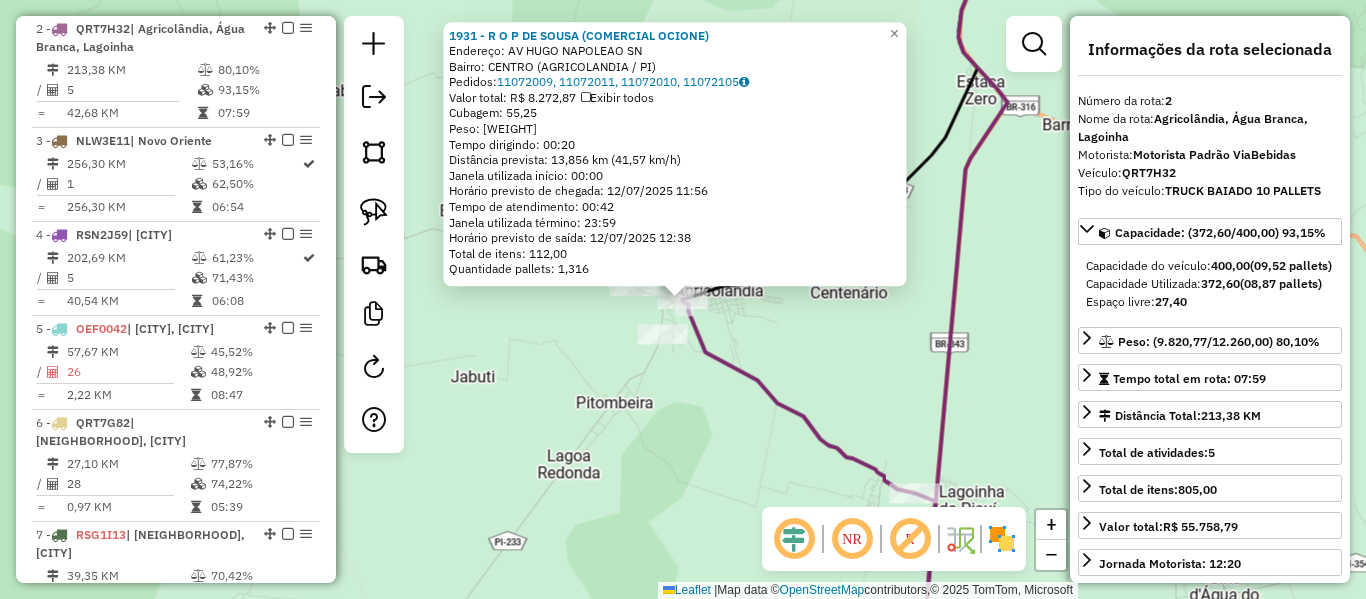 click on "1931 - [FIRST] [LAST] (COMERCIAL OCIONE) Endereço: AV HUGO NAPOLEAO SN Bairro: CENTRO (AGRICOLANDIA / [STATE]) Pedidos: 11072009,11072011,11072010,11072105 Valor total: R$ 8.272,87 Exibir todos Cubagem: 55,25 Peso: 1.431,78 Tempo dirigindo: 00:20 Distância prevista: 13,856 km (41,57 km/h) Janela utilizada início: 00:00 Horário previsto de chegada: 12/07/2025 11:56 Tempo de atendimento: 00:42 Janela utilizada término: 23:59 Horário previsto de saída: 12/07/2025 12:38 Total de itens: 112,00 Quantidade pallets: 1,316 × Janela de atendimento Grade de atendimento Capacidade Transportadoras Veículos Cliente Pedidos Rotas Selecione os dias de semana para filtrar as janelas de atendimento Seg Ter Qua Qui Sex Sáb Dom Informe o período da janela de atendimento: De: Até: Filtrar exatamente a janela do cliente Considerar janela de atendimento padrão Selecione os dias de semana para filtrar as grades de atendimento Seg Ter Qua Qui Sex Sáb Dom De: +" 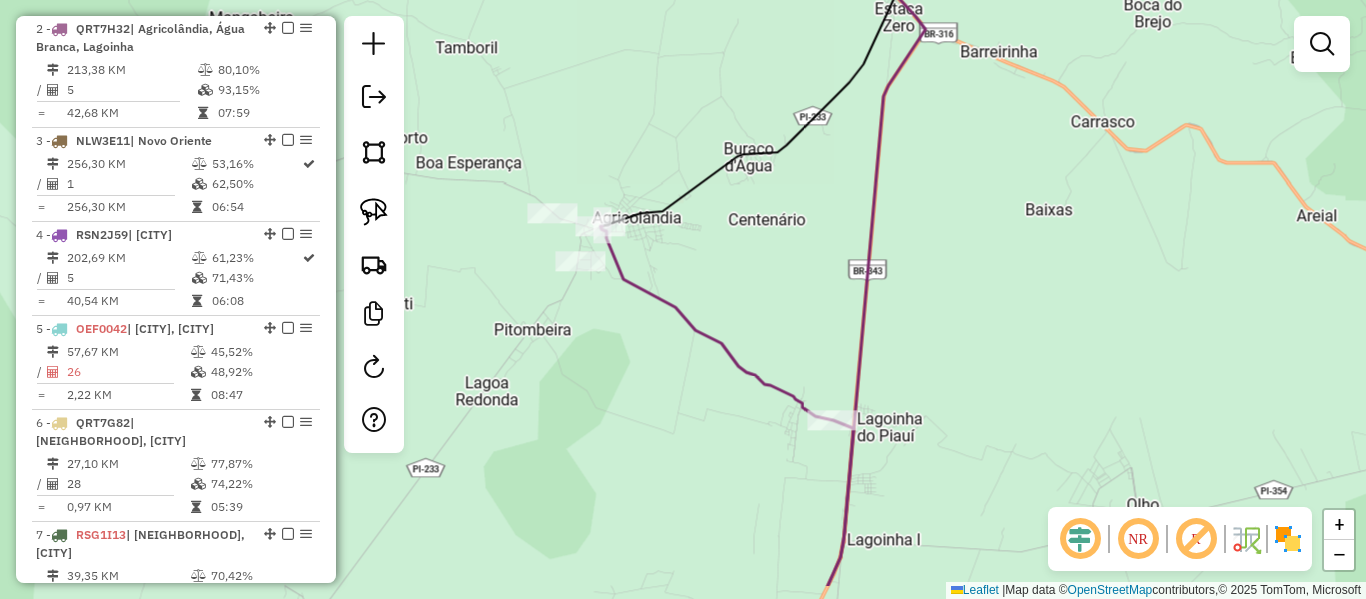 drag, startPoint x: 698, startPoint y: 371, endPoint x: 665, endPoint y: 325, distance: 56.61272 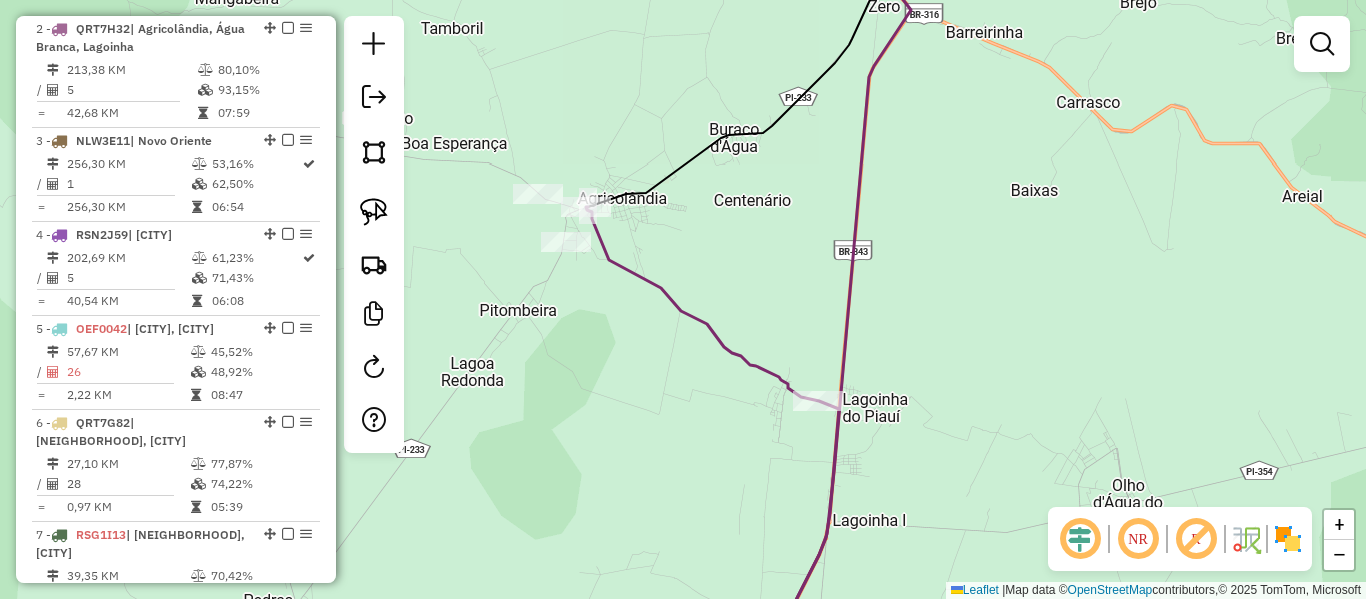 click 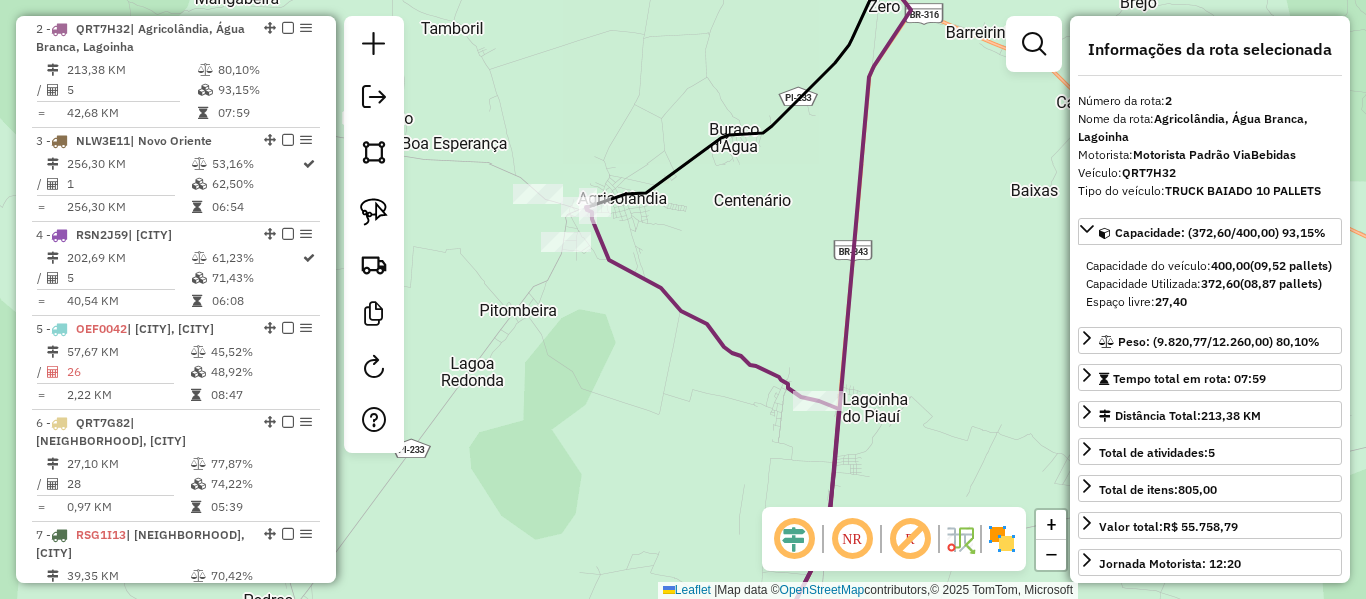 click 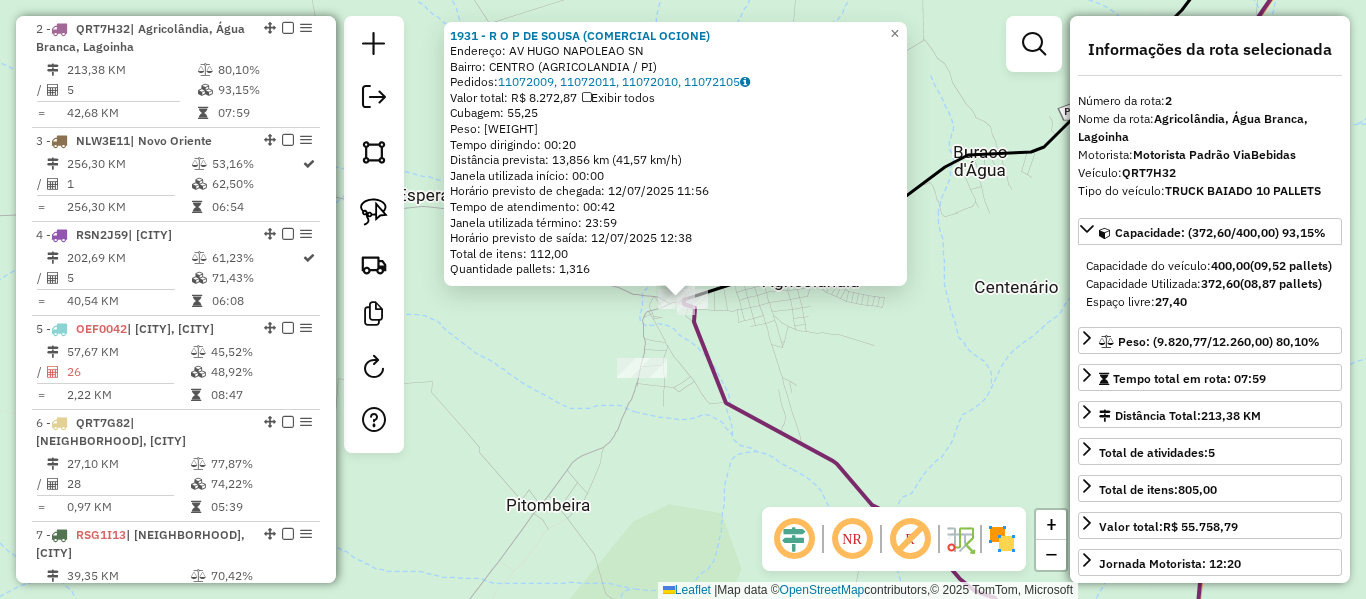 click 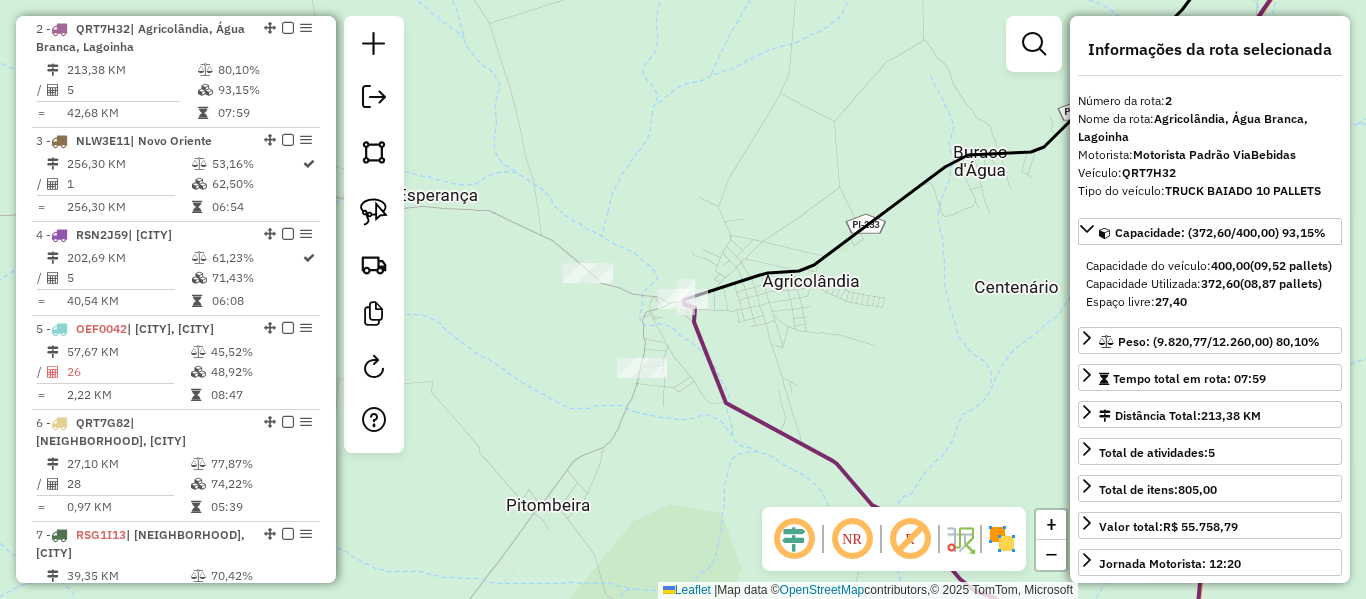 click 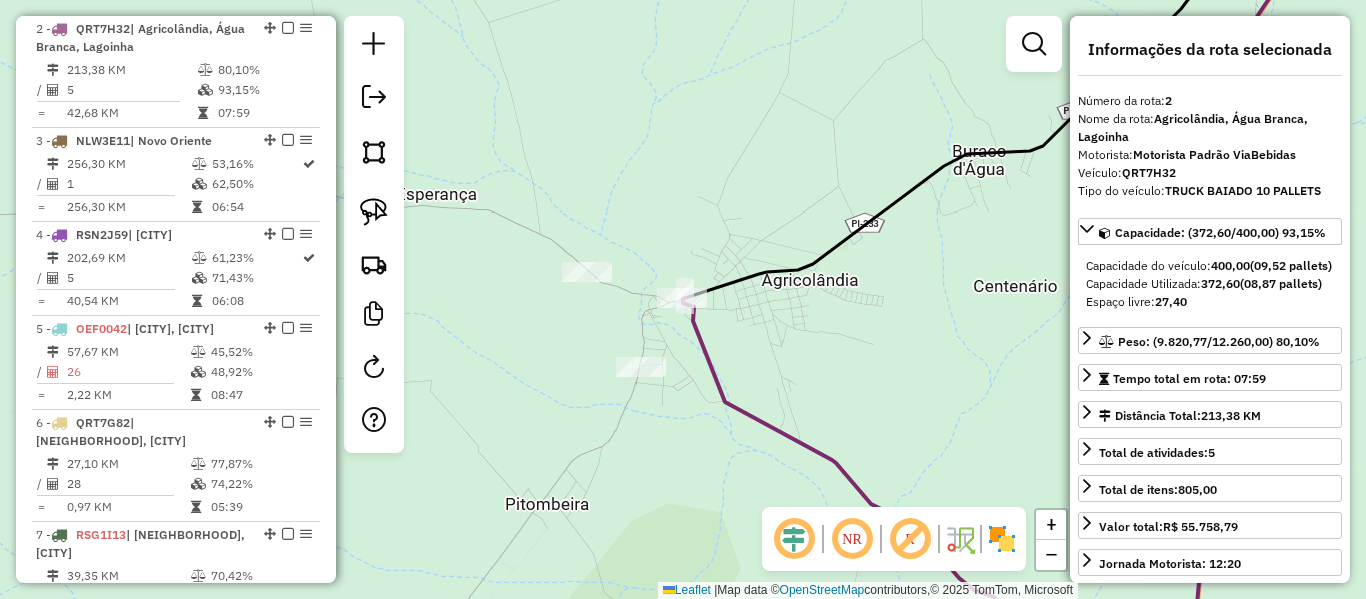 click 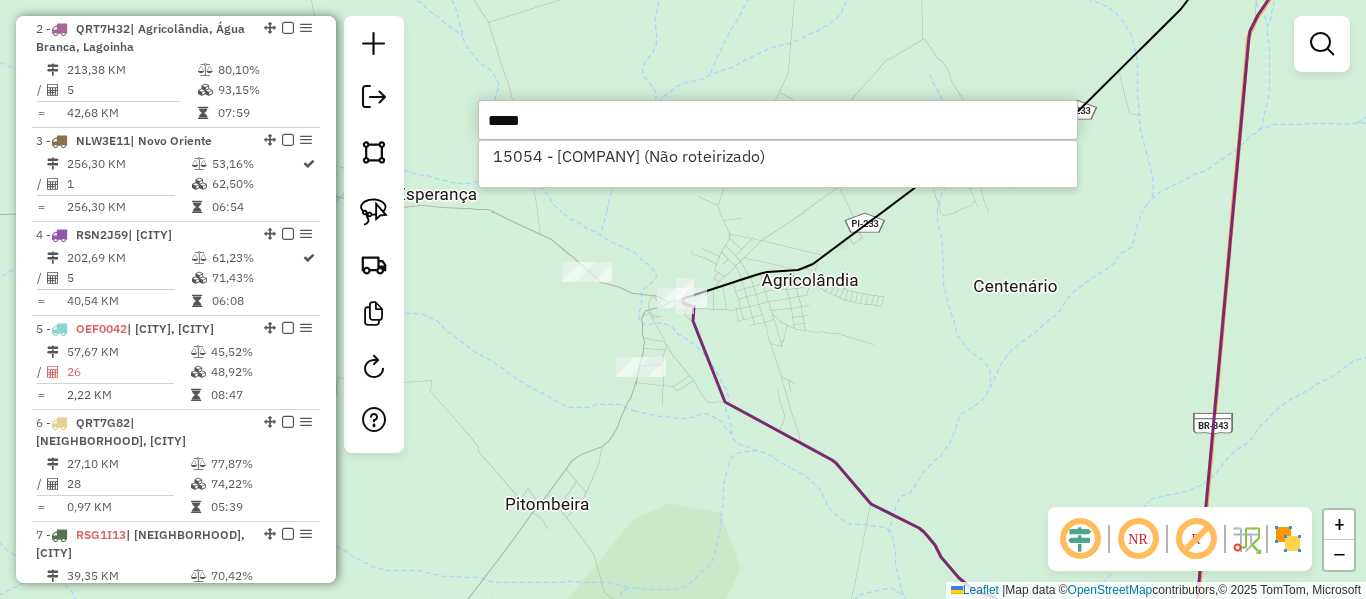 type on "*****" 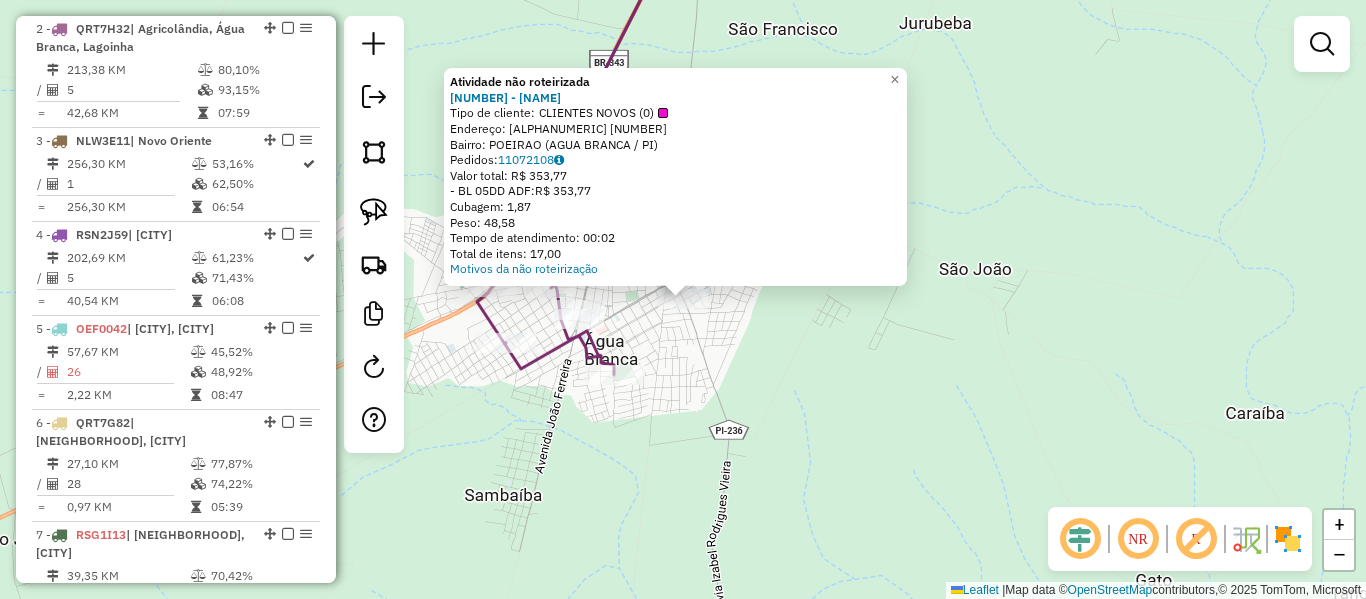 click on "Atividade não roteirizada [NUMBER] - [NAME]  Tipo de cliente:   CLIENTES NOVOS (0)   Endereço: [STREET] [NUMBER]   Bairro: [NEIGHBORHOOD] ([CITY] / [STATE])   Pedidos:  [DATE]   Valor total: [CURRENCY] [AMOUNT]   - BL [CODE] [CODE]:  [CURRENCY] [AMOUNT]   Cubagem: [AMOUNT]   Peso: [AMOUNT]   Tempo de atendimento: [TIME]   Total de itens: [NUMBER]  Motivos da não roteirização × Janela de atendimento Grade de atendimento Capacidade Transportadoras Veículos Cliente Pedidos  Rotas Selecione os dias de semana para filtrar as janelas de atendimento  Seg   Ter   Qua   Qui   Sex   Sáb   Dom  Informe o período da janela de atendimento: De: Até:  Filtrar exatamente a janela do cliente  Considerar janela de atendimento padrão  Selecione os dias de semana para filtrar as grades de atendimento  Seg   Ter   Qua   Qui   Sex   Sáb   Dom   Considerar clientes sem dia de atendimento cadastrado  Clientes fora do dia de atendimento selecionado Filtrar as atividades entre os valores definidos abaixo:  Peso mínimo:   Peso máximo:   De:   Até:" 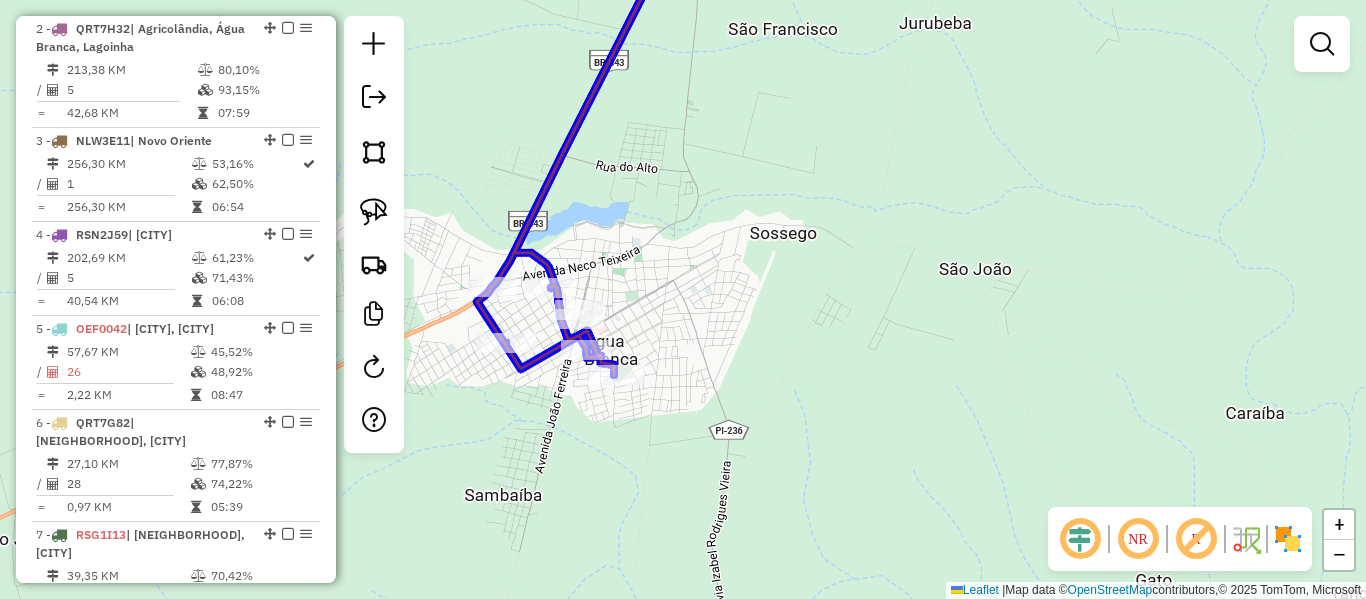 click 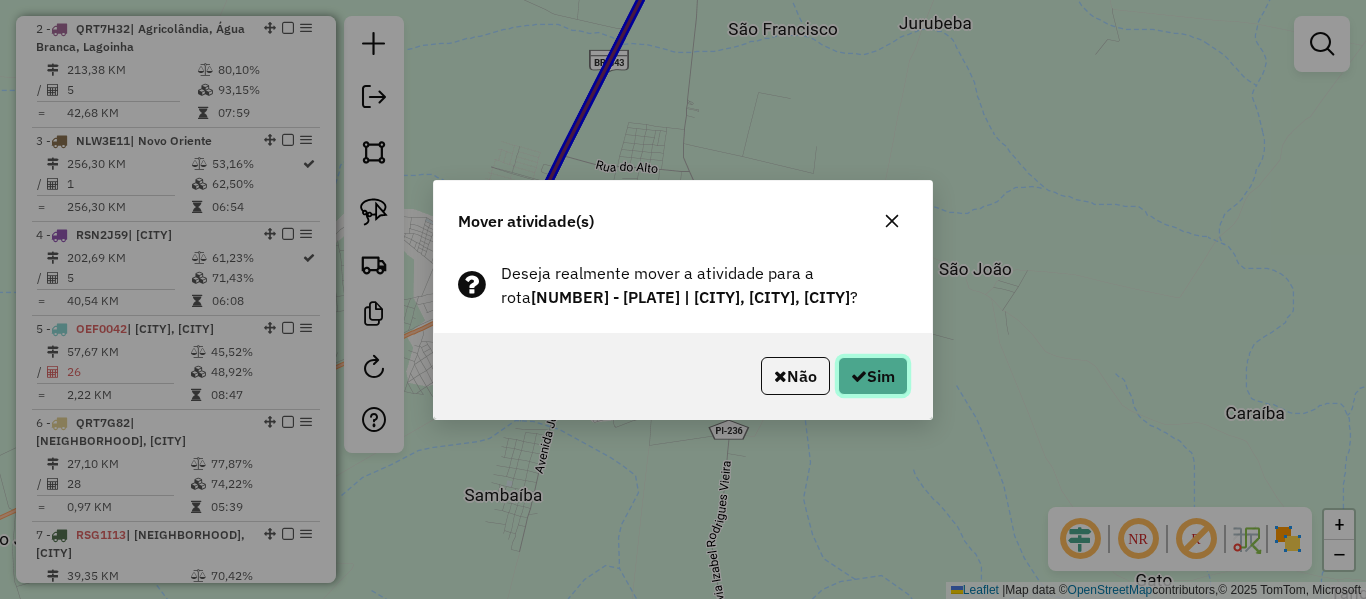 click on "Sim" 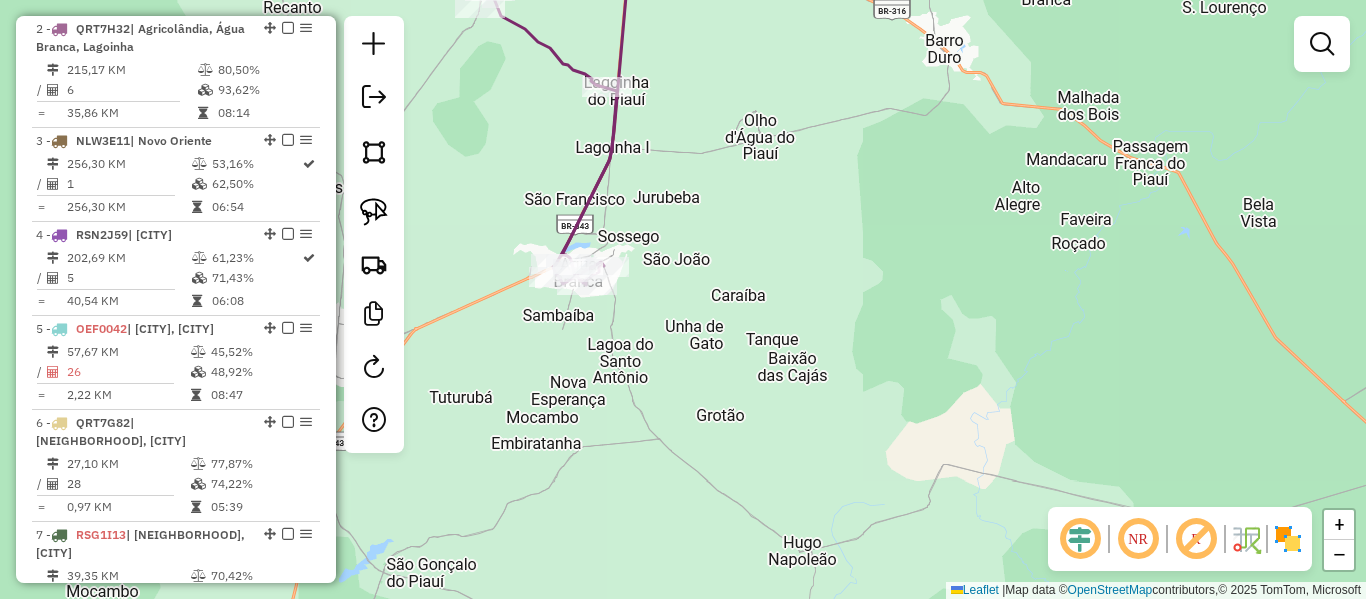 drag, startPoint x: 606, startPoint y: 260, endPoint x: 617, endPoint y: 355, distance: 95.63472 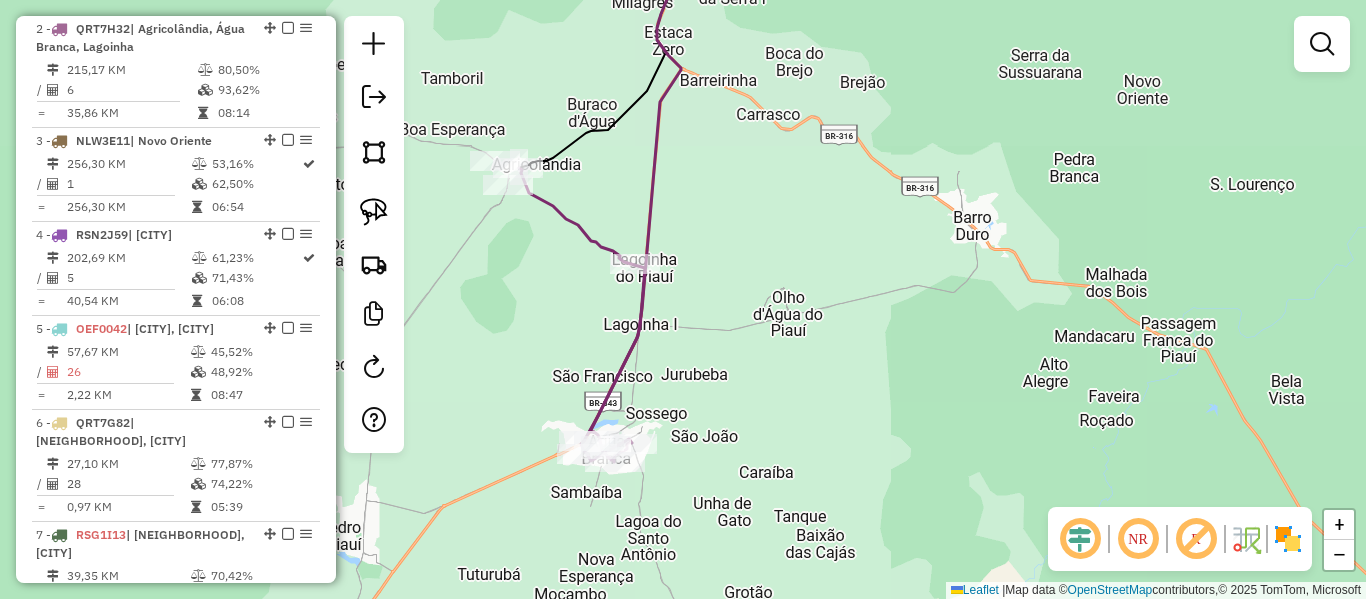 click 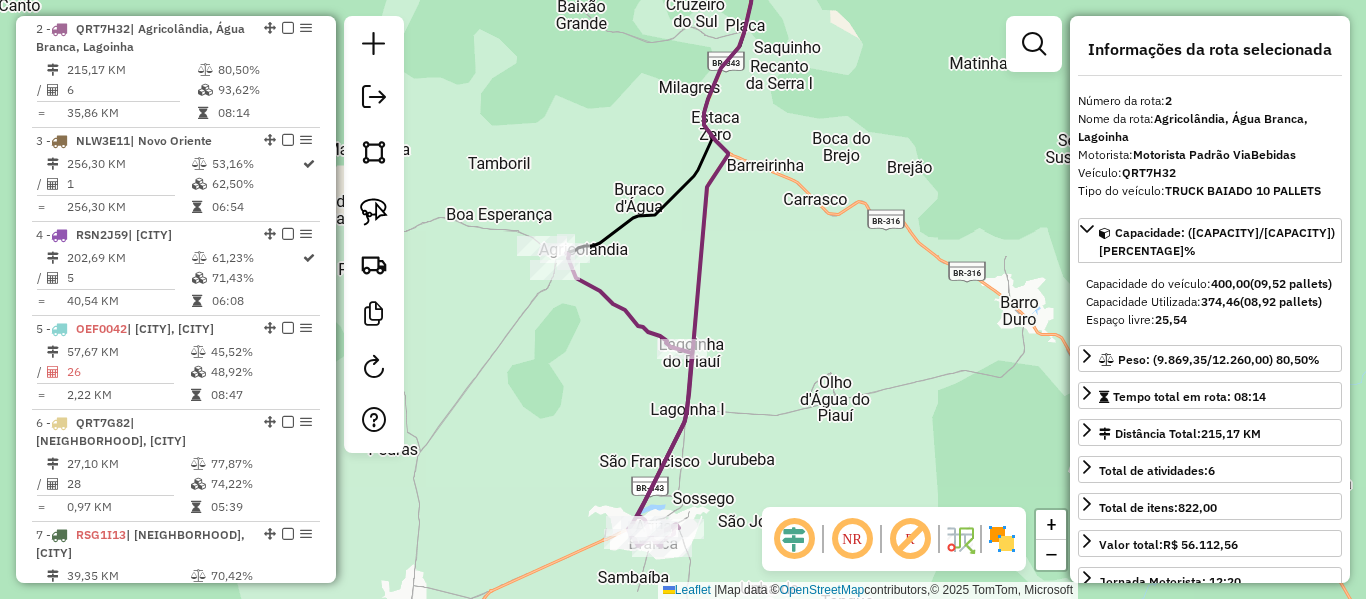 click 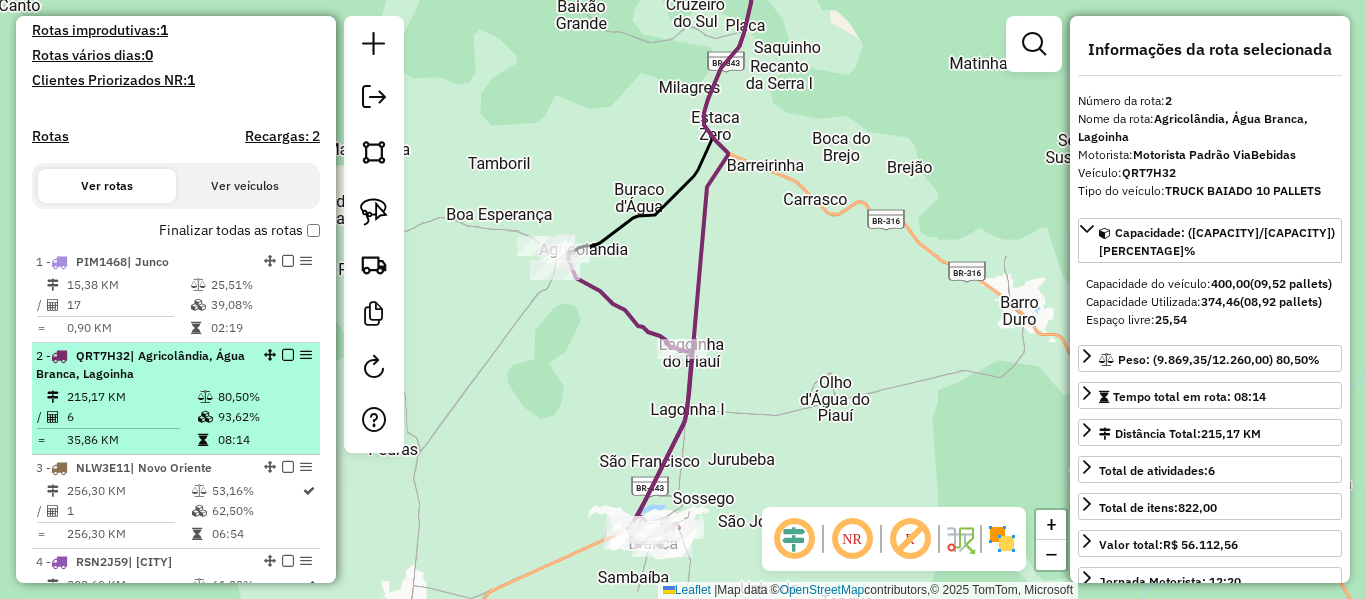 scroll, scrollTop: 668, scrollLeft: 0, axis: vertical 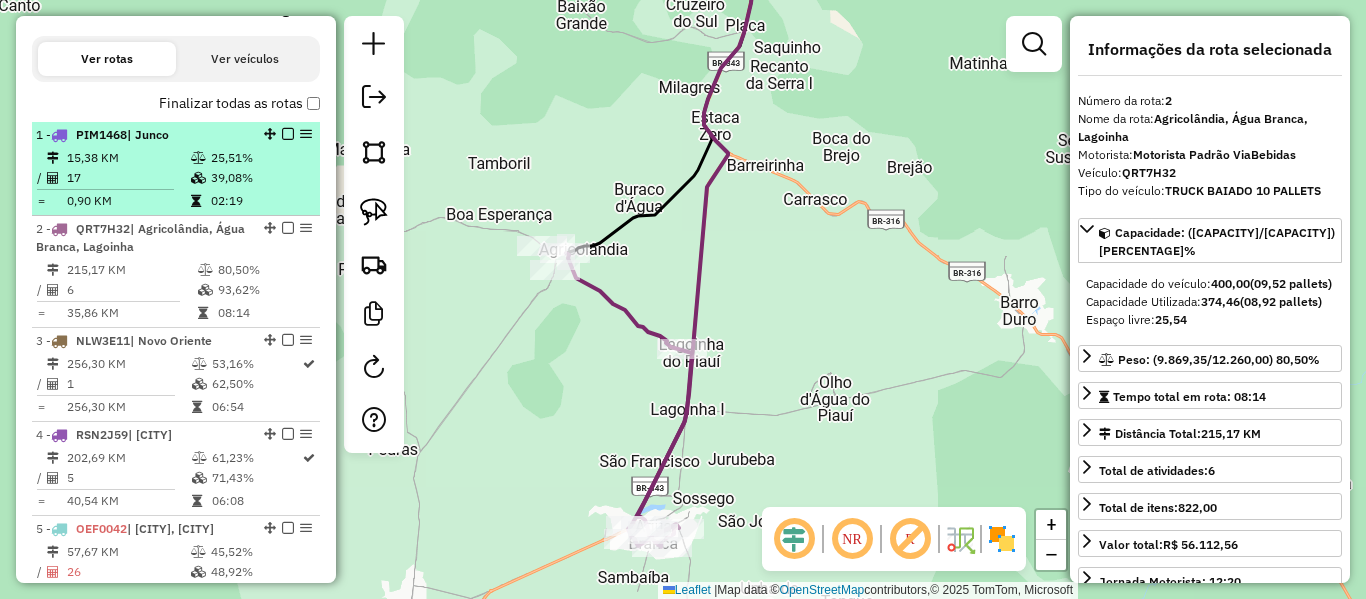 click on "0,90 KM" at bounding box center [128, 201] 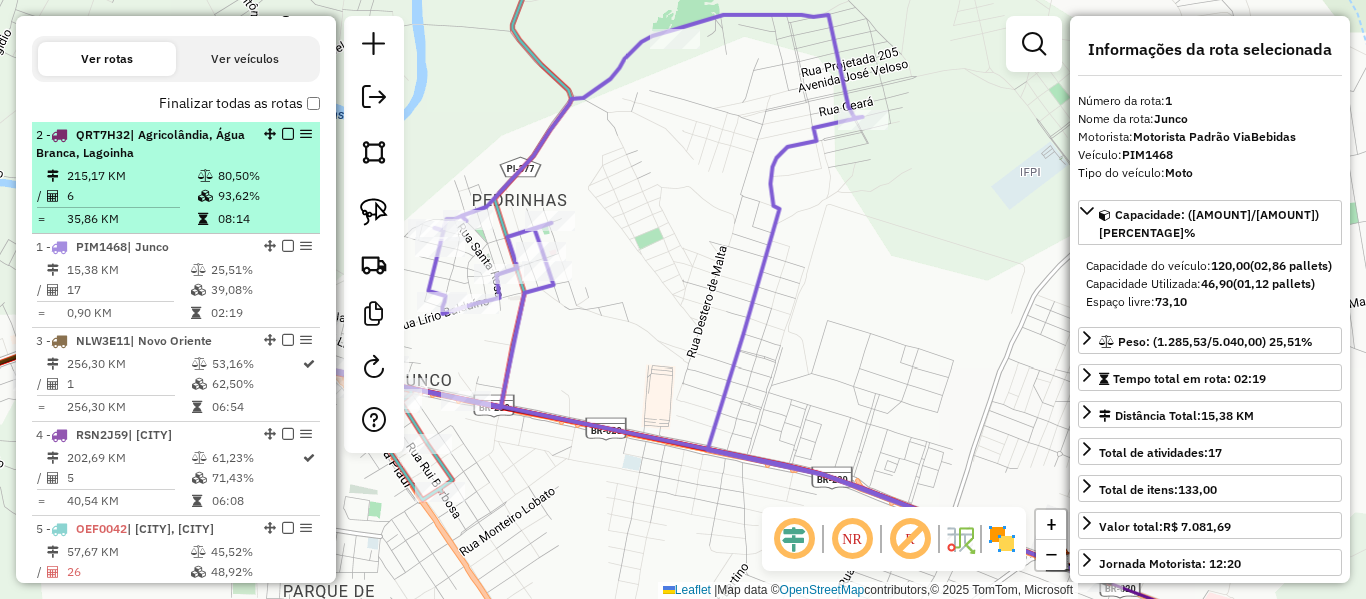 drag, startPoint x: 264, startPoint y: 226, endPoint x: 248, endPoint y: 137, distance: 90.426765 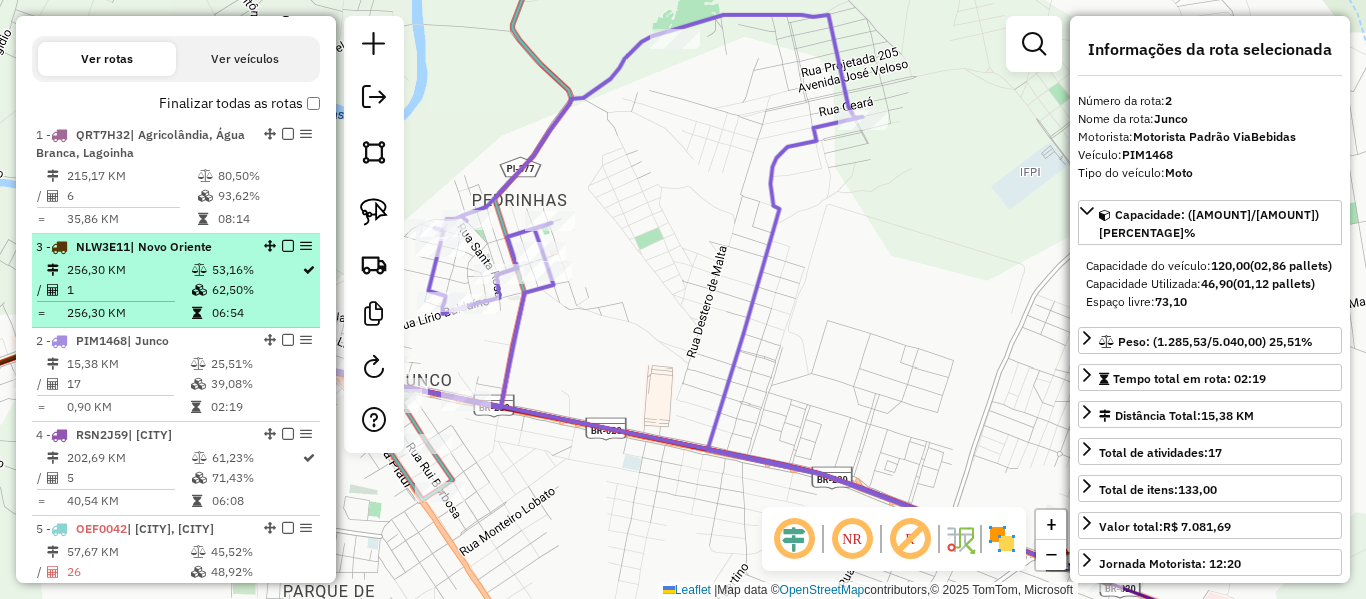 drag, startPoint x: 266, startPoint y: 337, endPoint x: 256, endPoint y: 261, distance: 76.655075 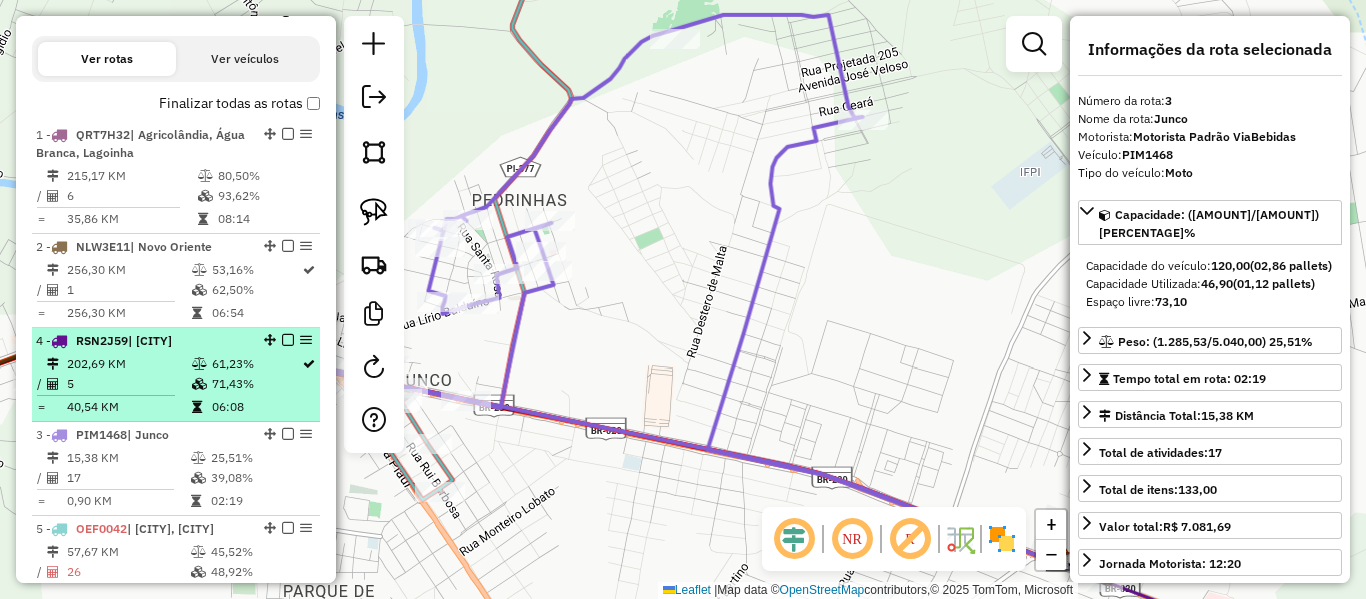 drag, startPoint x: 263, startPoint y: 433, endPoint x: 254, endPoint y: 348, distance: 85.47514 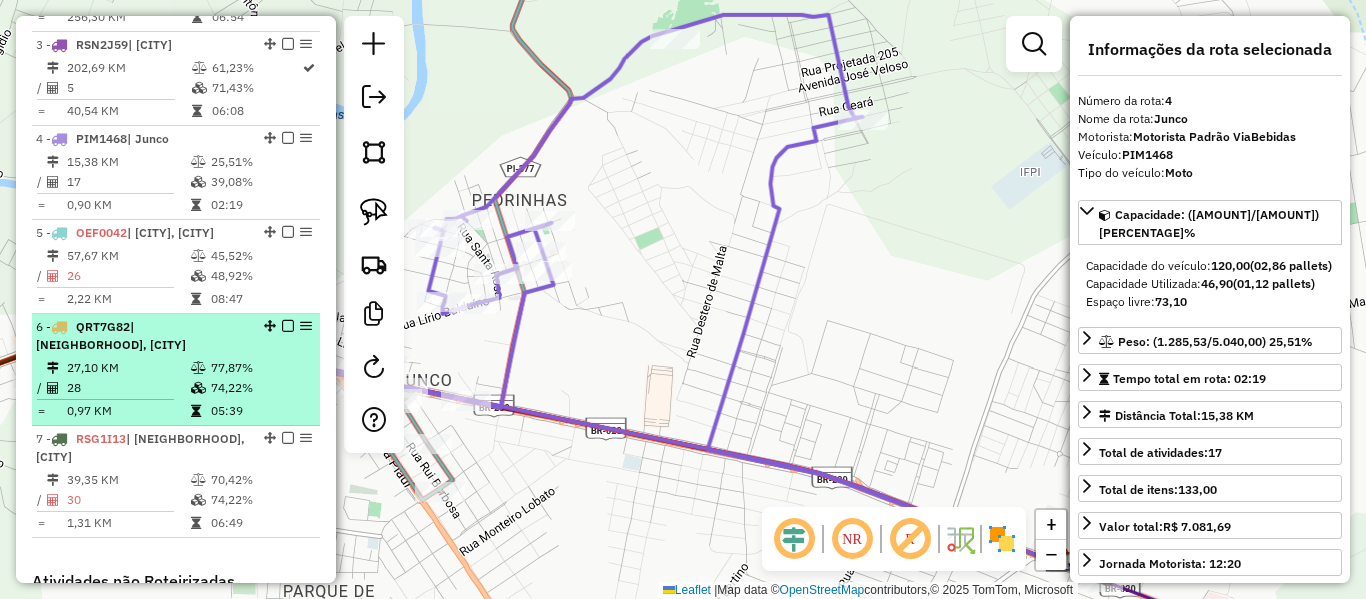 scroll, scrollTop: 968, scrollLeft: 0, axis: vertical 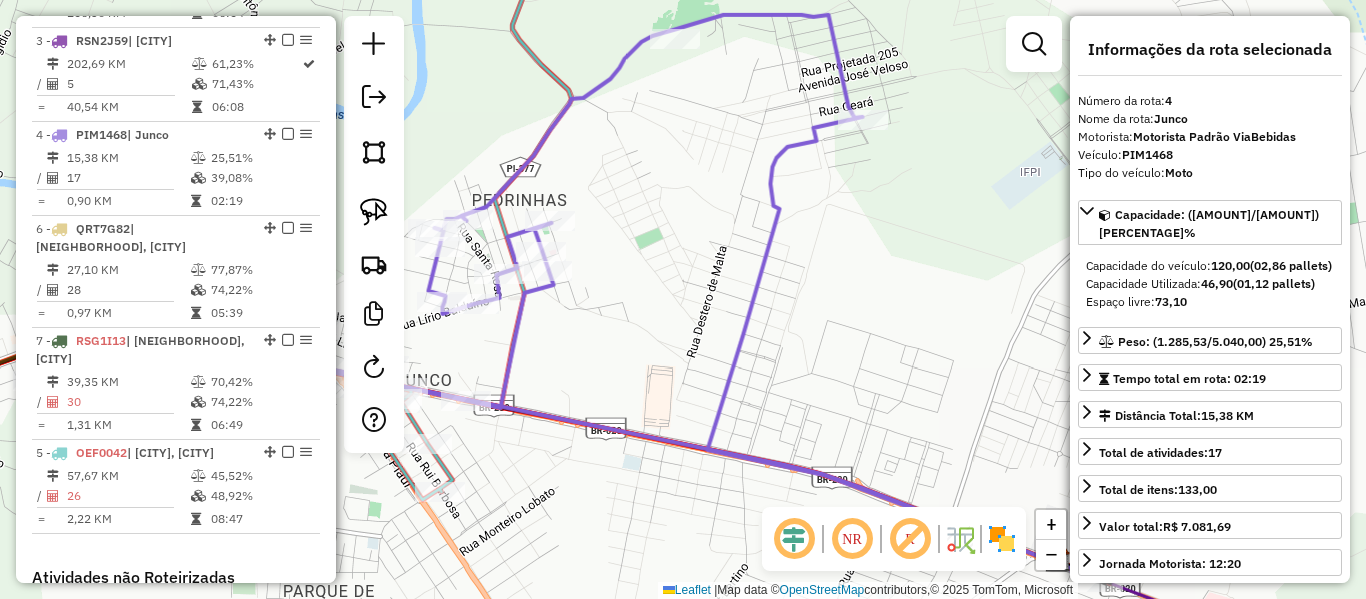 drag, startPoint x: 265, startPoint y: 224, endPoint x: 238, endPoint y: 487, distance: 264.3823 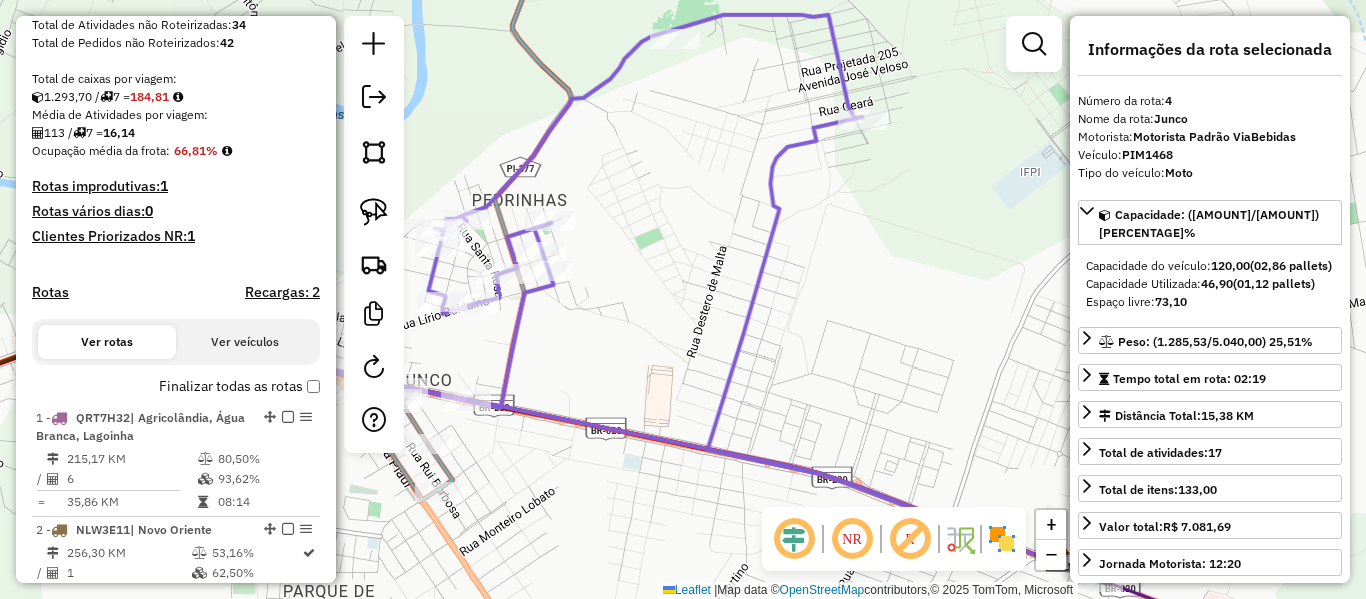 scroll, scrollTop: 468, scrollLeft: 0, axis: vertical 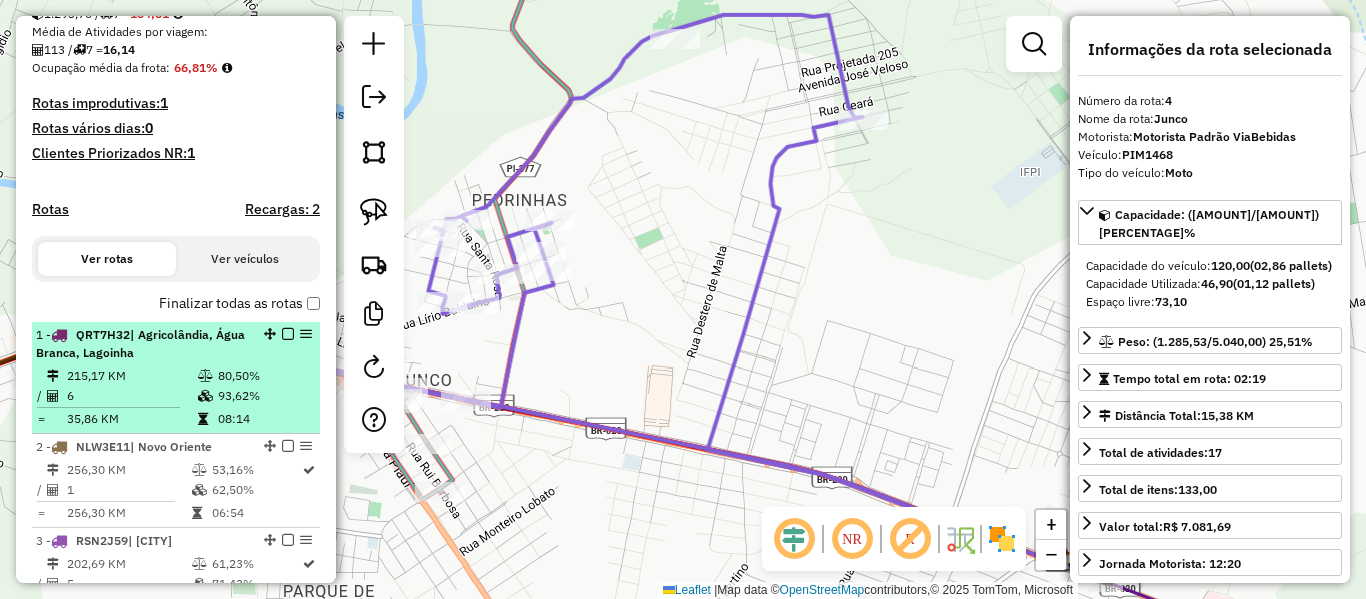 click on "| Agricolândia, Água Branca, Lagoinha" at bounding box center [140, 343] 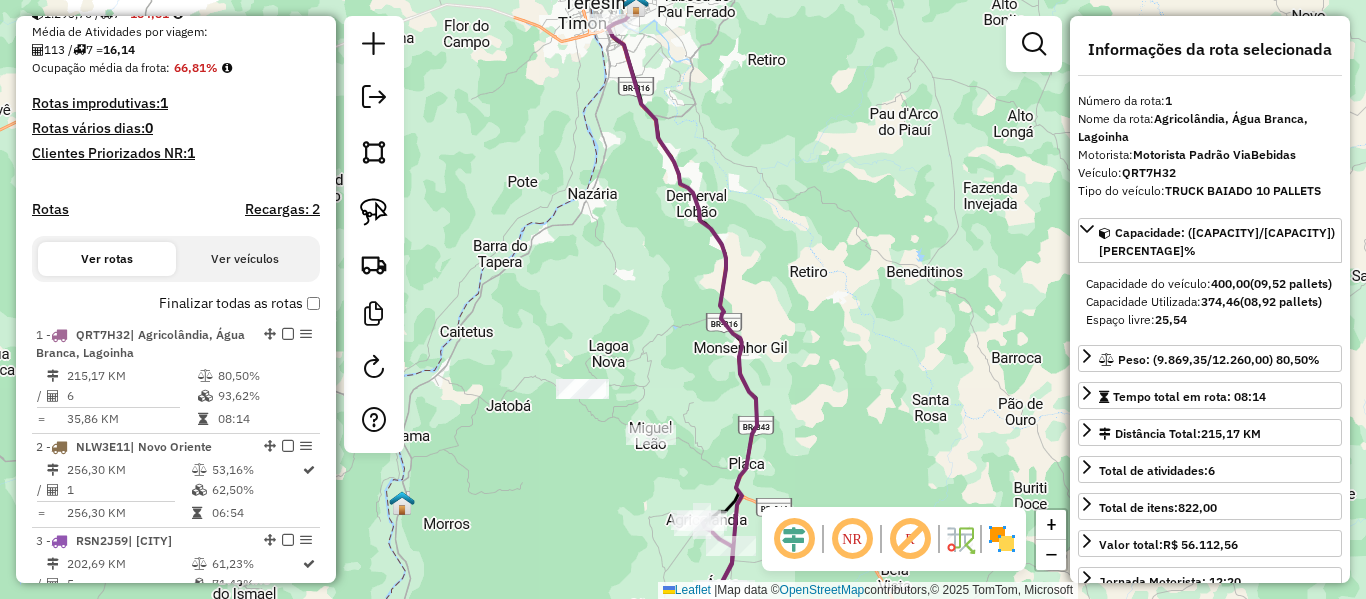 drag, startPoint x: 813, startPoint y: 349, endPoint x: 723, endPoint y: 251, distance: 133.05638 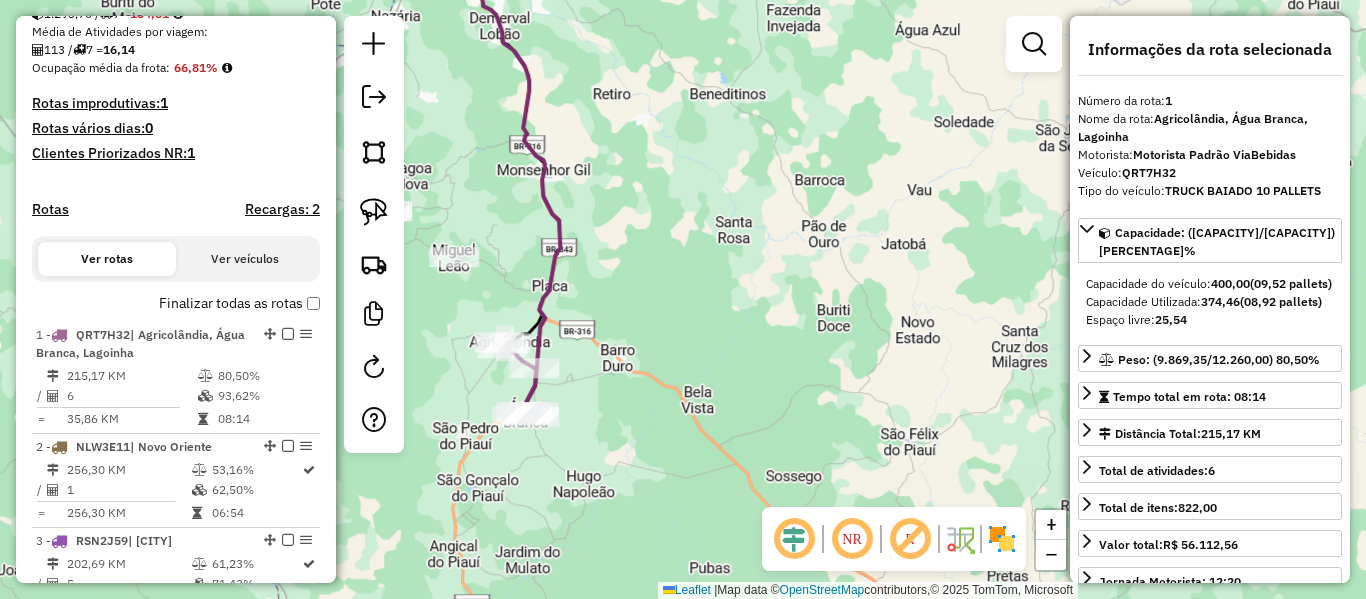 drag, startPoint x: 746, startPoint y: 287, endPoint x: 723, endPoint y: 299, distance: 25.942244 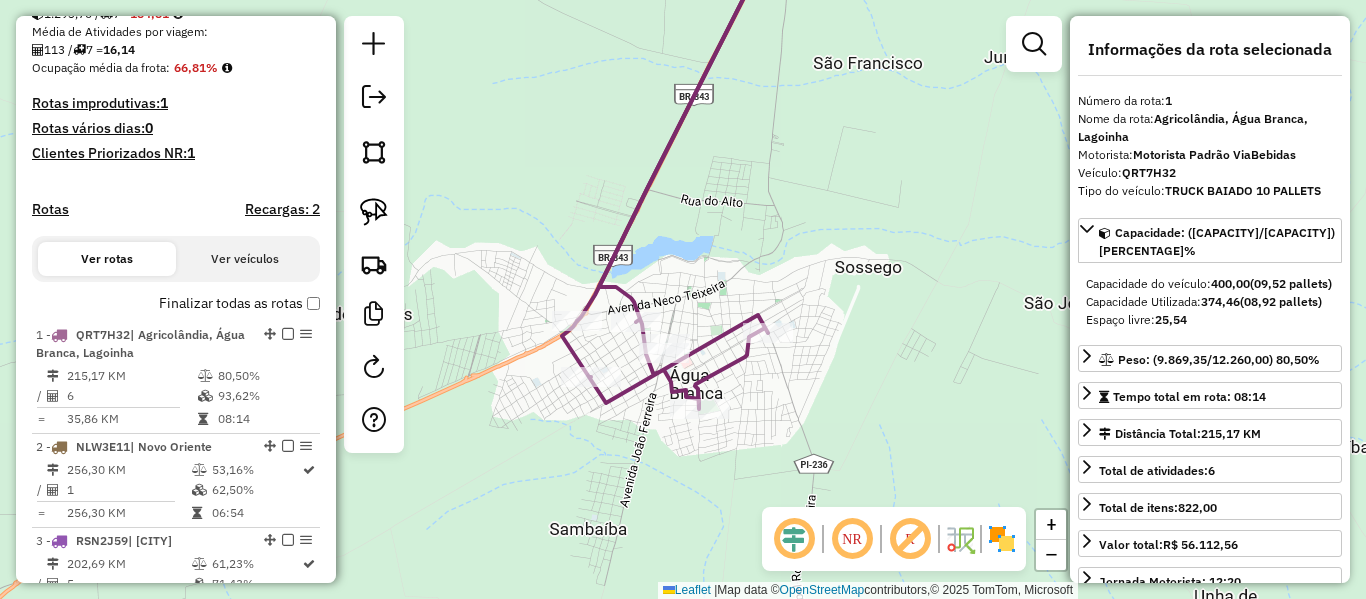 click 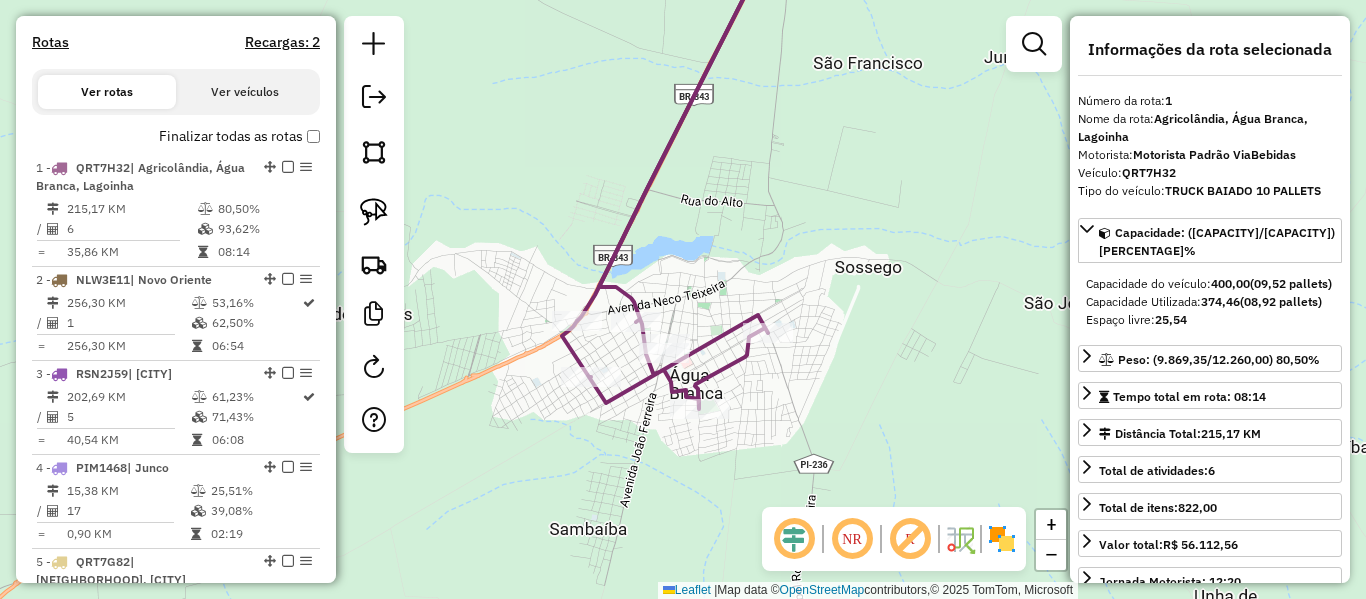 scroll, scrollTop: 774, scrollLeft: 0, axis: vertical 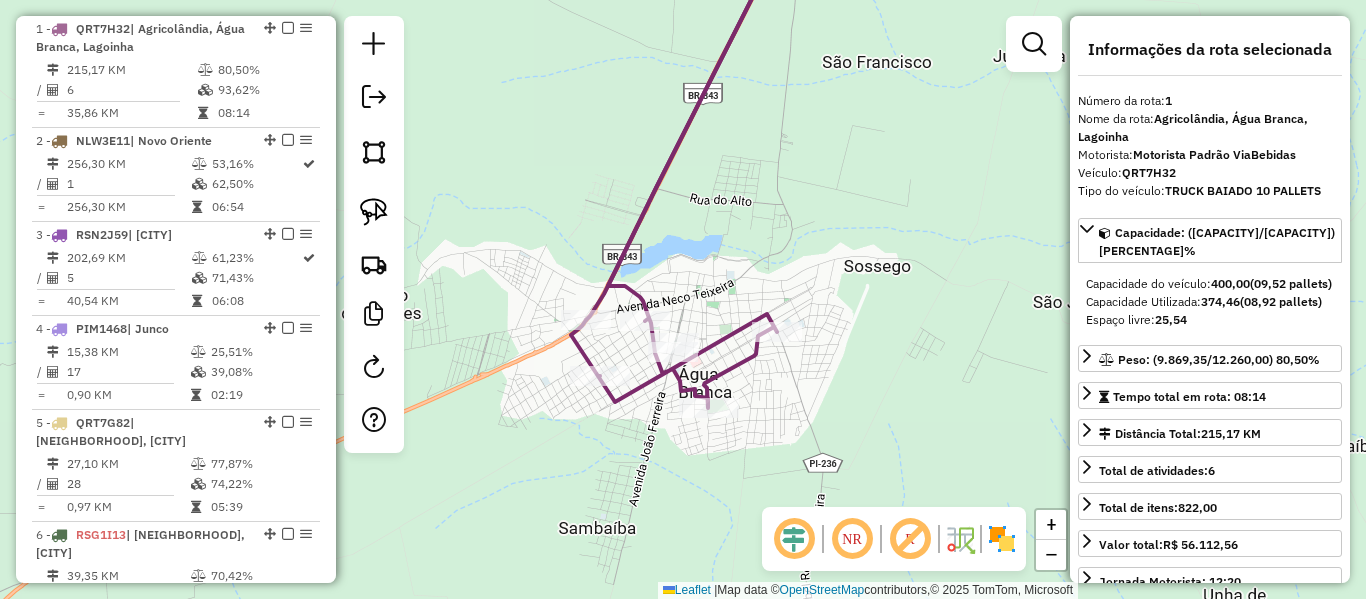 drag, startPoint x: 655, startPoint y: 255, endPoint x: 735, endPoint y: 222, distance: 86.53901 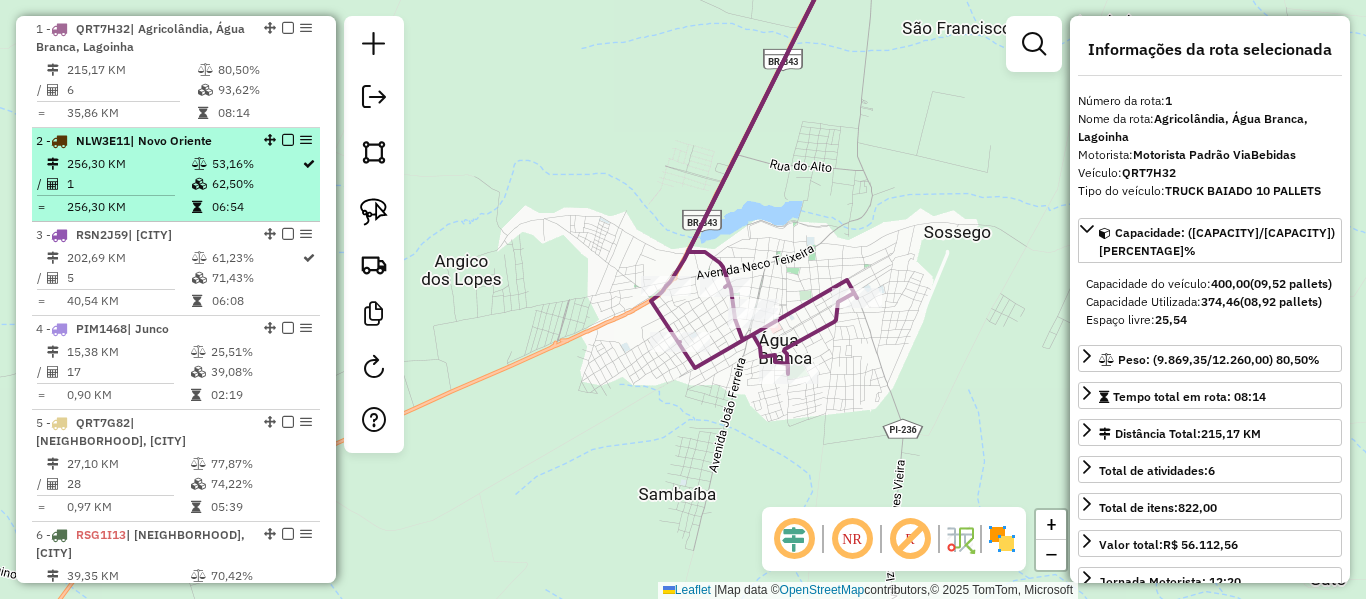 scroll, scrollTop: 574, scrollLeft: 0, axis: vertical 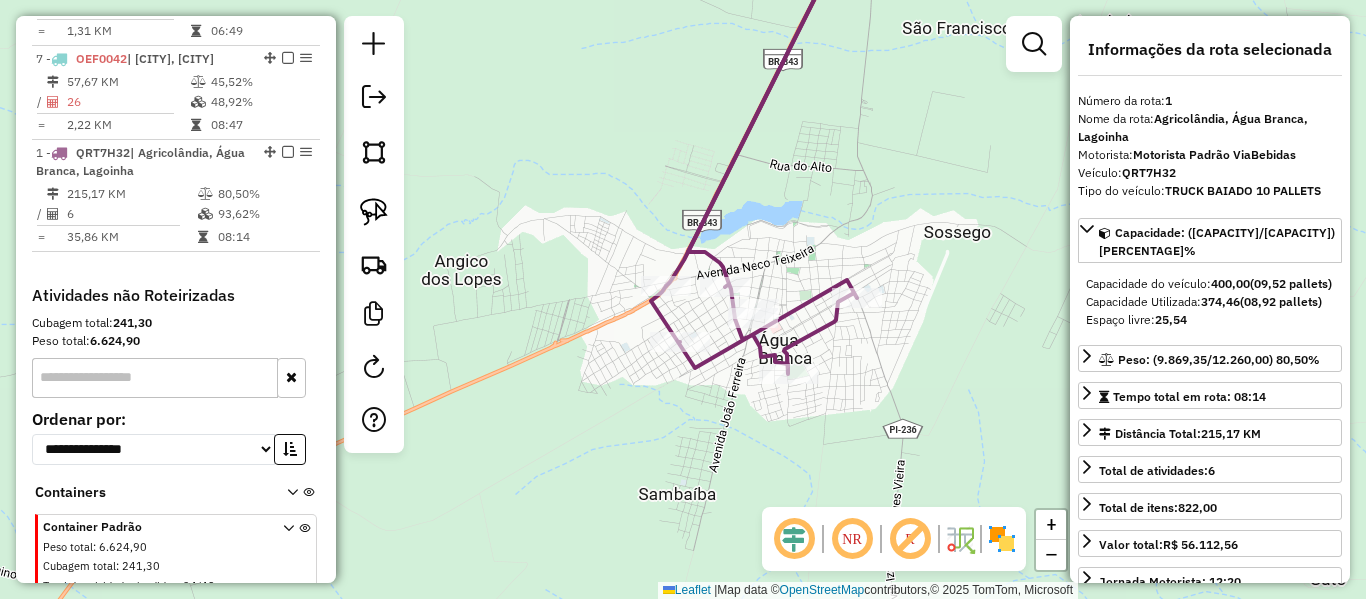 drag, startPoint x: 265, startPoint y: 223, endPoint x: 224, endPoint y: 216, distance: 41.59327 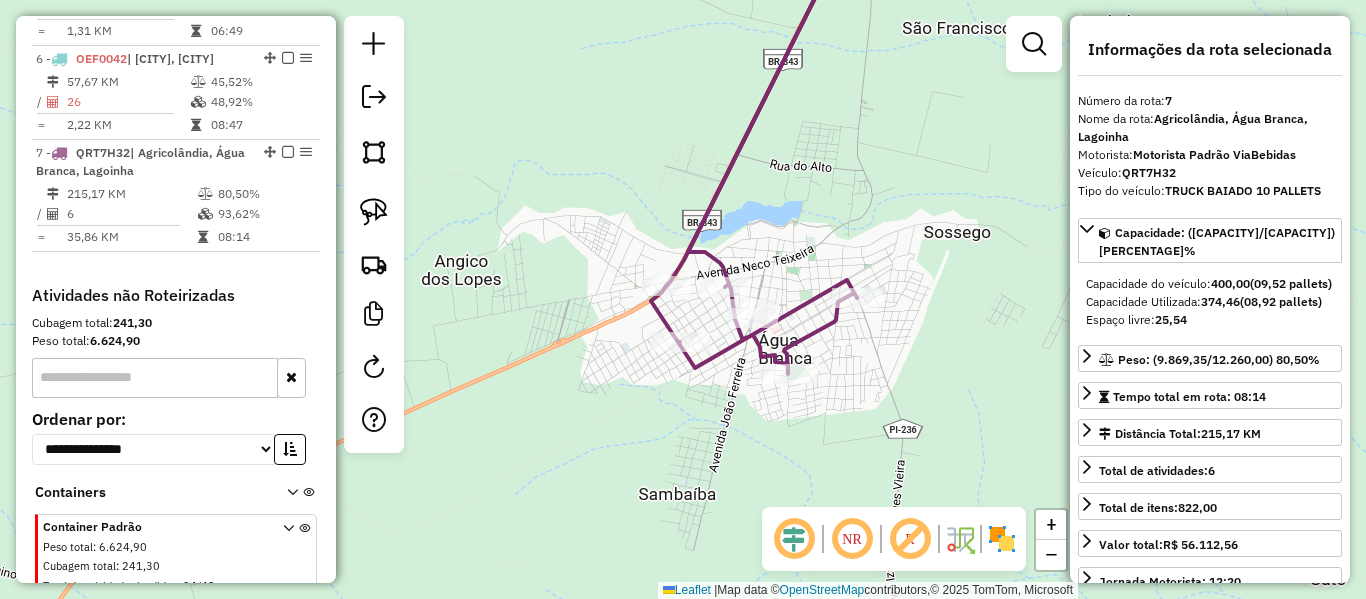 click 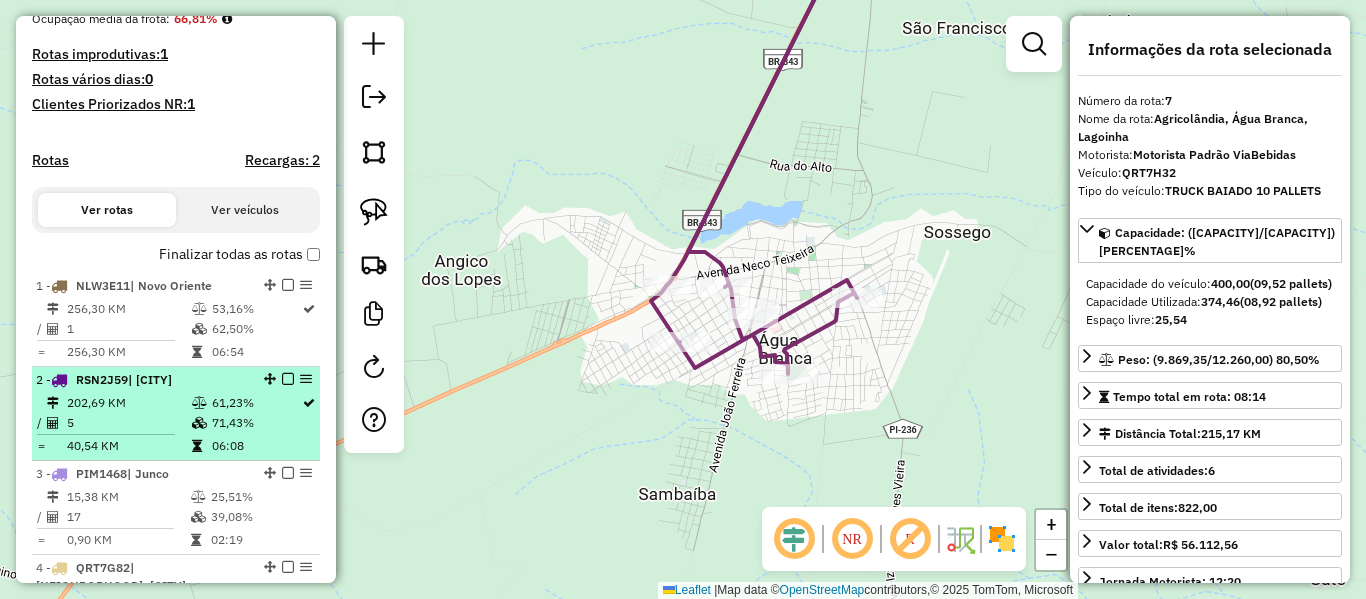 scroll, scrollTop: 513, scrollLeft: 0, axis: vertical 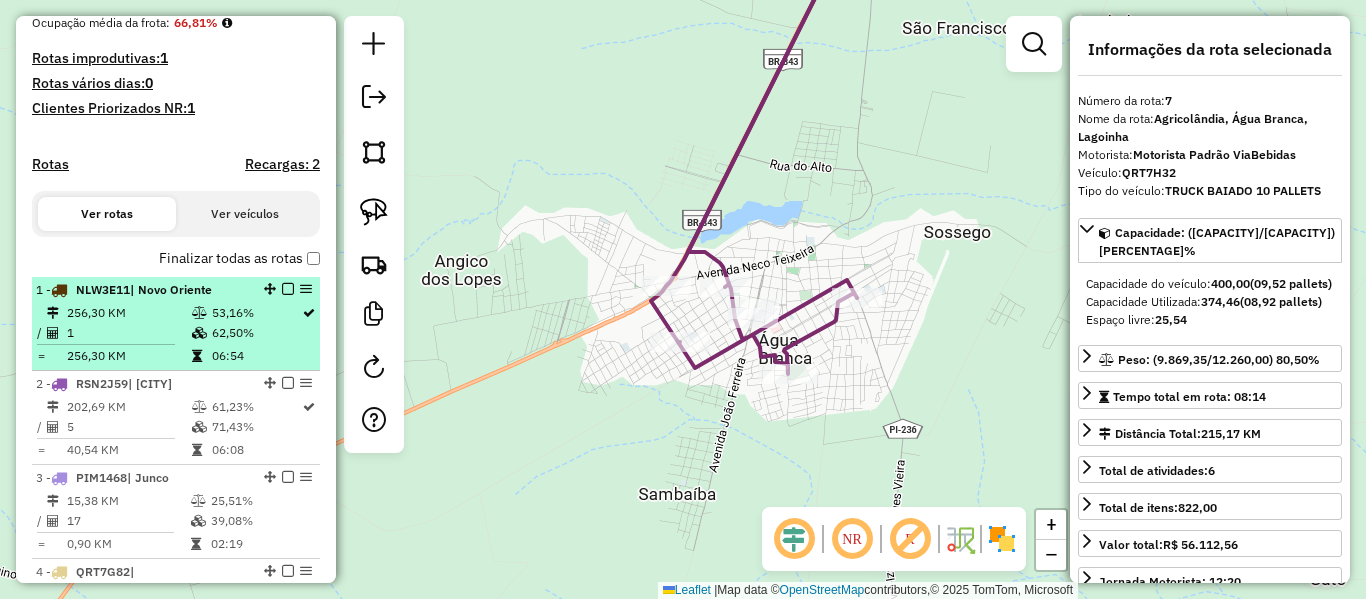 click at bounding box center [199, 333] 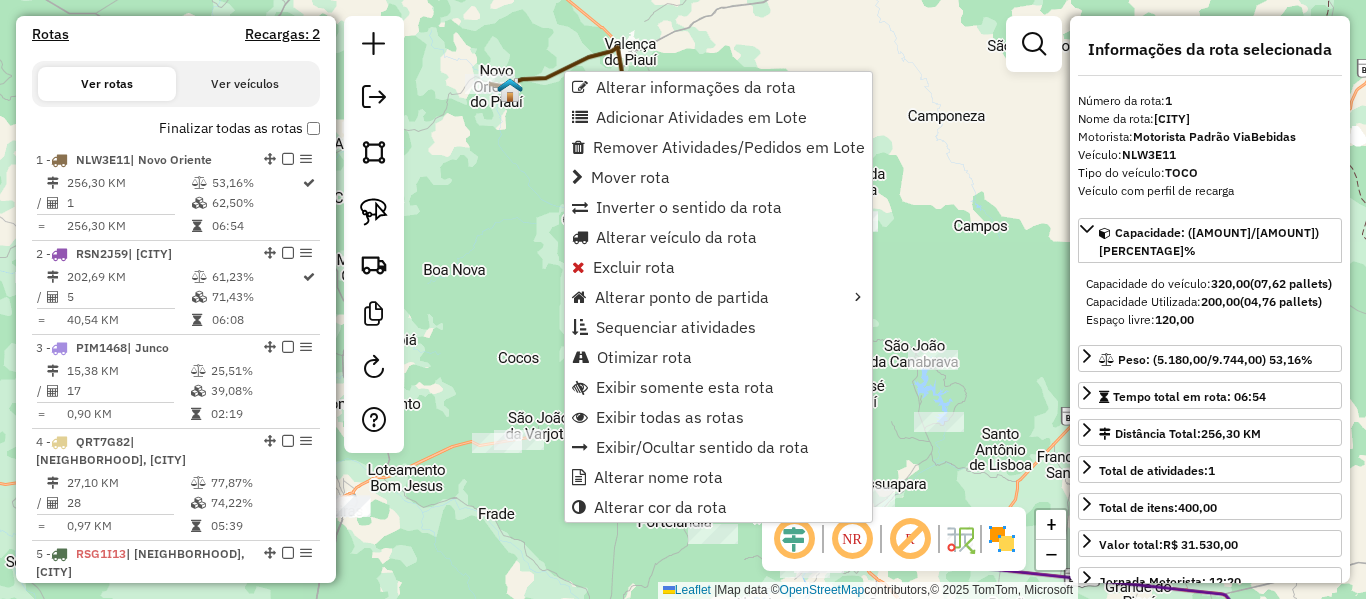 scroll, scrollTop: 774, scrollLeft: 0, axis: vertical 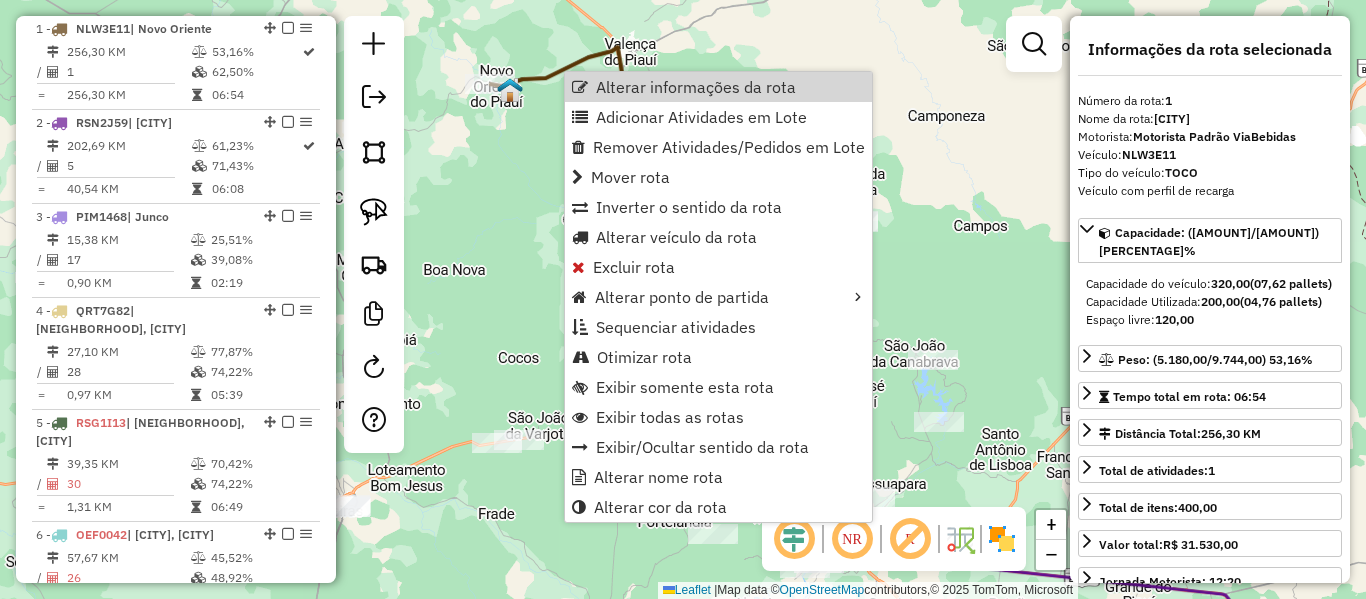 click on "Janela de atendimento Grade de atendimento Capacidade Transportadoras Veículos Cliente Pedidos  Rotas Selecione os dias de semana para filtrar as janelas de atendimento  Seg   Ter   Qua   Qui   Sex   Sáb   Dom  Informe o período da janela de atendimento: De: Até:  Filtrar exatamente a janela do cliente  Considerar janela de atendimento padrão  Selecione os dias de semana para filtrar as grades de atendimento  Seg   Ter   Qua   Qui   Sex   Sáb   Dom   Considerar clientes sem dia de atendimento cadastrado  Clientes fora do dia de atendimento selecionado Filtrar as atividades entre os valores definidos abaixo:  Peso mínimo:   Peso máximo:   Cubagem mínima:   Cubagem máxima:   De:   Até:  Filtrar as atividades entre o tempo de atendimento definido abaixo:  De:   Até:   Considerar capacidade total dos clientes não roteirizados Transportadora: Selecione um ou mais itens Tipo de veículo: Selecione um ou mais itens Veículo: Selecione um ou mais itens Motorista: Selecione um ou mais itens Nome: Rótulo:" 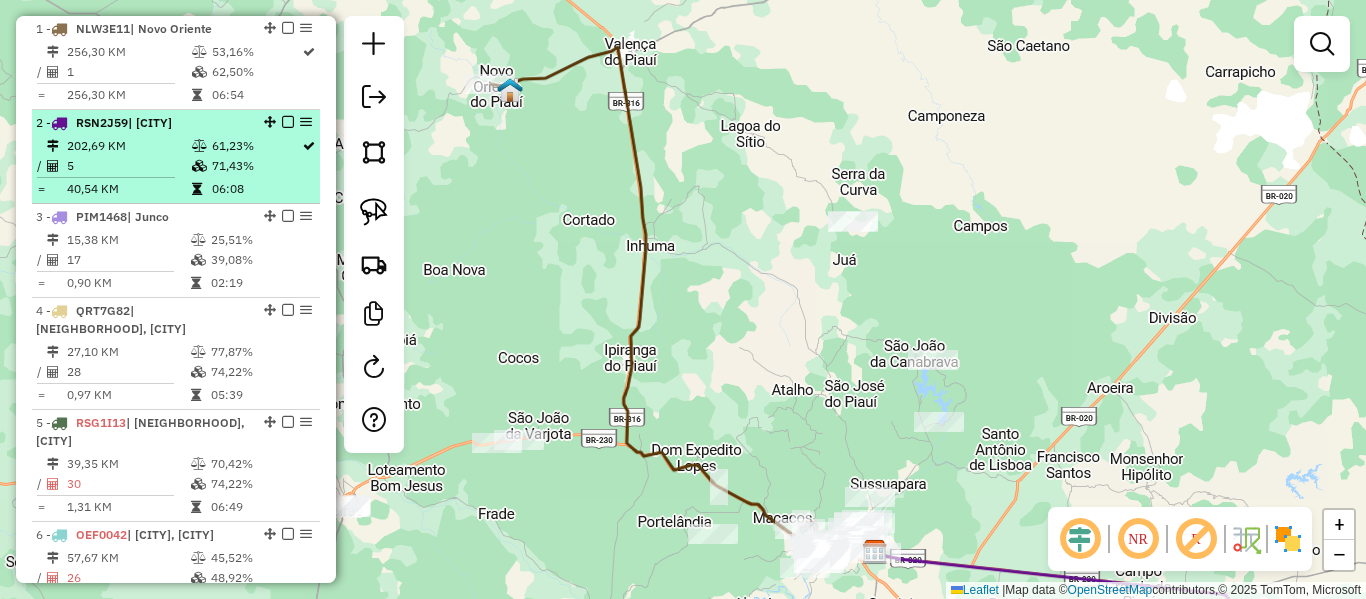 click at bounding box center (199, 166) 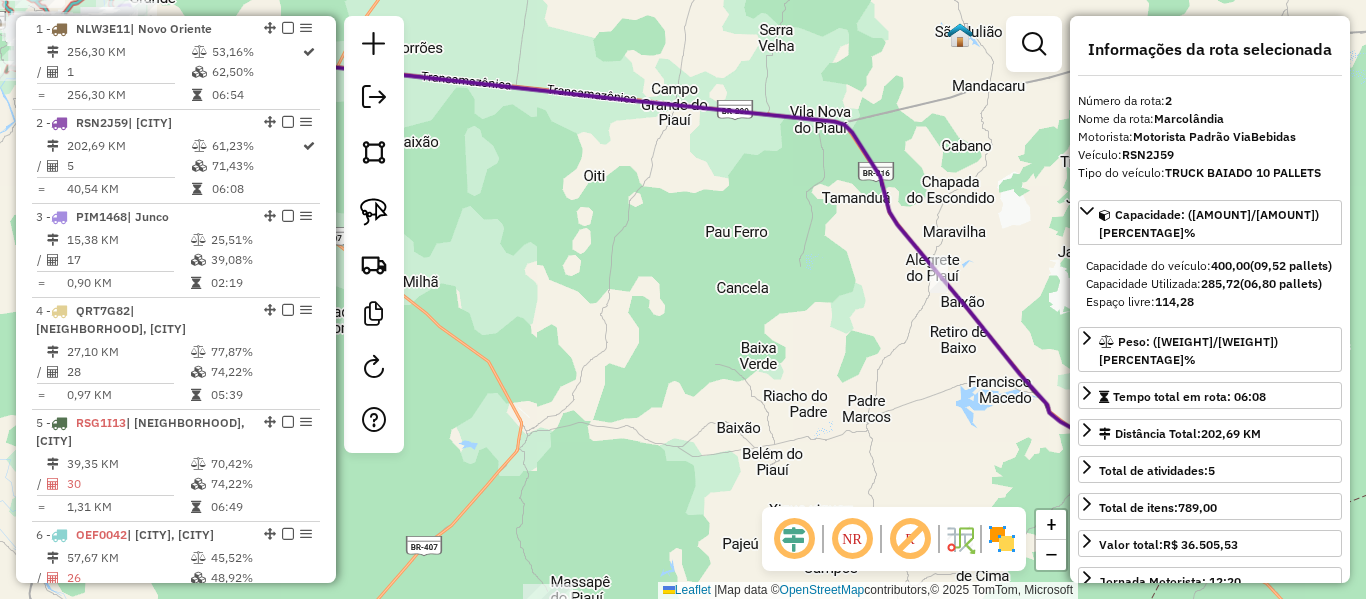 drag, startPoint x: 790, startPoint y: 308, endPoint x: 390, endPoint y: 177, distance: 420.90497 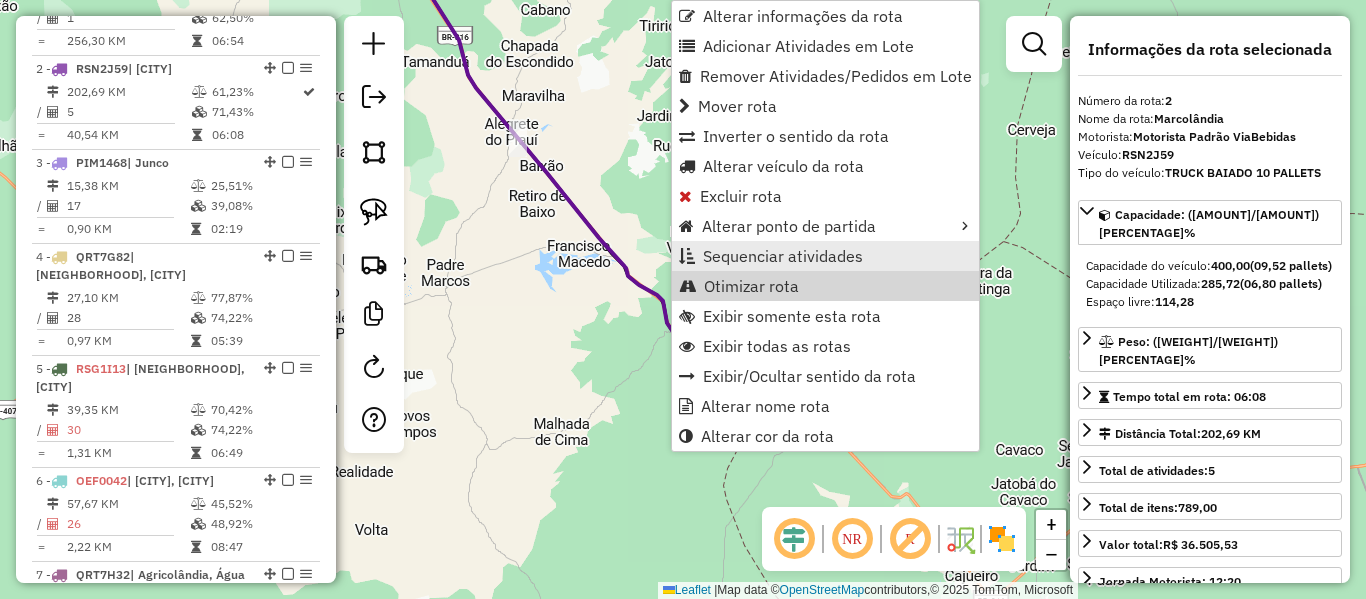 scroll, scrollTop: 868, scrollLeft: 0, axis: vertical 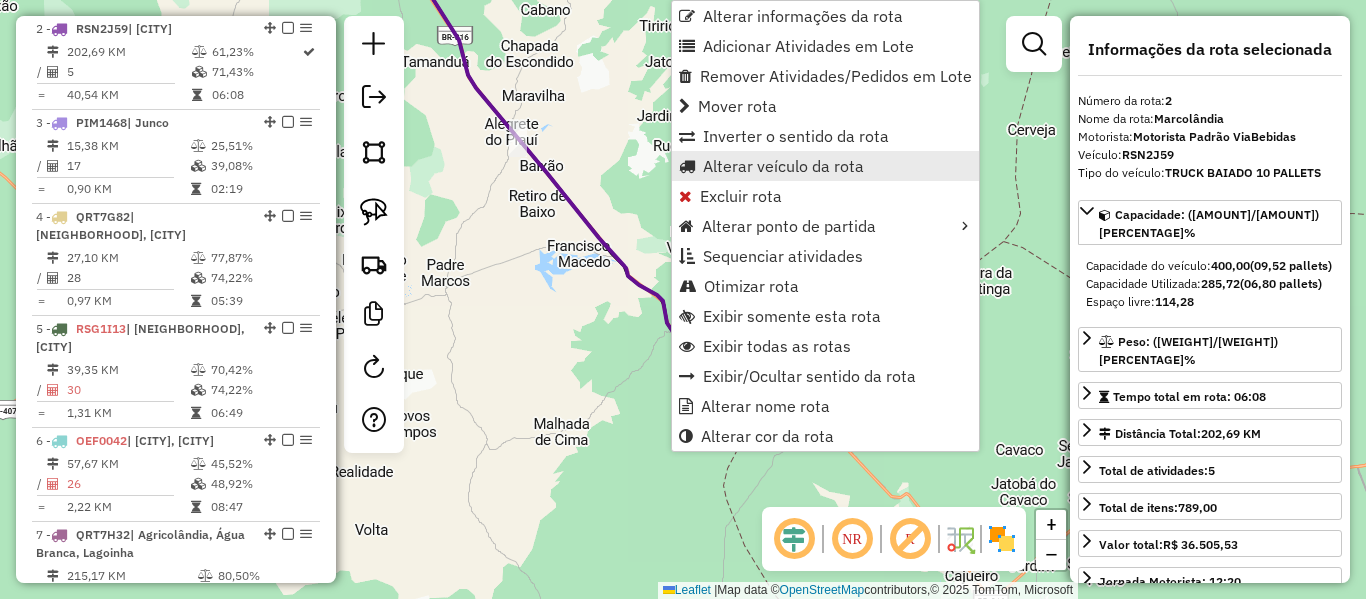 click on "Alterar veículo da rota" at bounding box center [783, 166] 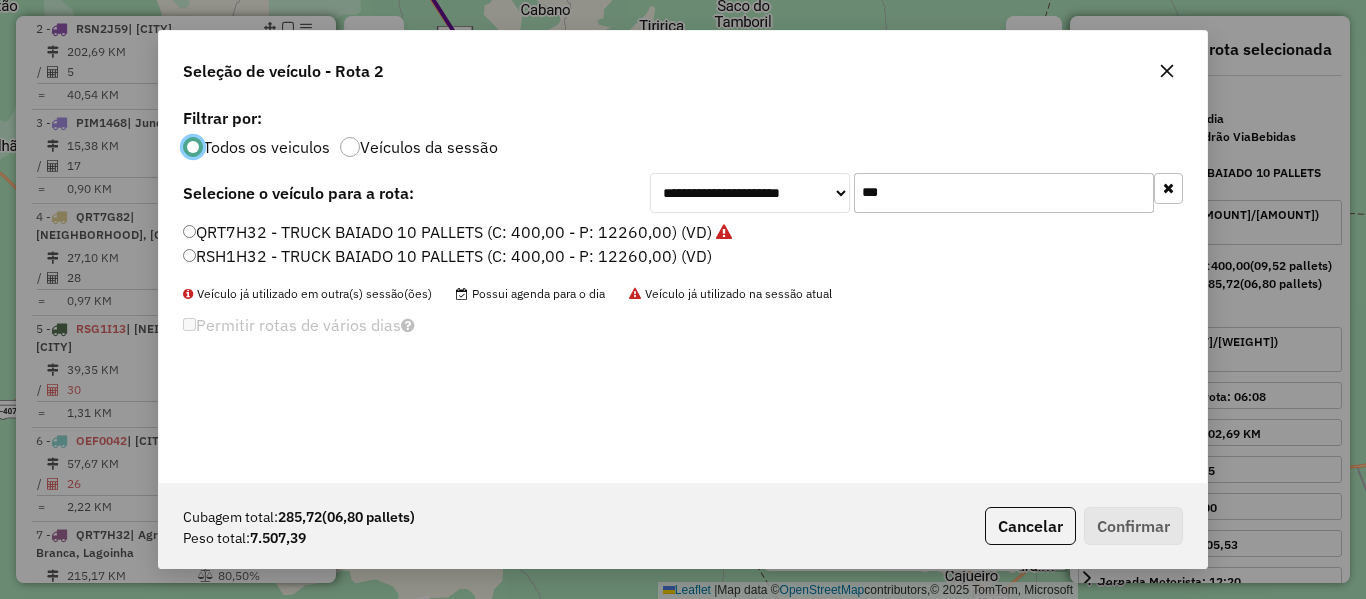 scroll, scrollTop: 11, scrollLeft: 6, axis: both 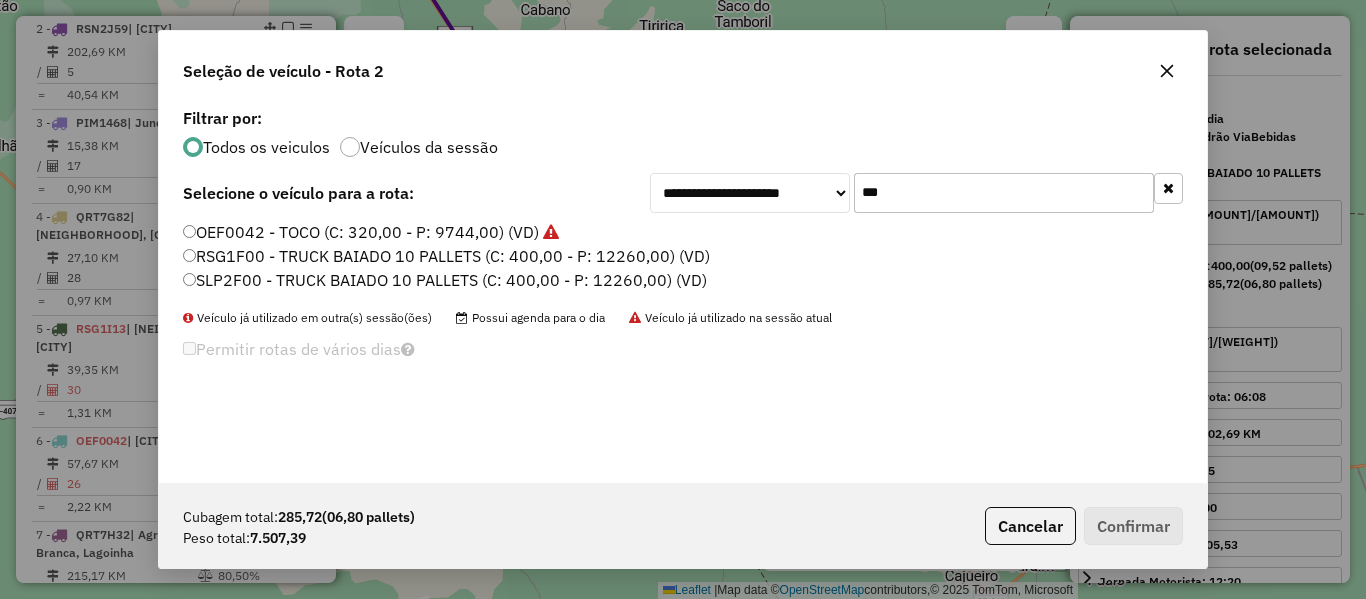 type on "***" 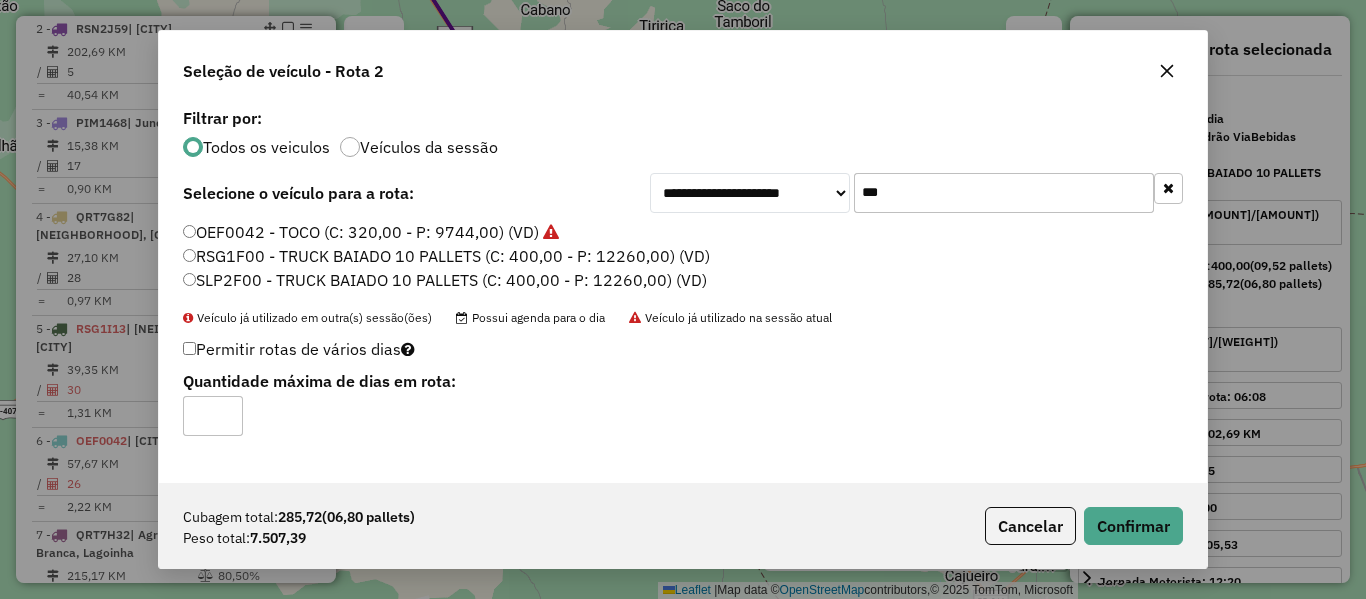 type on "*" 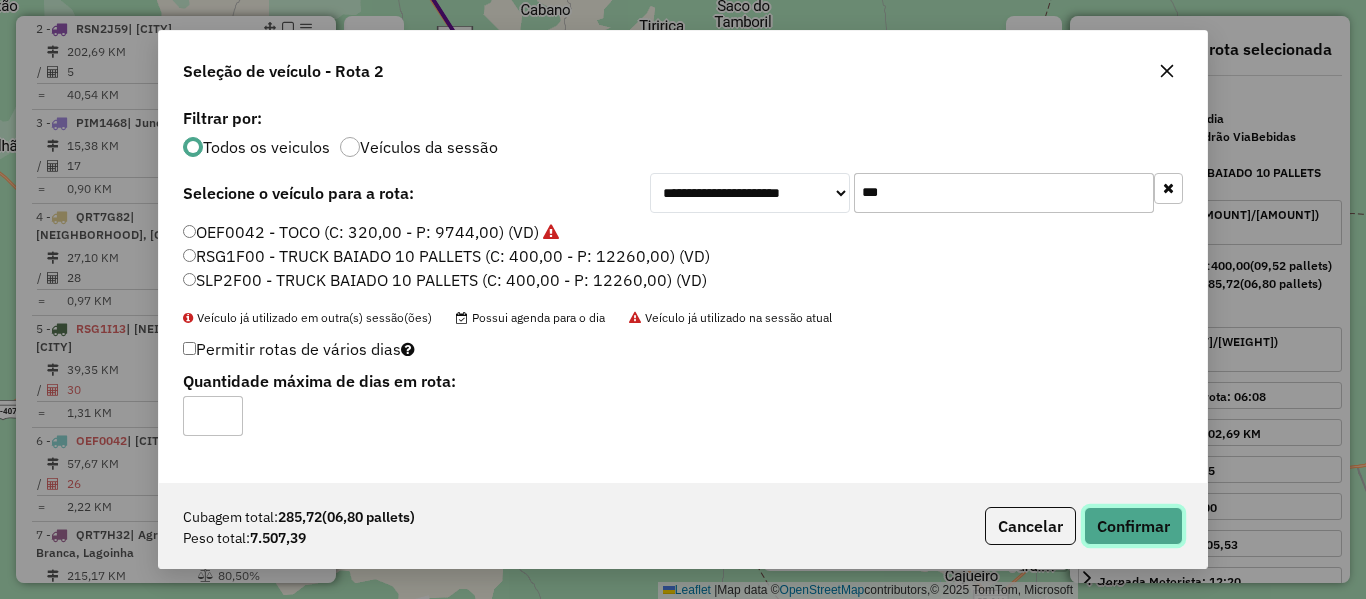 click on "Confirmar" 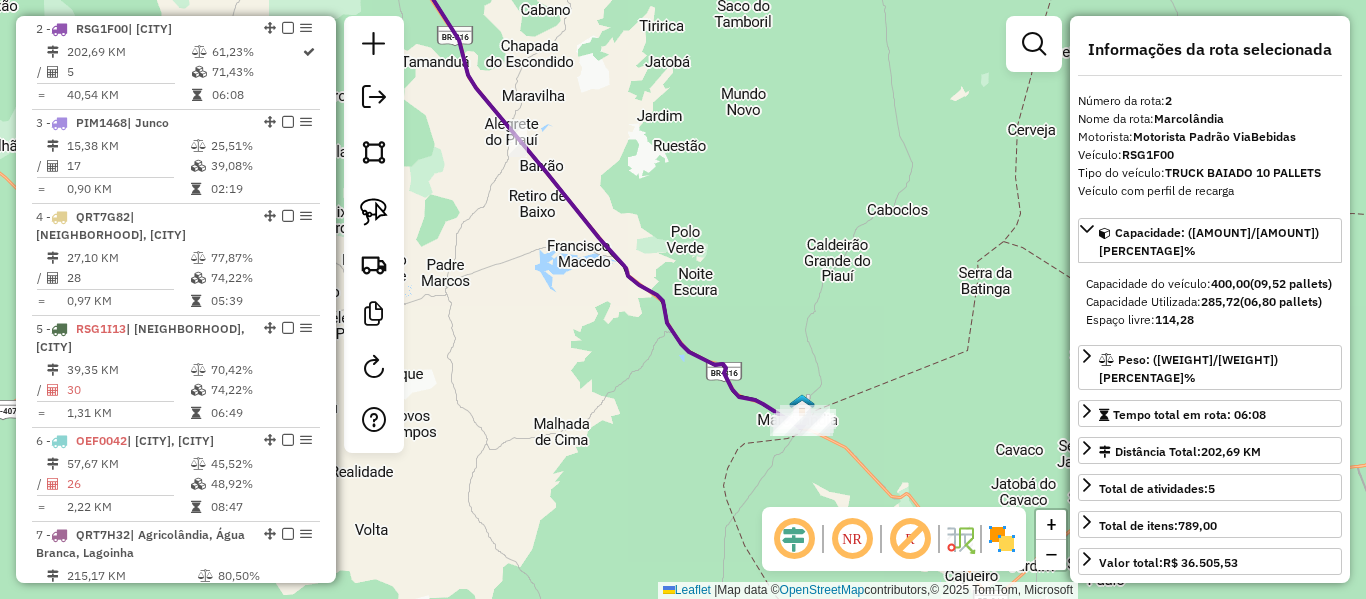 click 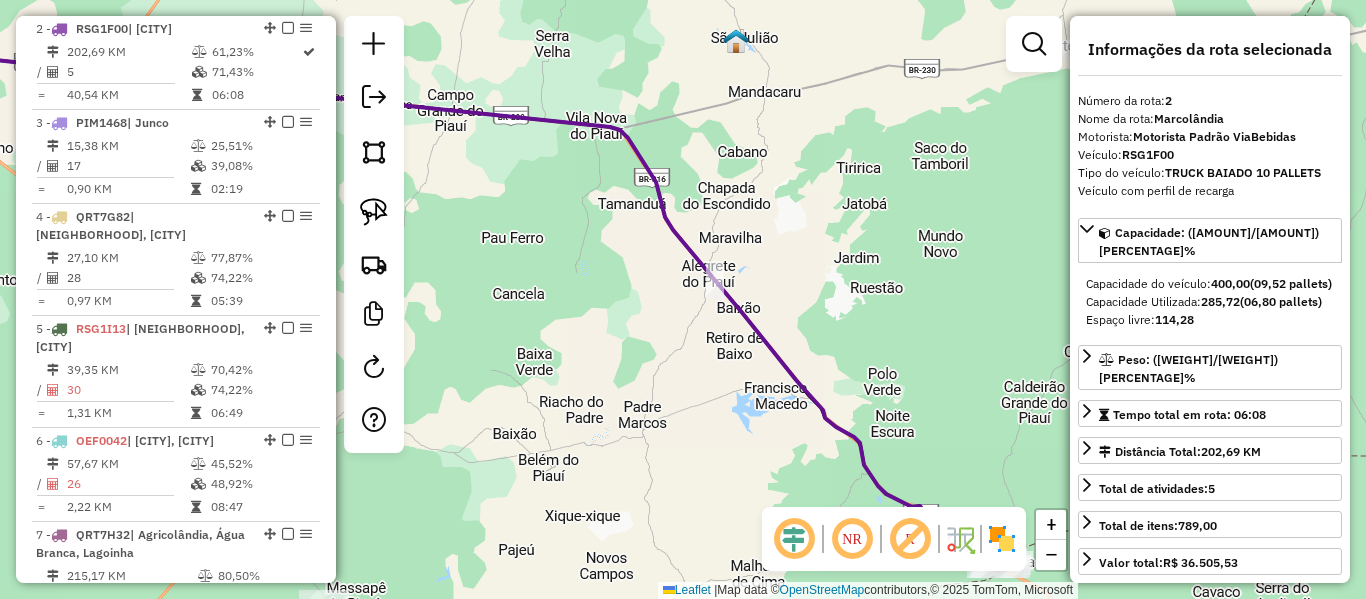 drag, startPoint x: 672, startPoint y: 225, endPoint x: 867, endPoint y: 361, distance: 237.74146 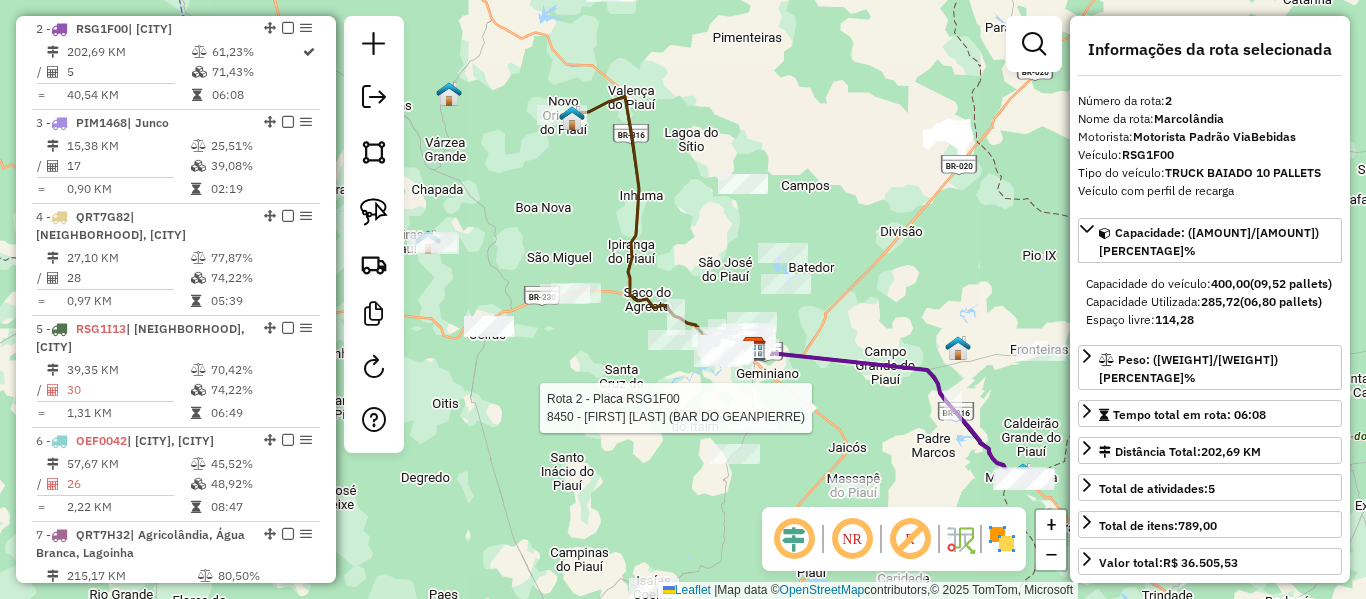 click on "Rota 2 - Placa RSG1F00 8450 - [FIRST] [LAST] ([COMPANY]) Janela de atendimento Grade de atendimento Capacidade Transportadoras Veículos Cliente Pedidos Rotas Selecione os dias de semana para filtrar as janelas de atendimento Seg Ter Qua Qui Sex Sáb Dom Informe o período da janela de atendimento: De: Até: Filtrar exatamente a janela do cliente Considerar janela de atendimento padrão Selecione os dias de semana para filtrar as grades de atendimento Seg Ter Qua Qui Sex Sáb Dom Considerar clientes sem dia de atendimento cadastrado Clientes fora do dia de atendimento selecionado Filtrar as atividades entre os valores definidos abaixo: Peso mínimo: Peso máximo: Cubagem mínima: Cubagem máxima: De: Até: Filtrar as atividades entre o tempo de atendimento definido abaixo: De: Até: Considerar capacidade total dos clientes não roteirizados Transportadora: Selecione um ou mais itens Tipo de veículo: Selecione um ou mais itens Nome: +" 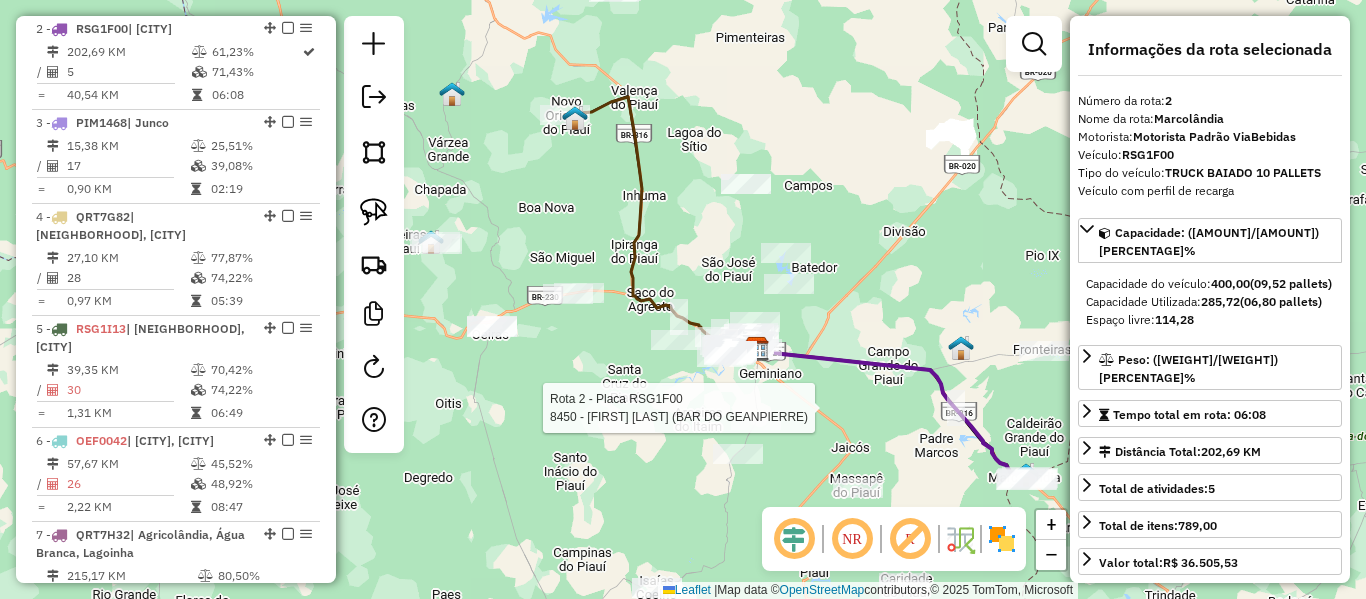 click on "Rota 2 - Placa RSG1F00 8450 - [FIRST] [LAST] ([COMPANY]) Janela de atendimento Grade de atendimento Capacidade Transportadoras Veículos Cliente Pedidos Rotas Selecione os dias de semana para filtrar as janelas de atendimento Seg Ter Qua Qui Sex Sáb Dom Informe o período da janela de atendimento: De: Até: Filtrar exatamente a janela do cliente Considerar janela de atendimento padrão Selecione os dias de semana para filtrar as grades de atendimento Seg Ter Qua Qui Sex Sáb Dom Considerar clientes sem dia de atendimento cadastrado Clientes fora do dia de atendimento selecionado Filtrar as atividades entre os valores definidos abaixo: Peso mínimo: Peso máximo: Cubagem mínima: Cubagem máxima: De: Até: Filtrar as atividades entre o tempo de atendimento definido abaixo: De: Até: Considerar capacidade total dos clientes não roteirizados Transportadora: Selecione um ou mais itens Tipo de veículo: Selecione um ou mais itens Nome: +" 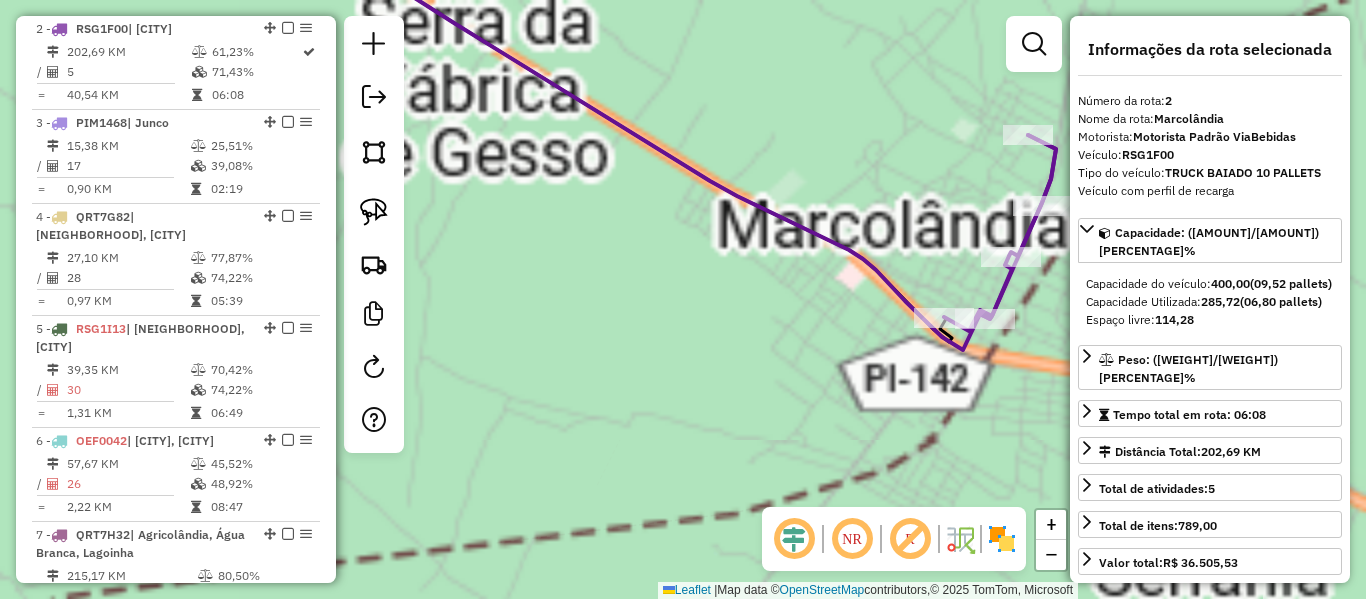 click 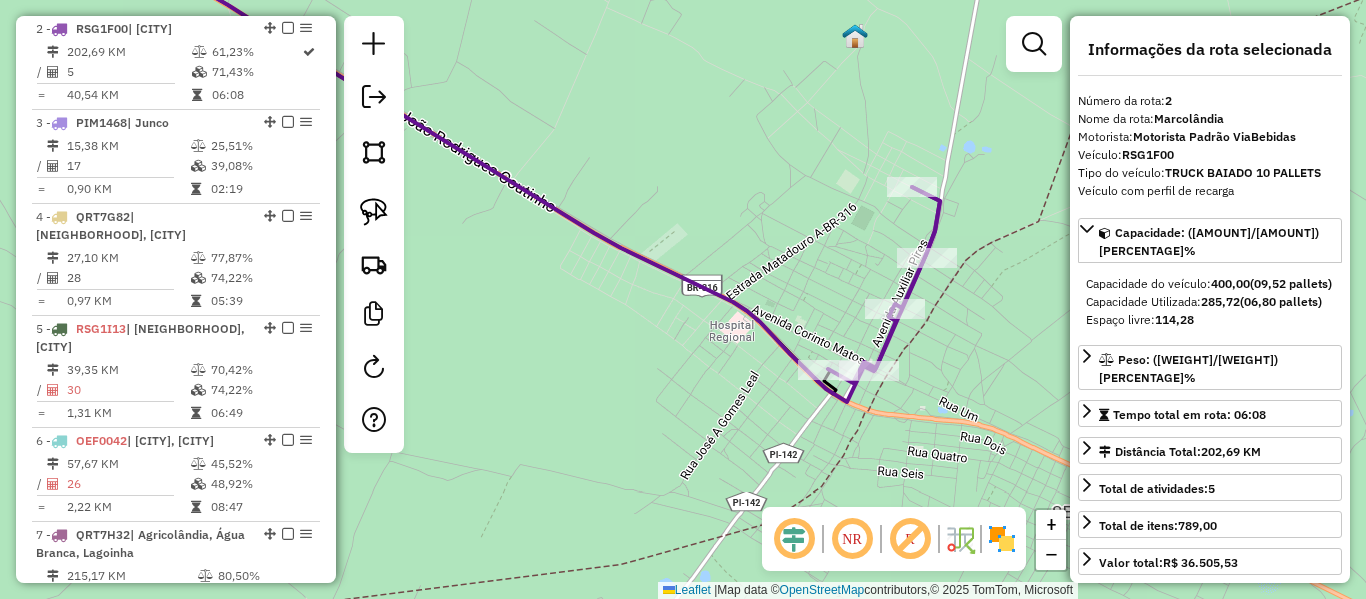 drag, startPoint x: 558, startPoint y: 288, endPoint x: 576, endPoint y: 293, distance: 18.681541 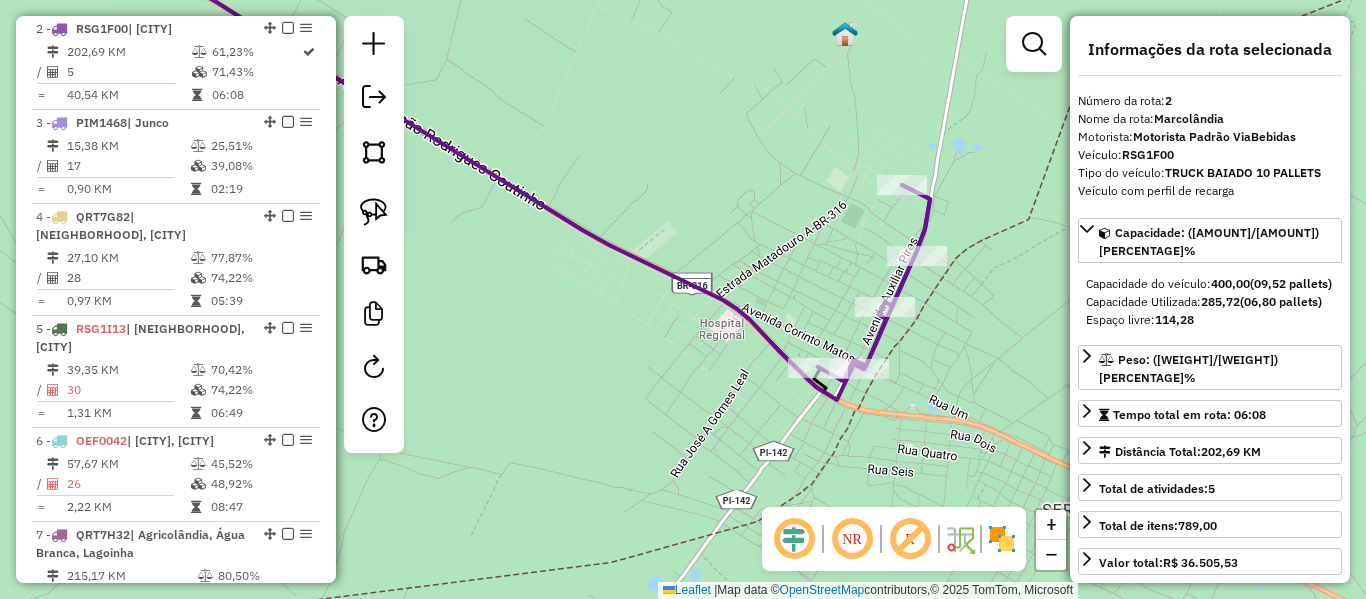 drag, startPoint x: 705, startPoint y: 318, endPoint x: 773, endPoint y: 314, distance: 68.117546 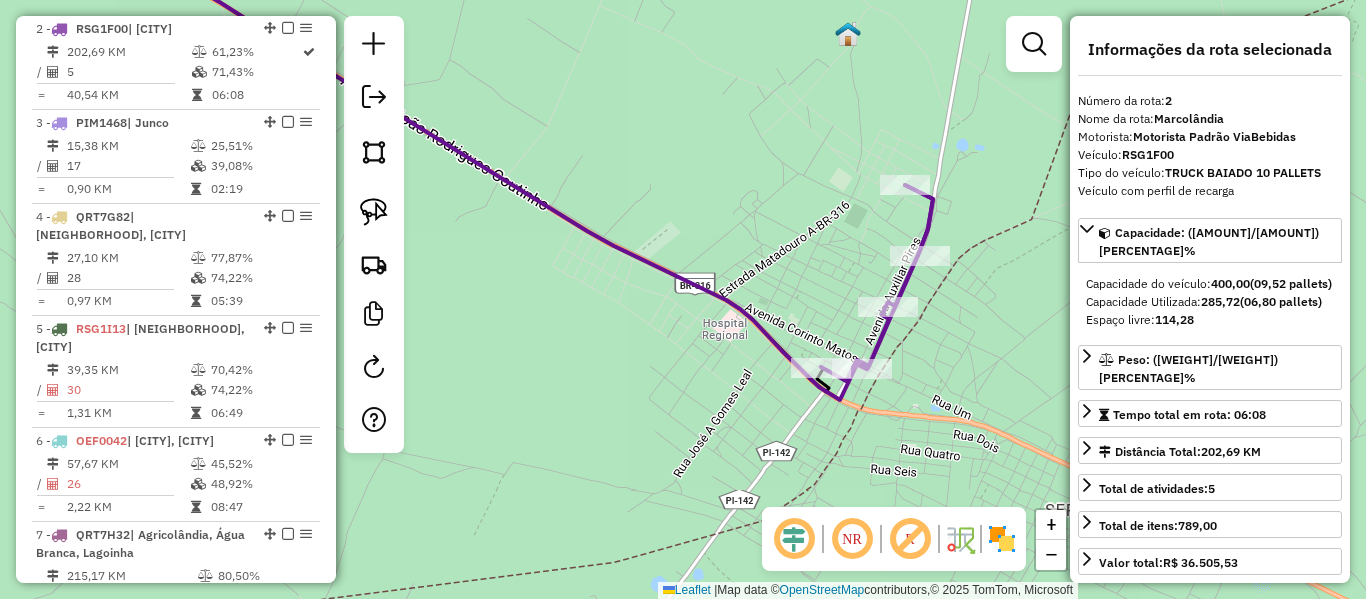 click 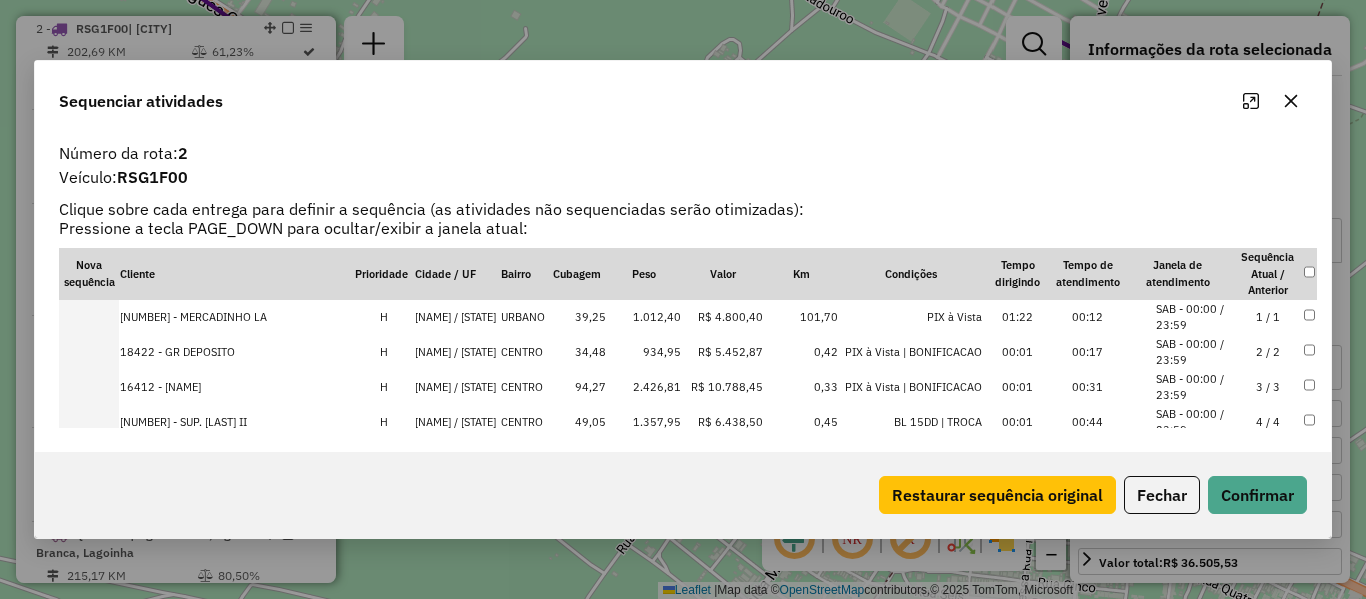 scroll, scrollTop: 65, scrollLeft: 0, axis: vertical 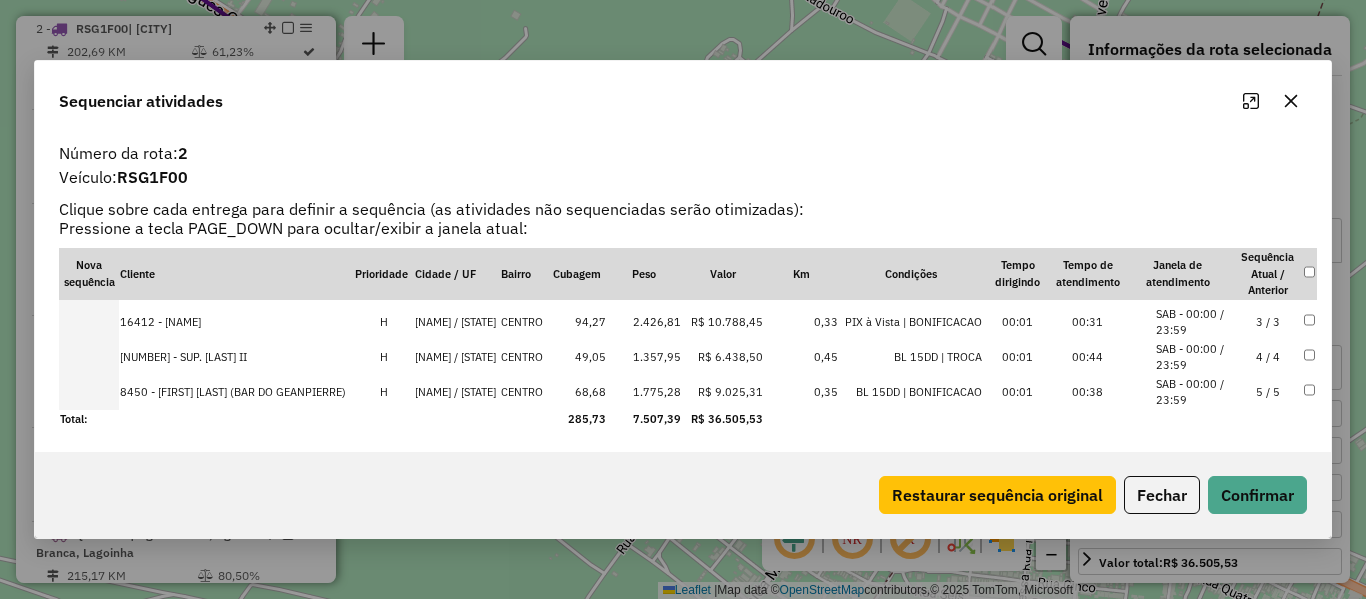 click on "5 / 5" at bounding box center (1268, 392) 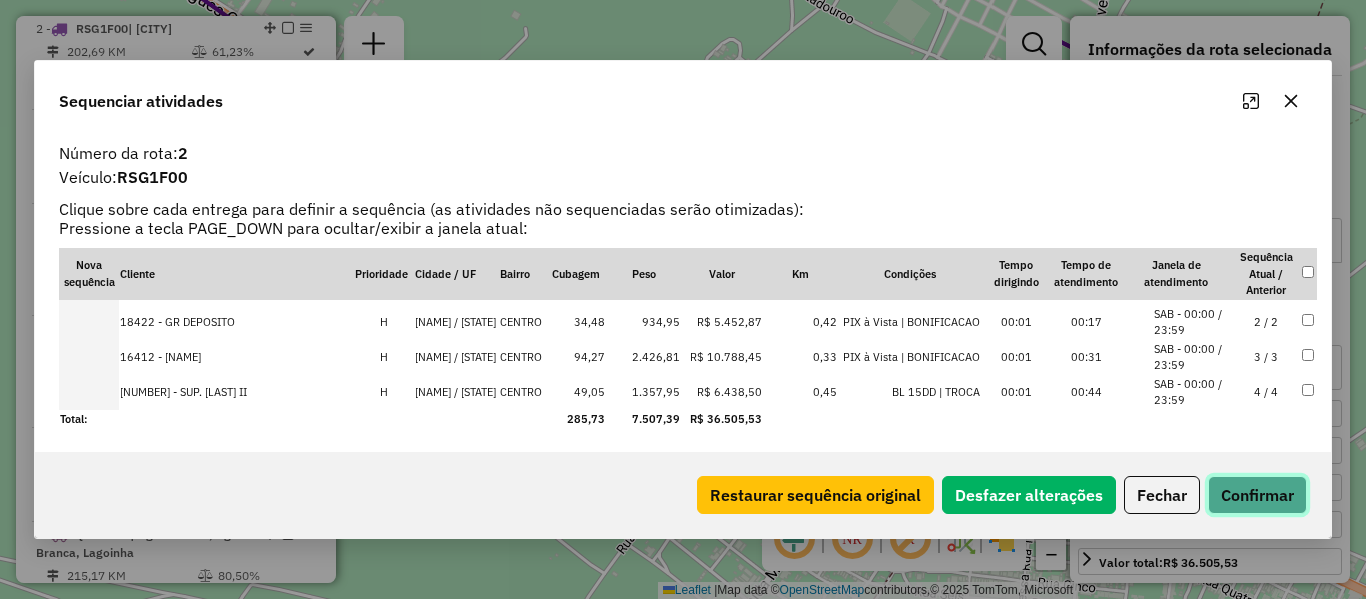 click on "Confirmar" 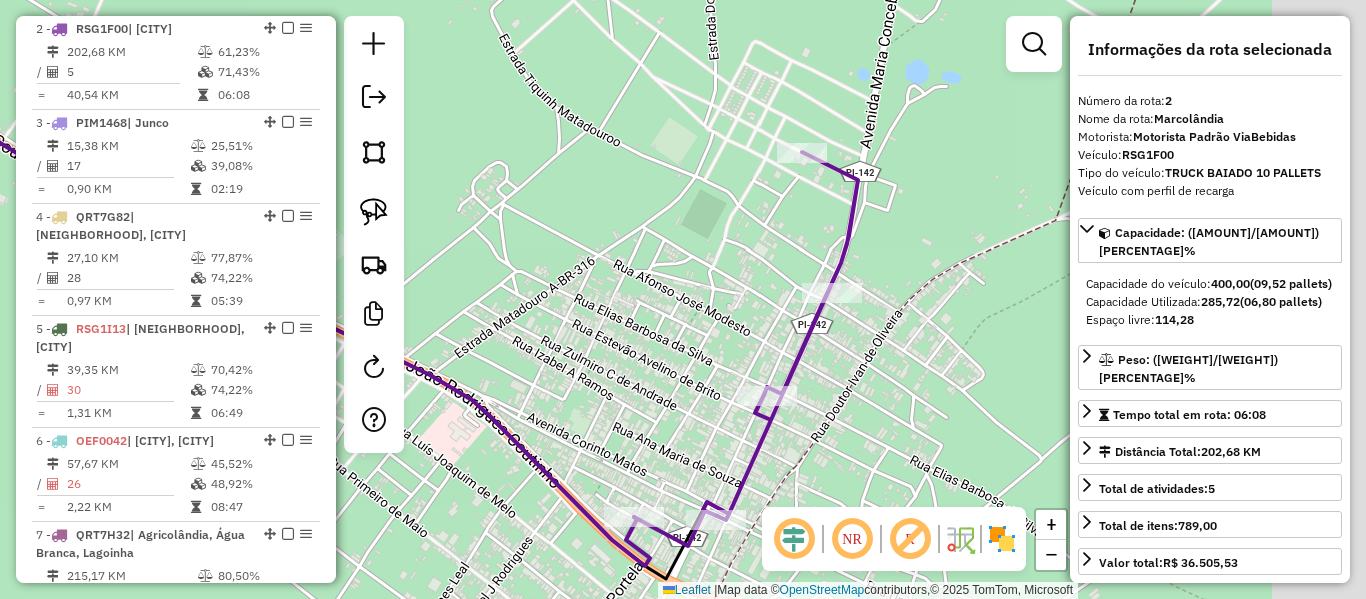 drag, startPoint x: 917, startPoint y: 276, endPoint x: 689, endPoint y: 400, distance: 259.53806 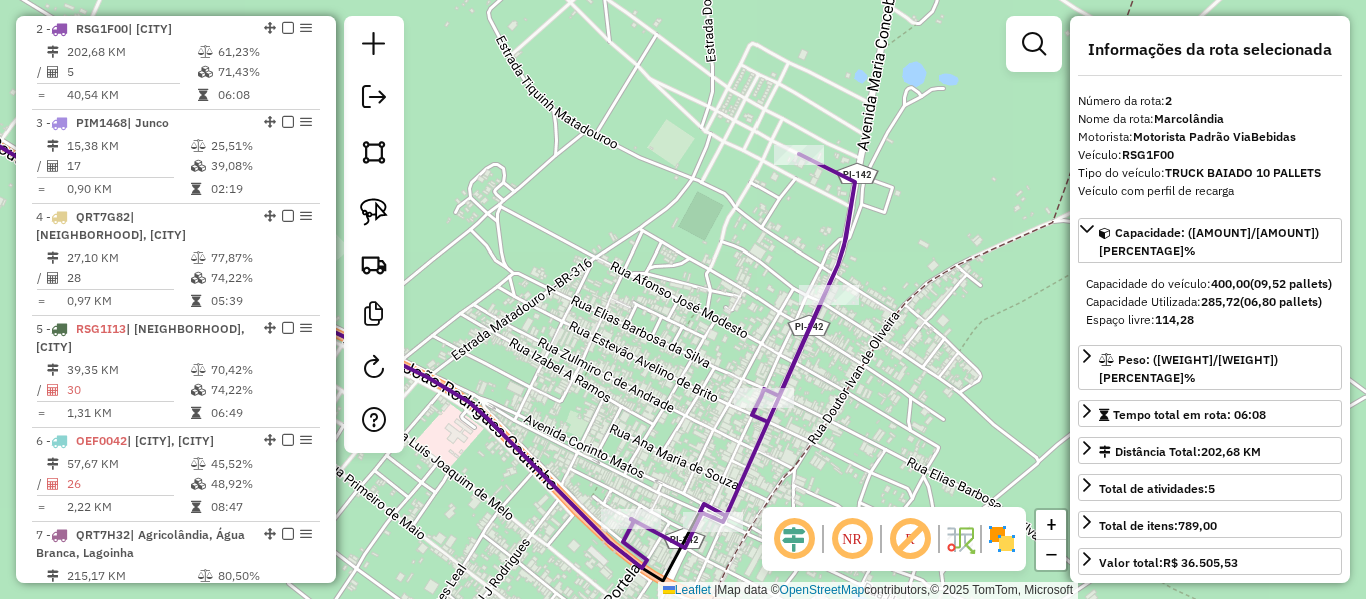 drag, startPoint x: 604, startPoint y: 345, endPoint x: 681, endPoint y: 204, distance: 160.6549 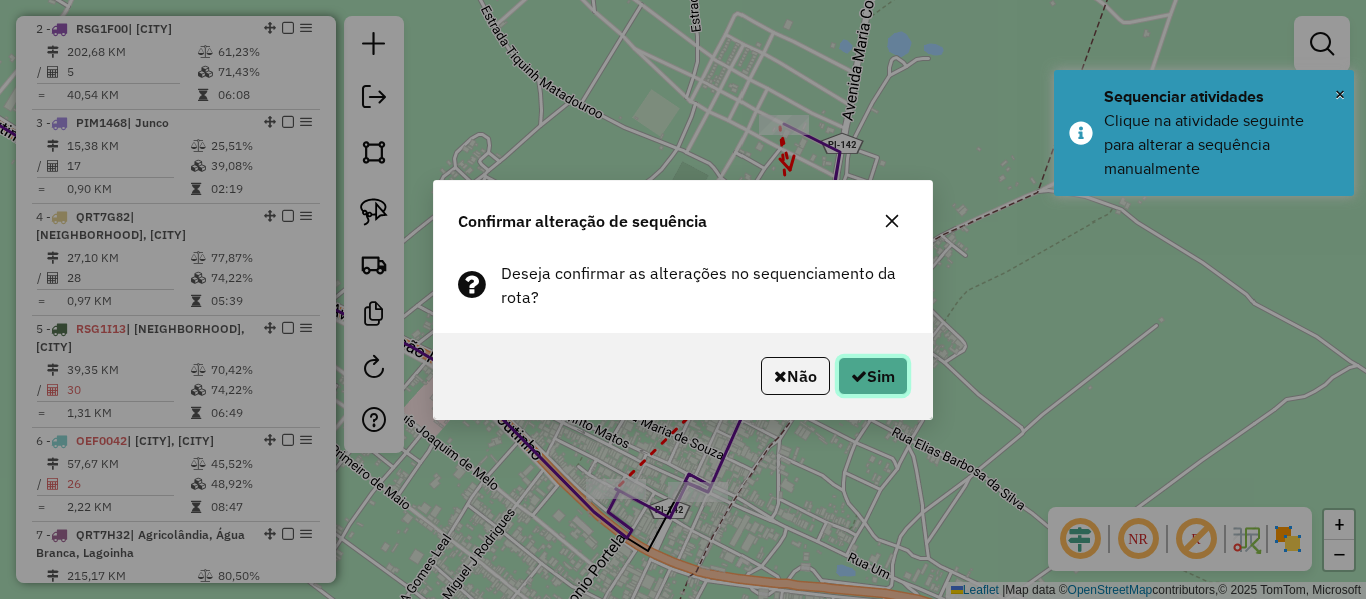 click on "Sim" 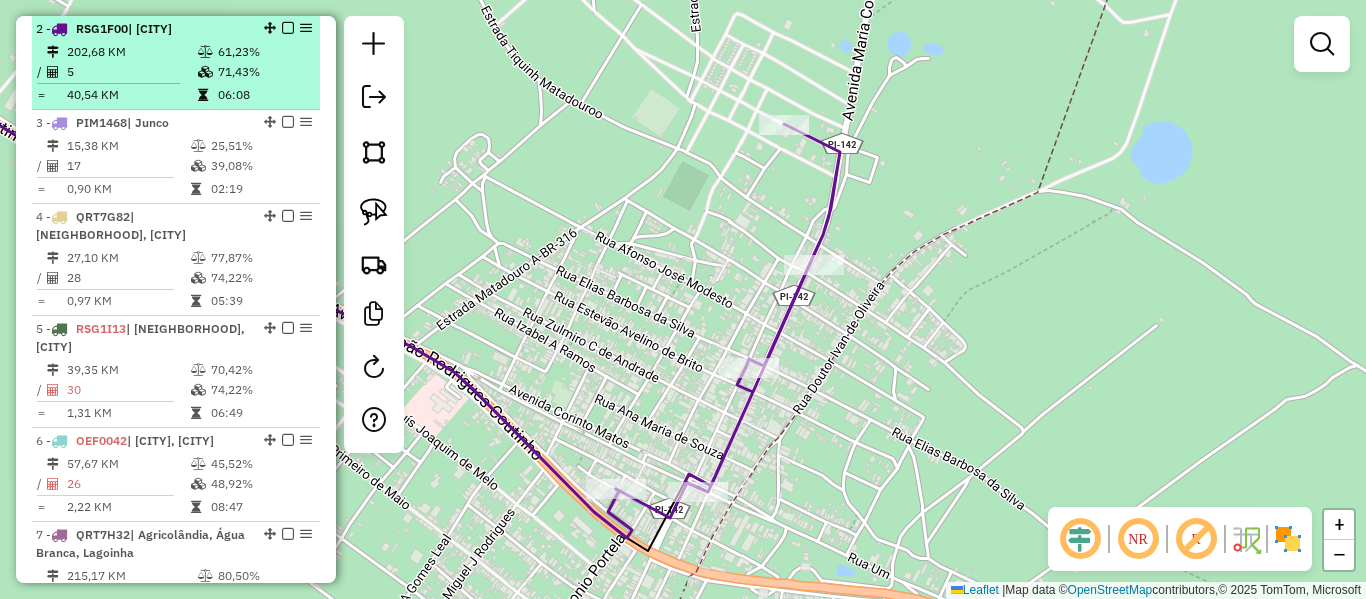 scroll, scrollTop: 668, scrollLeft: 0, axis: vertical 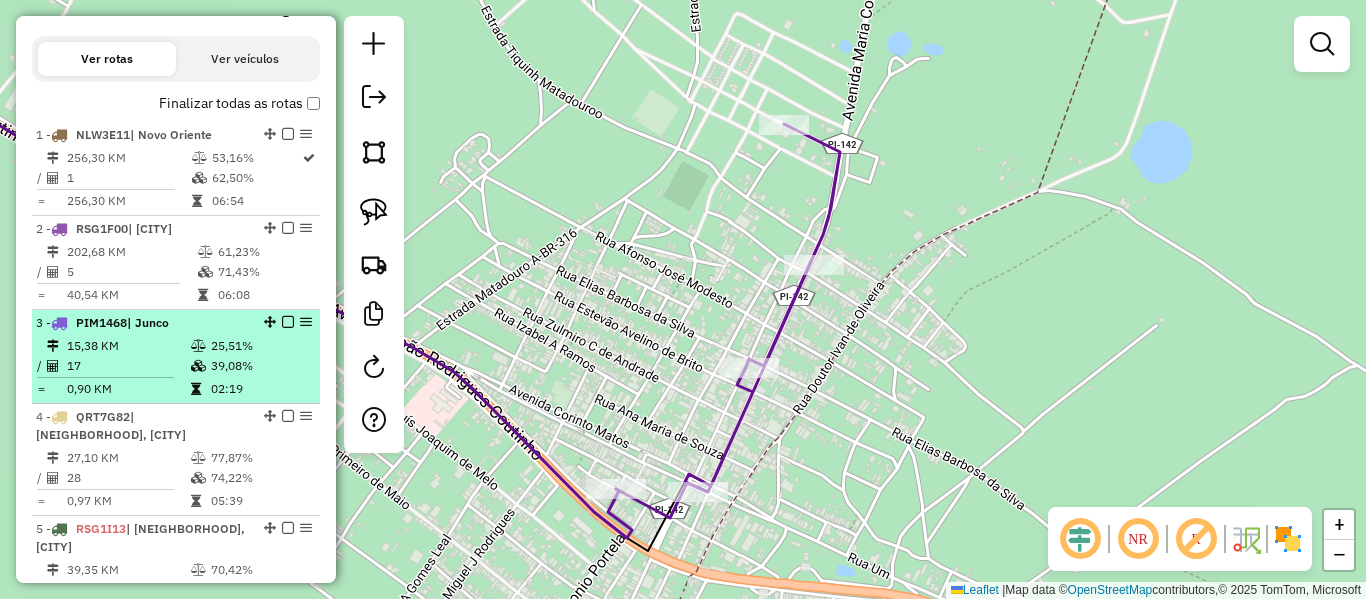 click on "15,38 KM" at bounding box center [128, 346] 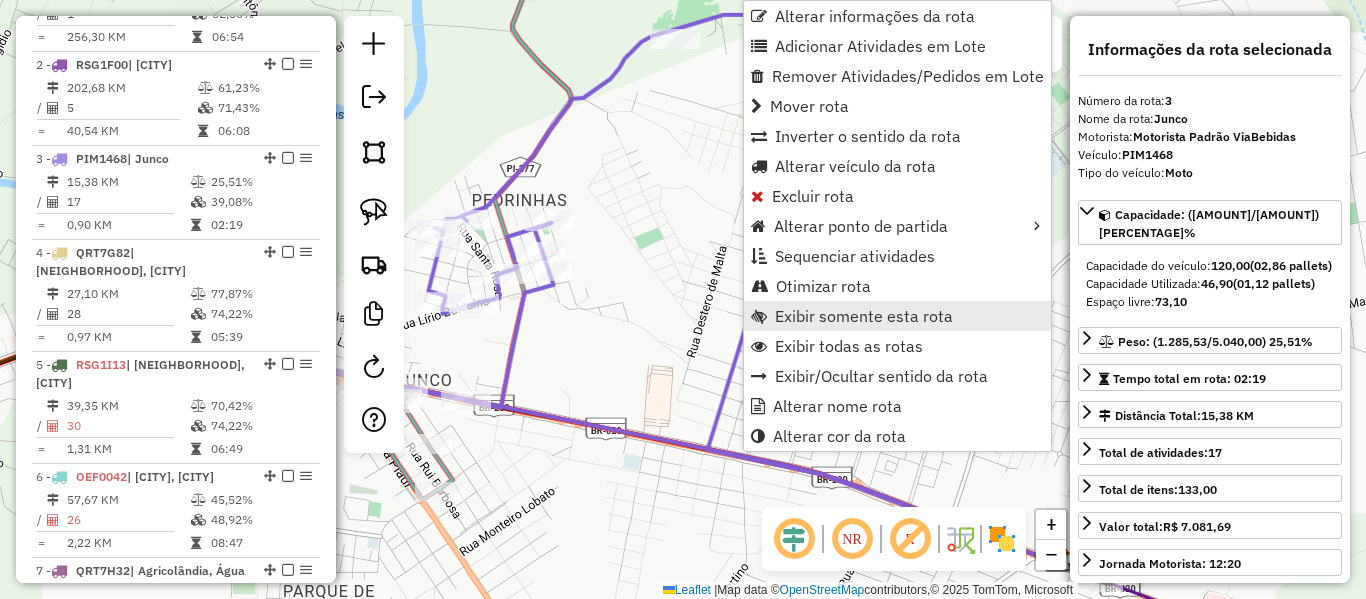 scroll, scrollTop: 962, scrollLeft: 0, axis: vertical 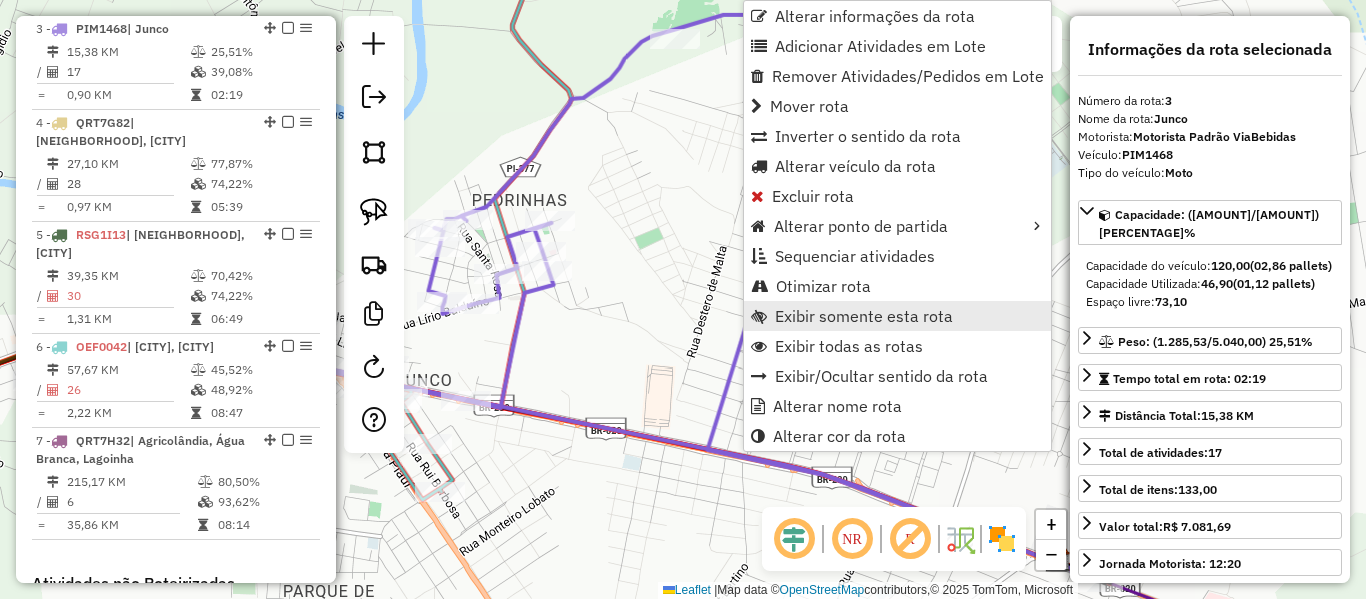 click on "Exibir somente esta rota" at bounding box center (864, 316) 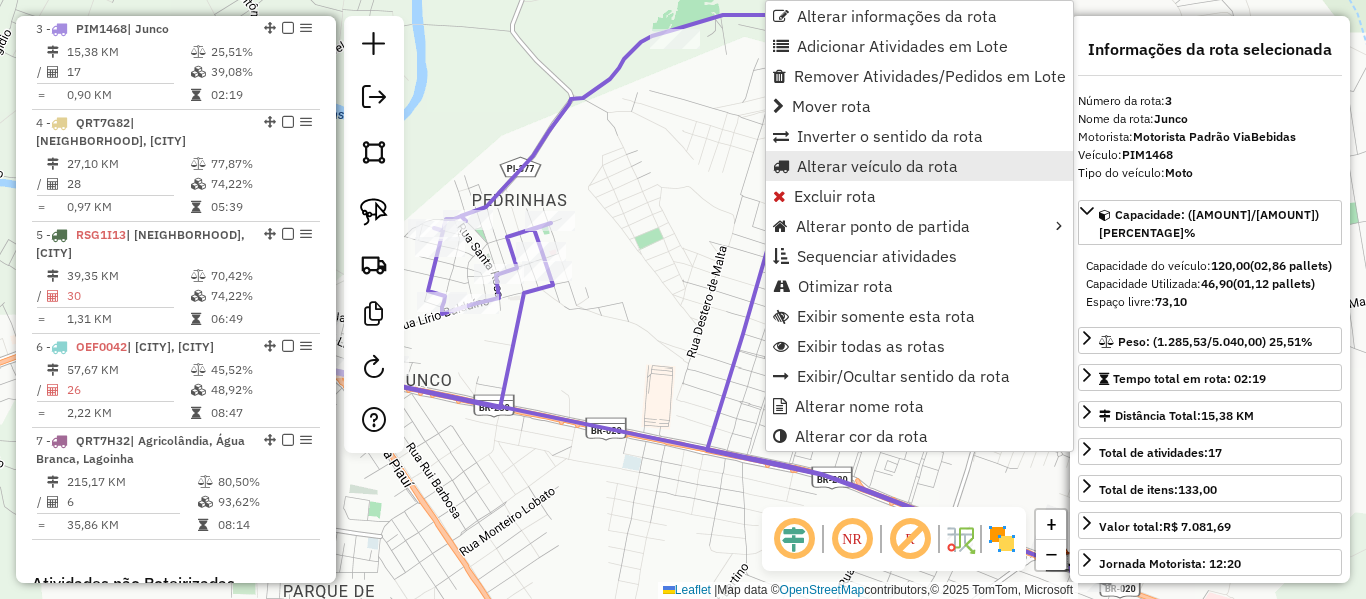 click on "Alterar veículo da rota" at bounding box center (877, 166) 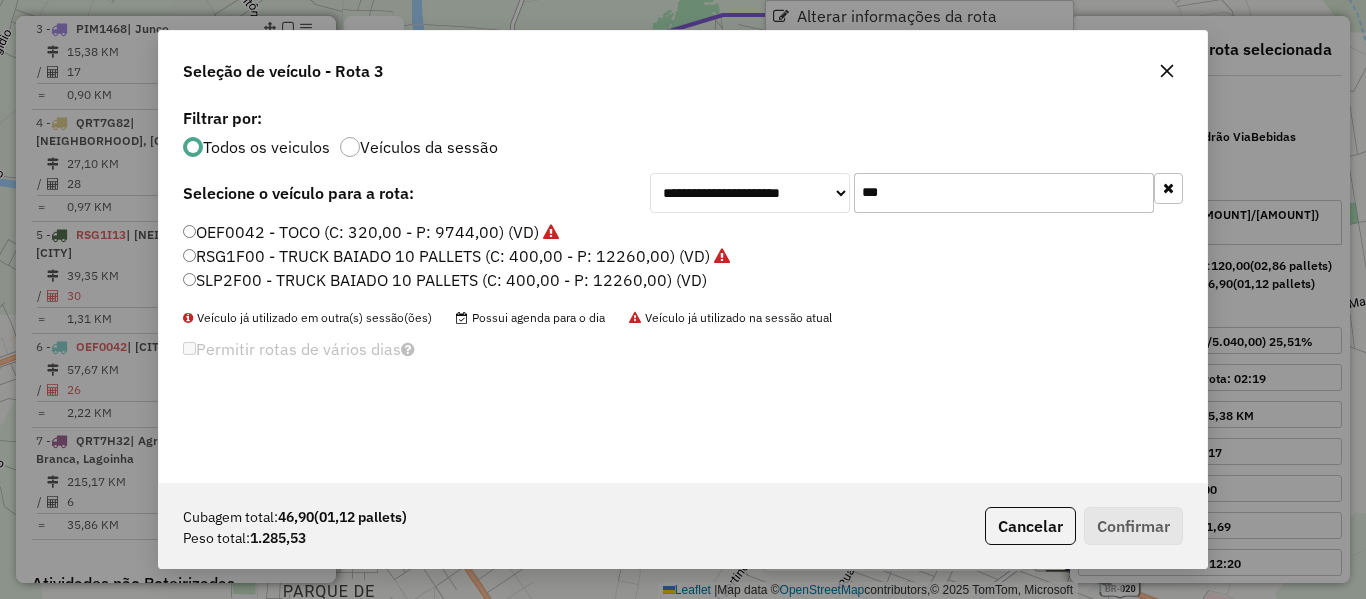scroll, scrollTop: 11, scrollLeft: 6, axis: both 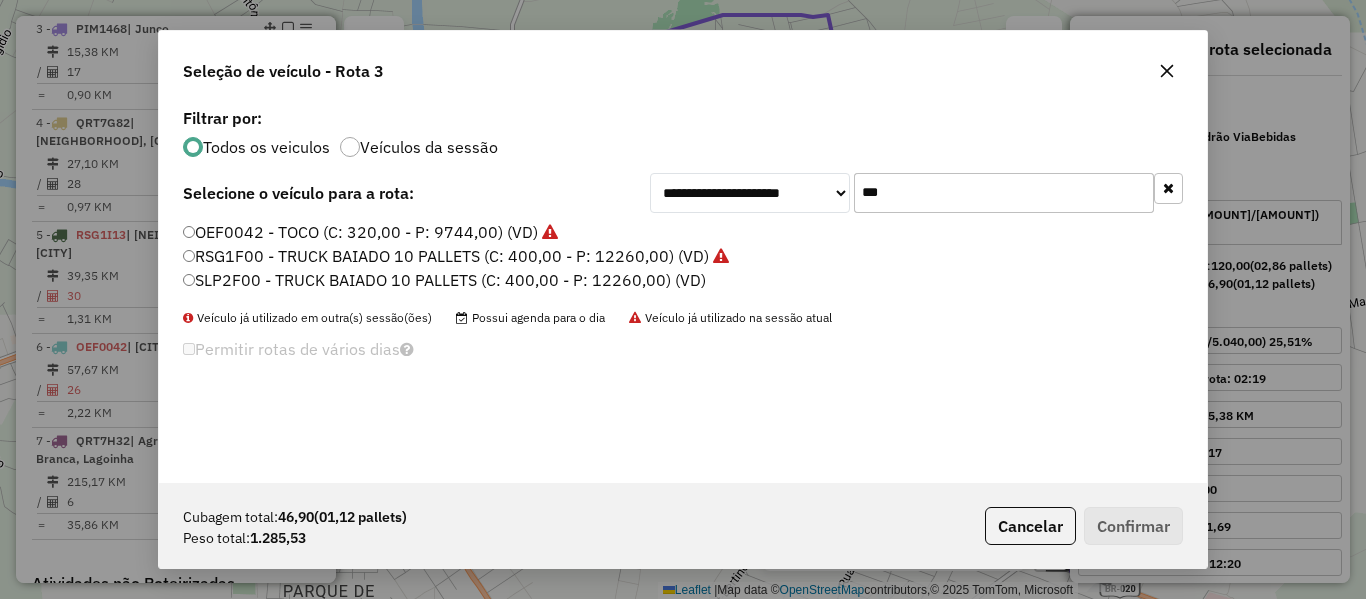 drag, startPoint x: 911, startPoint y: 213, endPoint x: 610, endPoint y: 232, distance: 301.59906 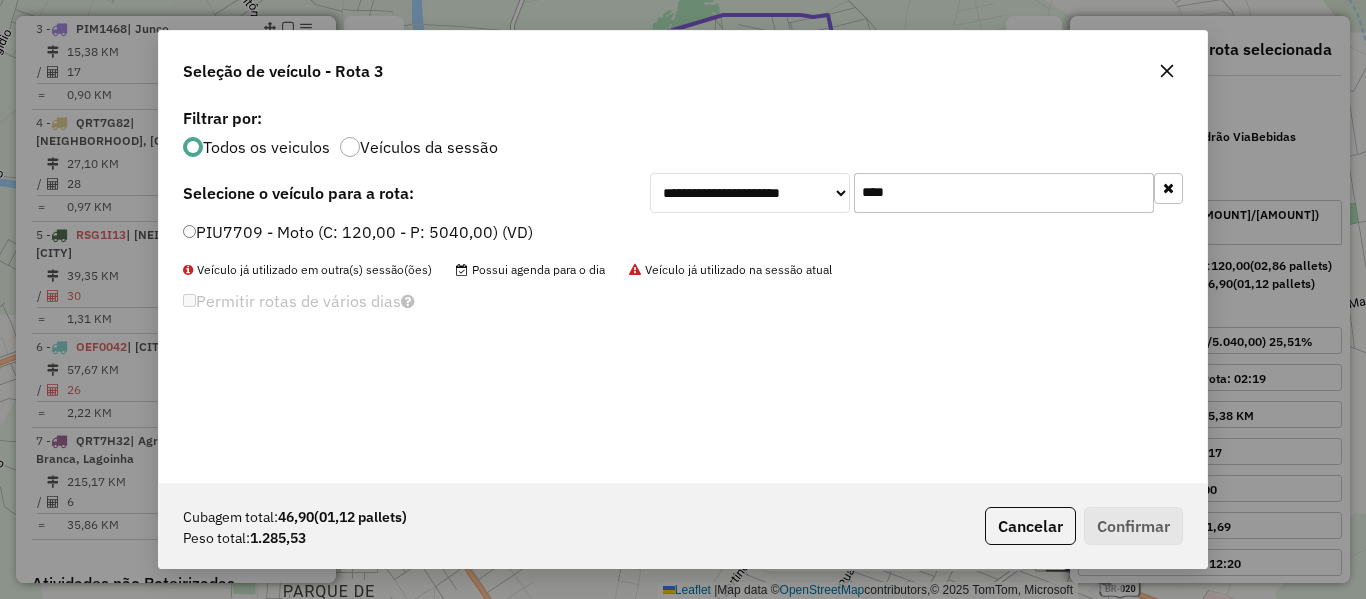 type on "****" 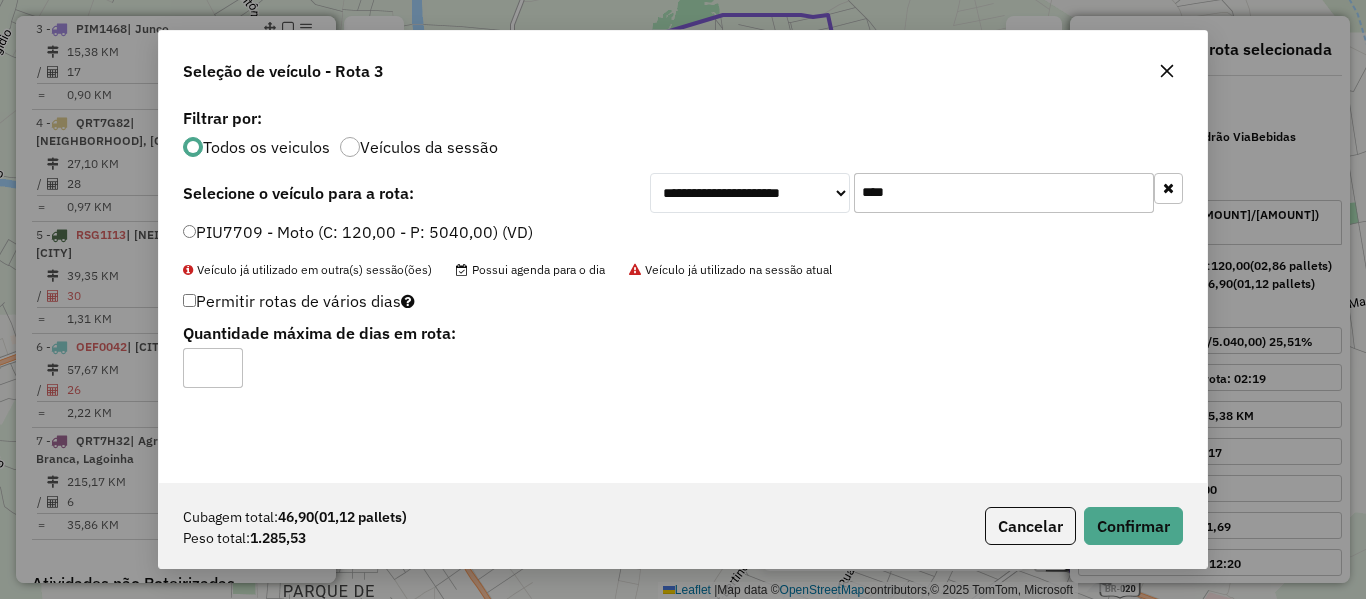 type on "*" 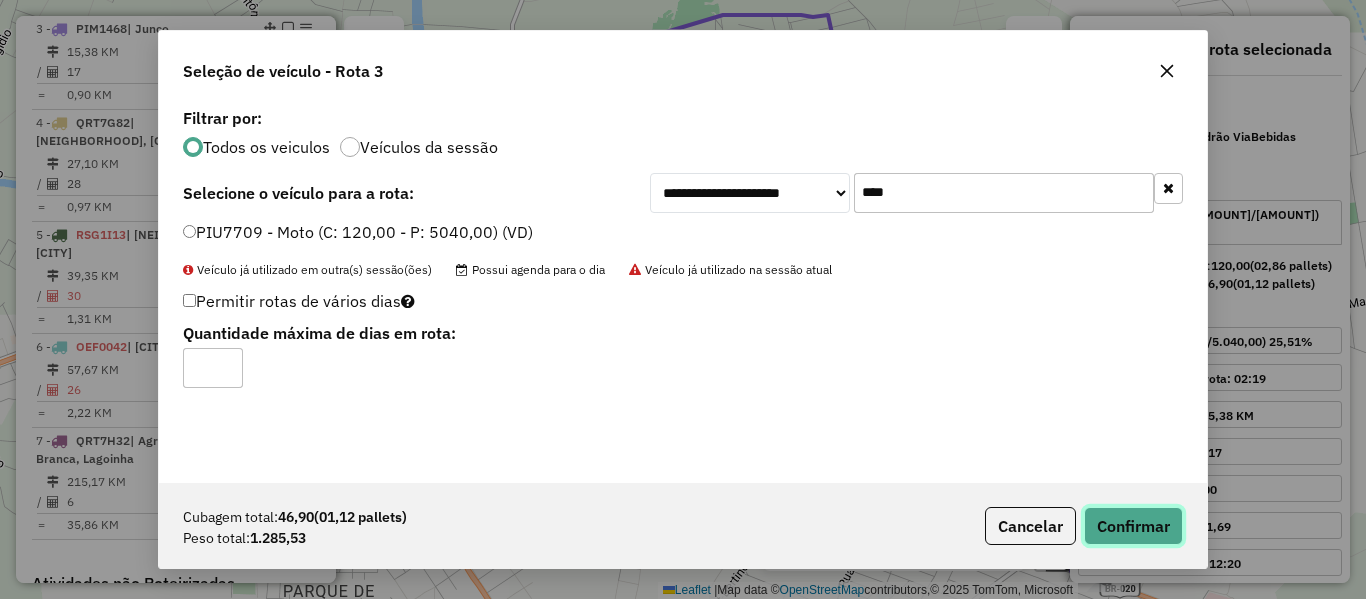 click on "Confirmar" 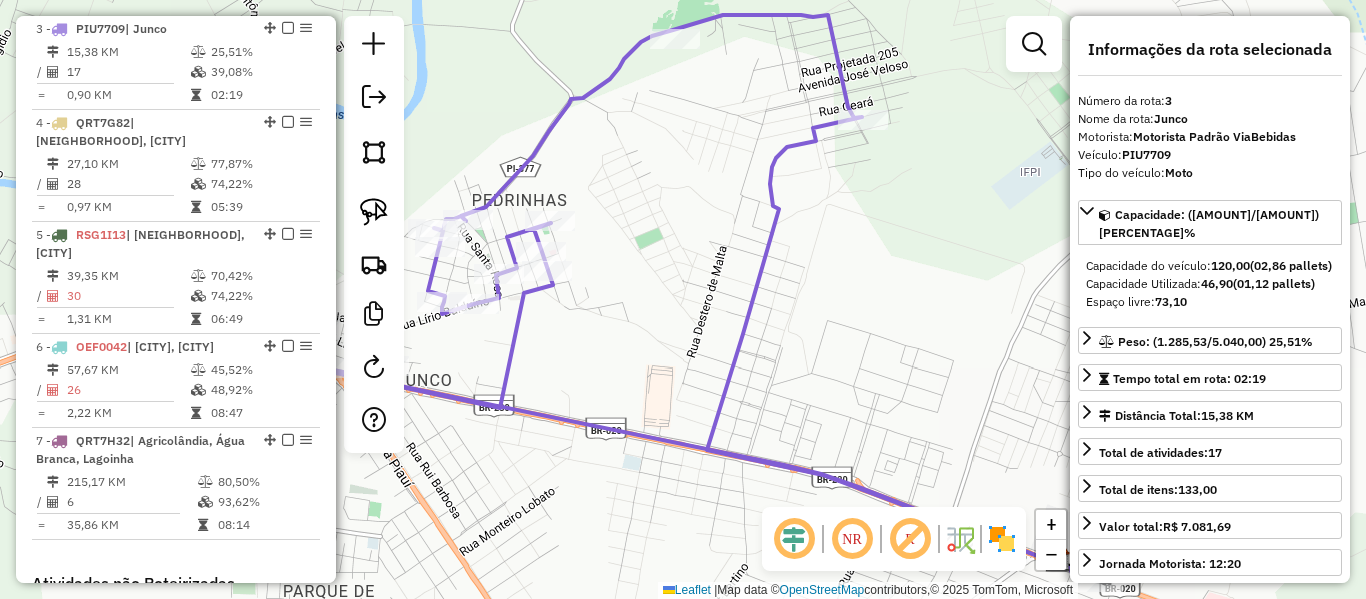 drag, startPoint x: 621, startPoint y: 191, endPoint x: 767, endPoint y: 207, distance: 146.8741 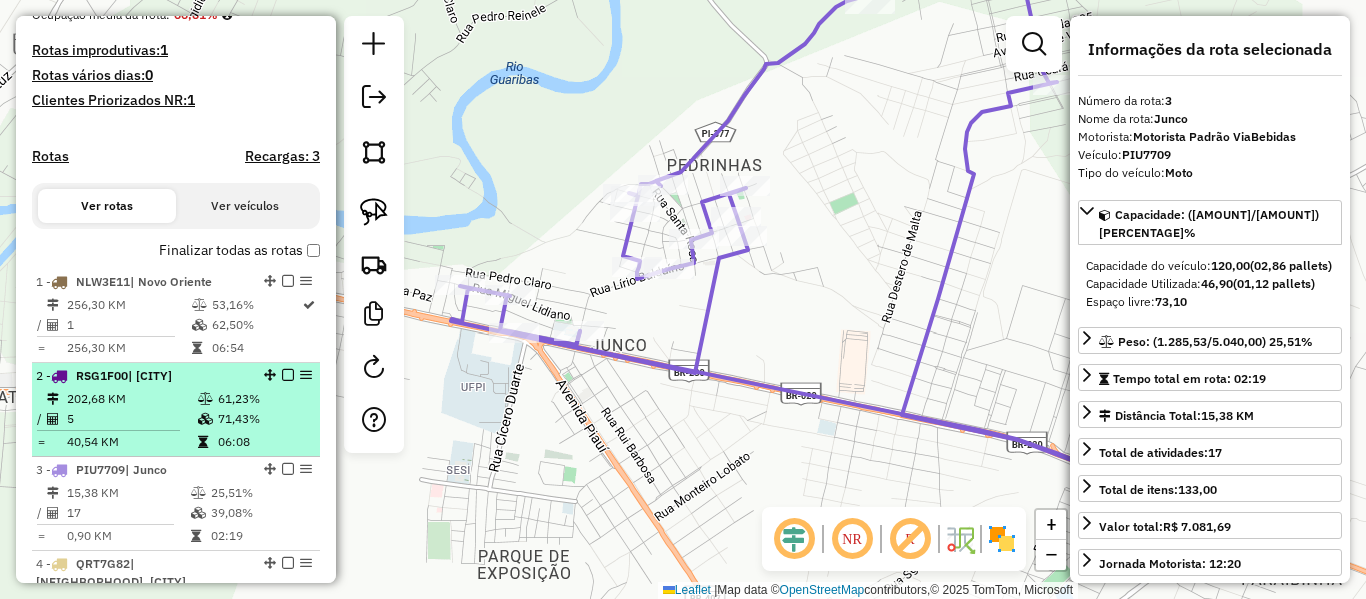 scroll, scrollTop: 662, scrollLeft: 0, axis: vertical 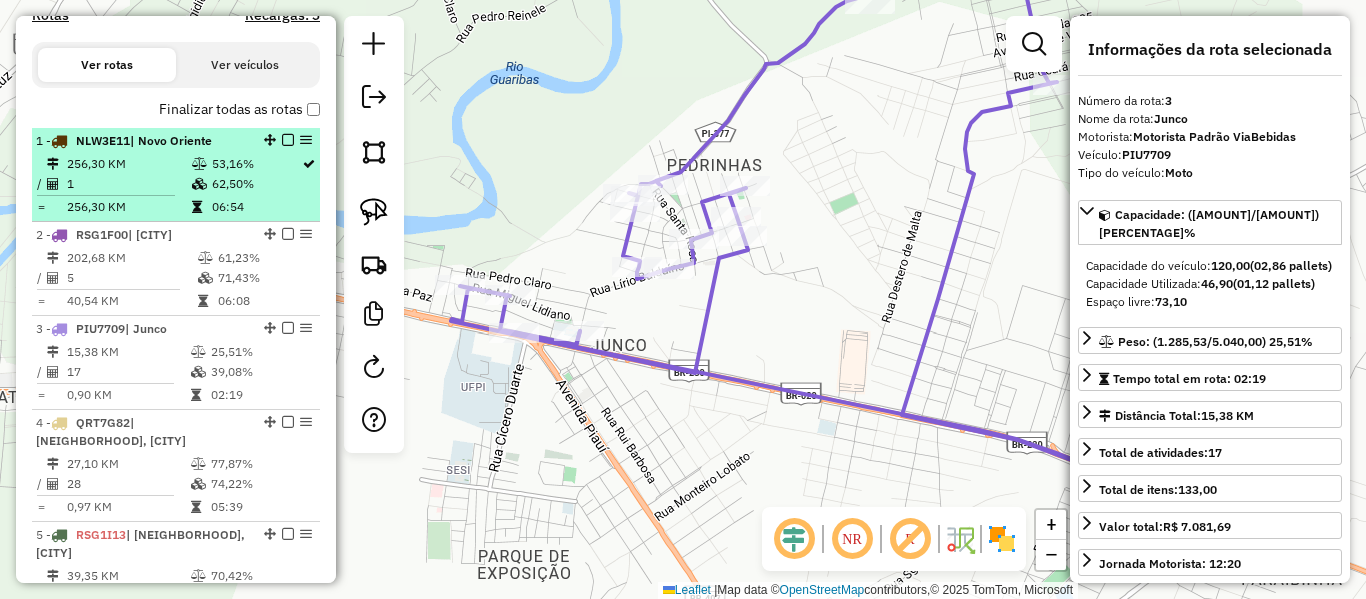 click on "256,30 KM" at bounding box center (128, 164) 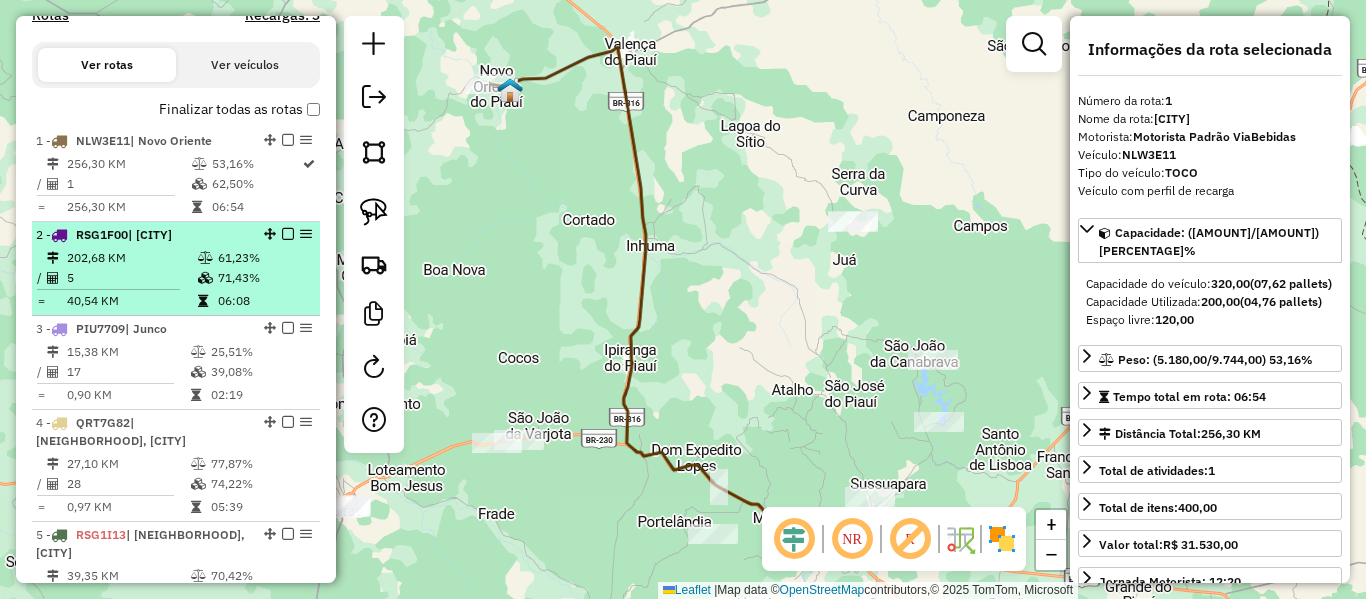 click on "5" at bounding box center [131, 278] 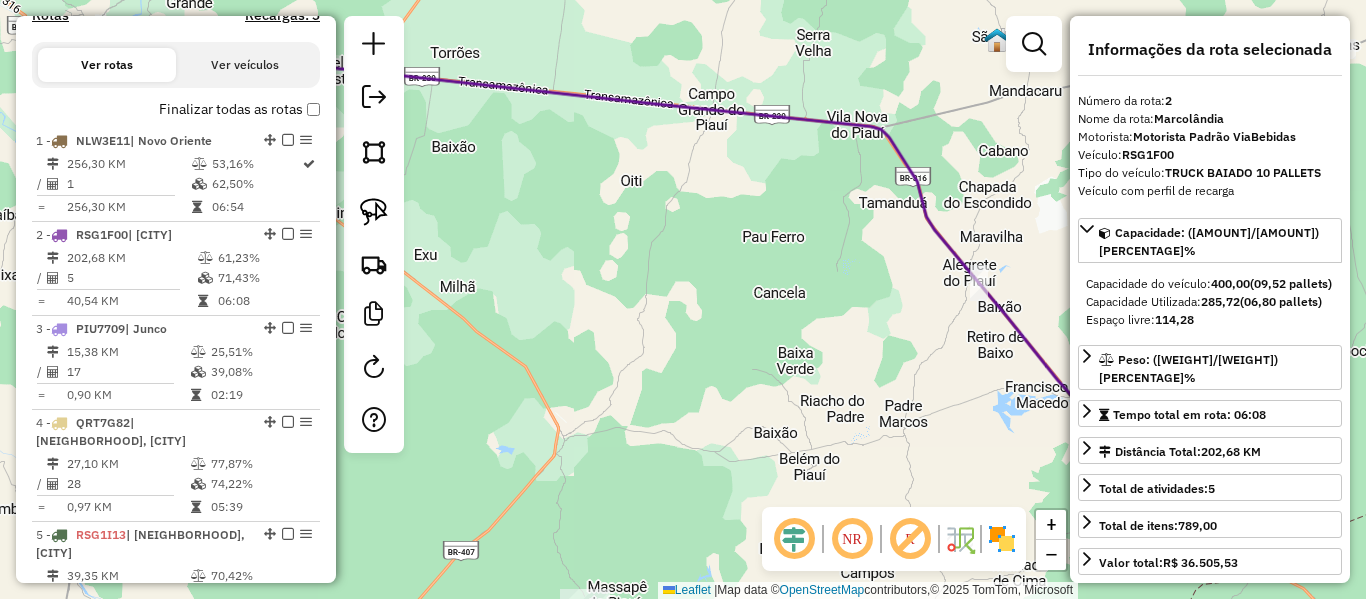 drag, startPoint x: 531, startPoint y: 203, endPoint x: 402, endPoint y: 245, distance: 135.66502 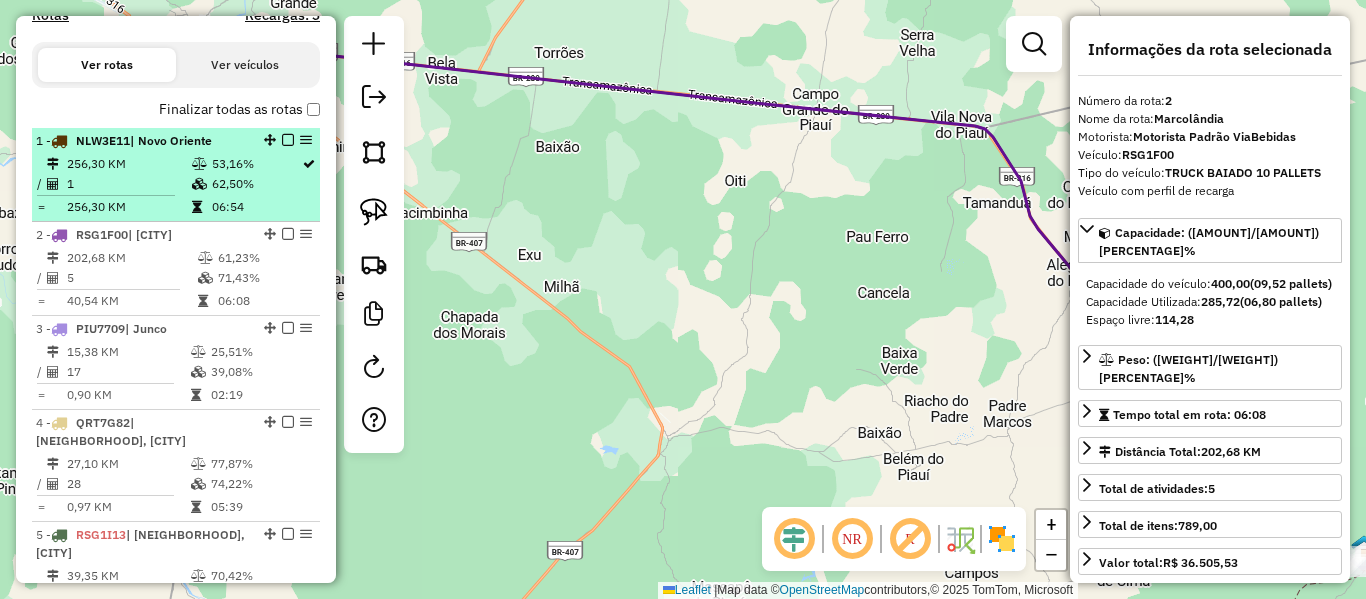 click on "256,30 KM" at bounding box center [128, 207] 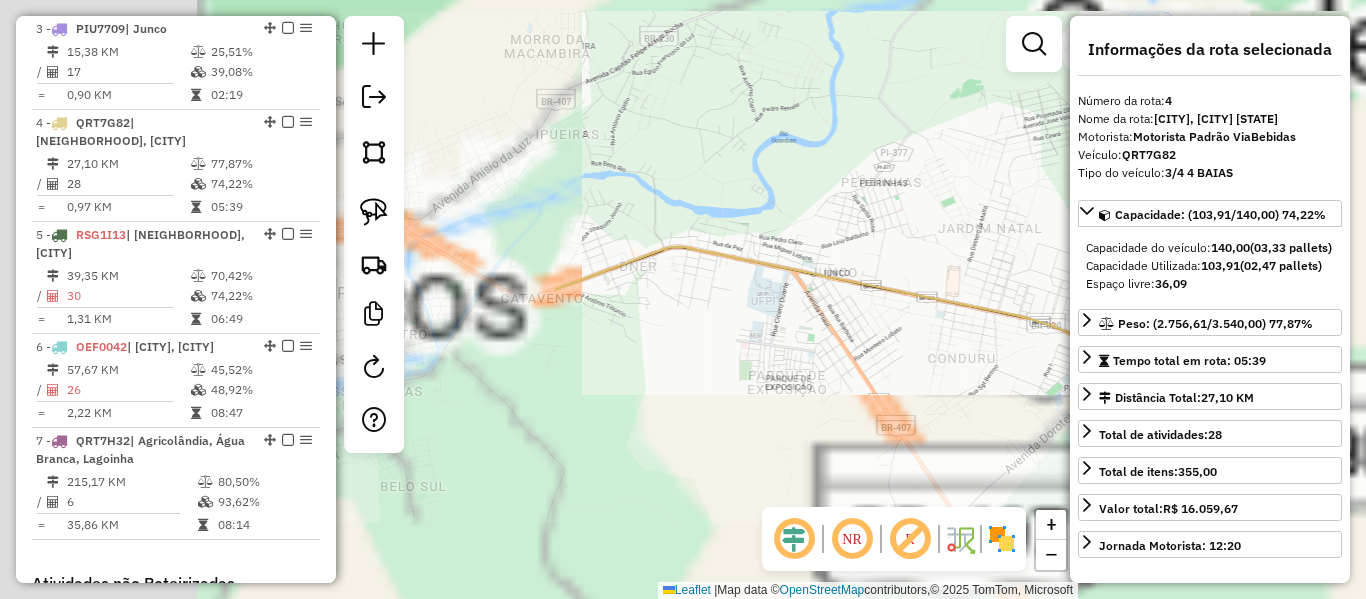 scroll, scrollTop: 1056, scrollLeft: 0, axis: vertical 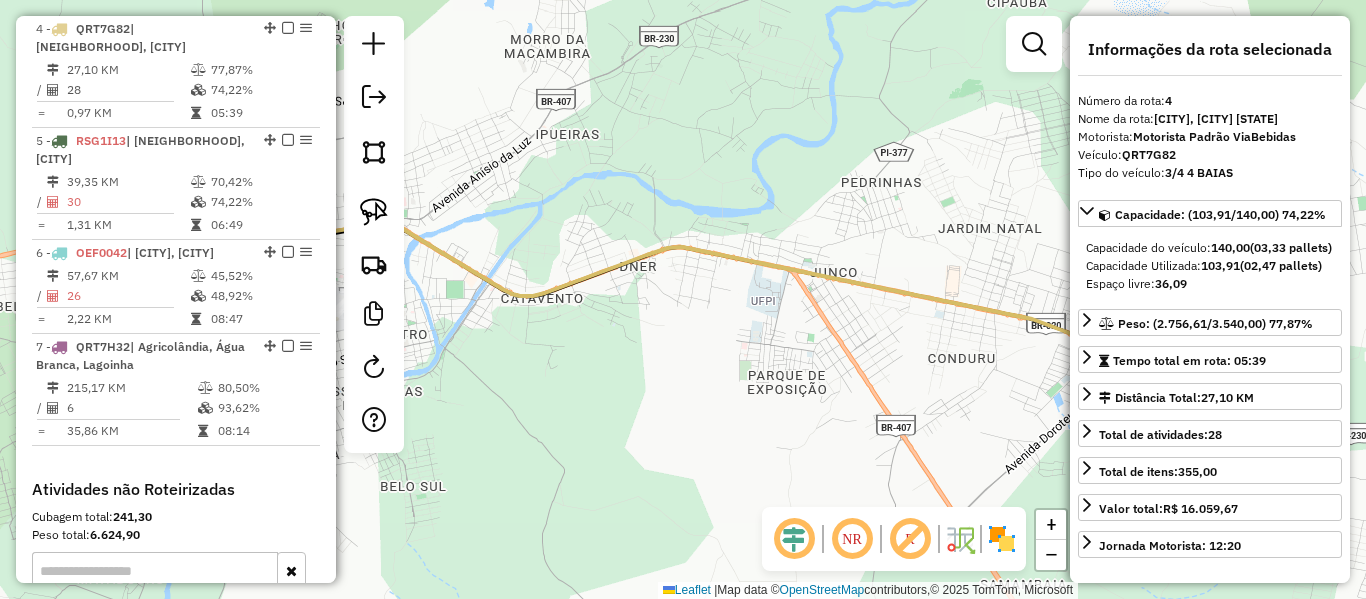 click on "Janela de atendimento Grade de atendimento Capacidade Transportadoras Veículos Cliente Pedidos  Rotas Selecione os dias de semana para filtrar as janelas de atendimento  Seg   Ter   Qua   Qui   Sex   Sáb   Dom  Informe o período da janela de atendimento: De: Até:  Filtrar exatamente a janela do cliente  Considerar janela de atendimento padrão  Selecione os dias de semana para filtrar as grades de atendimento  Seg   Ter   Qua   Qui   Sex   Sáb   Dom   Considerar clientes sem dia de atendimento cadastrado  Clientes fora do dia de atendimento selecionado Filtrar as atividades entre os valores definidos abaixo:  Peso mínimo:   Peso máximo:   Cubagem mínima:   Cubagem máxima:   De:   Até:  Filtrar as atividades entre o tempo de atendimento definido abaixo:  De:   Até:   Considerar capacidade total dos clientes não roteirizados Transportadora: Selecione um ou mais itens Tipo de veículo: Selecione um ou mais itens Veículo: Selecione um ou mais itens Motorista: Selecione um ou mais itens Nome: Rótulo:" 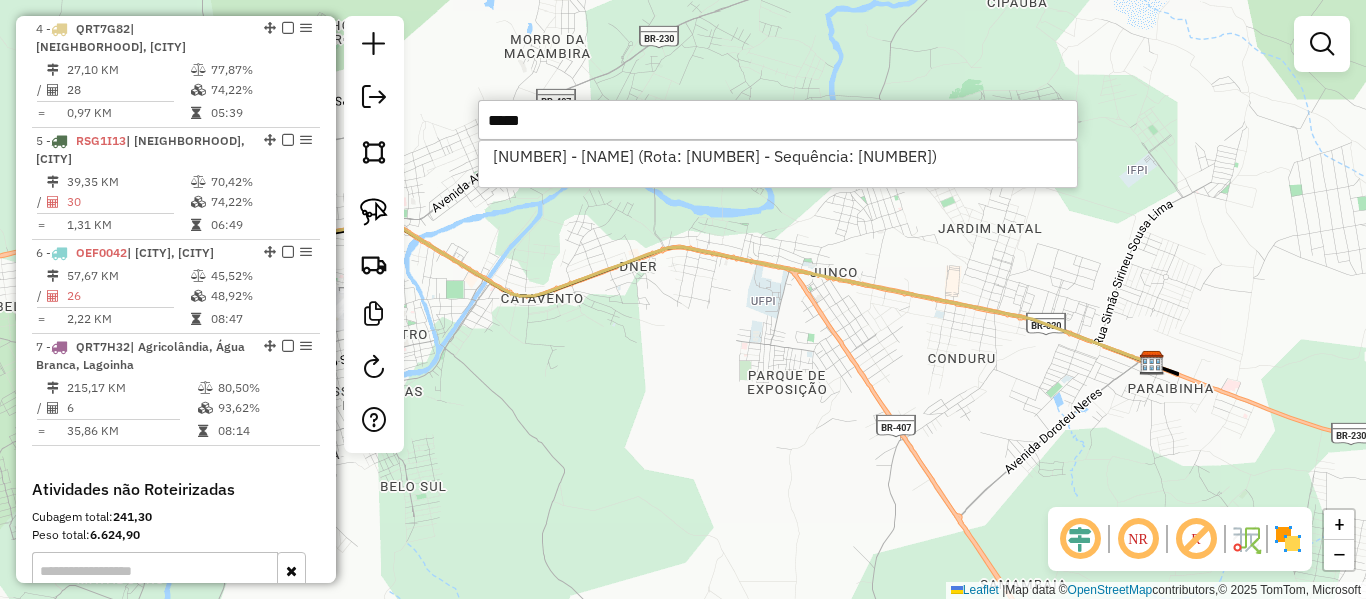 type on "*****" 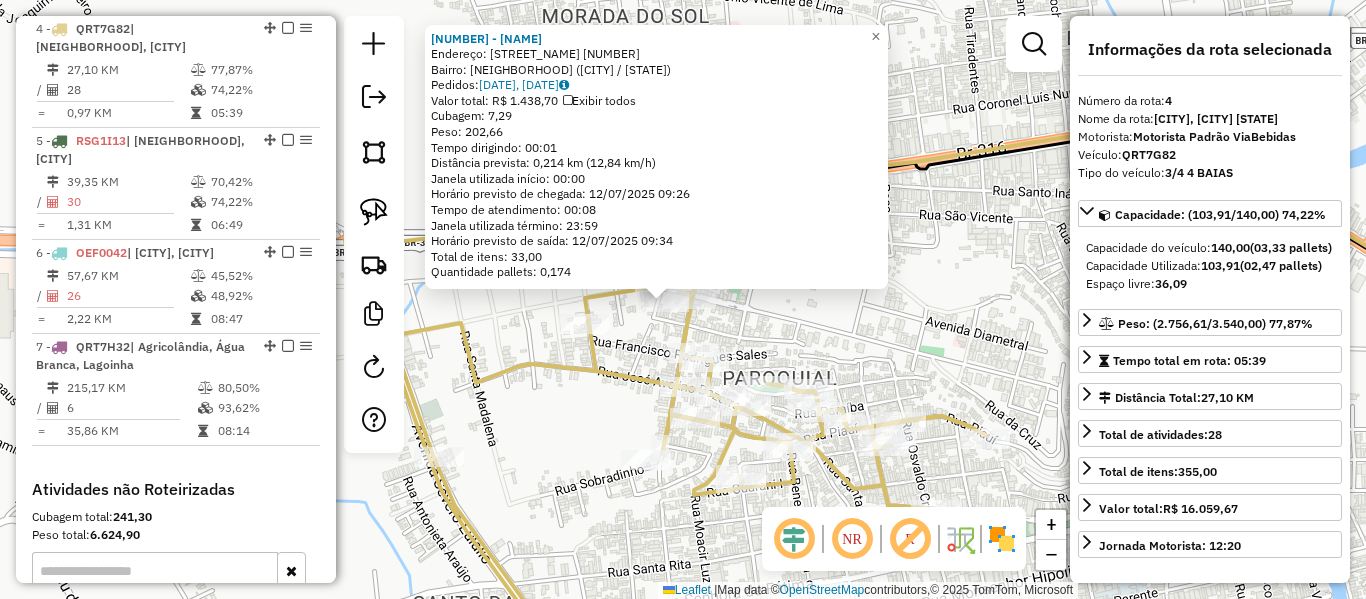 click on "[NUMBER] - [NAME] Endereço: AEROLANDIA [NUMBER] Bairro: AEROLANDIA ([CITY] / [PI]) Pedidos: [NUMBER], [NUMBER] Valor total: [CURRENCY] [AMOUNT] Exibir todos Cubagem: [CUBAGE] Peso: [WEIGHT] Tempo dirigindo: [TIME] Distância prevista: [DISTANCE] ([SPEED]) Janela utilizada início: [TIME] Horário previsto de chegada: [DATE] [TIME] Tempo de atendimento: [TIME] Janela utilizada término: [TIME] Horário previsto de saída: [DATE] [TIME] Total de itens: [ITEMS] Quantidade pallets: [PALLETS] × Janela de atendimento Grade de atendimento Capacidade Transportadoras Veículos Cliente Pedidos Rotas Selecione os dias de semana para filtrar as janelas de atendimento Seg Ter Qua Qui Sex Sáb Dom Informe o período da janela de atendimento: De: Até: Filtrar exatamente a janela do cliente Considerar janela de atendimento padrão Selecione os dias de semana para filtrar as grades de atendimento Seg Ter Qua Qui Sex Sáb Dom Considerar clientes sem dia de atendimento cadastrado" 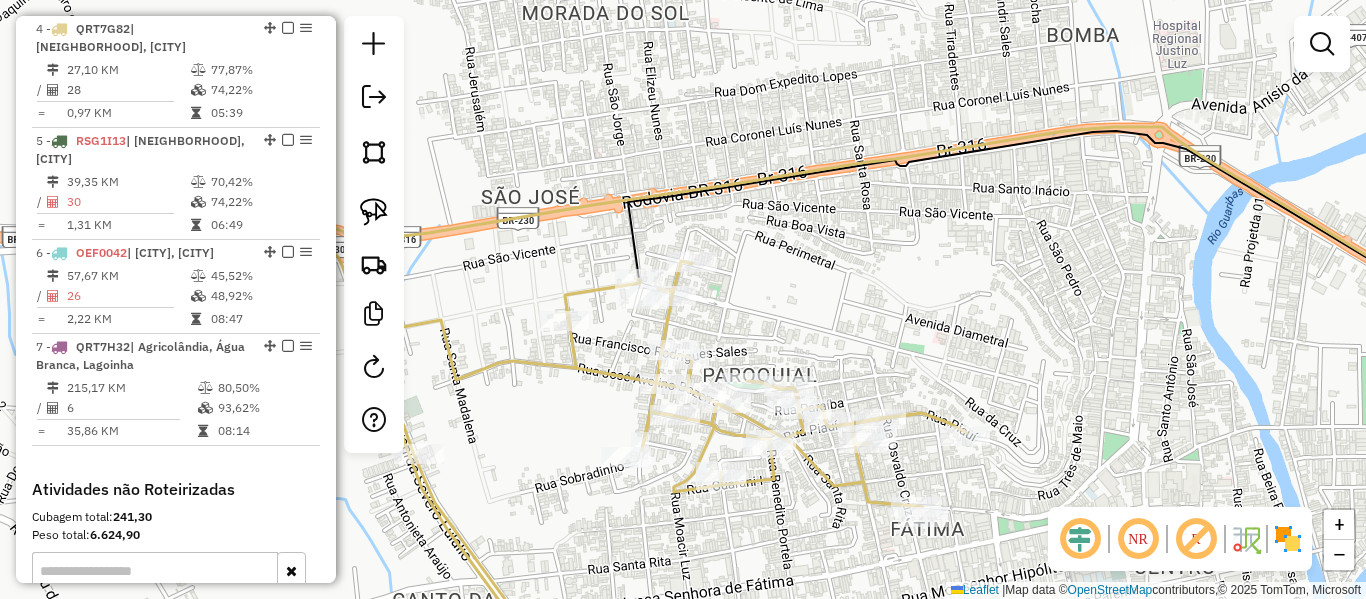 drag, startPoint x: 809, startPoint y: 312, endPoint x: 789, endPoint y: 309, distance: 20.22375 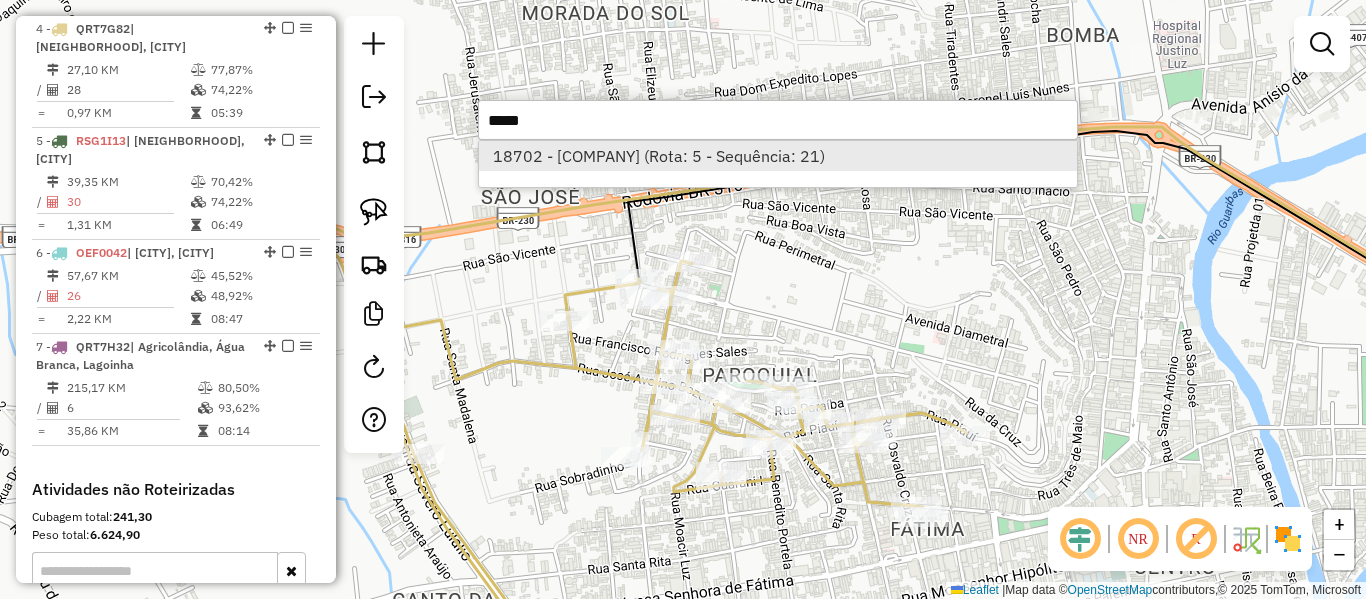 drag, startPoint x: 631, startPoint y: 131, endPoint x: 631, endPoint y: 152, distance: 21 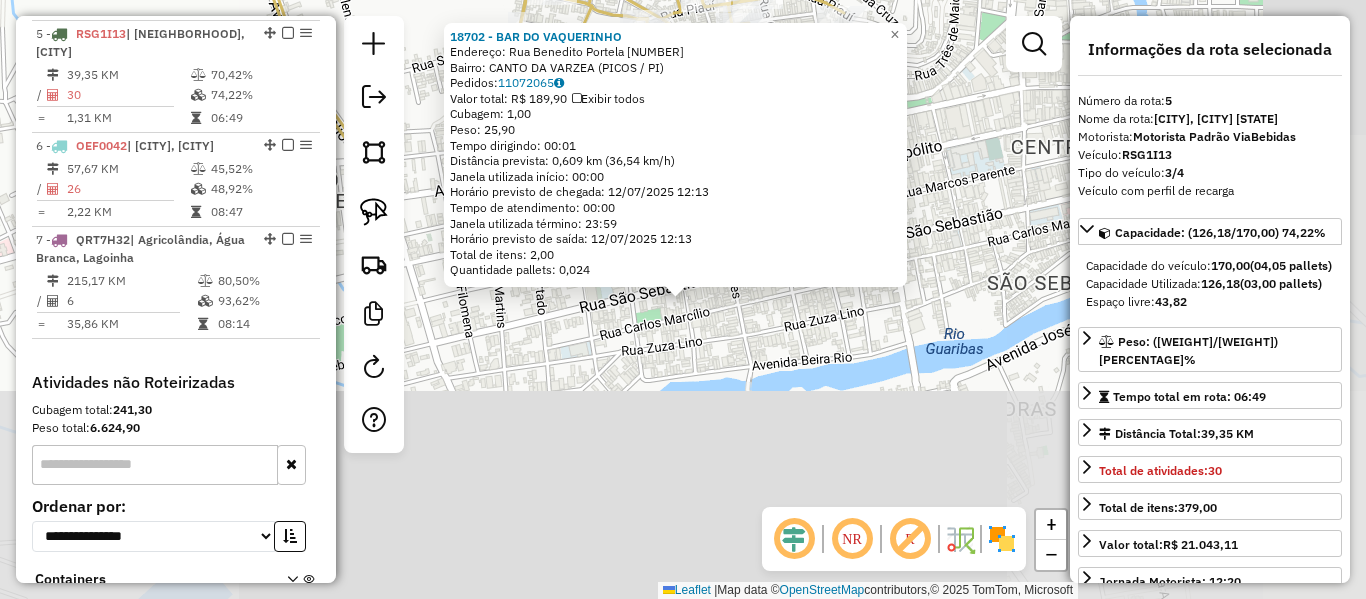 scroll, scrollTop: 1168, scrollLeft: 0, axis: vertical 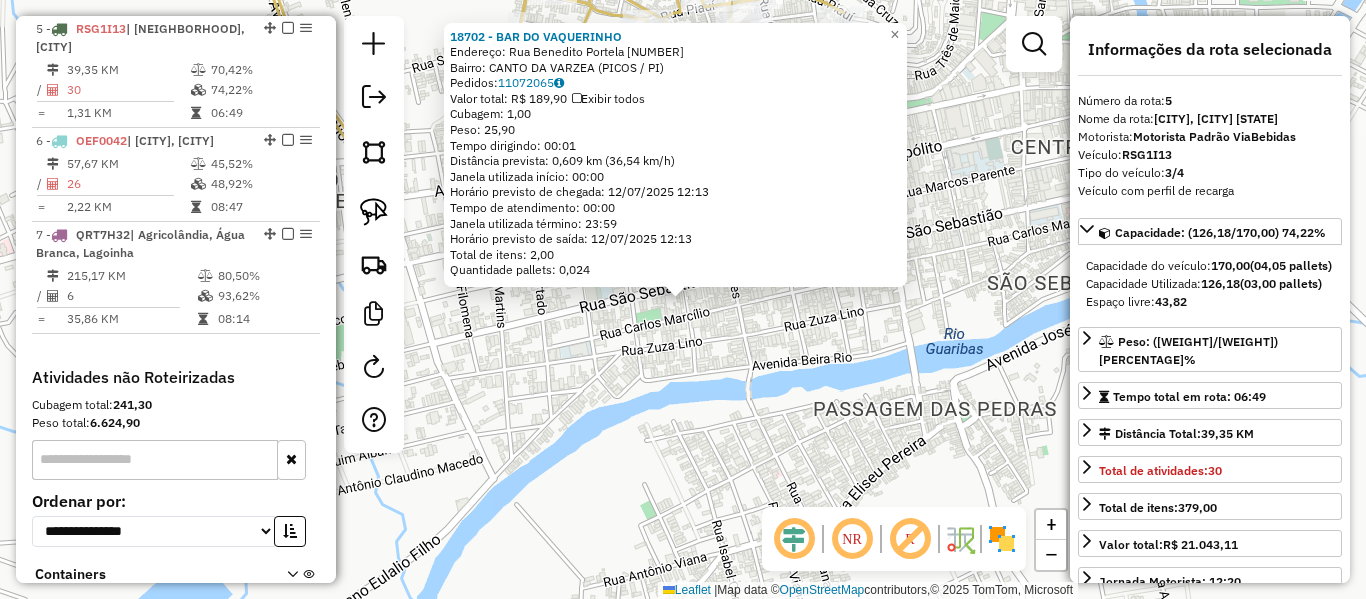 click on "Capacidade: ([AMOUNT]/[AMOUNT]) [PERCENTAGE]%  Janela utilizada início: [TIME]   Horário previsto de chegada: [DATE] [TIME]   Tempo de atendimento: [TIME]   Janela utilizada término: [TIME]   Horário previsto de saída: [DATE] [TIME]   Total de itens: [NUMBER]   Quantidade pallets: [AMOUNT]  × Janela de atendimento Grade de atendimento Capacidade Transportadoras Veículos Cliente Pedidos  Rotas Selecione os dias de semana para filtrar as janelas de atendimento  Seg   Ter   Qua   Qui   Sex   Sáb   Dom  Informe o período da janela de atendimento: De: Até:  Filtrar exatamente a janela do cliente  Considerar janela de atendimento padrão  Selecione os dias de semana para filtrar as grades de atendimento  Seg   Ter   Qua   Qui   Sex   Sáb   Dom   Clientes fora do dia de atendimento selecionado +" 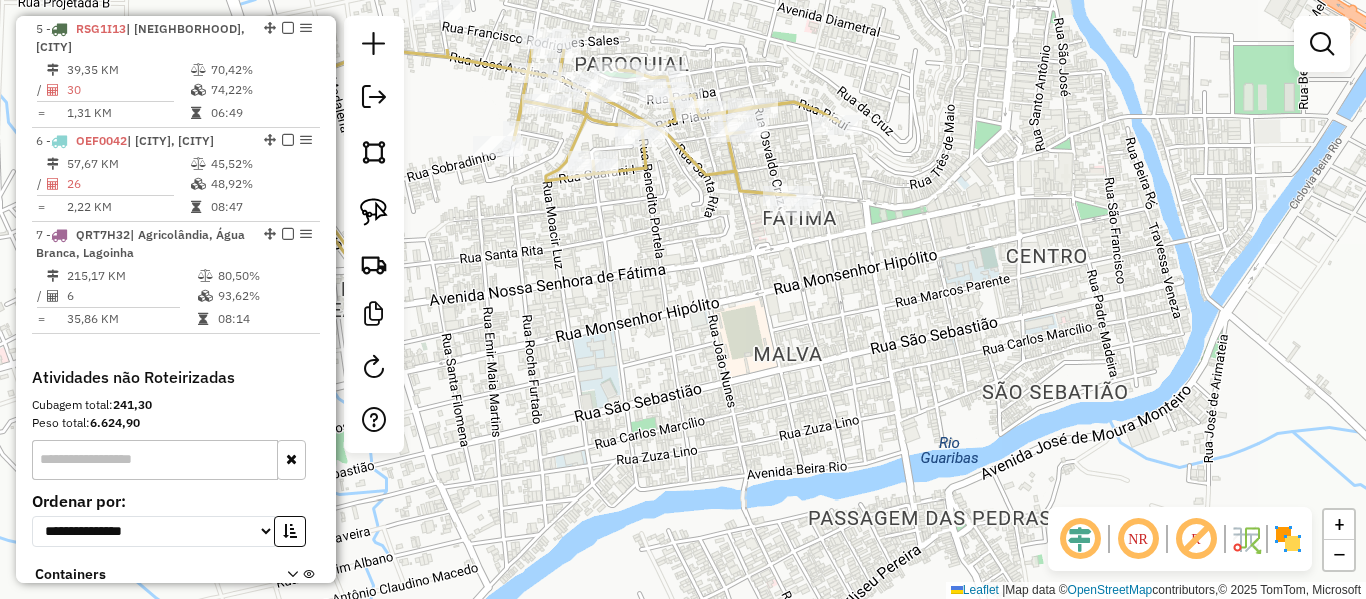 drag, startPoint x: 610, startPoint y: 154, endPoint x: 600, endPoint y: 336, distance: 182.27452 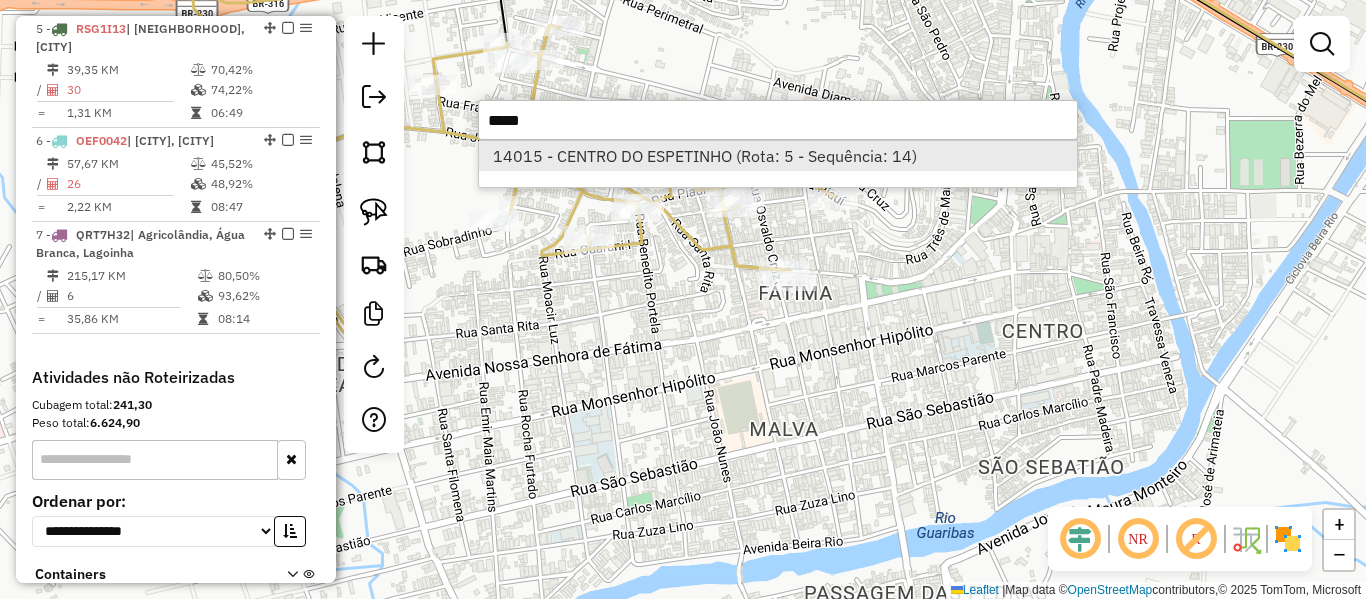 type on "*****" 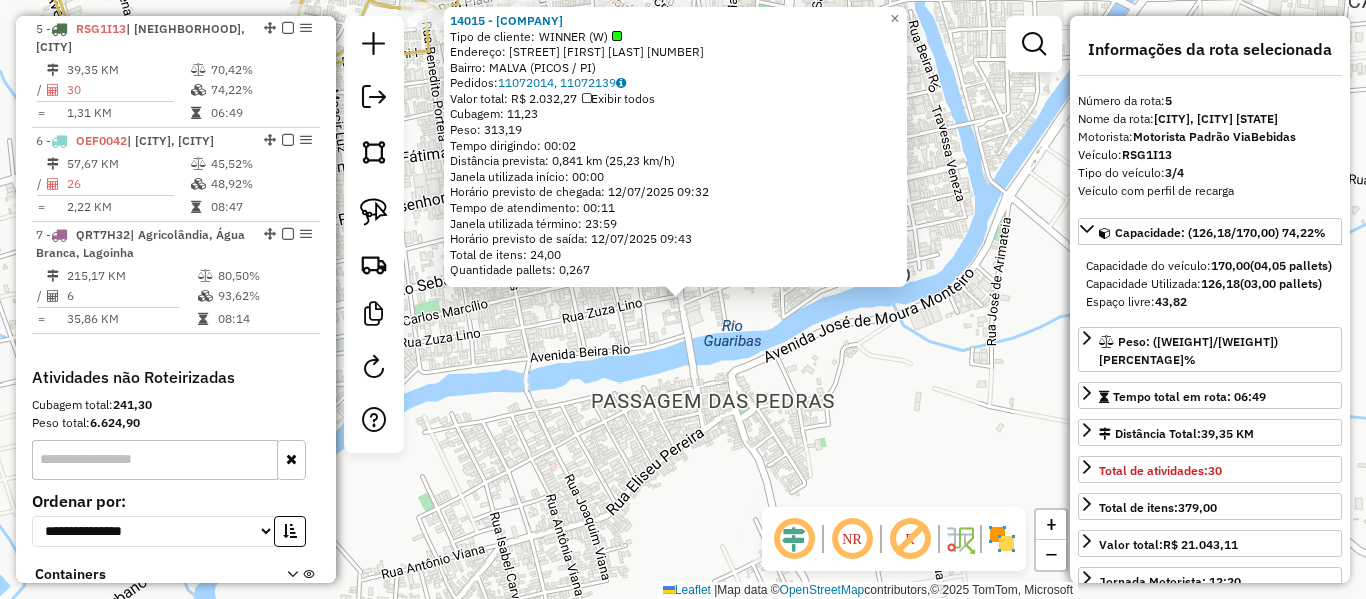 click on "14015 - [NAME] Tipo de cliente: WINNER (W) Endereço: CORONEL ANTONIO RODRIGUES 173 Bairro: MALVA ([CITY] / [STATE]) Pedidos: 11072014,11072139 Valor total: R$ 2.032,27 Exibir todos Cubagem: 11,23 Peso: 313,19 Tempo dirigindo: 00:02 Distância prevista: 0,841 km (25,23 km/h) Janela utilizada início: 00:00 Horário previsto de chegada: 12/07/2025 09:32 Tempo de atendimento: 00:11 Janela utilizada término: 23:59 Horário previsto de saída: 12/07/2025 09:43 Total de itens: 24,00 Quantidade pallets: 0,267 × Janela de atendimento Grade de atendimento Capacidade Transportadoras Veículos Cliente Pedidos Rotas Selecione os dias de semana para filtrar as janelas de atendimento Seg Ter Qua Qui Sex Sáb Dom Informe o período da janela de atendimento: De: Até: Filtrar exatamente a janela do cliente Considerar janela de atendimento padrão Selecione os dias de semana para filtrar as grades de atendimento Seg Ter Qua Qui Sex Sáb Dom De: +" 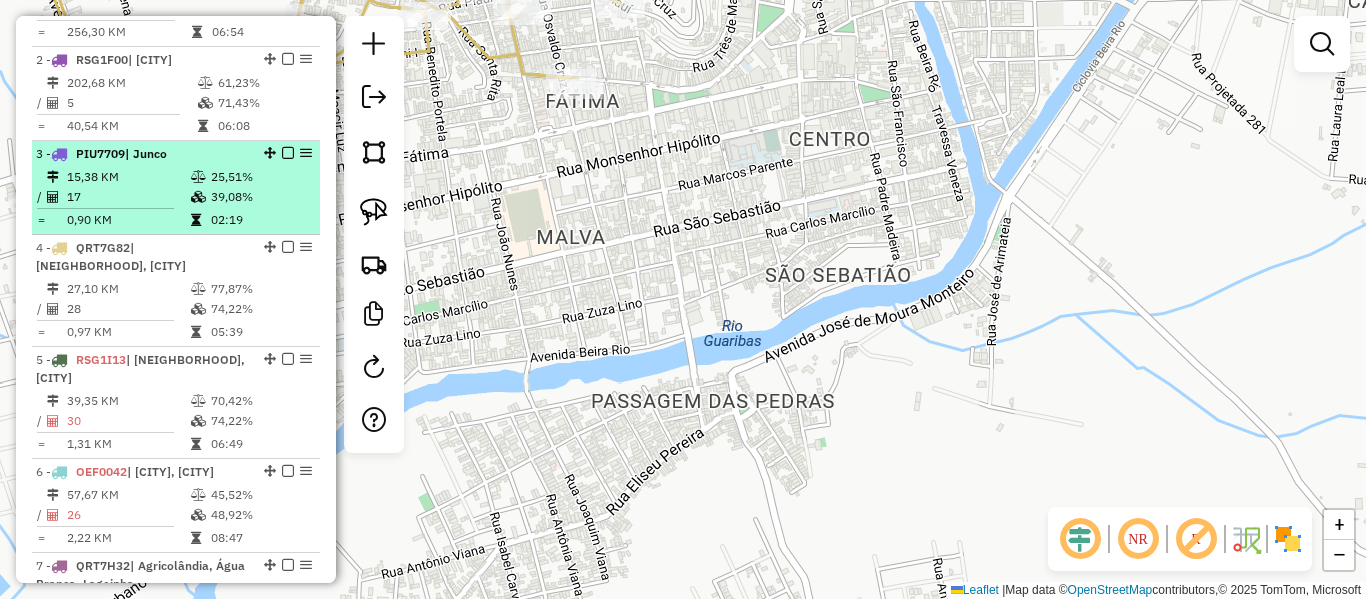 scroll, scrollTop: 768, scrollLeft: 0, axis: vertical 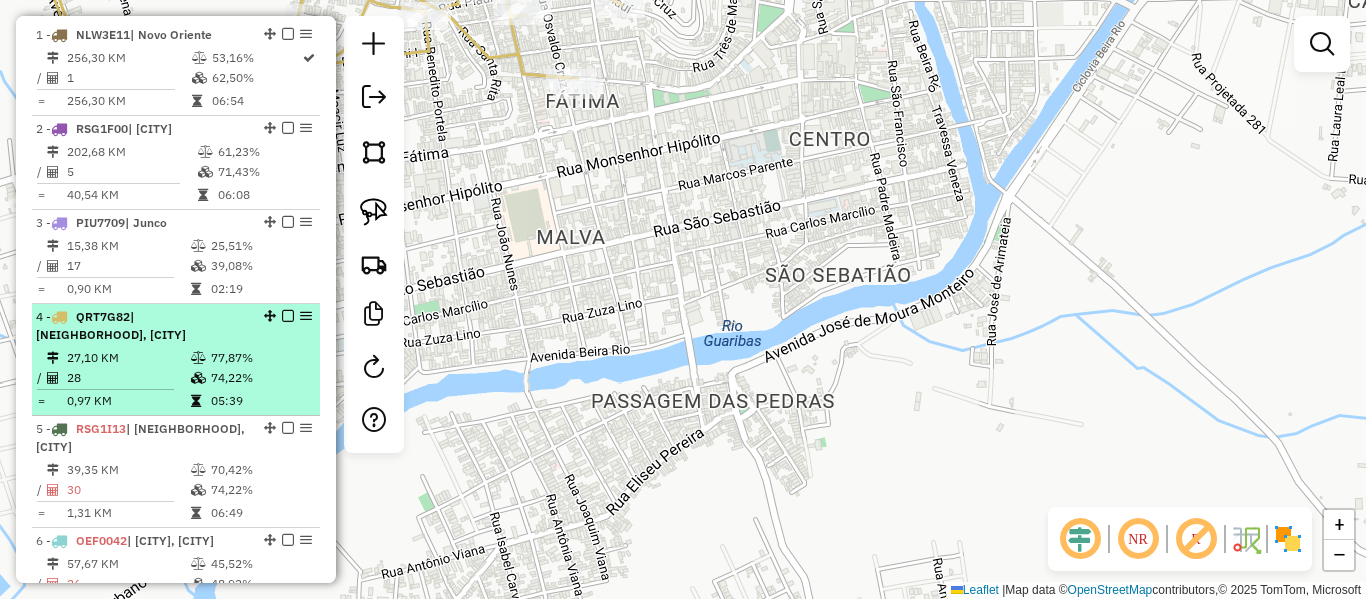 click at bounding box center [200, 358] 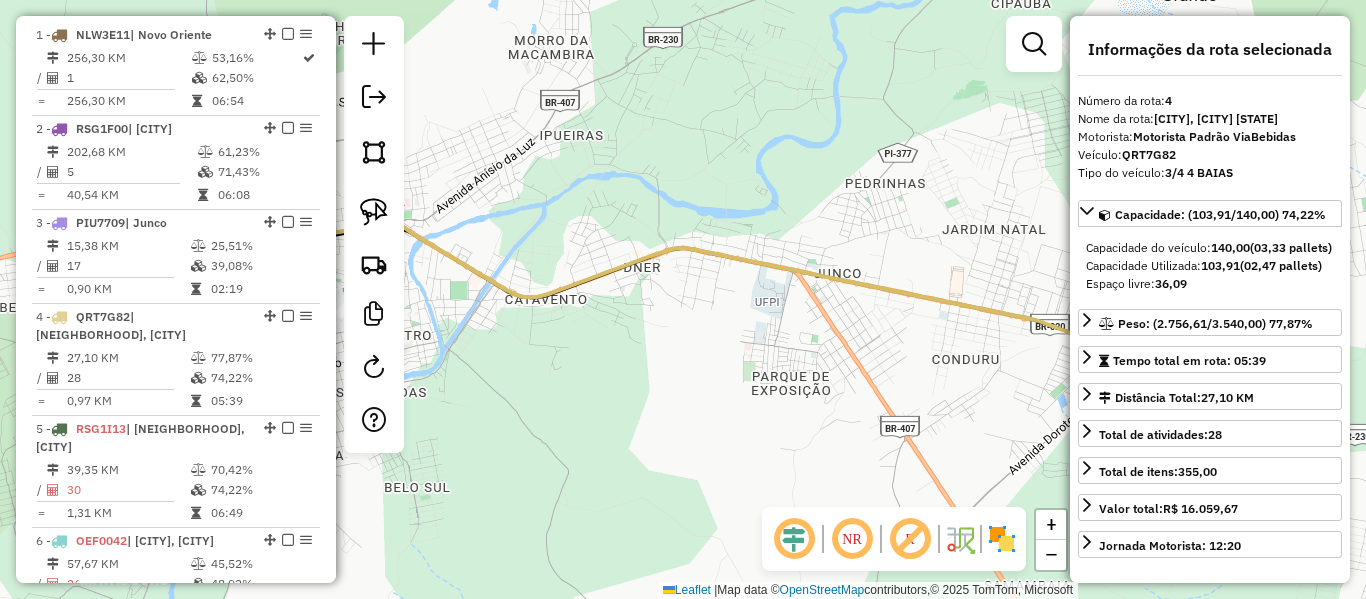 drag, startPoint x: 697, startPoint y: 236, endPoint x: 1048, endPoint y: 251, distance: 351.32037 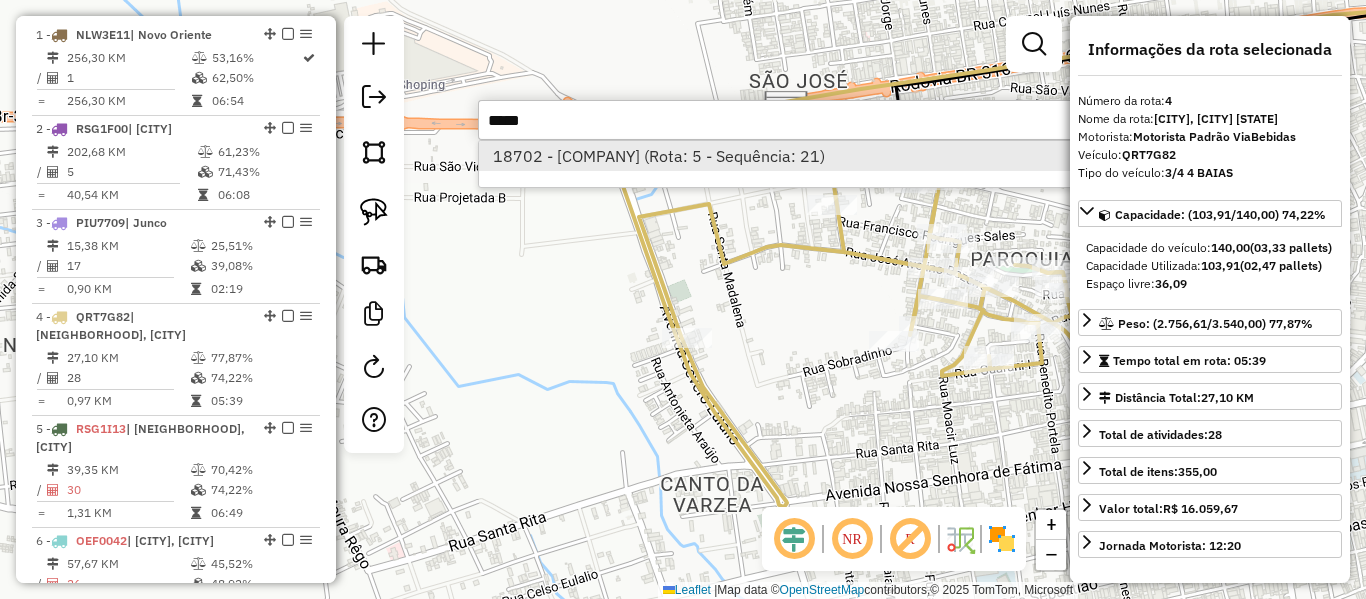 type on "*****" 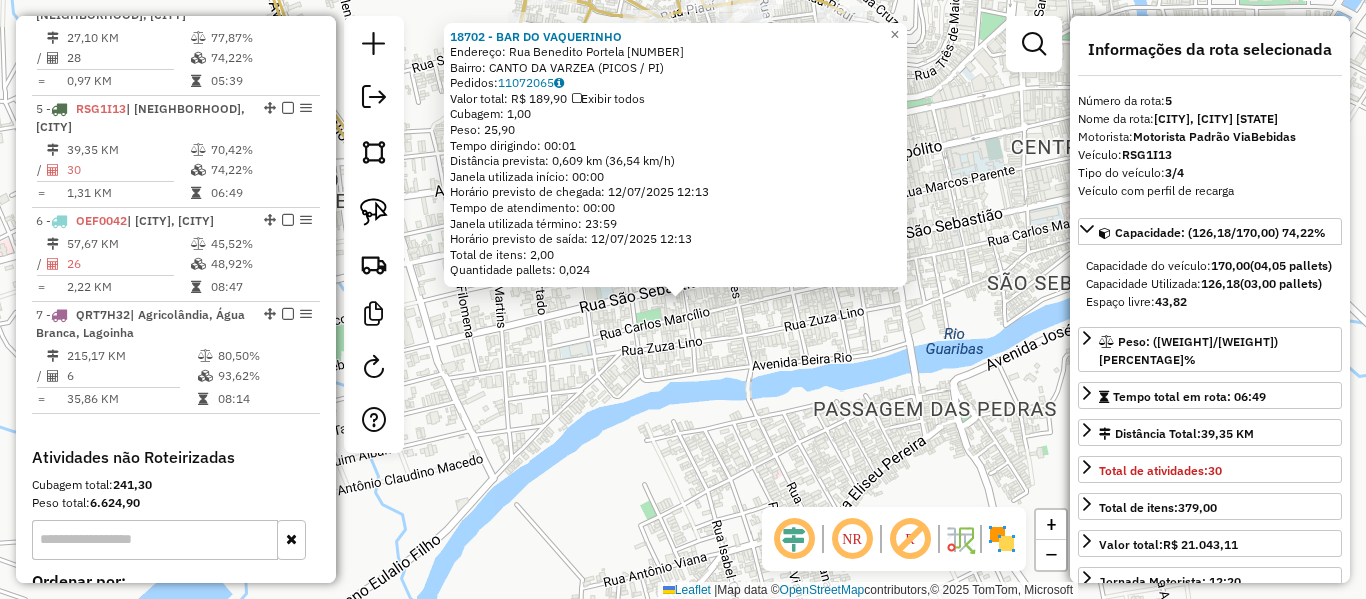 scroll, scrollTop: 1168, scrollLeft: 0, axis: vertical 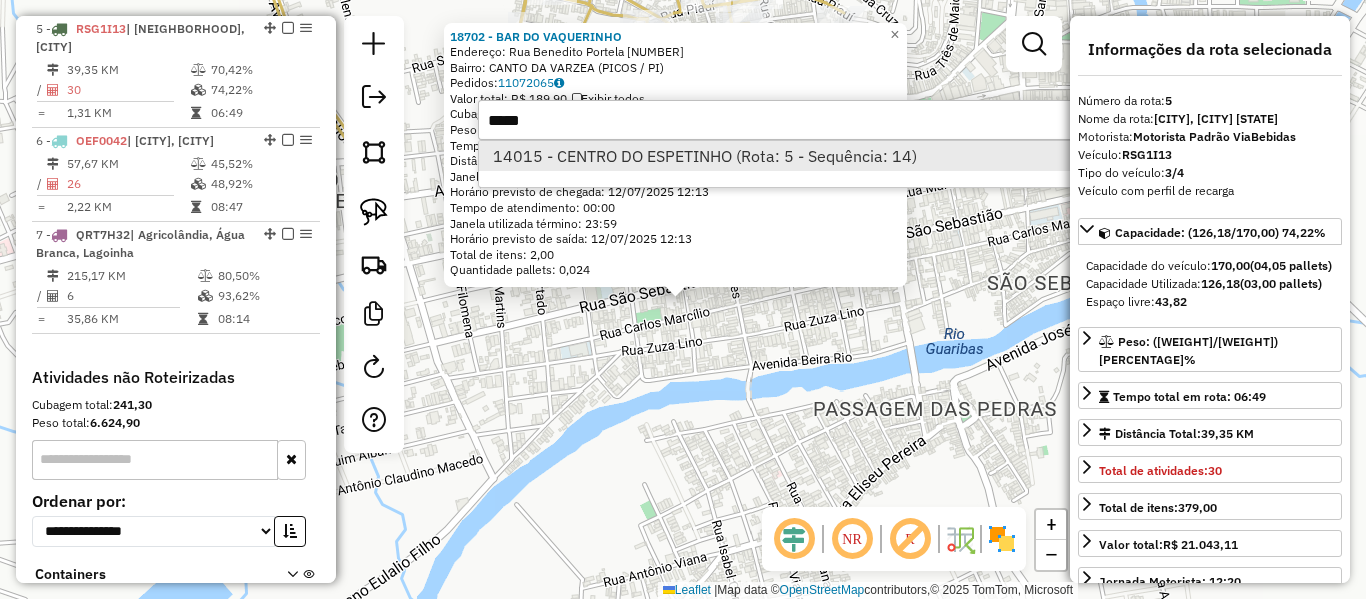 type on "*****" 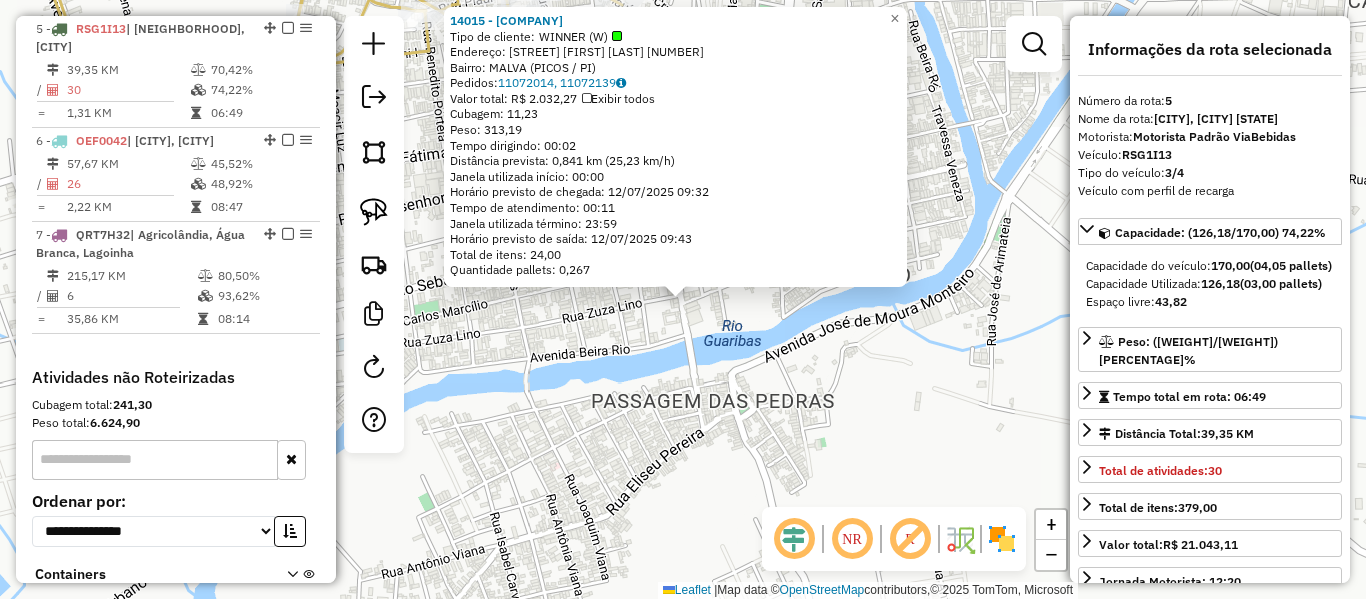 click on "14015 - [NAME] Tipo de cliente: WINNER (W) Endereço: CORONEL ANTONIO RODRIGUES 173 Bairro: MALVA ([CITY] / [STATE]) Pedidos: 11072014,11072139 Valor total: R$ 2.032,27 Exibir todos Cubagem: 11,23 Peso: 313,19 Tempo dirigindo: 00:02 Distância prevista: 0,841 km (25,23 km/h) Janela utilizada início: 00:00 Horário previsto de chegada: 12/07/2025 09:32 Tempo de atendimento: 00:11 Janela utilizada término: 23:59 Horário previsto de saída: 12/07/2025 09:43 Total de itens: 24,00 Quantidade pallets: 0,267 × Janela de atendimento Grade de atendimento Capacidade Transportadoras Veículos Cliente Pedidos Rotas Selecione os dias de semana para filtrar as janelas de atendimento Seg Ter Qua Qui Sex Sáb Dom Informe o período da janela de atendimento: De: Até: Filtrar exatamente a janela do cliente Considerar janela de atendimento padrão Selecione os dias de semana para filtrar as grades de atendimento Seg Ter Qua Qui Sex Sáb Dom De: +" 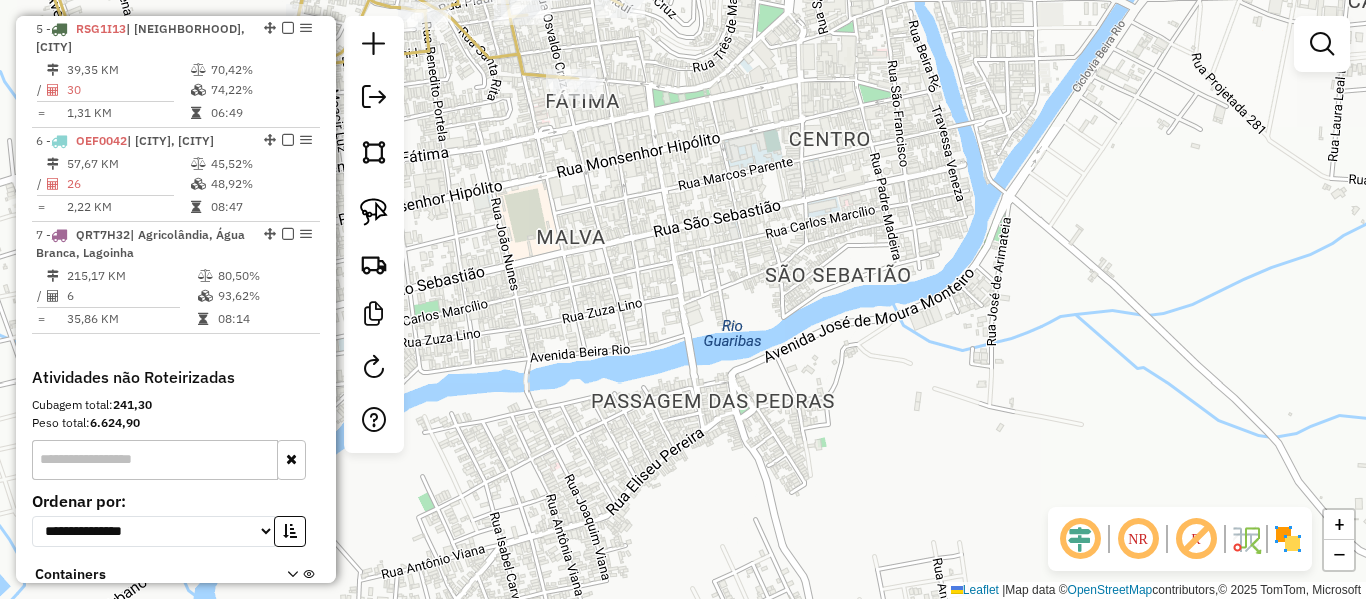 drag, startPoint x: 608, startPoint y: 245, endPoint x: 751, endPoint y: 470, distance: 266.59708 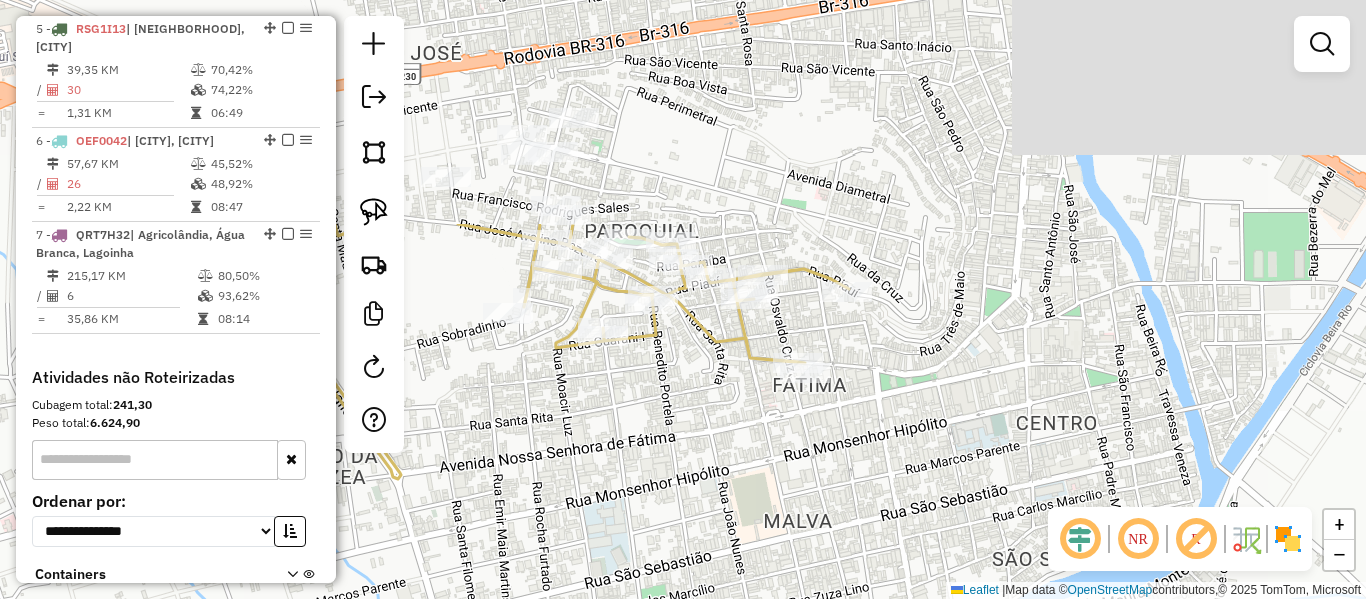 drag, startPoint x: 642, startPoint y: 272, endPoint x: 855, endPoint y: 544, distance: 345.47504 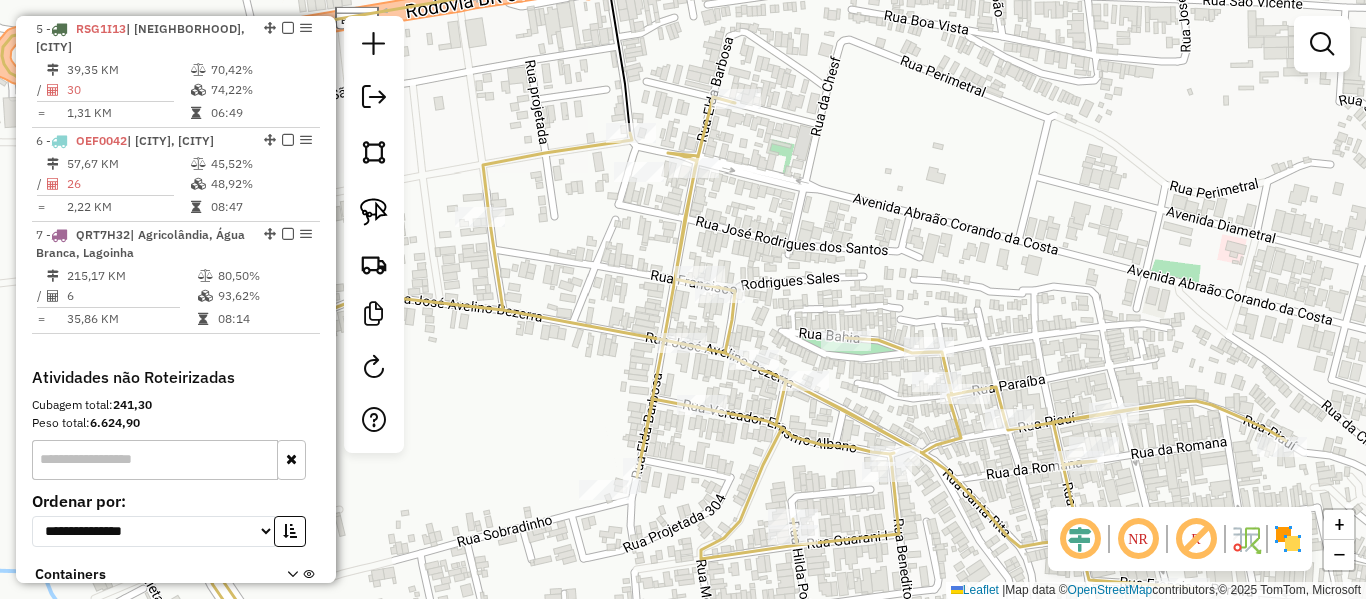drag, startPoint x: 510, startPoint y: 185, endPoint x: 599, endPoint y: 121, distance: 109.62208 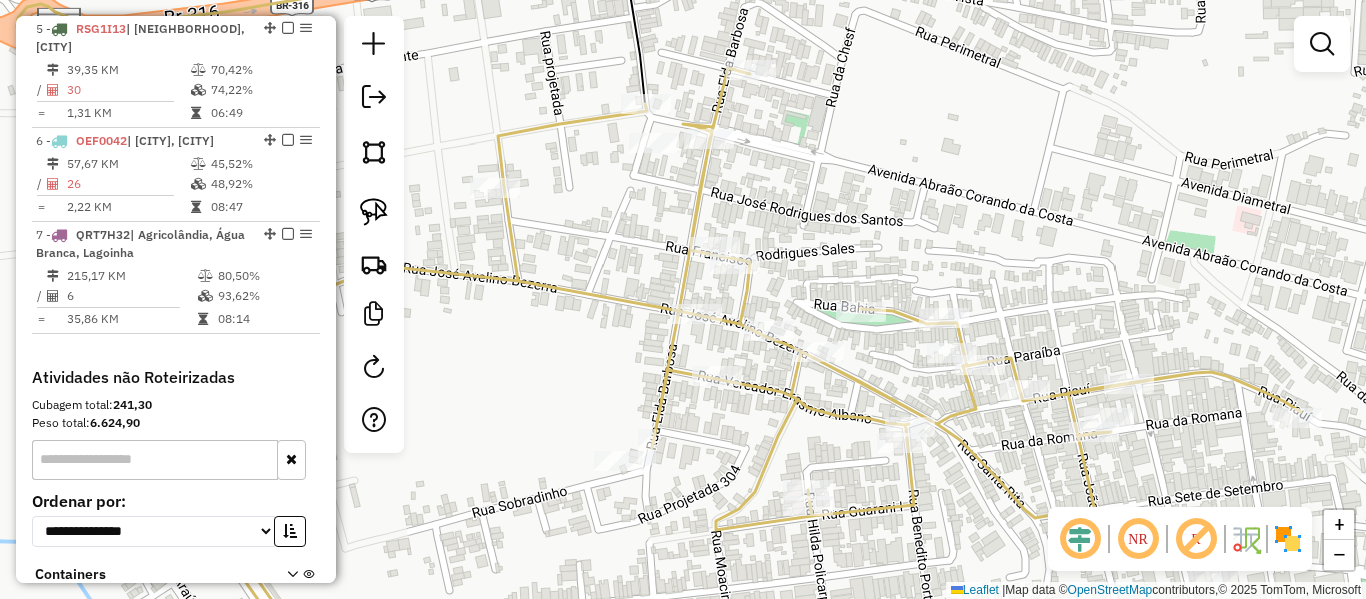 click 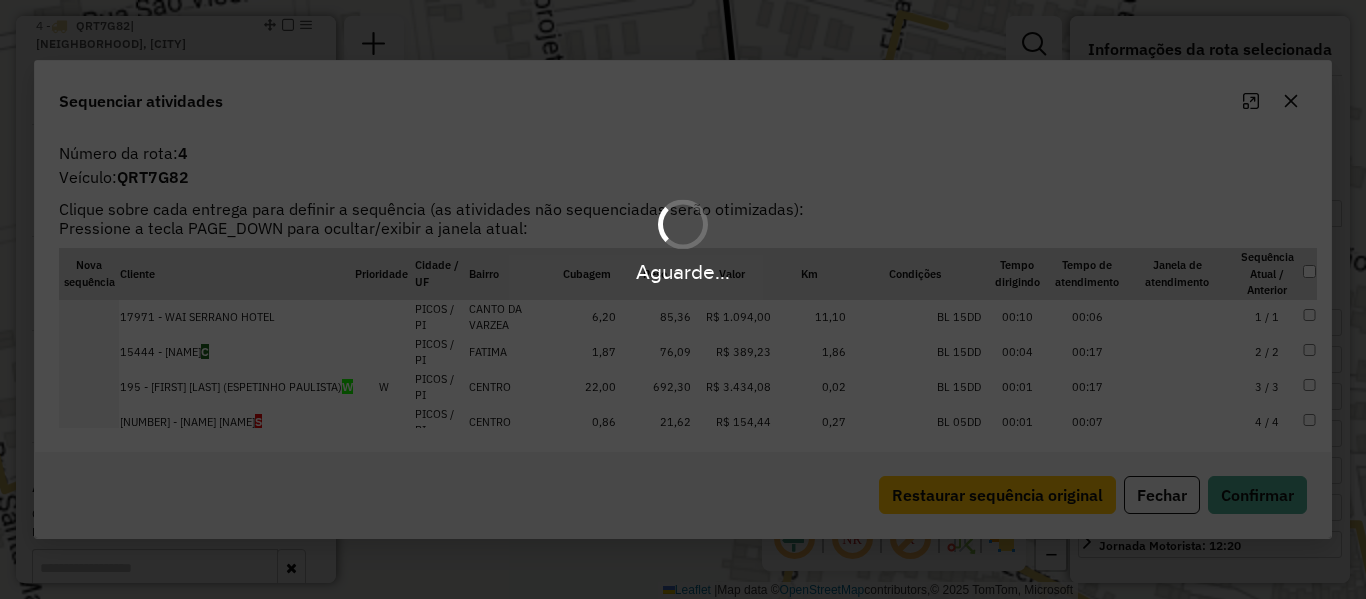 scroll, scrollTop: 1056, scrollLeft: 0, axis: vertical 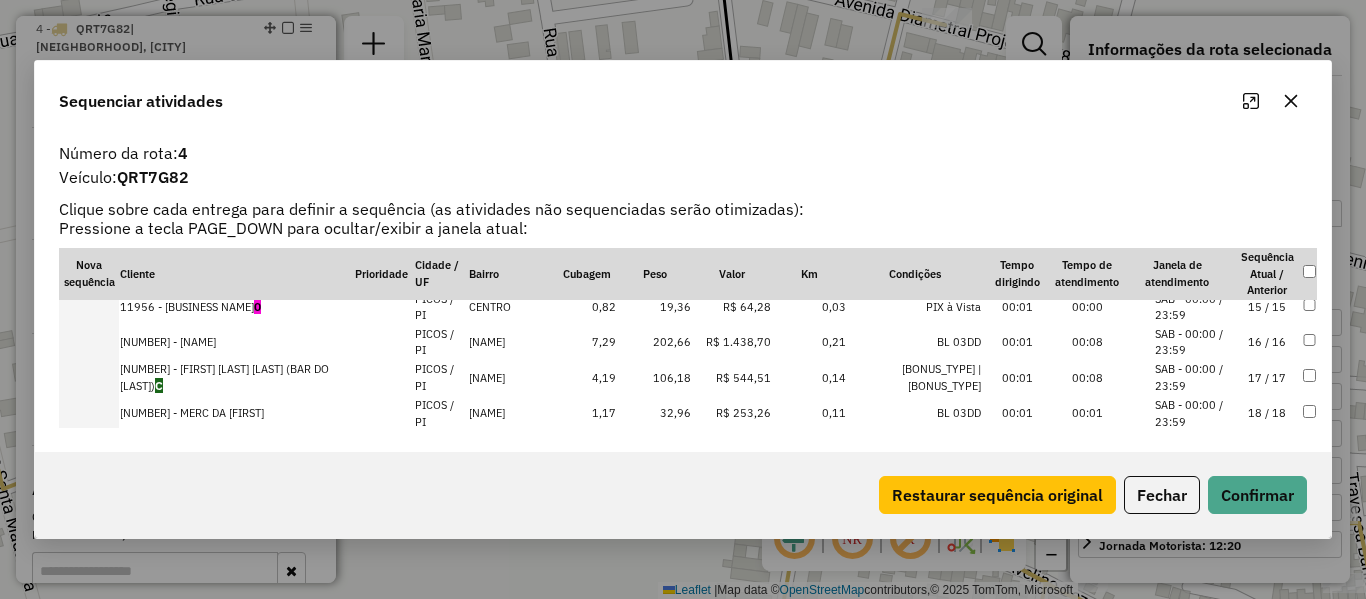click on "17 / 17" at bounding box center (1267, 378) 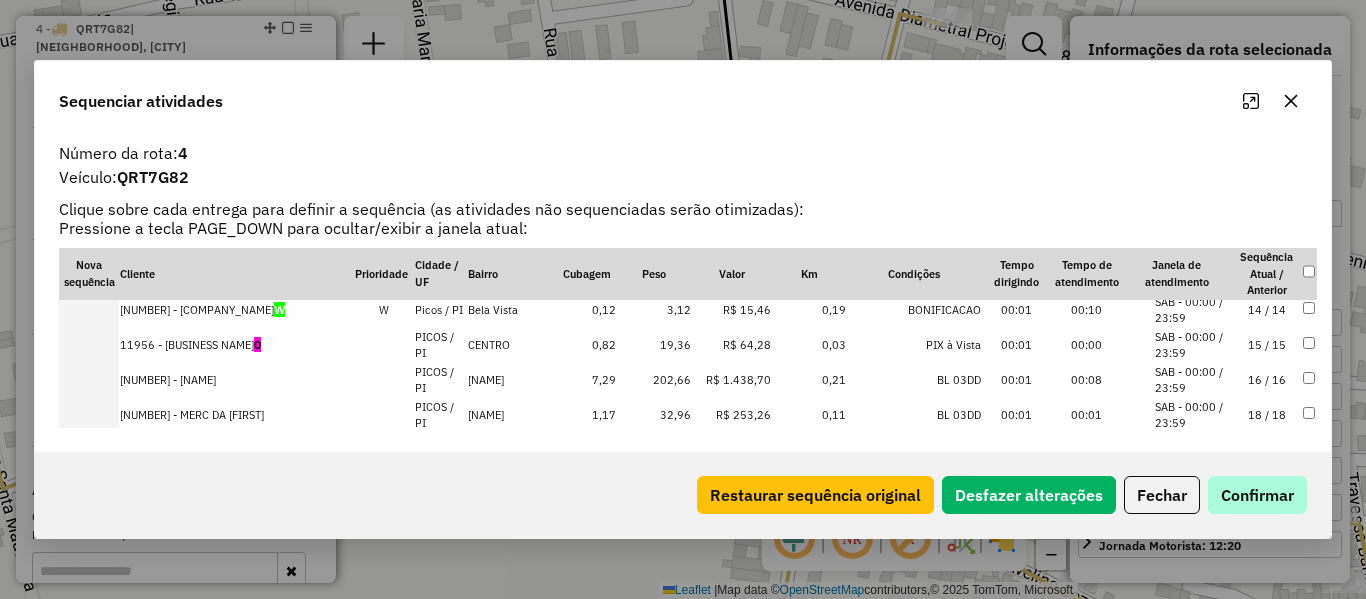 scroll, scrollTop: 536, scrollLeft: 0, axis: vertical 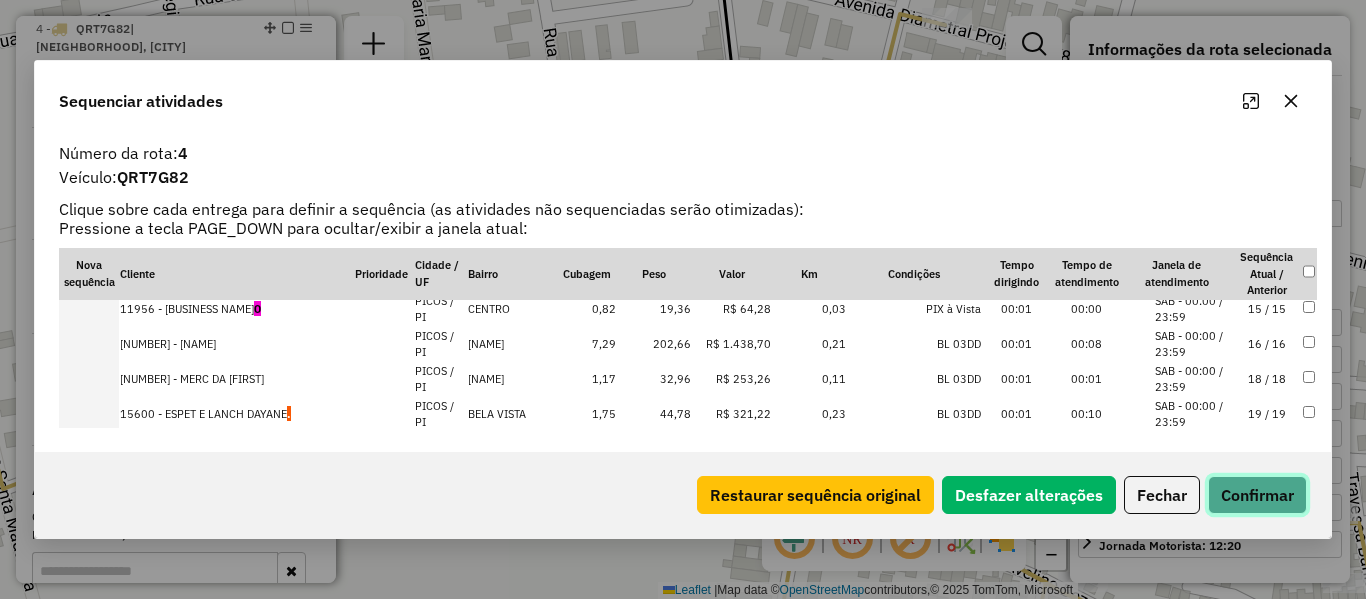 click on "Confirmar" 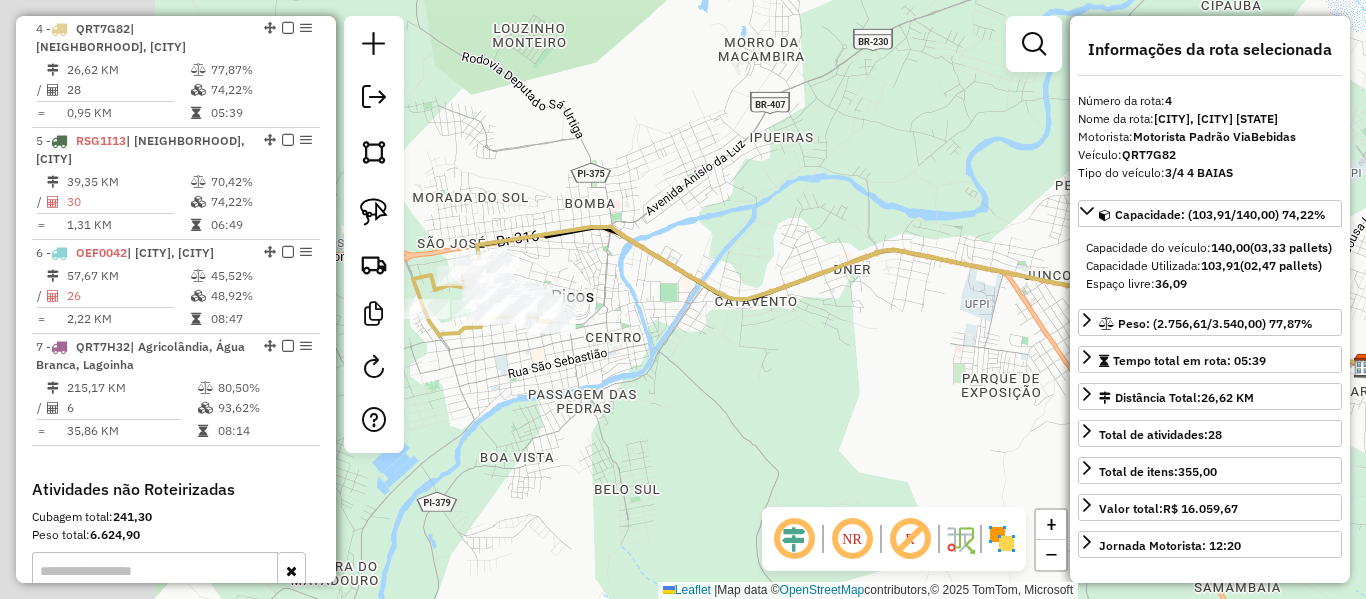 drag, startPoint x: 687, startPoint y: 215, endPoint x: 703, endPoint y: 223, distance: 17.888544 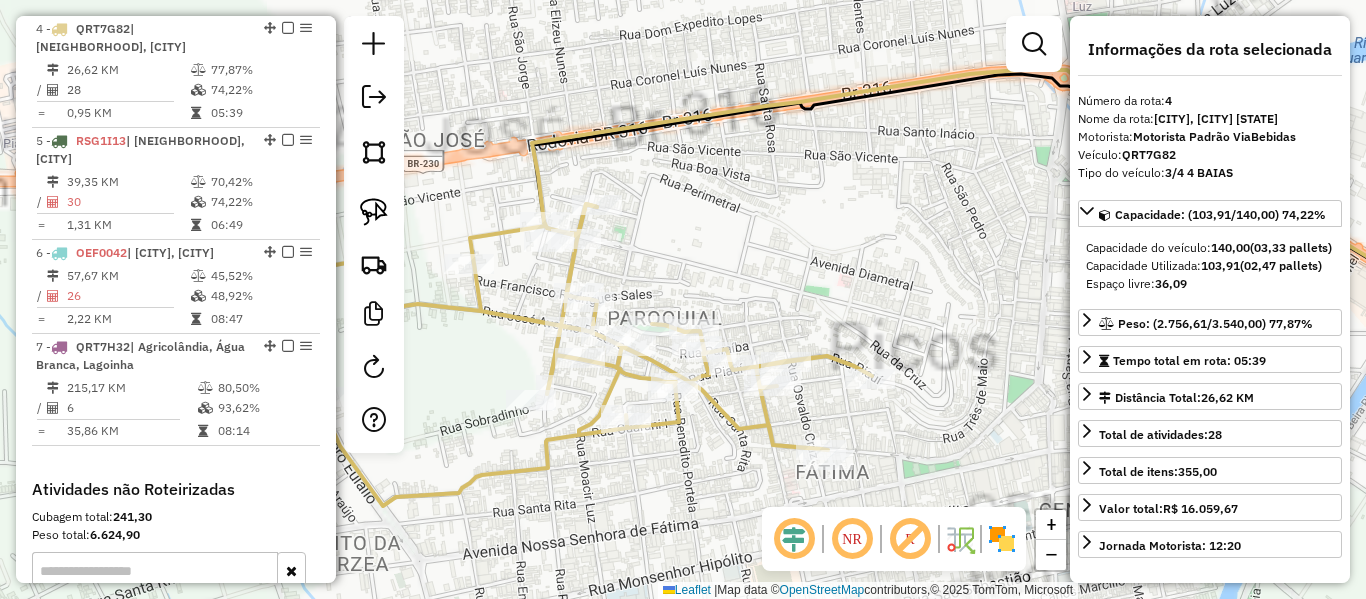 drag, startPoint x: 768, startPoint y: 256, endPoint x: 725, endPoint y: 177, distance: 89.94443 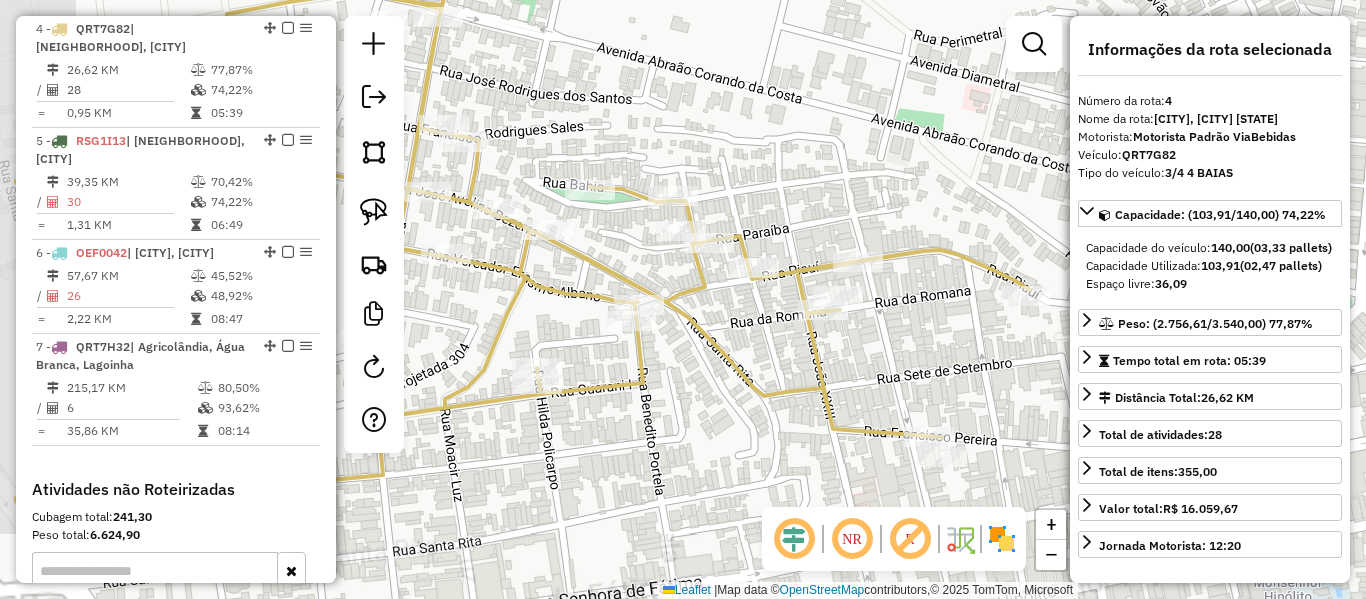 click on "Janela de atendimento Grade de atendimento Capacidade Transportadoras Veículos Cliente Pedidos  Rotas Selecione os dias de semana para filtrar as janelas de atendimento  Seg   Ter   Qua   Qui   Sex   Sáb   Dom  Informe o período da janela de atendimento: De: Até:  Filtrar exatamente a janela do cliente  Considerar janela de atendimento padrão  Selecione os dias de semana para filtrar as grades de atendimento  Seg   Ter   Qua   Qui   Sex   Sáb   Dom   Considerar clientes sem dia de atendimento cadastrado  Clientes fora do dia de atendimento selecionado Filtrar as atividades entre os valores definidos abaixo:  Peso mínimo:   Peso máximo:   Cubagem mínima:   Cubagem máxima:   De:   Até:  Filtrar as atividades entre o tempo de atendimento definido abaixo:  De:   Até:   Considerar capacidade total dos clientes não roteirizados Transportadora: Selecione um ou mais itens Tipo de veículo: Selecione um ou mais itens Veículo: Selecione um ou mais itens Motorista: Selecione um ou mais itens Nome: Rótulo:" 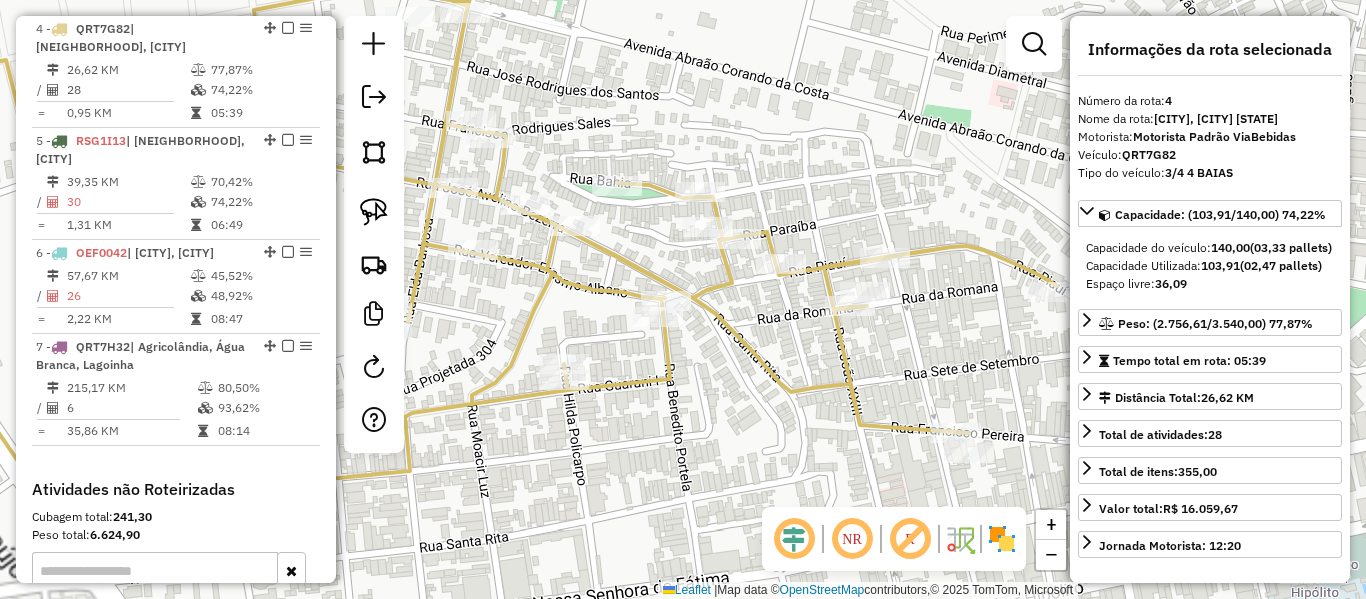 drag, startPoint x: 664, startPoint y: 127, endPoint x: 823, endPoint y: 233, distance: 191.09422 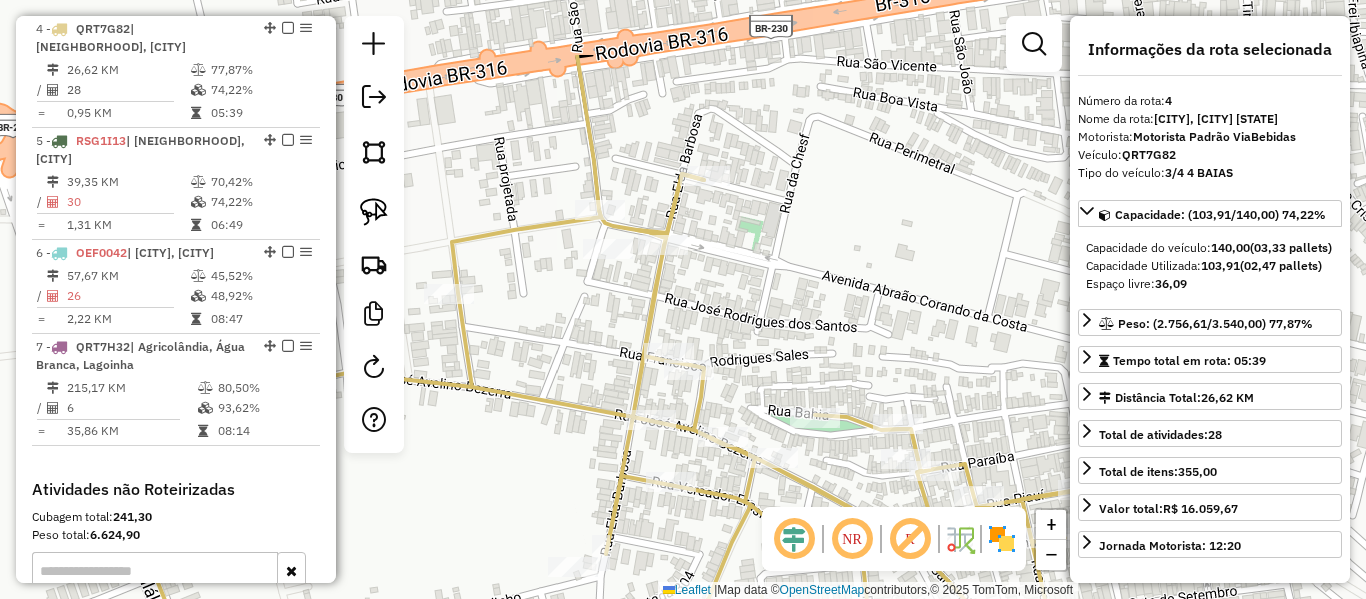 drag, startPoint x: 727, startPoint y: 305, endPoint x: 726, endPoint y: 235, distance: 70.00714 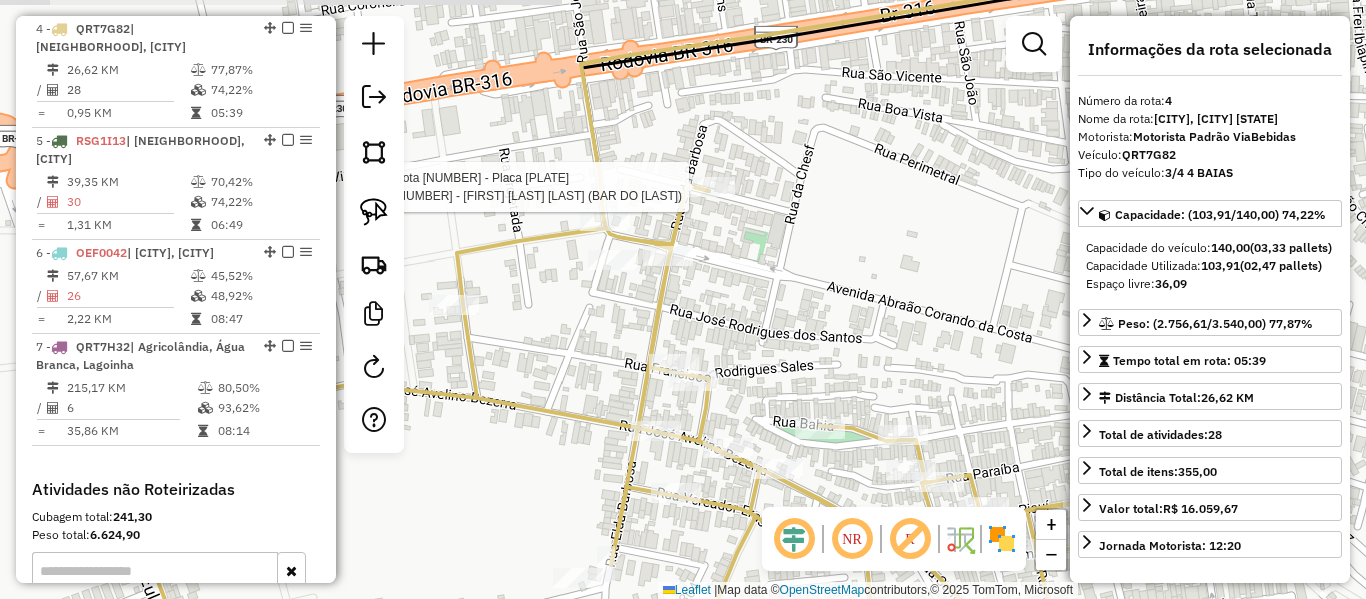 click 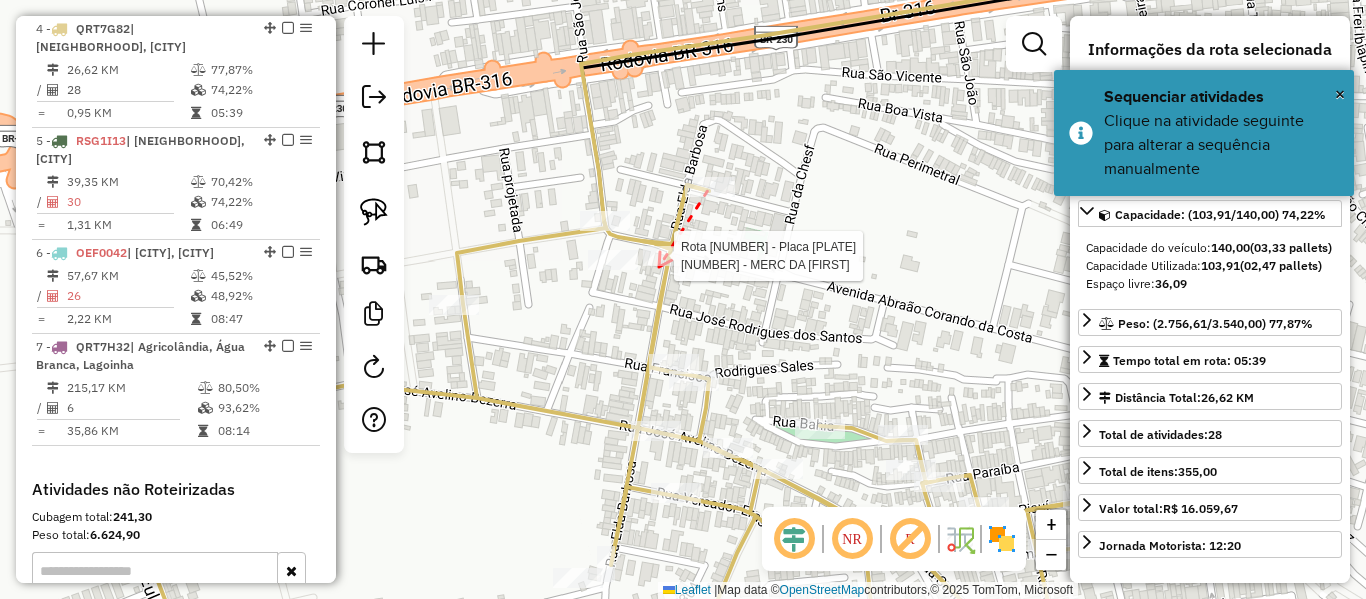 click 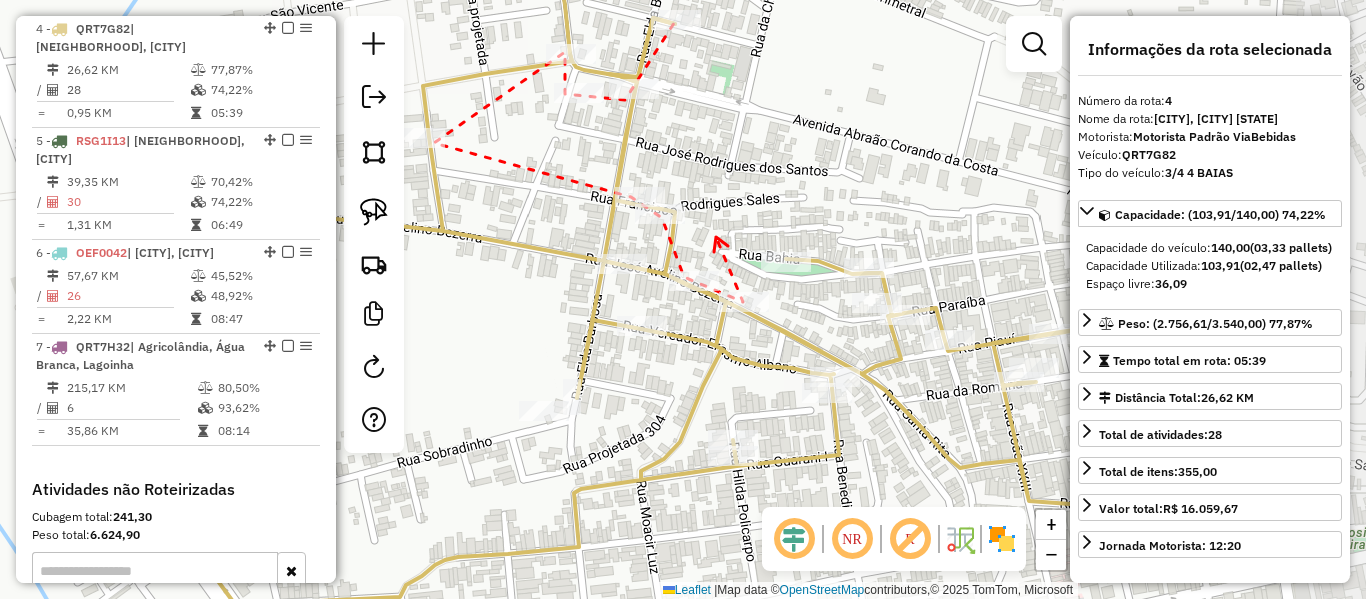 drag, startPoint x: 759, startPoint y: 241, endPoint x: 720, endPoint y: 244, distance: 39.115215 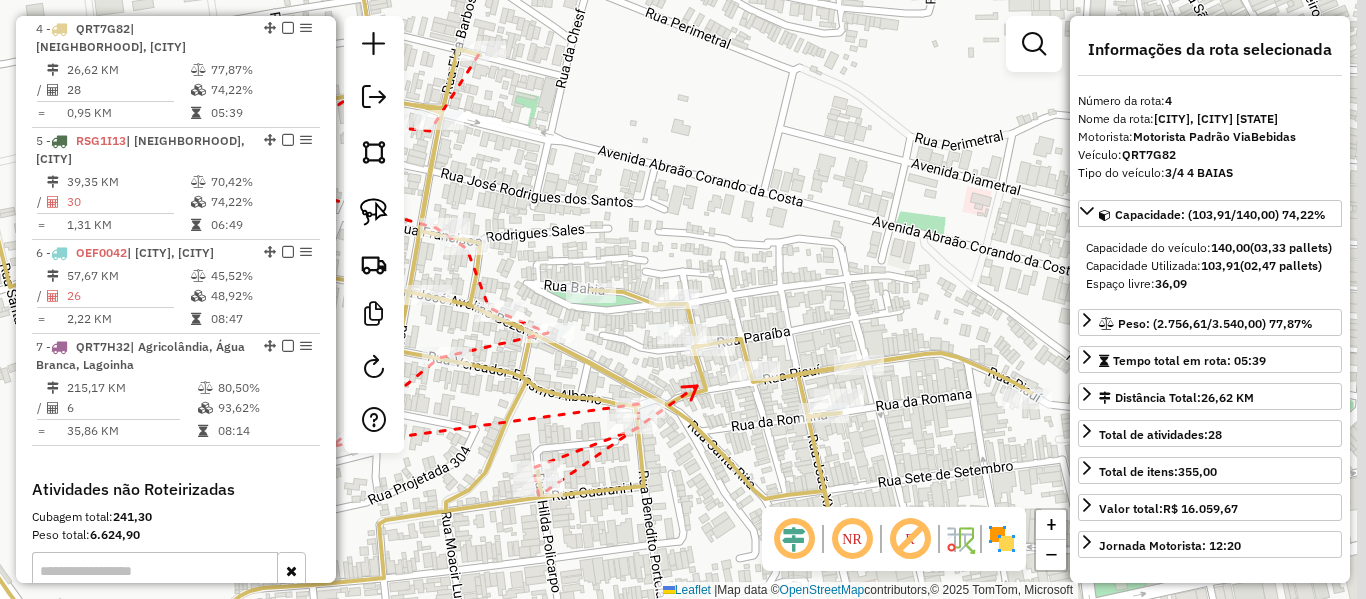 drag, startPoint x: 730, startPoint y: 304, endPoint x: 622, endPoint y: 318, distance: 108.903625 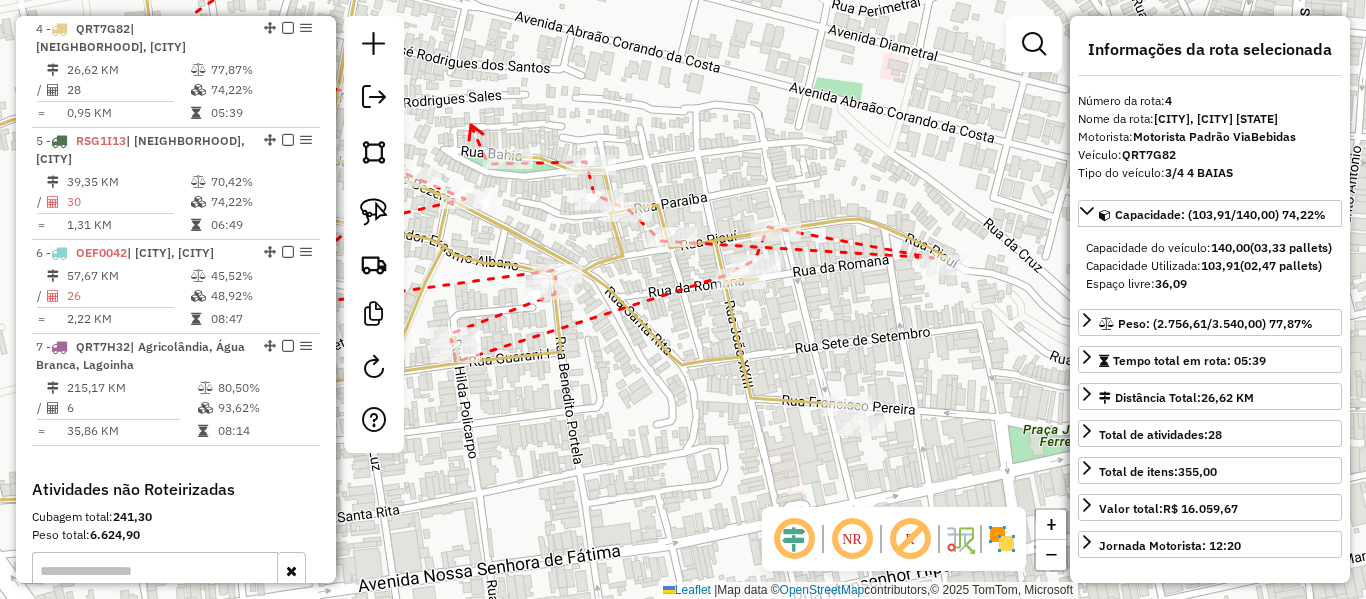drag, startPoint x: 646, startPoint y: 255, endPoint x: 655, endPoint y: 138, distance: 117.34564 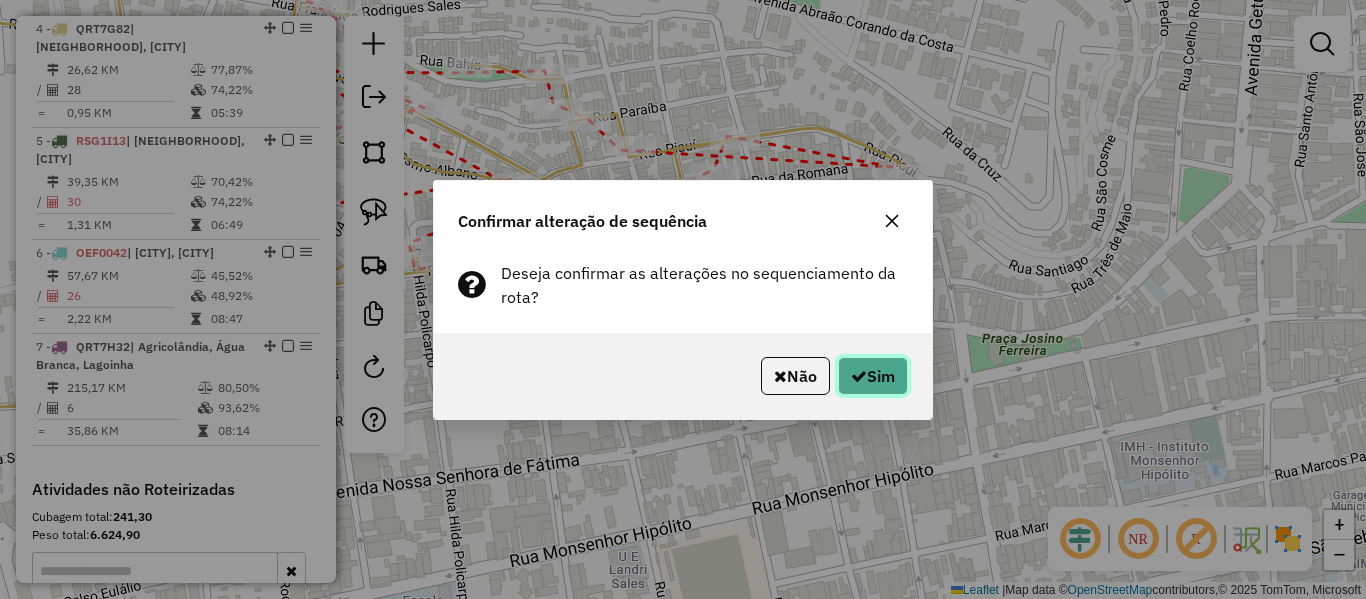 click on "Sim" 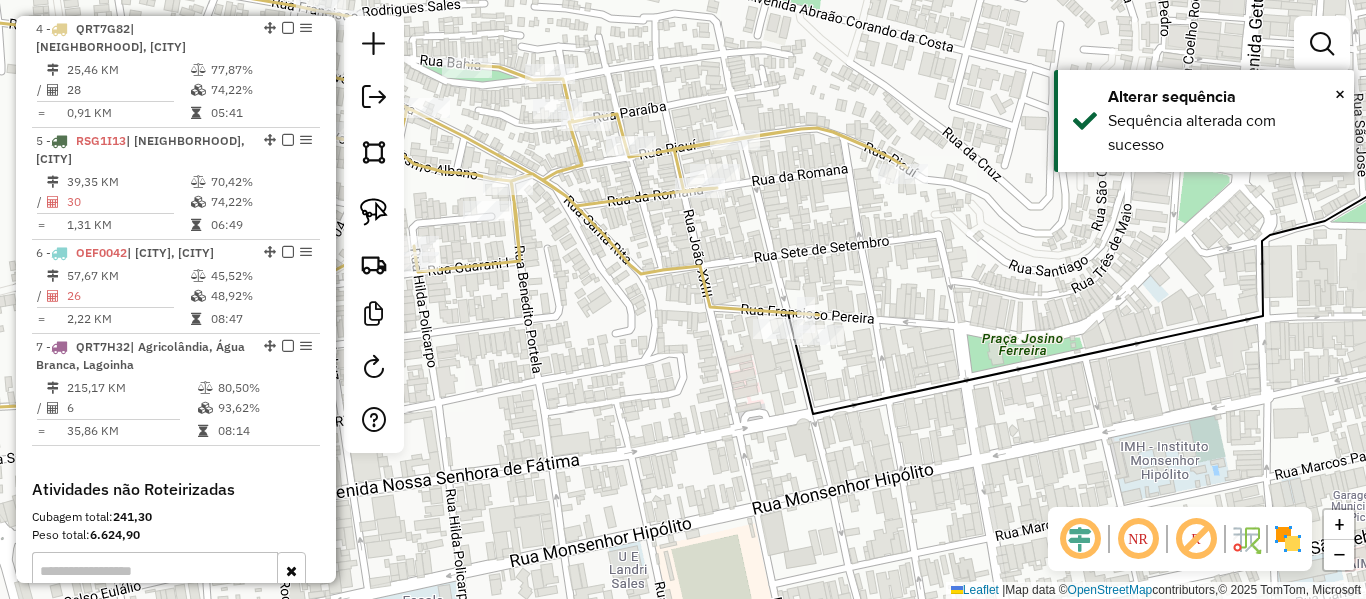 click 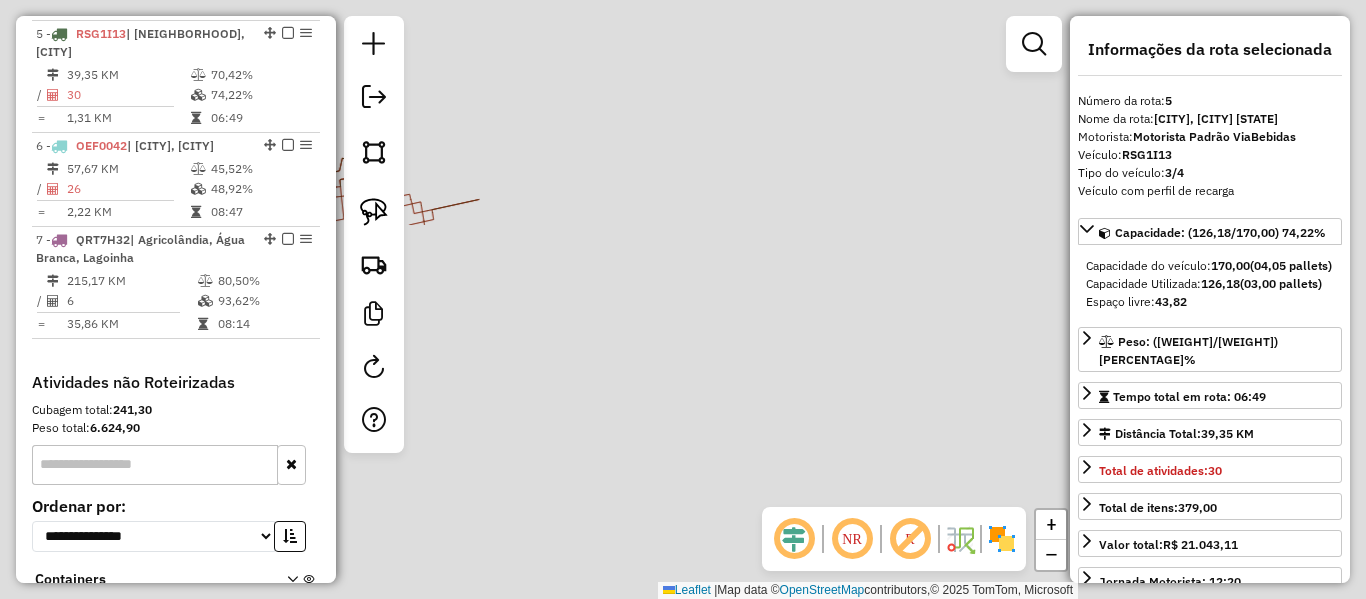 scroll, scrollTop: 1168, scrollLeft: 0, axis: vertical 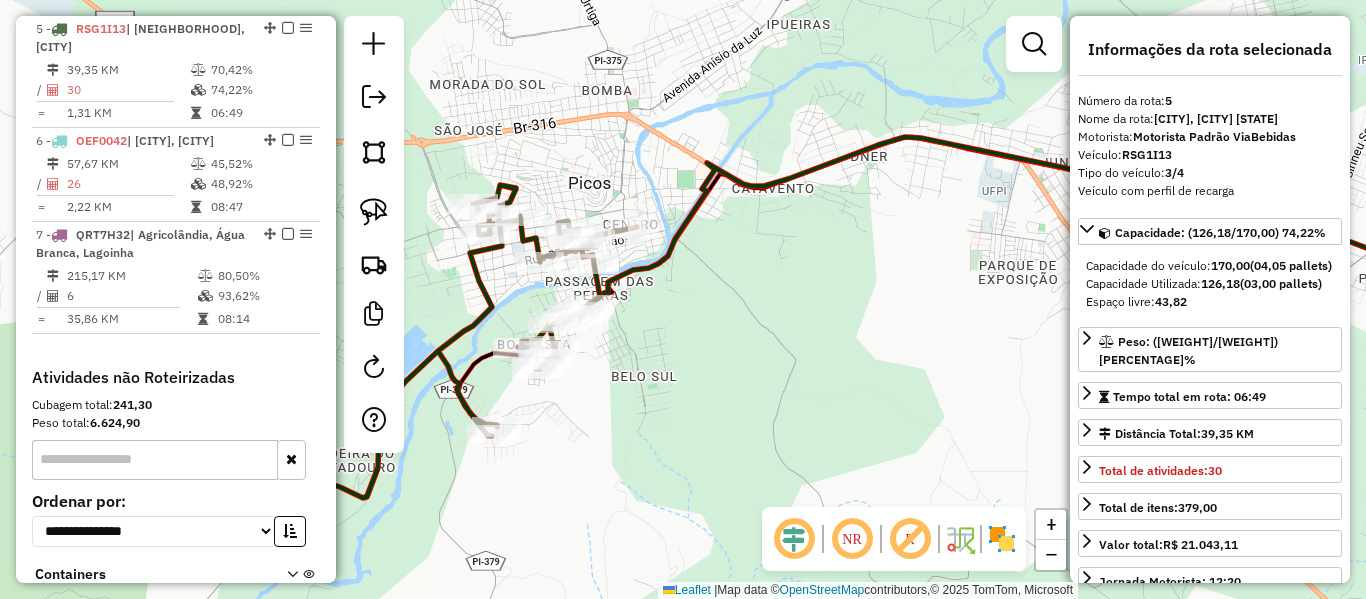 drag, startPoint x: 655, startPoint y: 272, endPoint x: 872, endPoint y: 255, distance: 217.66489 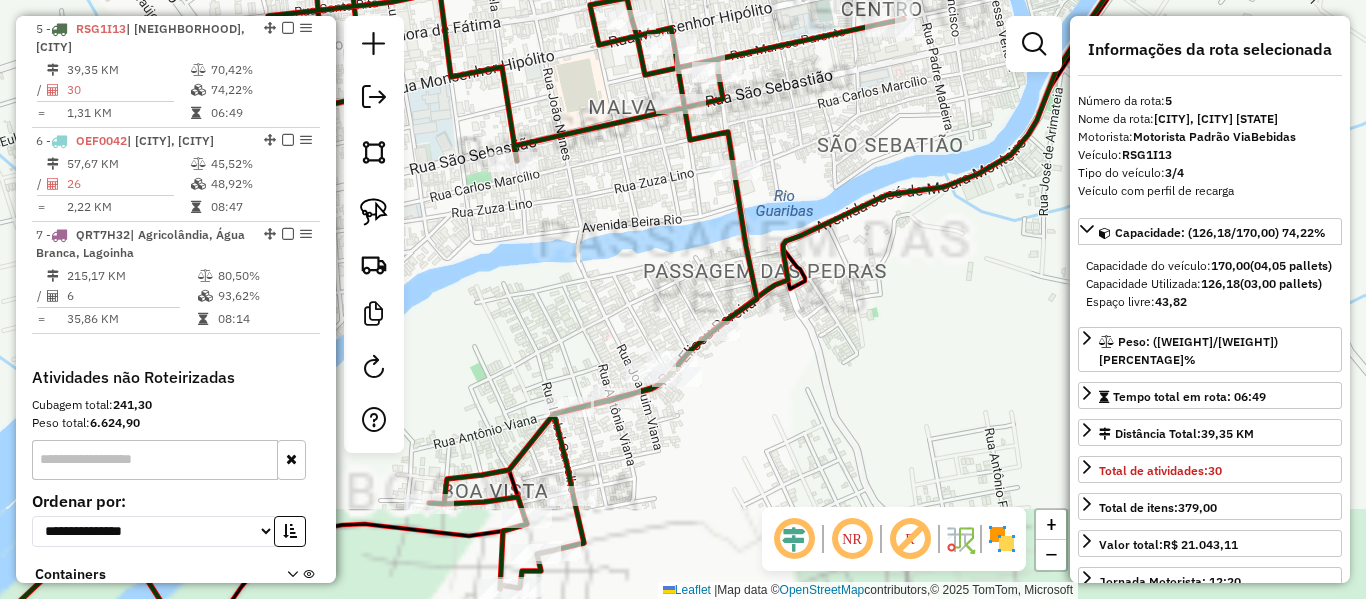 drag, startPoint x: 788, startPoint y: 210, endPoint x: 827, endPoint y: 344, distance: 139.56003 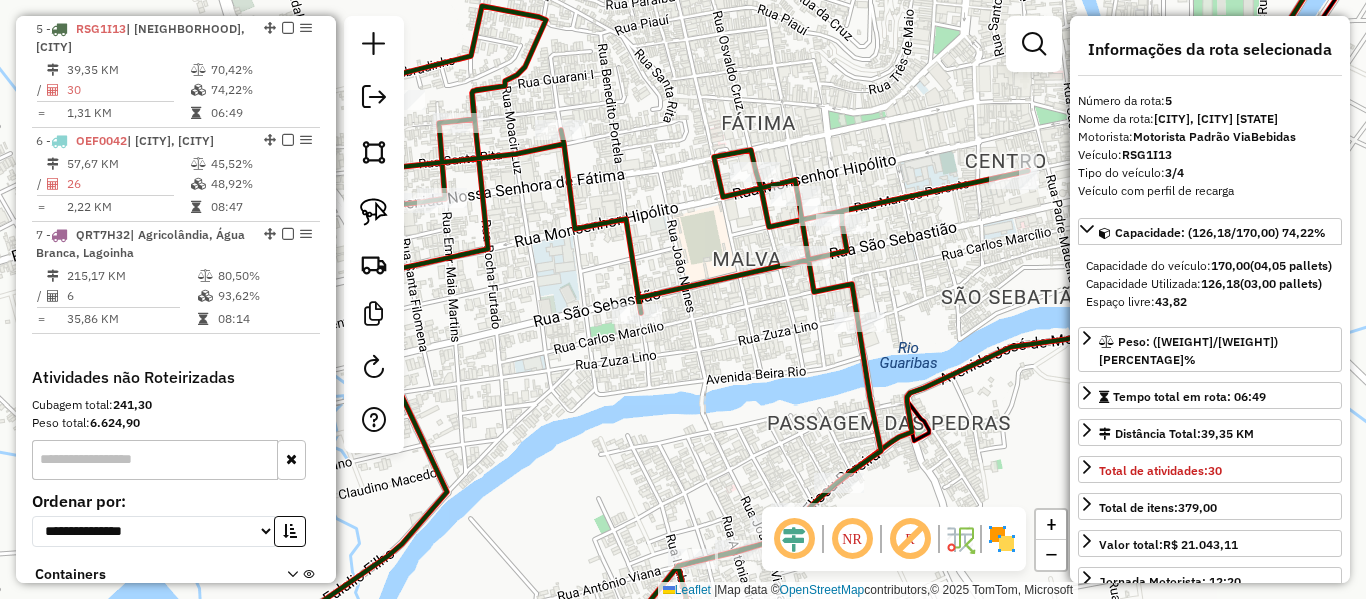 drag, startPoint x: 628, startPoint y: 268, endPoint x: 772, endPoint y: 266, distance: 144.01389 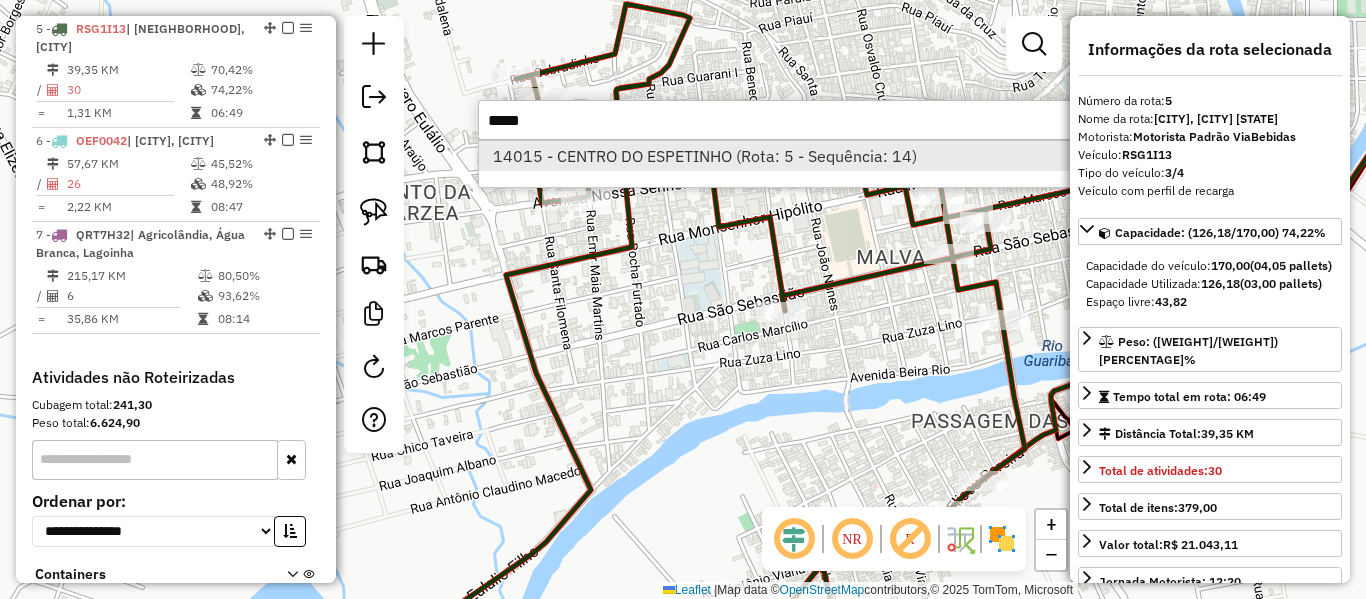type on "*****" 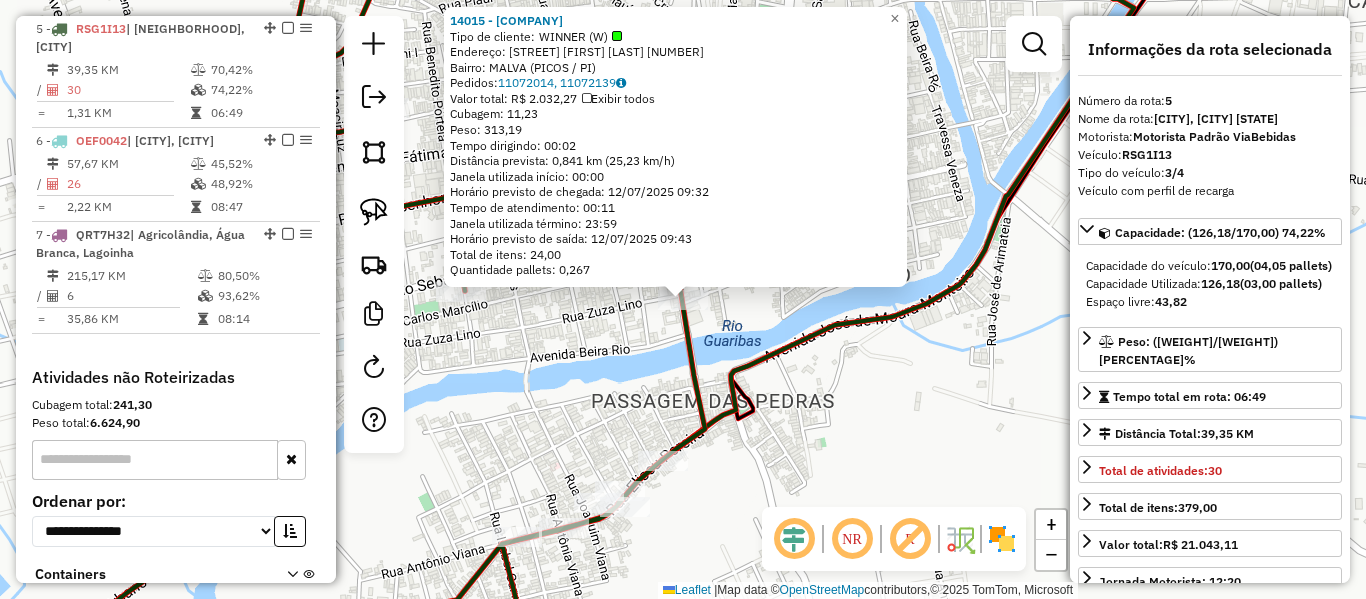 click on "14015 - [NAME] Tipo de cliente: WINNER (W) Endereço: CORONEL ANTONIO RODRIGUES 173 Bairro: MALVA ([CITY] / [STATE]) Pedidos: 11072014,11072139 Valor total: R$ 2.032,27 Exibir todos Cubagem: 11,23 Peso: 313,19 Tempo dirigindo: 00:02 Distância prevista: 0,841 km (25,23 km/h) Janela utilizada início: 00:00 Horário previsto de chegada: 12/07/2025 09:32 Tempo de atendimento: 00:11 Janela utilizada término: 23:59 Horário previsto de saída: 12/07/2025 09:43 Total de itens: 24,00 Quantidade pallets: 0,267 × Janela de atendimento Grade de atendimento Capacidade Transportadoras Veículos Cliente Pedidos Rotas Selecione os dias de semana para filtrar as janelas de atendimento Seg Ter Qua Qui Sex Sáb Dom Informe o período da janela de atendimento: De: Até: Filtrar exatamente a janela do cliente Considerar janela de atendimento padrão Selecione os dias de semana para filtrar as grades de atendimento Seg Ter Qua Qui Sex Sáb Dom De: +" 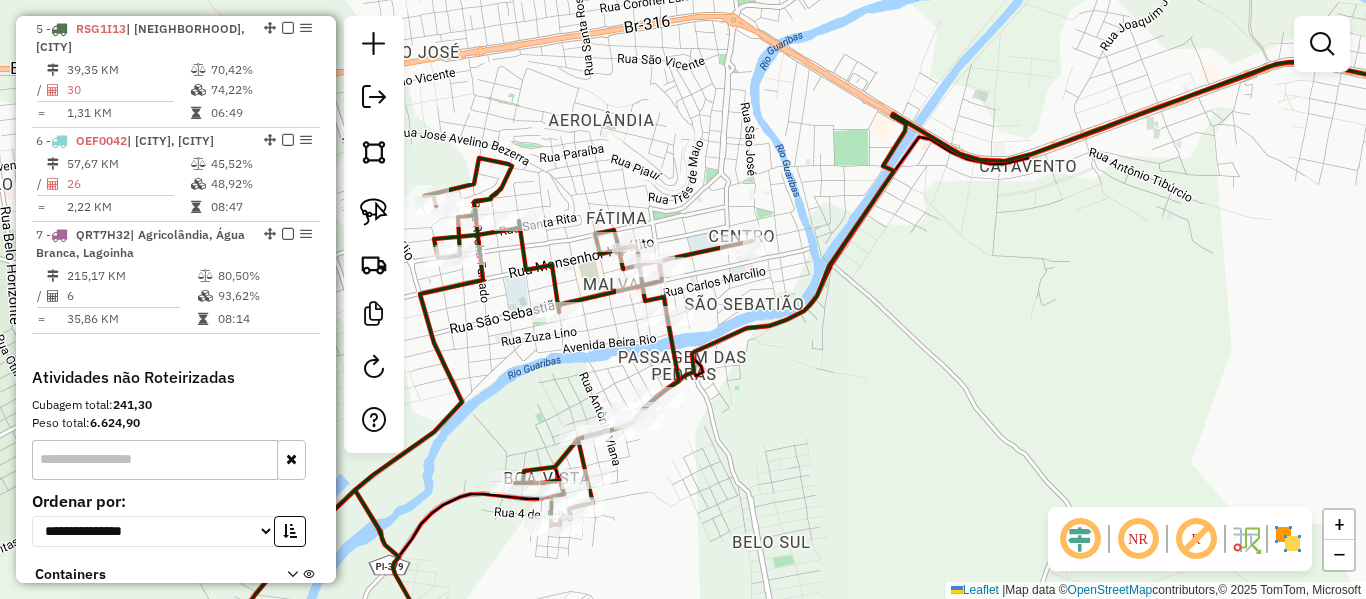 click 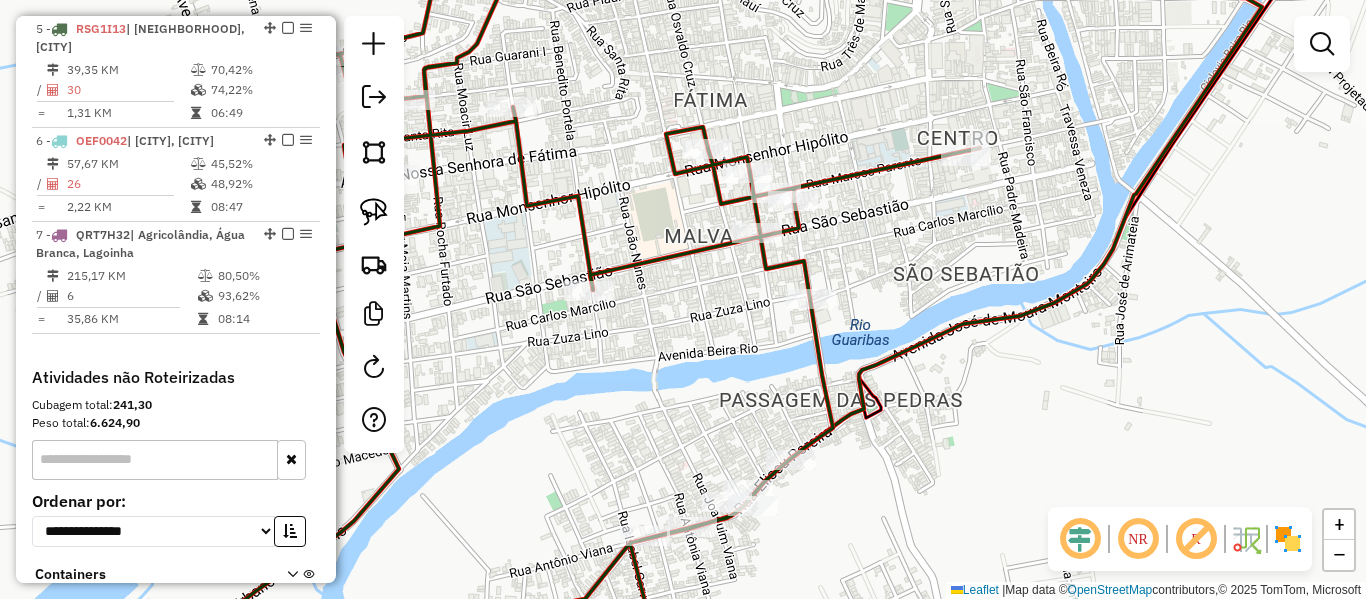 click 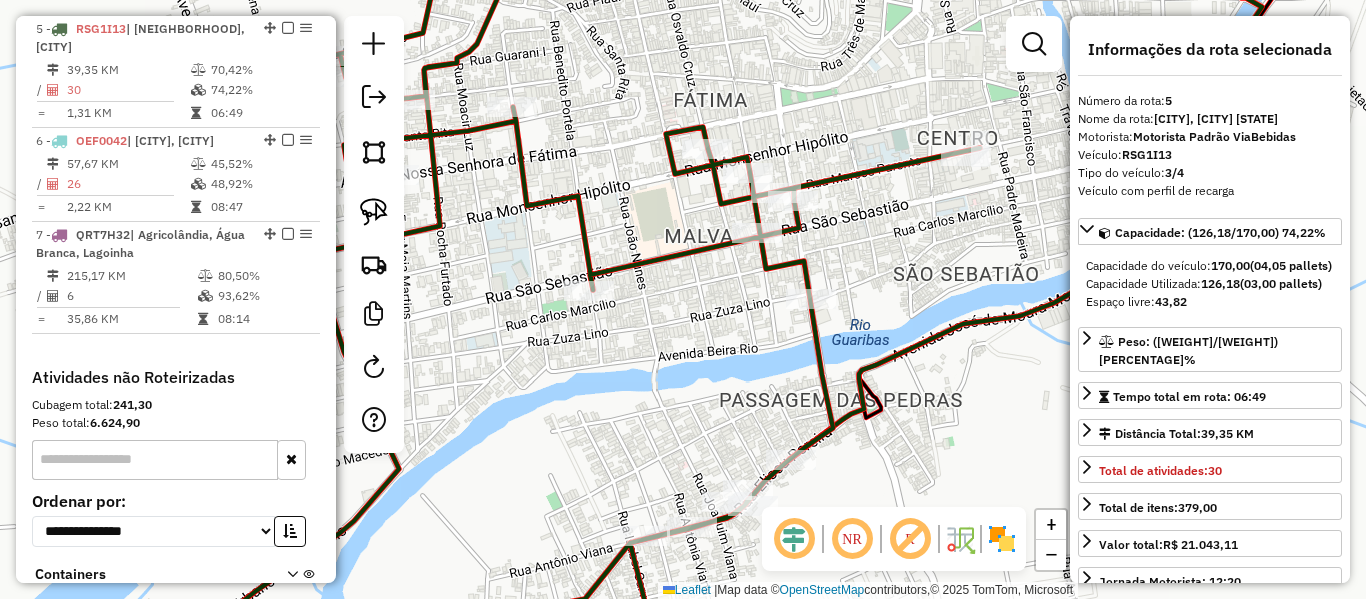 click 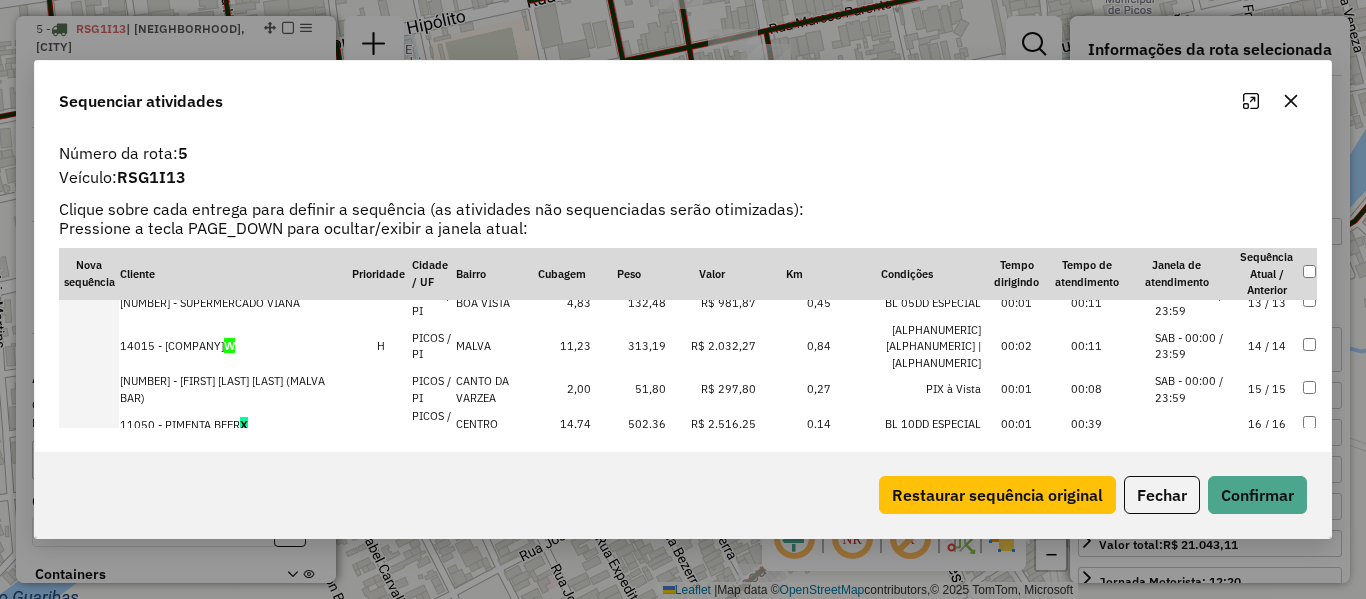 scroll, scrollTop: 400, scrollLeft: 0, axis: vertical 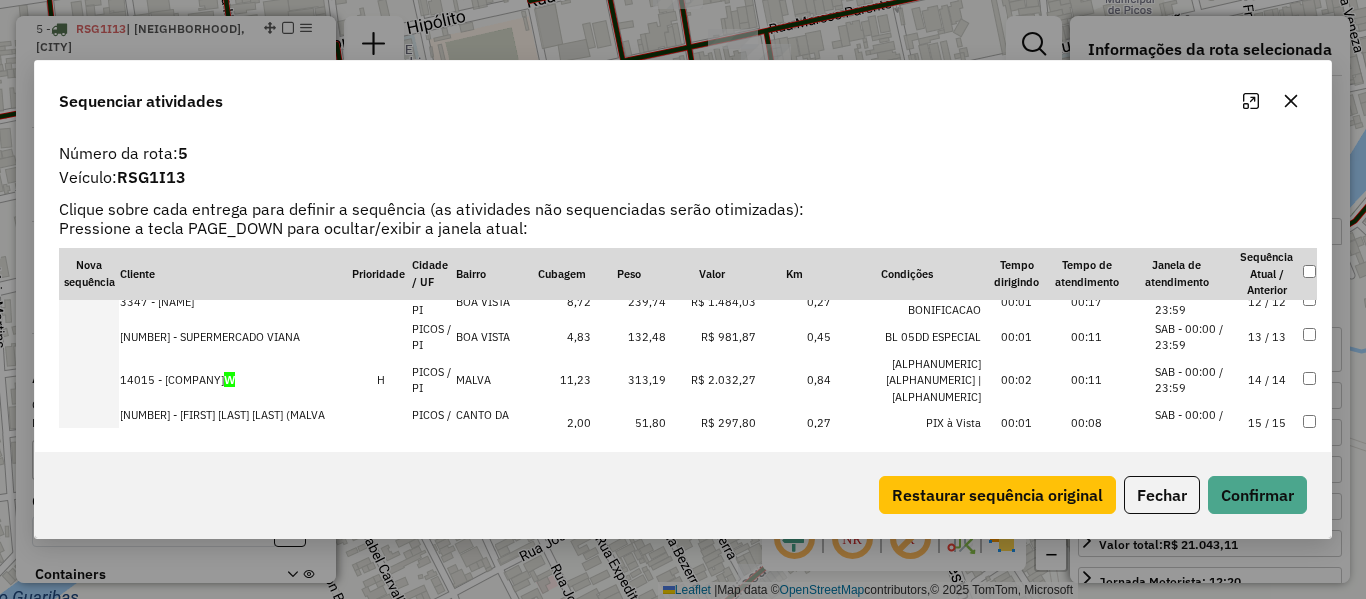 click on "14 / 14" at bounding box center [1267, 381] 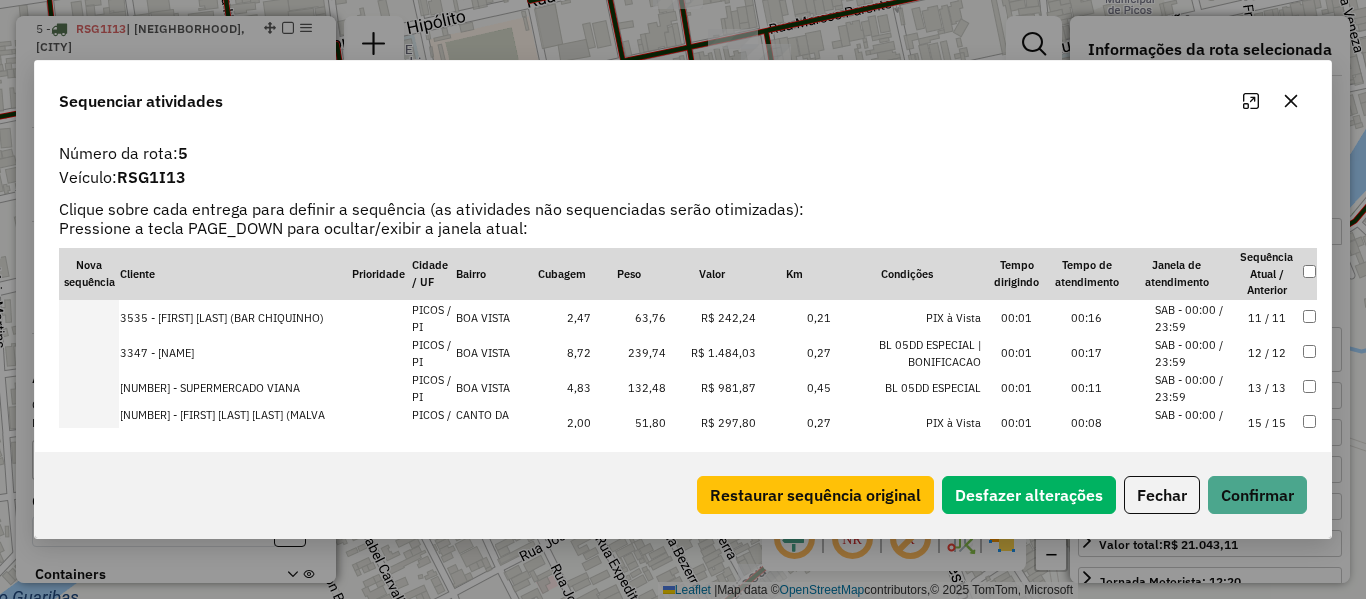 scroll, scrollTop: 435, scrollLeft: 0, axis: vertical 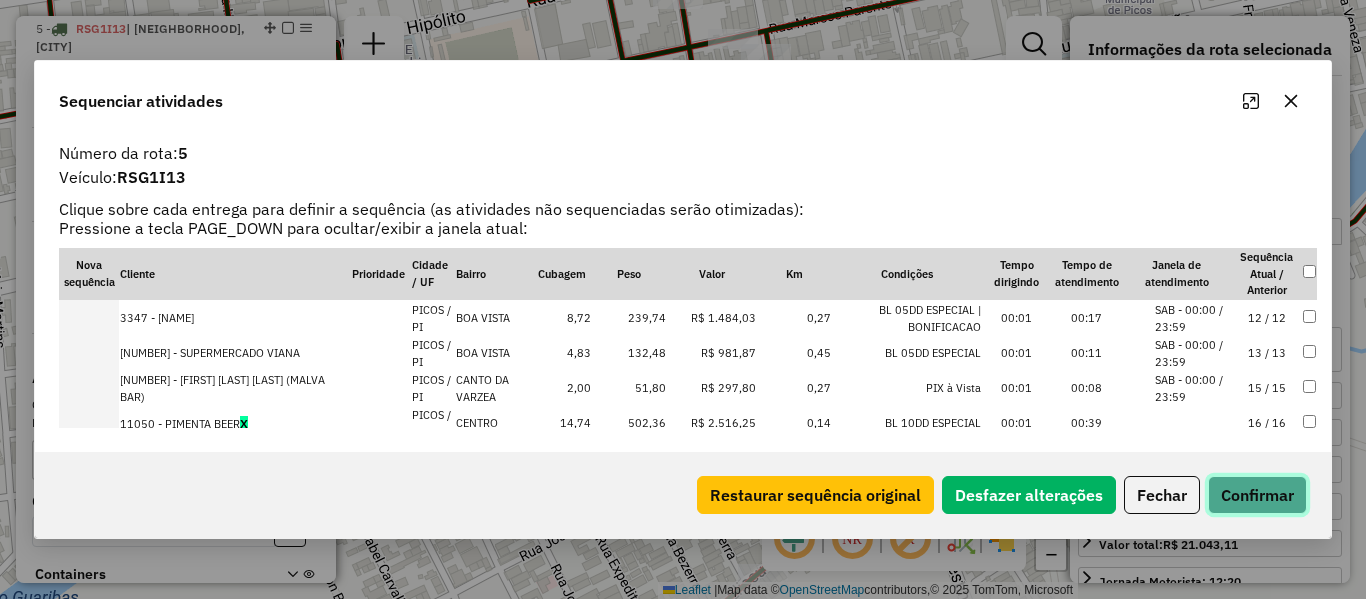 click on "Confirmar" 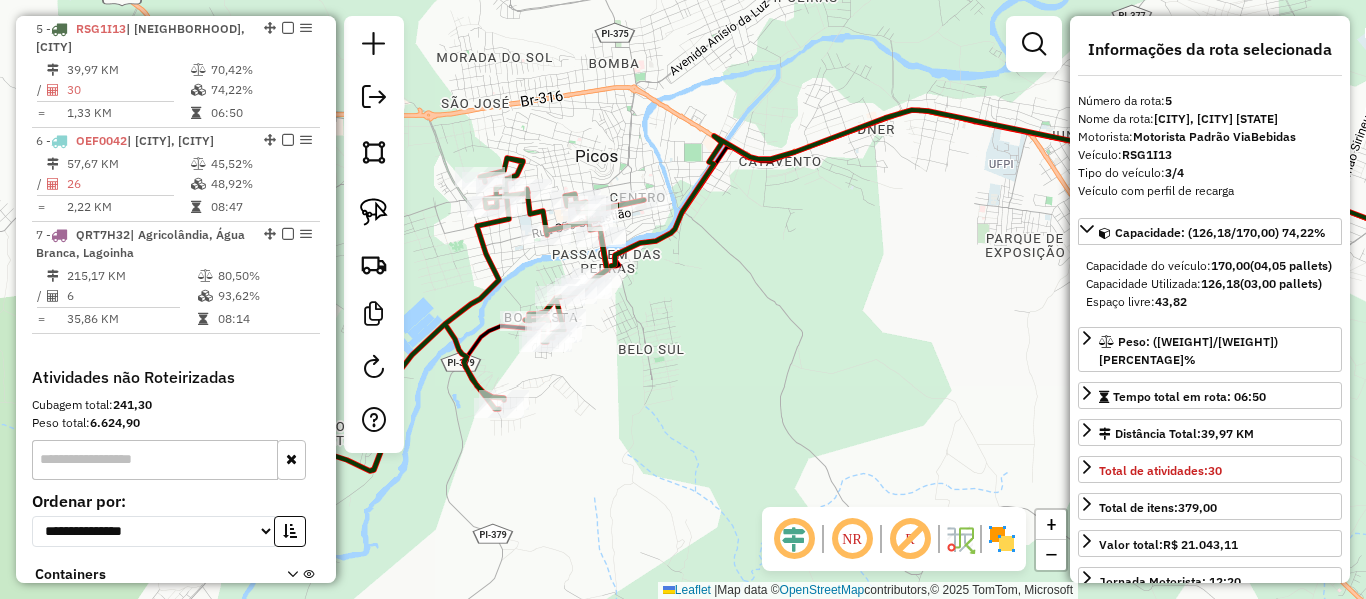 drag, startPoint x: 638, startPoint y: 314, endPoint x: 731, endPoint y: 313, distance: 93.00538 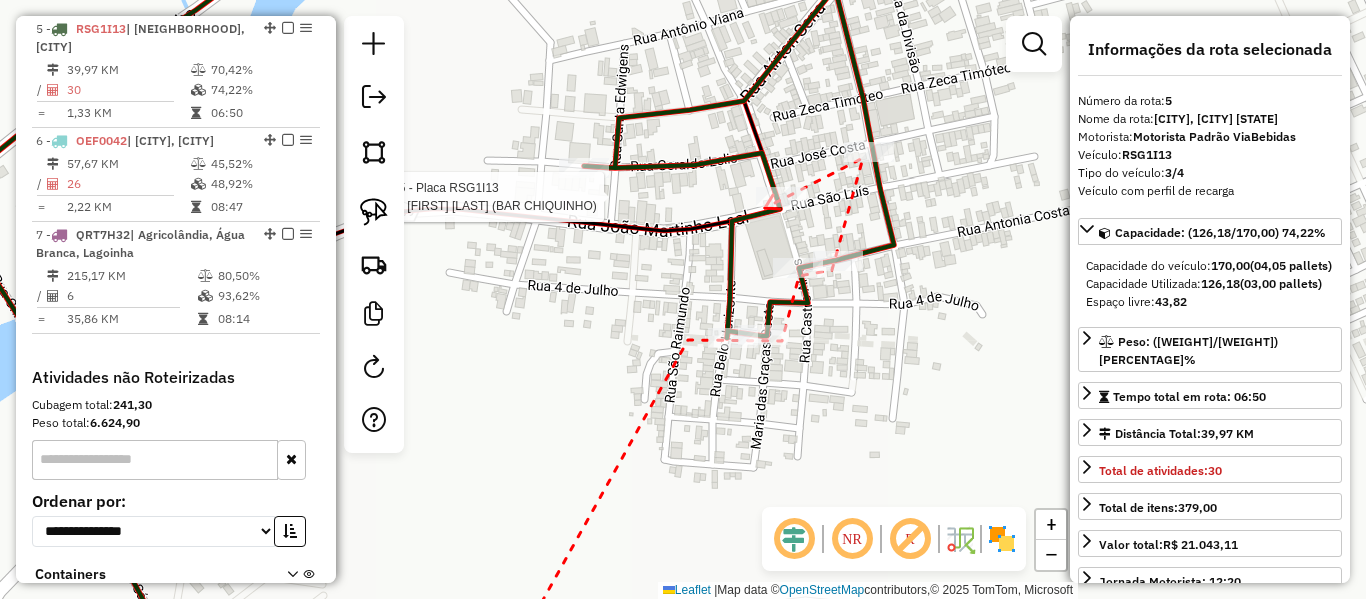 click 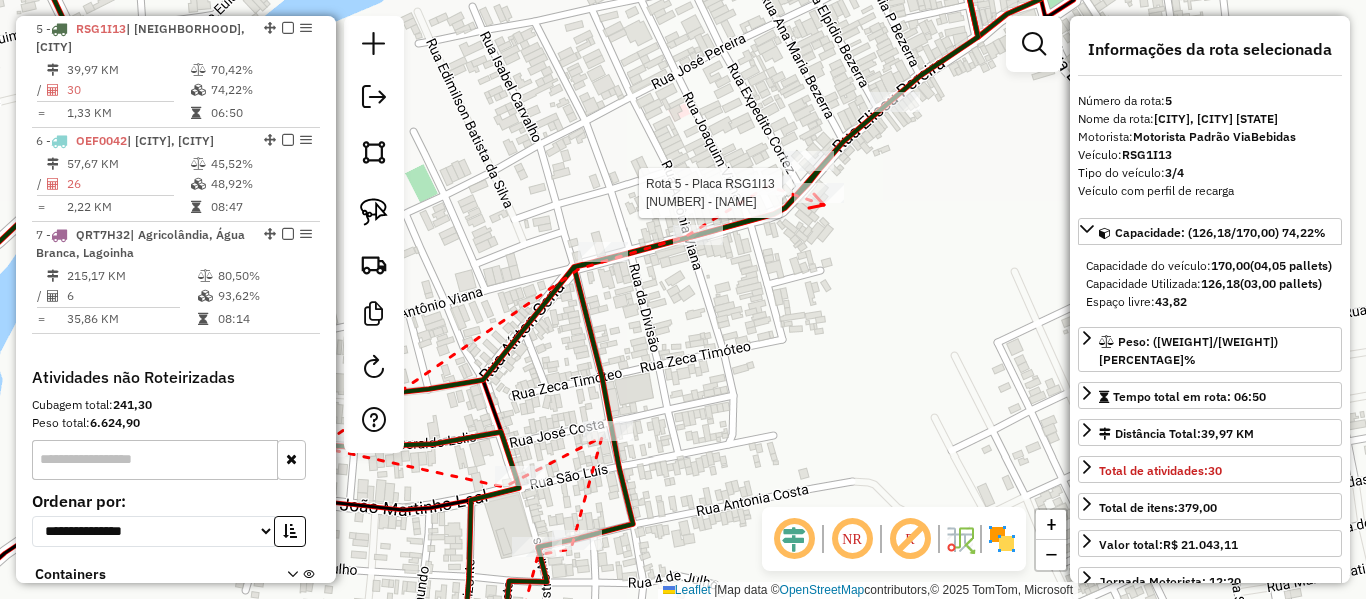 click 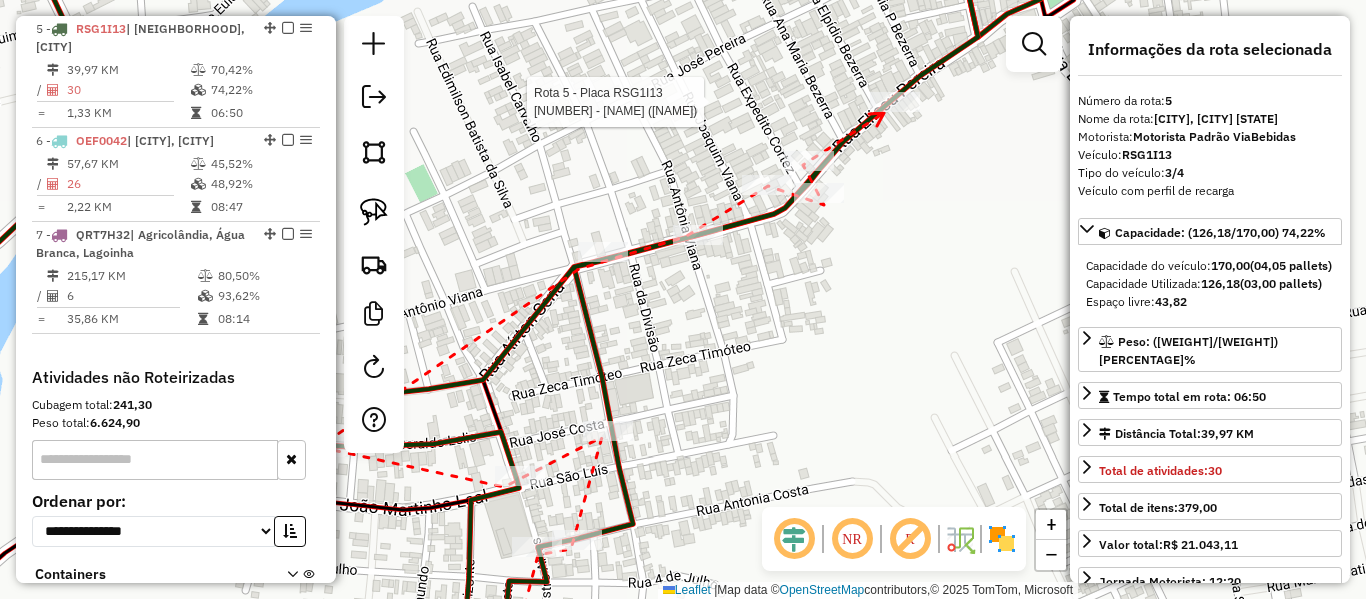 click 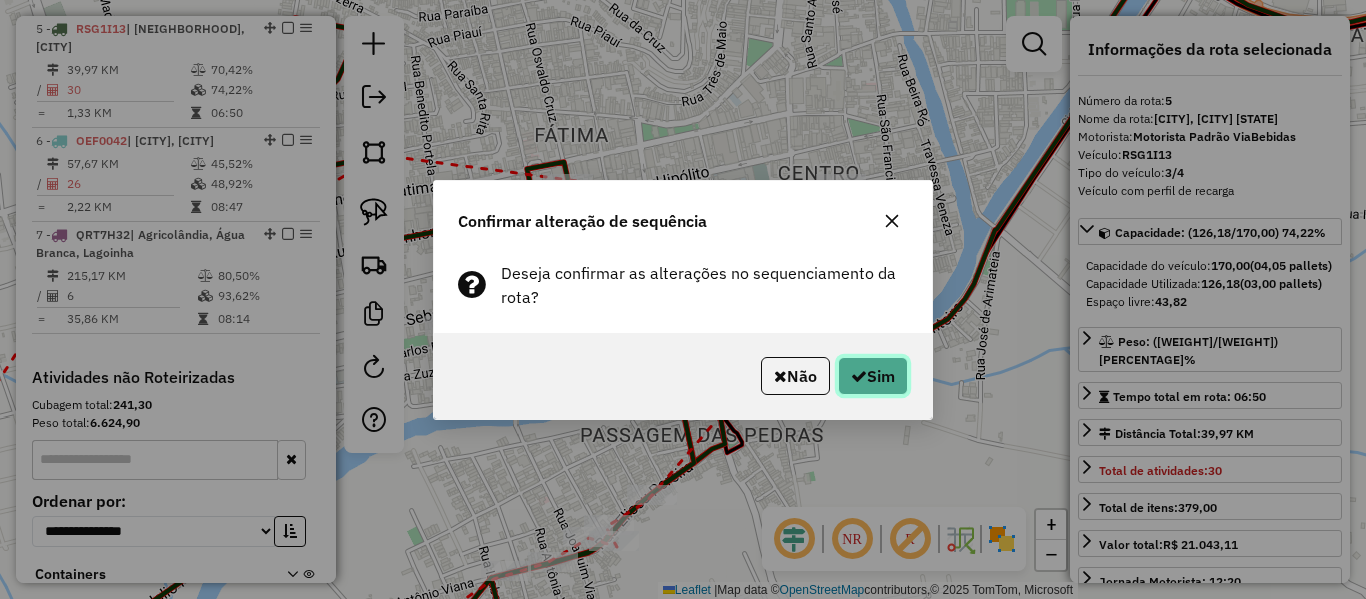 click on "Sim" 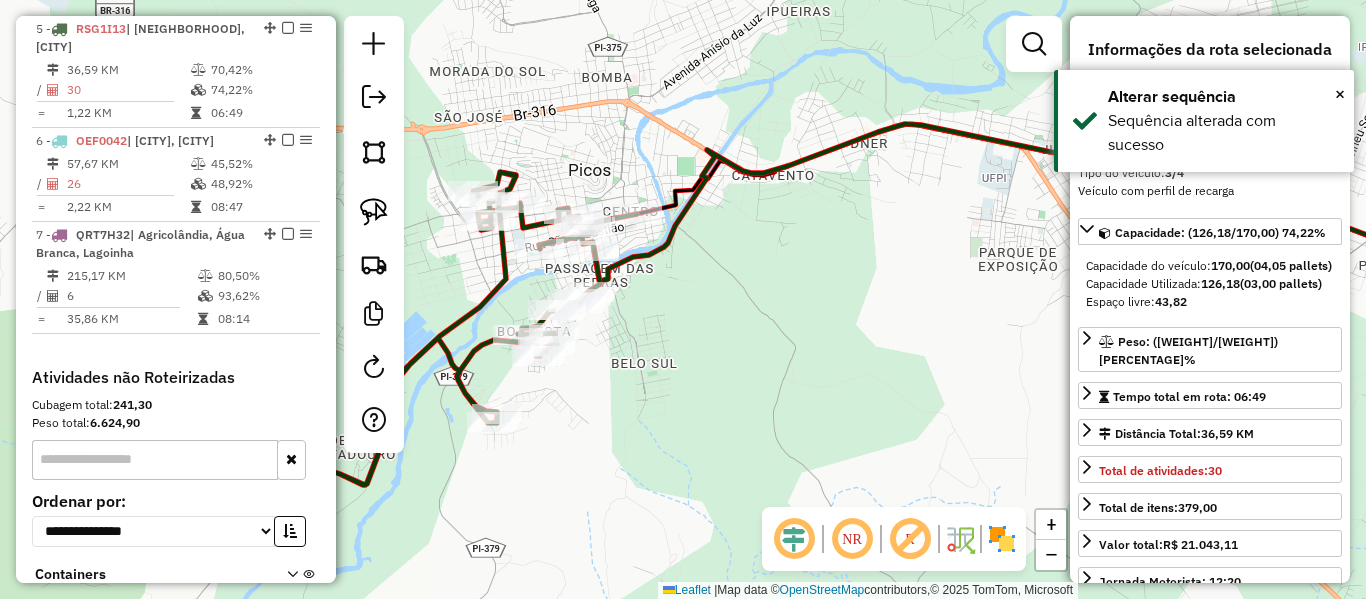 drag, startPoint x: 739, startPoint y: 247, endPoint x: 655, endPoint y: 253, distance: 84.21401 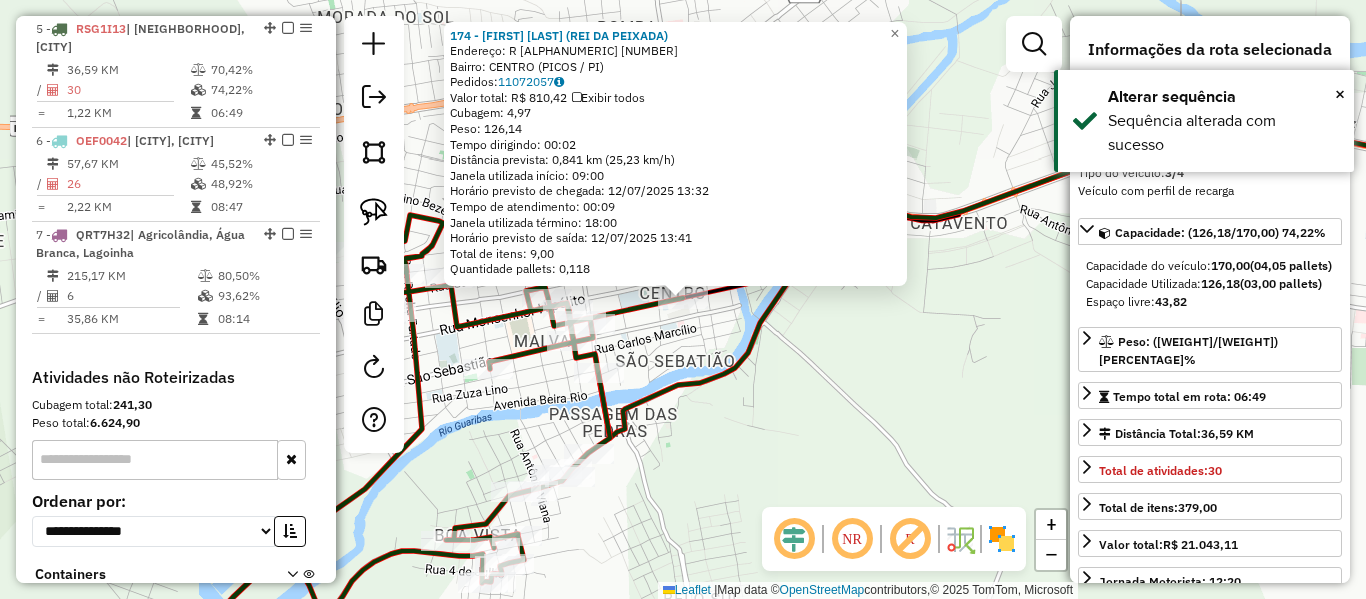 click on "[NUMBER] - [NAME] ([NAME])  Endereço: [STREET_NAME]  [NUMBER]   Bairro: [NAME] ([NAME] / [STATE])   Pedidos:  [NUMBER]   Valor total: [CURRENCY] [AMOUNT]   Exibir todos   Cubagem: [CUBAGE]  Peso: [WEIGHT]  Tempo dirigindo: [TIME]   Distância prevista: [DISTANCE] ([SPEED])   Janela utilizada início: [TIME]   Horário previsto de chegada: [DATE] [TIME]   Tempo de atendimento: [TIME]   Janela utilizada término: [TIME]   Horário previsto de saída: [DATE] [TIME]   Total de itens: [ITEMS]   Quantidade pallets: [PALLETS]  × Janela de atendimento Grade de atendimento Capacidade Transportadoras Veículos Cliente Pedidos  Rotas Selecione os dias de semana para filtrar as janelas de atendimento  Seg   Ter   Qua   Qui   Sex   Sáb   Dom  Informe o período da janela de atendimento: De: Até:  Filtrar exatamente a janela do cliente  Considerar janela de atendimento padrão  Selecione os dias de semana para filtrar as grades de atendimento  Seg   Ter   Qua   Qui   Sex   Sáb   Dom   Peso mínimo:   De:   De:" 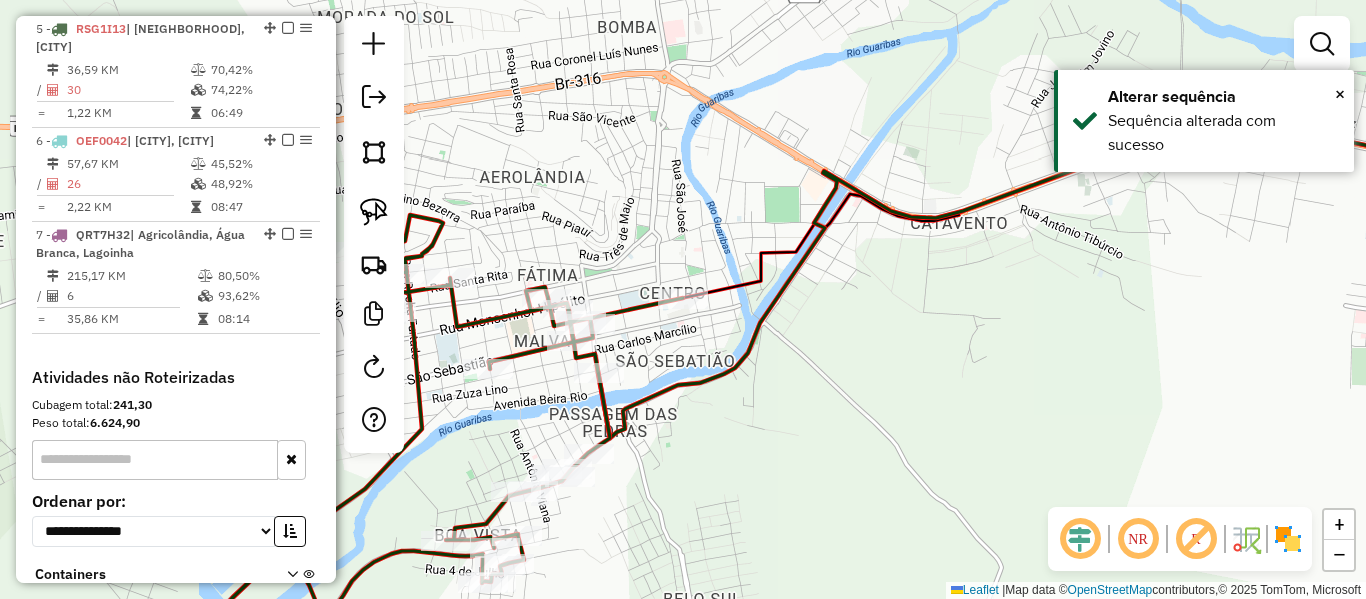 drag, startPoint x: 637, startPoint y: 482, endPoint x: 702, endPoint y: 417, distance: 91.92388 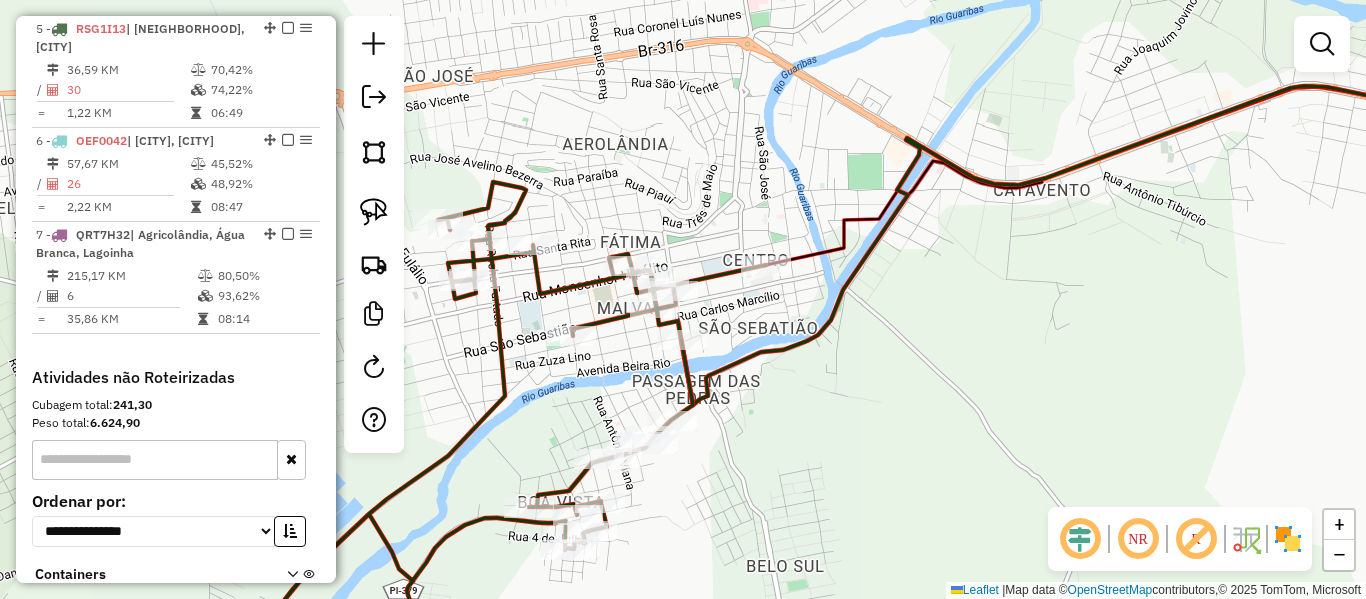 click 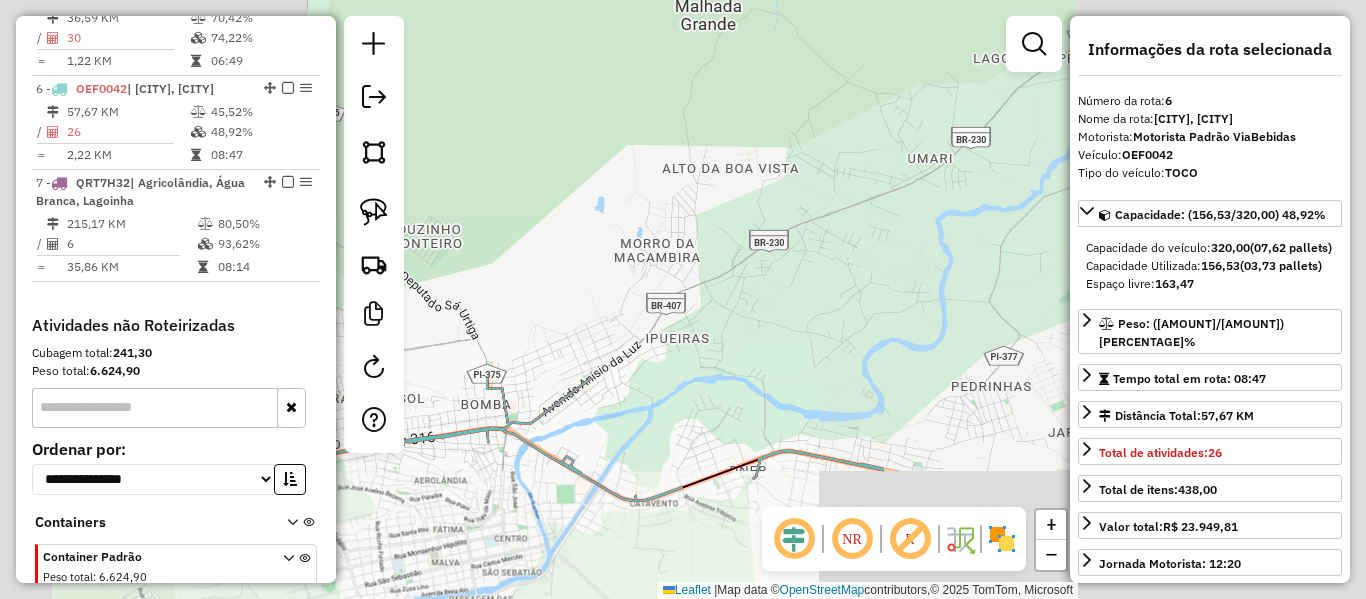 scroll, scrollTop: 1280, scrollLeft: 0, axis: vertical 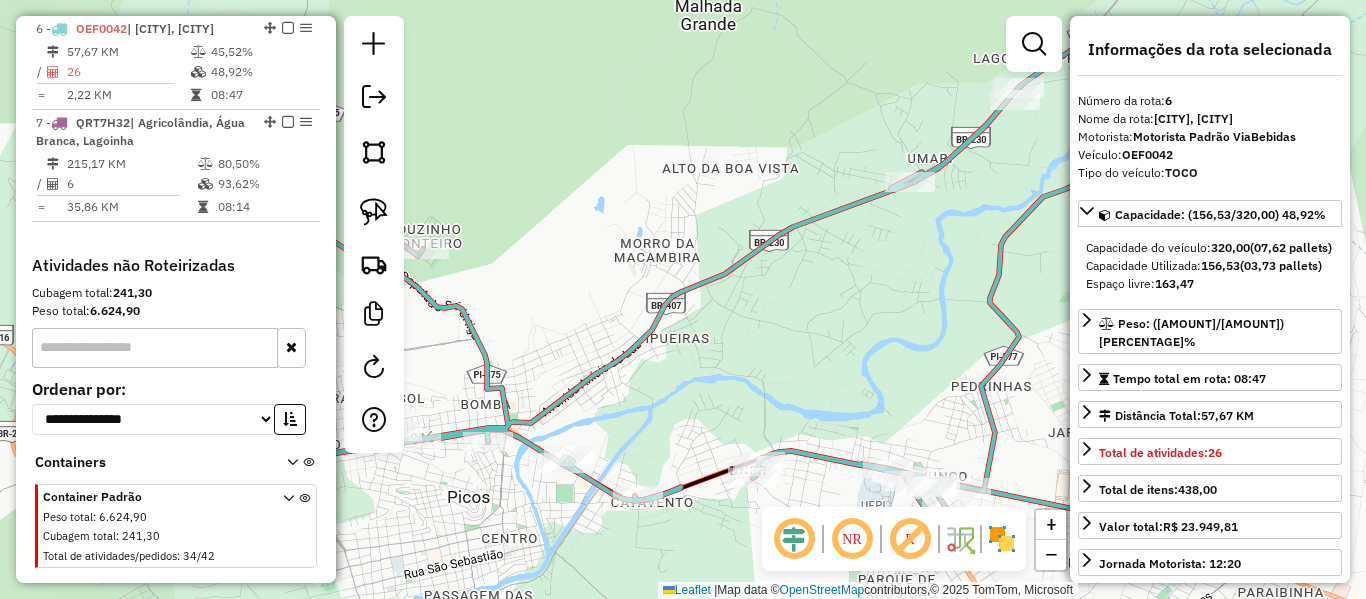 drag, startPoint x: 704, startPoint y: 247, endPoint x: 680, endPoint y: 216, distance: 39.20459 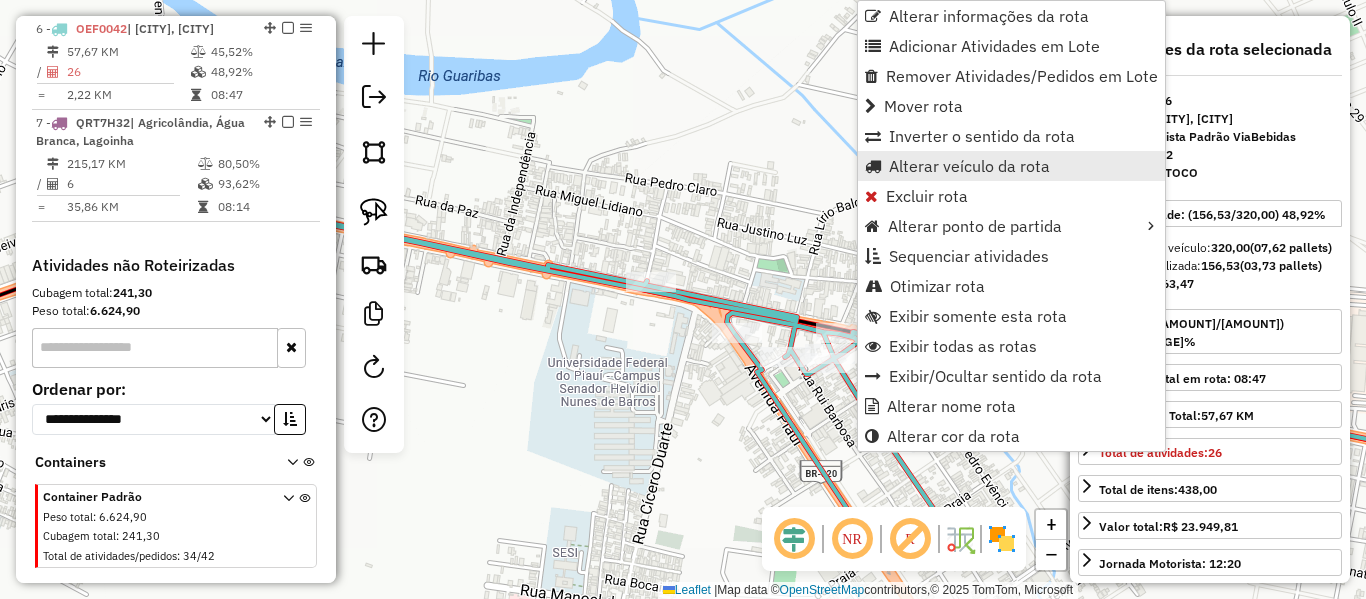 click on "Alterar veículo da rota" at bounding box center (969, 166) 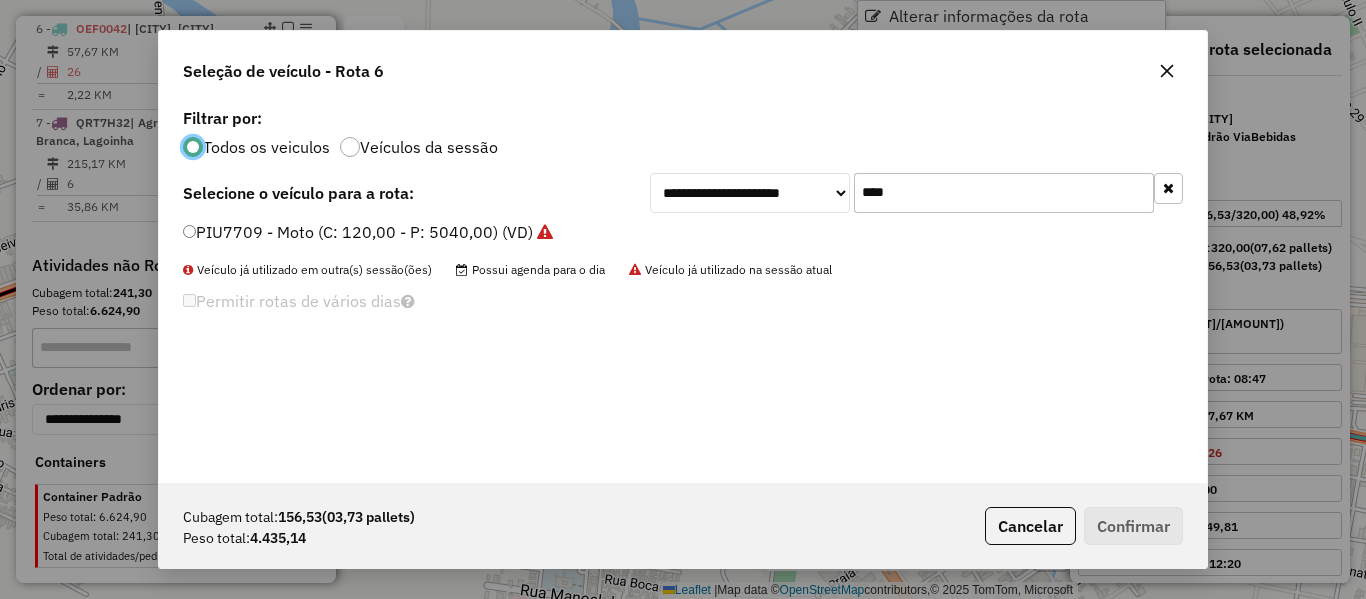 scroll, scrollTop: 11, scrollLeft: 6, axis: both 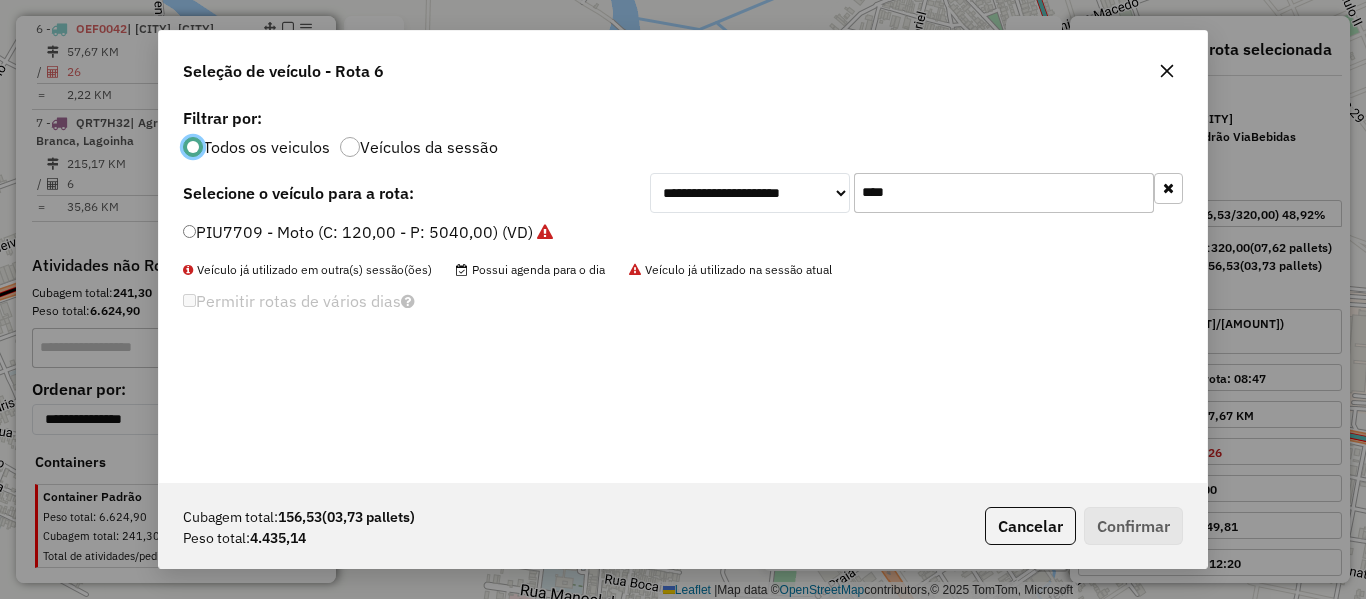 click on "**********" 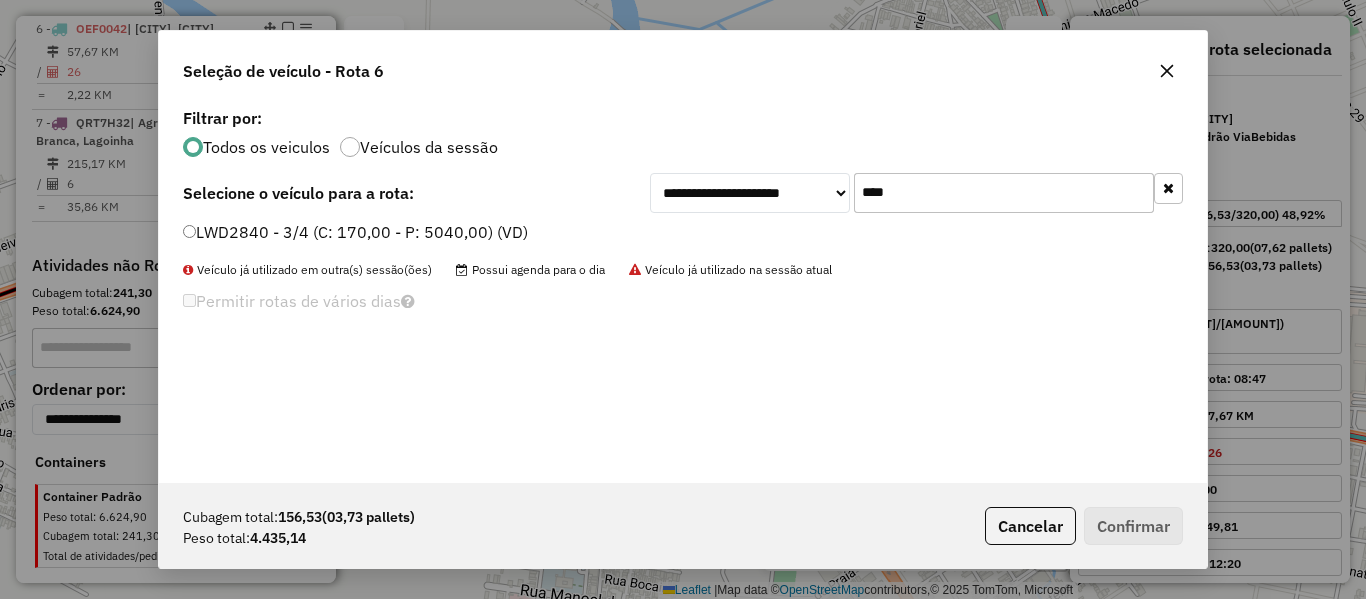 type on "****" 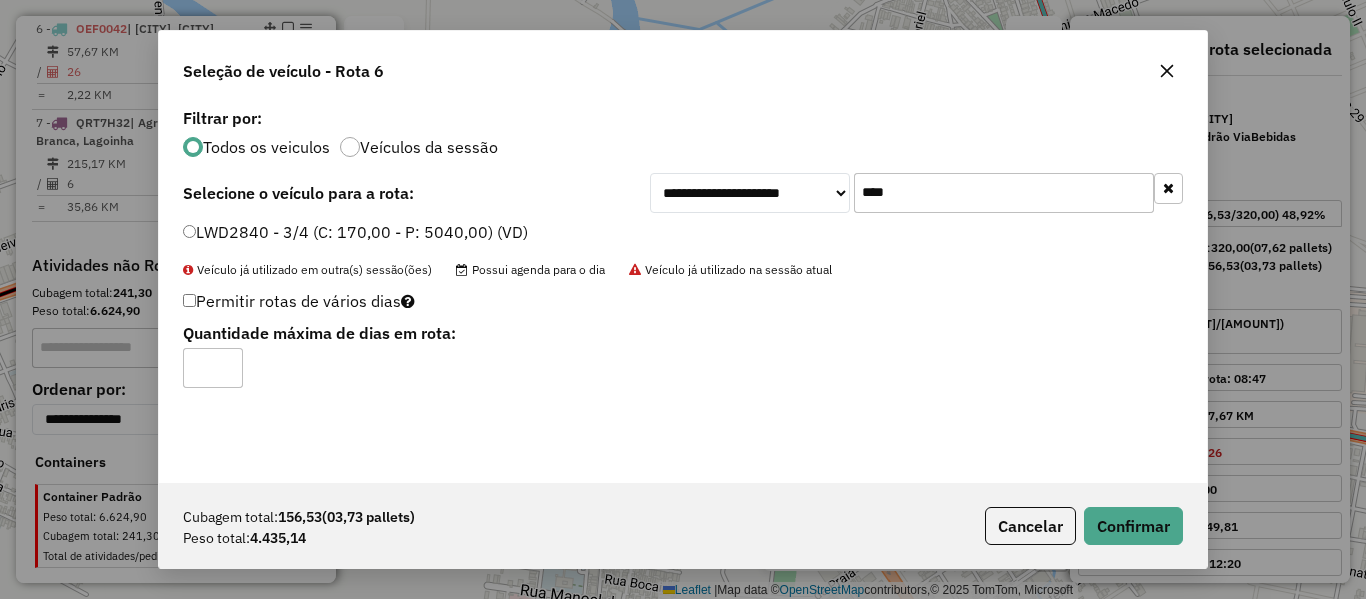 type on "*" 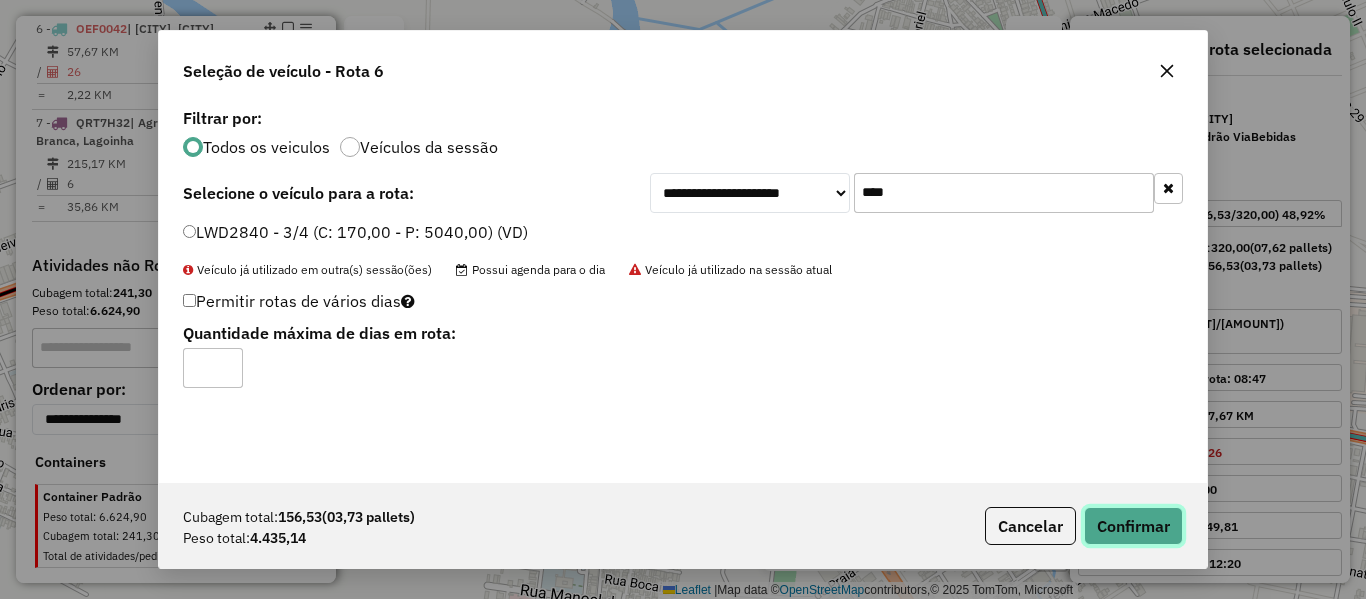 click on "Confirmar" 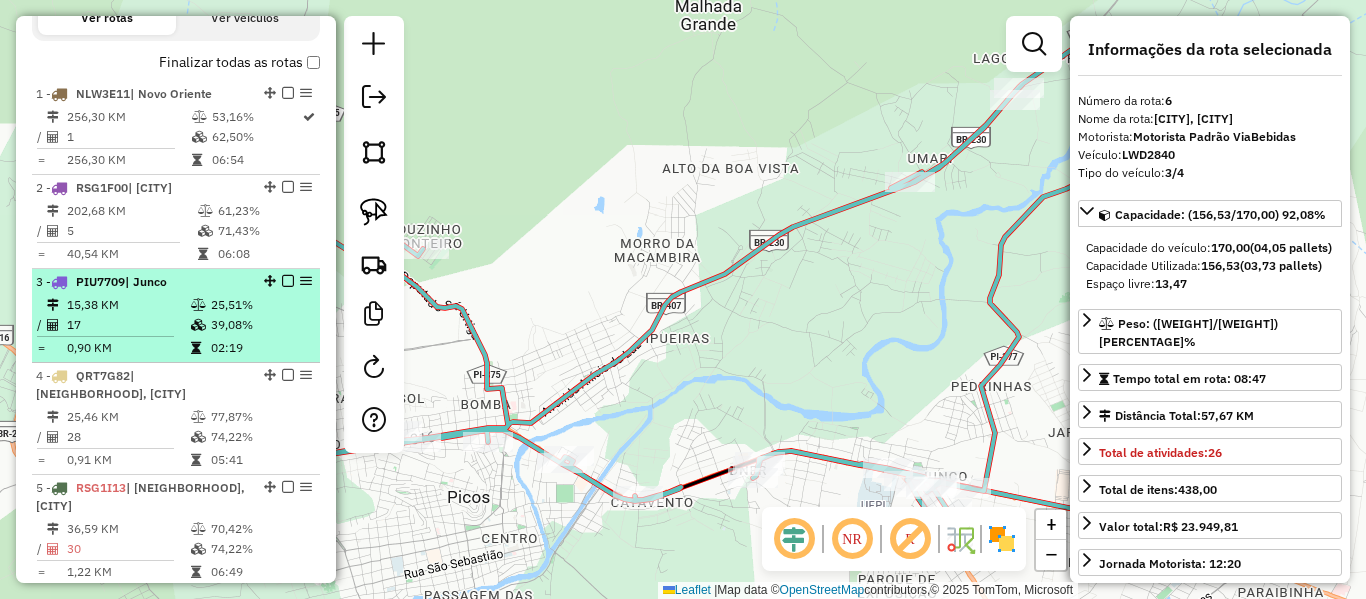 scroll, scrollTop: 680, scrollLeft: 0, axis: vertical 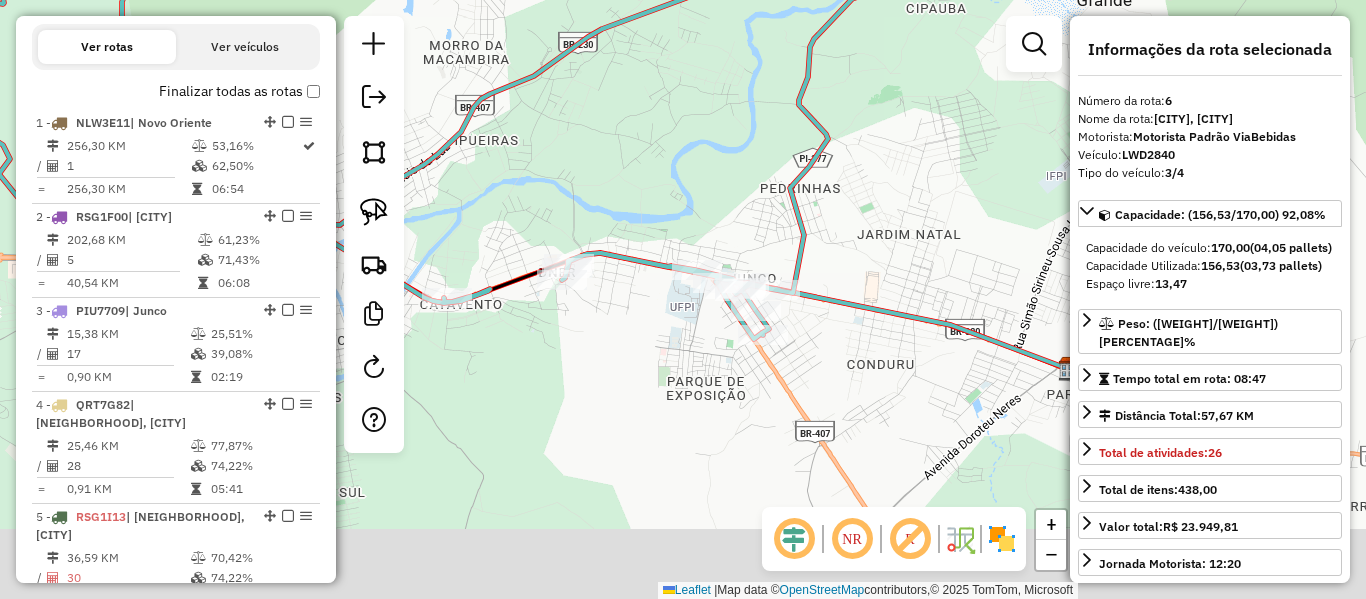 drag, startPoint x: 810, startPoint y: 218, endPoint x: 716, endPoint y: 174, distance: 103.788246 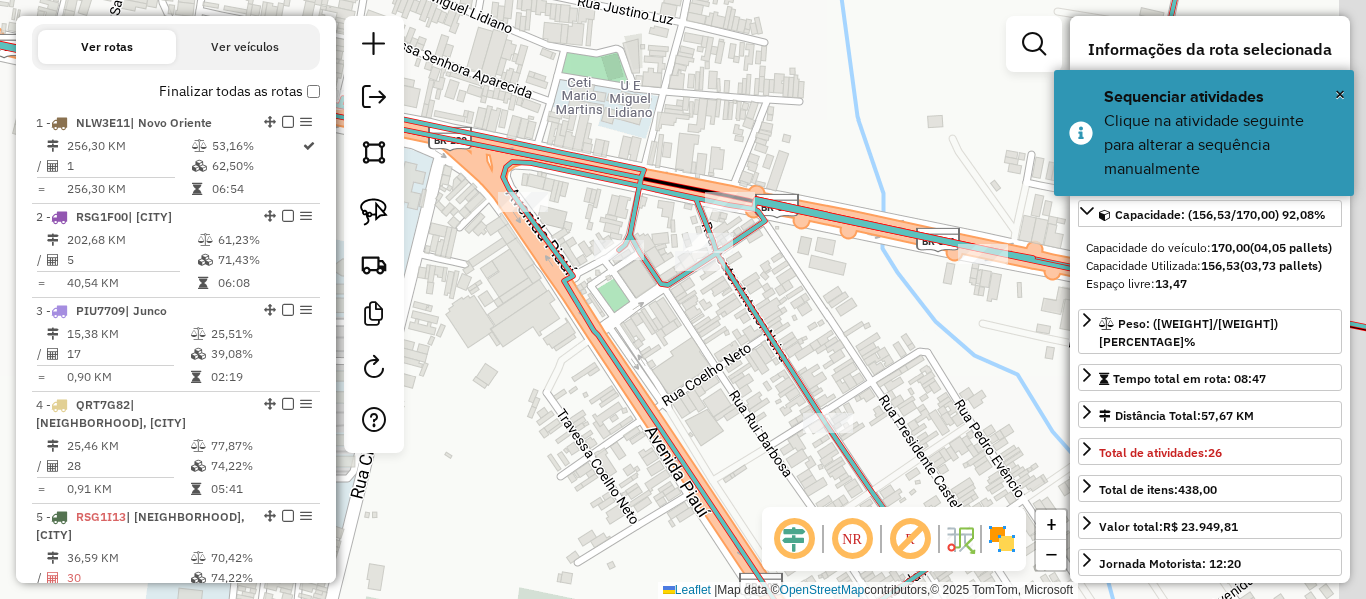 drag, startPoint x: 835, startPoint y: 165, endPoint x: 908, endPoint y: 210, distance: 85.75546 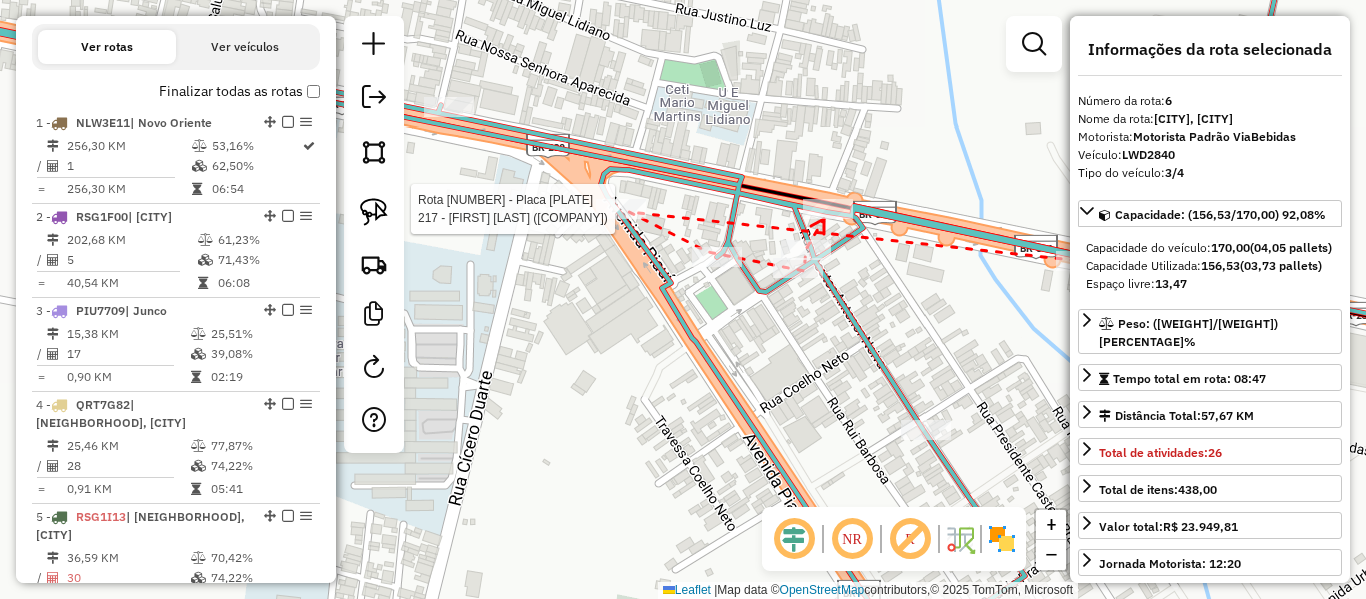 click 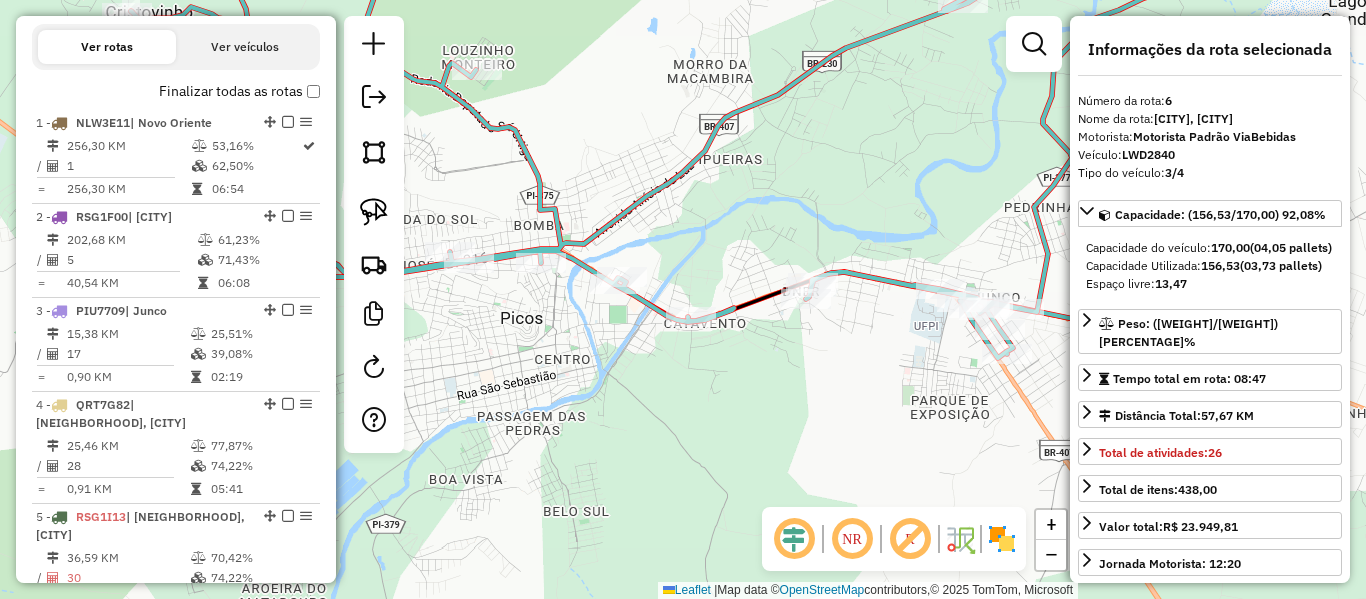 click 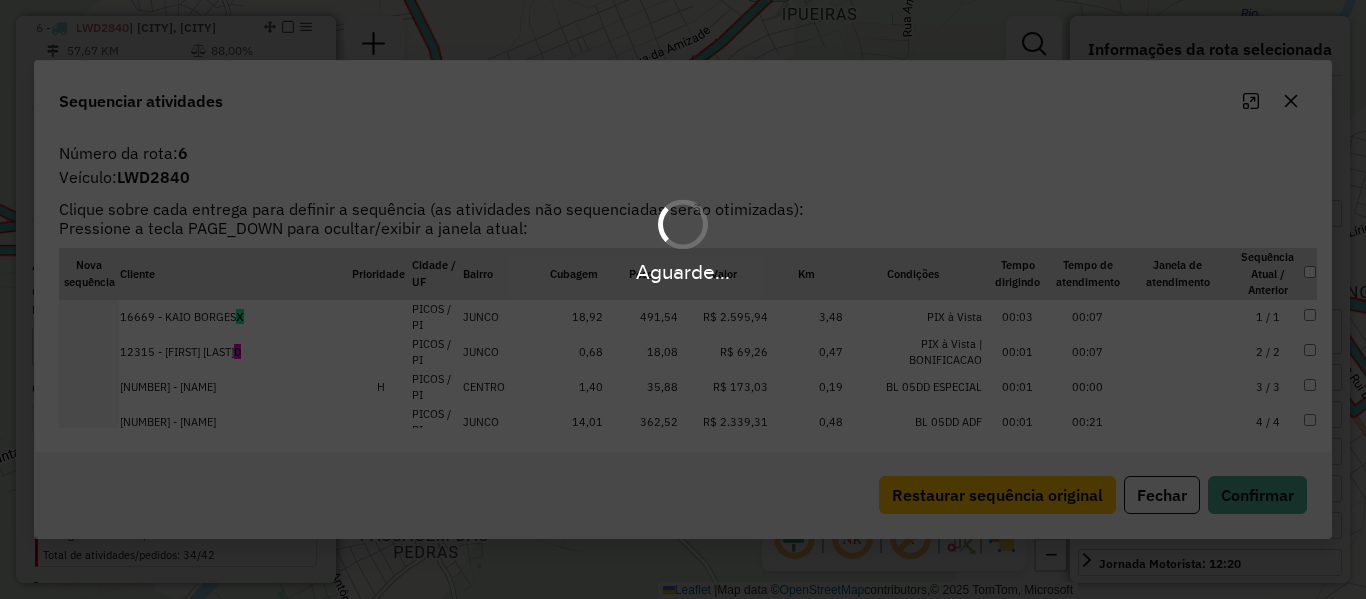 scroll, scrollTop: 1280, scrollLeft: 0, axis: vertical 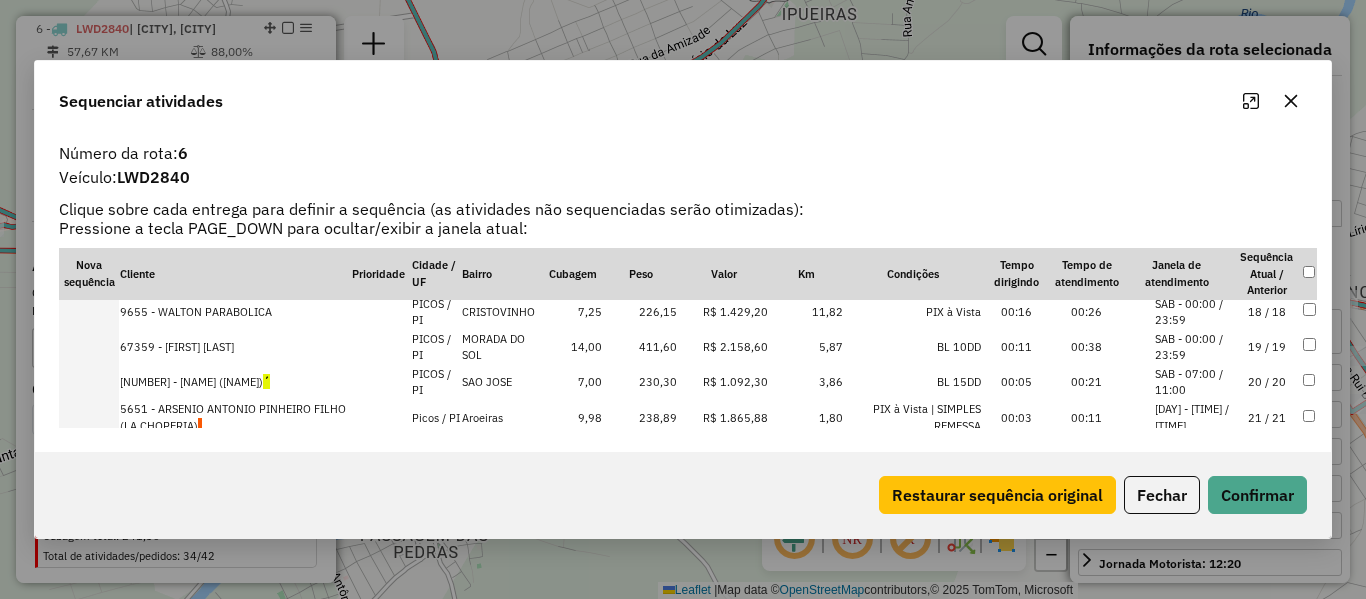 click on "20 / 20" at bounding box center [1267, 382] 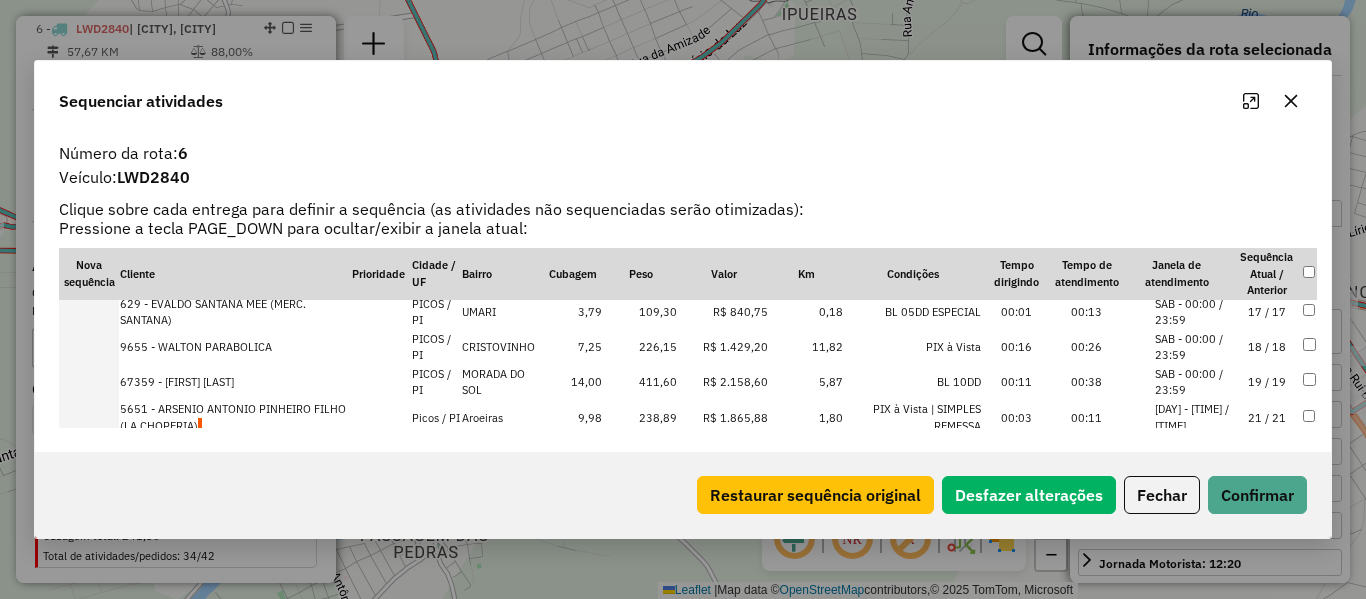 scroll, scrollTop: 636, scrollLeft: 0, axis: vertical 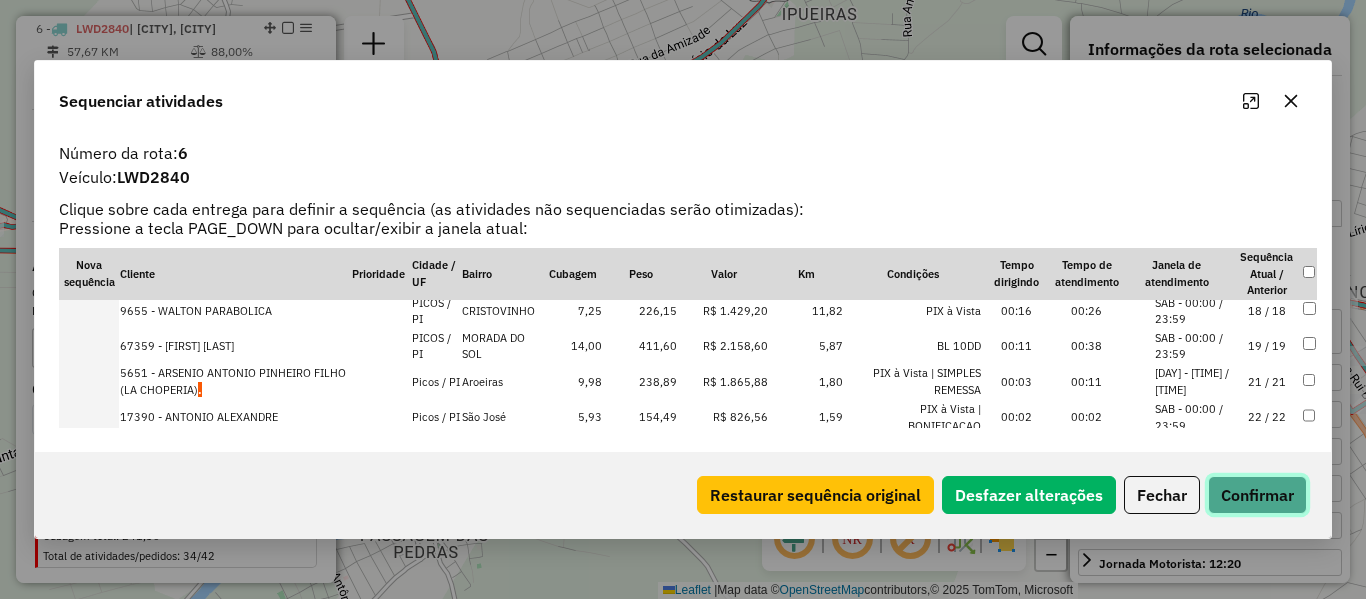 click on "Confirmar" 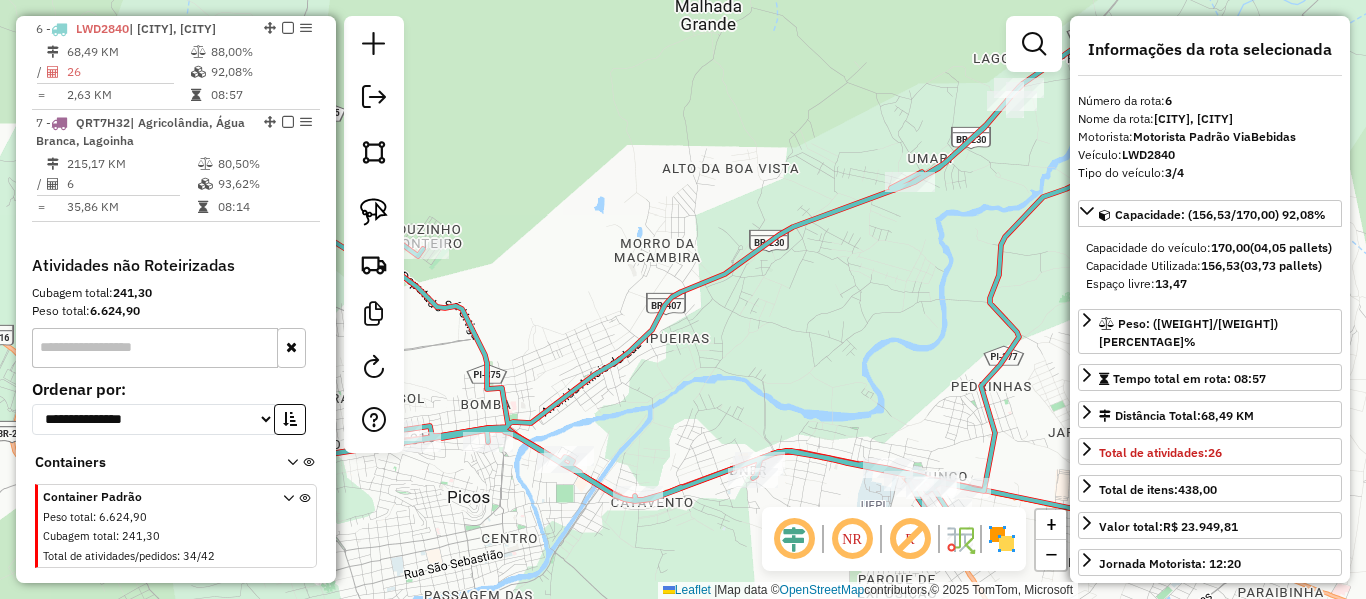 click on "Janela de atendimento Grade de atendimento Capacidade Transportadoras Veículos Cliente Pedidos  Rotas Selecione os dias de semana para filtrar as janelas de atendimento  Seg   Ter   Qua   Qui   Sex   Sáb   Dom  Informe o período da janela de atendimento: De: Até:  Filtrar exatamente a janela do cliente  Considerar janela de atendimento padrão  Selecione os dias de semana para filtrar as grades de atendimento  Seg   Ter   Qua   Qui   Sex   Sáb   Dom   Considerar clientes sem dia de atendimento cadastrado  Clientes fora do dia de atendimento selecionado Filtrar as atividades entre os valores definidos abaixo:  Peso mínimo:   Peso máximo:   Cubagem mínima:   Cubagem máxima:   De:   Até:  Filtrar as atividades entre o tempo de atendimento definido abaixo:  De:   Até:   Considerar capacidade total dos clientes não roteirizados Transportadora: Selecione um ou mais itens Tipo de veículo: Selecione um ou mais itens Veículo: Selecione um ou mais itens Motorista: Selecione um ou mais itens Nome: Rótulo:" 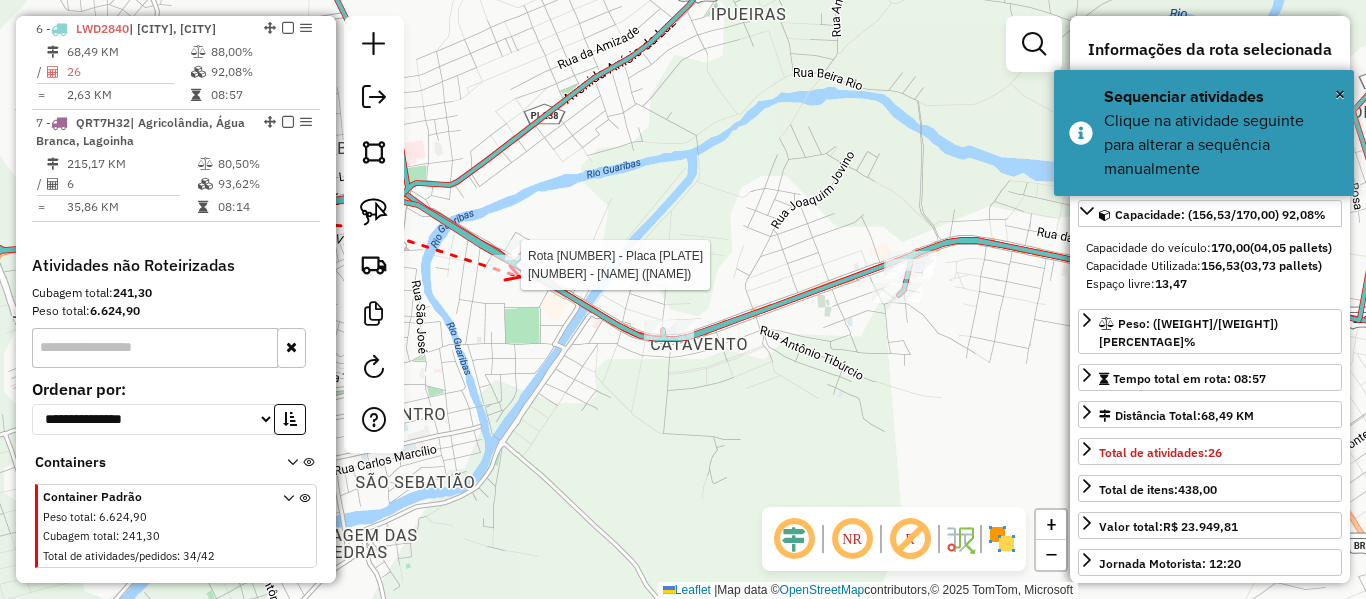 click 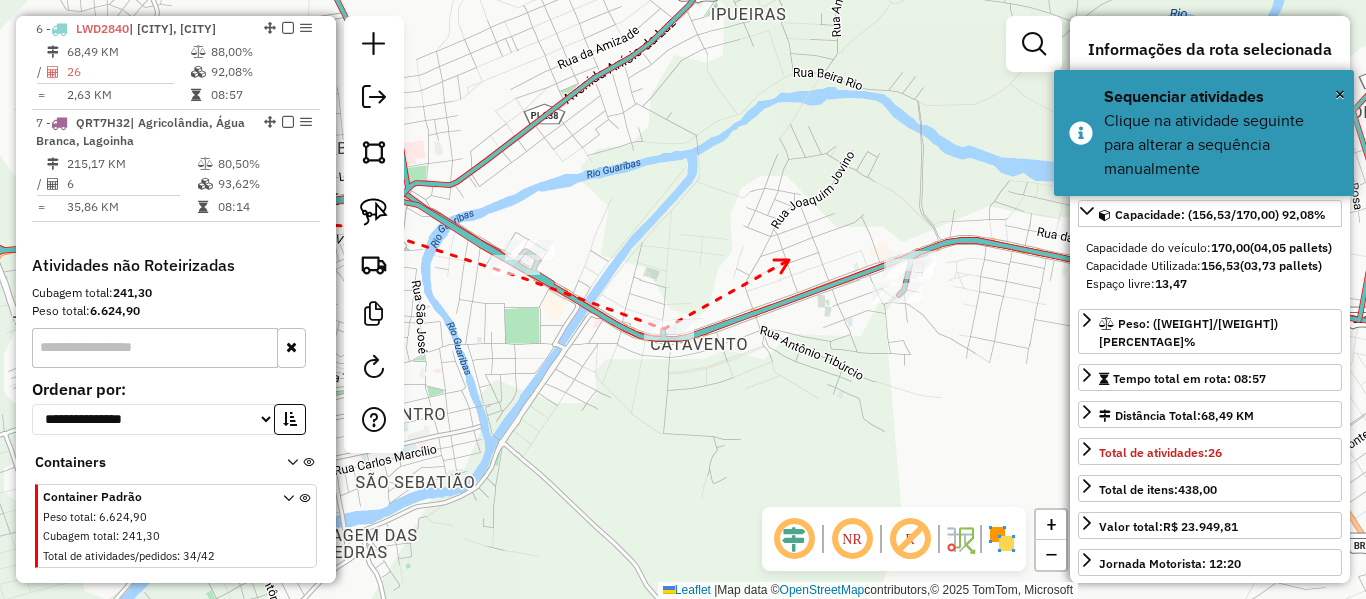 drag, startPoint x: 789, startPoint y: 261, endPoint x: 730, endPoint y: 316, distance: 80.65978 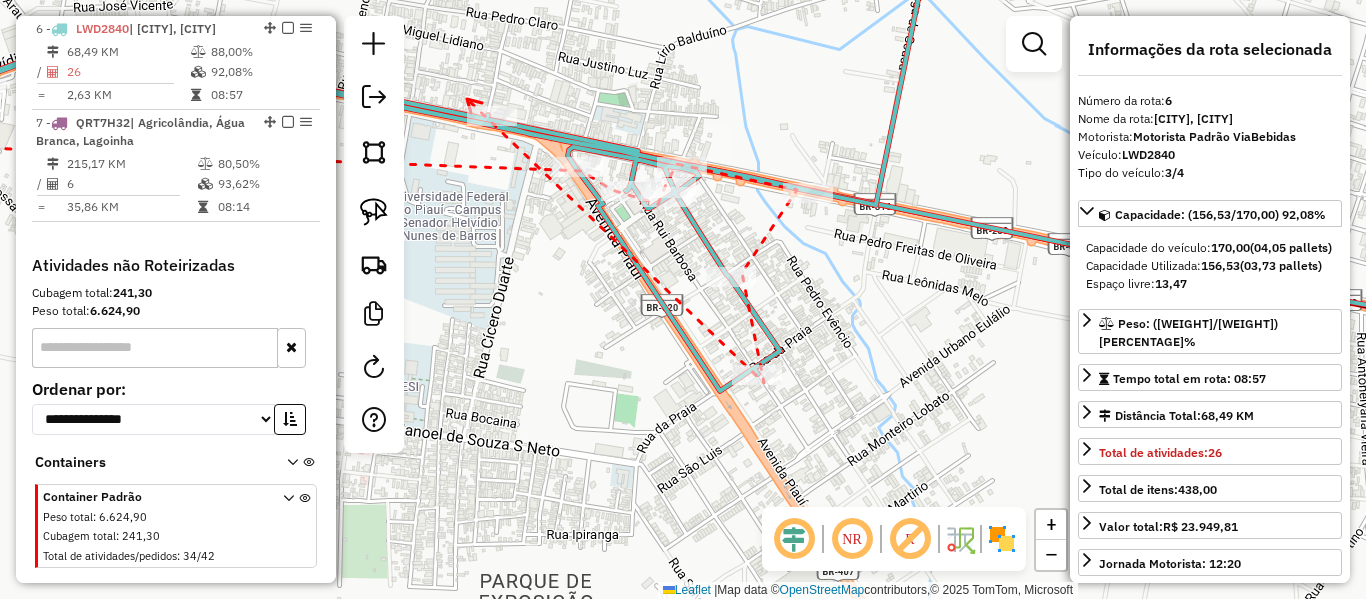 click 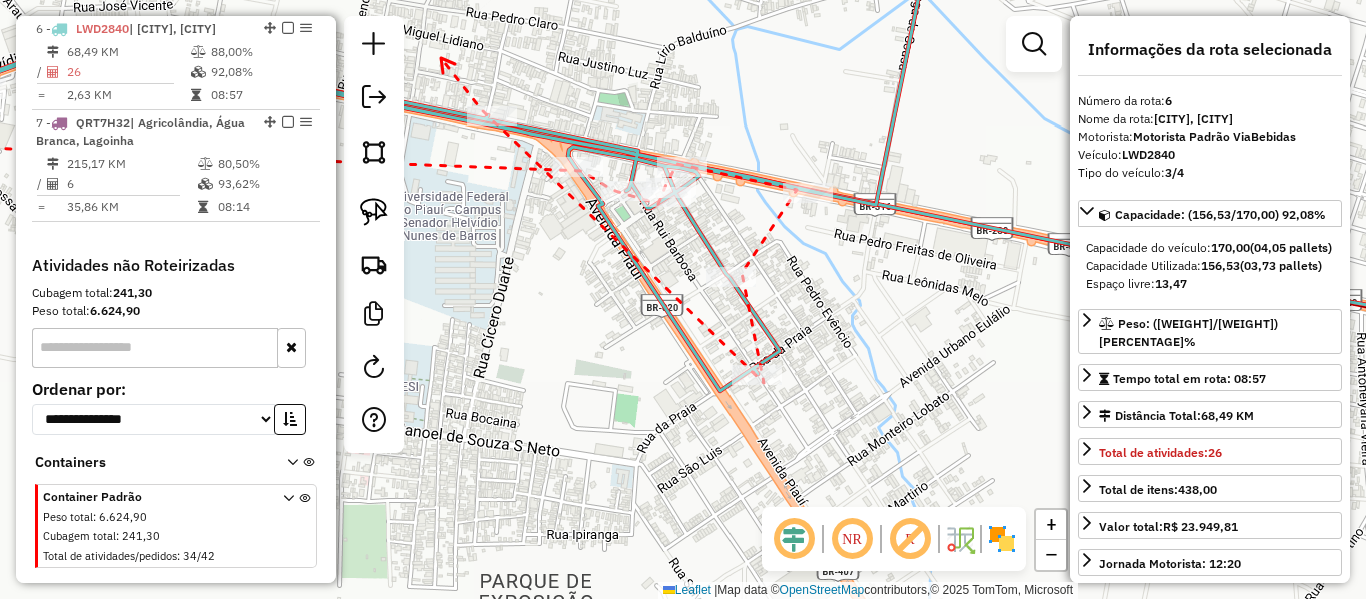 drag, startPoint x: 441, startPoint y: 58, endPoint x: 675, endPoint y: 231, distance: 291.00687 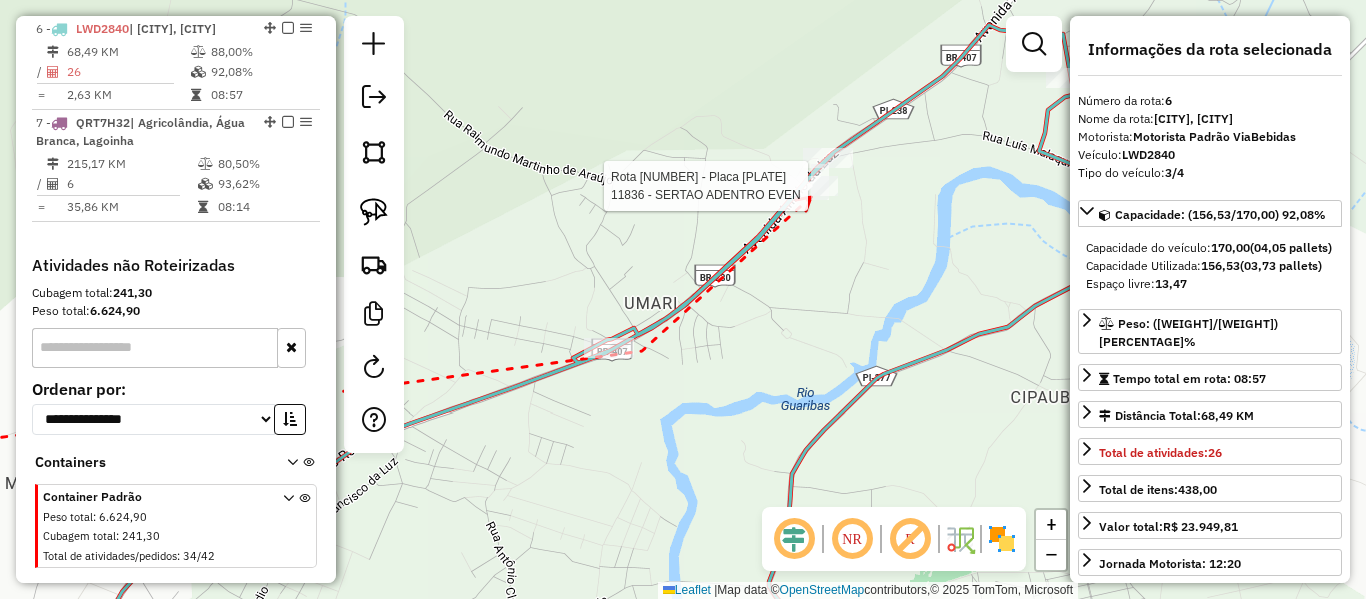 click 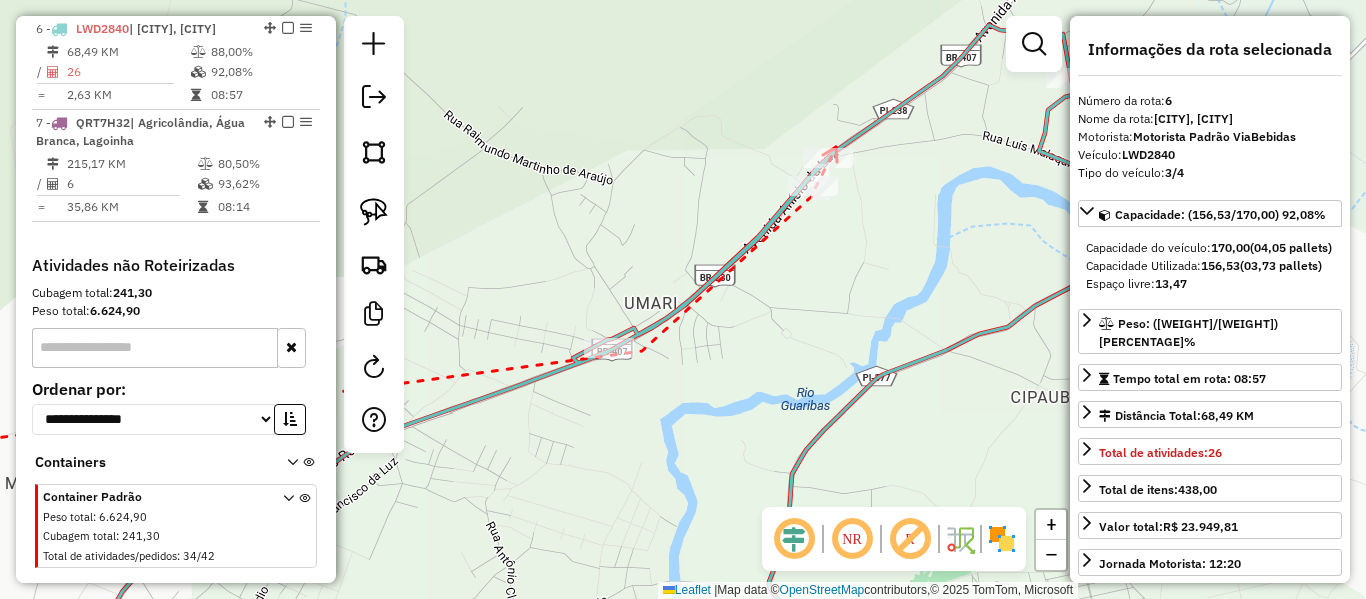 click 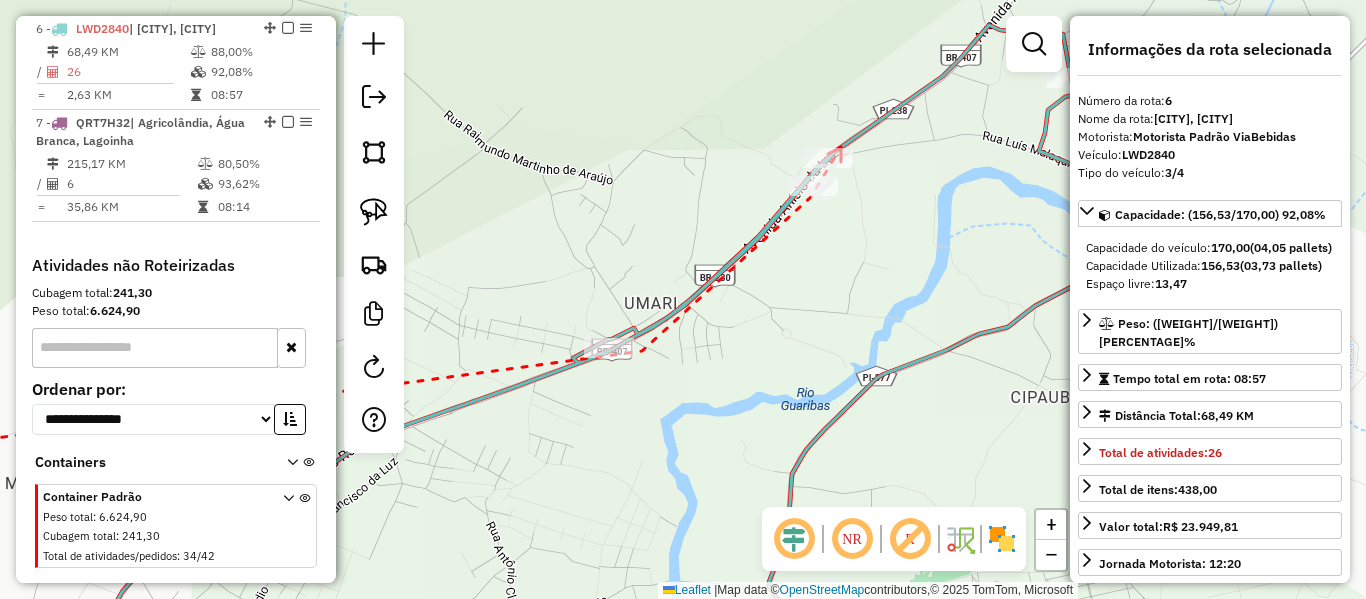 click 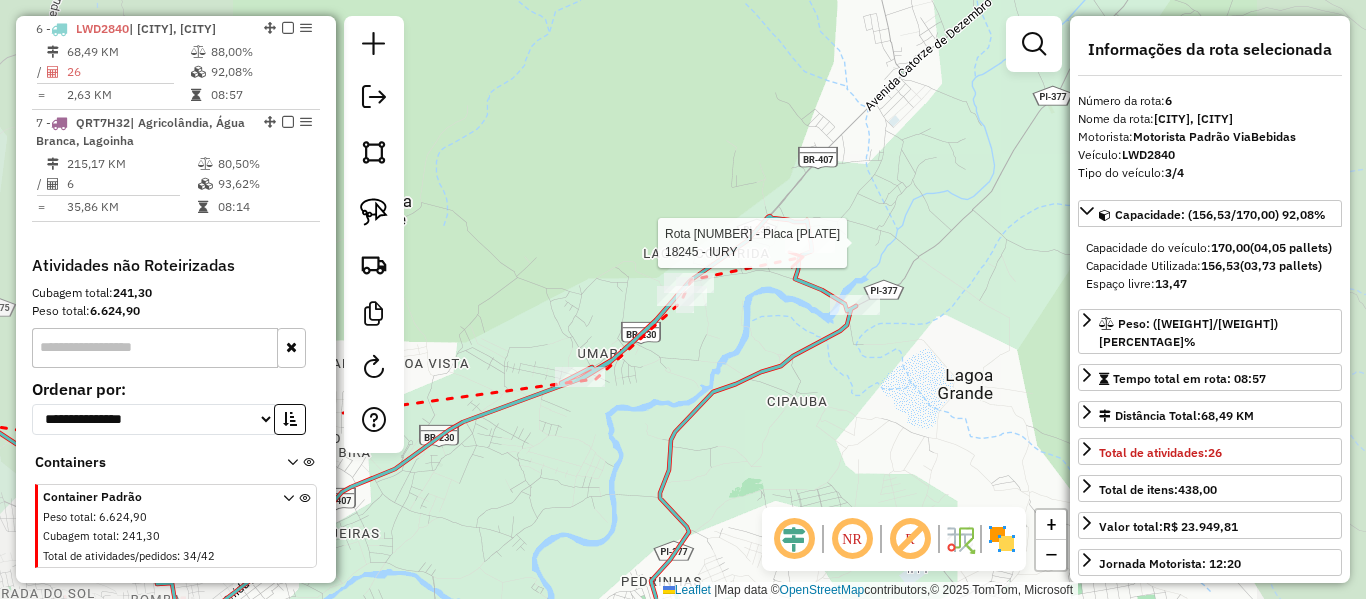 click 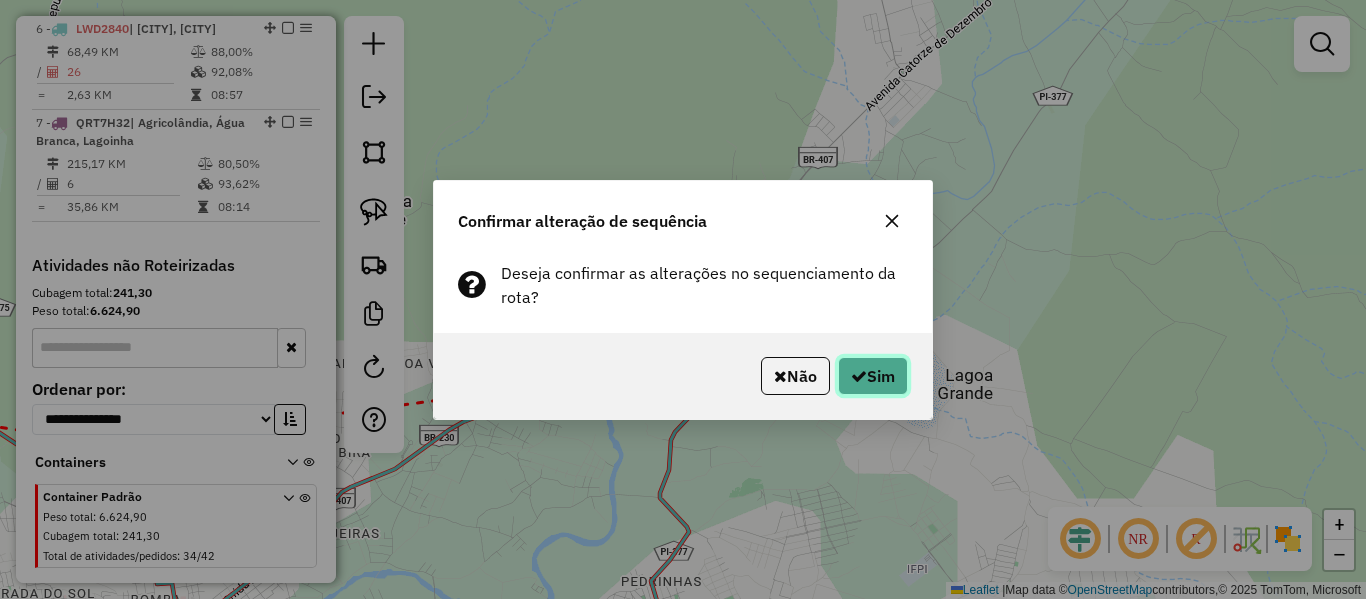 click on "Sim" 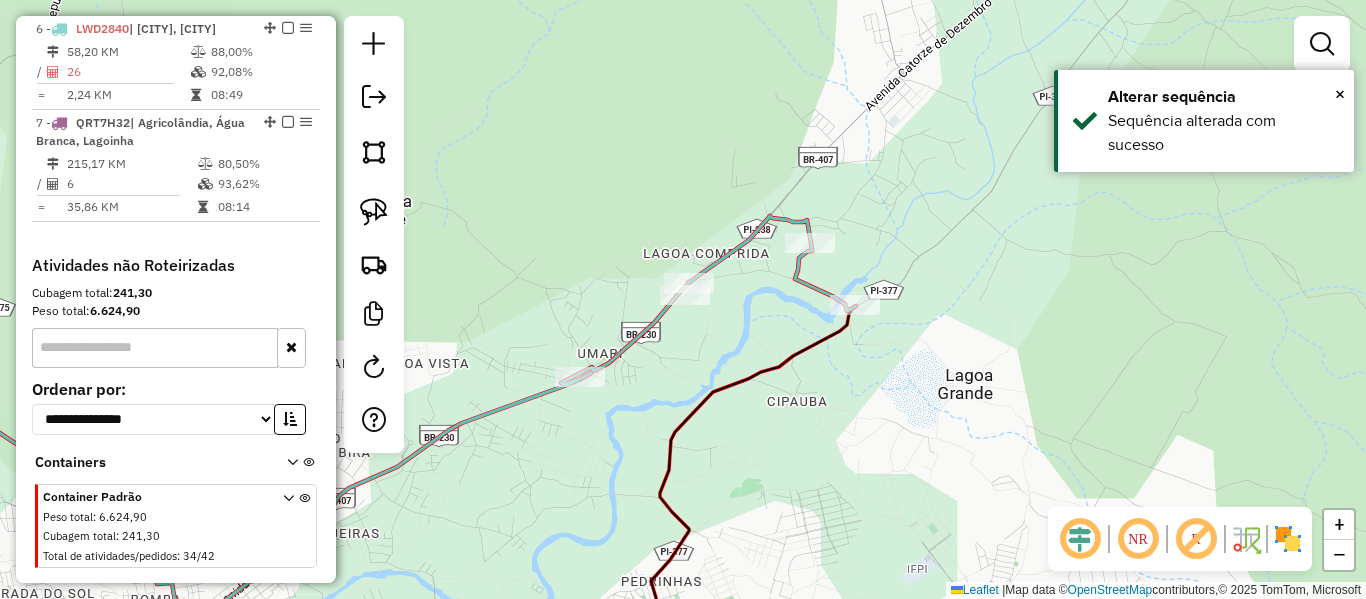 click 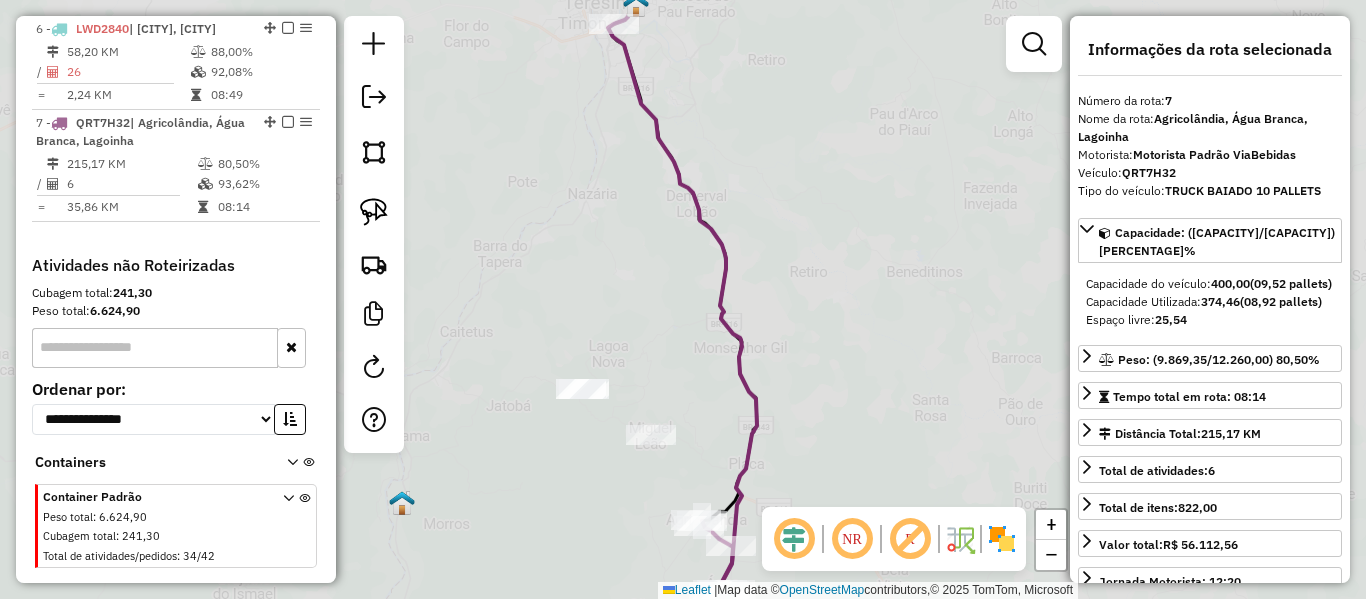 scroll, scrollTop: 1313, scrollLeft: 0, axis: vertical 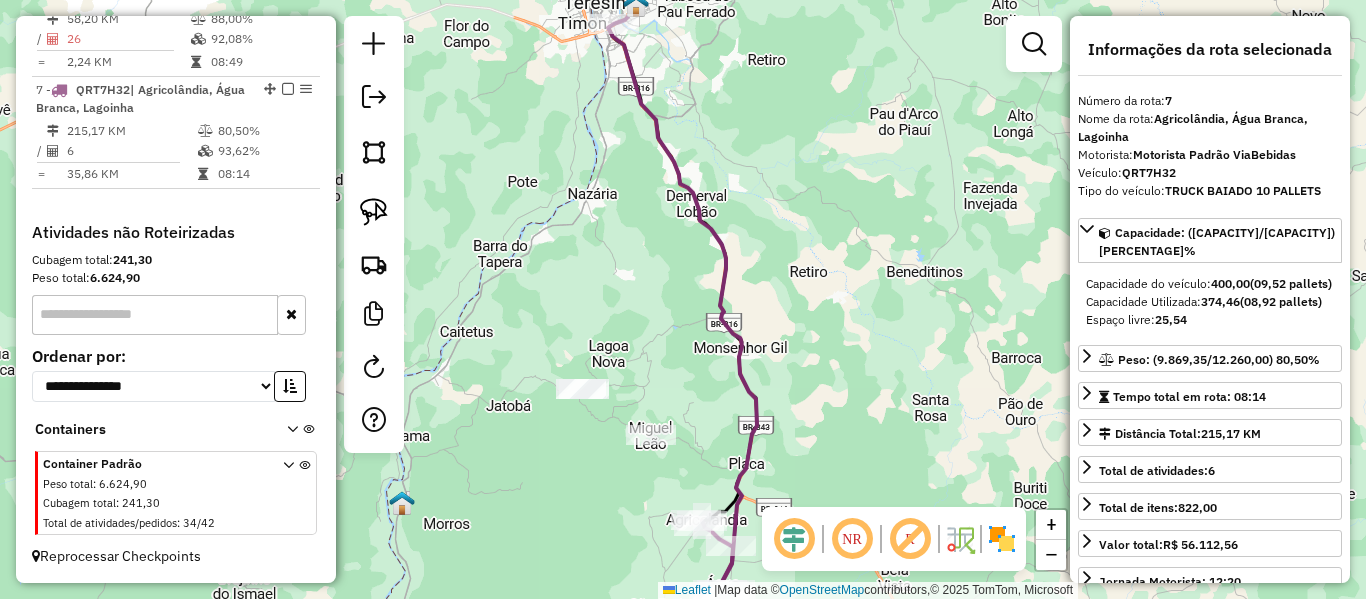 drag, startPoint x: 723, startPoint y: 154, endPoint x: 714, endPoint y: 182, distance: 29.410883 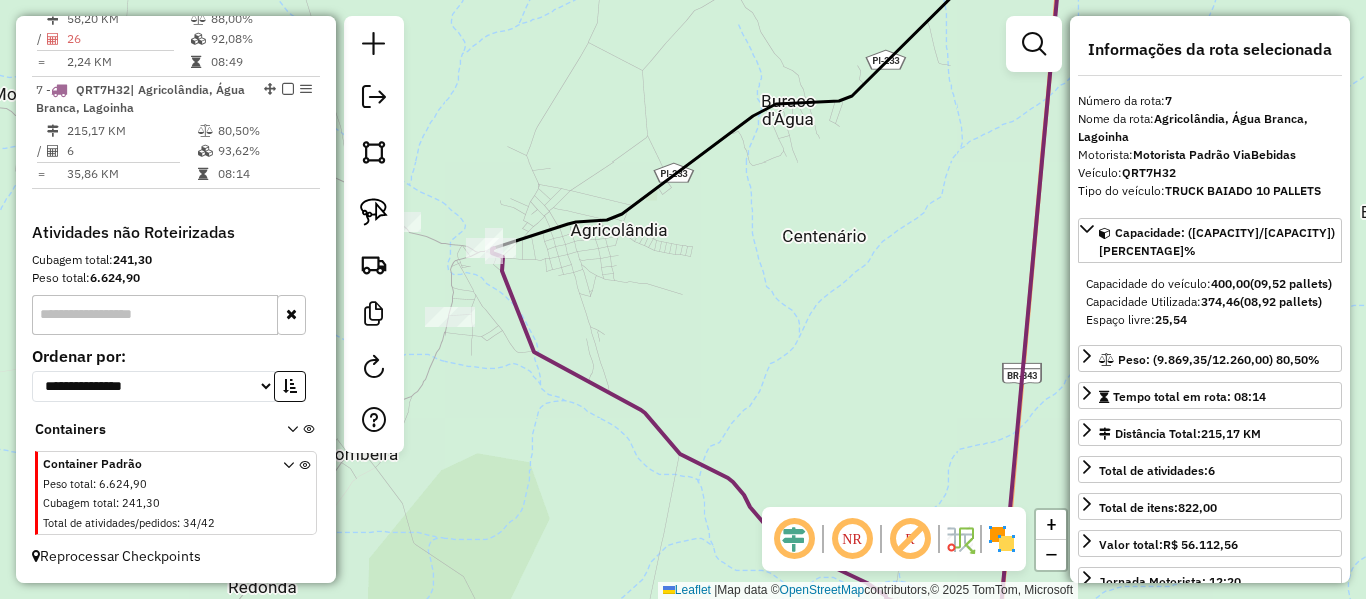 drag, startPoint x: 672, startPoint y: 306, endPoint x: 716, endPoint y: 257, distance: 65.8559 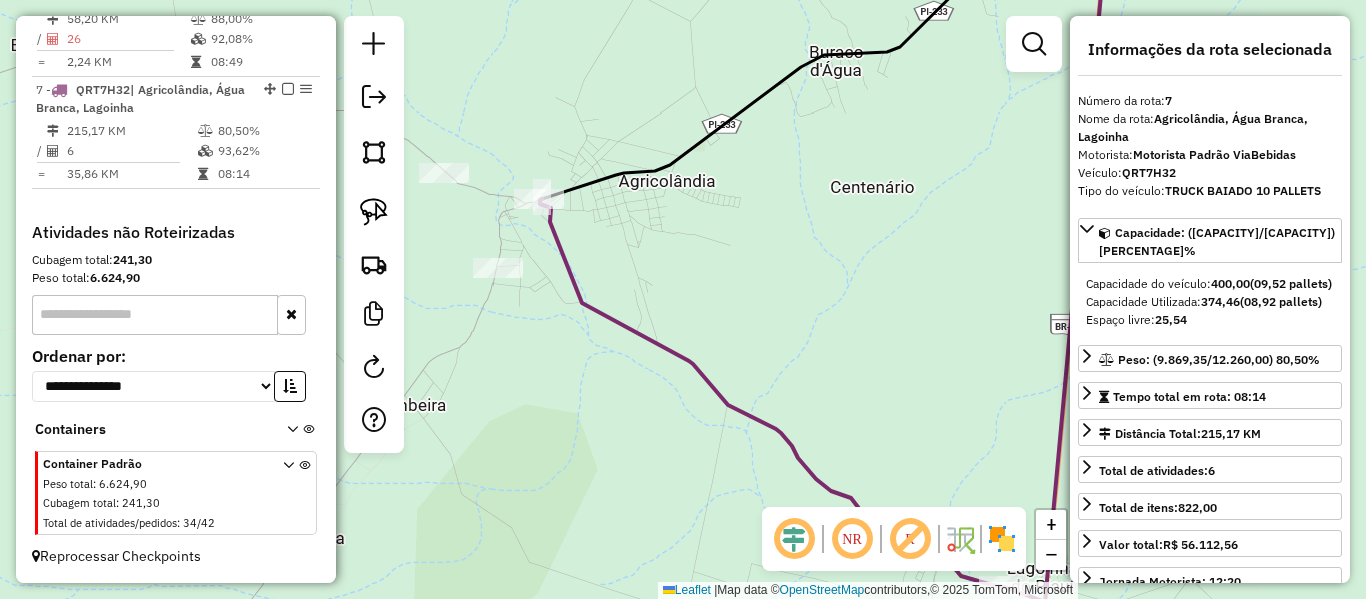 click 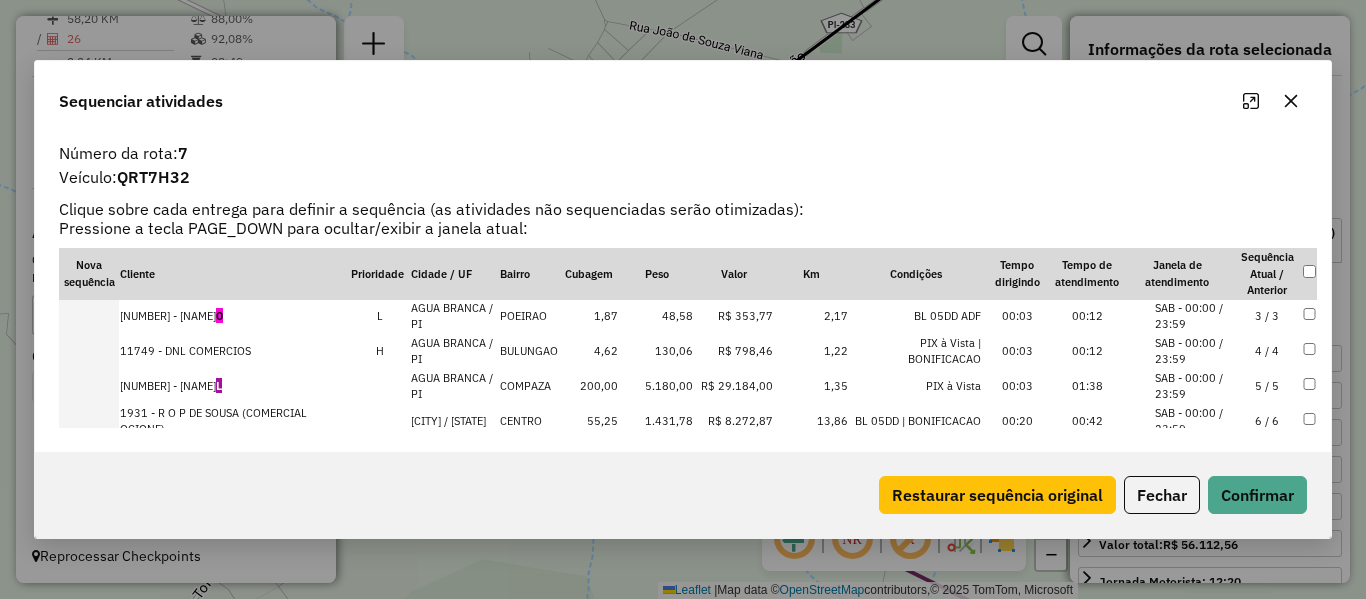 scroll, scrollTop: 100, scrollLeft: 0, axis: vertical 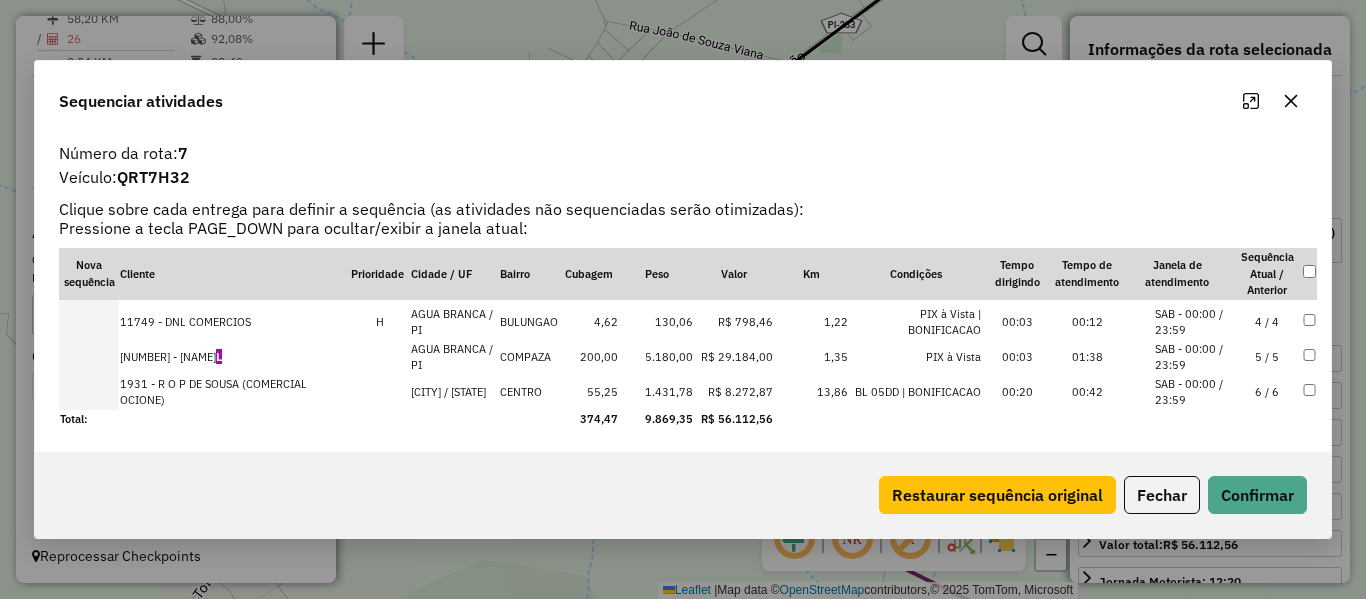 drag, startPoint x: 1263, startPoint y: 394, endPoint x: 1261, endPoint y: 441, distance: 47.042534 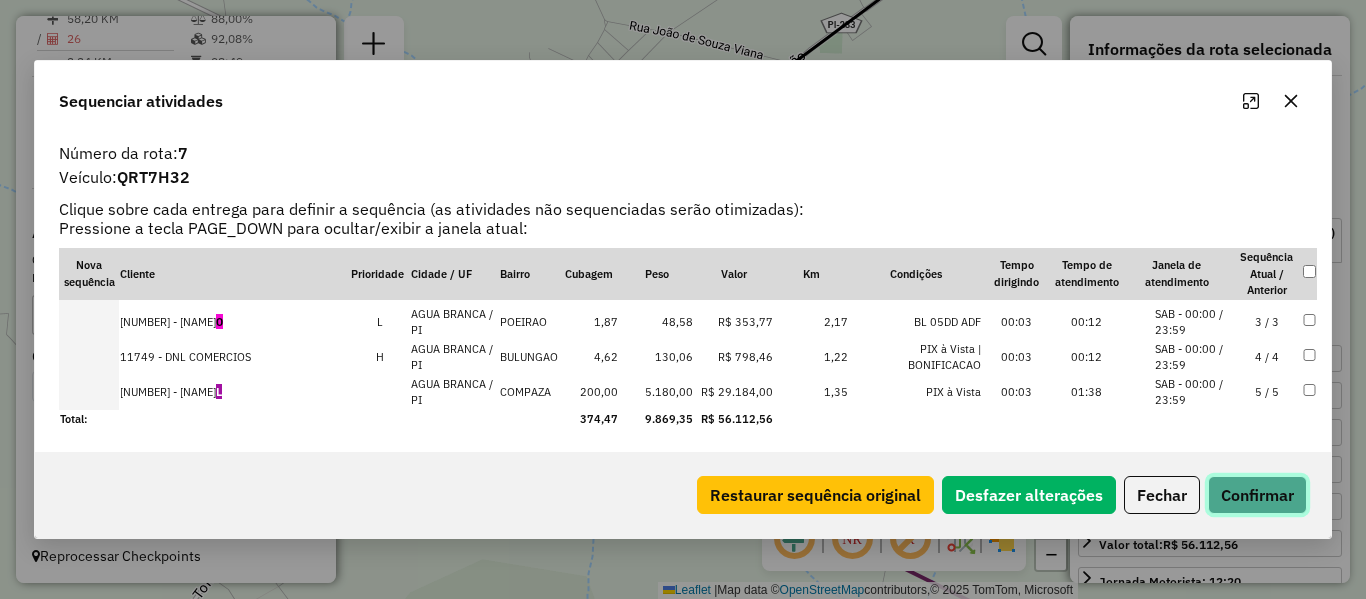 click on "Confirmar" 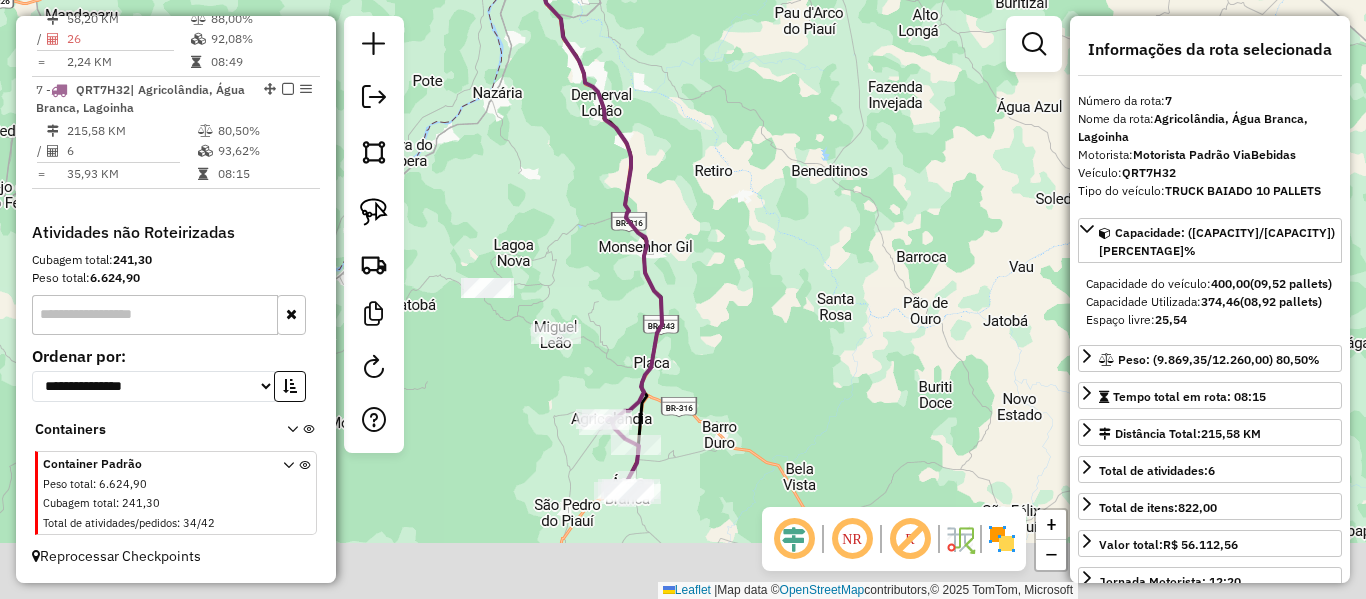 drag, startPoint x: 706, startPoint y: 291, endPoint x: 618, endPoint y: 191, distance: 133.2066 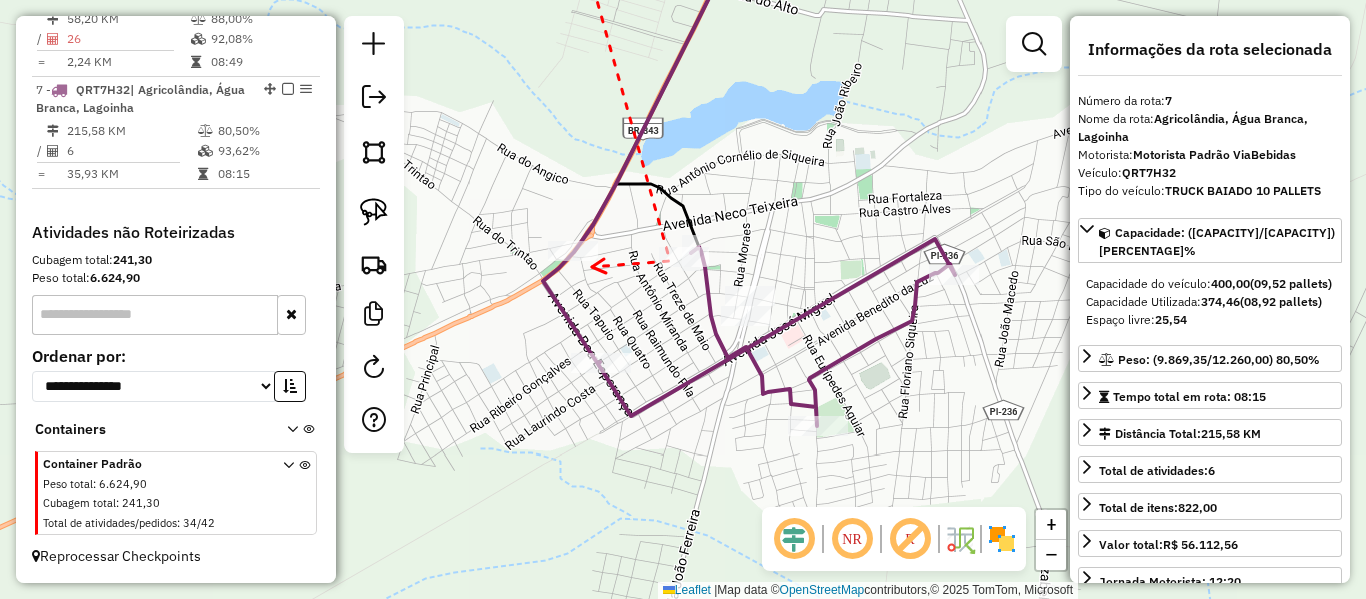 click 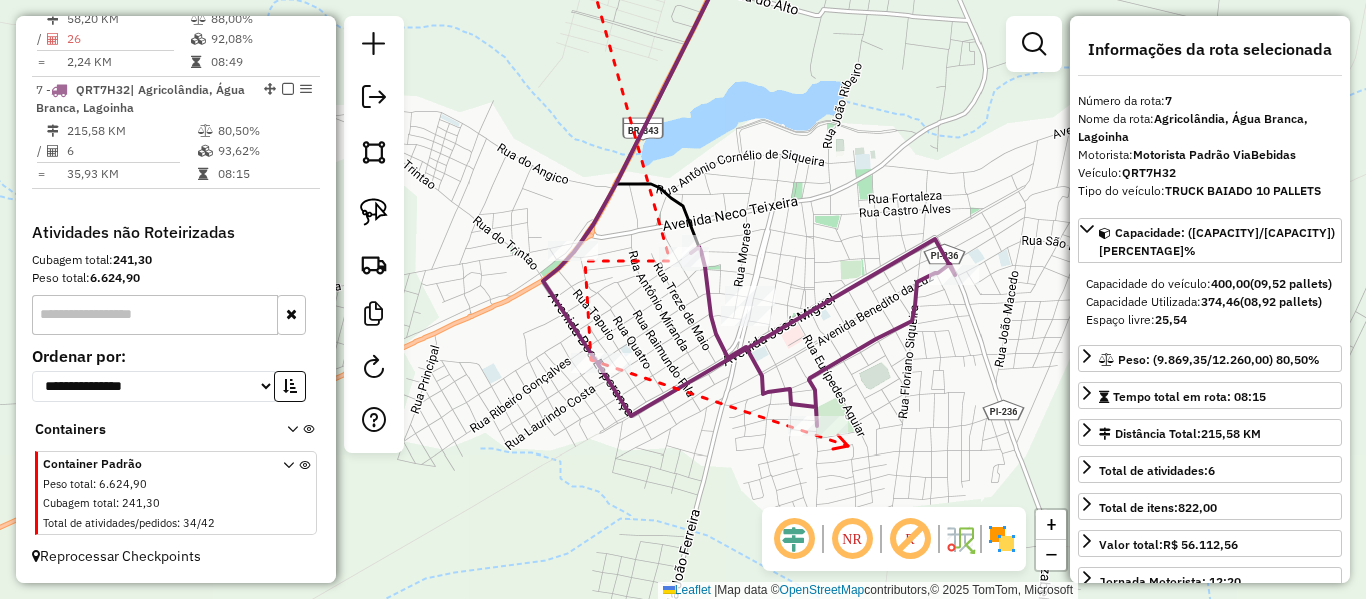 click 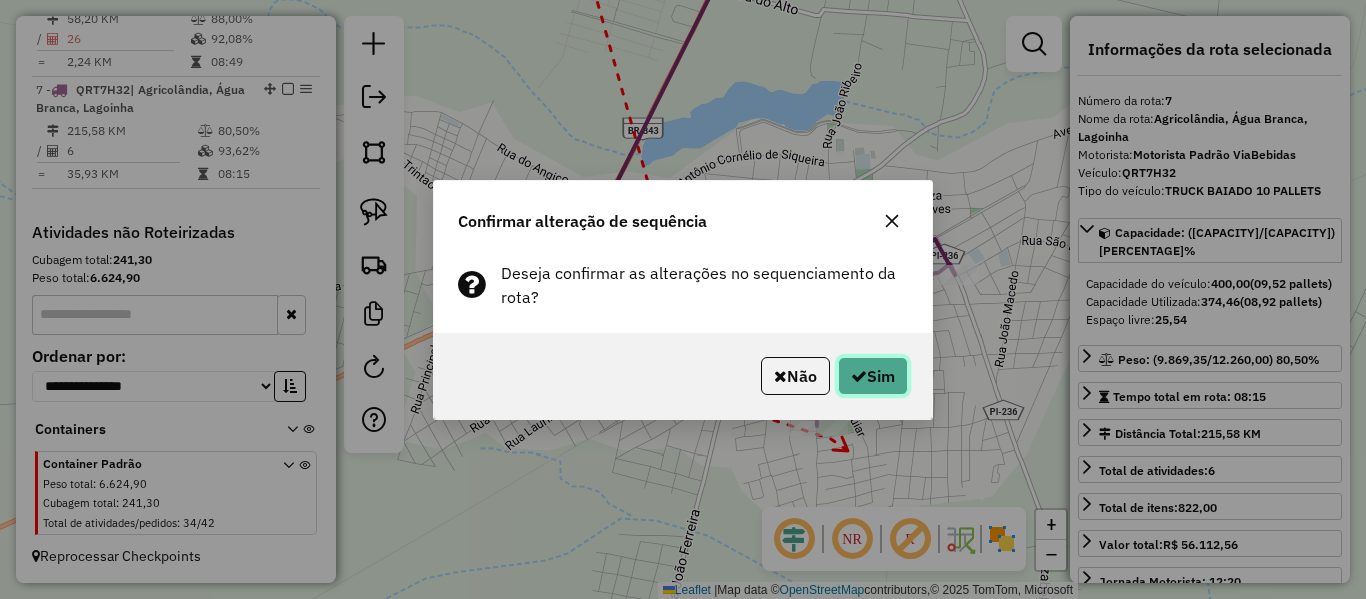 click on "Sim" 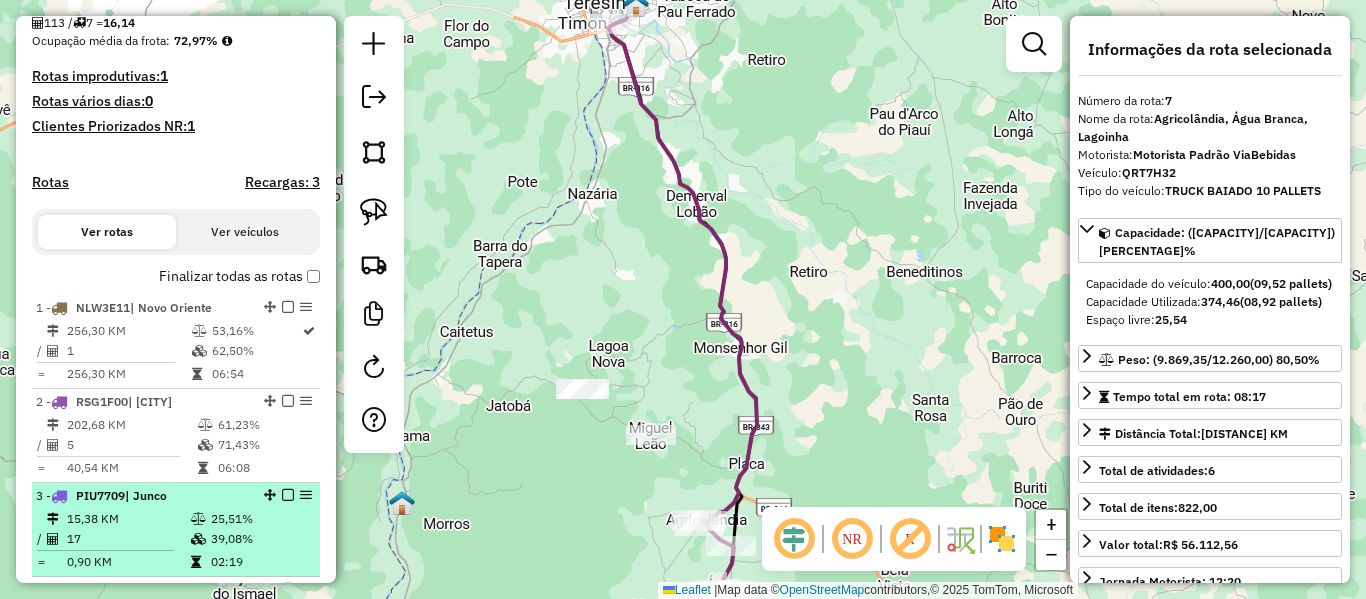scroll, scrollTop: 513, scrollLeft: 0, axis: vertical 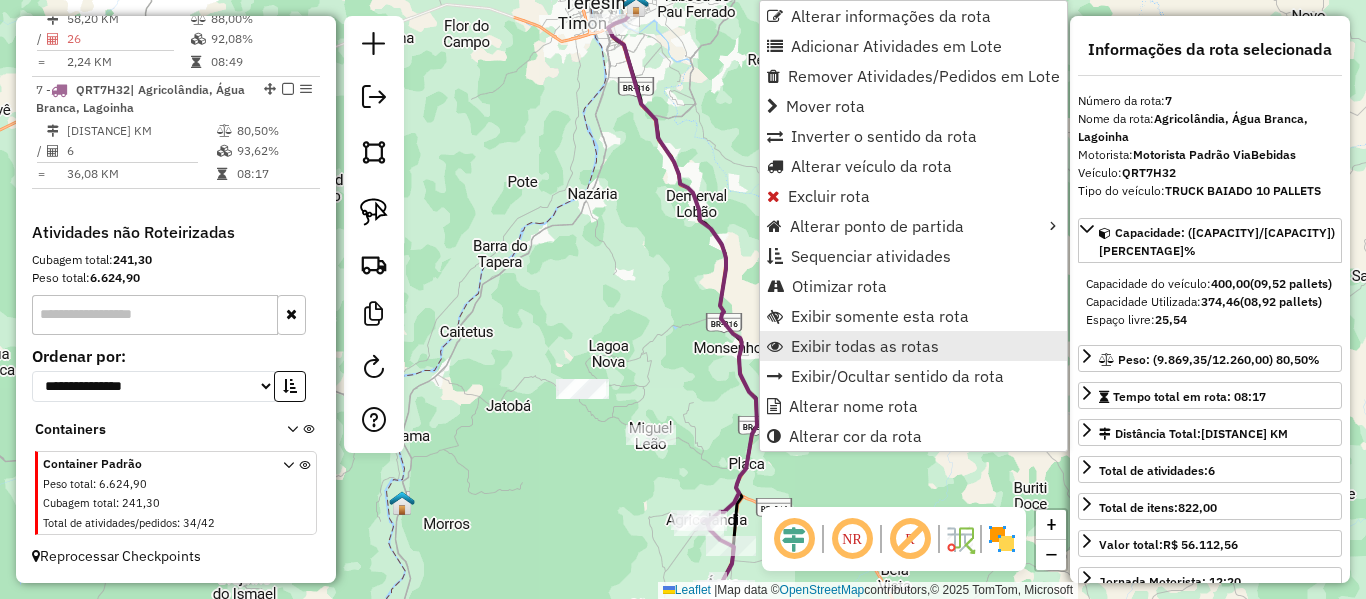 click on "Exibir todas as rotas" at bounding box center (865, 346) 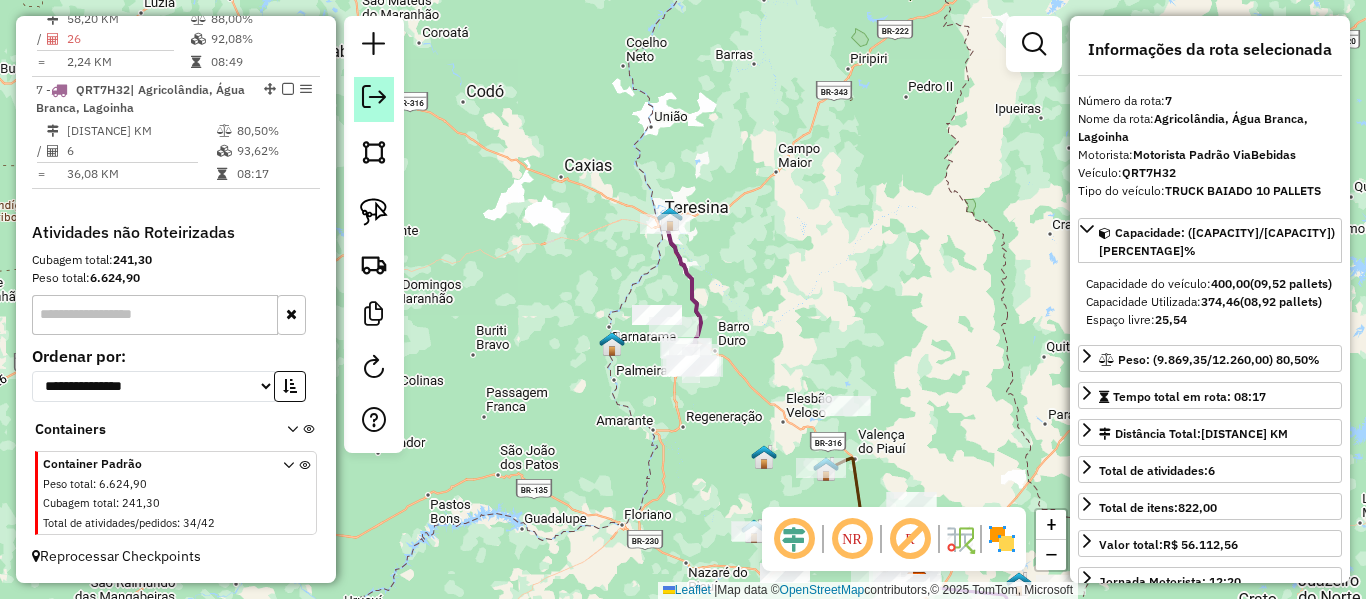 click 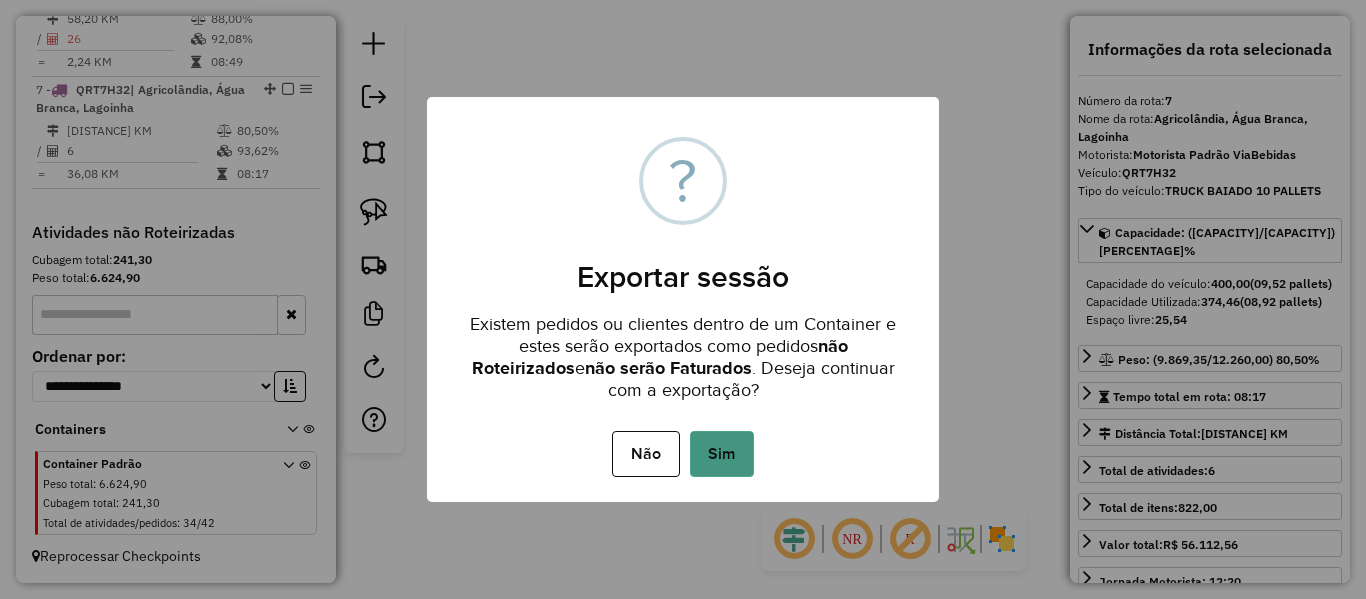 click on "Sim" at bounding box center (722, 454) 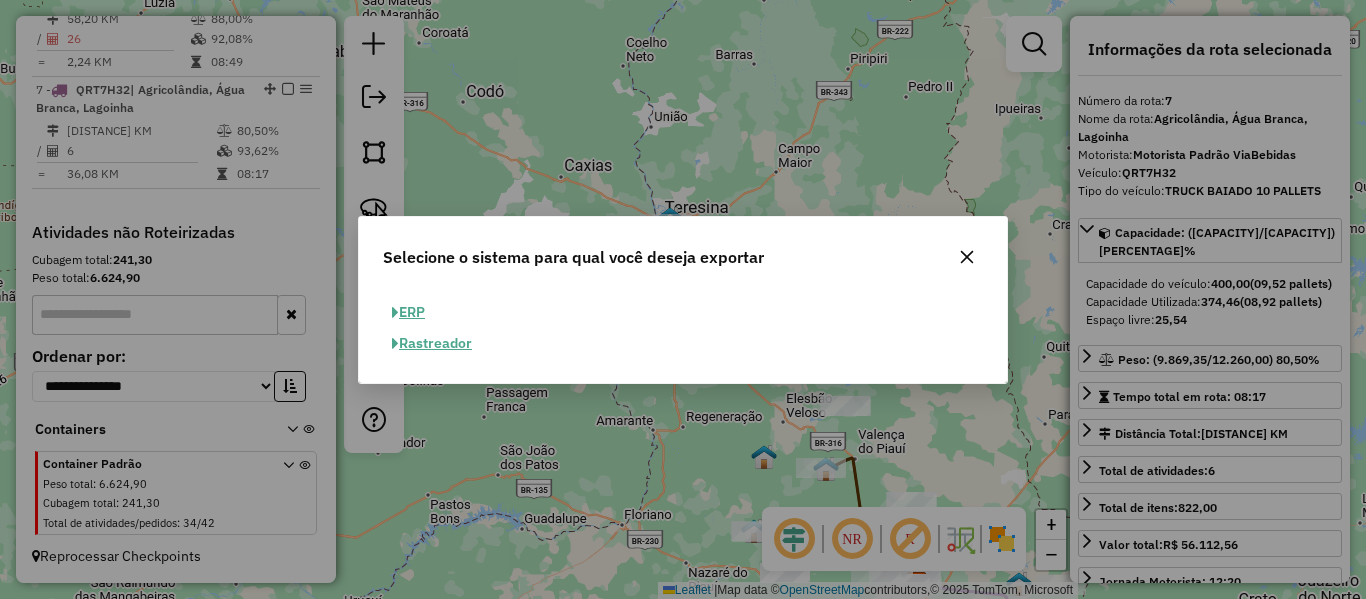 click on "ERP" 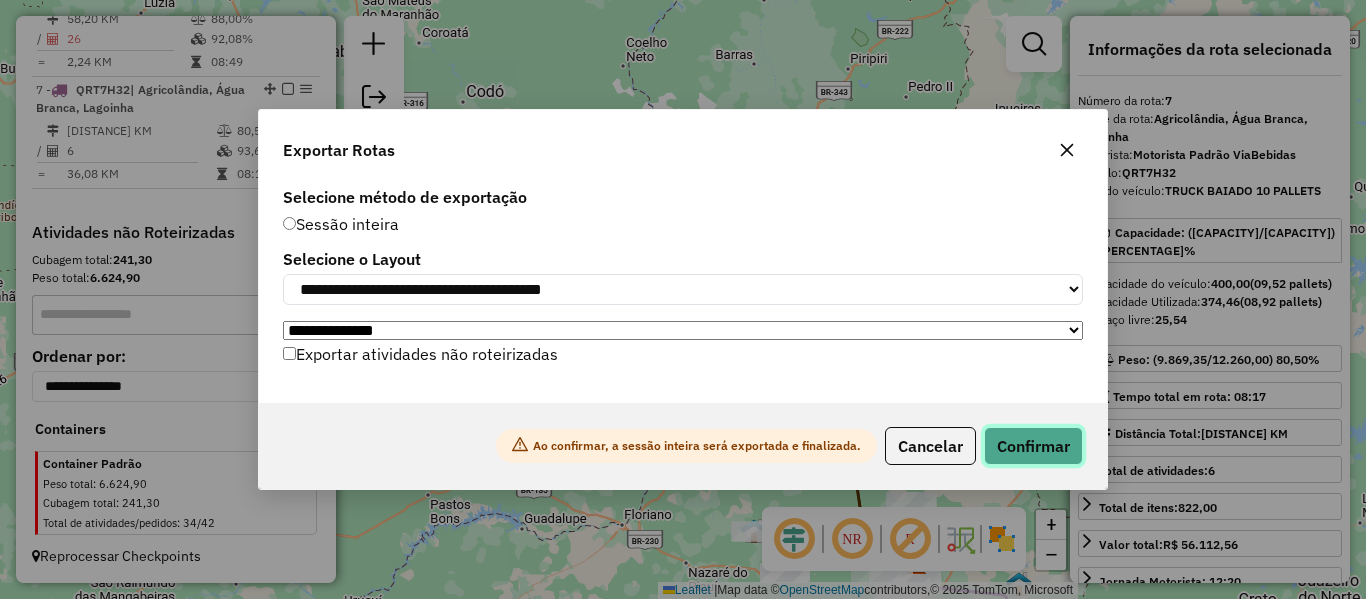 click on "Confirmar" 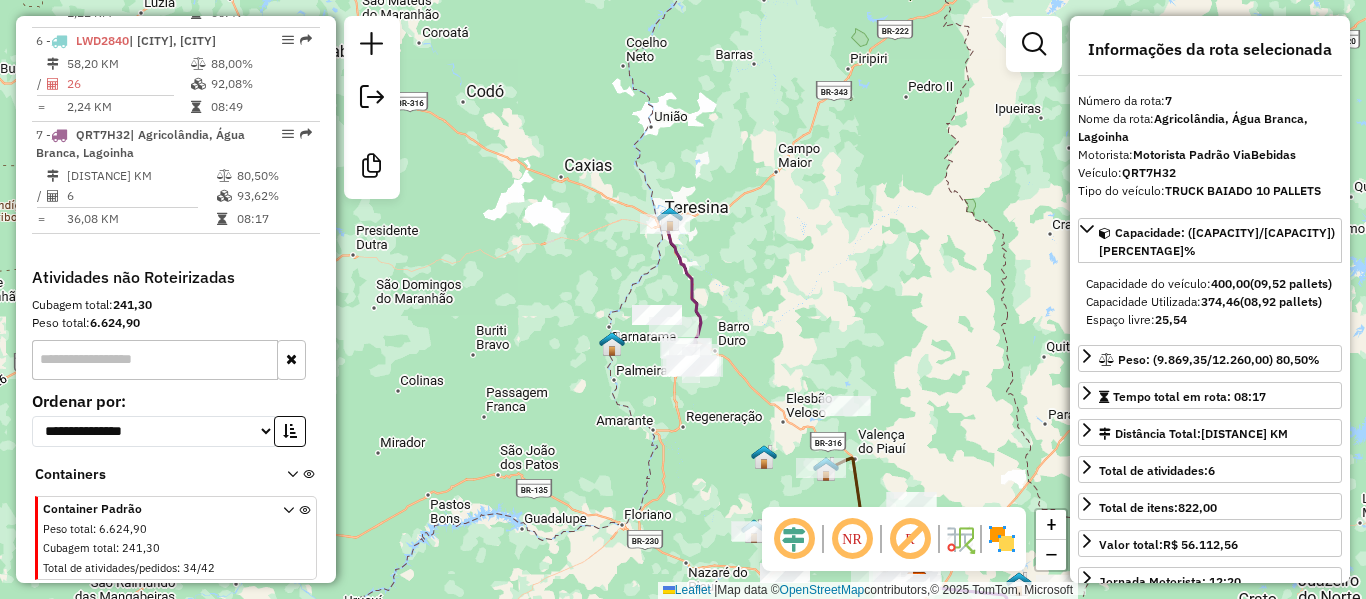 scroll, scrollTop: 1282, scrollLeft: 0, axis: vertical 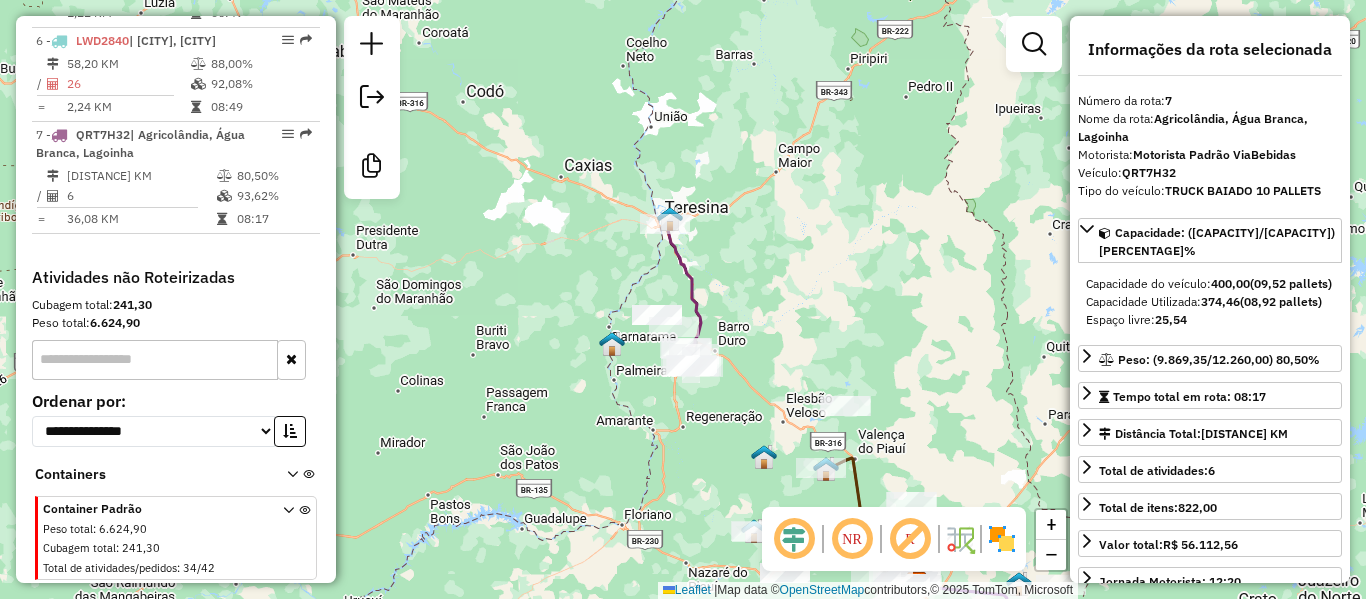 drag, startPoint x: 595, startPoint y: 452, endPoint x: 432, endPoint y: 241, distance: 266.62708 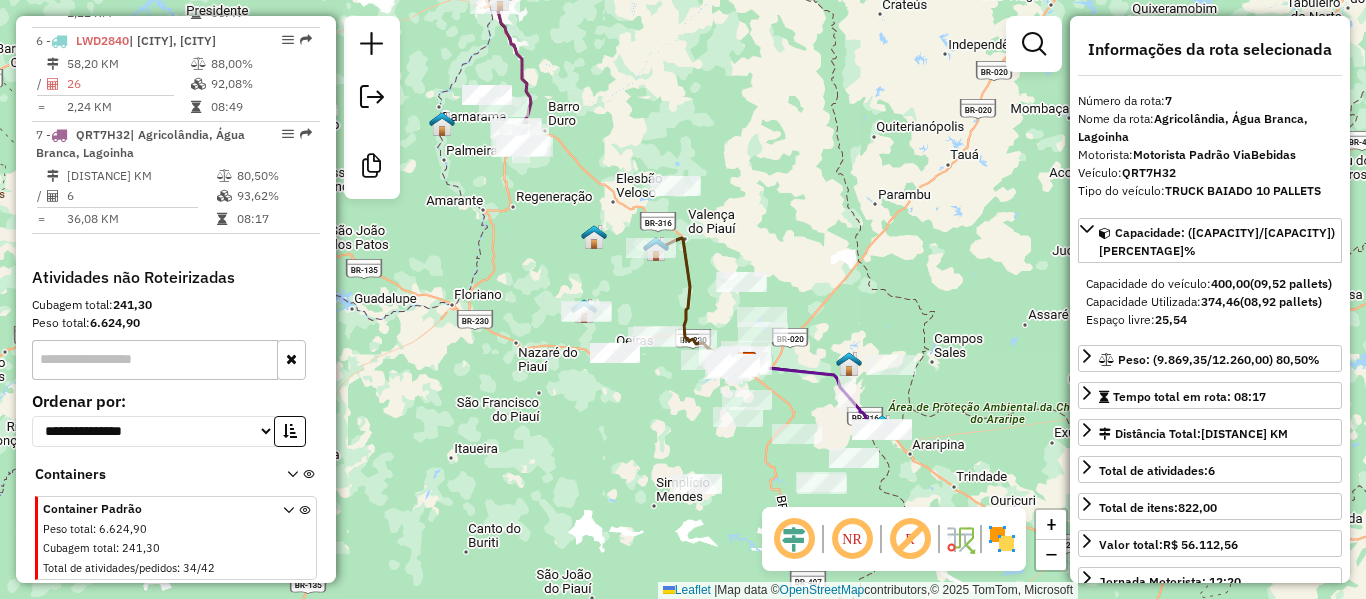 drag, startPoint x: 554, startPoint y: 399, endPoint x: 420, endPoint y: 299, distance: 167.20049 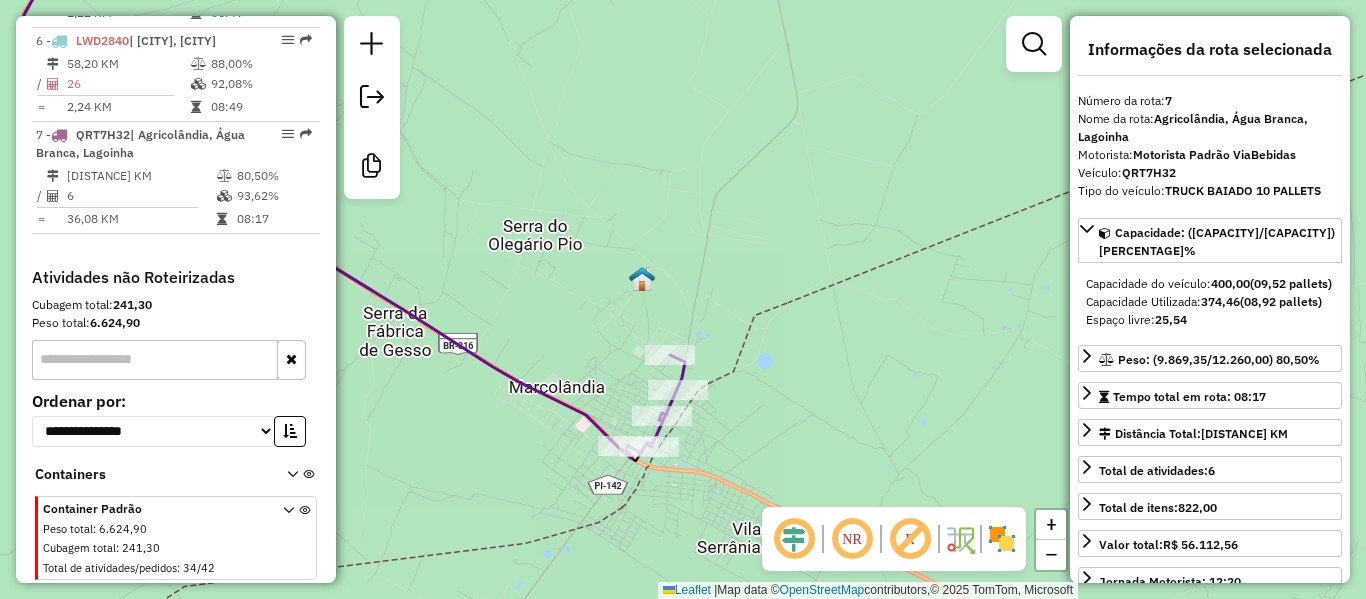 click 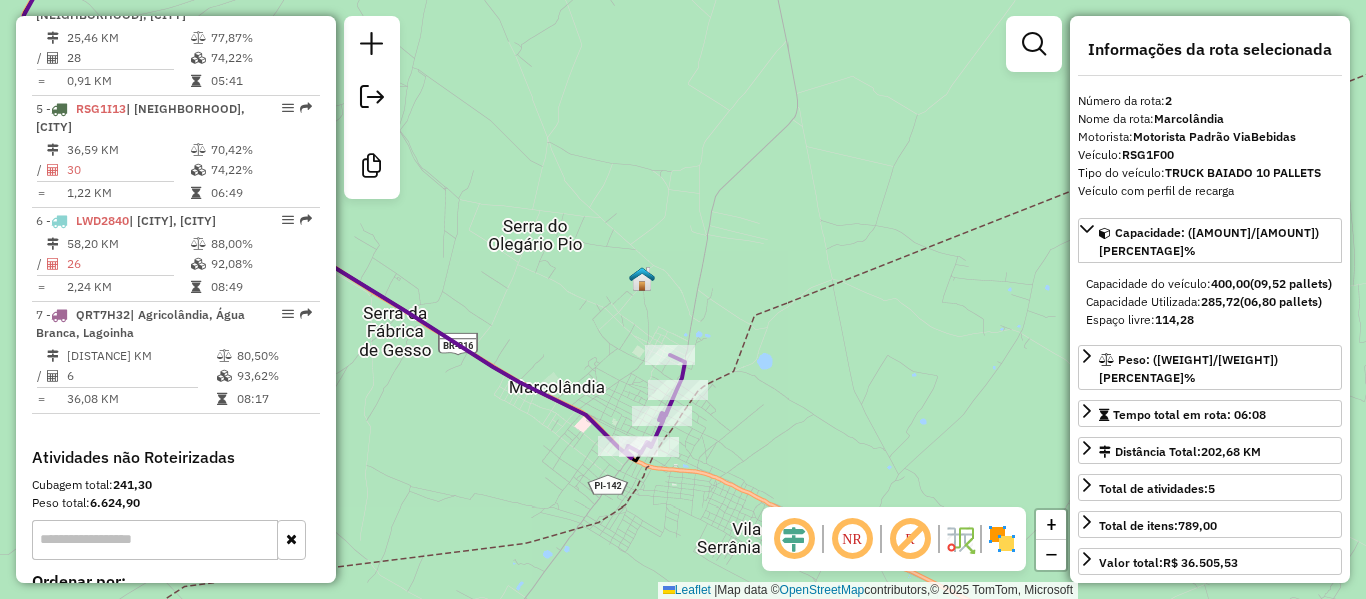 scroll, scrollTop: 882, scrollLeft: 0, axis: vertical 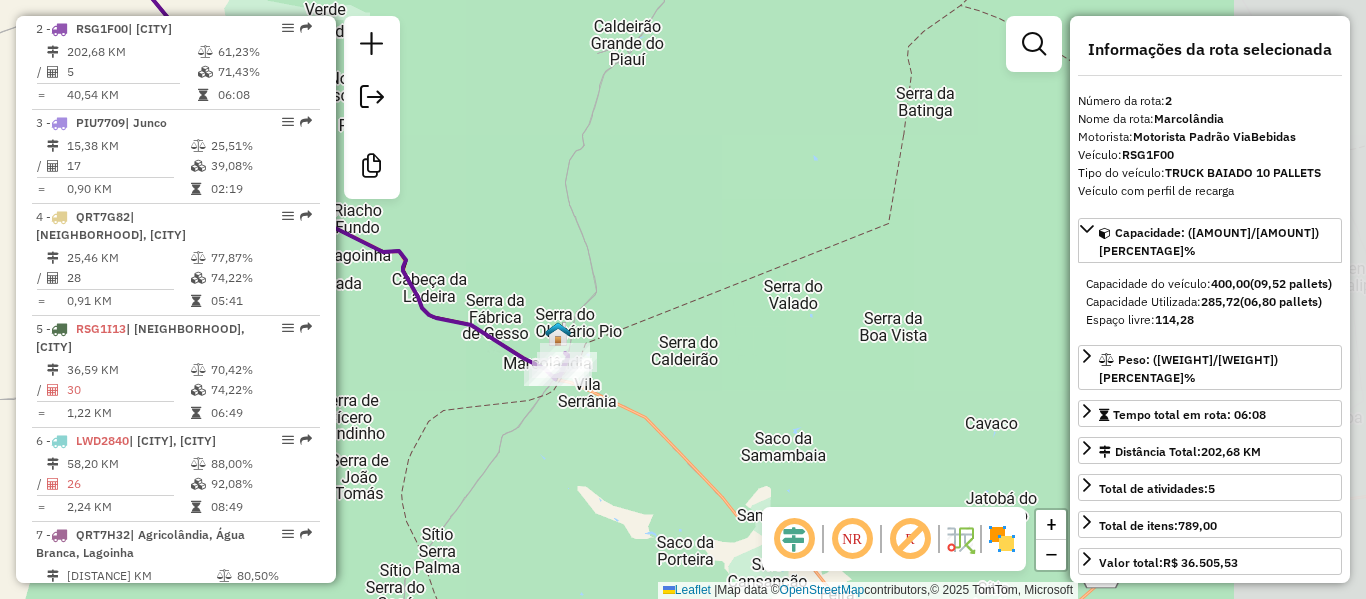 drag, startPoint x: 569, startPoint y: 308, endPoint x: 718, endPoint y: 435, distance: 195.78049 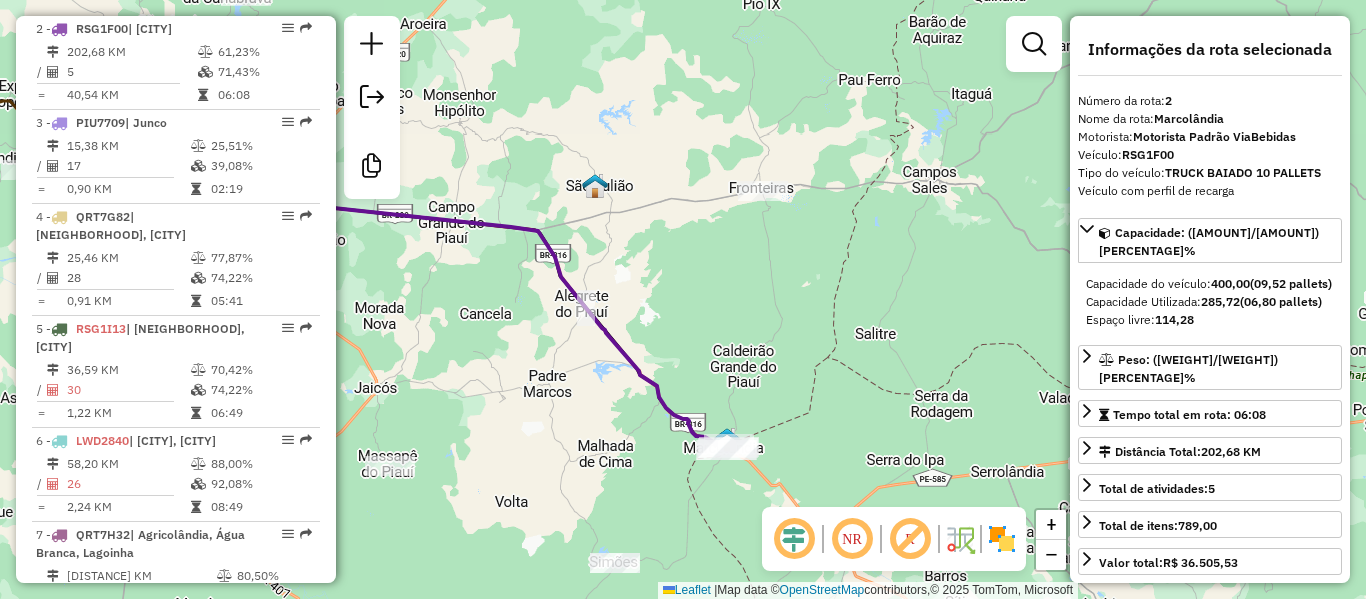 click 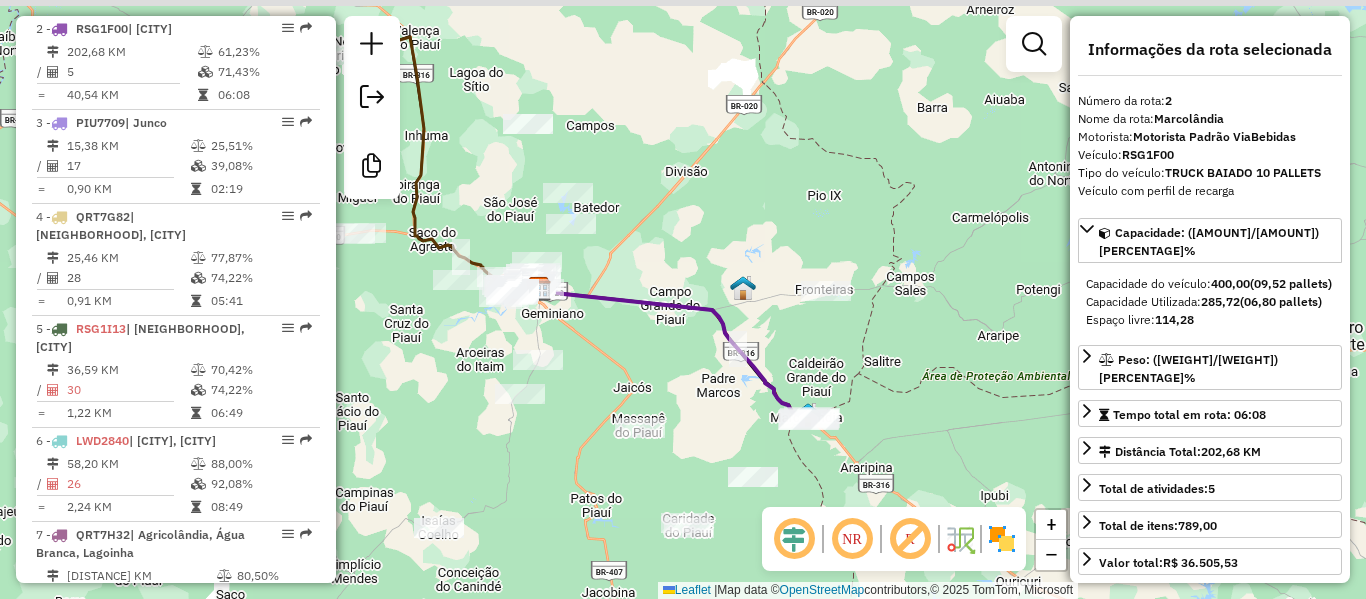 drag, startPoint x: 638, startPoint y: 333, endPoint x: 703, endPoint y: 343, distance: 65.76473 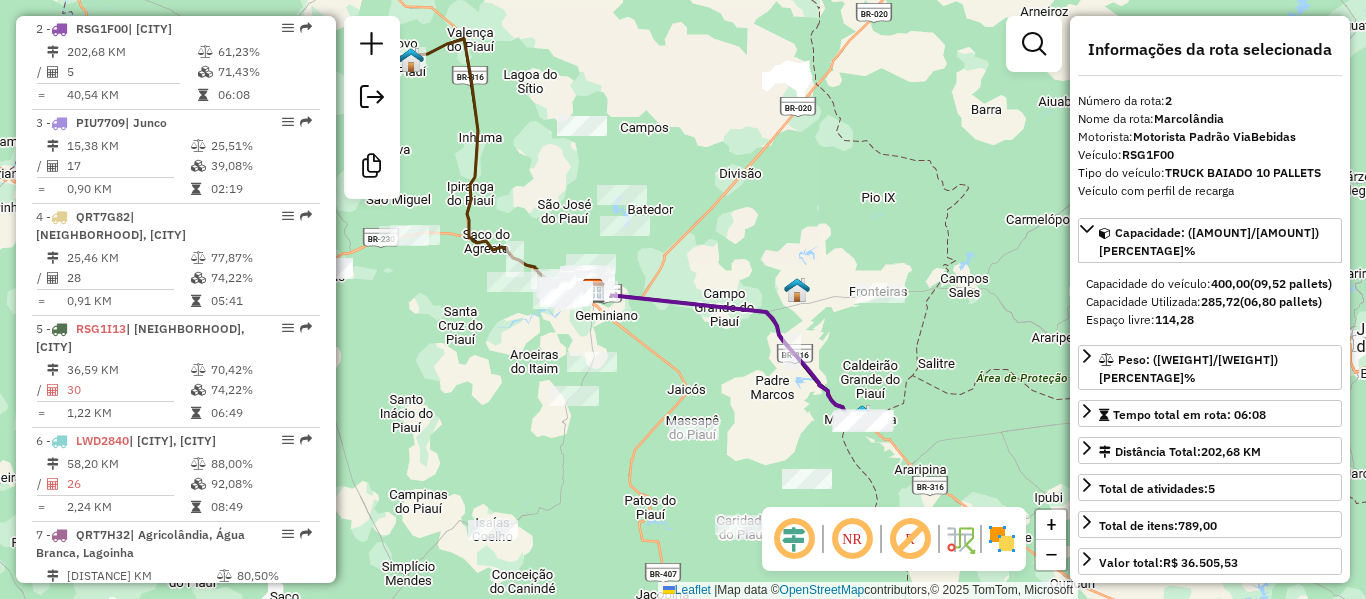 drag, startPoint x: 753, startPoint y: 366, endPoint x: 681, endPoint y: 323, distance: 83.86298 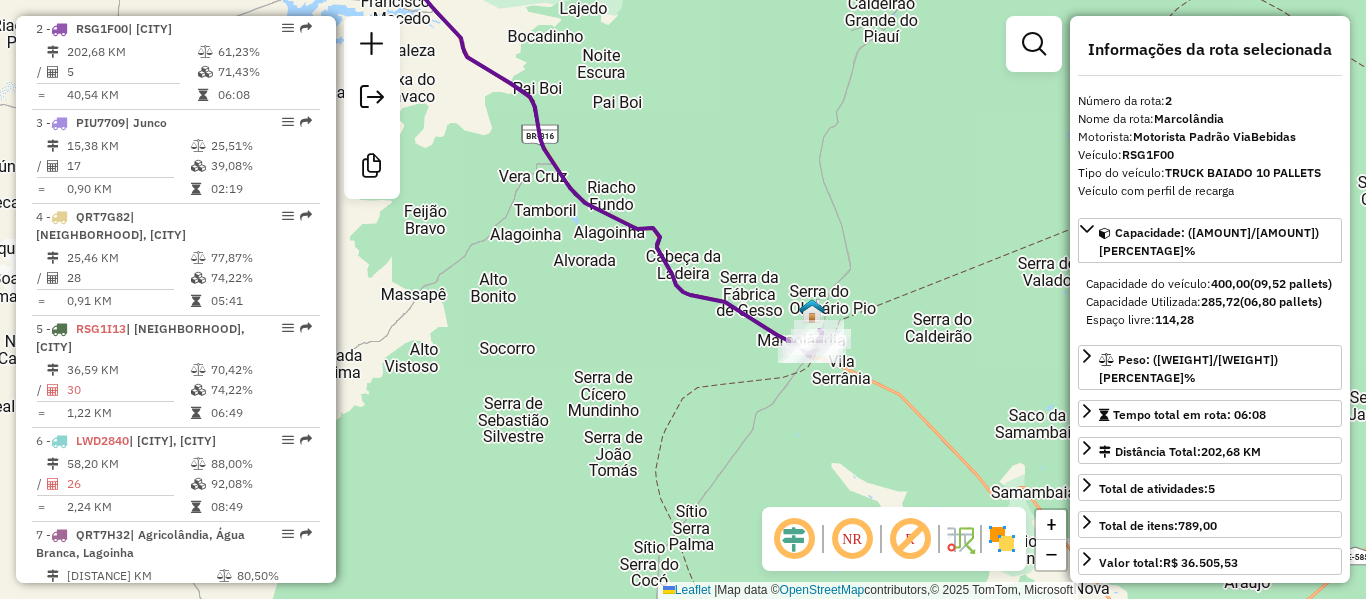 click 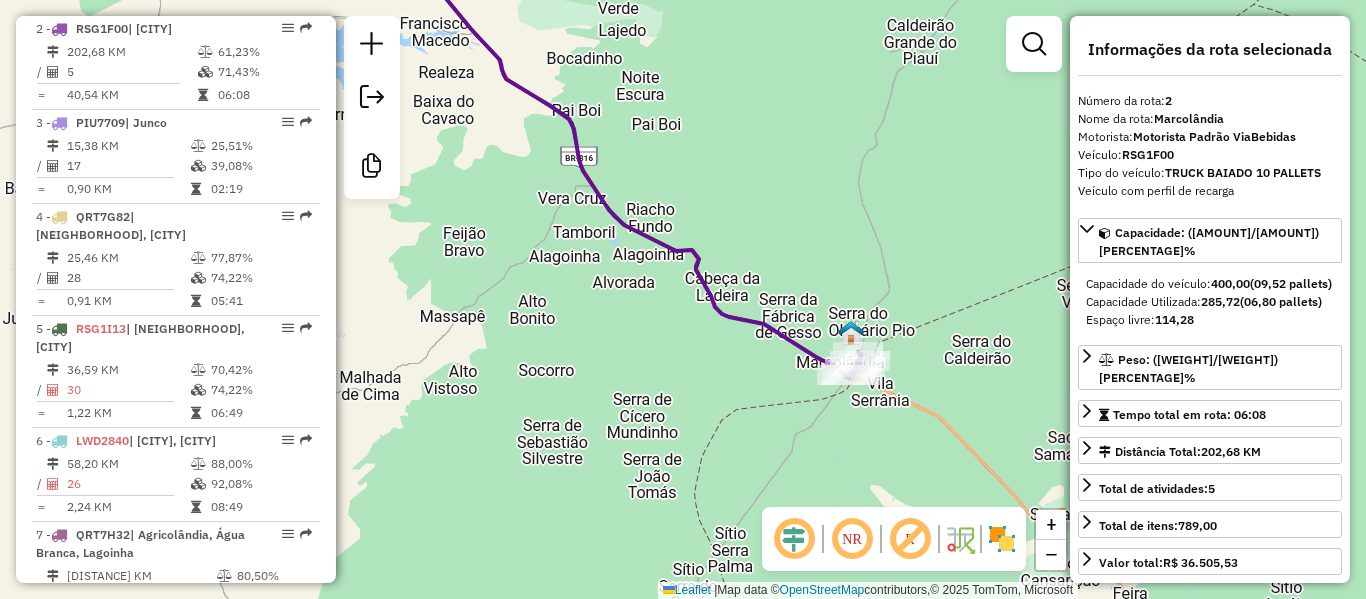 drag, startPoint x: 638, startPoint y: 299, endPoint x: 755, endPoint y: 369, distance: 136.34148 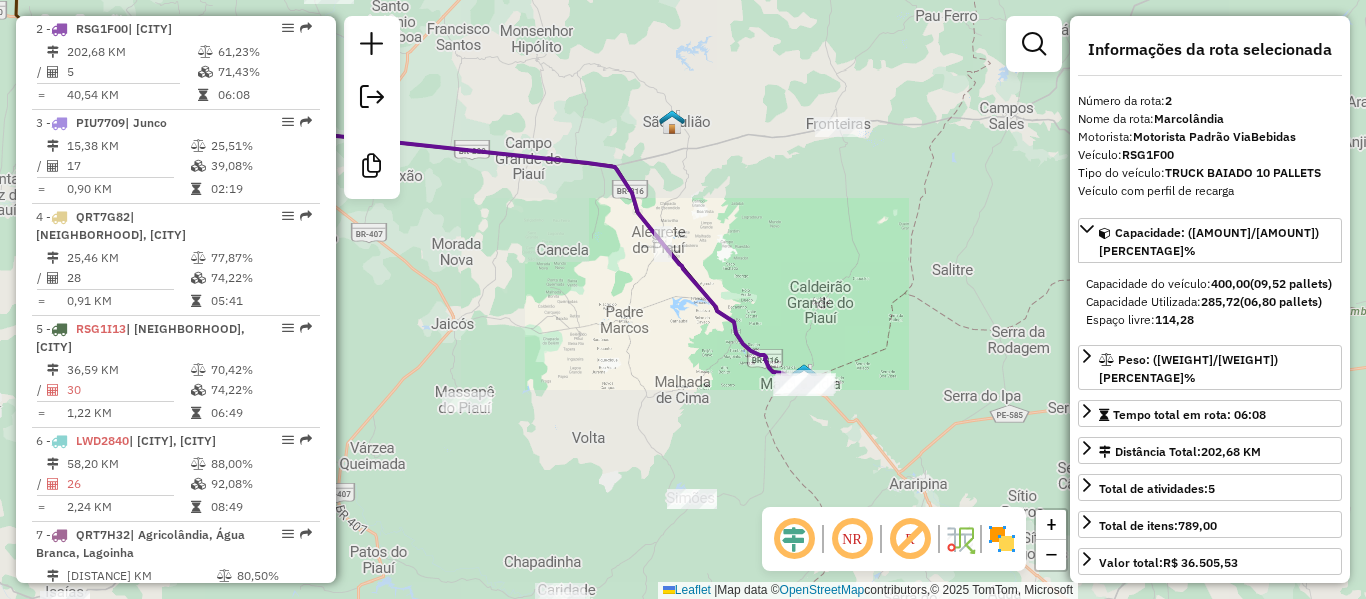 click 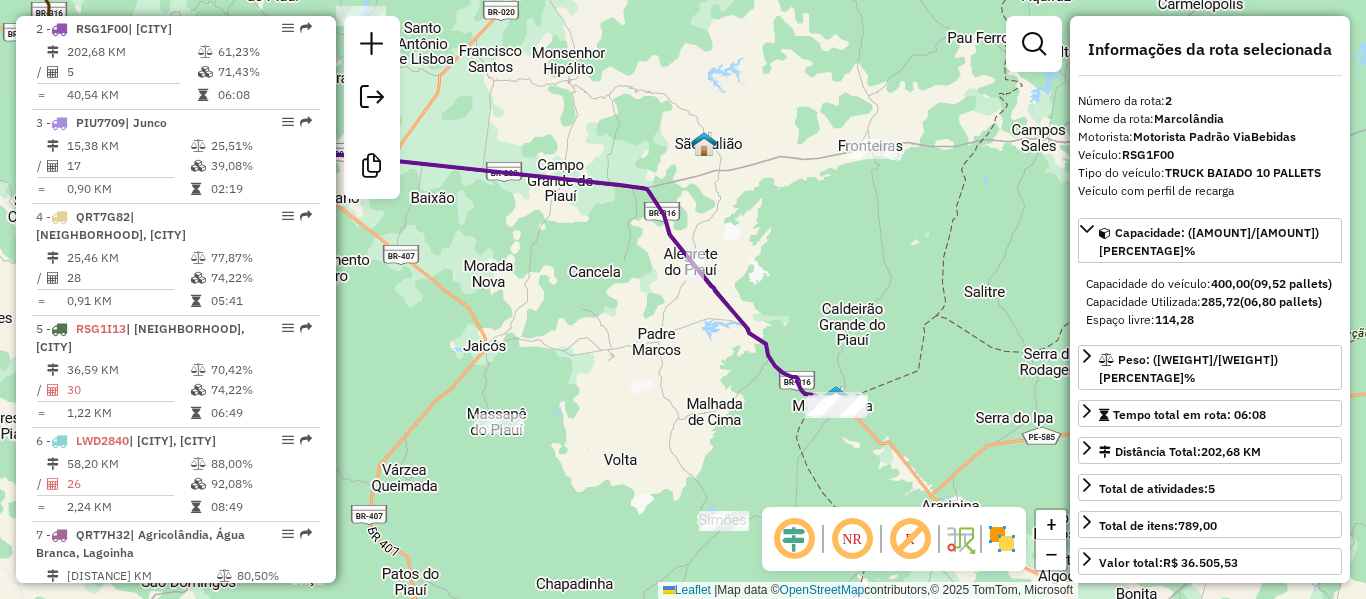 drag, startPoint x: 648, startPoint y: 294, endPoint x: 917, endPoint y: 401, distance: 289.49957 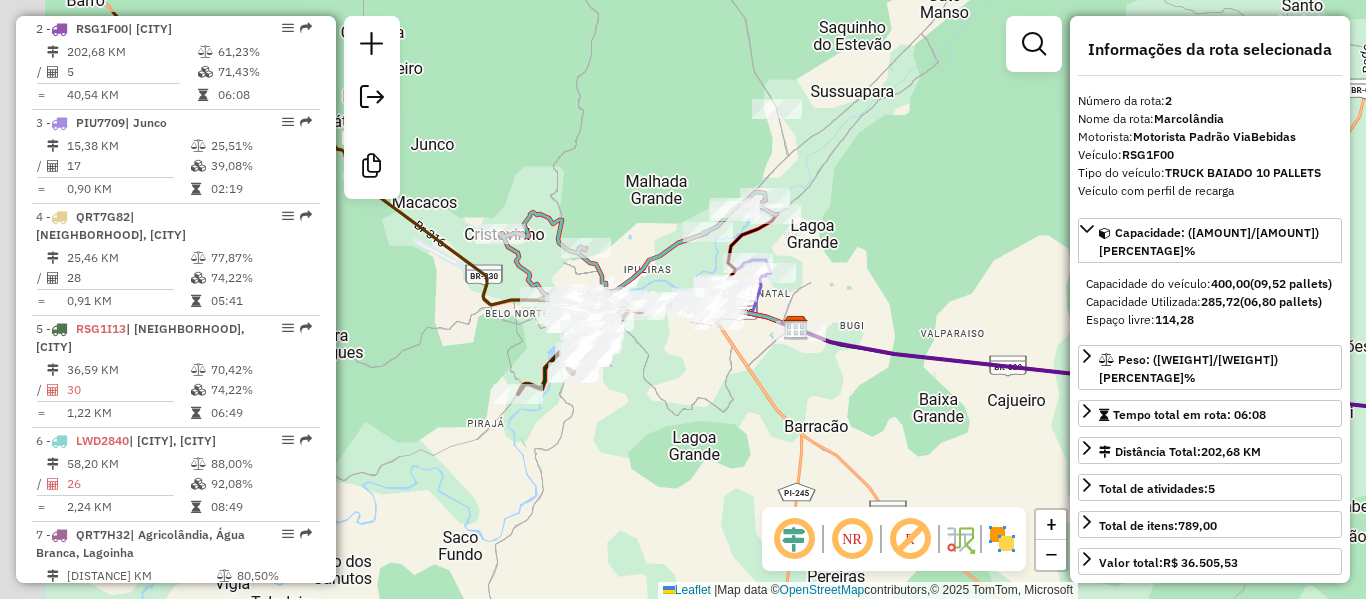 drag, startPoint x: 618, startPoint y: 201, endPoint x: 689, endPoint y: 269, distance: 98.31073 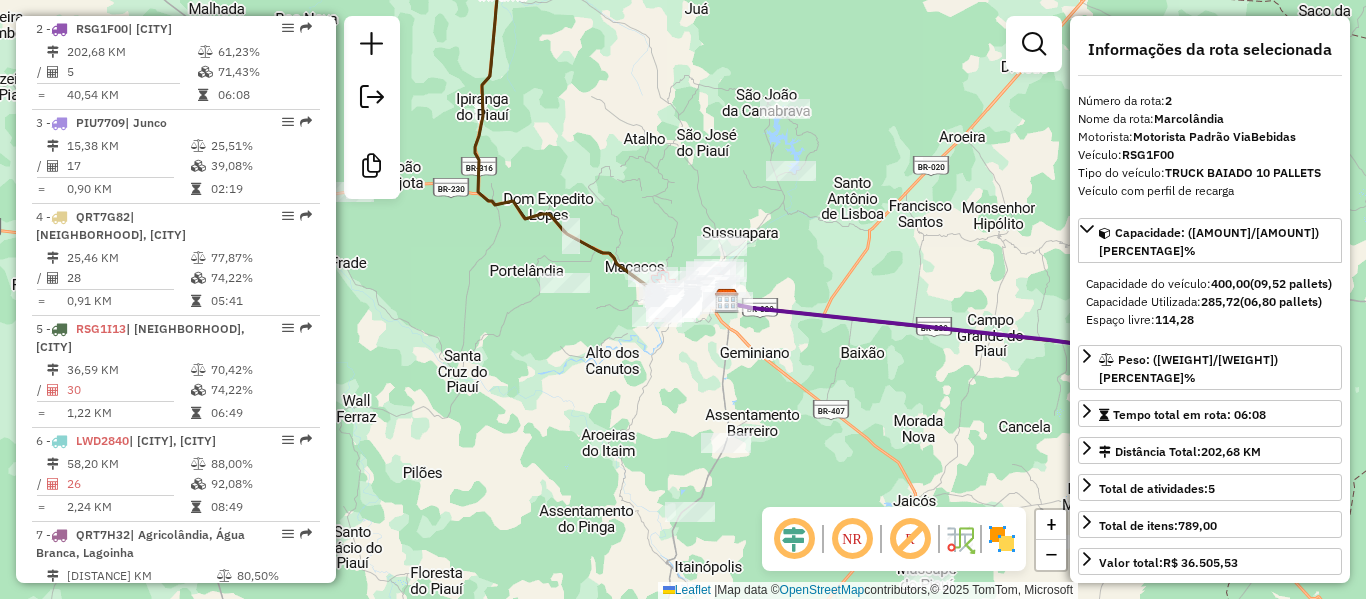 click on "Janela de atendimento Grade de atendimento Capacidade Transportadoras Veículos Cliente Pedidos  Rotas Selecione os dias de semana para filtrar as janelas de atendimento  Seg   Ter   Qua   Qui   Sex   Sáb   Dom  Informe o período da janela de atendimento: De: Até:  Filtrar exatamente a janela do cliente  Considerar janela de atendimento padrão  Selecione os dias de semana para filtrar as grades de atendimento  Seg   Ter   Qua   Qui   Sex   Sáb   Dom   Considerar clientes sem dia de atendimento cadastrado  Clientes fora do dia de atendimento selecionado Filtrar as atividades entre os valores definidos abaixo:  Peso mínimo:   Peso máximo:   Cubagem mínima:   Cubagem máxima:   De:   Até:  Filtrar as atividades entre o tempo de atendimento definido abaixo:  De:   Até:   Considerar capacidade total dos clientes não roteirizados Transportadora: Selecione um ou mais itens Tipo de veículo: Selecione um ou mais itens Veículo: Selecione um ou mais itens Motorista: Selecione um ou mais itens Nome: Rótulo:" 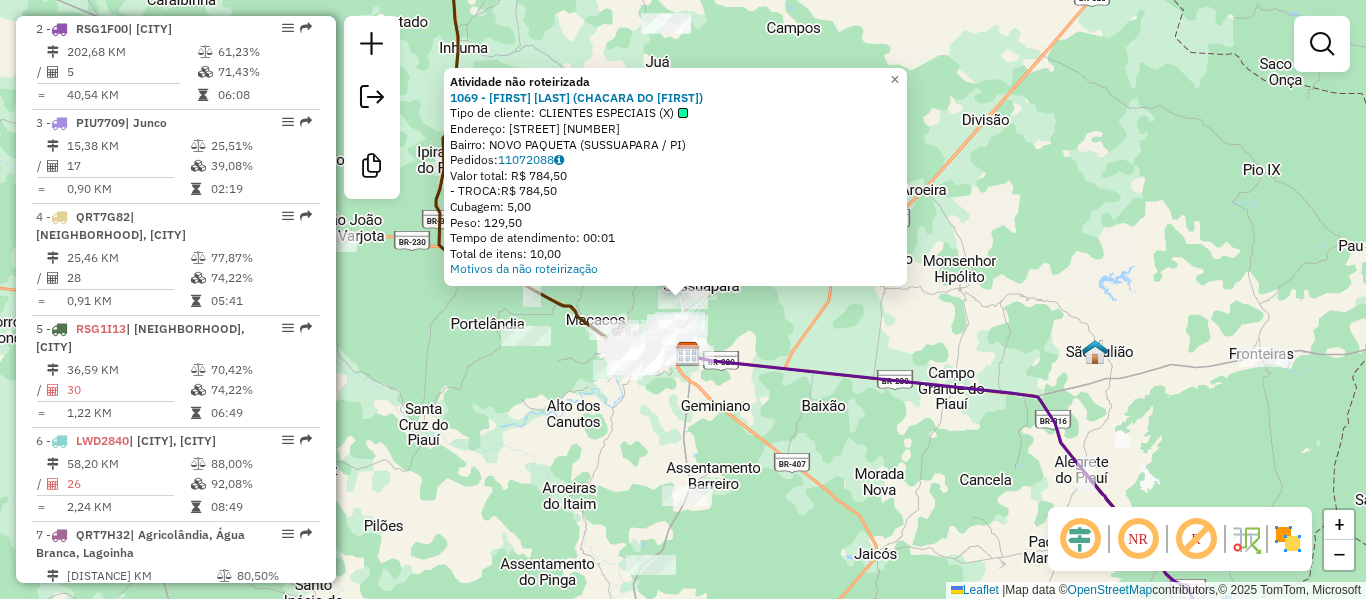 click on "Atividade não roteirizada [NUMBER] - [NAME] ([NAME])  Tipo de cliente:   CLIENTES ESPECIAIS (X)   Endereço: [STREET] [STREET_NUMBER]   Bairro: [NEIGHBORHOOD] ([CITY] / [STATE])   Pedidos:  [NUMBER]   Valor total: [CURRENCY] [AMOUNT]   - TROCA:  [CURRENCY] [AMOUNT]   Cubagem: [AMOUNT]   Peso: [AMOUNT]   Tempo de atendimento: [TIME]   Total de itens: [NUMBER]  Motivos da não roteirização × Janela de atendimento Grade de atendimento Capacidade Transportadoras Veículos Cliente Pedidos  Rotas Selecione os dias de semana para filtrar as janelas de atendimento  Seg   Ter   Qua   Qui   Sex   Sáb   Dom  Informe o período da janela de atendimento: De: Até:  Filtrar exatamente a janela do cliente  Considerar janela de atendimento padrão  Selecione os dias de semana para filtrar as grades de atendimento  Seg   Ter   Qua   Qui   Sex   Sáb   Dom   Considerar clientes sem dia de atendimento cadastrado  Clientes fora do dia de atendimento selecionado  Peso mínimo:   Peso máximo:   Cubagem mínima:  +" 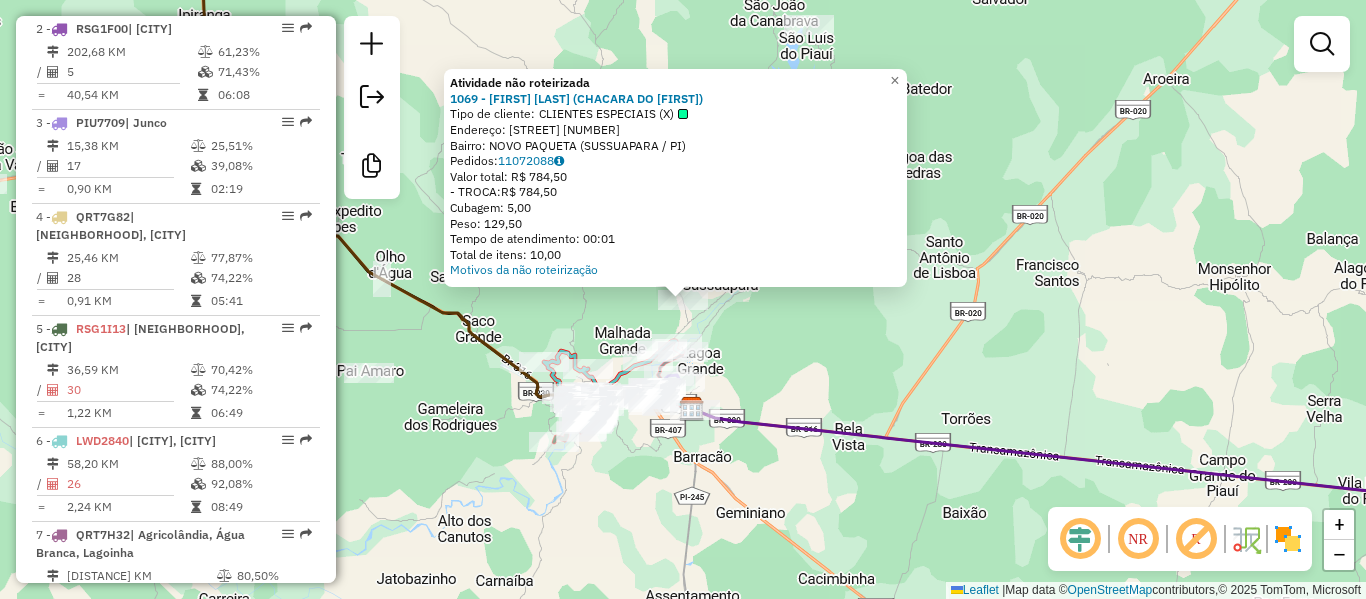 click on "Atividade não roteirizada [NUMBER] - [NAME] ([NAME])  Tipo de cliente:   CLIENTES ESPECIAIS (X)   Endereço: [STREET] [STREET_NUMBER]   Bairro: [NEIGHBORHOOD] ([CITY] / [STATE])   Pedidos:  [NUMBER]   Valor total: [CURRENCY] [AMOUNT]   - TROCA:  [CURRENCY] [AMOUNT]   Cubagem: [AMOUNT]   Peso: [AMOUNT]   Tempo de atendimento: [TIME]   Total de itens: [NUMBER]  Motivos da não roteirização × Janela de atendimento Grade de atendimento Capacidade Transportadoras Veículos Cliente Pedidos  Rotas Selecione os dias de semana para filtrar as janelas de atendimento  Seg   Ter   Qua   Qui   Sex   Sáb   Dom  Informe o período da janela de atendimento: De: Até:  Filtrar exatamente a janela do cliente  Considerar janela de atendimento padrão  Selecione os dias de semana para filtrar as grades de atendimento  Seg   Ter   Qua   Qui   Sex   Sáb   Dom   Considerar clientes sem dia de atendimento cadastrado  Clientes fora do dia de atendimento selecionado  Peso mínimo:   Peso máximo:   Cubagem mínima:  +" 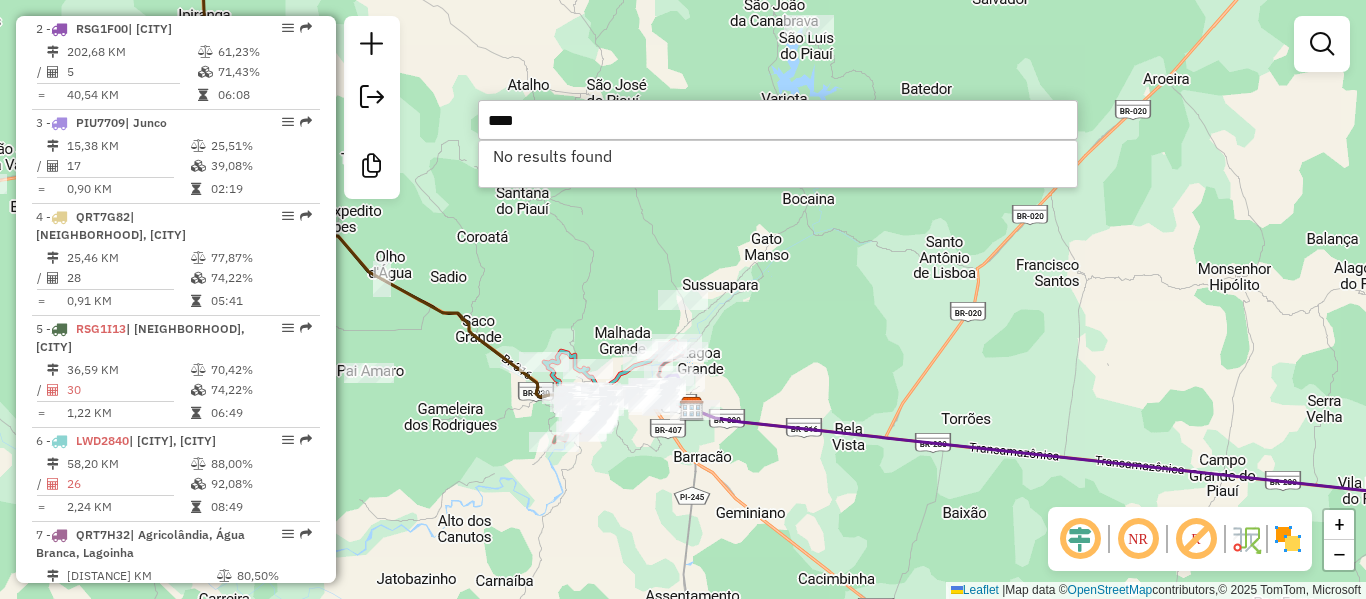 type on "****" 